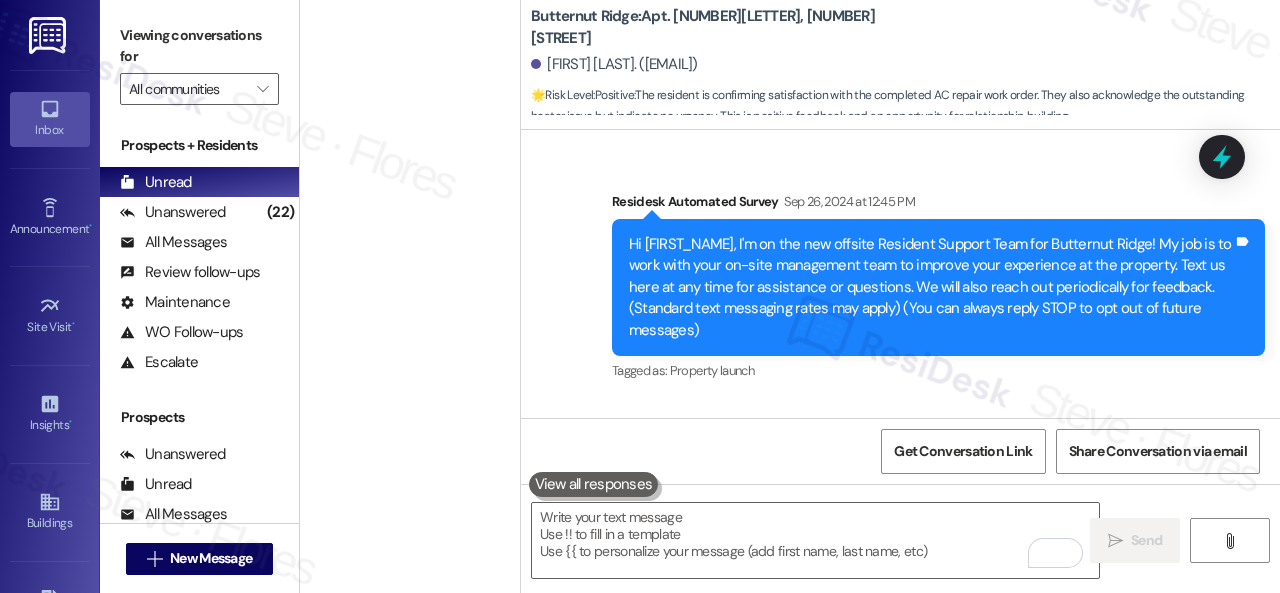scroll, scrollTop: 0, scrollLeft: 0, axis: both 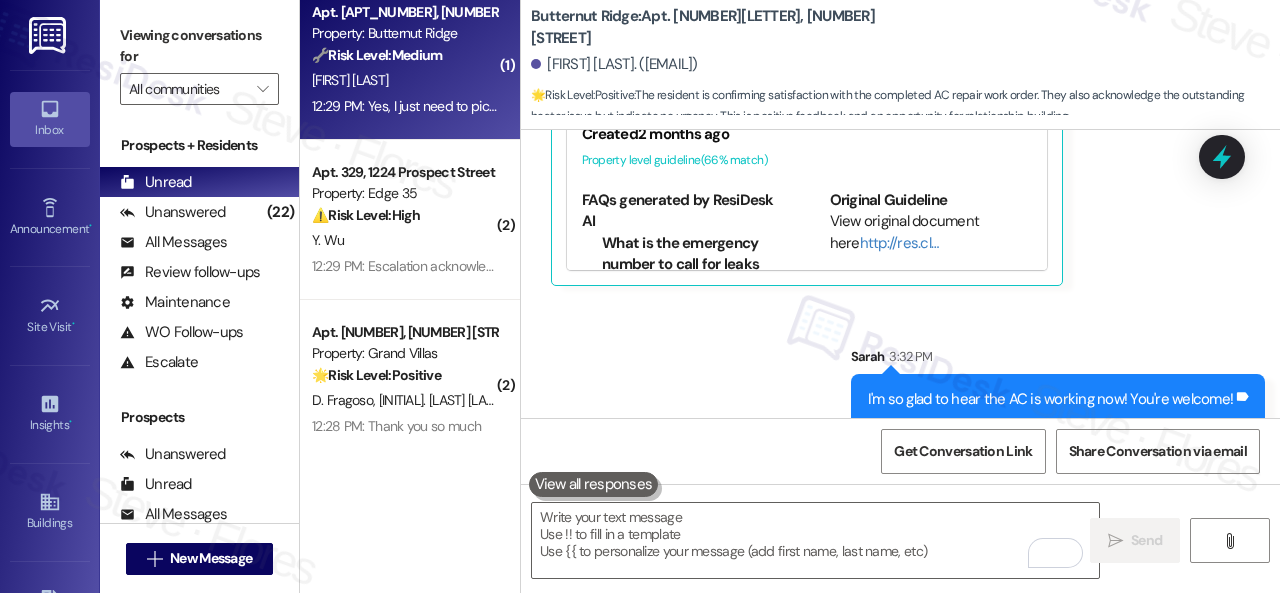 click on "[FIRST] [LAST]" at bounding box center (404, 80) 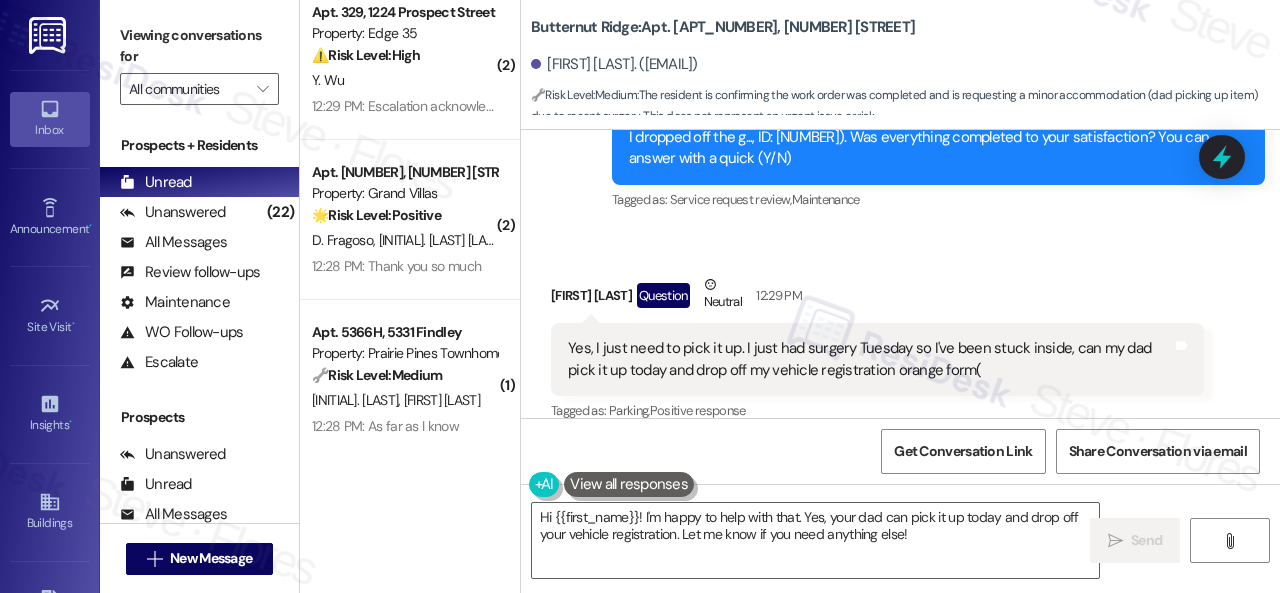 scroll, scrollTop: 3028, scrollLeft: 0, axis: vertical 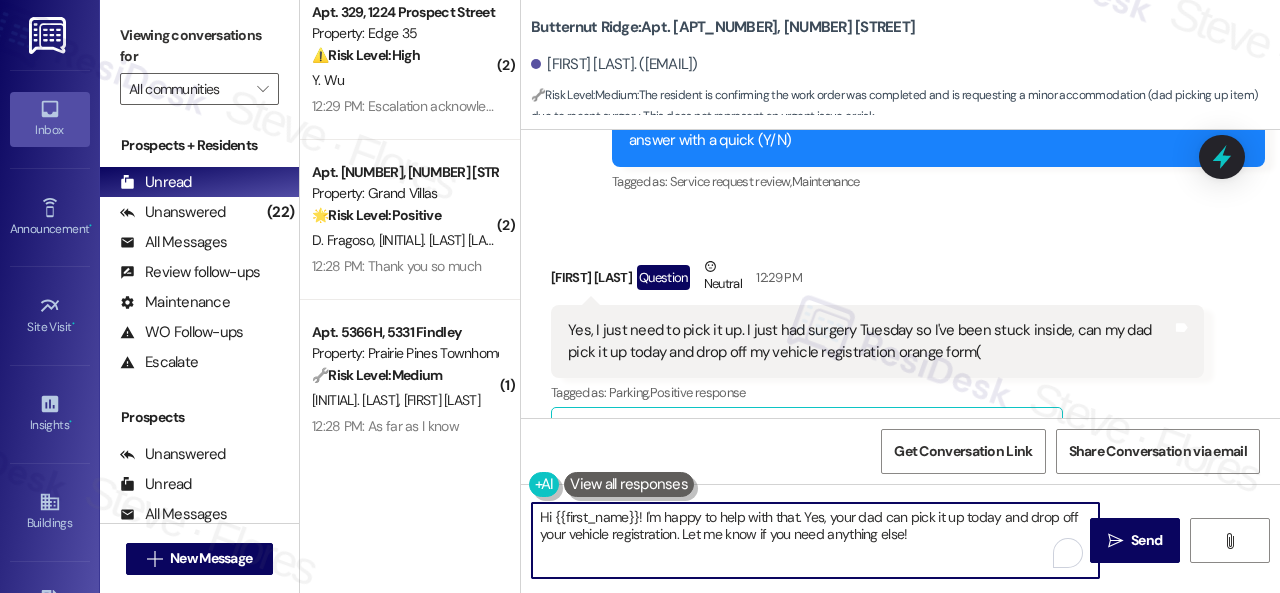 drag, startPoint x: 536, startPoint y: 511, endPoint x: 924, endPoint y: 565, distance: 391.73972 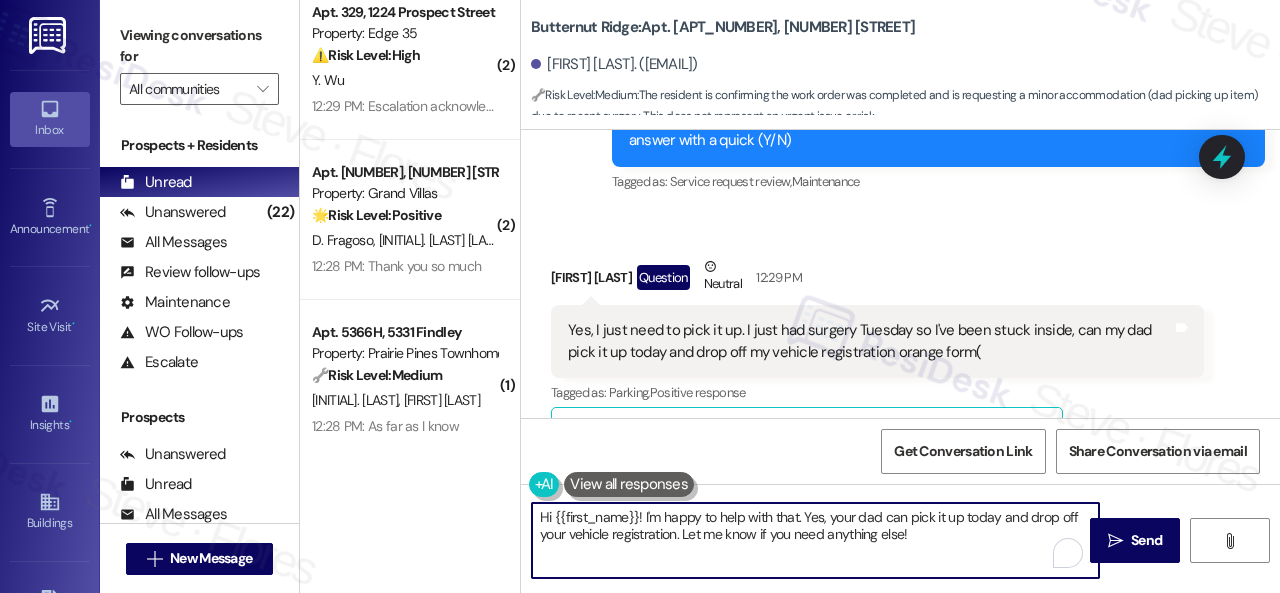 click on "Hi {{first_name}}! I'm happy to help with that. Yes, your dad can pick it up today and drop off your vehicle registration. Let me know if you need anything else!" at bounding box center (815, 540) 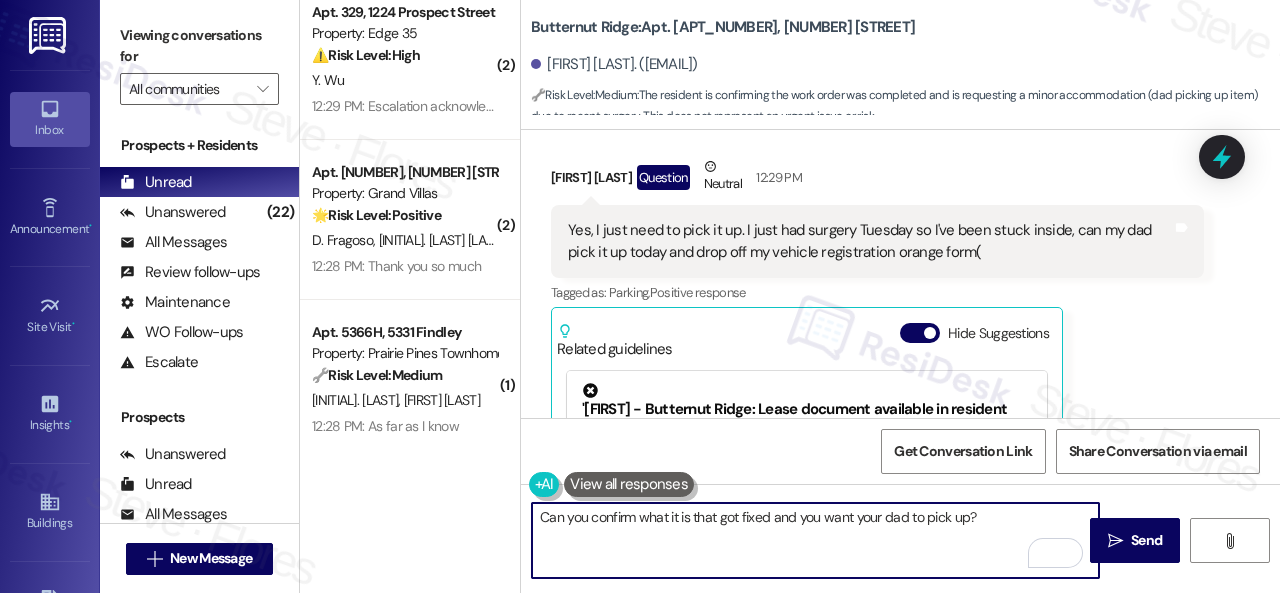 scroll, scrollTop: 2928, scrollLeft: 0, axis: vertical 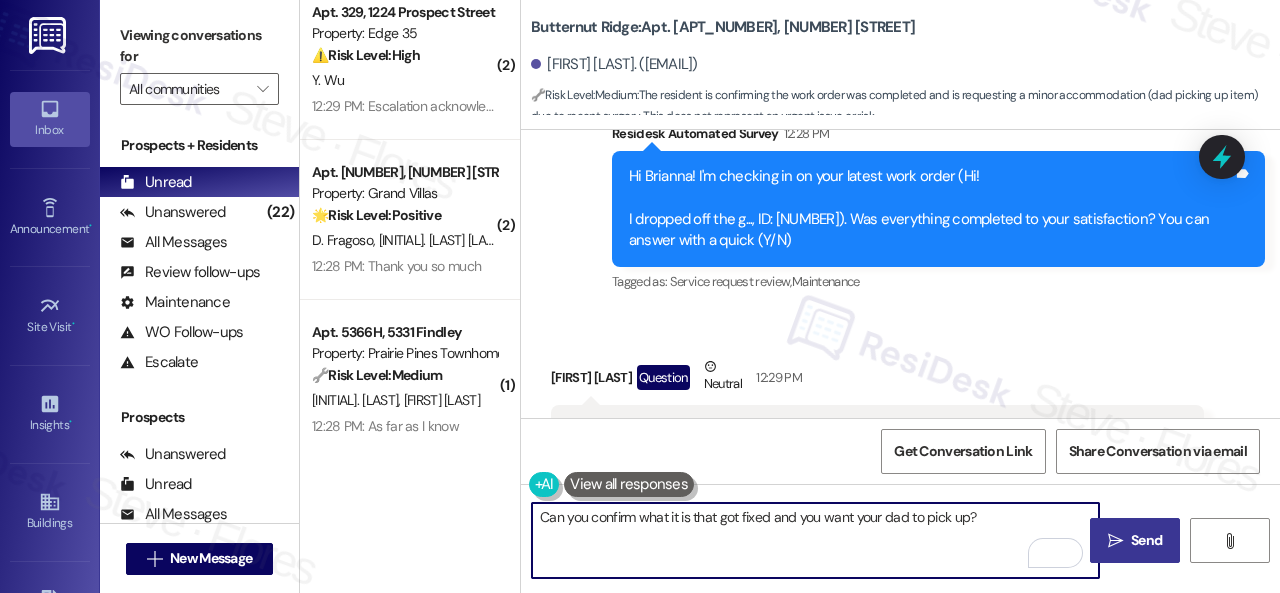 type on "Can you confirm what it is that got fixed and you want your dad to pick up?" 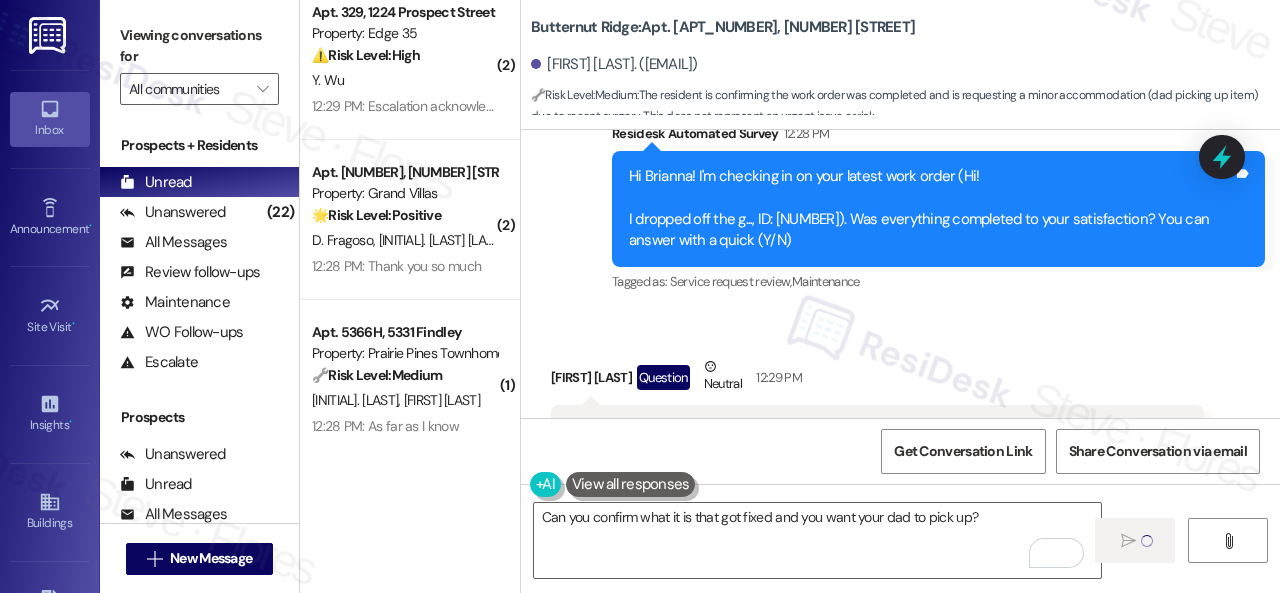 type 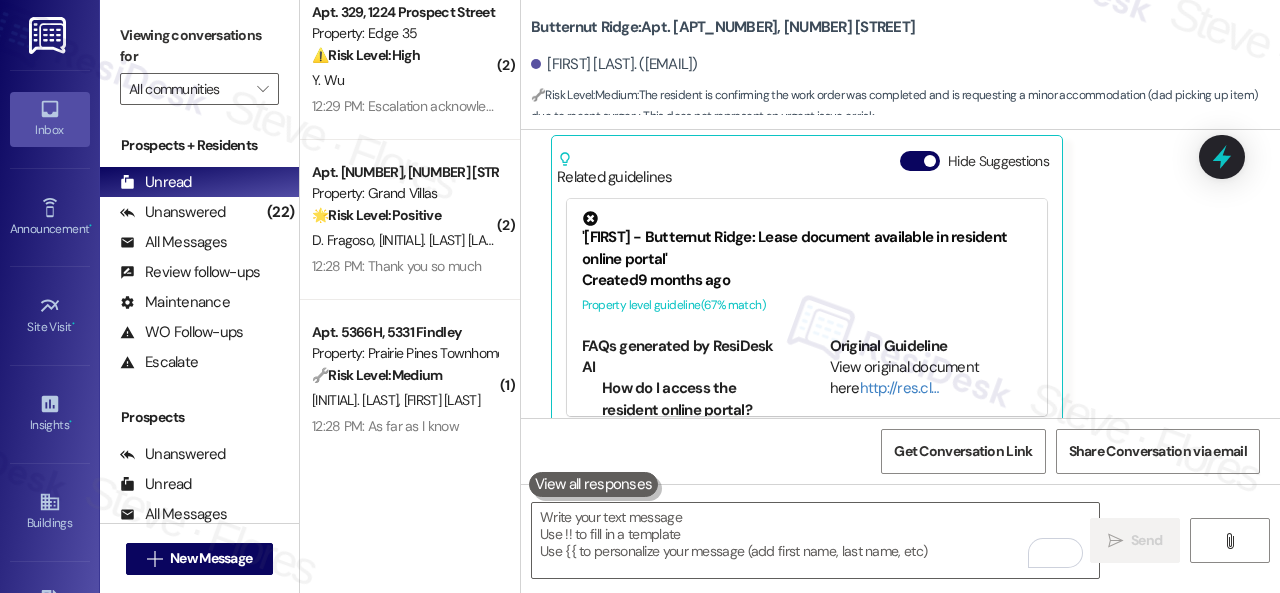 scroll, scrollTop: 3328, scrollLeft: 0, axis: vertical 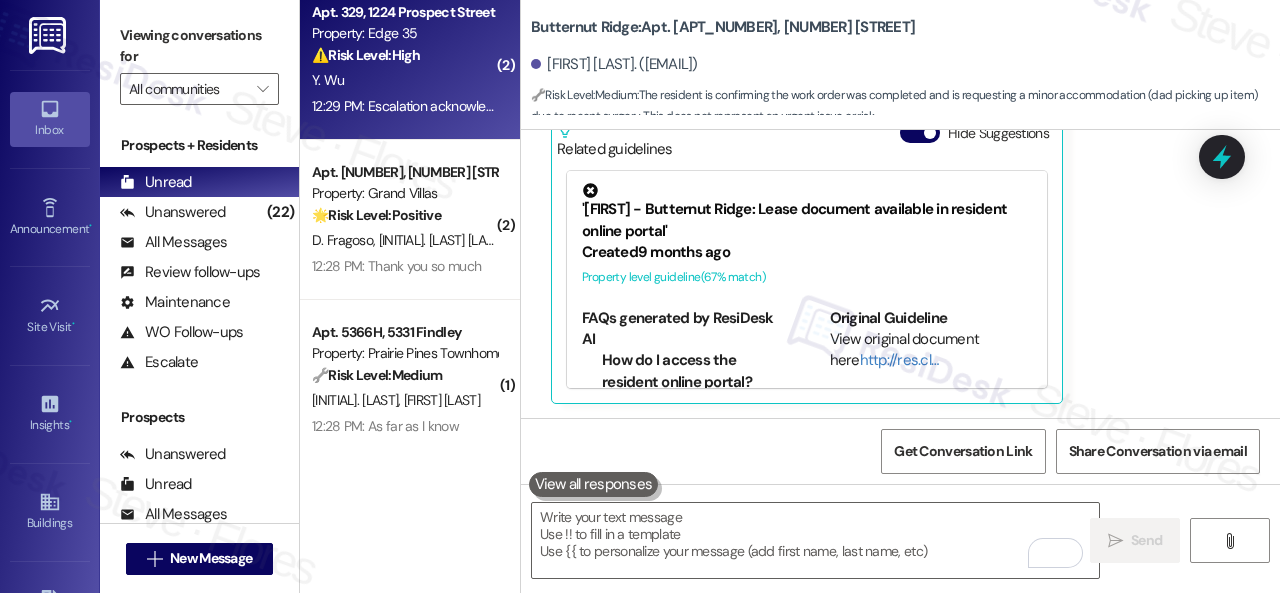 click on "Y. Wu" at bounding box center [404, 80] 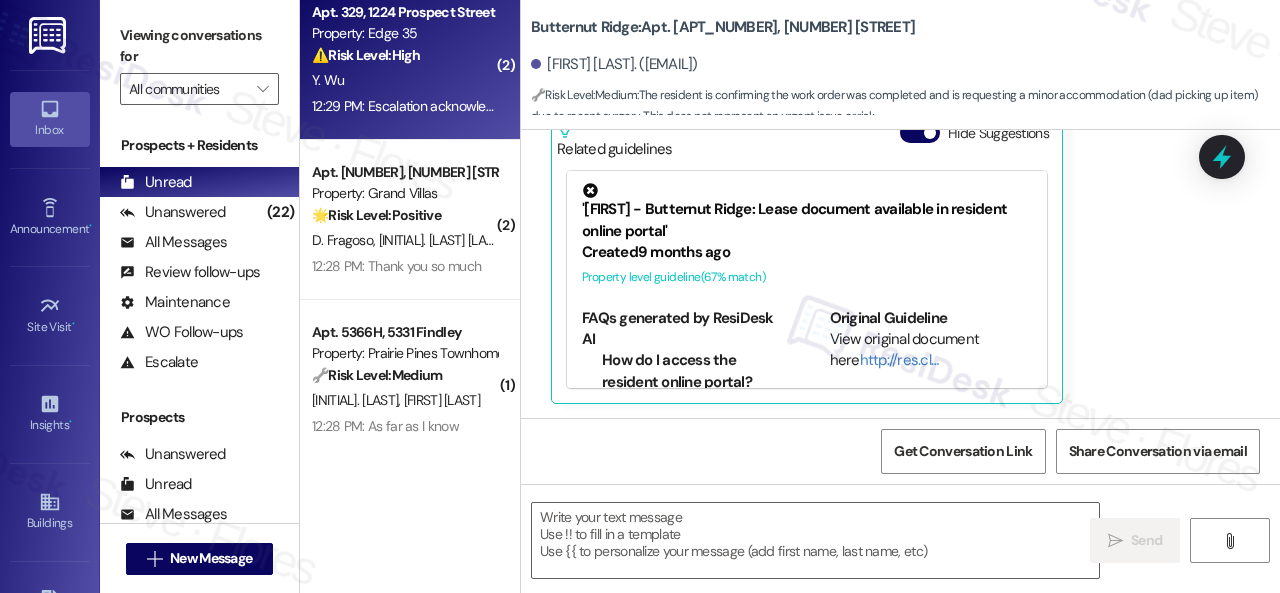 type on "Fetching suggested responses. Please feel free to read through the conversation in the meantime." 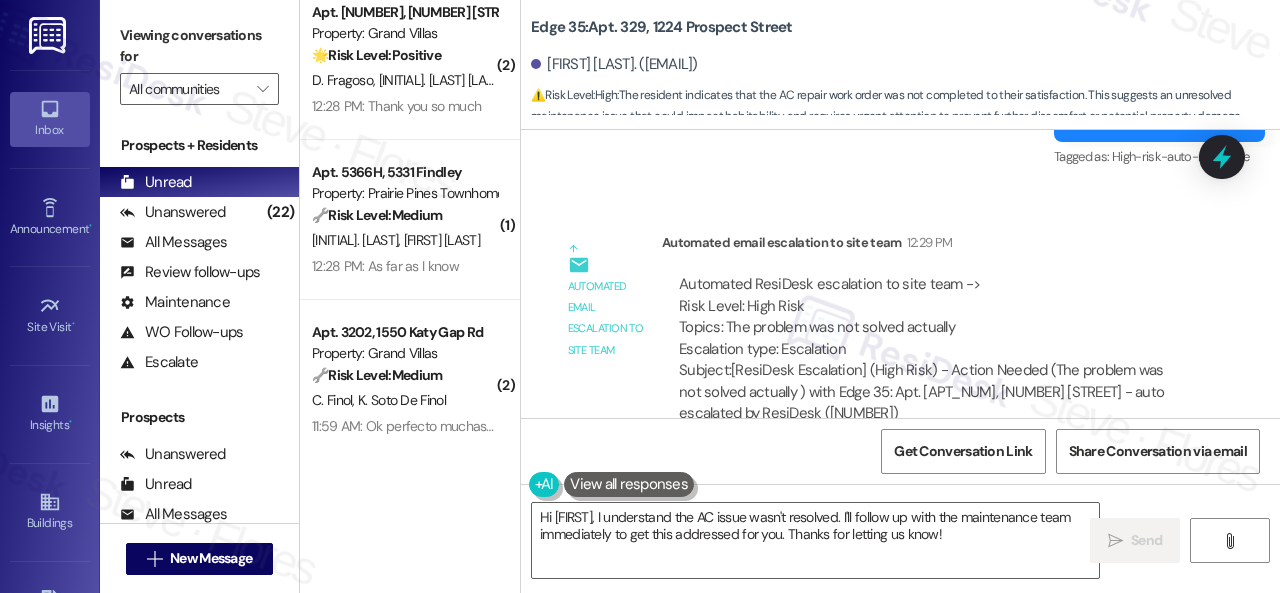scroll, scrollTop: 3874, scrollLeft: 0, axis: vertical 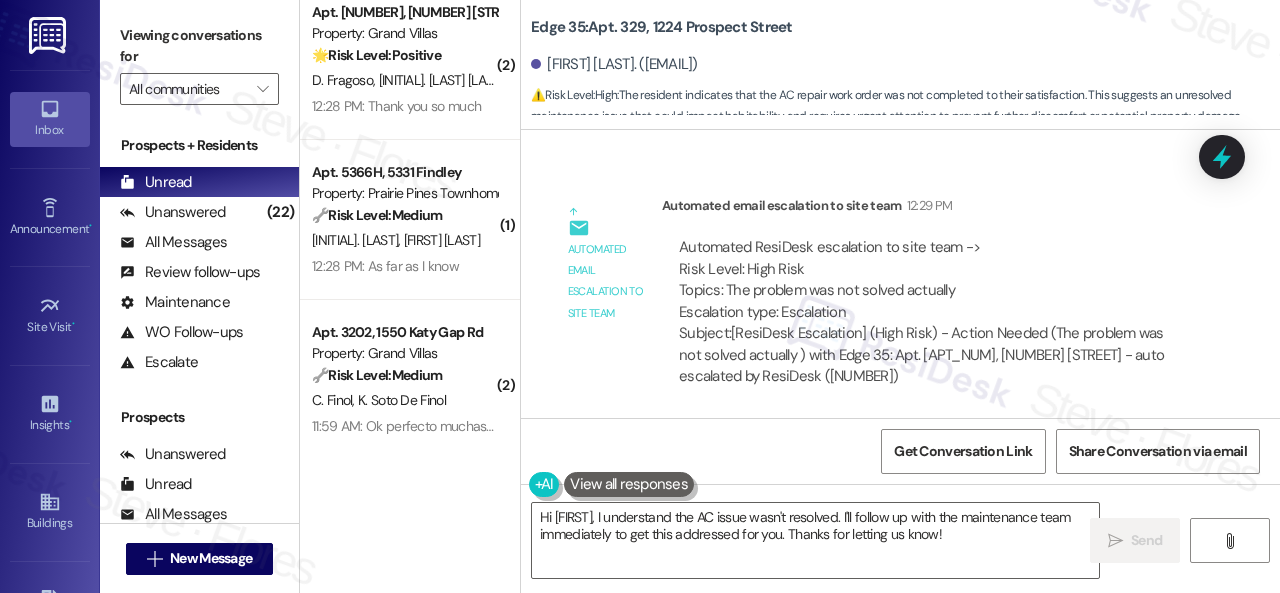 click on "Automated email escalation to site team Automated email escalation to site team 12:29 PM Automated ResiDesk escalation to site team ->
Risk Level: High Risk
Topics: The problem was not solved actually
Escalation type: Escalation Subject:  [ResiDesk Escalation] (High Risk) - Action Needed (The problem was not solved actually ) with Edge 35: Apt. 329, 1224 Prospect Street - auto escalated by ResiDesk (1331536)" at bounding box center (877, 299) 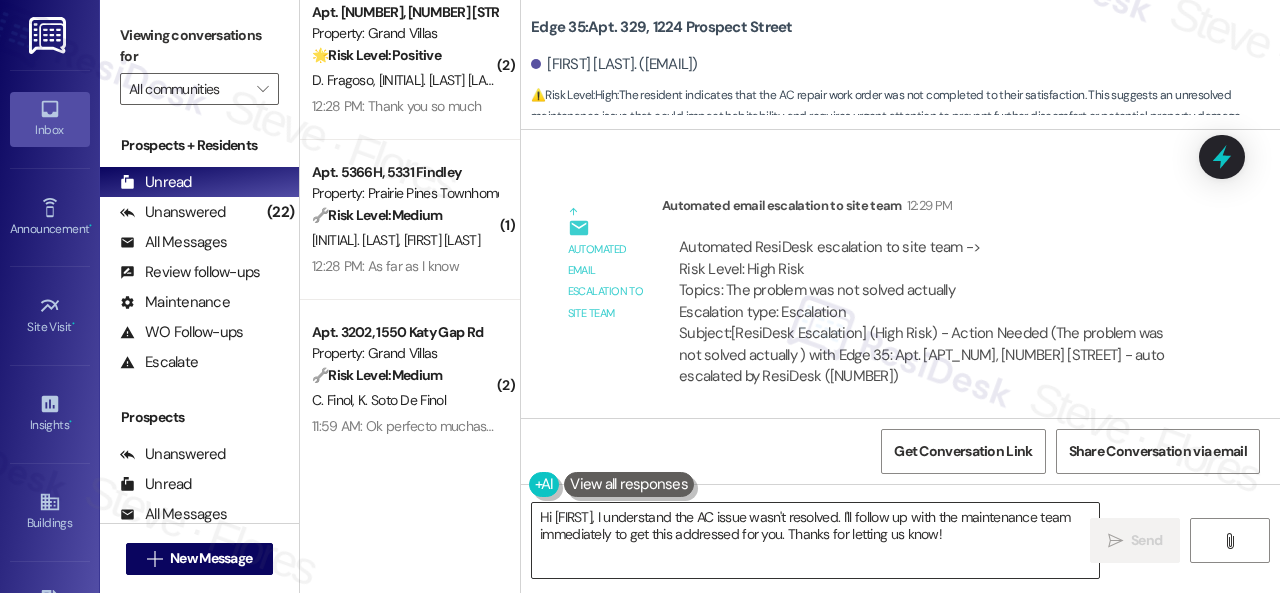 click on "Hi {{first_name}}, I understand the AC issue wasn't resolved. I'll follow up with the maintenance team immediately to get this addressed for you. Thanks for letting us know!" at bounding box center (815, 540) 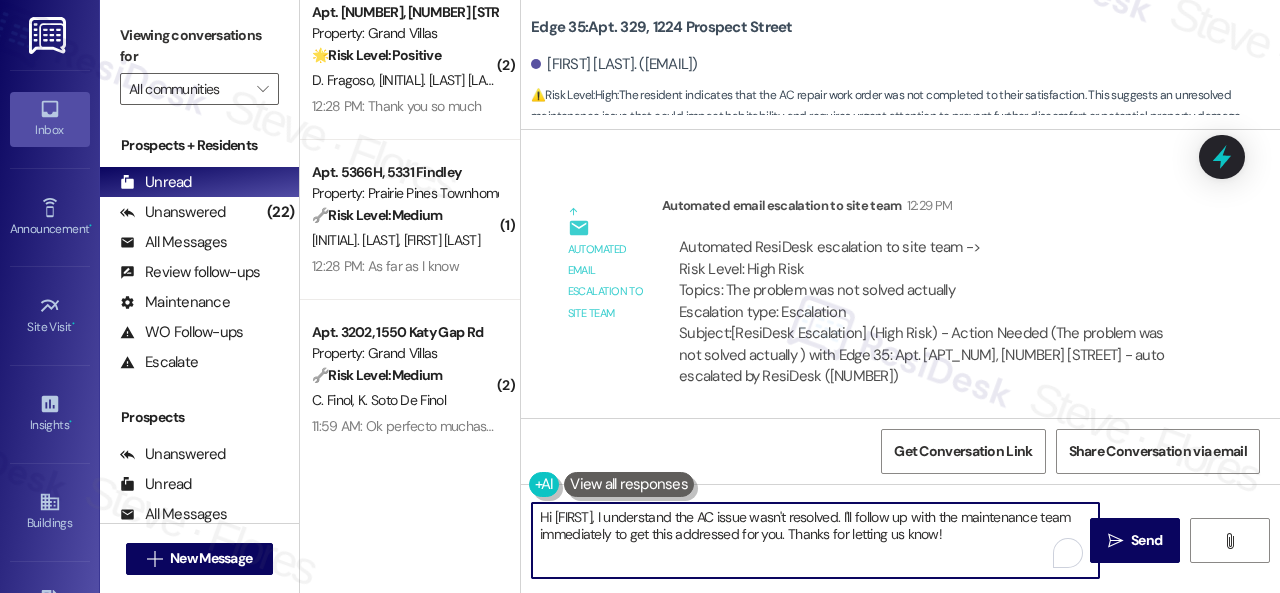 paste on "I'm sorry that the work order wasn't completed to your satisfaction. Can you please provide more details about what went wrong or what needs to be addressed?" 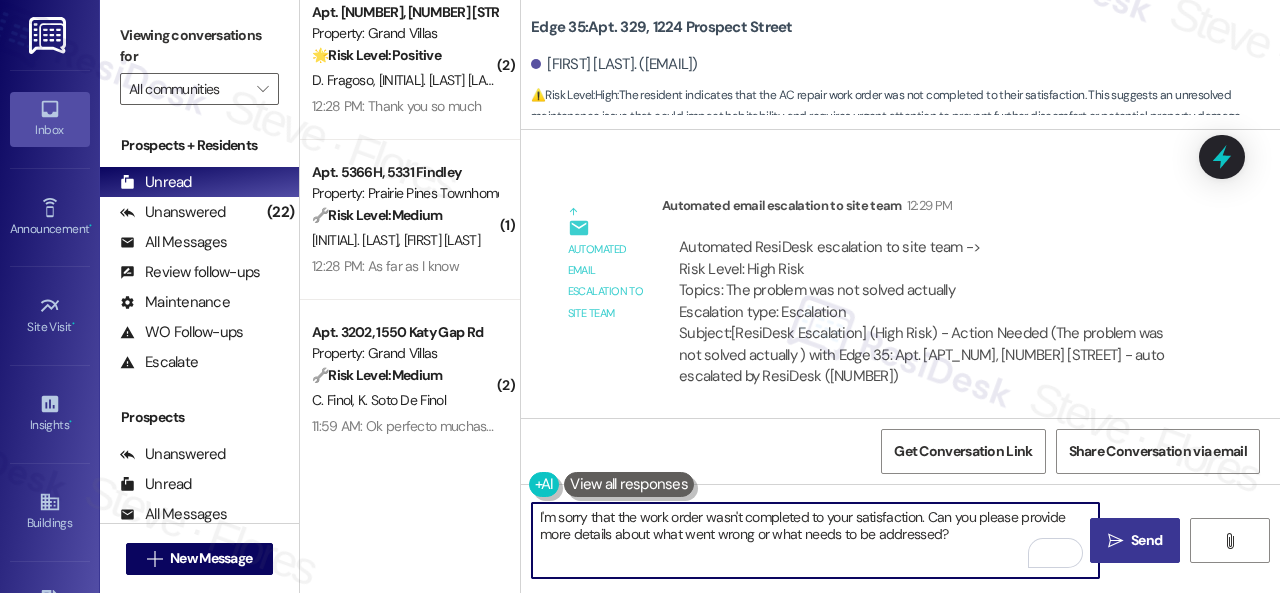type on "I'm sorry that the work order wasn't completed to your satisfaction. Can you please provide more details about what went wrong or what needs to be addressed?" 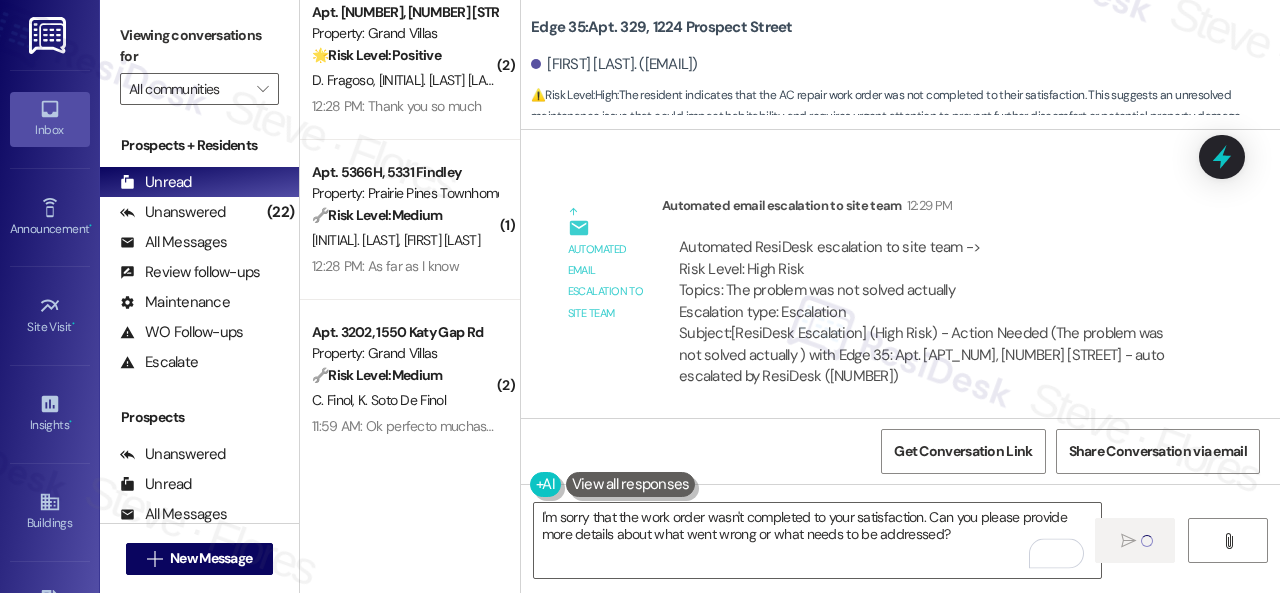 type 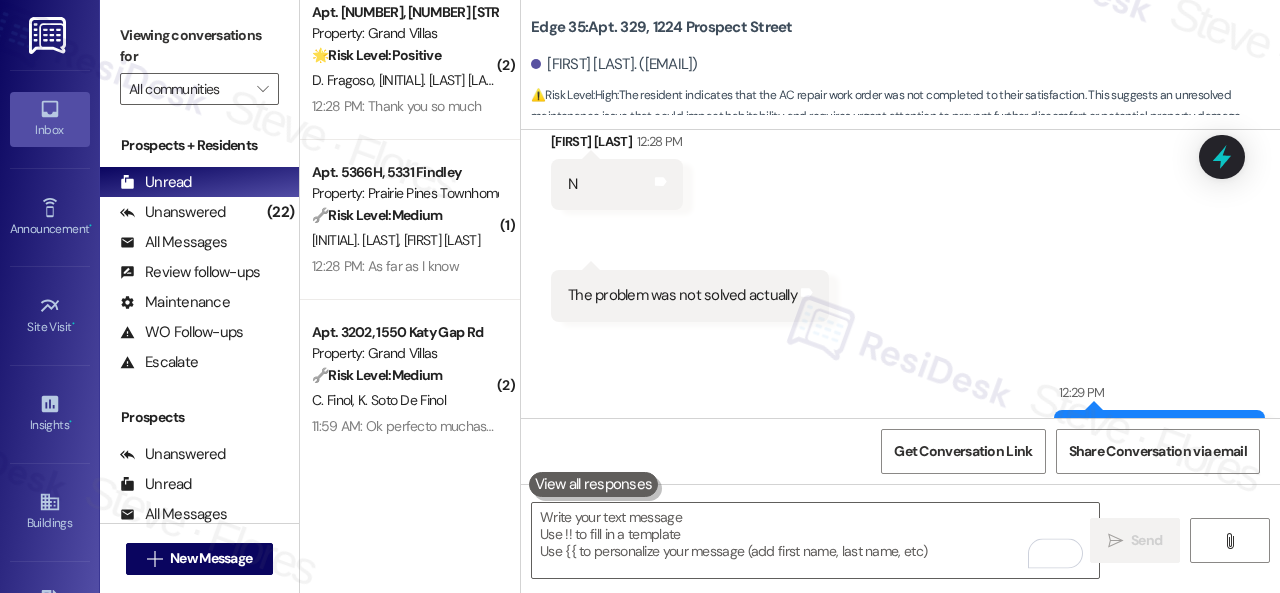 scroll, scrollTop: 3436, scrollLeft: 0, axis: vertical 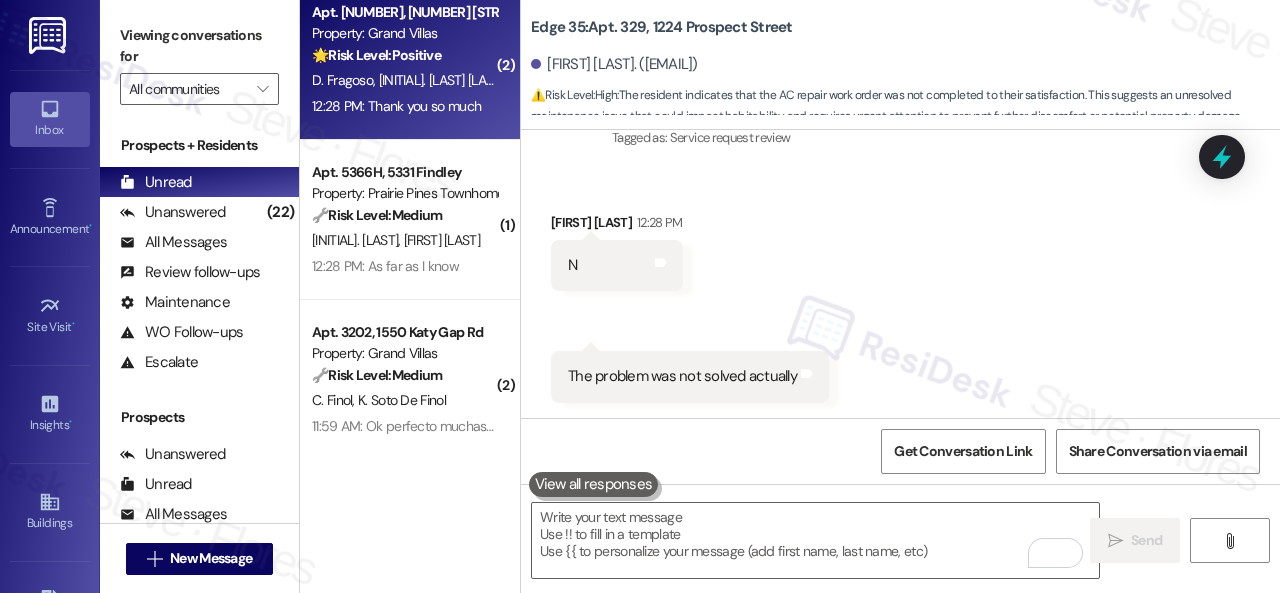 click on "🌟  Risk Level:  Positive The resident responded positively to a check-in regarding a completed work order. This indicates satisfaction and positive engagement." at bounding box center [404, 55] 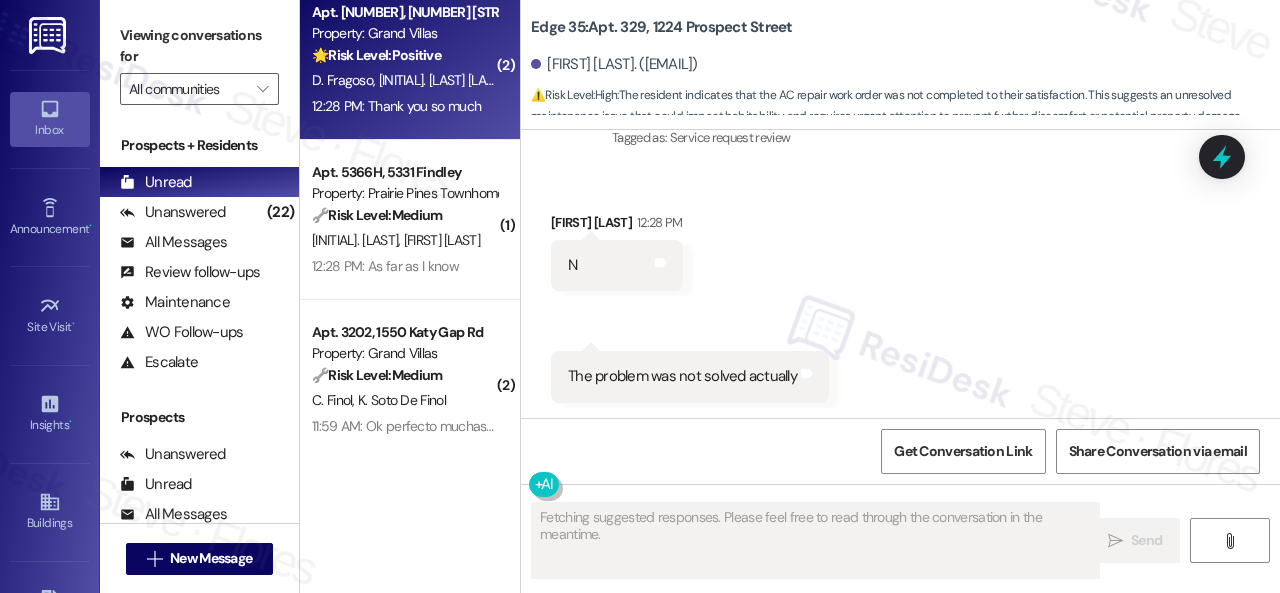 type on "Fetching suggested responses. Please feel free to read through the conversation in the meantime." 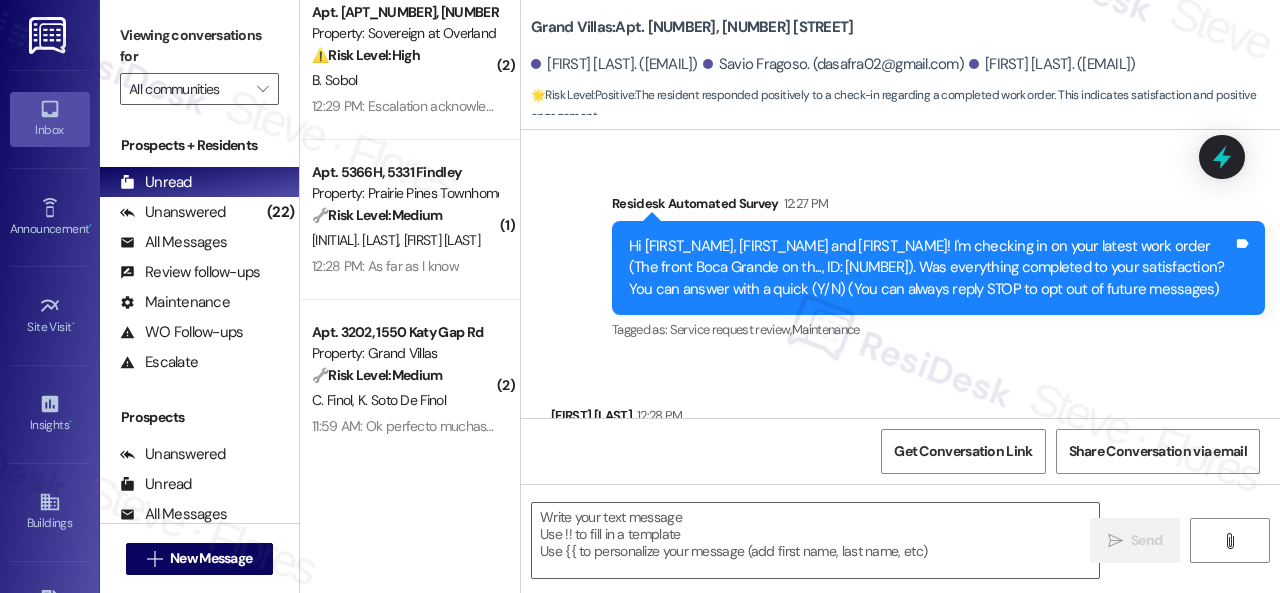 scroll, scrollTop: 338, scrollLeft: 0, axis: vertical 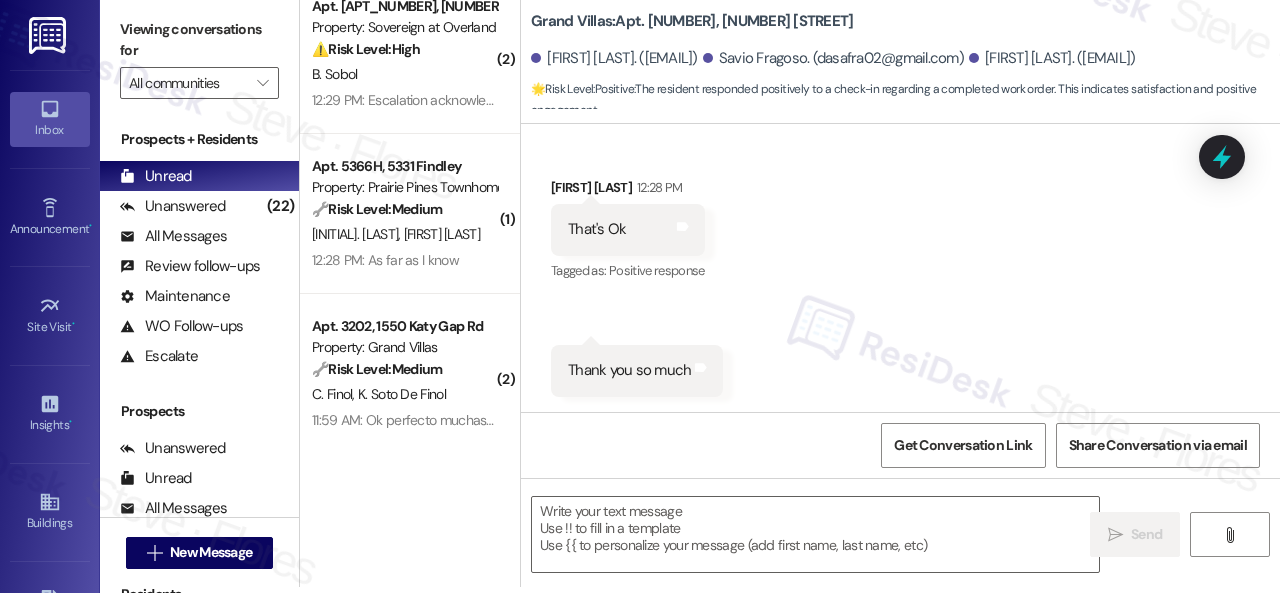 click on "Received via SMS Savio Fragoso 12:28 PM That's Ok Tags and notes Tagged as:   Positive response Click to highlight conversations about Positive response Received via SMS 12:28 PM Savio Fragoso 12:28 PM Thank you so much Tags and notes" at bounding box center (900, 272) 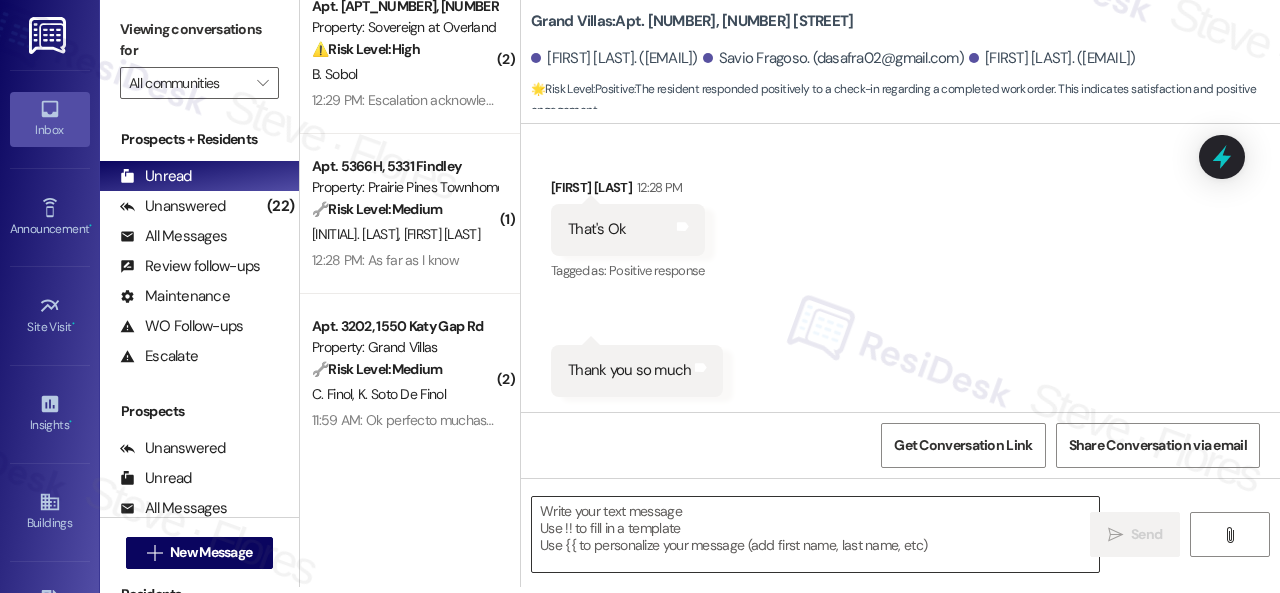 click at bounding box center [815, 534] 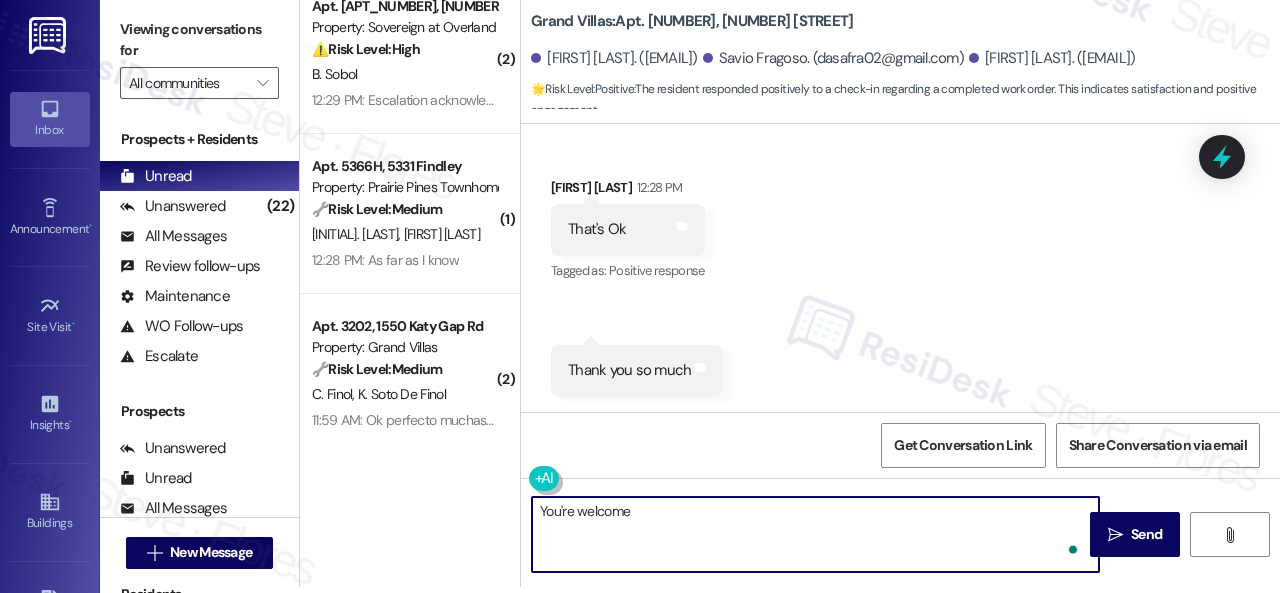 type on "You're welcome!" 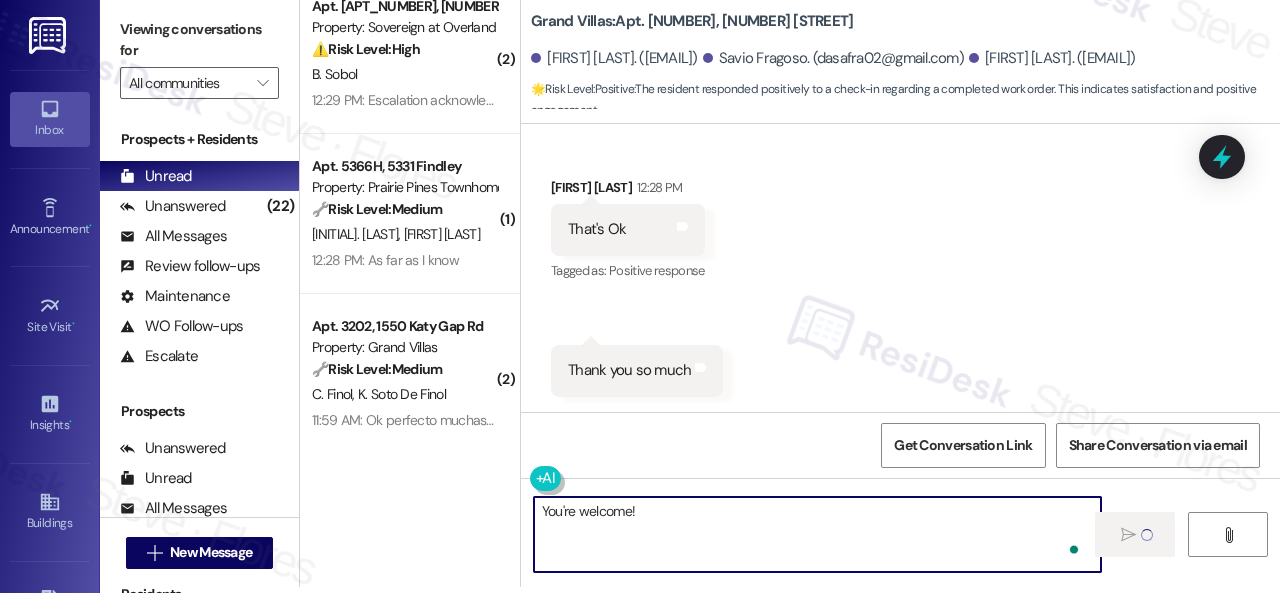 type 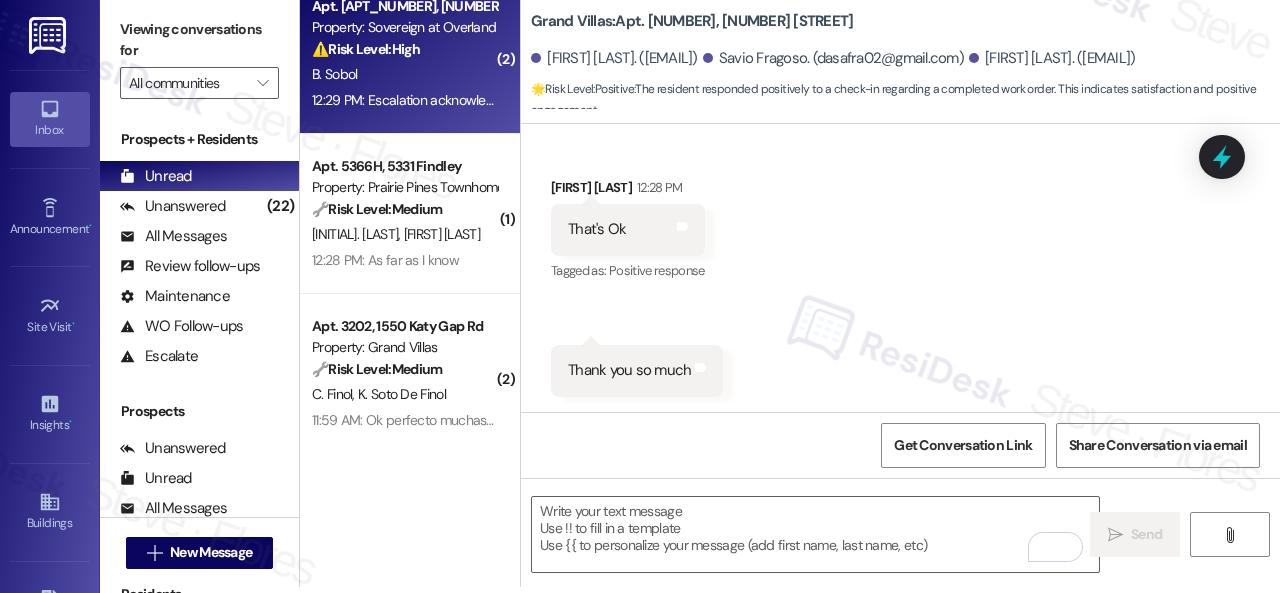 click on "B. Sobol" at bounding box center [404, 74] 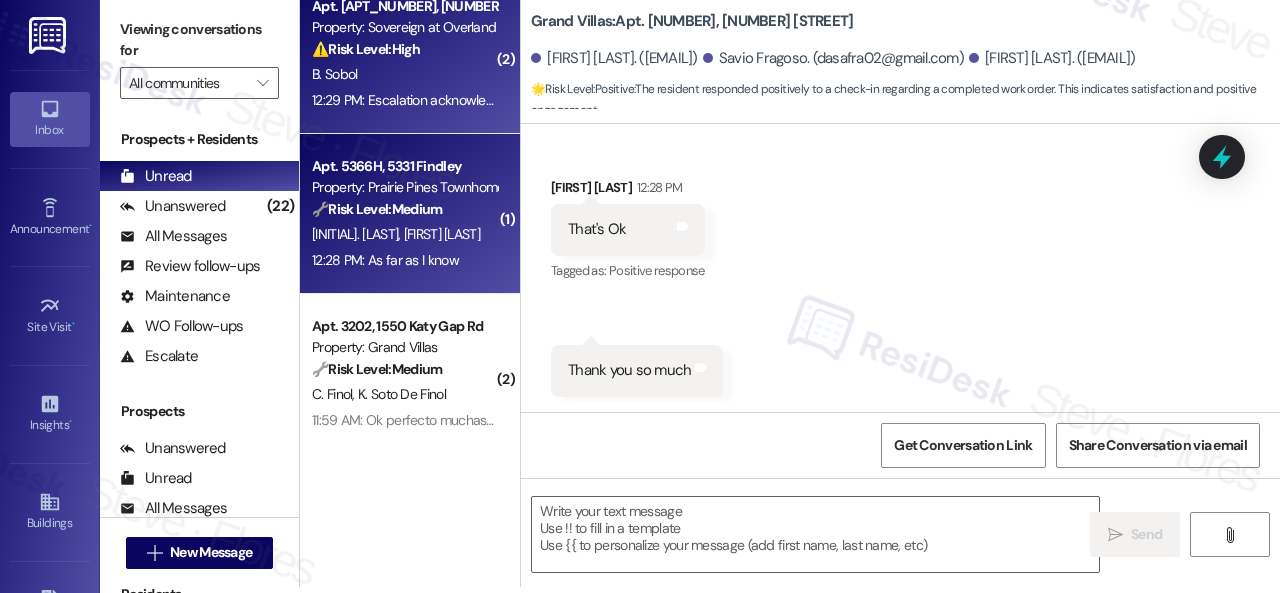 type on "Fetching suggested responses. Please feel free to read through the conversation in the meantime." 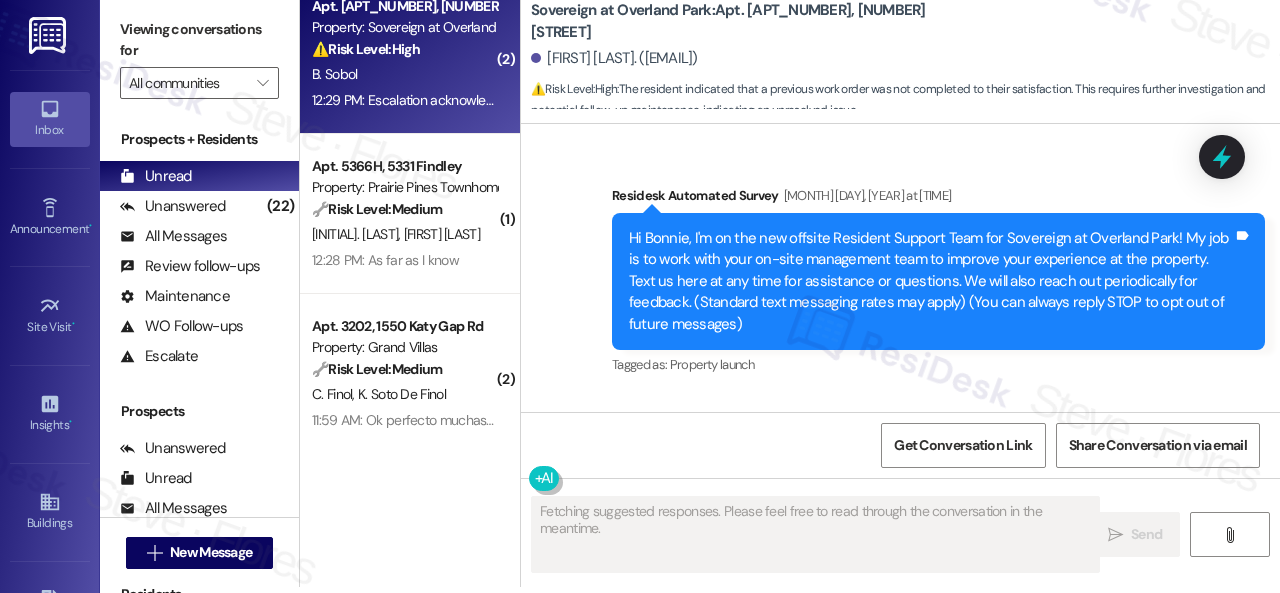 scroll, scrollTop: 0, scrollLeft: 0, axis: both 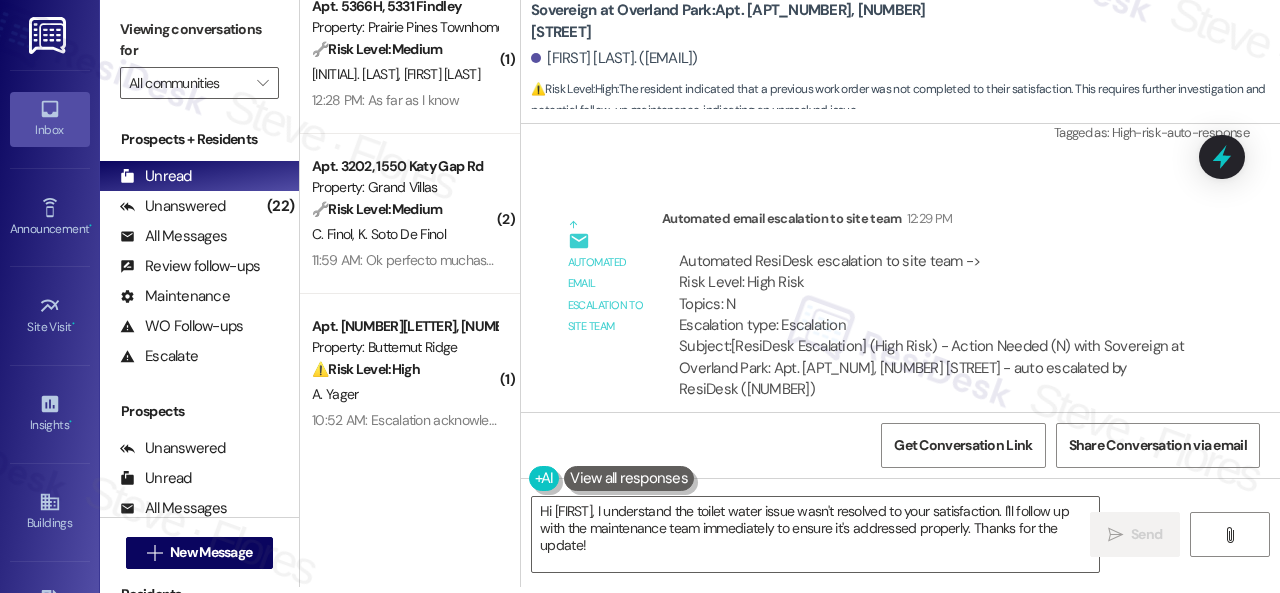 drag, startPoint x: 596, startPoint y: 174, endPoint x: 629, endPoint y: 321, distance: 150.65855 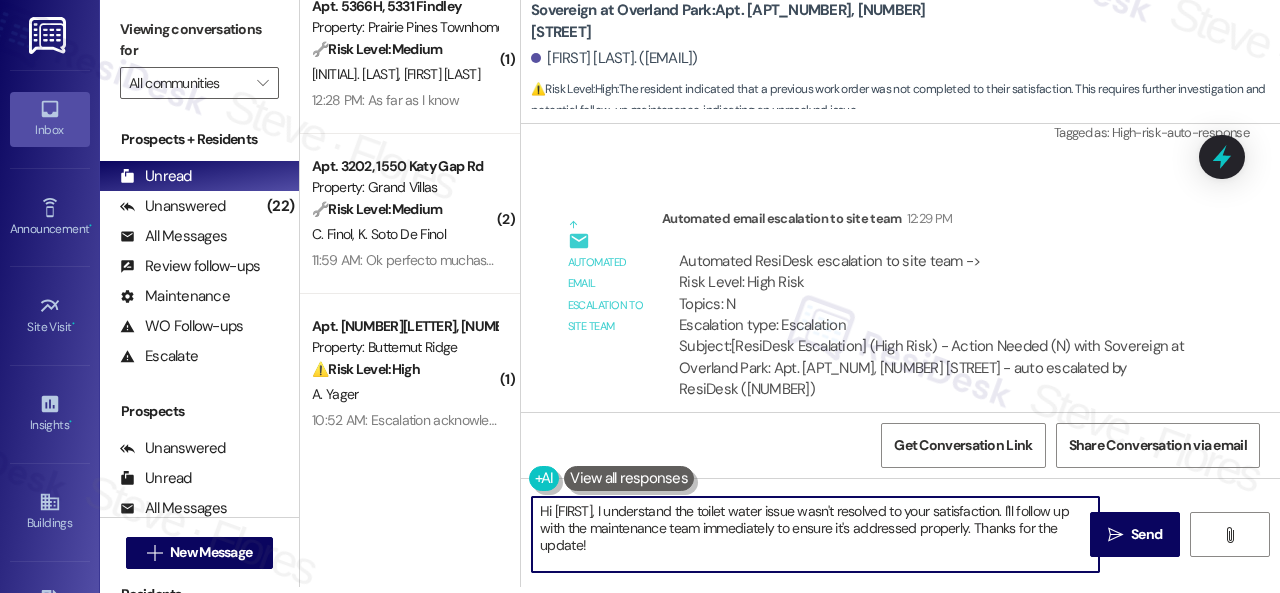 drag, startPoint x: 511, startPoint y: 505, endPoint x: 484, endPoint y: 491, distance: 30.413813 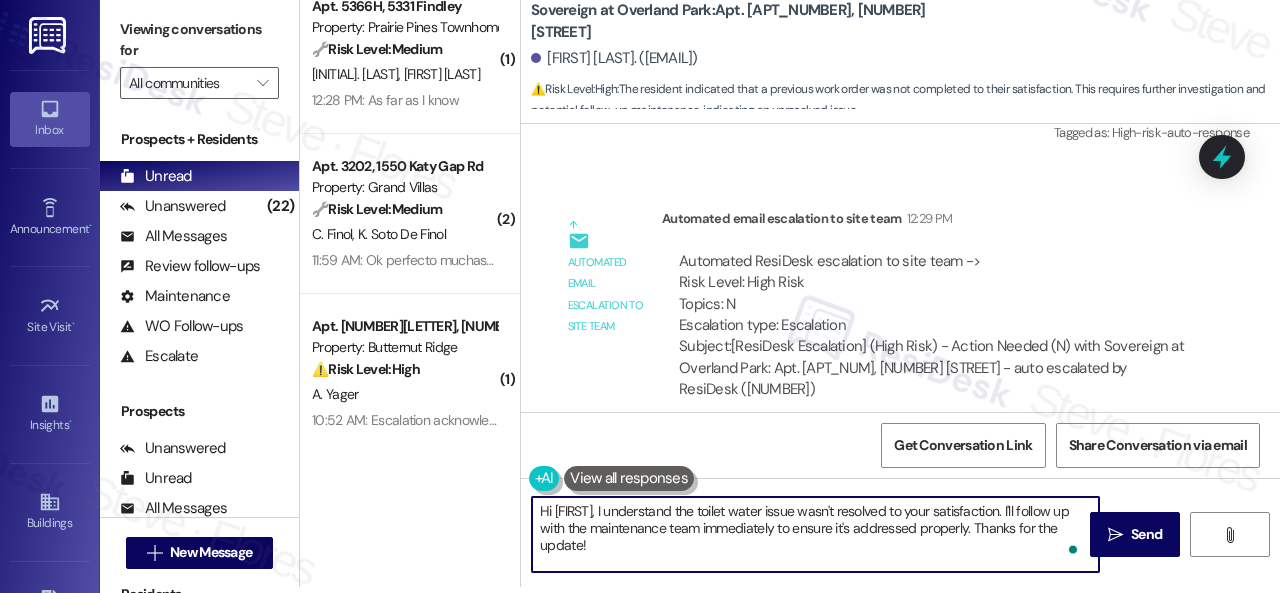 paste on "I'm sorry that the work order wasn't completed to your satisfaction. Can you please provide more details about what went wrong or what needs to be addressed?" 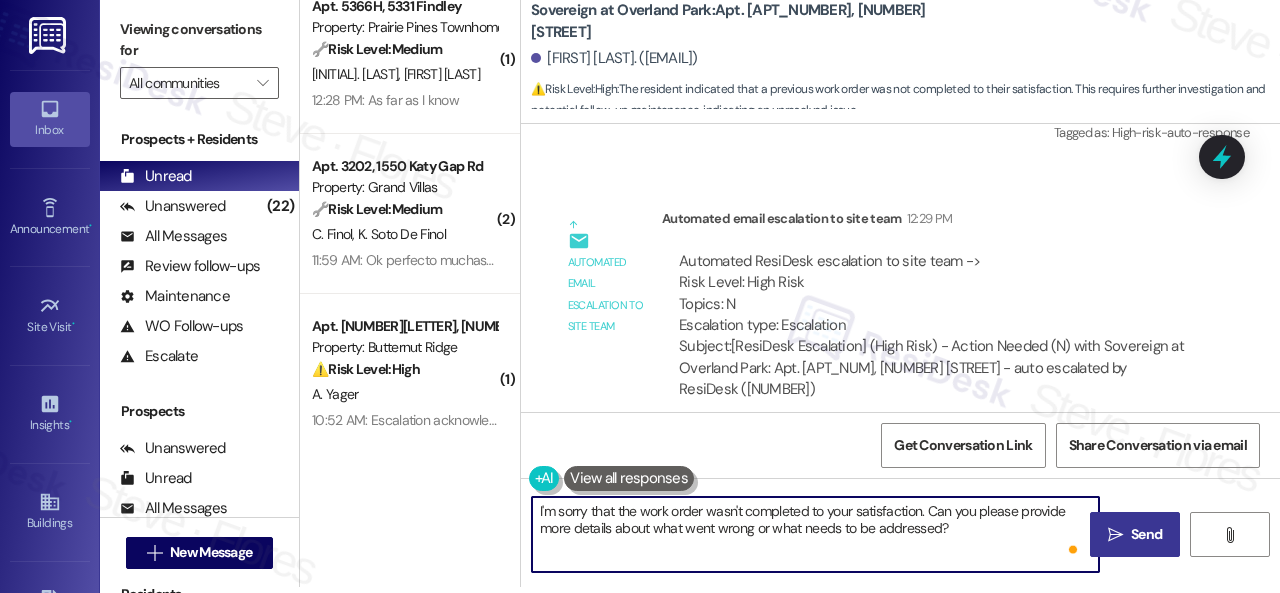 type on "I'm sorry that the work order wasn't completed to your satisfaction. Can you please provide more details about what went wrong or what needs to be addressed?" 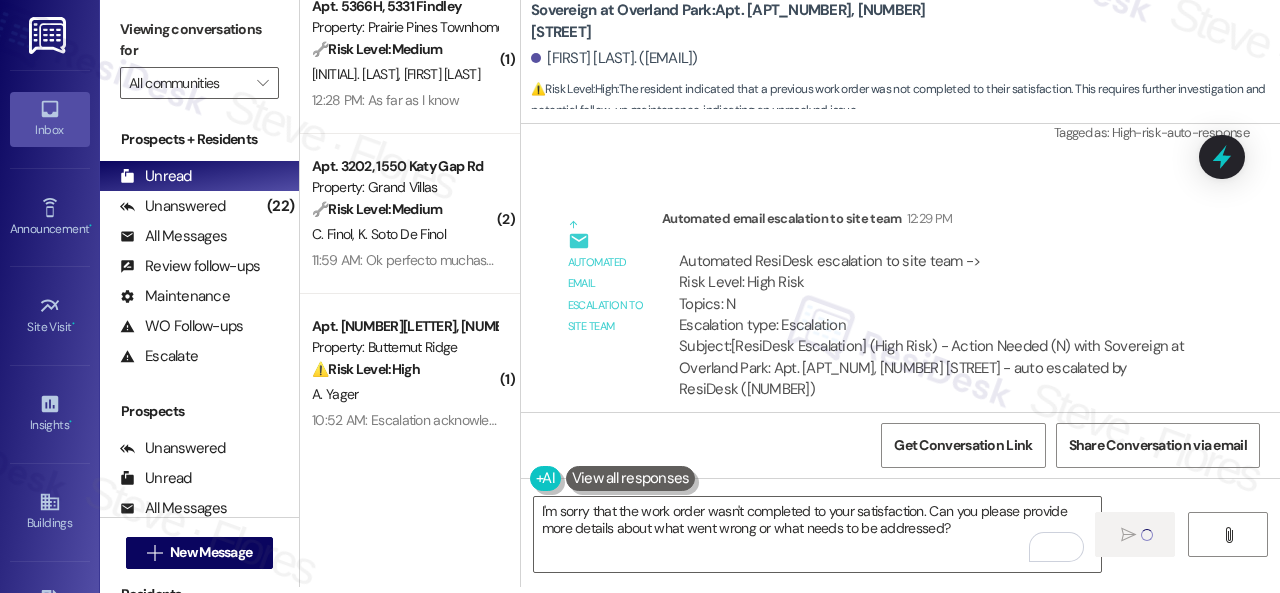type 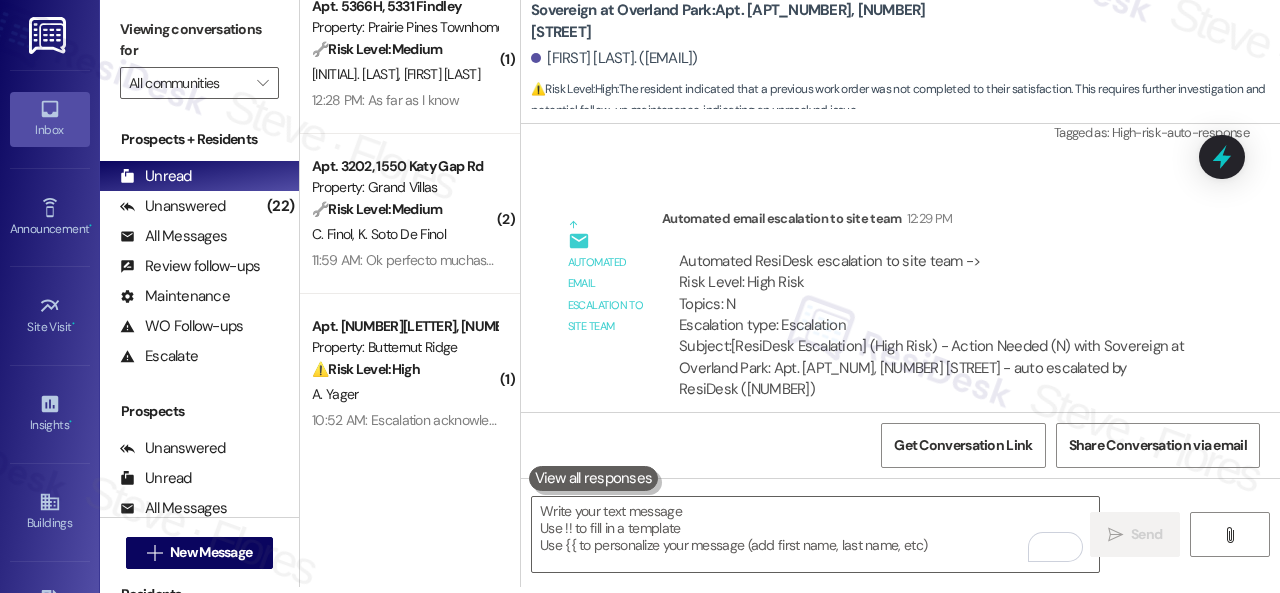 scroll, scrollTop: 0, scrollLeft: 0, axis: both 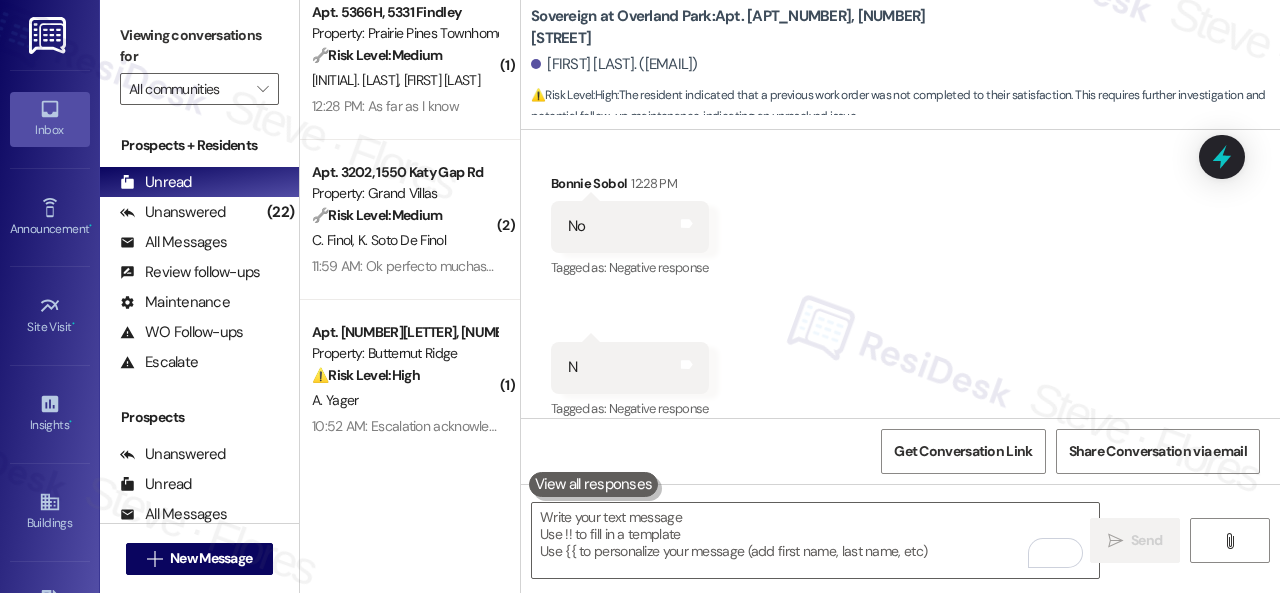 click on "🔧  Risk Level:  Medium The resident is responding to a check-in regarding a previous work order for a dripping ceiling. The response 'As far as I know' suggests a possible lack of complete satisfaction or uncertainty, but does not indicate an immediate or urgent issue. This warrants a Tier 3 follow-up to ensure the problem is fully resolved and to prevent potential future damage or dissatisfaction." at bounding box center [404, 55] 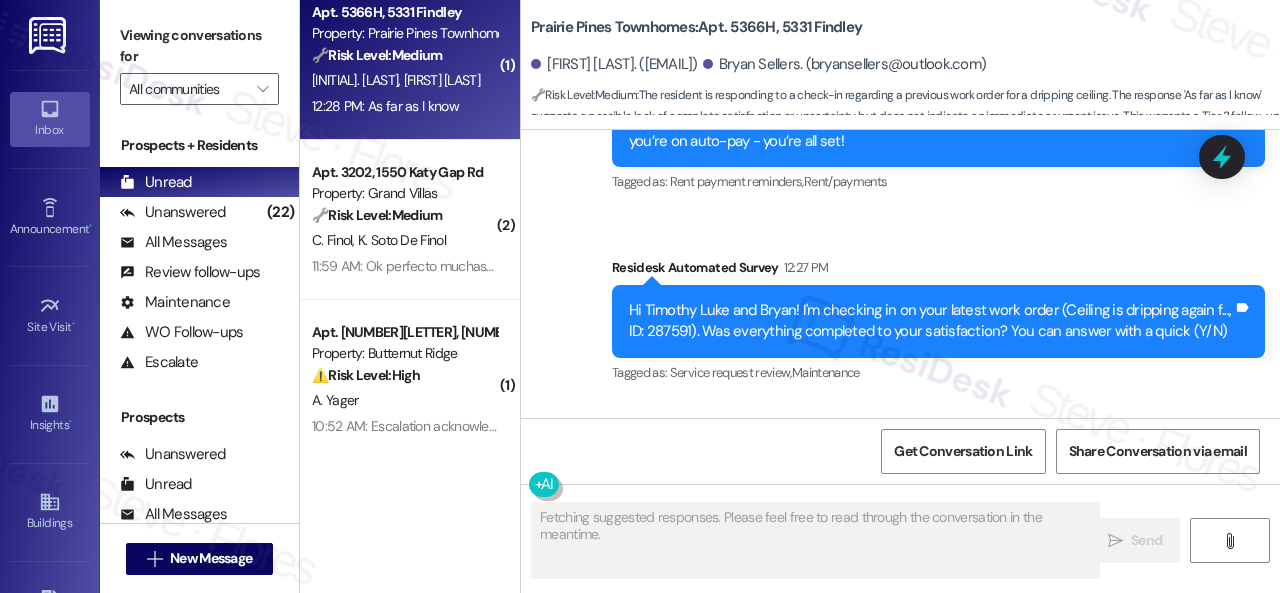 scroll, scrollTop: 2824, scrollLeft: 0, axis: vertical 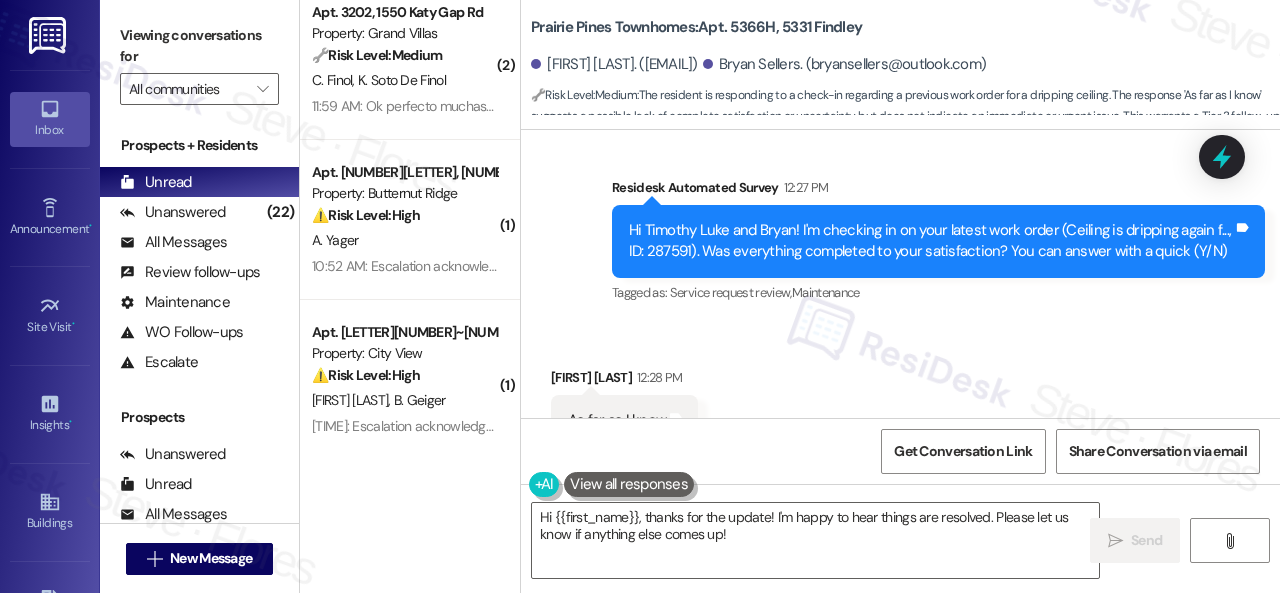 click on "Received via SMS Bryan Sellers 12:28 PM As far as I know  Tags and notes" at bounding box center [900, 391] 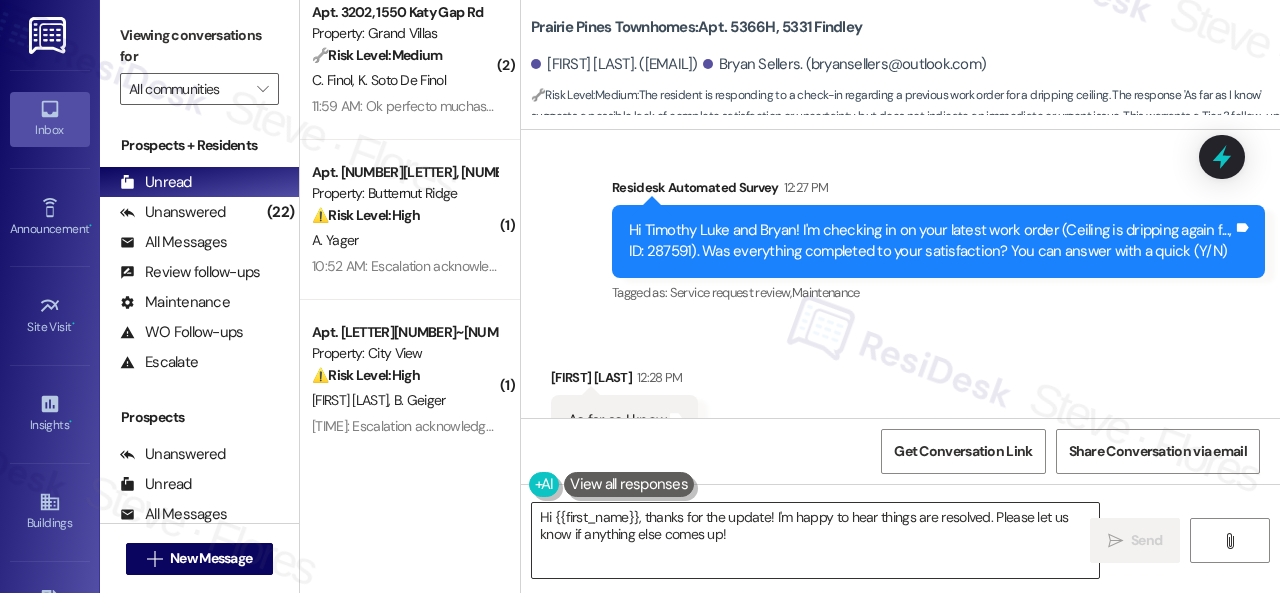 click on "Hi {{first_name}}, thanks for the update! I'm happy to hear things are resolved. Please let us know if anything else comes up!" at bounding box center [815, 540] 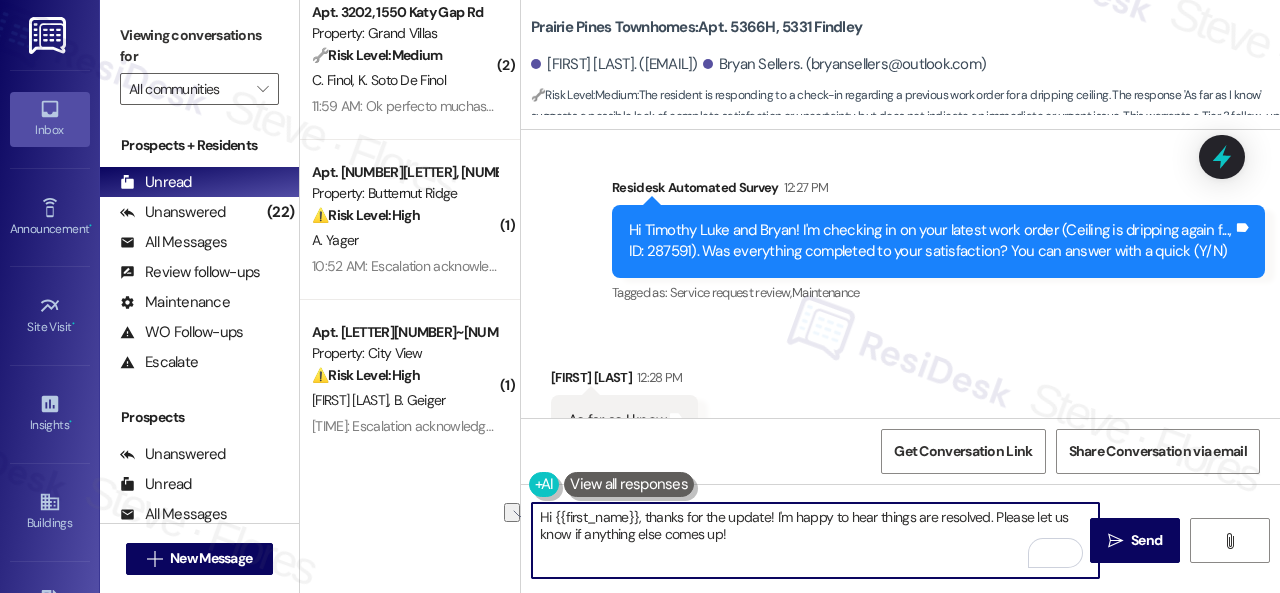 drag, startPoint x: 647, startPoint y: 512, endPoint x: 535, endPoint y: 513, distance: 112.00446 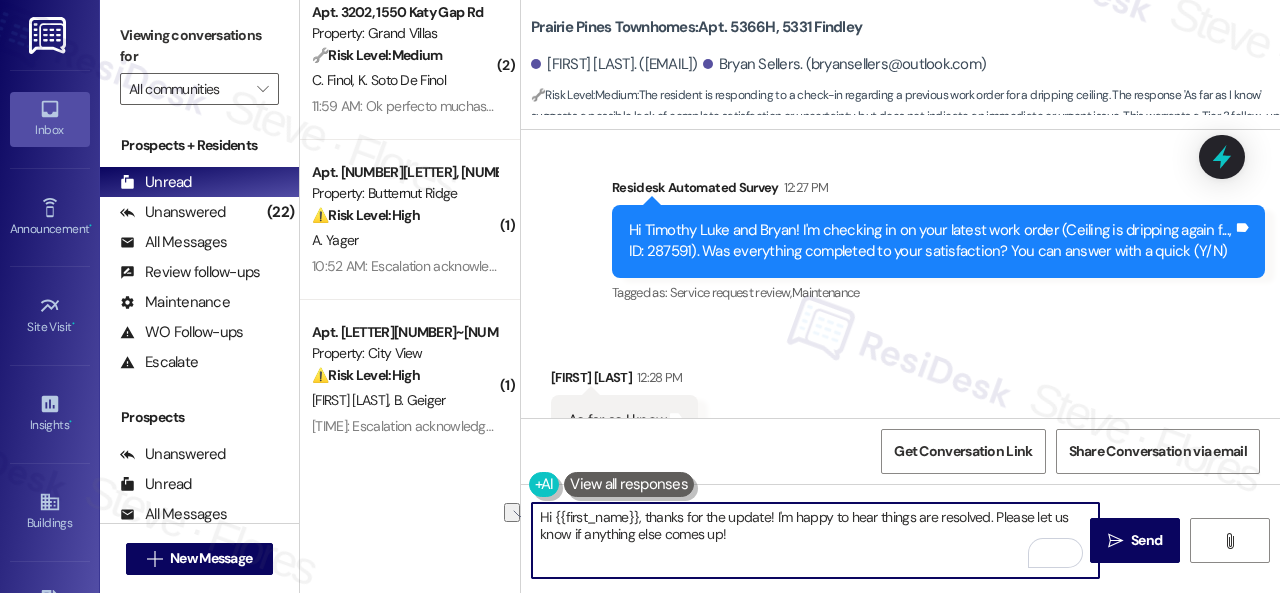 click on "Hi {{first_name}}, thanks for the update! I'm happy to hear things are resolved. Please let us know if anything else comes up!" at bounding box center (815, 540) 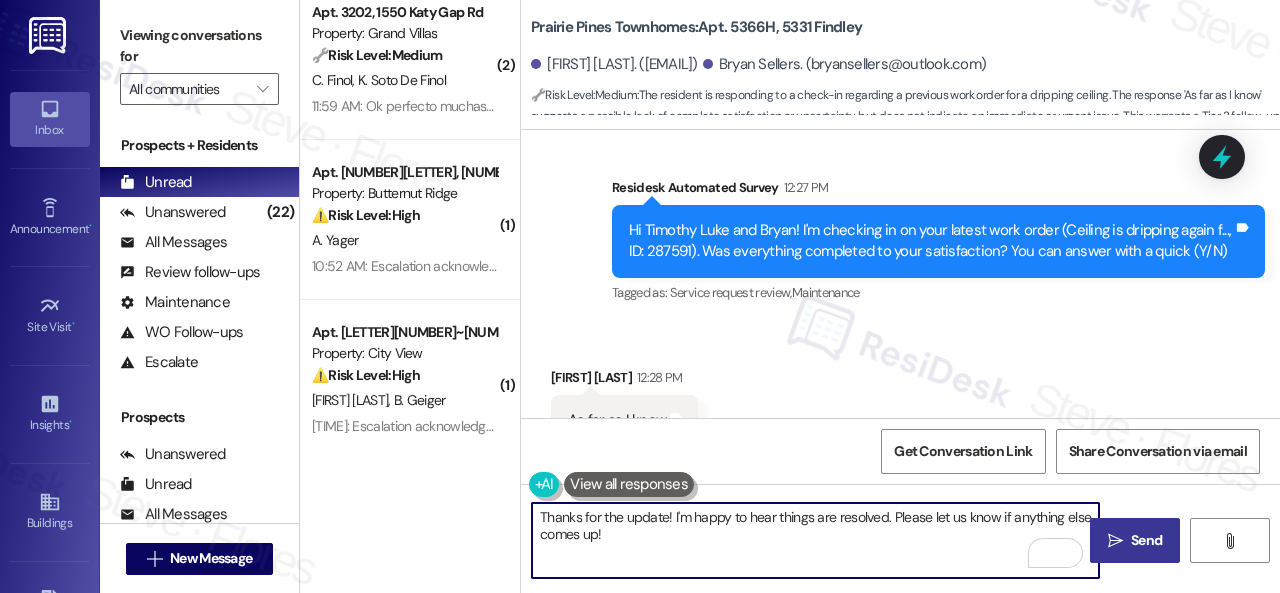 type on "Thanks for the update! I'm happy to hear things are resolved. Please let us know if anything else comes up!" 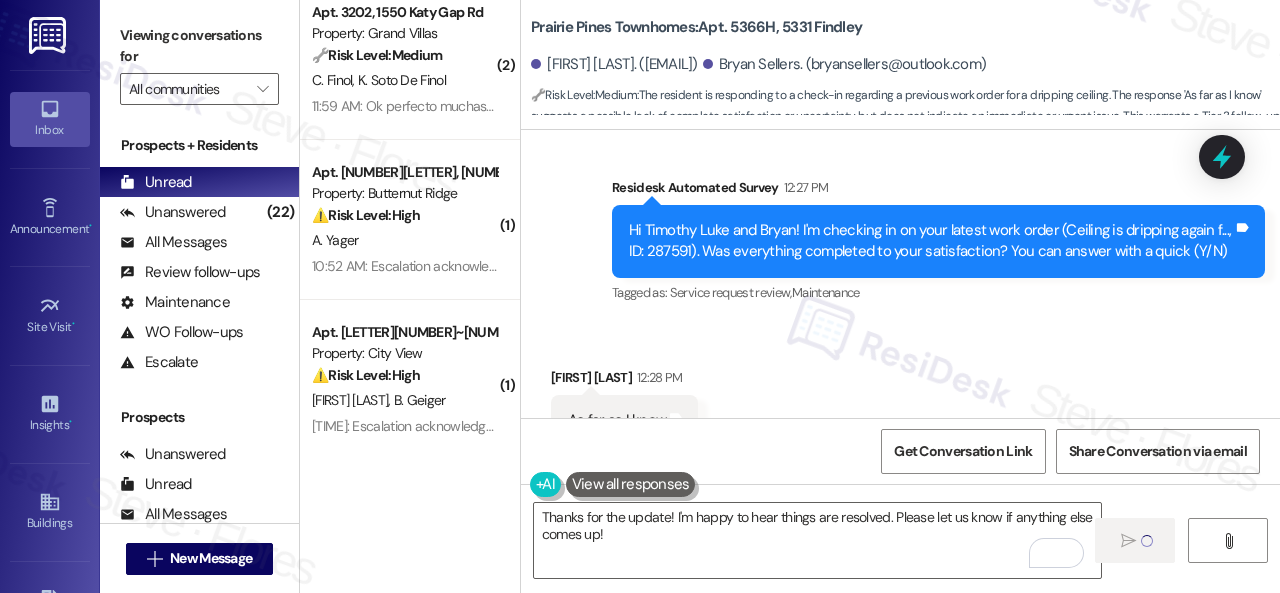 type 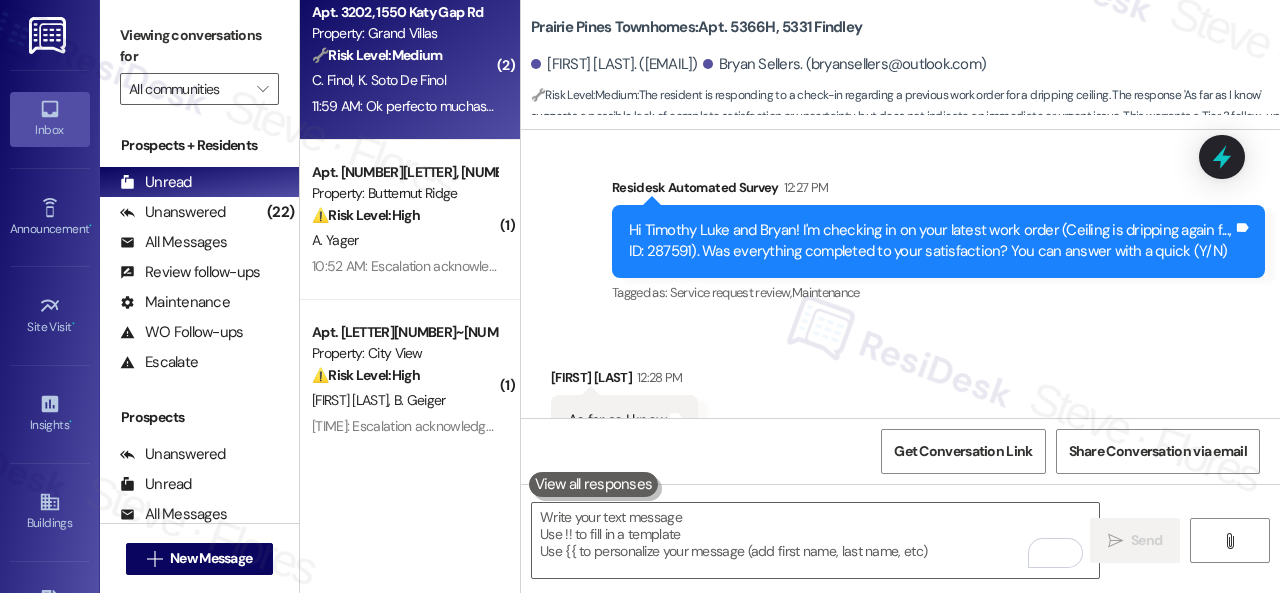 click on "C. Finol K. Soto De Finol" at bounding box center [404, 80] 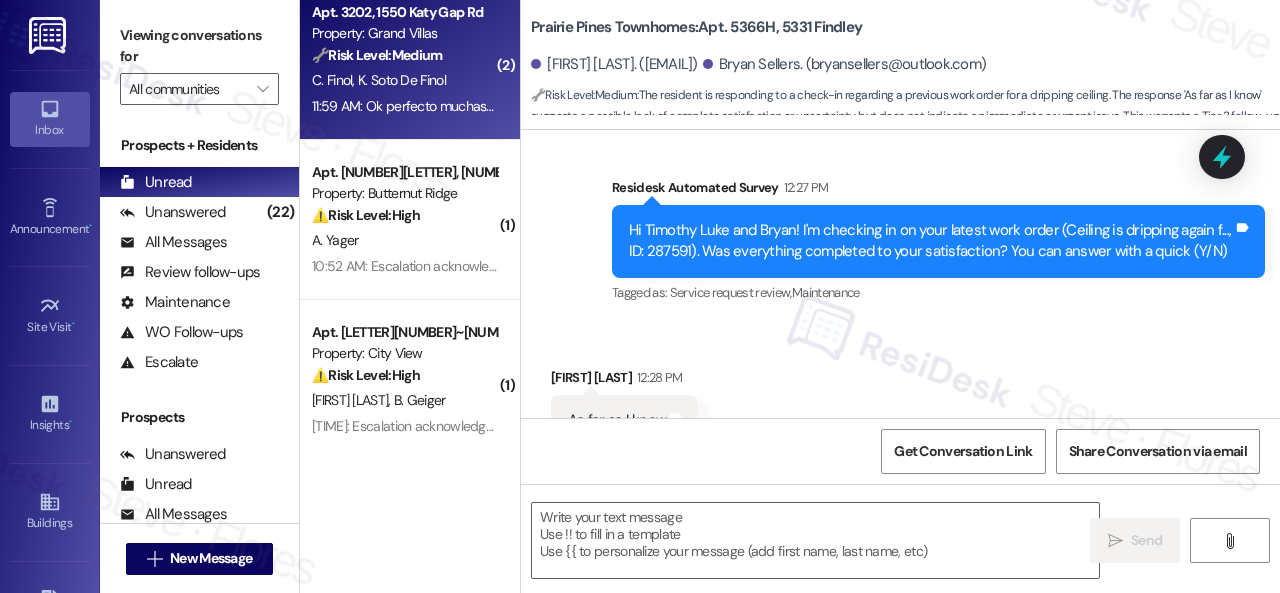 type on "Fetching suggested responses. Please feel free to read through the conversation in the meantime." 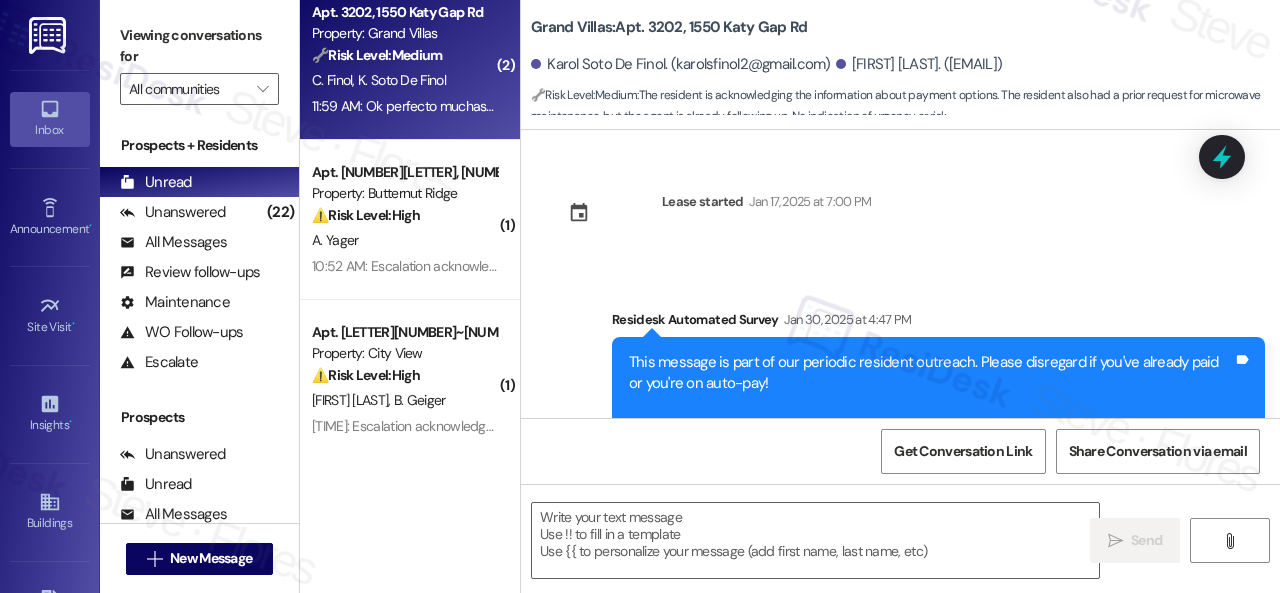 scroll, scrollTop: 10840, scrollLeft: 0, axis: vertical 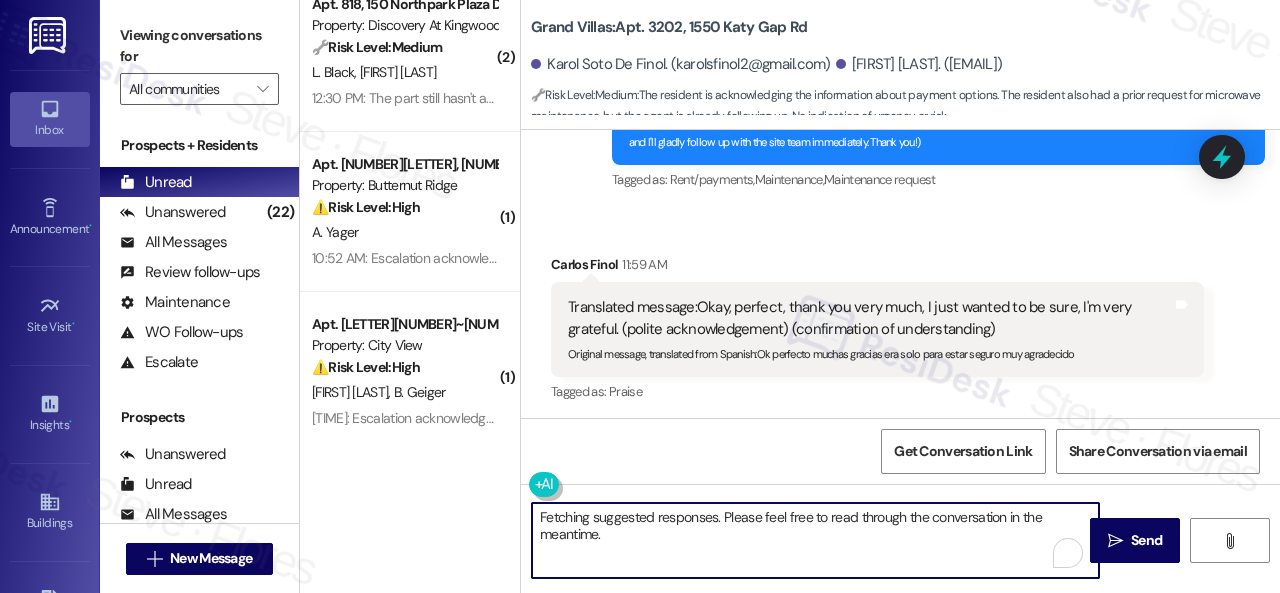 drag, startPoint x: 622, startPoint y: 544, endPoint x: 462, endPoint y: 491, distance: 168.5497 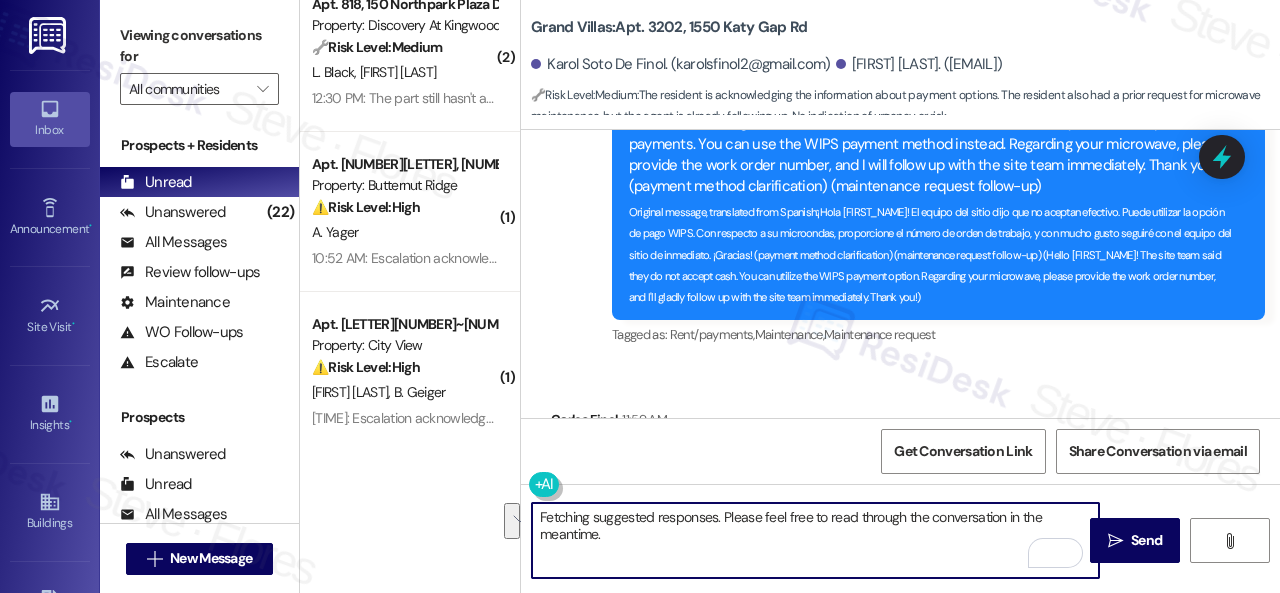 scroll, scrollTop: 10840, scrollLeft: 0, axis: vertical 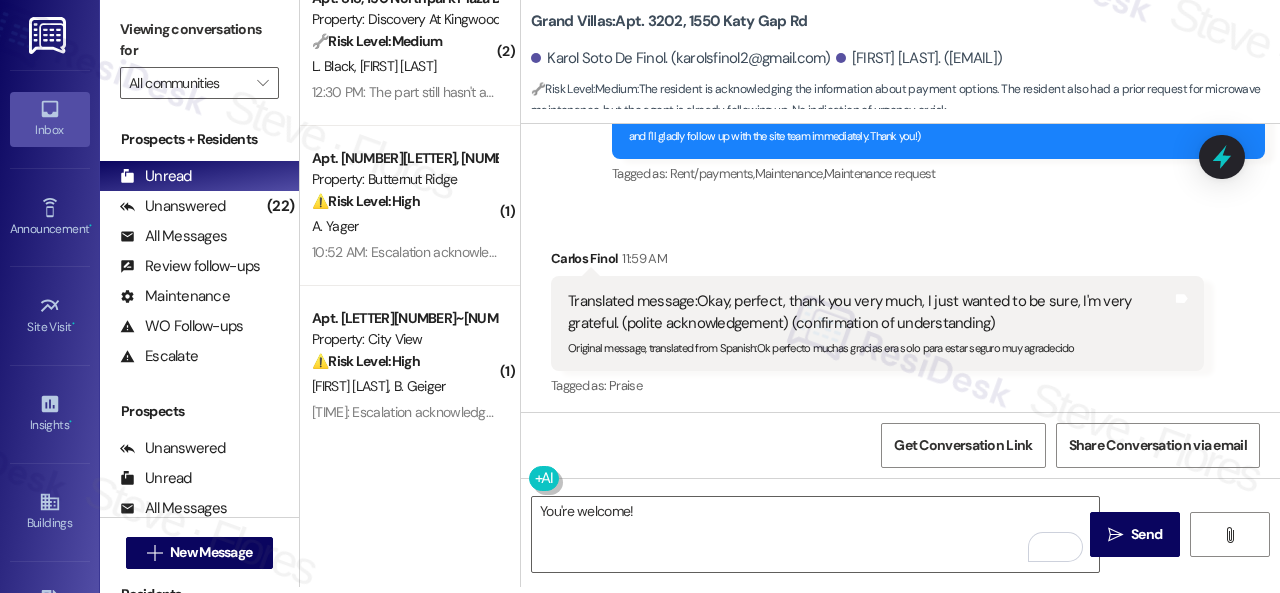 click on "Get Conversation Link Share Conversation via email" at bounding box center (900, 445) 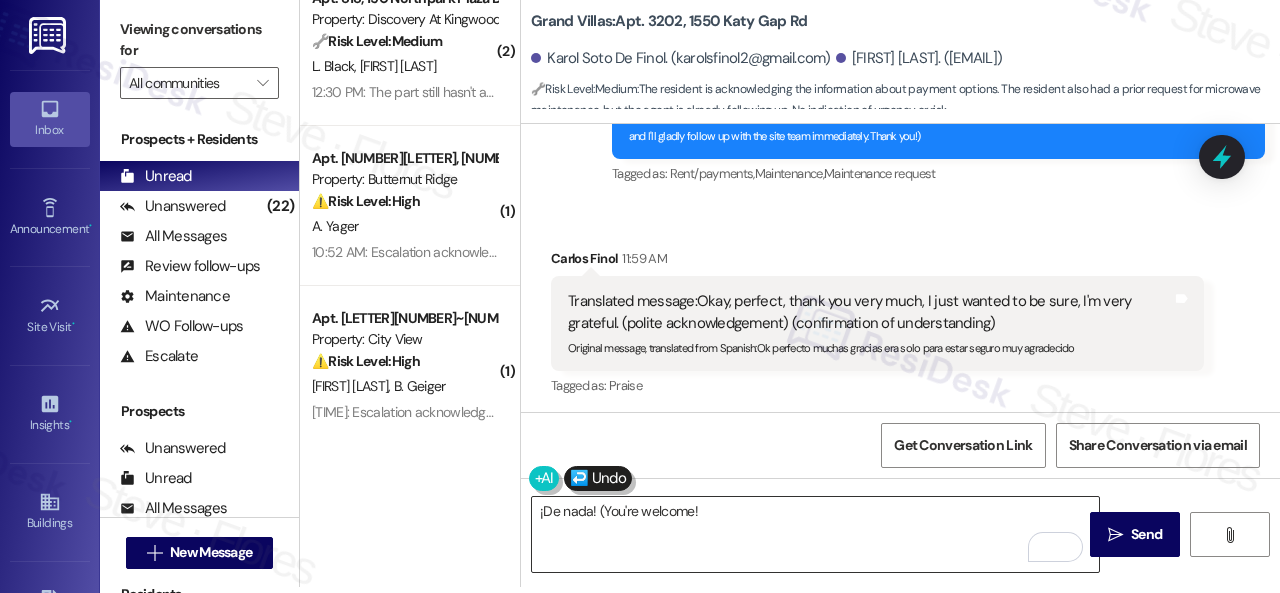 type on "¡De nada! (You're welcome!)" 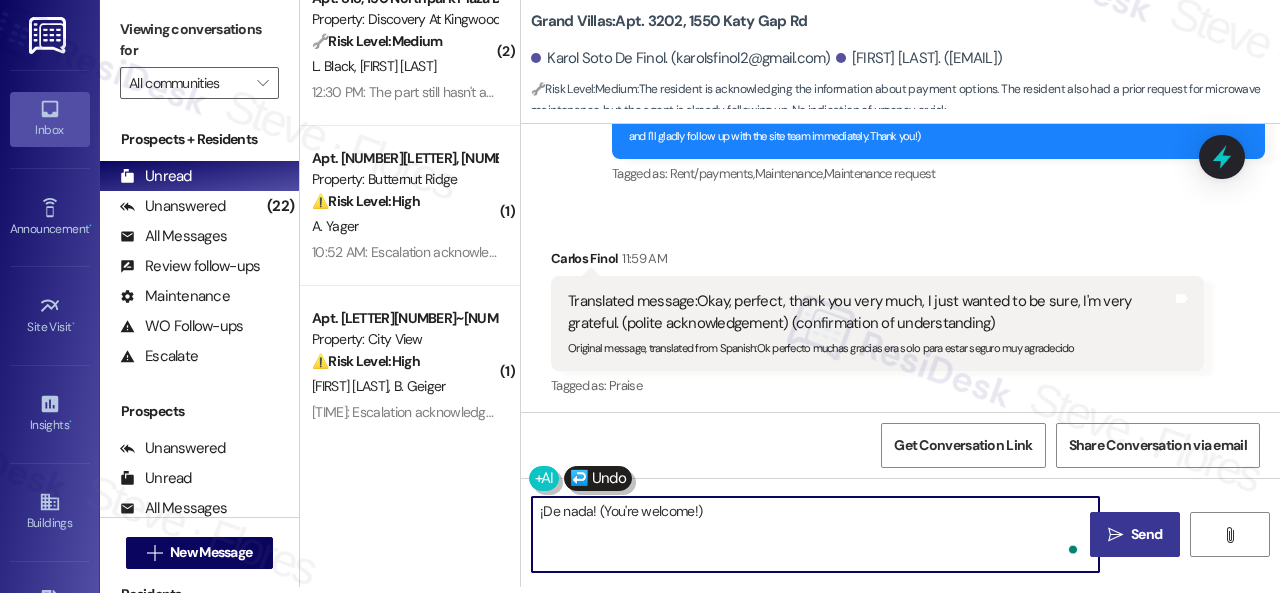 click on "Send" at bounding box center (1146, 534) 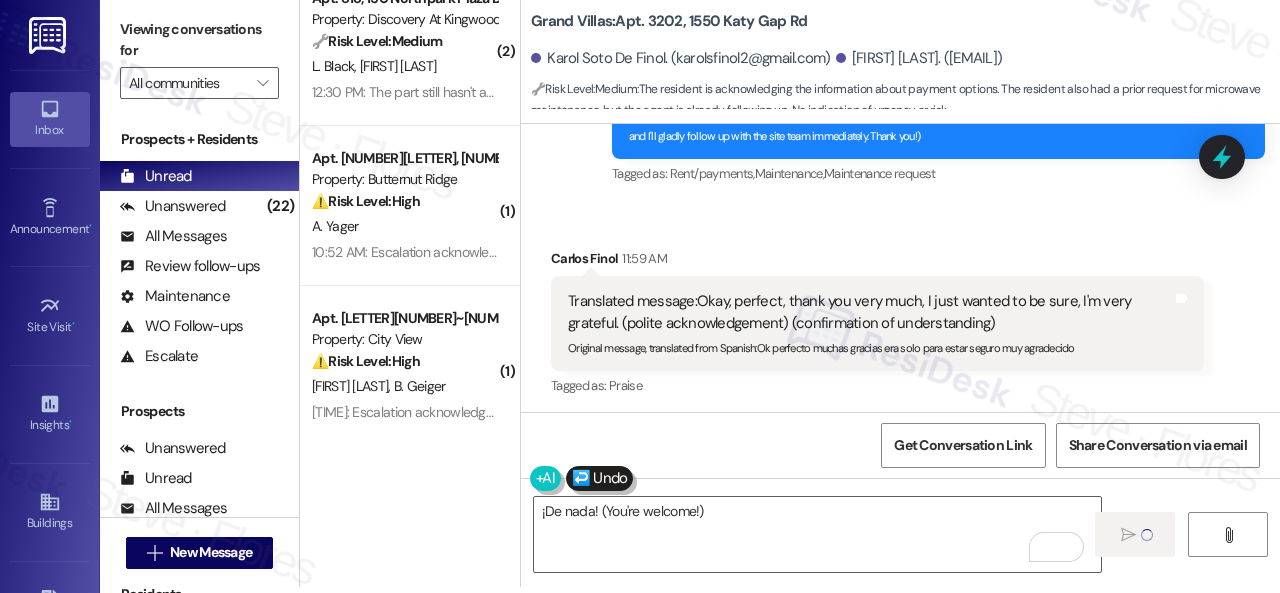 type 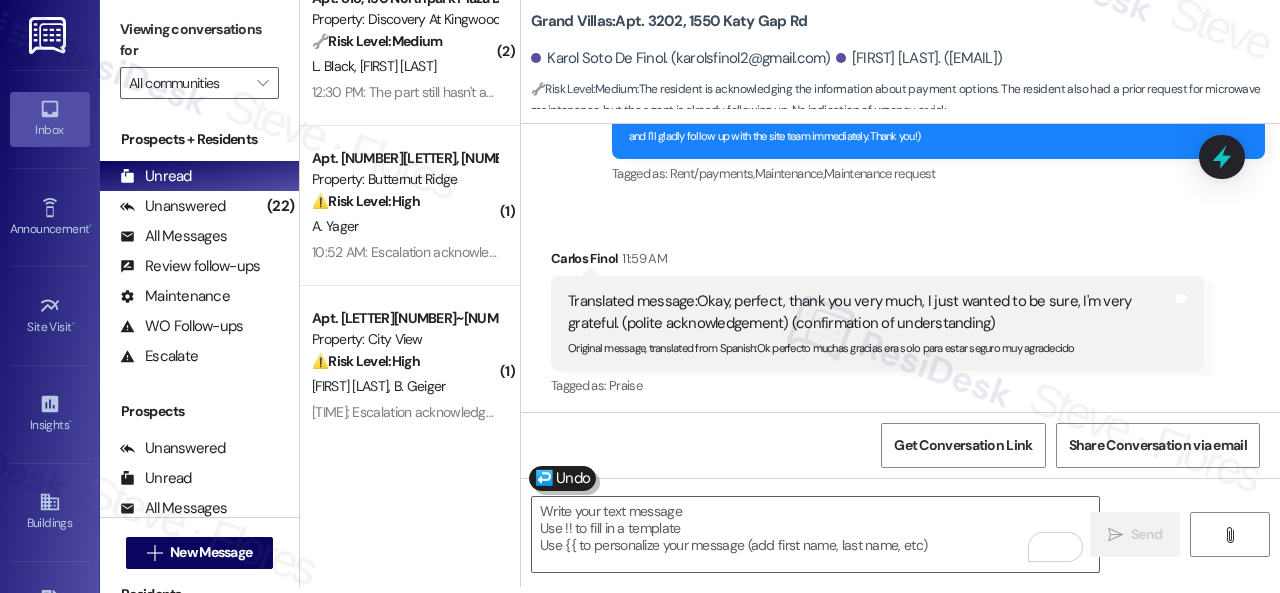 scroll, scrollTop: 0, scrollLeft: 0, axis: both 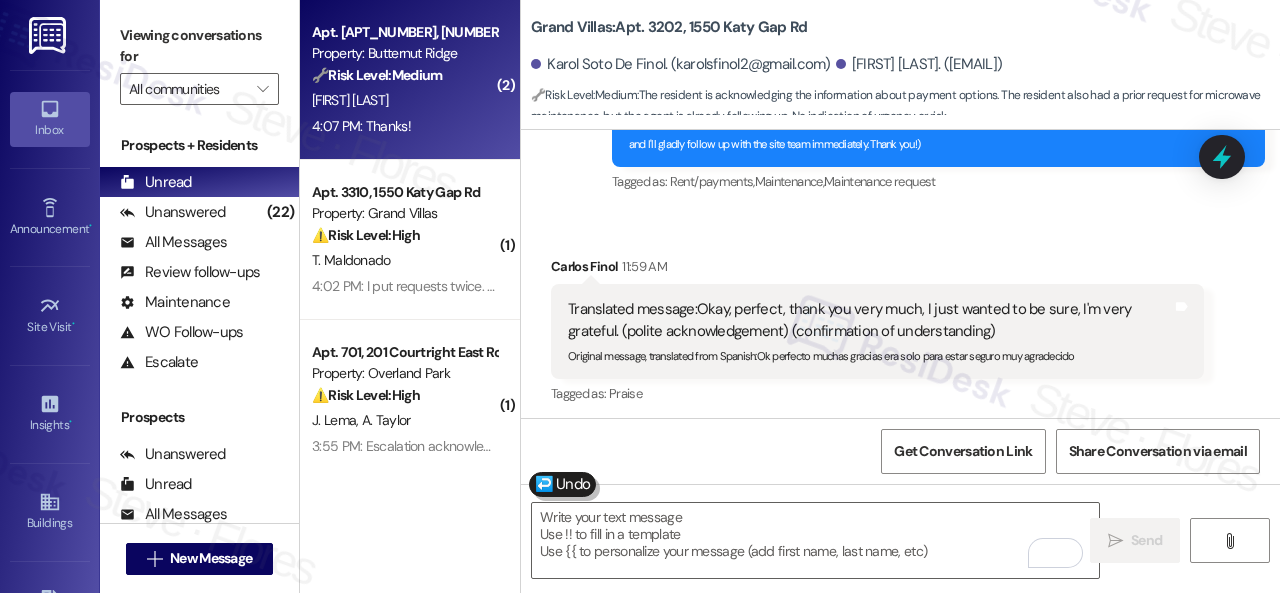 click on "4:07 PM: Thanks! 4:07 PM: Thanks!" at bounding box center (404, 126) 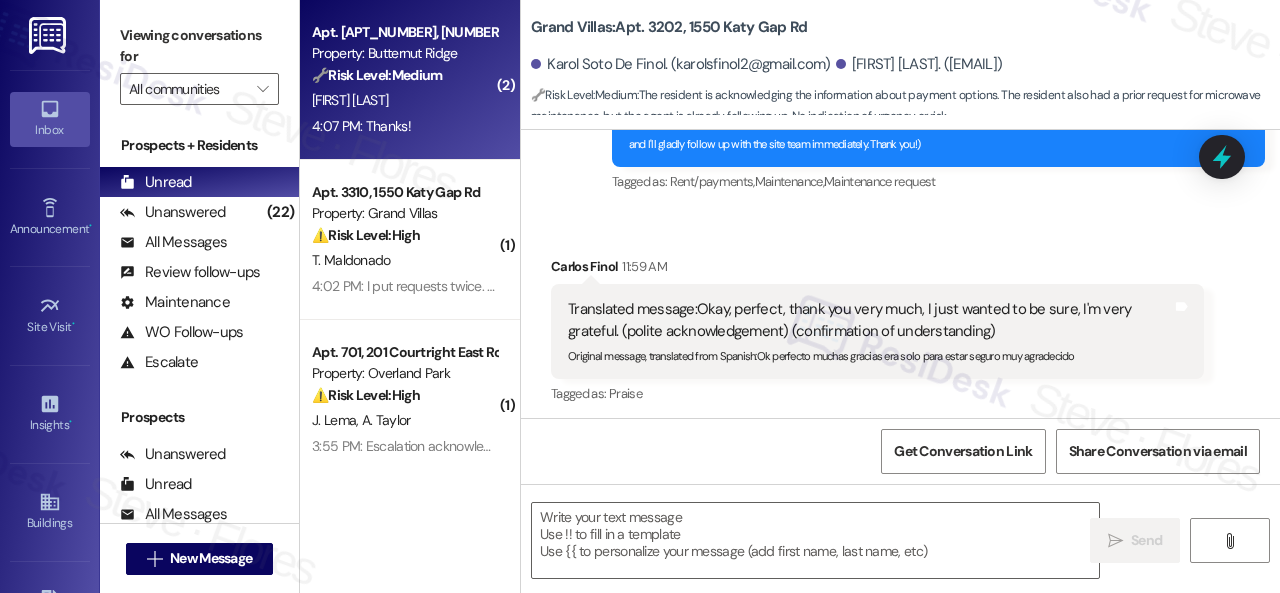 type on "Fetching suggested responses. Please feel free to read through the conversation in the meantime." 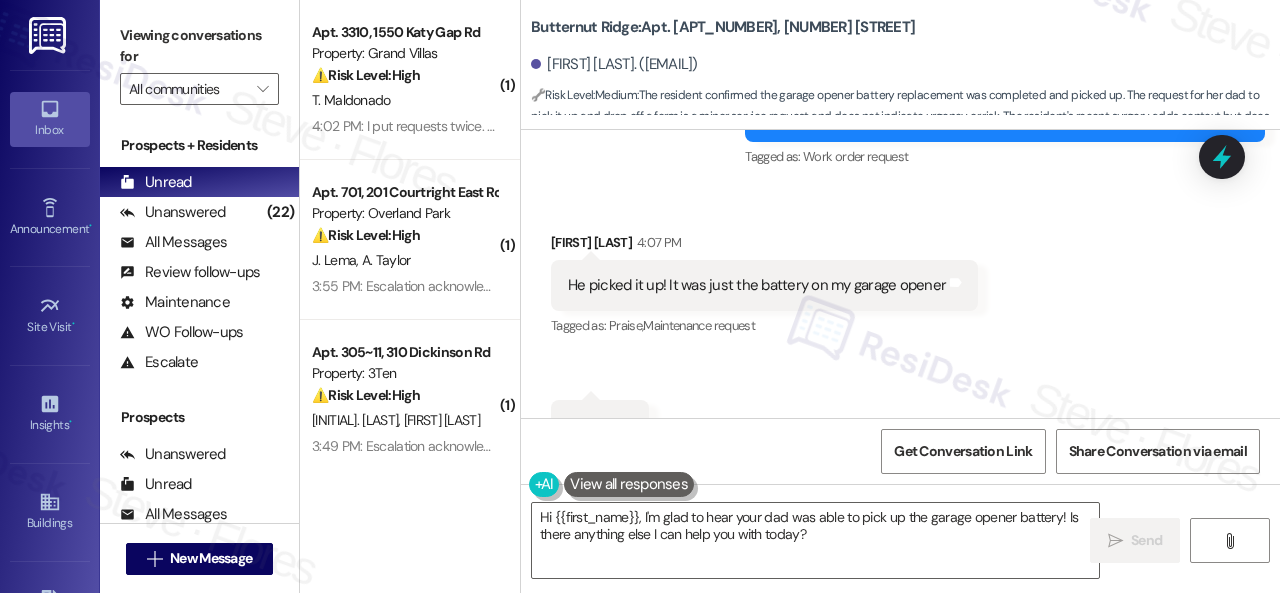 scroll, scrollTop: 3570, scrollLeft: 0, axis: vertical 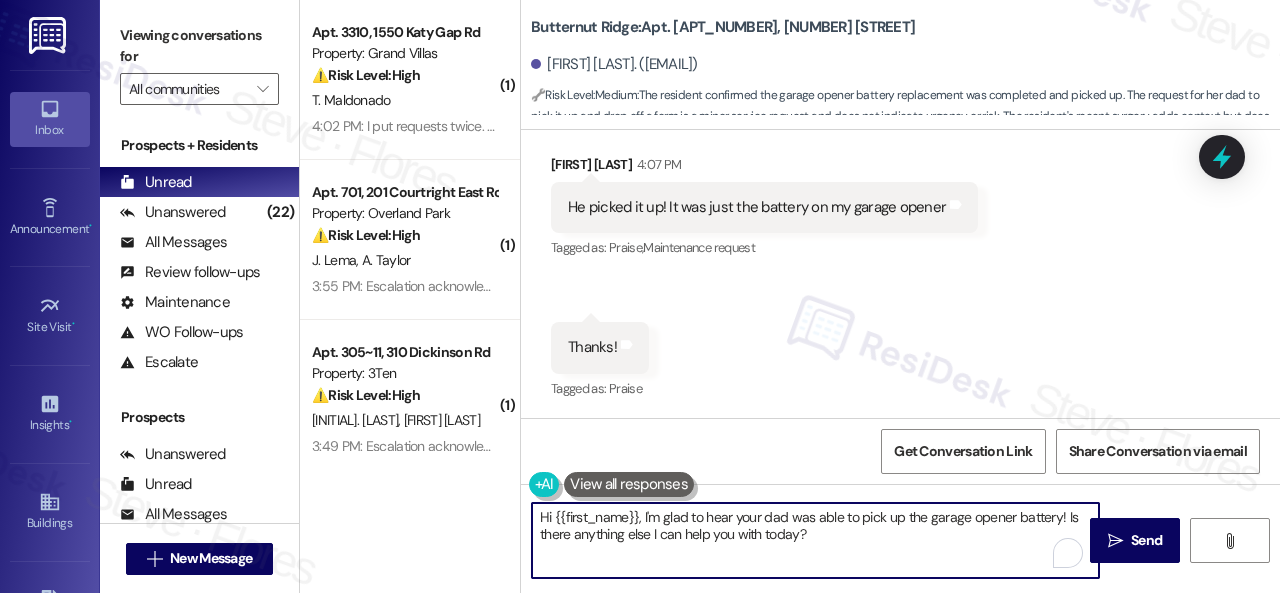 drag, startPoint x: 822, startPoint y: 535, endPoint x: 408, endPoint y: 516, distance: 414.43576 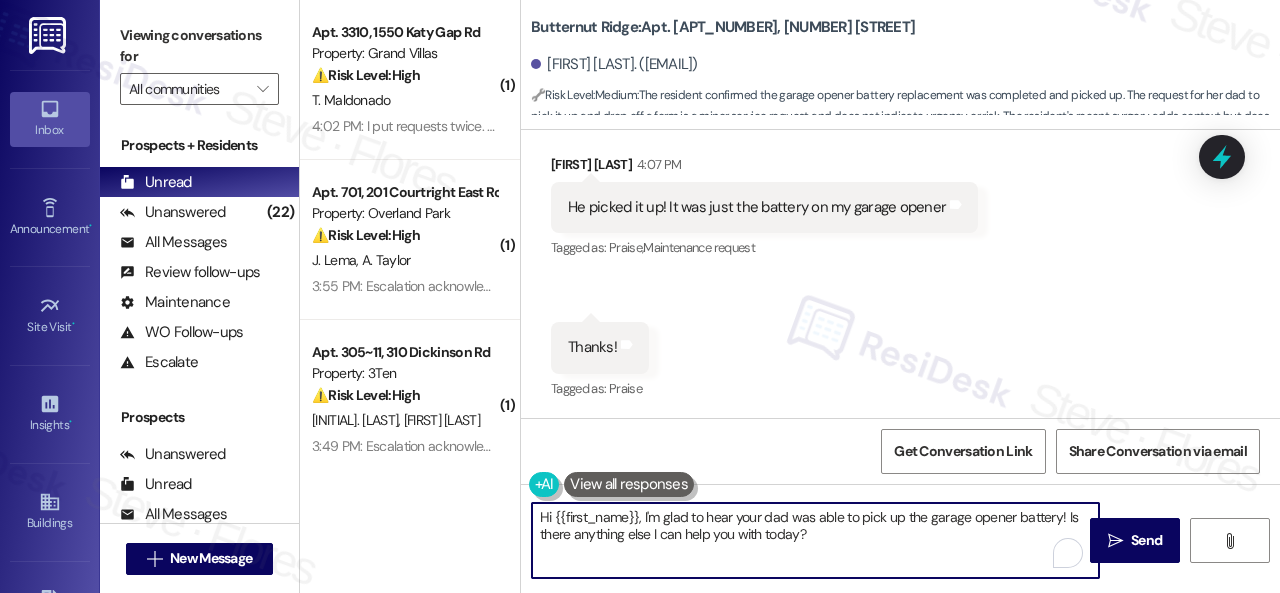 click on "( 1 ) Apt. 3310, 1550 Katy Gap Rd Property: Grand Villas ⚠️  Risk Level:  High The resident indicates that the A/C unit has a leak and will need to be replaced in two months, which is a maintenance issue that could lead to further damage. Additionally, the resident reports that their washer is not working properly and they have submitted multiple requests without resolution. The lack of a functioning washer is an urgent maintenance issue that impacts habitability. T. Maldonado 4:02 PM: I put requests twice. I don't know work order. 4:02 PM: I put requests twice. I don't know work order. ( 1 ) Apt. 701, 201 Courtright East Road Property: Overland Park ⚠️  Risk Level:  High J. Lema A. Taylor 3:55 PM: Escalation acknowledged. 3:55 PM: Escalation acknowledged. ( 1 ) Apt. 305~11, 310 Dickinson Rd Property: 3Ten ⚠️  Risk Level:  High E. Sadler J. Keysear 3:49 PM: Escalation acknowledged. 3:49 PM: Escalation acknowledged. ( 1 ) Apt. 4172RL, 4460 Mountain Laurel Road Property: The Greyson 💡 Low ( 1 )" at bounding box center (790, 296) 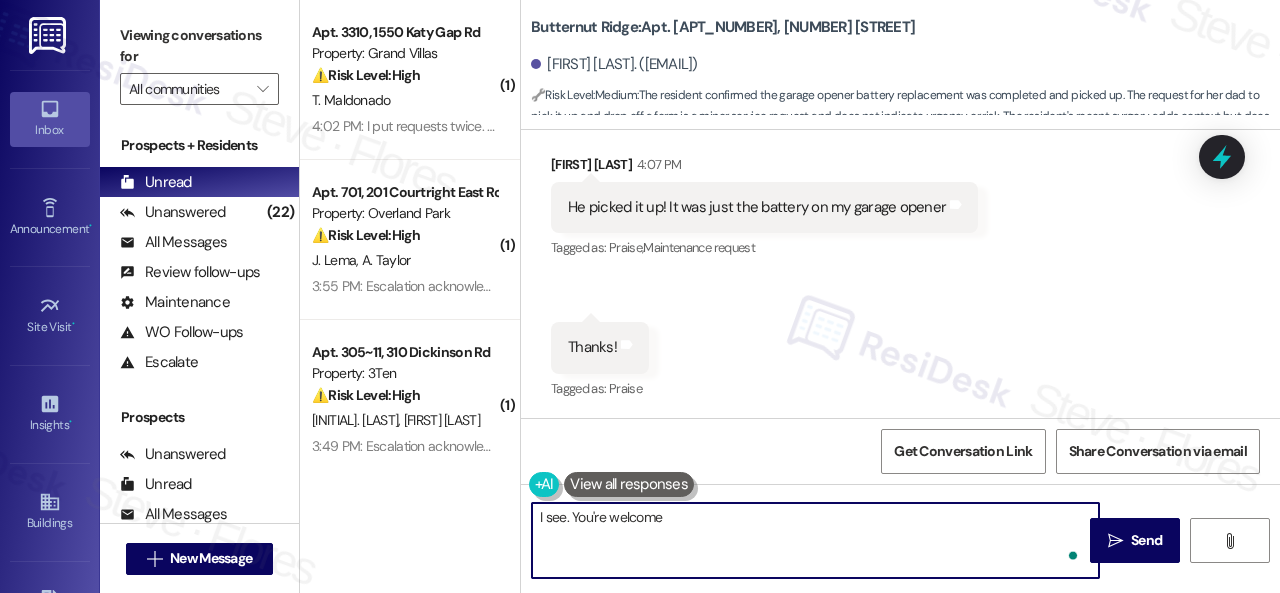 type on "I see. You're welcome!" 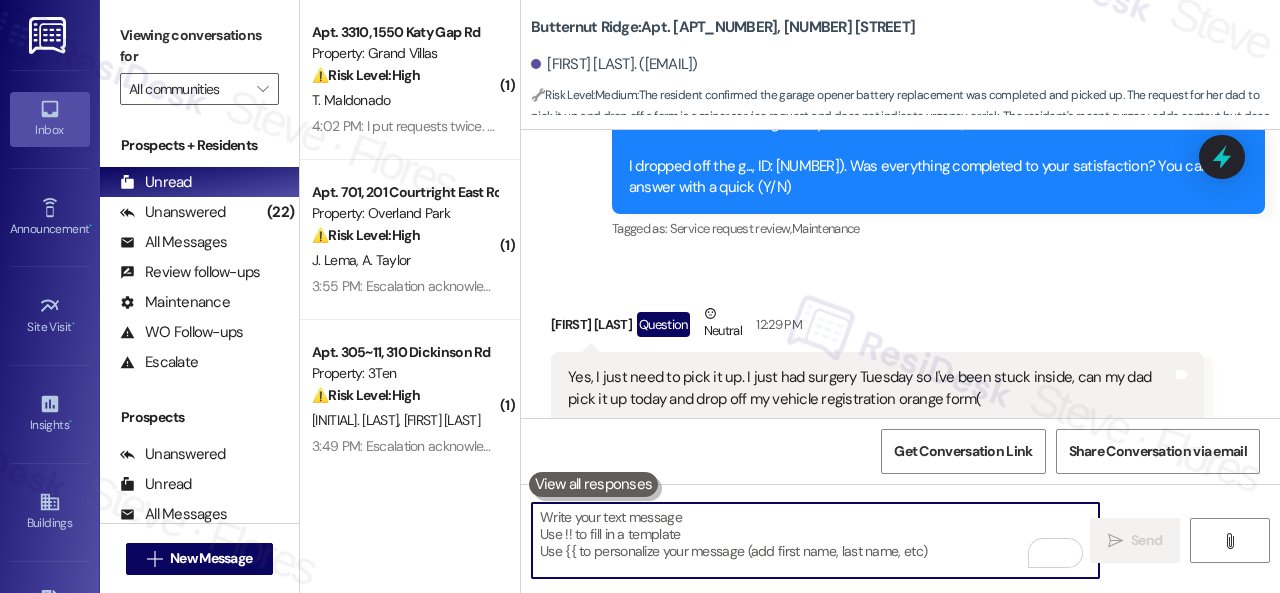 scroll, scrollTop: 2969, scrollLeft: 0, axis: vertical 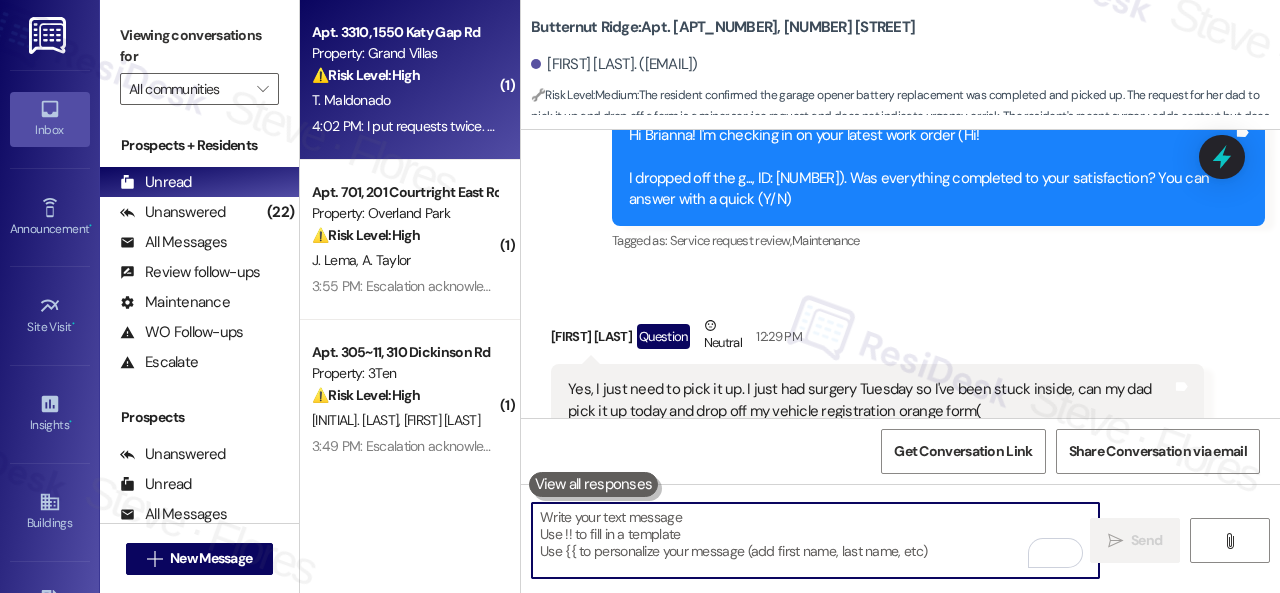 type 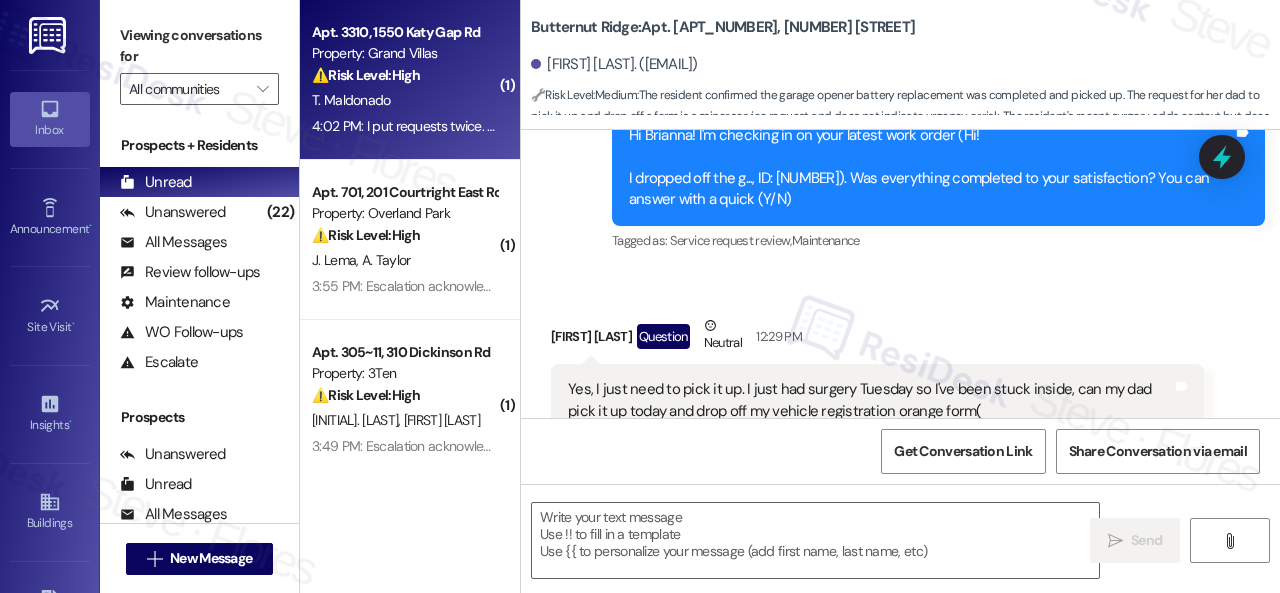 type on "Fetching suggested responses. Please feel free to read through the conversation in the meantime." 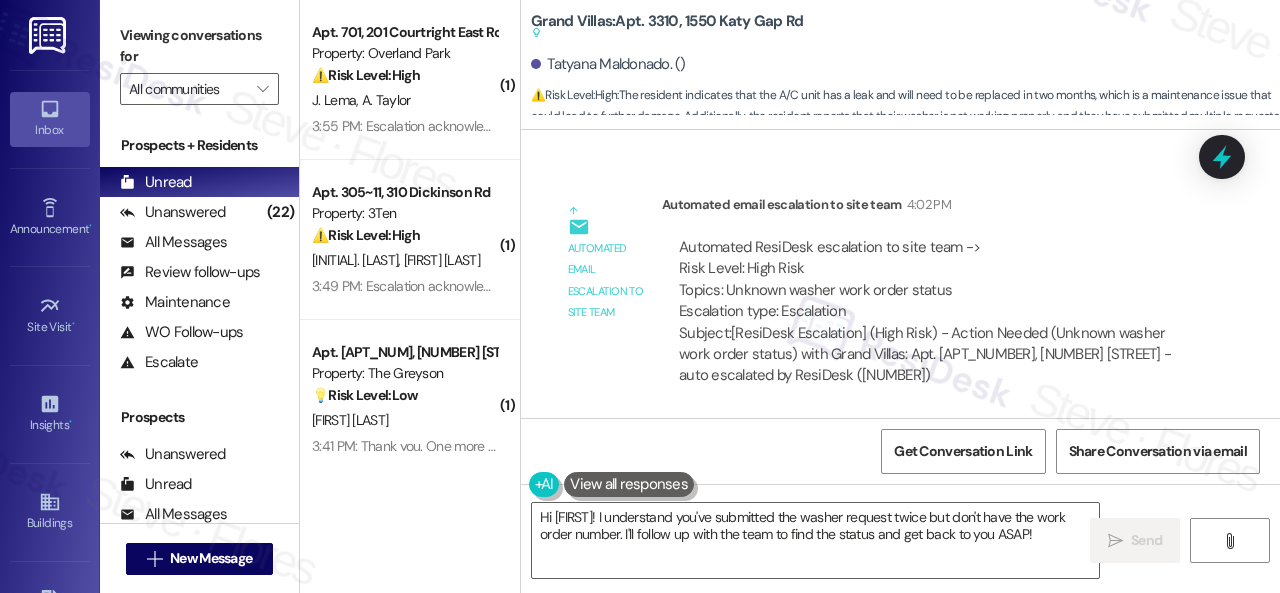 scroll, scrollTop: 11748, scrollLeft: 0, axis: vertical 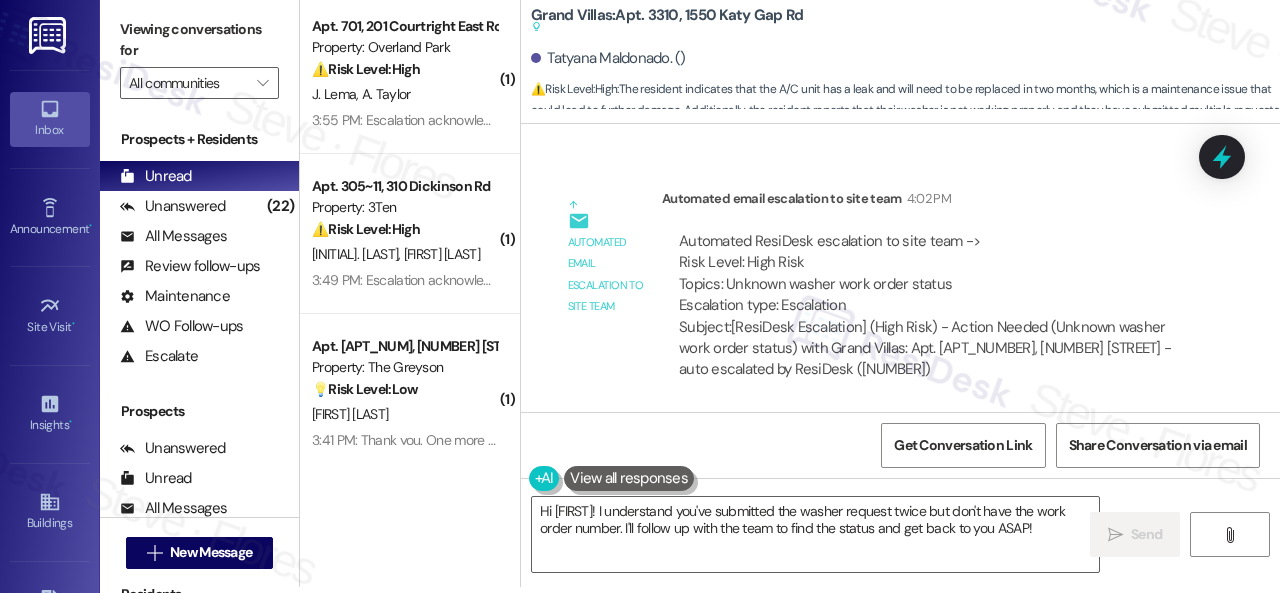click on "Automated ResiDesk escalation to site team ->
Risk Level: High Risk
Topics: Unknown washer work order status
Escalation type: Escalation" at bounding box center (933, 274) 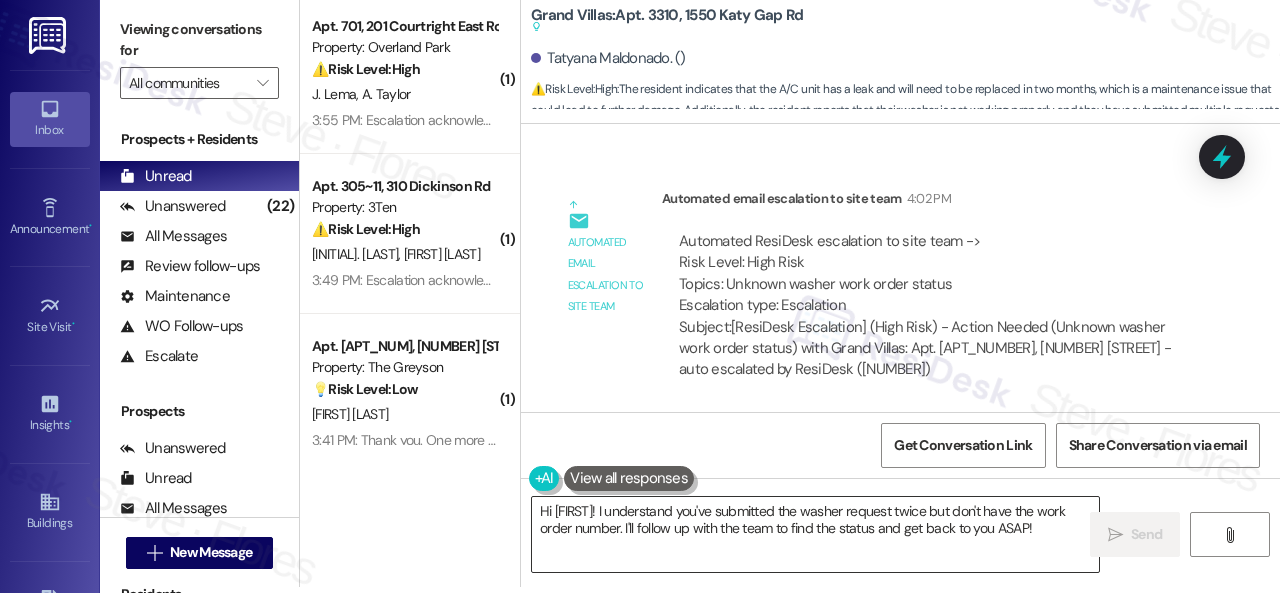 click on "Hi {{first_name}}! I understand you've submitted the washer request twice but don't have the work order number. I'll follow up with the team to find the status and get back to you ASAP!" at bounding box center (815, 534) 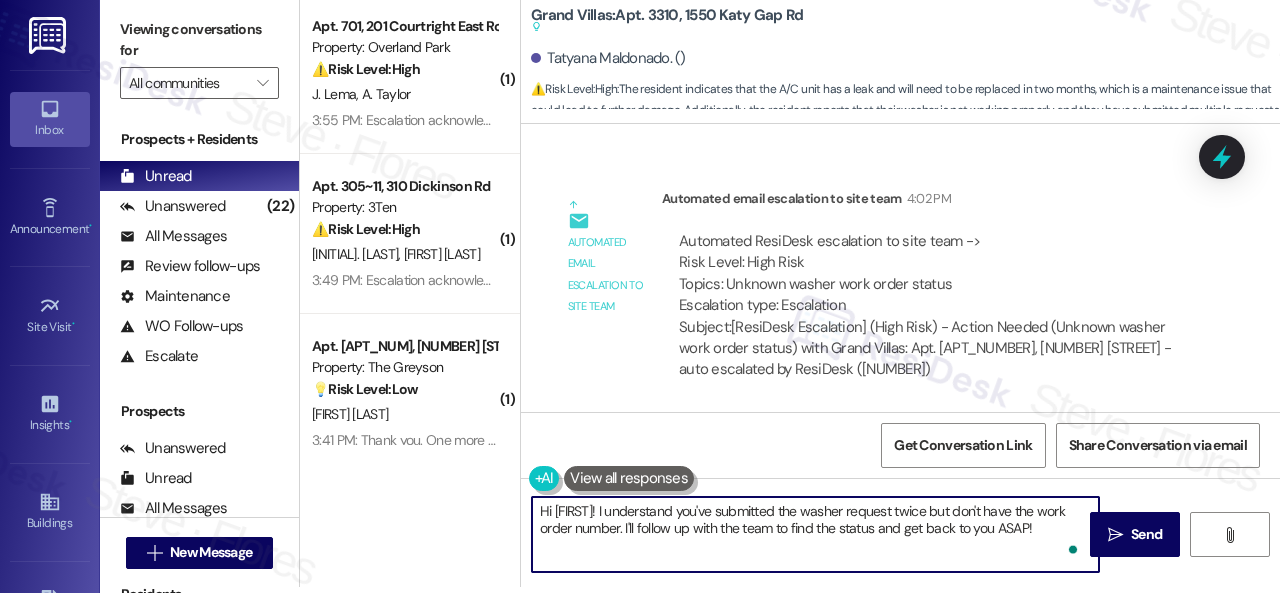 paste on "I'll be happy to submit a work order on your behalf. Please provide more details to explain the issue. Please provide as much detail as possible and include photos if available.
Note: Due to limited availability, our maintenance team isn't able to call or schedule visits in advance. By submitting a work order, you're permitting them to enter your apartment, even if you're not home. If any children may be alone during the visit, please let me know so we can inform the team." 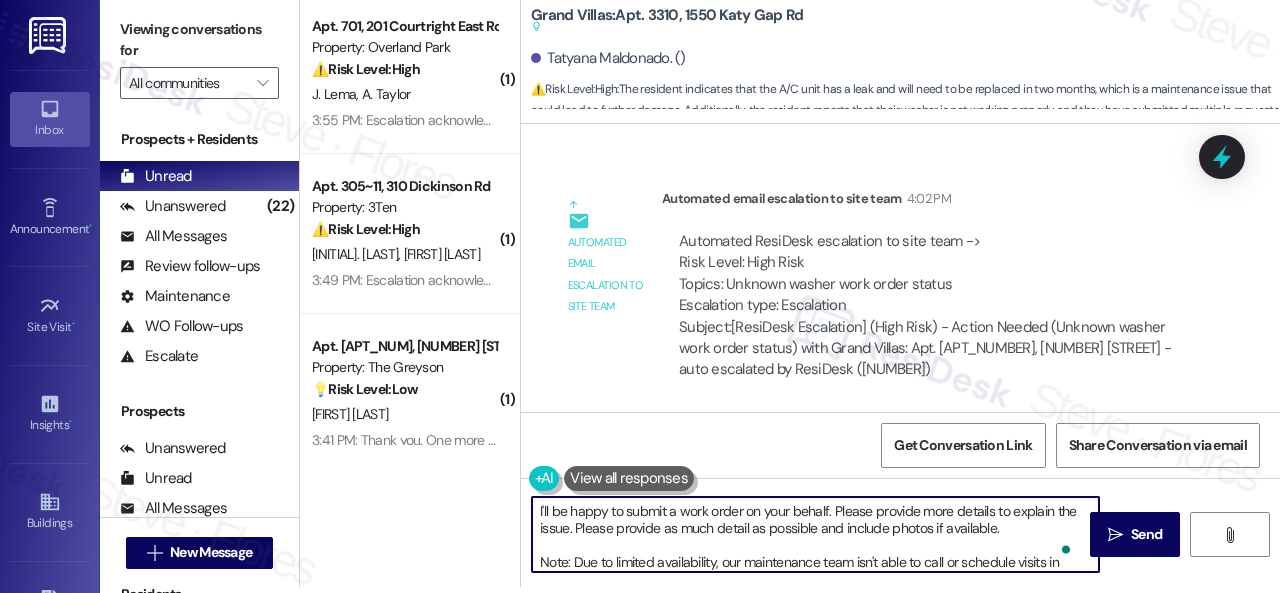 scroll, scrollTop: 50, scrollLeft: 0, axis: vertical 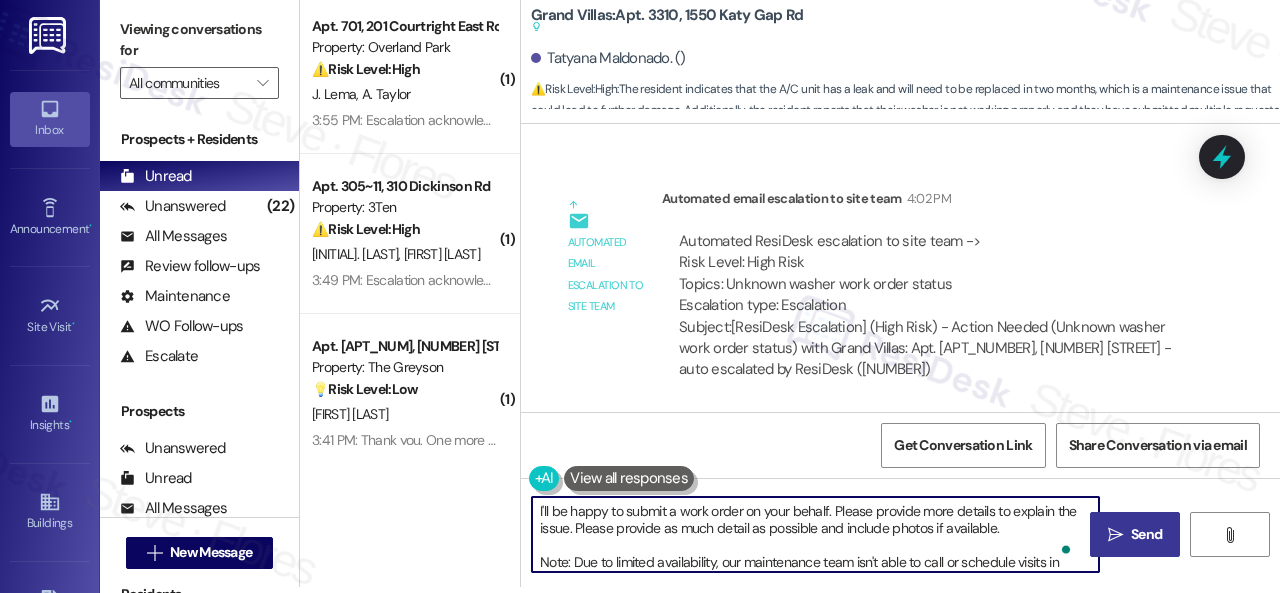 type on "I'll be happy to submit a work order on your behalf. Please provide more details to explain the issue. Please provide as much detail as possible and include photos if available.
Note: Due to limited availability, our maintenance team isn't able to call or schedule visits in advance. By submitting a work order, you're permitting them to enter your apartment, even if you're not home. If any children may be alone during the visit, please let me know so we can inform the team." 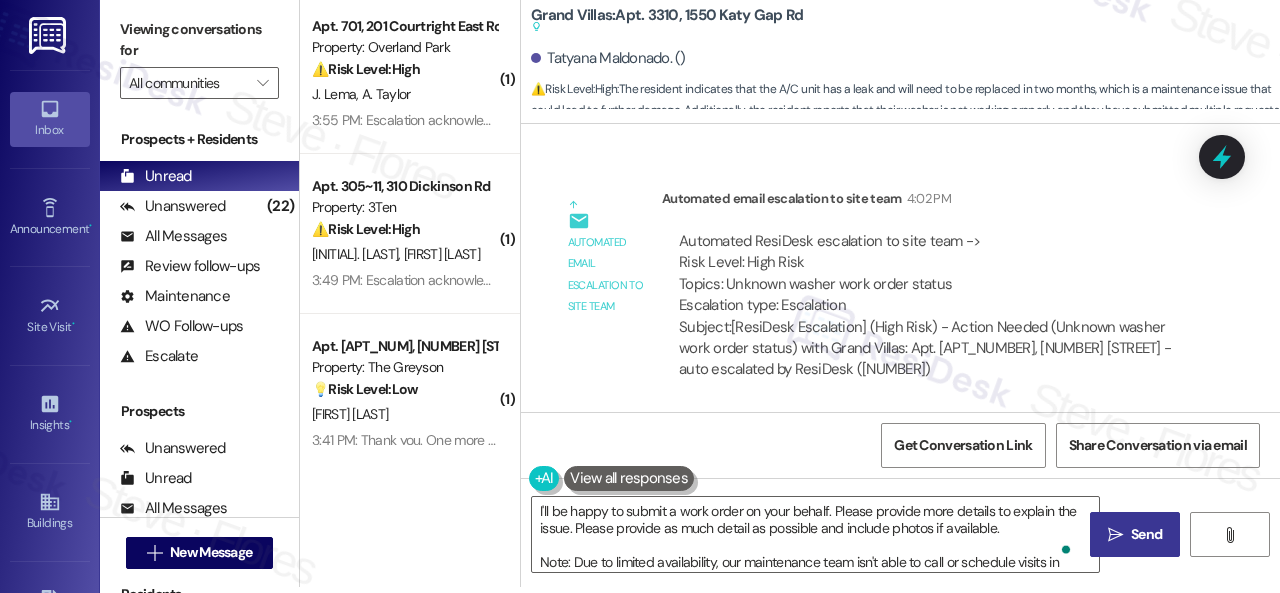 click on "" at bounding box center (1115, 535) 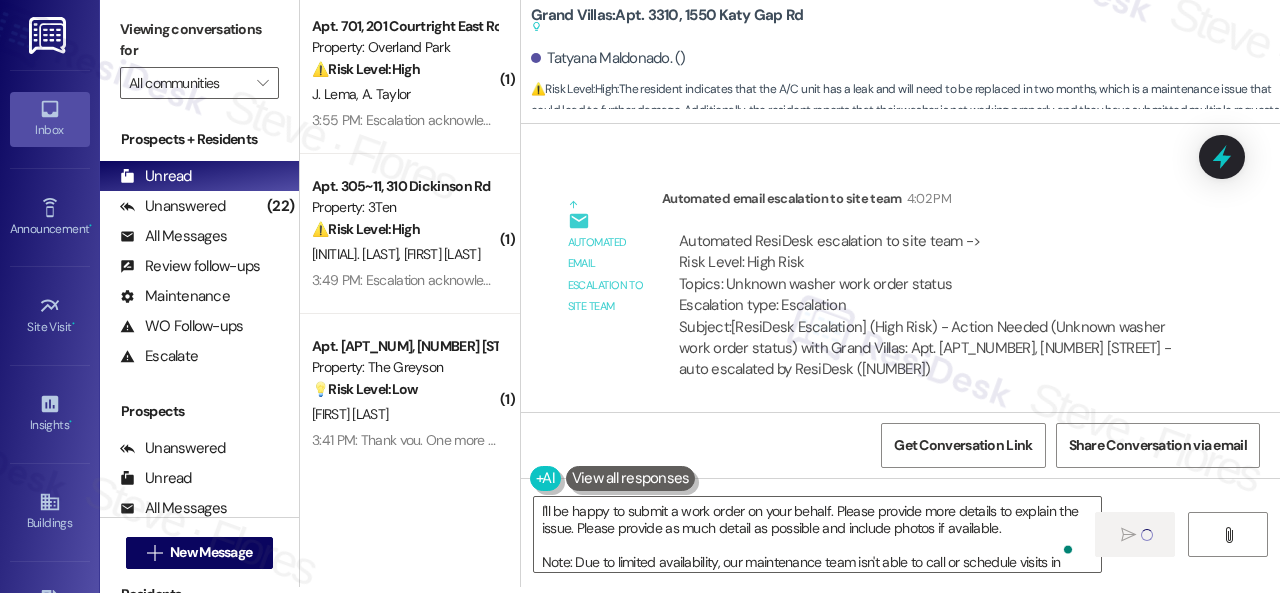 type 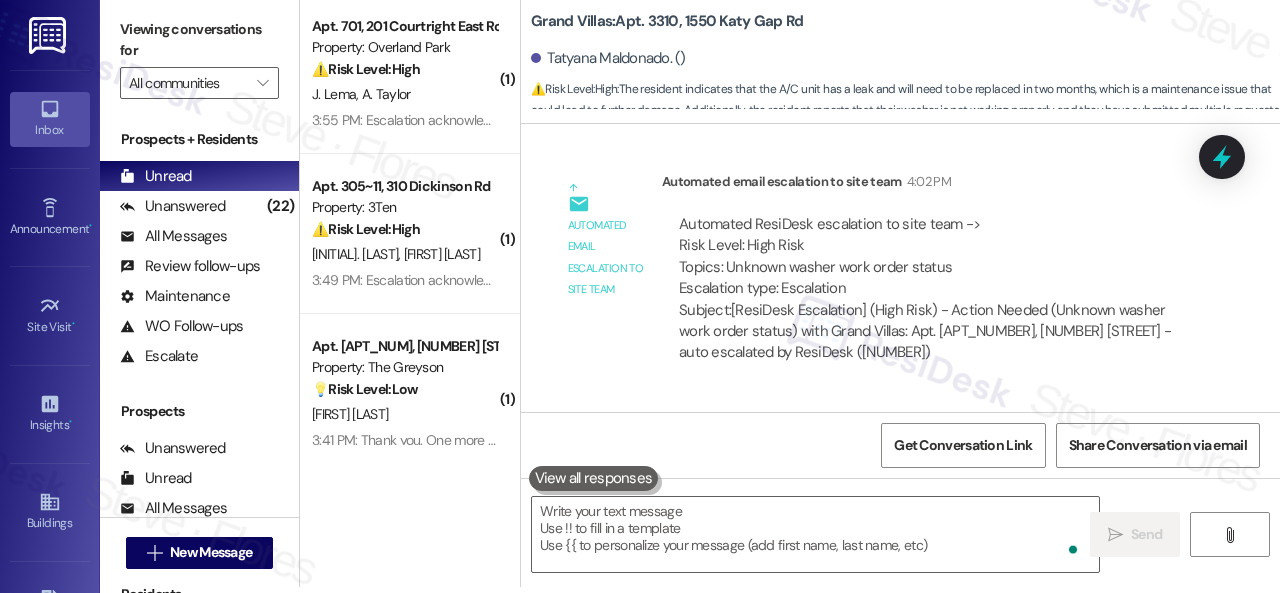 scroll, scrollTop: 0, scrollLeft: 0, axis: both 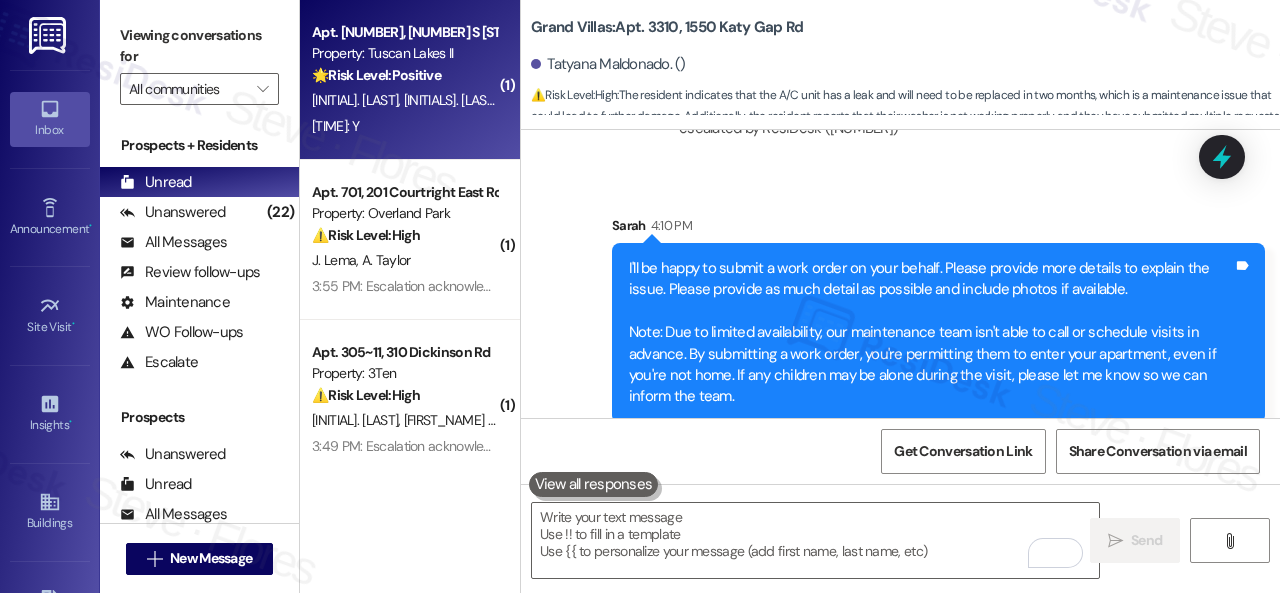 click on "4:10 PM: Y 4:10 PM: Y" at bounding box center (404, 126) 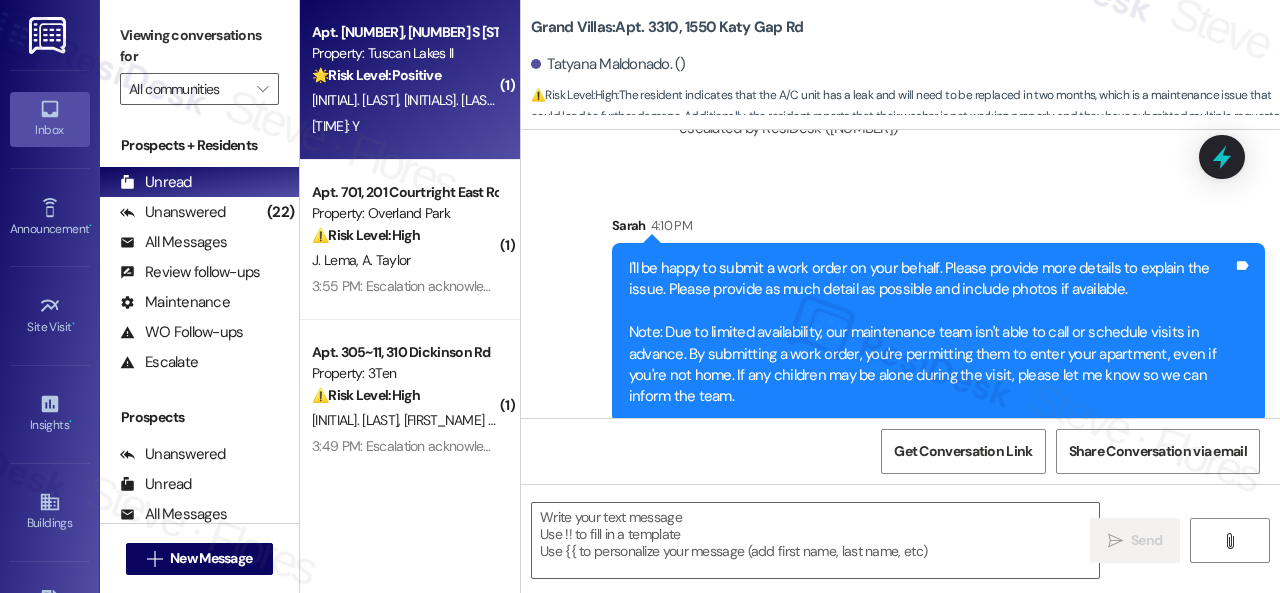 type on "Fetching suggested responses. Please feel free to read through the conversation in the meantime." 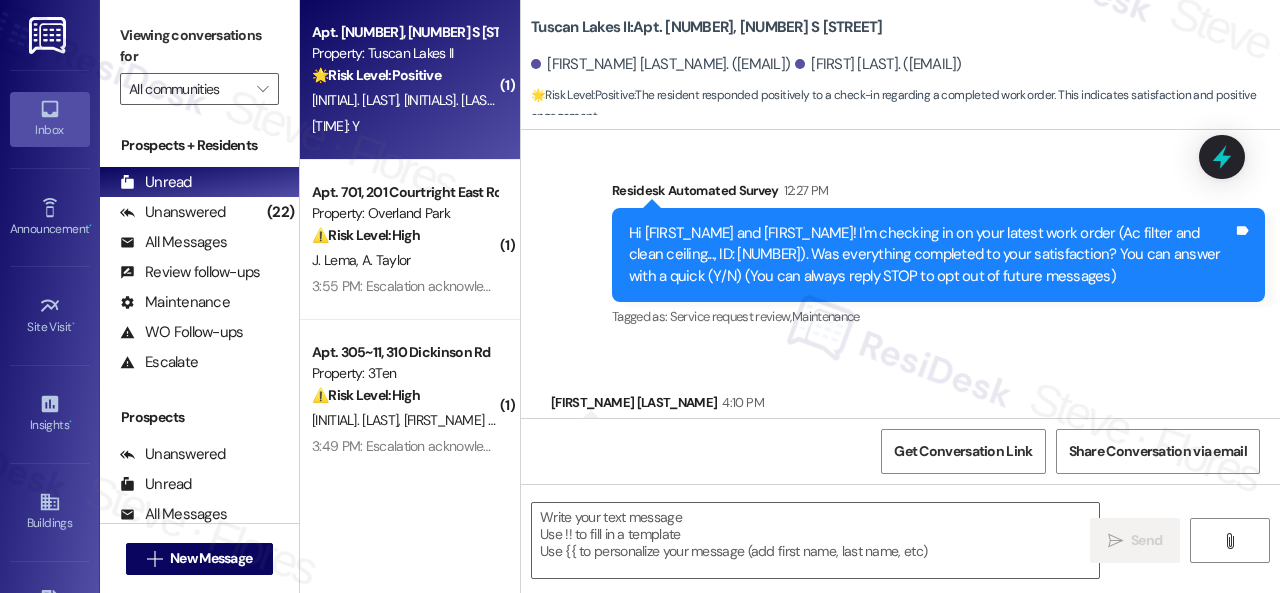 scroll, scrollTop: 226, scrollLeft: 0, axis: vertical 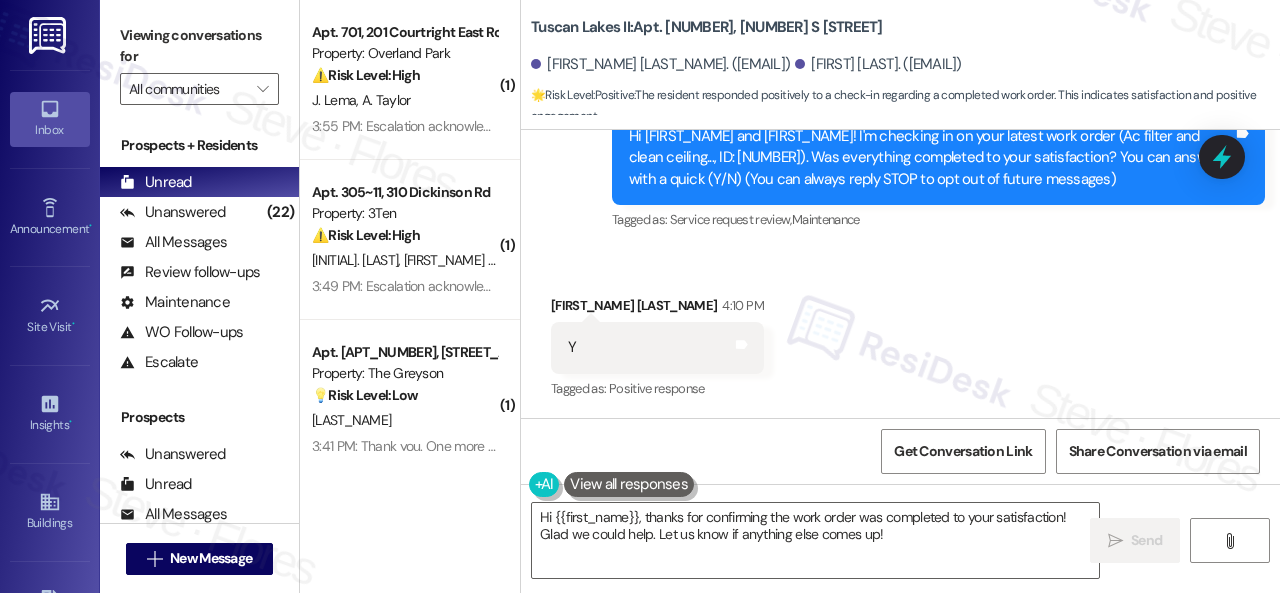 click on "Received via SMS [FIRST_NAME] [LAST_NAME] [TIME] Y Tags and notes Tagged as:   Positive response Click to highlight conversations about Positive response" at bounding box center (900, 334) 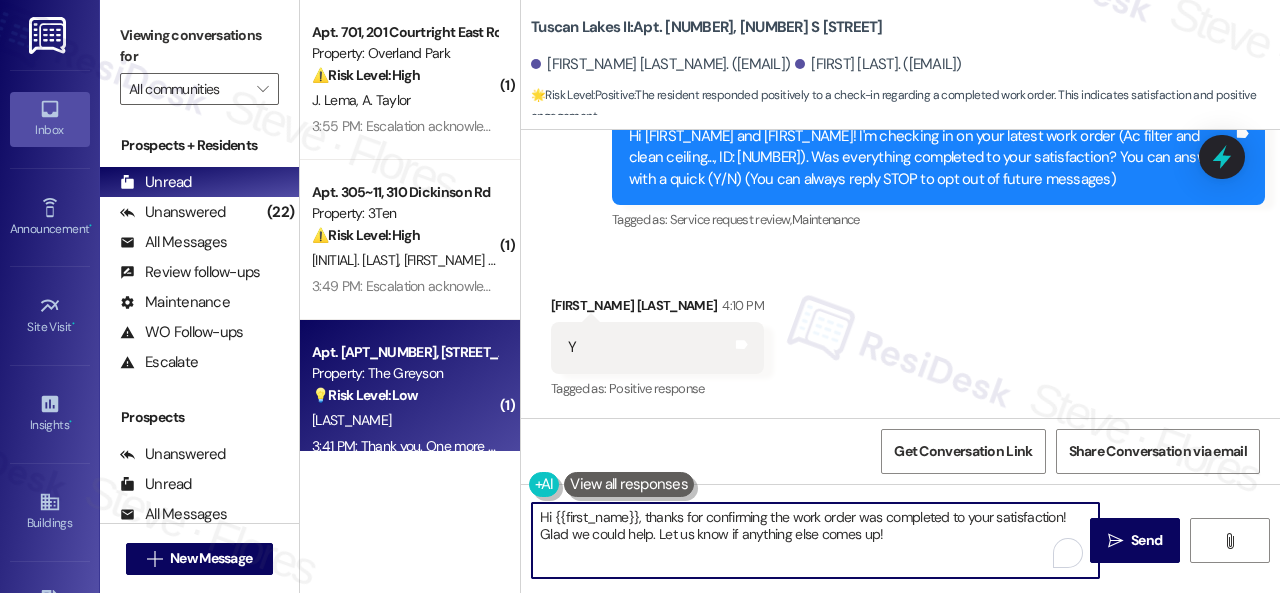 drag, startPoint x: 606, startPoint y: 514, endPoint x: 357, endPoint y: 450, distance: 257.09335 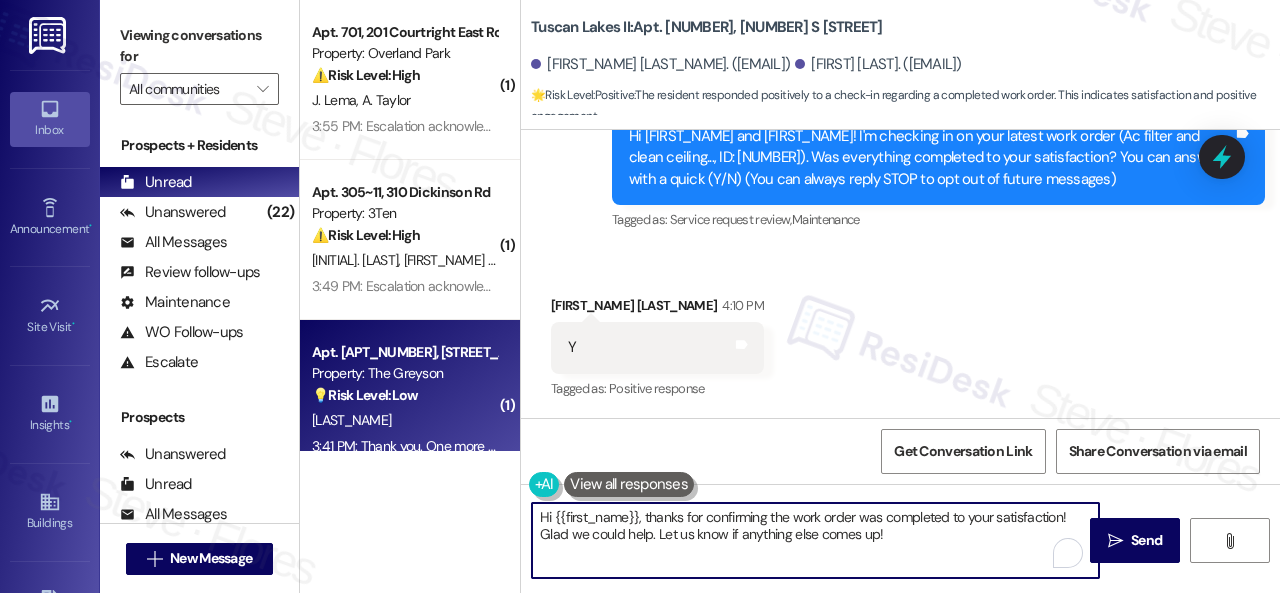 click on "( 1 ) Apt. [APARTMENT_NUMBER], [NUMBER] [STREET_NAME] [STREET_NAME] Property: Overland Park ⚠️ Risk Level: High The resident indicates the pest control service was unsatisfactory and reveals a potential underlying issue of moisture and mold related to the patio window, which they claim was reported 1-2 years ago. This suggests a potential unresolved maintenance issue that could lead to property damage and health concerns, requiring urgent attention. [INITIALS] [INITIALS] [TIME]: Escalation acknowledged. [TIME]: Escalation acknowledged. ( 1 ) Apt. [APARTMENT_NUMBER], [NUMBER] [STREET_NAME] [STREET_NAME] Property: 3Ten ⚠️ Risk Level: High The resident indicates that the water leak repair was not completed, the ceiling is still open, and water is still dripping. This indicates an ongoing water leak issue that could cause further damage and potential mold growth, requiring urgent attention. [INITIALS] [INITIALS] [TIME]: Escalation acknowledged. [TIME]: Escalation acknowledged. ( 1 ) Apt. [APARTMENT_NUMBER], [NUMBER] [STREET_NAME] [STREET_NAME] Property: The Greyson 💡 Low ( 1 ) ("" at bounding box center [790, 296] 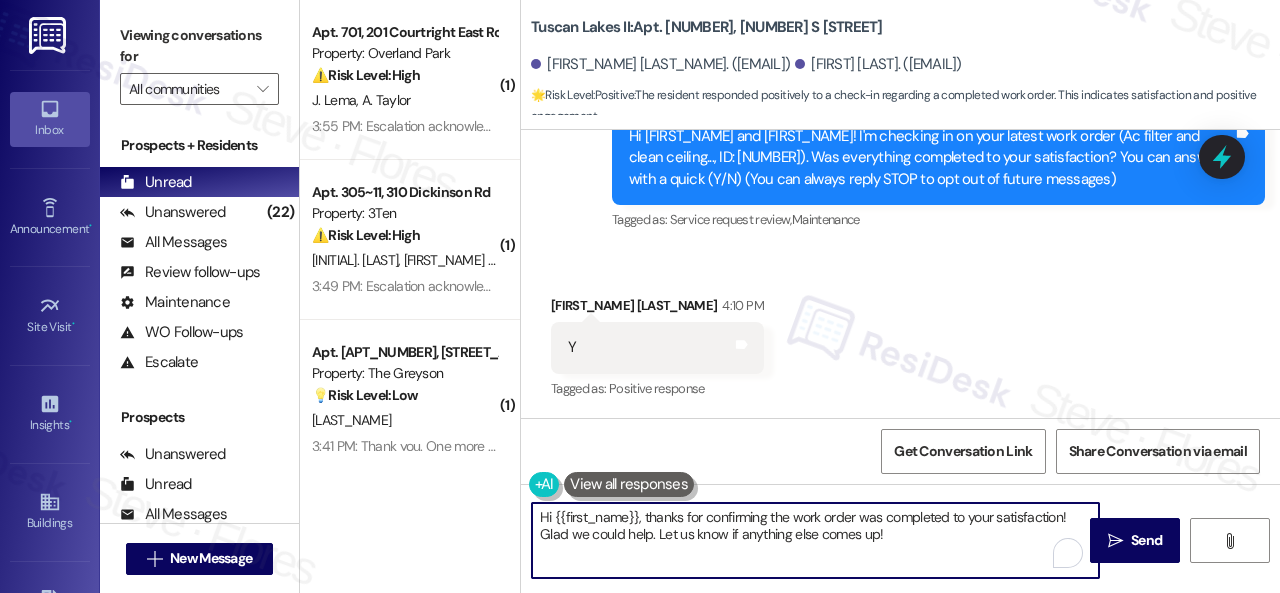 paste on "Glad everything’s all set! If {{property}} met your expectations, just reply with “Yes.” If not, no problem — we’d love to hear your feedback so we can keep improving. Thank you" 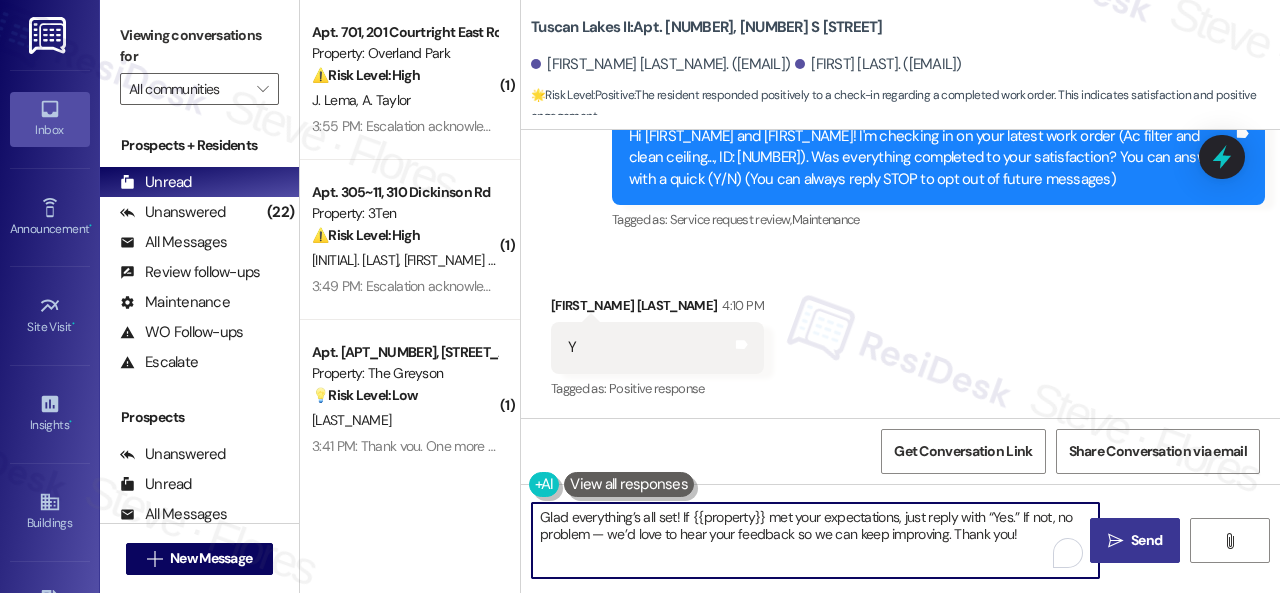 type on "Glad everything’s all set! If {{property}} met your expectations, just reply with “Yes.” If not, no problem — we’d love to hear your feedback so we can keep improving. Thank you!" 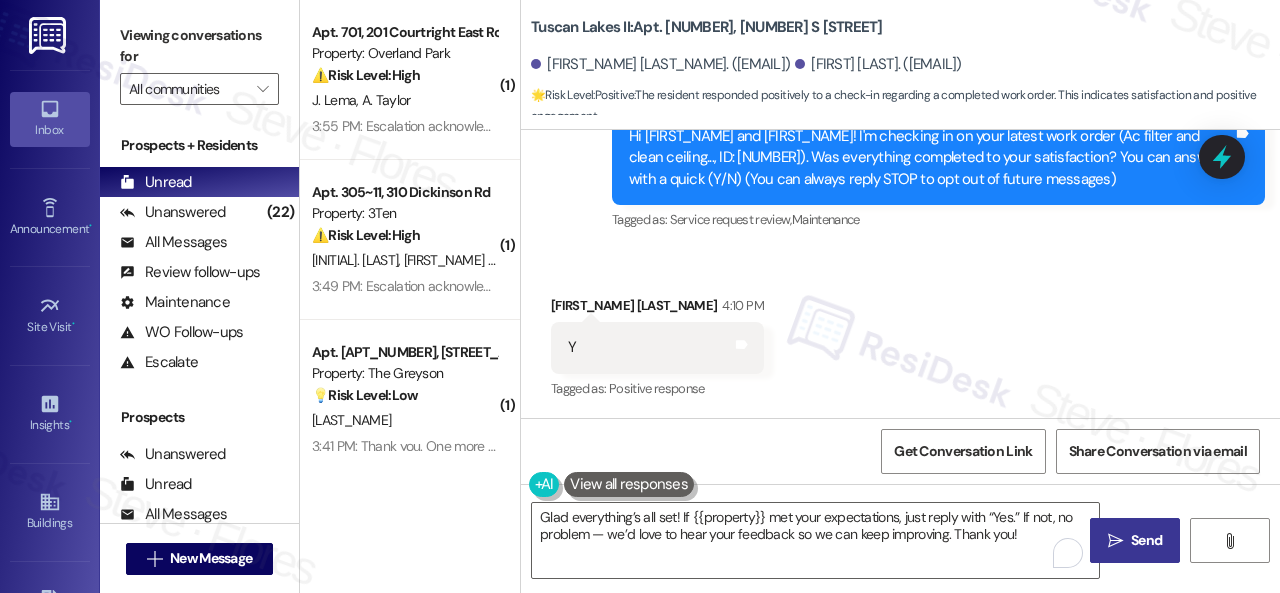 click on "Send" at bounding box center [1146, 540] 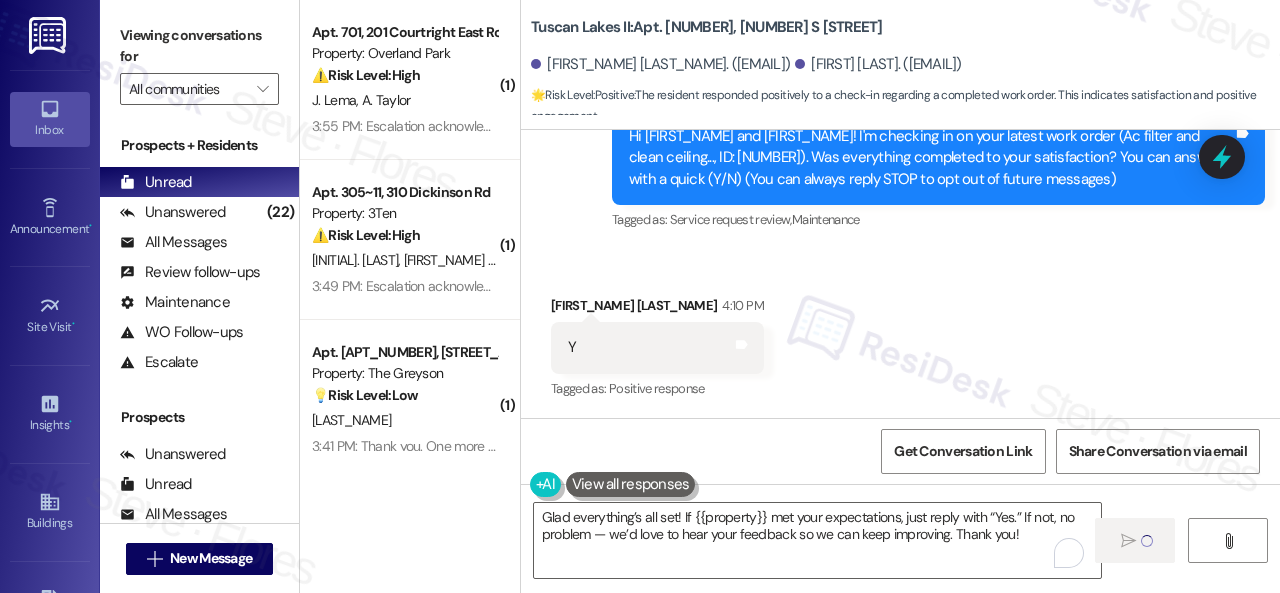type 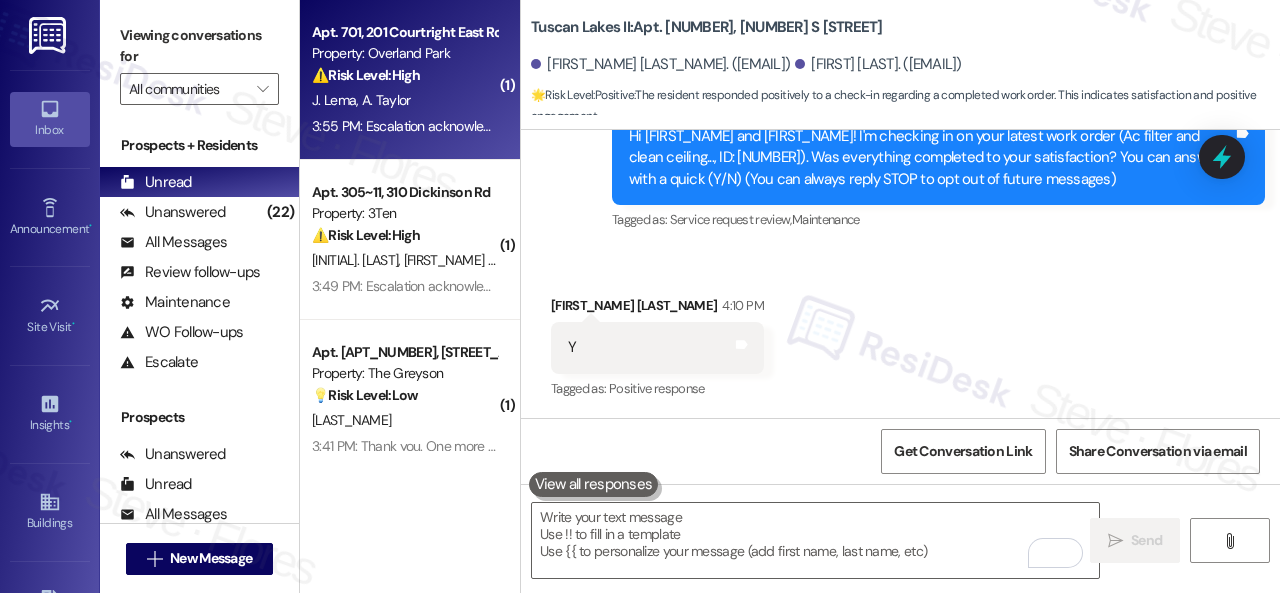 click on "[FIRST] [LAST]. [FIRST] [LAST]" at bounding box center [404, 100] 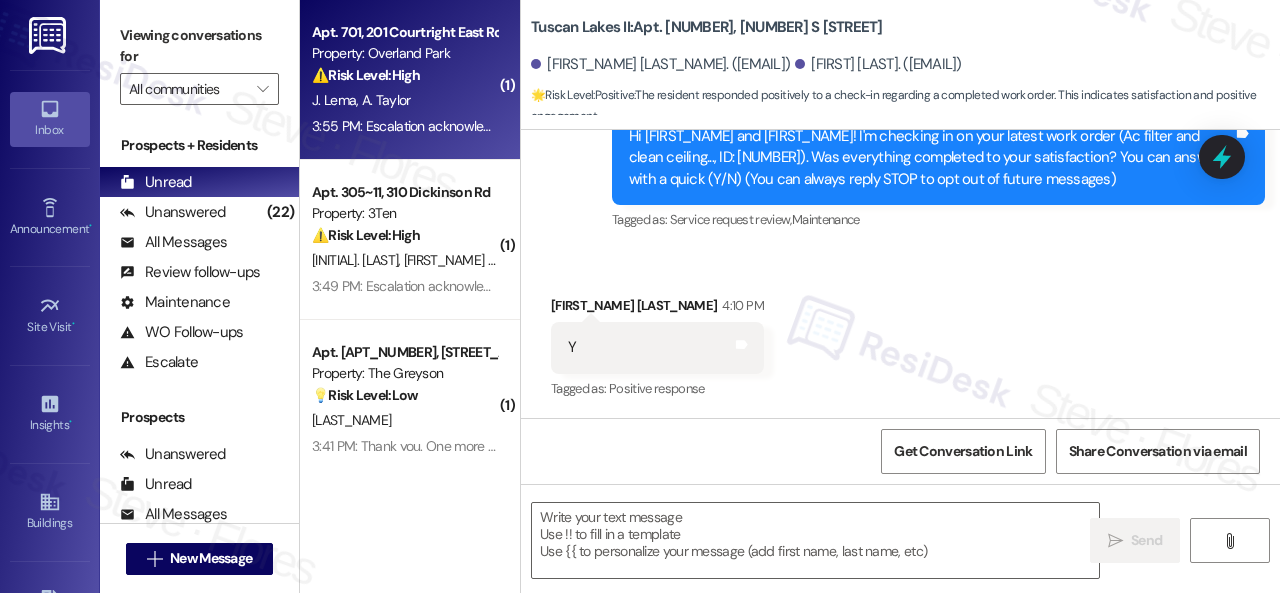 type on "Fetching suggested responses. Please feel free to read through the conversation in the meantime." 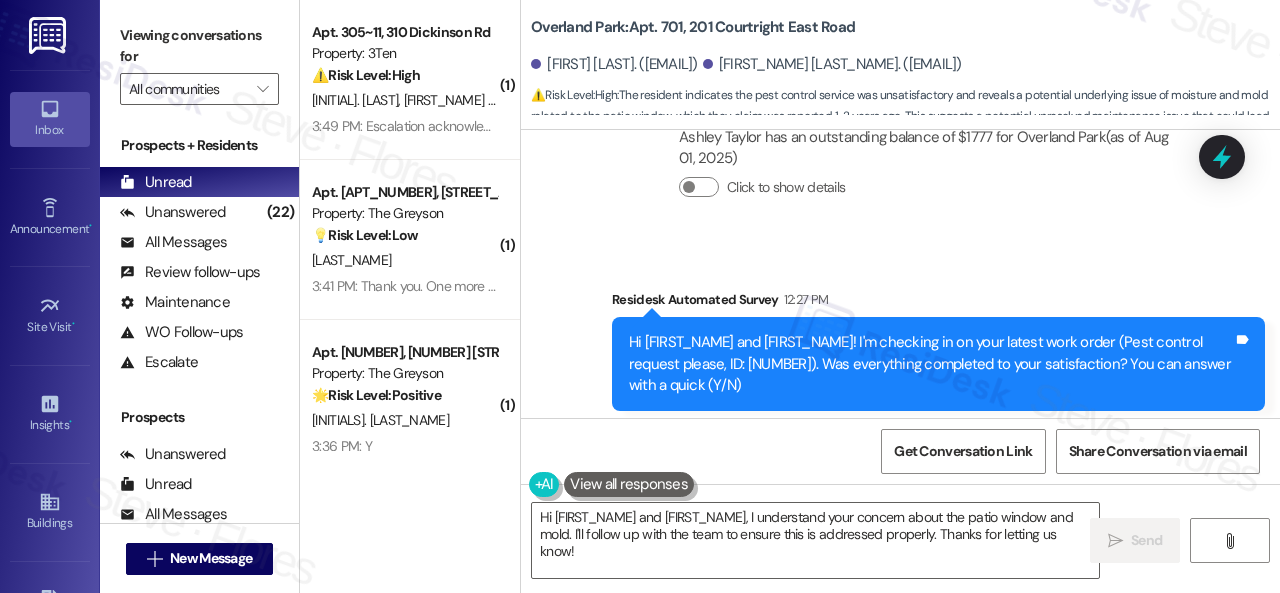 scroll, scrollTop: 2625, scrollLeft: 0, axis: vertical 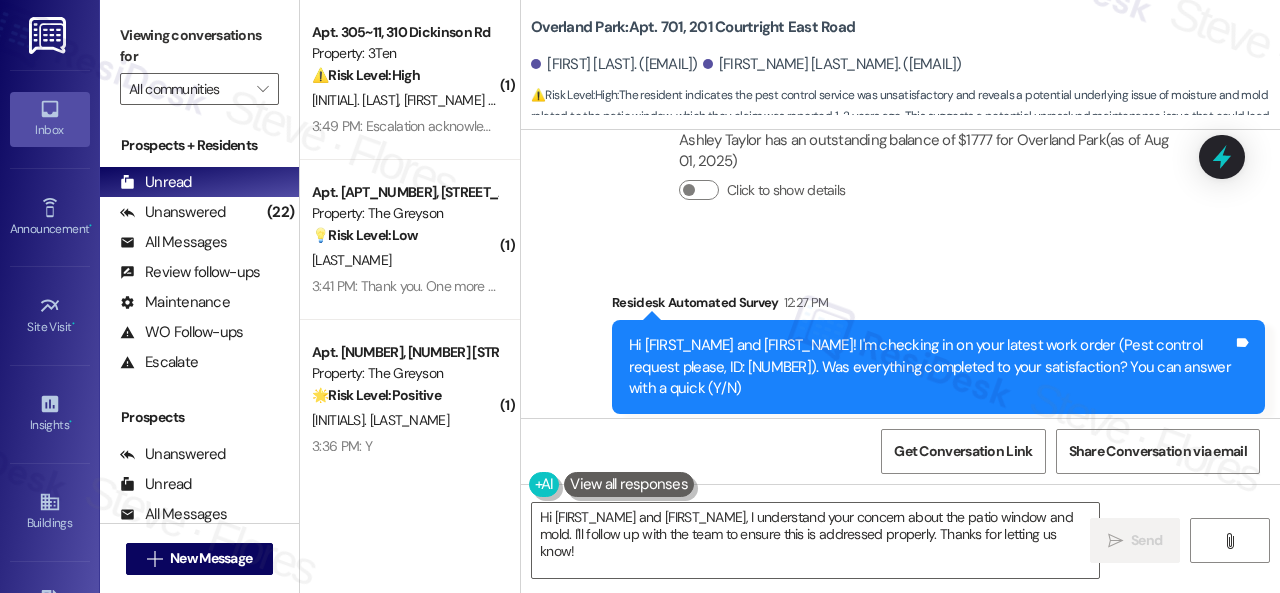 click on "Survey, sent via SMS Residesk Automated Survey [TIME] Hi [FIRST] and [FIRST]! I'm checking in on your latest work order (Pest control request please, ID: [NUMBER]). Was everything completed to your satisfaction? You can answer with a quick (Y/N) Tags and notes Tagged as:   Service request review Click to highlight conversations about Service request review" at bounding box center (900, 353) 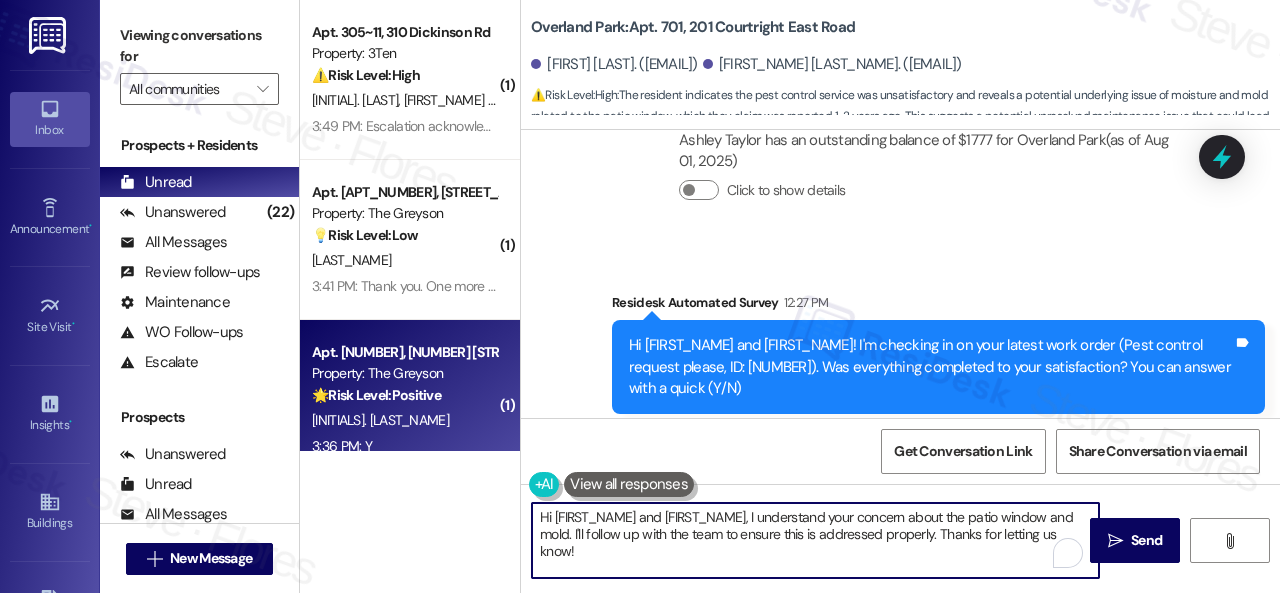 drag, startPoint x: 1031, startPoint y: 529, endPoint x: 331, endPoint y: 445, distance: 705.022 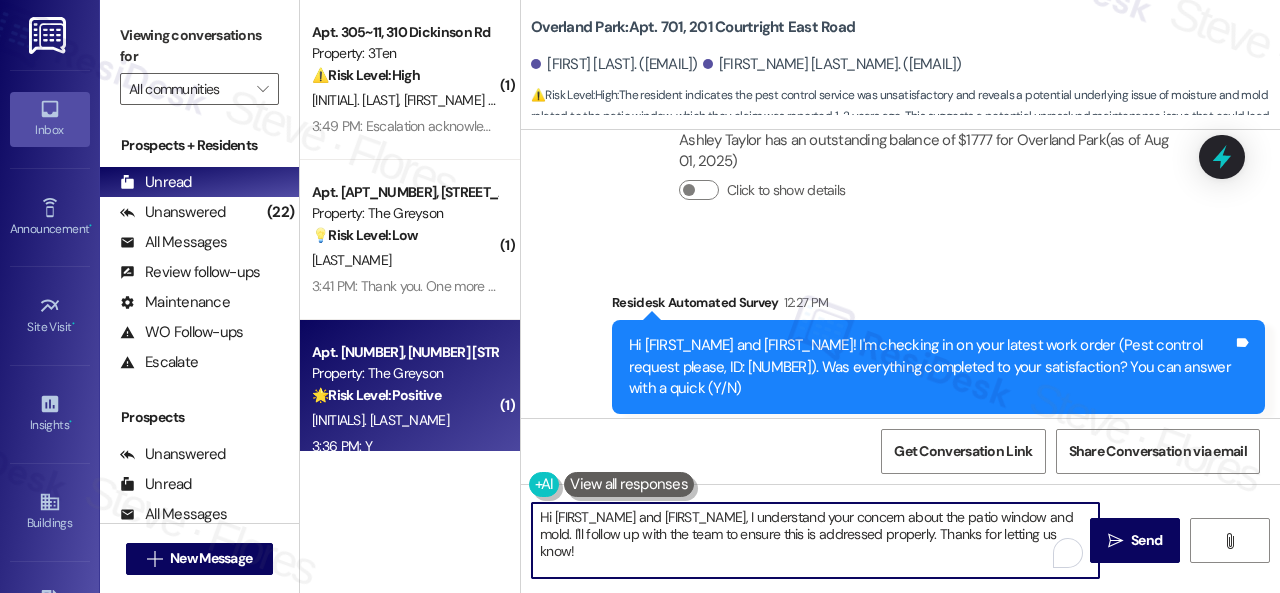 click on "( 1 ) Apt. 305~11, 310 Dickinson Rd Property: 3Ten ⚠️  Risk Level:  High The resident indicates that the water leak repair was not completed, the ceiling is still open, and water is still dripping. This indicates an ongoing water leak issue that could cause further damage and potential mold growth, requiring urgent attention. E. Sadler J. Keysear 3:49 PM: Escalation acknowledged. 3:49 PM: Escalation acknowledged. ( 1 ) Apt. 4172RL, 4460 Mountain Laurel Road Property: The Greyson 💡  Risk Level:  Low The resident is asking a non-essential question about garage electricity. This is a general inquiry and does not represent an urgent issue. M. Bracht 3:41 PM: Thank you. One more question. Does it have an outlet for electricity  3:41 PM: Thank you. One more question. Does it have an outlet for electricity  ( 1 ) Apt. 4272RL, 4460 Mountain Laurel Road Property: The Greyson 🌟  Risk Level:  Positive J. Noe 3:36 PM: Y 3:36 PM: Y ( 1 ) Apt. 5267H, 5331 Findley Property: Prairie Pines Townhomes ⚠️ High ( 1" at bounding box center [790, 296] 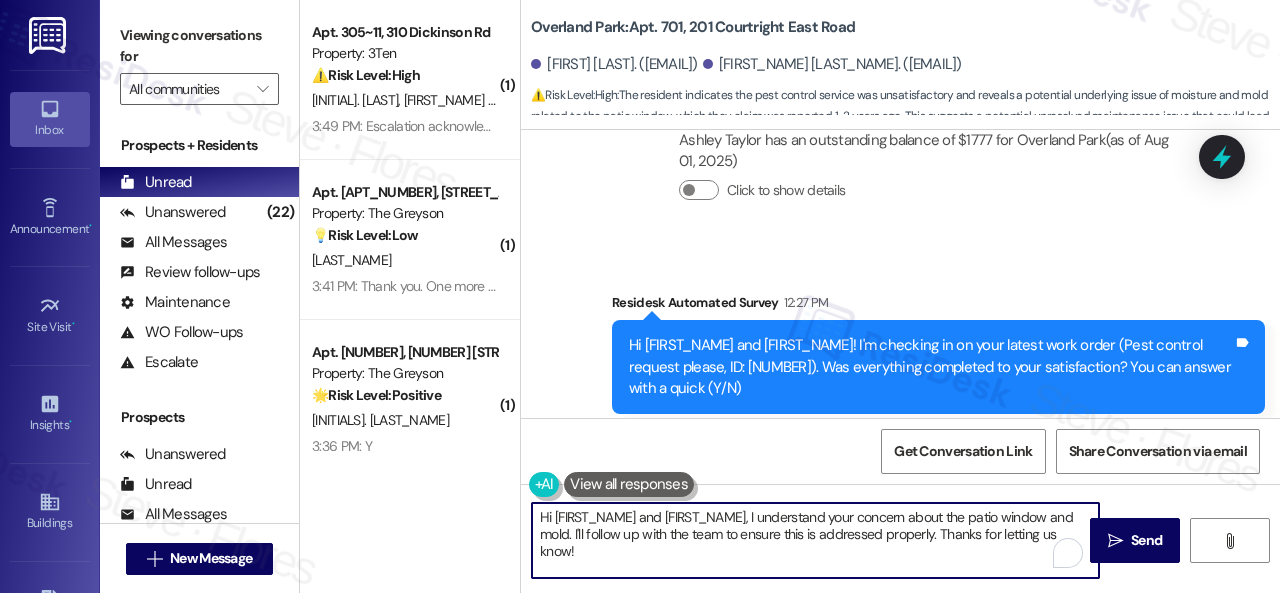 paste on "ave you already submitted a new work order? If so, may I have the work order number so I can follow up with the site team? If not, I'll be happy to submit a new work order on your behalf.
Note: Due to limited availability, our maintenance team isn't able to call or schedule visits in advance. By submitting a work order, you're permitting them to enter your apartment, even if you're not home. If any children may be alone during the visit, please let me know so we can inform the team." 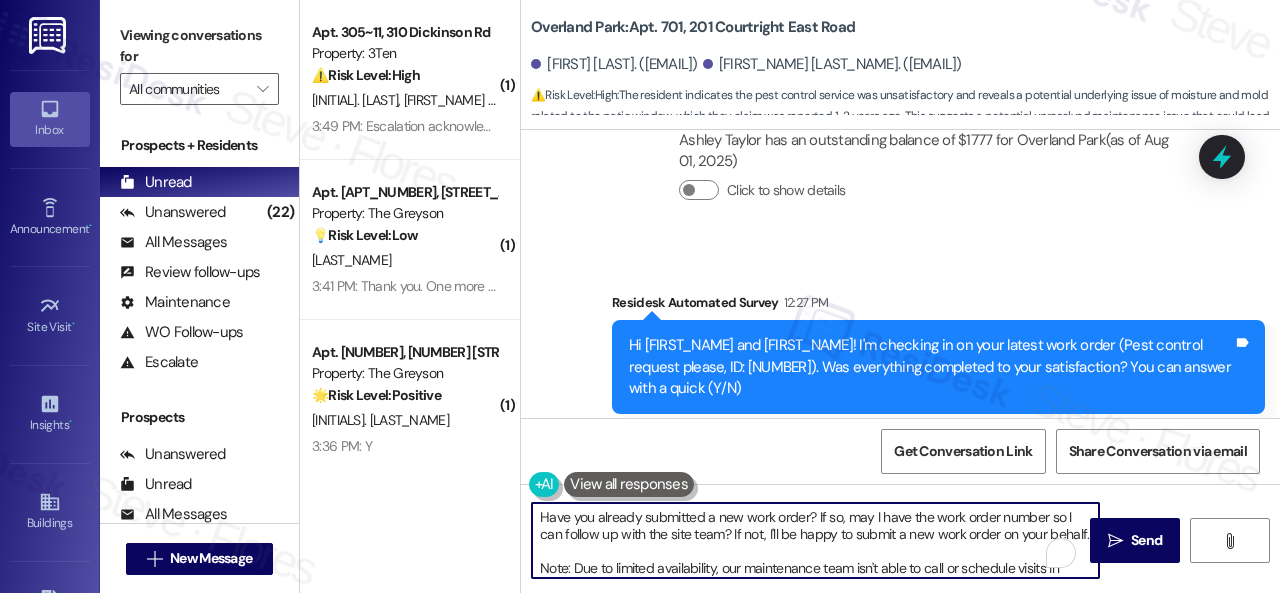 scroll, scrollTop: 68, scrollLeft: 0, axis: vertical 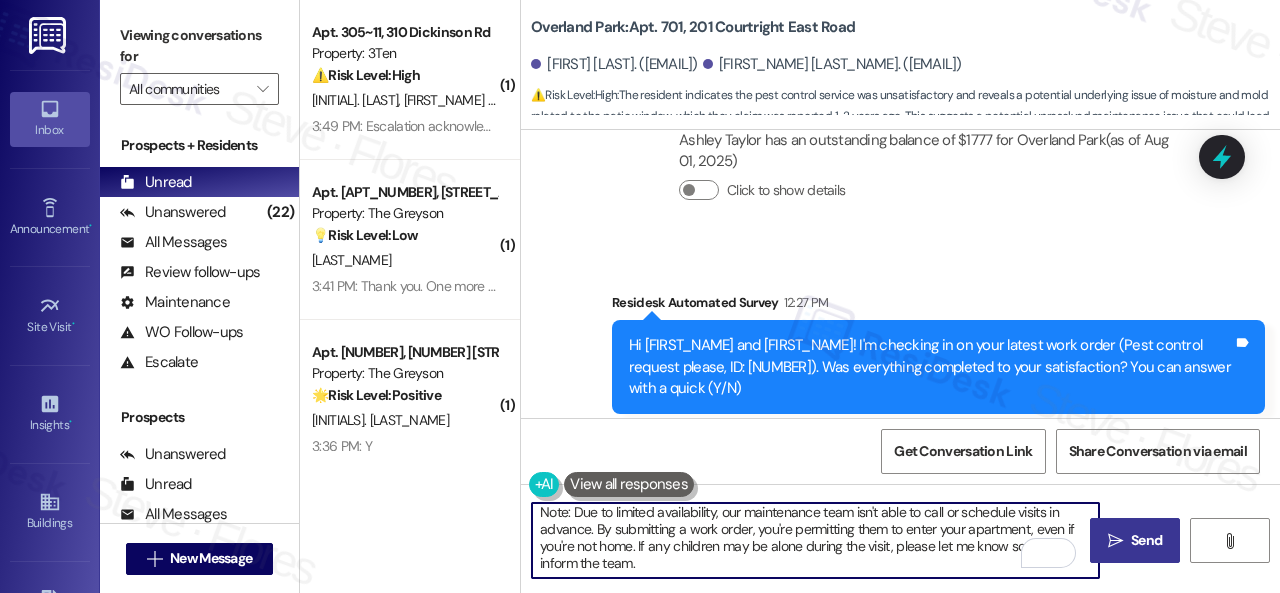 type on "Have you already submitted a new work order? If so, may I have the work order number so I can follow up with the site team? If not, I'll be happy to submit a new work order on your behalf.
Note: Due to limited availability, our maintenance team isn't able to call or schedule visits in advance. By submitting a work order, you're permitting them to enter your apartment, even if you're not home. If any children may be alone during the visit, please let me know so we can inform the team." 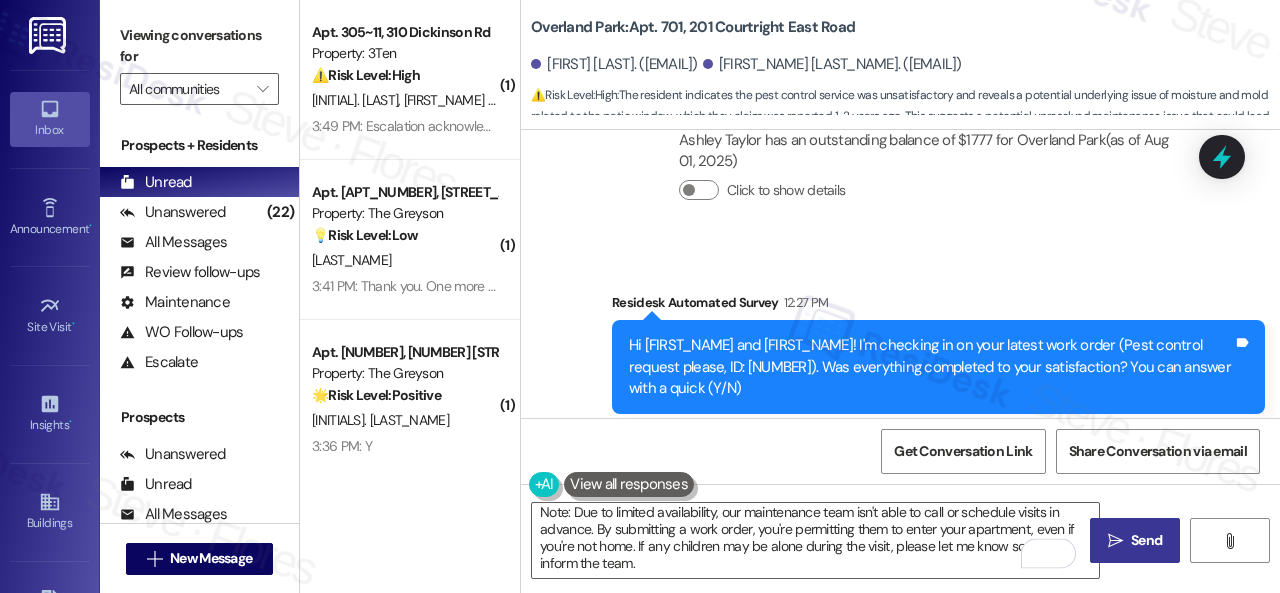 click on "Send" at bounding box center [1146, 540] 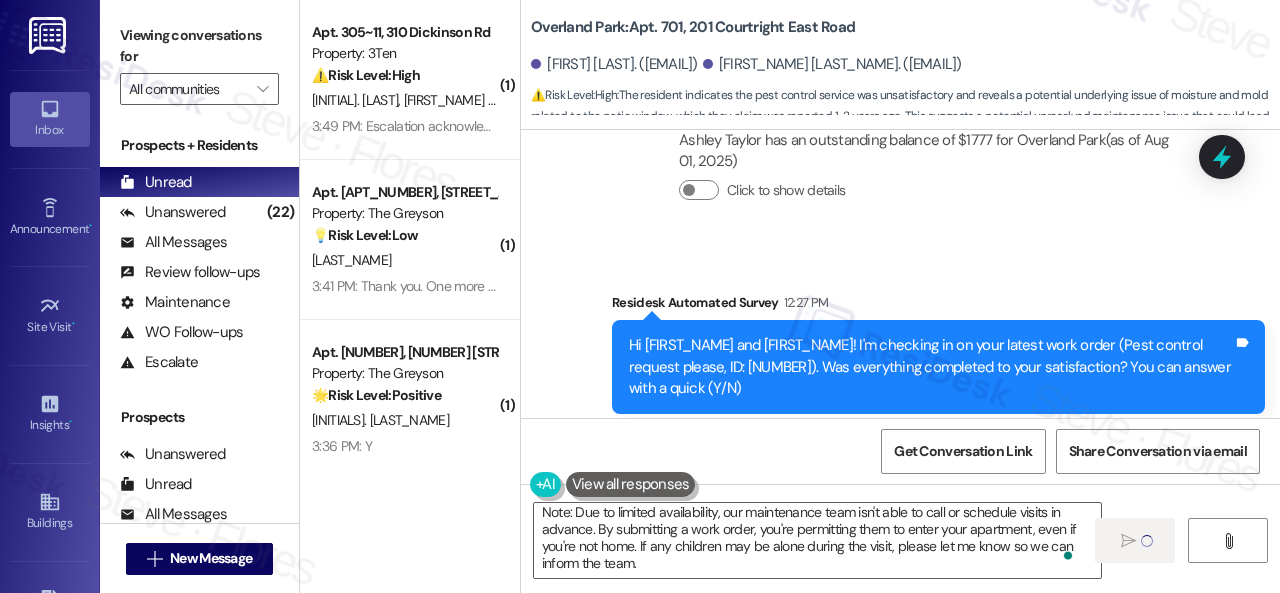 type 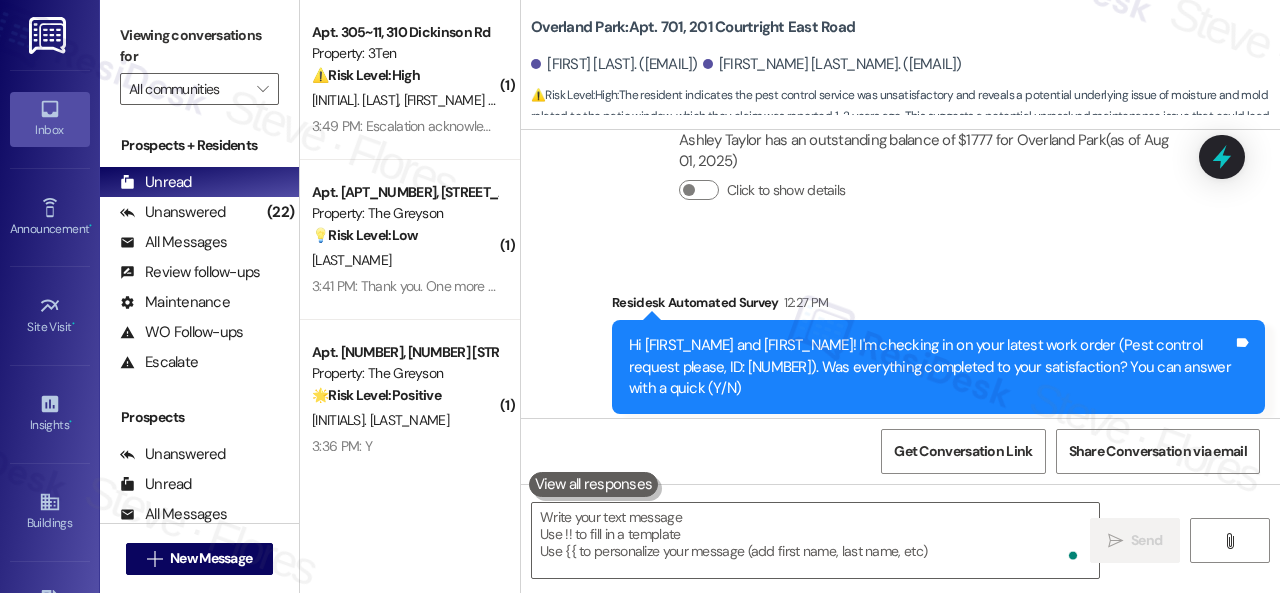 scroll, scrollTop: 0, scrollLeft: 0, axis: both 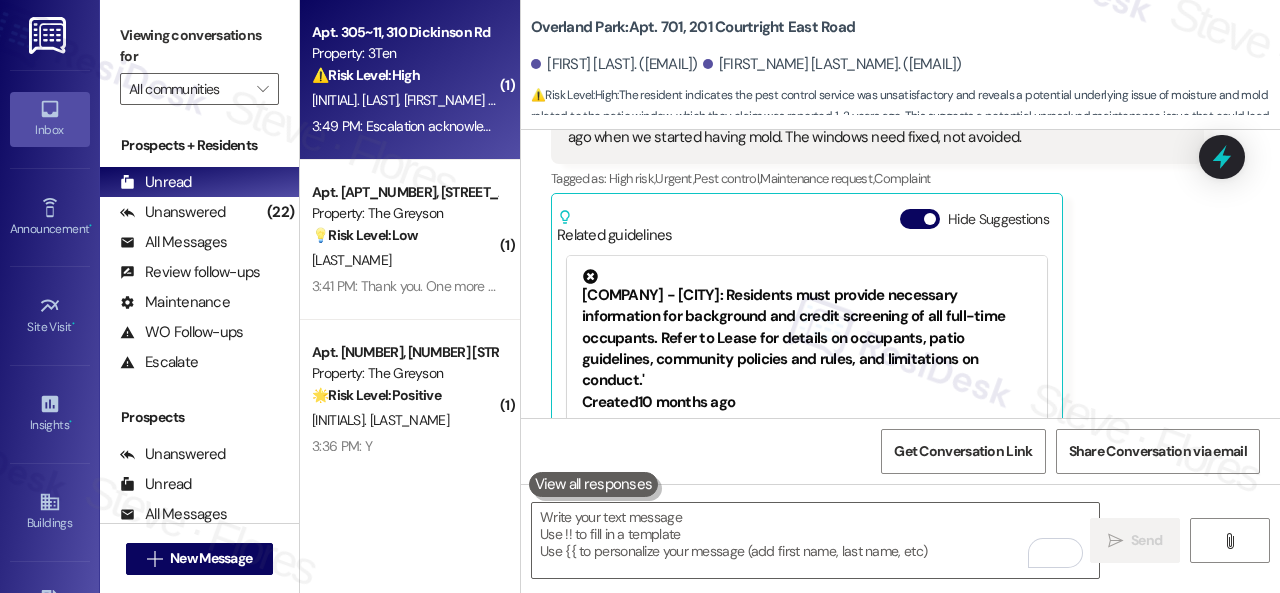 click on "⚠️  Risk Level:  High The resident indicates that the water leak repair was not completed, the ceiling is still open, and water is still dripping. This indicates an ongoing water leak issue that could cause further damage and potential mold growth, requiring urgent attention." at bounding box center (404, 75) 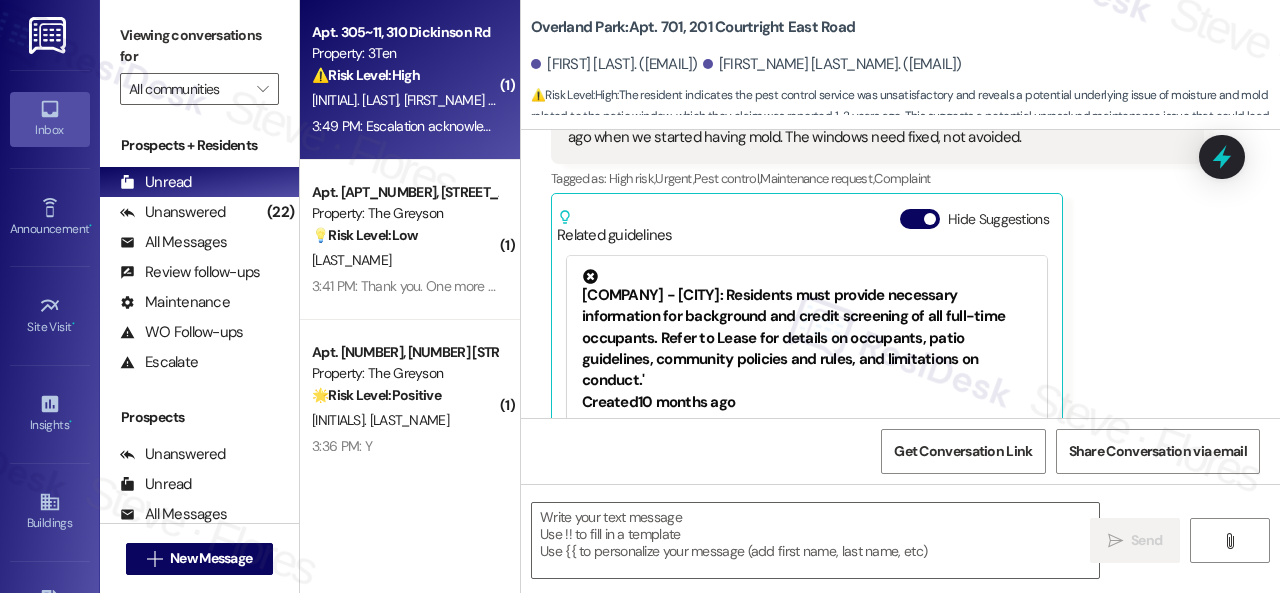 type on "Fetching suggested responses. Please feel free to read through the conversation in the meantime." 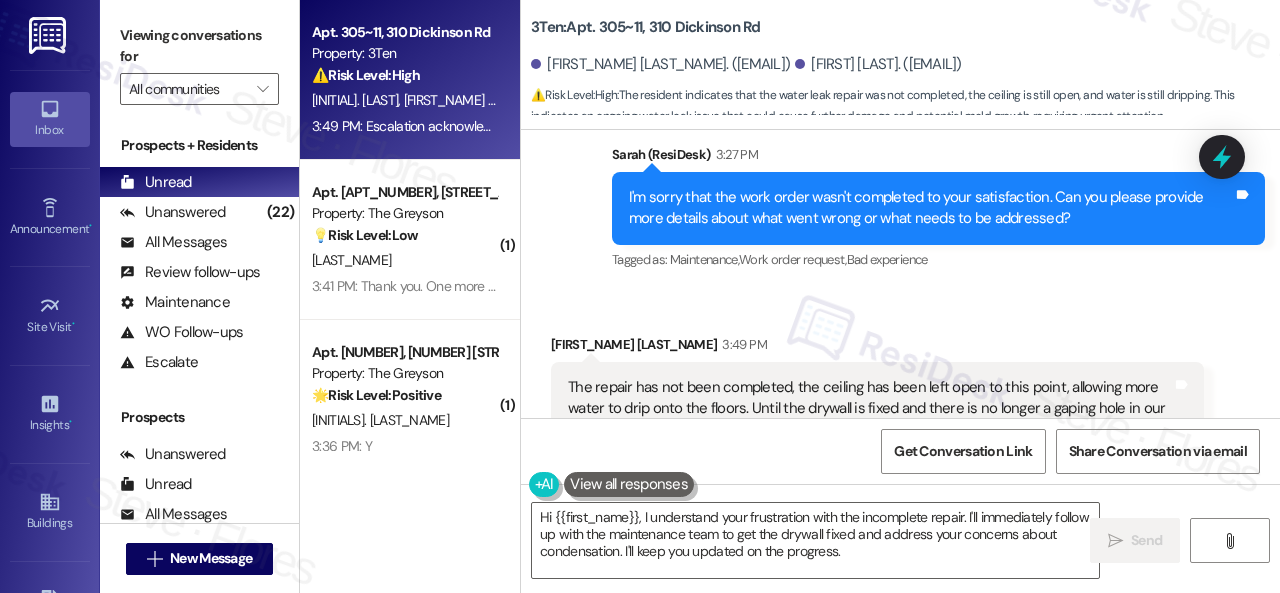 scroll, scrollTop: 7310, scrollLeft: 0, axis: vertical 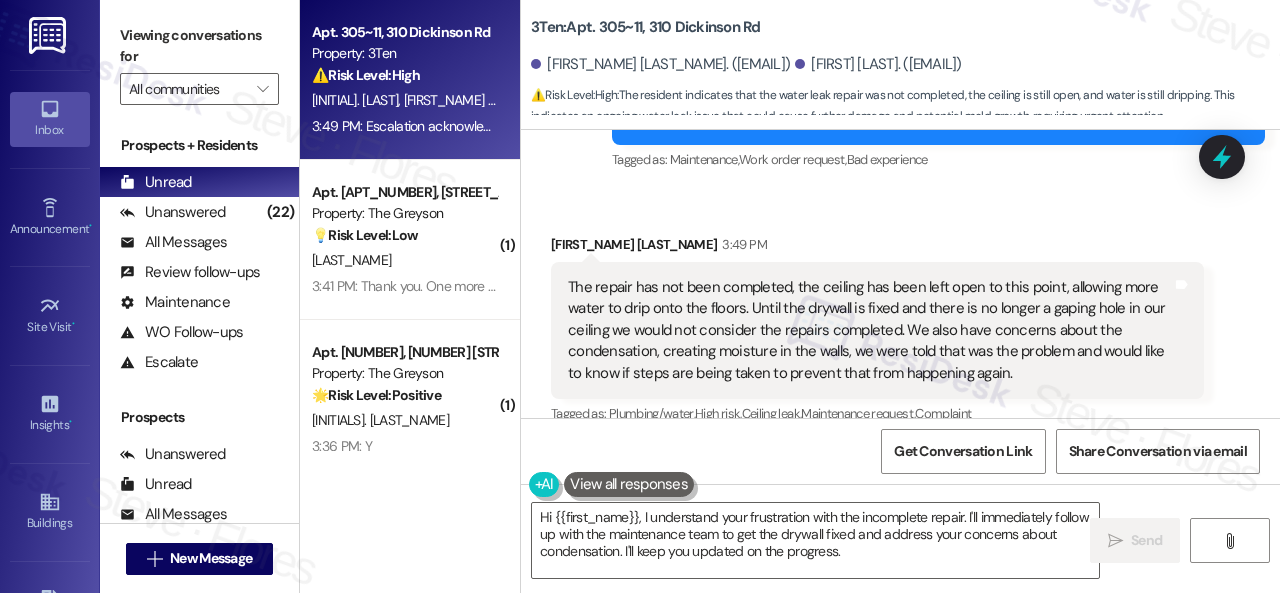 drag, startPoint x: 563, startPoint y: 164, endPoint x: 603, endPoint y: 189, distance: 47.169907 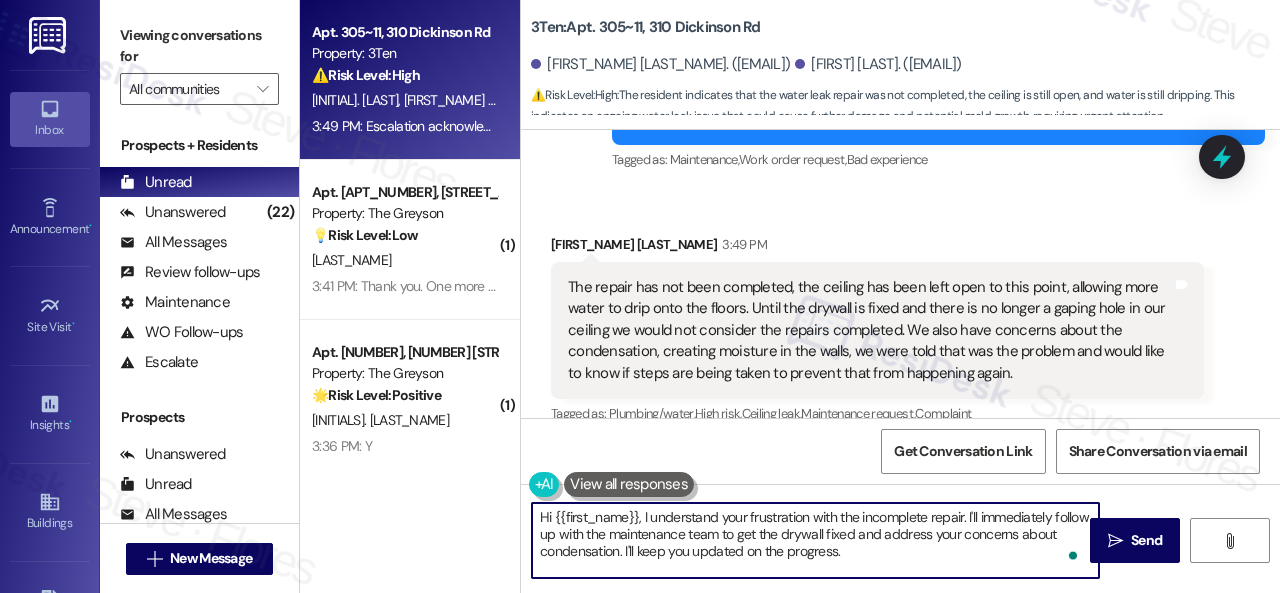 drag, startPoint x: 721, startPoint y: 537, endPoint x: 334, endPoint y: 467, distance: 393.2798 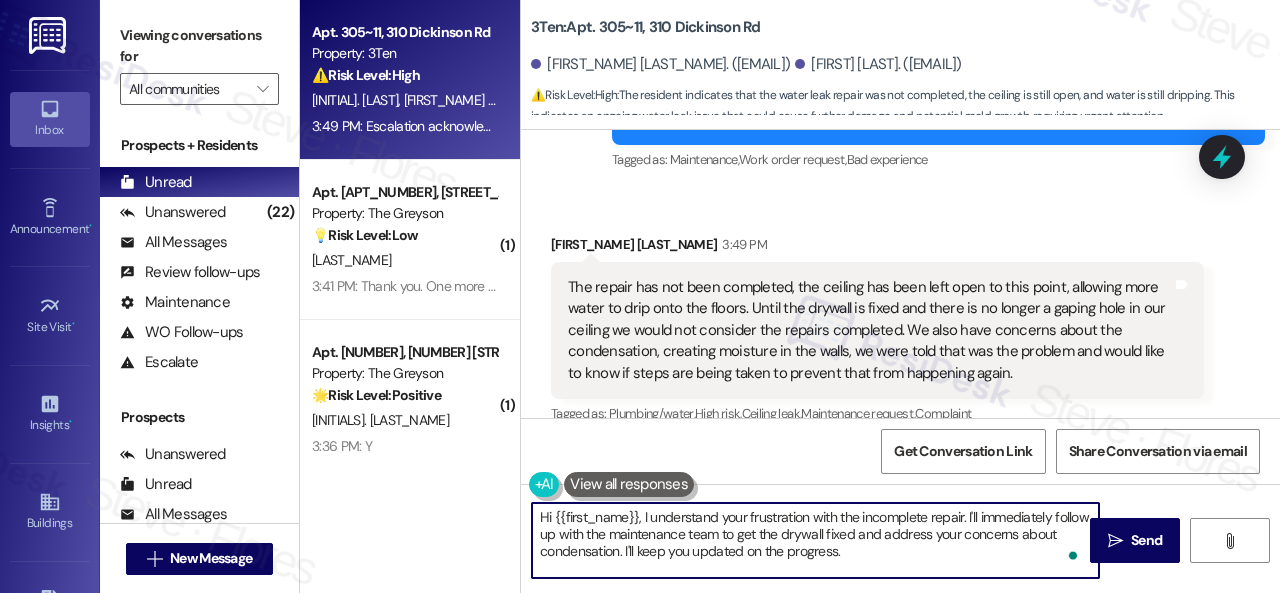 click on "Apt. 305~11, 310 Dickinson Rd Property: 3Ten ⚠️  Risk Level:  High The resident indicates that the water leak repair was not completed, the ceiling is still open, and water is still dripping. This indicates an ongoing water leak issue that could cause further damage and potential mold growth, requiring urgent attention. E. Sadler J. Keysear 3:49 PM: Escalation acknowledged. 3:49 PM: Escalation acknowledged. ( 1 ) Apt. 4172RL, 4460 Mountain Laurel Road Property: The Greyson 💡  Risk Level:  Low The resident is asking a non-essential question about garage electricity. This is a general inquiry and does not represent an urgent issue. M. Bracht 3:41 PM: Thank you. One more question. Does it have an outlet for electricity  3:41 PM: Thank you. One more question. Does it have an outlet for electricity  ( 1 ) Apt. 4272RL, 4460 Mountain Laurel Road Property: The Greyson 🌟  Risk Level:  Positive J. Noe 3:36 PM: Y 3:36 PM: Y ( 1 ) Apt. 5267H, 5331 Findley Property: Prairie Pines Townhomes ⚠️  Risk Level:  (" at bounding box center (790, 296) 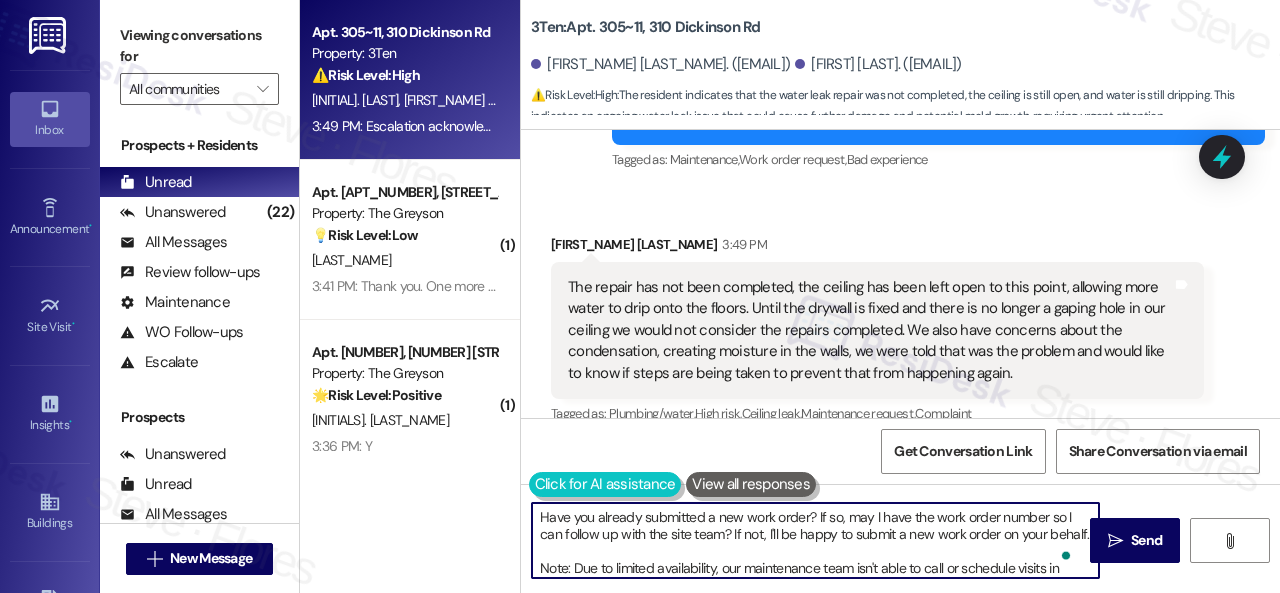 scroll, scrollTop: 68, scrollLeft: 0, axis: vertical 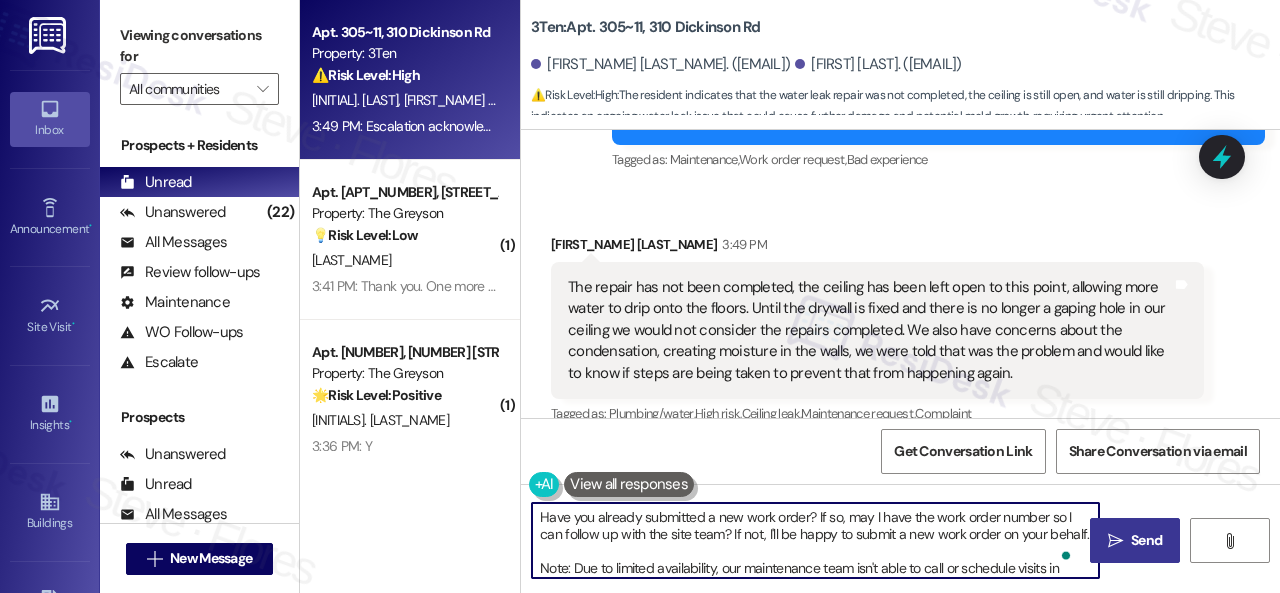 type on "Have you already submitted a new work order? If so, may I have the work order number so I can follow up with the site team? If not, I'll be happy to submit a new work order on your behalf.
Note: Due to limited availability, our maintenance team isn't able to call or schedule visits in advance. By submitting a work order, you're permitting them to enter your apartment, even if you're not home. If any children may be alone during the visit, please let me know so we can inform the team." 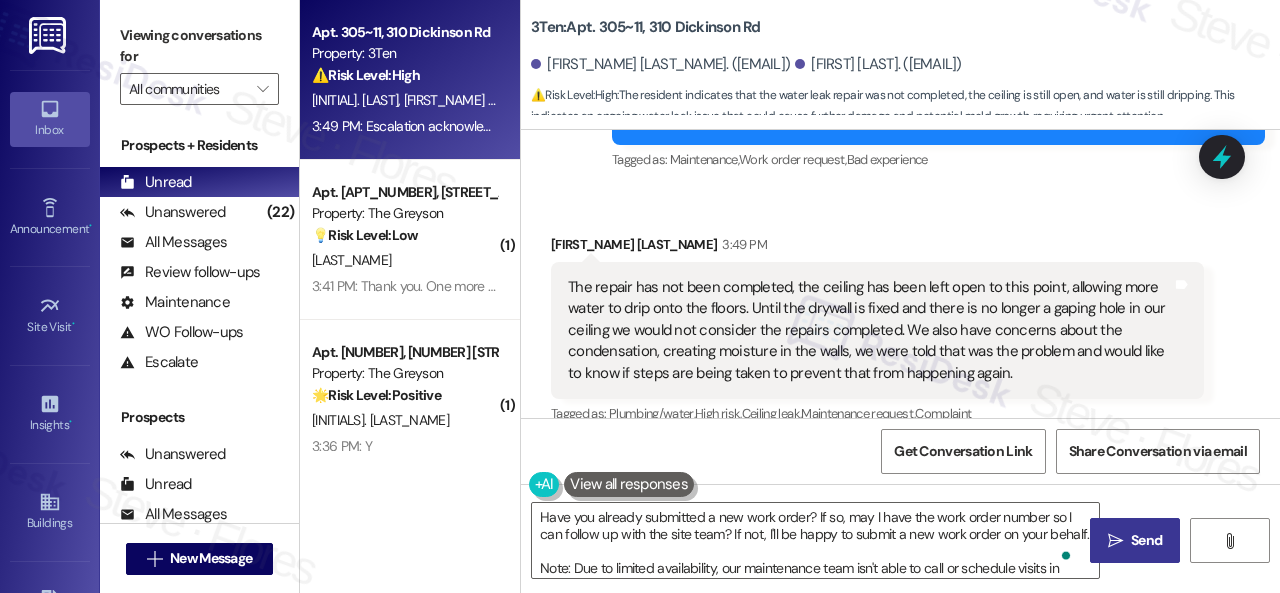 click on "Send" at bounding box center [1146, 540] 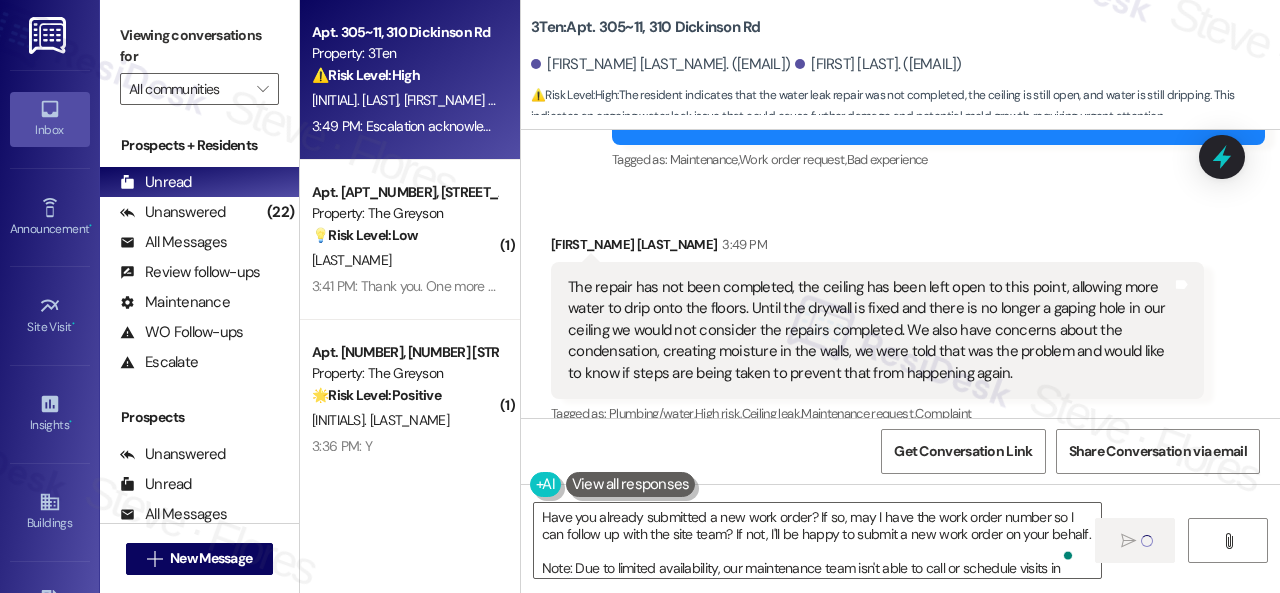 type 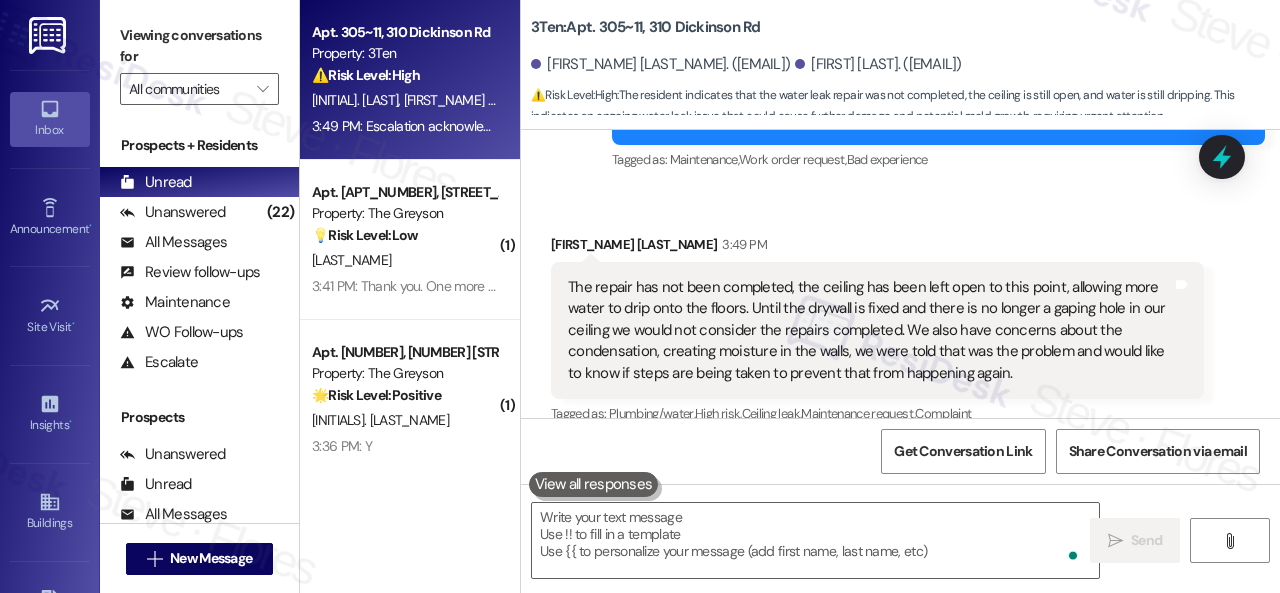 scroll, scrollTop: 7610, scrollLeft: 0, axis: vertical 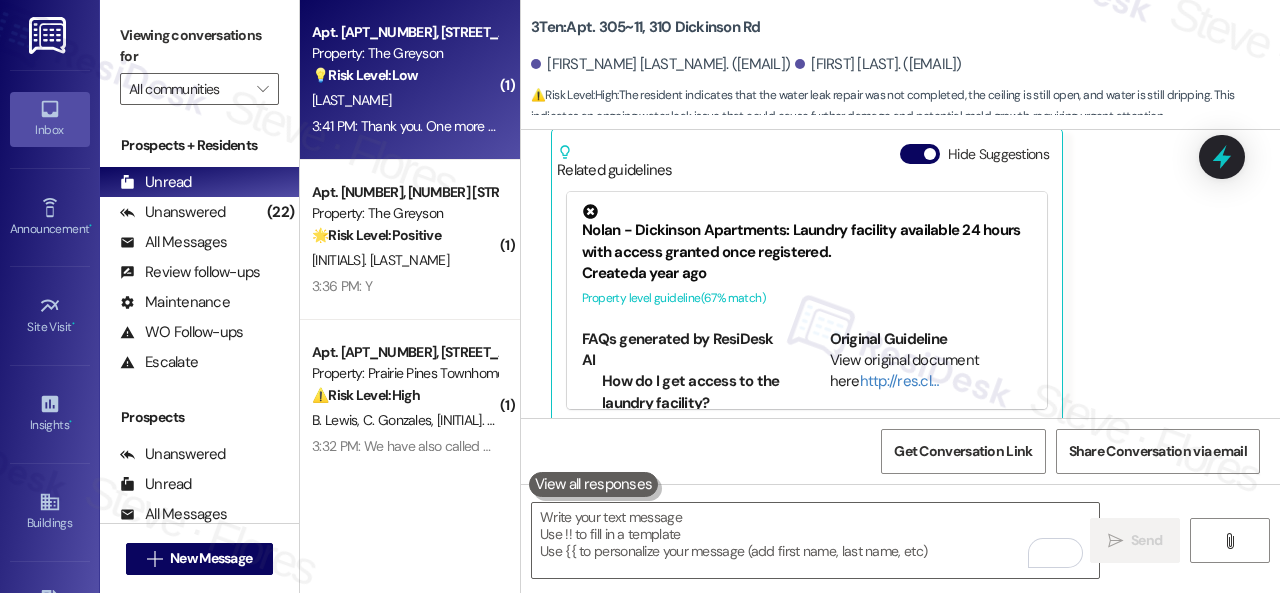 click on "3:41 PM: Thank you. One more question. Does it have an outlet for electricity  3:41 PM: Thank you. One more question. Does it have an outlet for electricity" at bounding box center (404, 126) 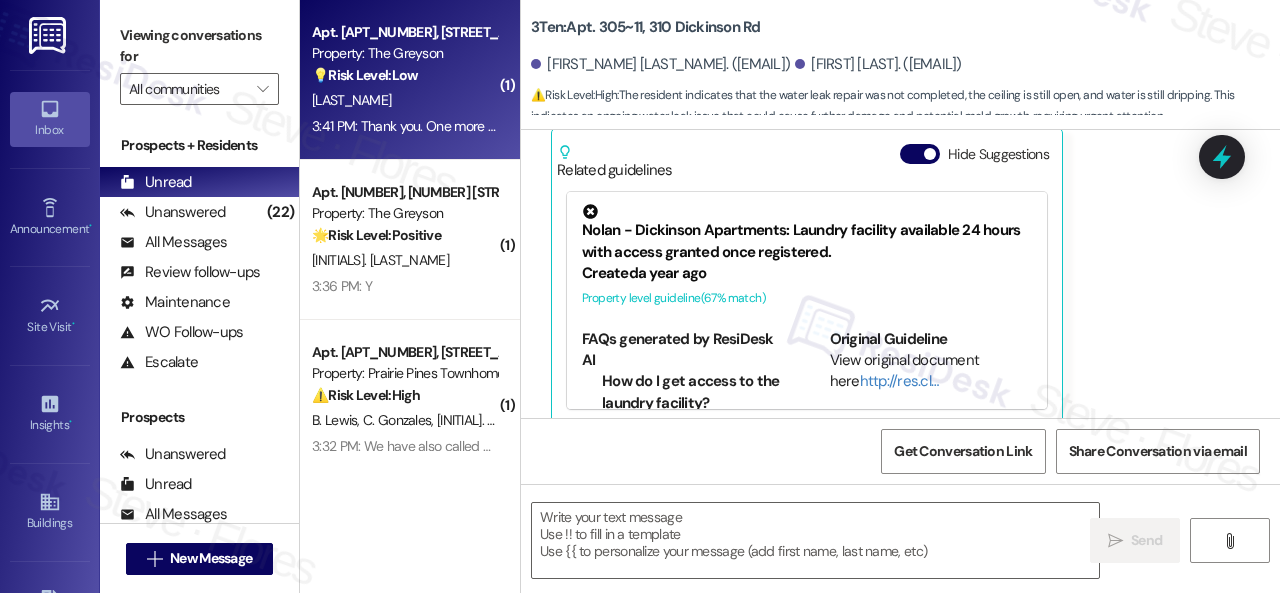 type on "Fetching suggested responses. Please feel free to read through the conversation in the meantime." 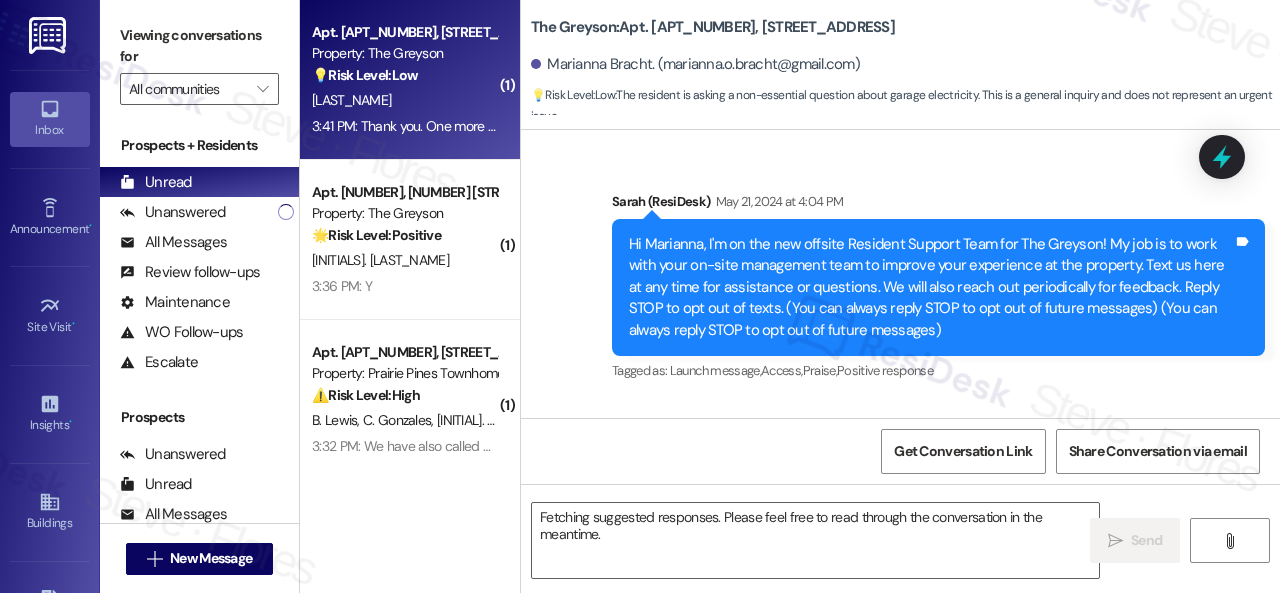 scroll, scrollTop: 21102, scrollLeft: 0, axis: vertical 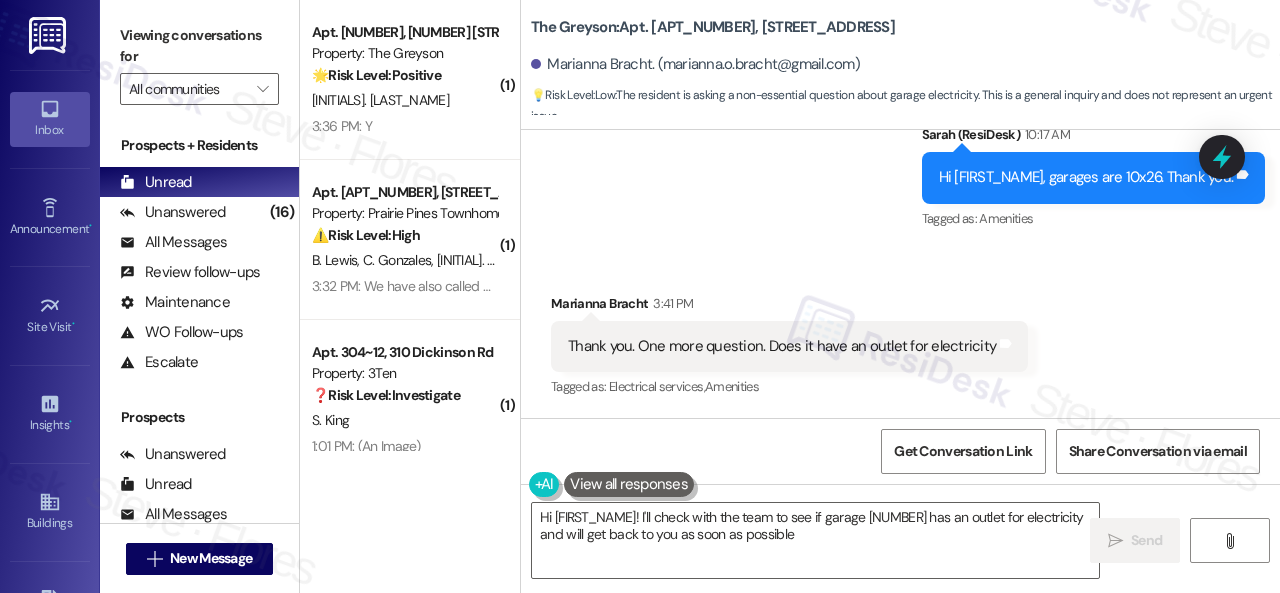 type on "Hi {{first_name}}! I'll check with the team to see if garage 93 has an outlet for electricity and will get back to you as soon as possible." 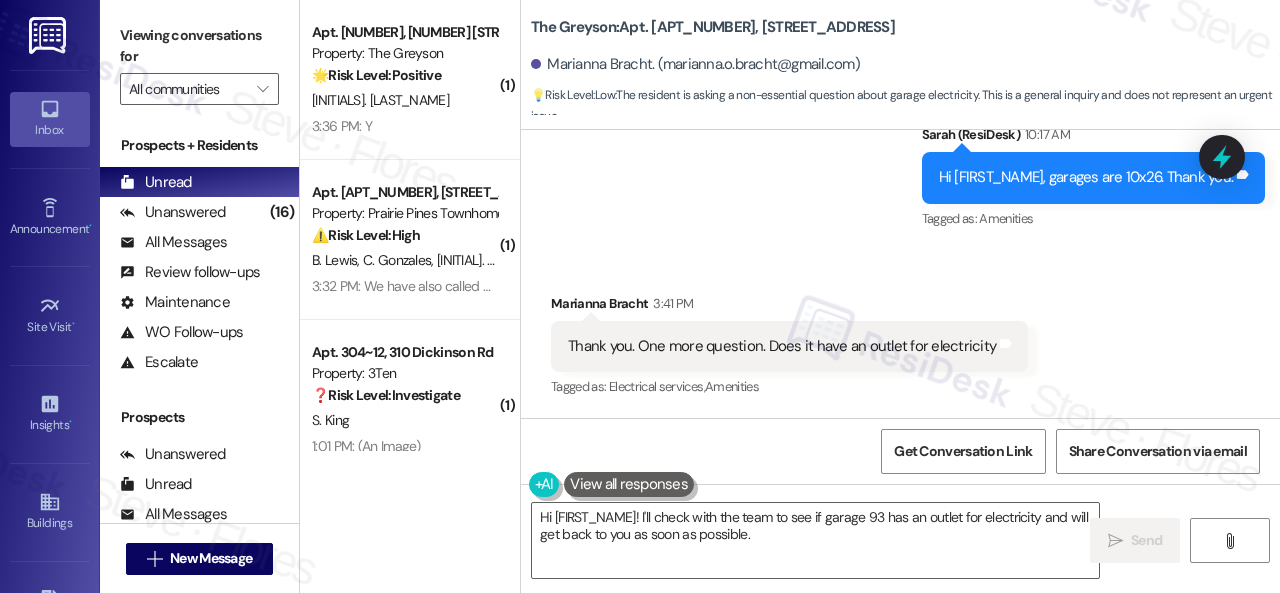 click on "The Greyson:  Apt. 4172RL, 4460 Mountain Laurel Road" at bounding box center [713, 27] 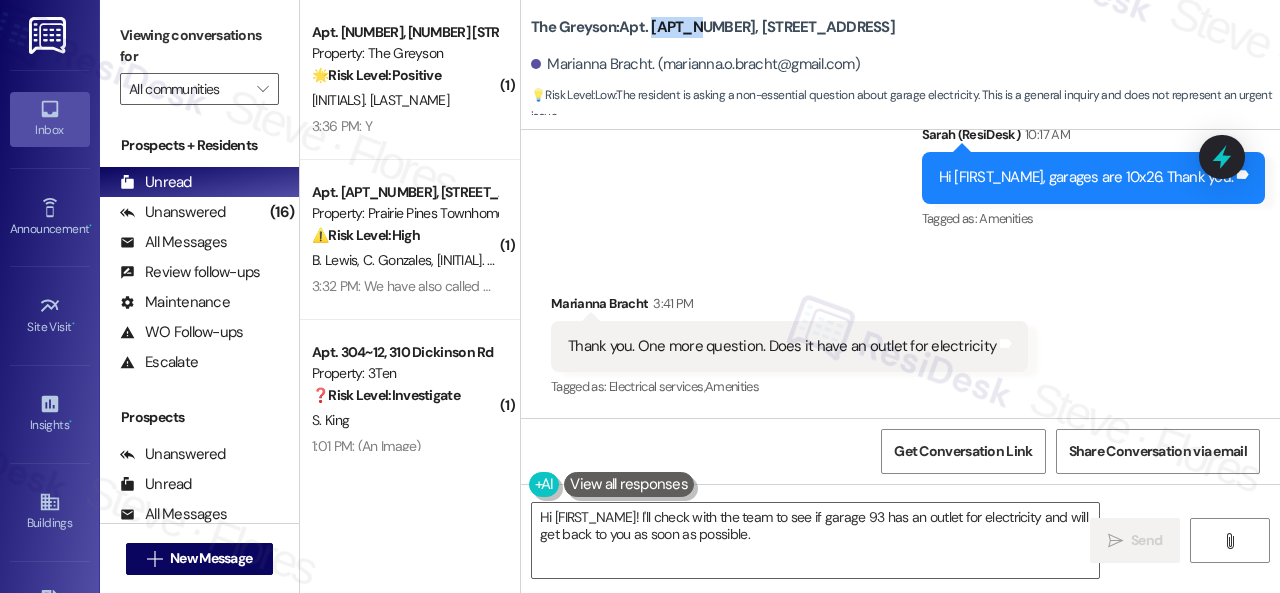 click on "The Greyson:  Apt. 4172RL, 4460 Mountain Laurel Road" at bounding box center [713, 27] 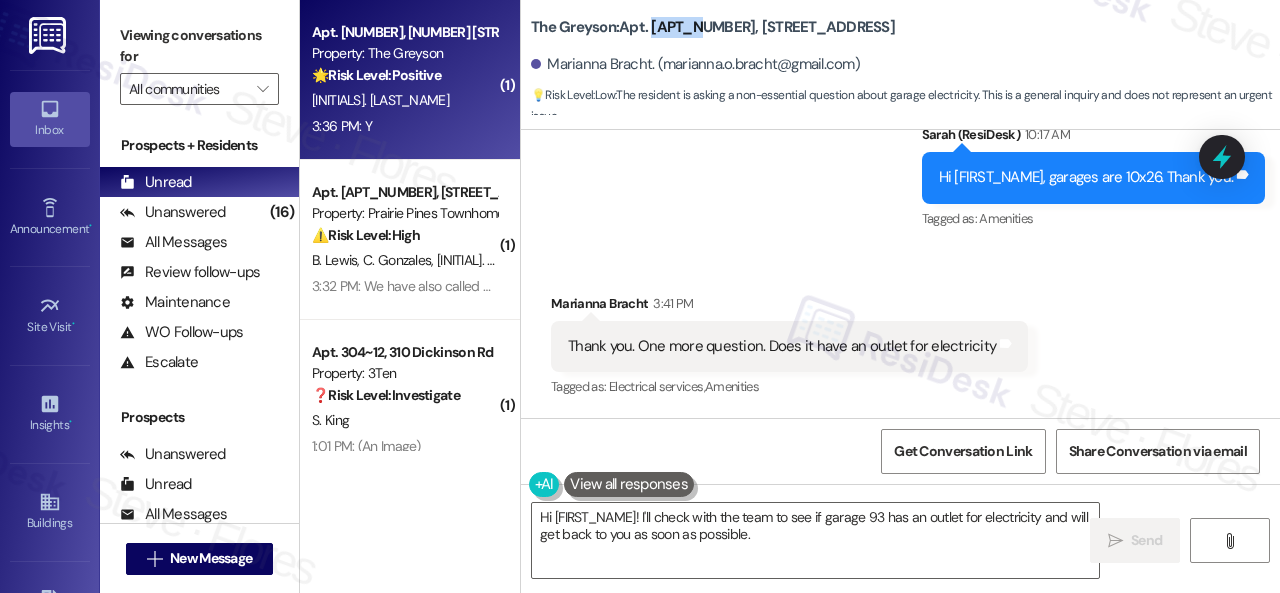 copy on "4172RL" 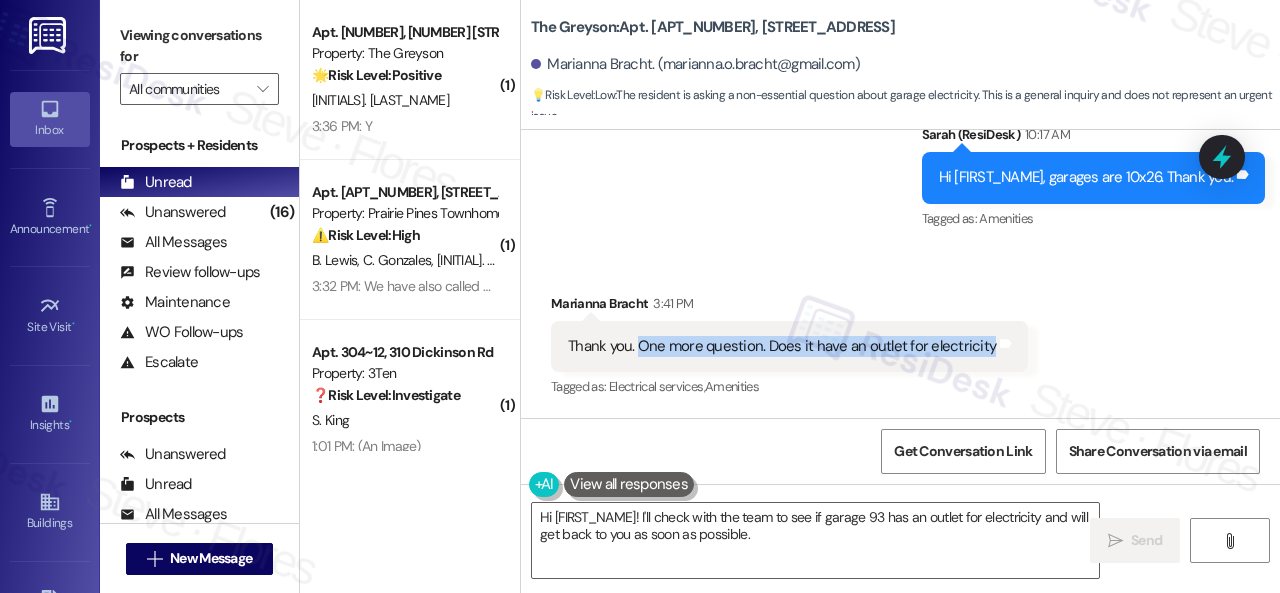 drag, startPoint x: 637, startPoint y: 345, endPoint x: 983, endPoint y: 347, distance: 346.00577 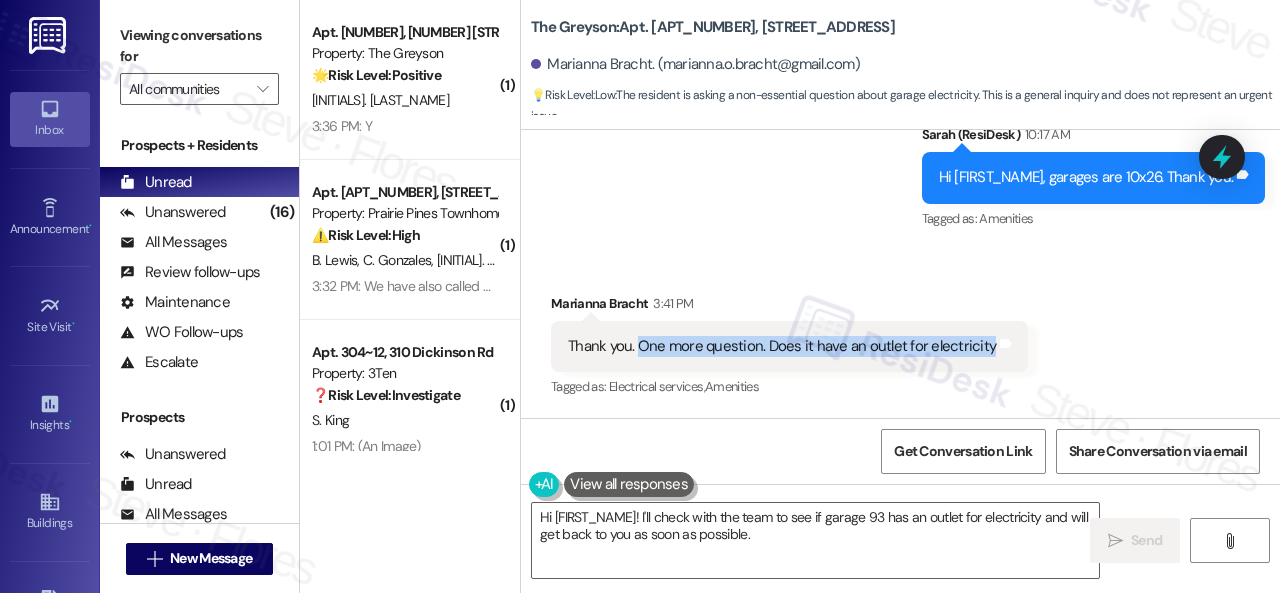click on "Thank you. One more question. Does it have an outlet for electricity" at bounding box center [782, 346] 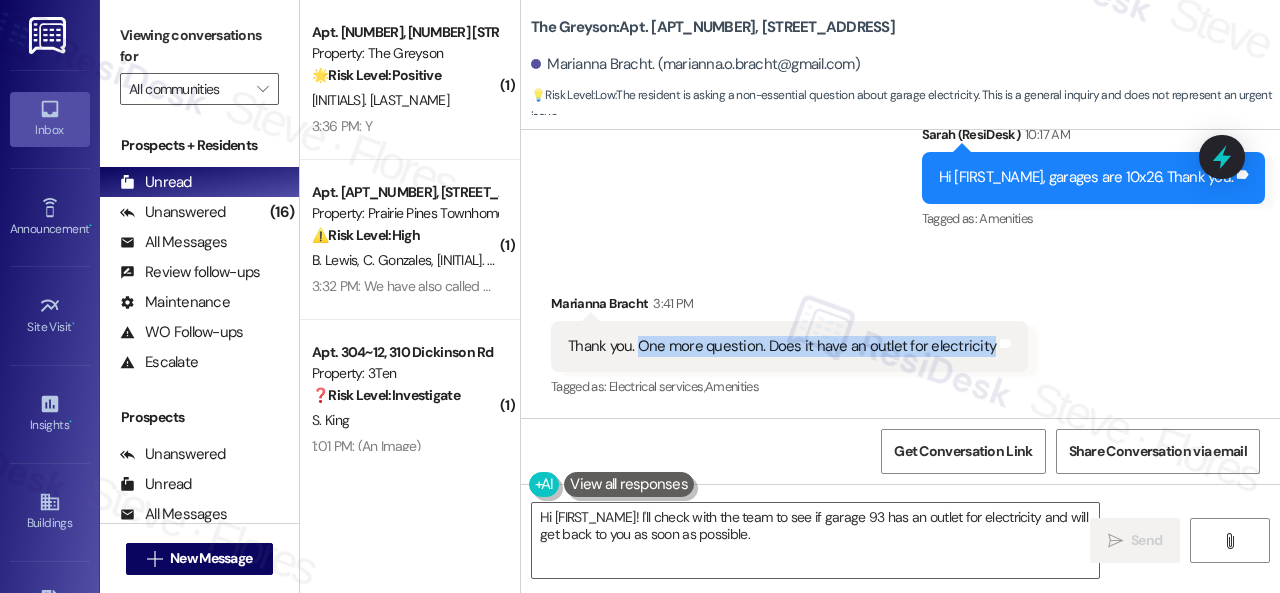 copy on "One more question. Does it have an outlet for electricity" 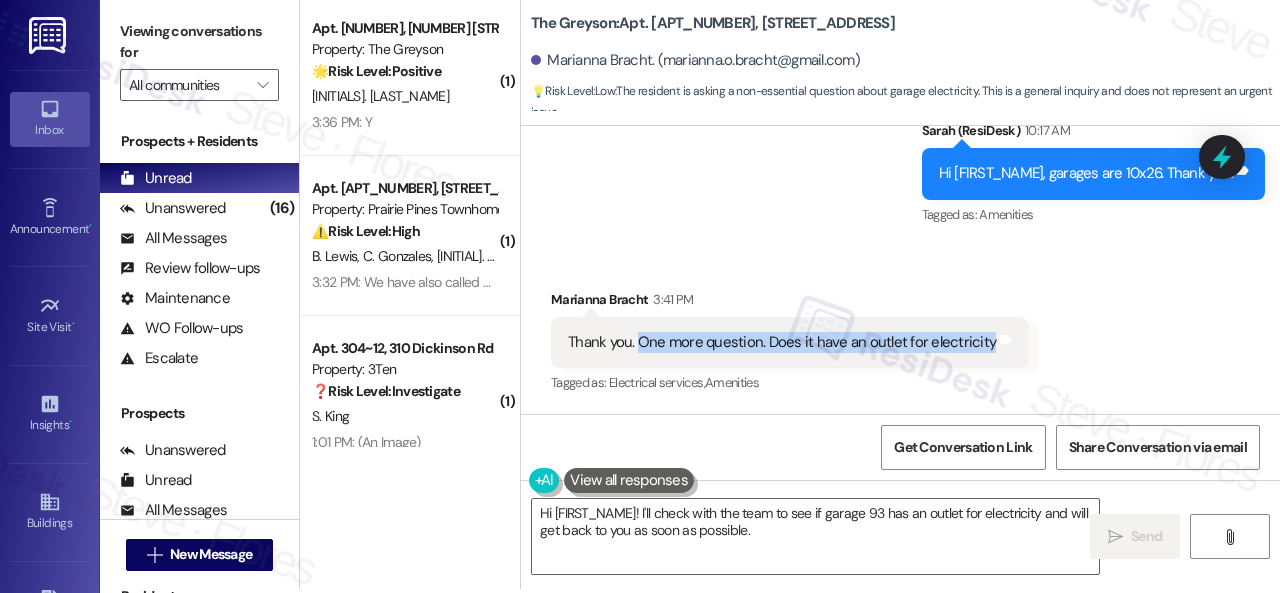 scroll, scrollTop: 6, scrollLeft: 0, axis: vertical 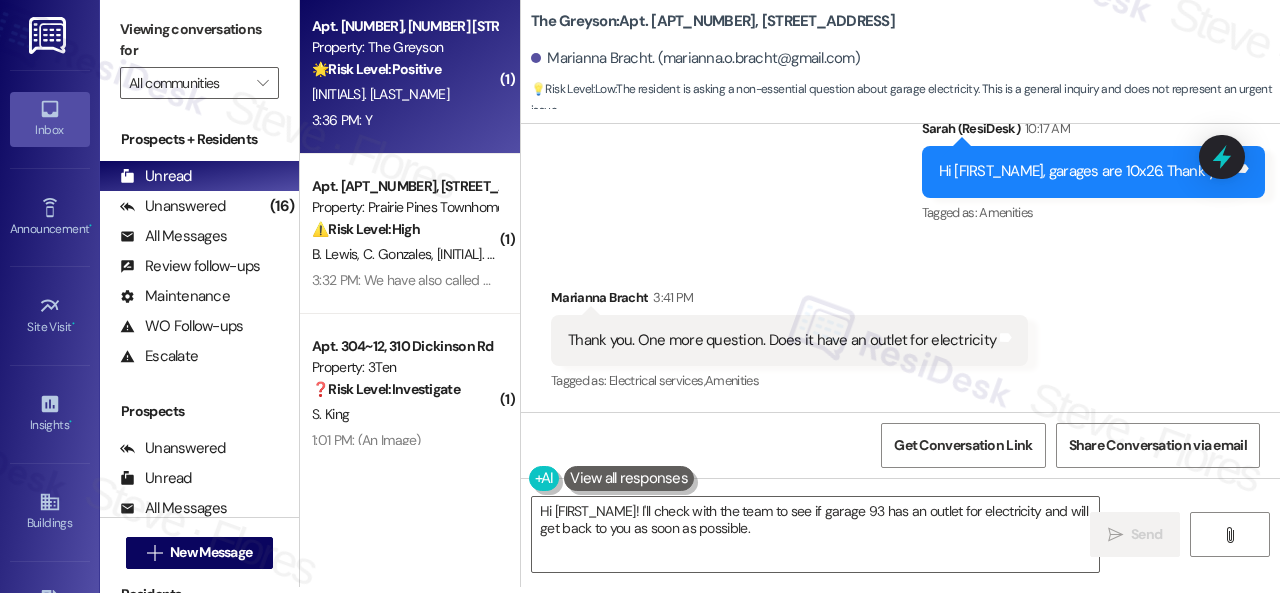 click on "3:36 PM: Y 3:36 PM: Y" at bounding box center [404, 120] 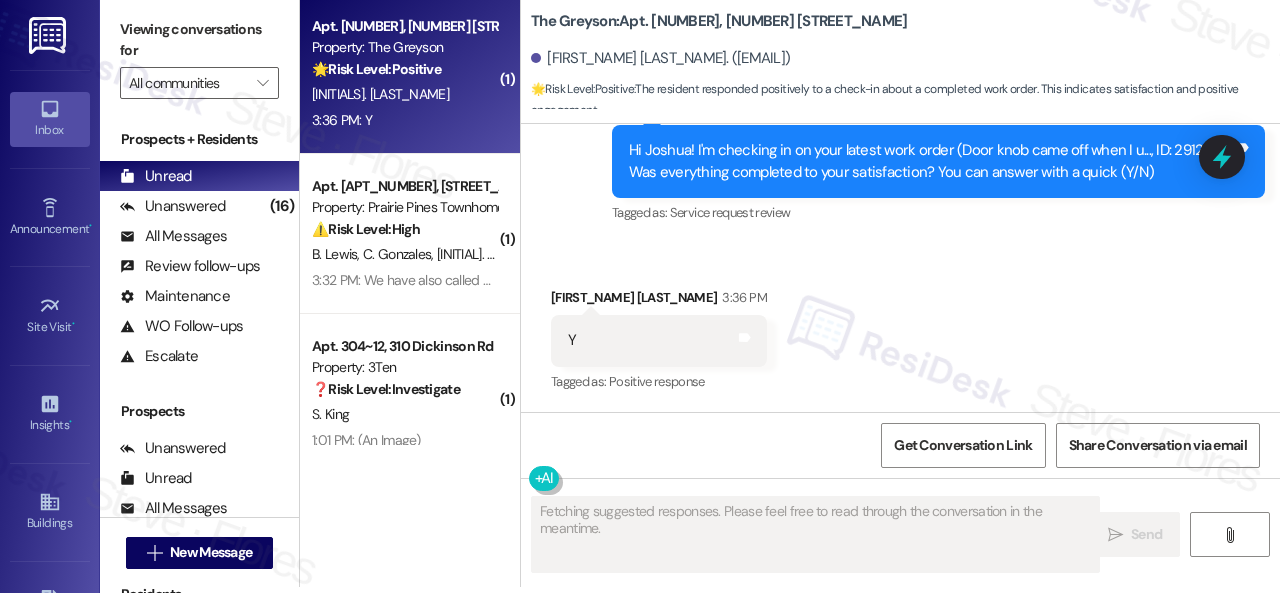 scroll, scrollTop: 0, scrollLeft: 0, axis: both 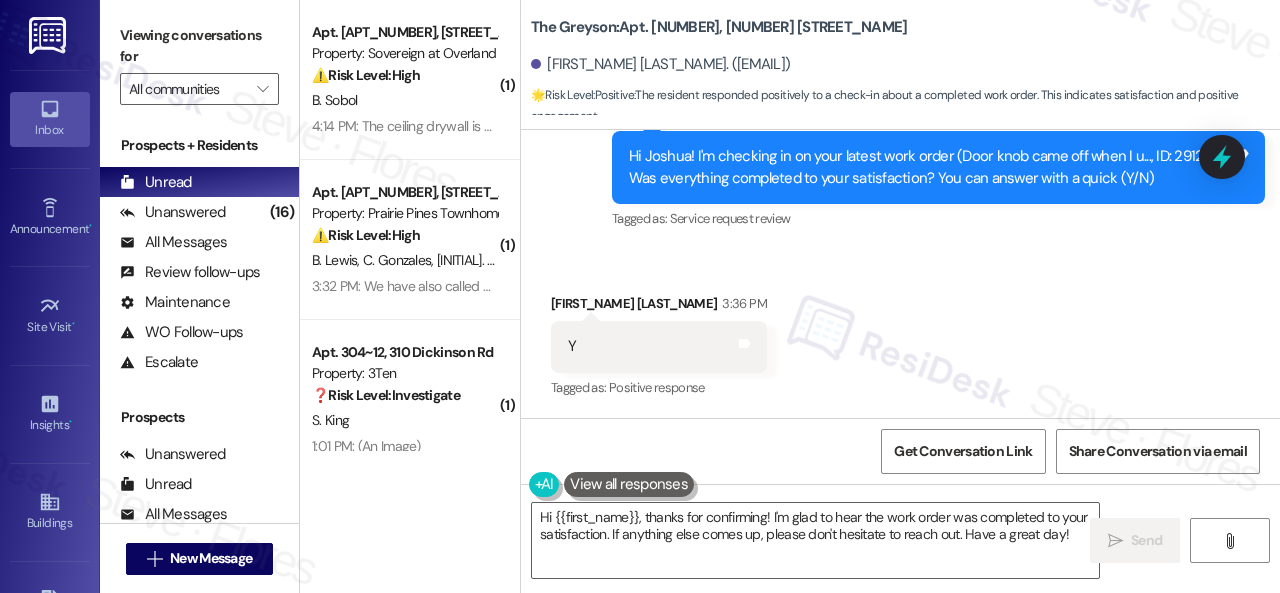 click on "Received via SMS Joshua Noe 3:36 PM Y Tags and notes Tagged as:   Positive response Click to highlight conversations about Positive response" at bounding box center [900, 332] 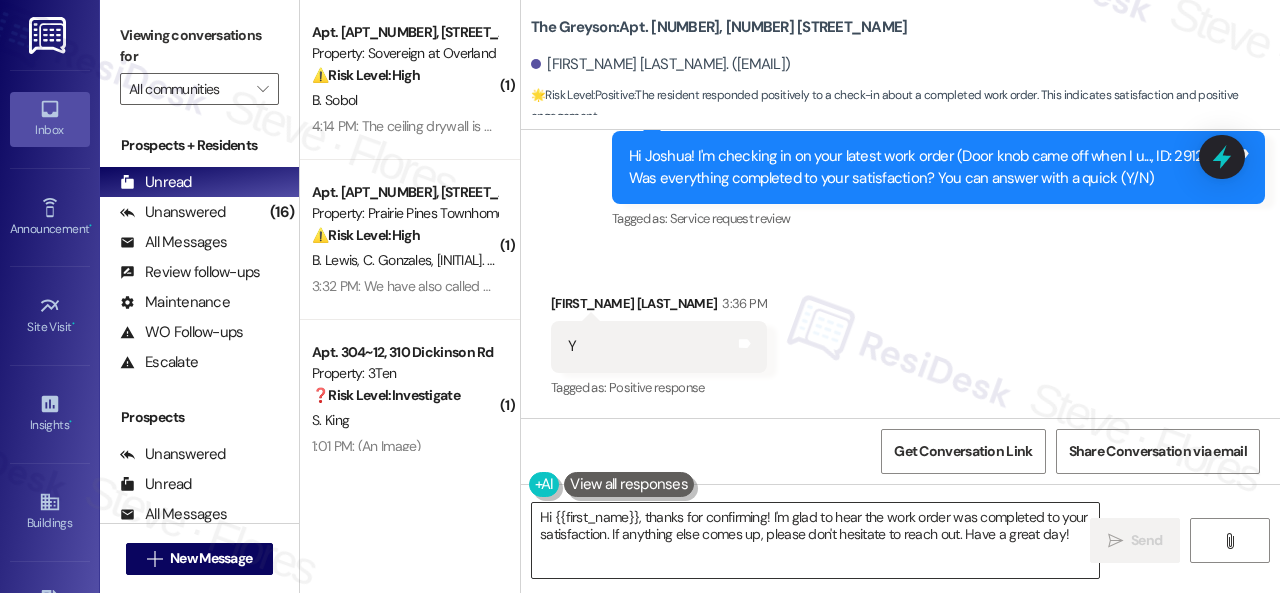 click on "Hi {{first_name}}, thanks for confirming! I'm glad to hear the work order was completed to your satisfaction. If anything else comes up, please don't hesitate to reach out. Have a great day!" at bounding box center [815, 540] 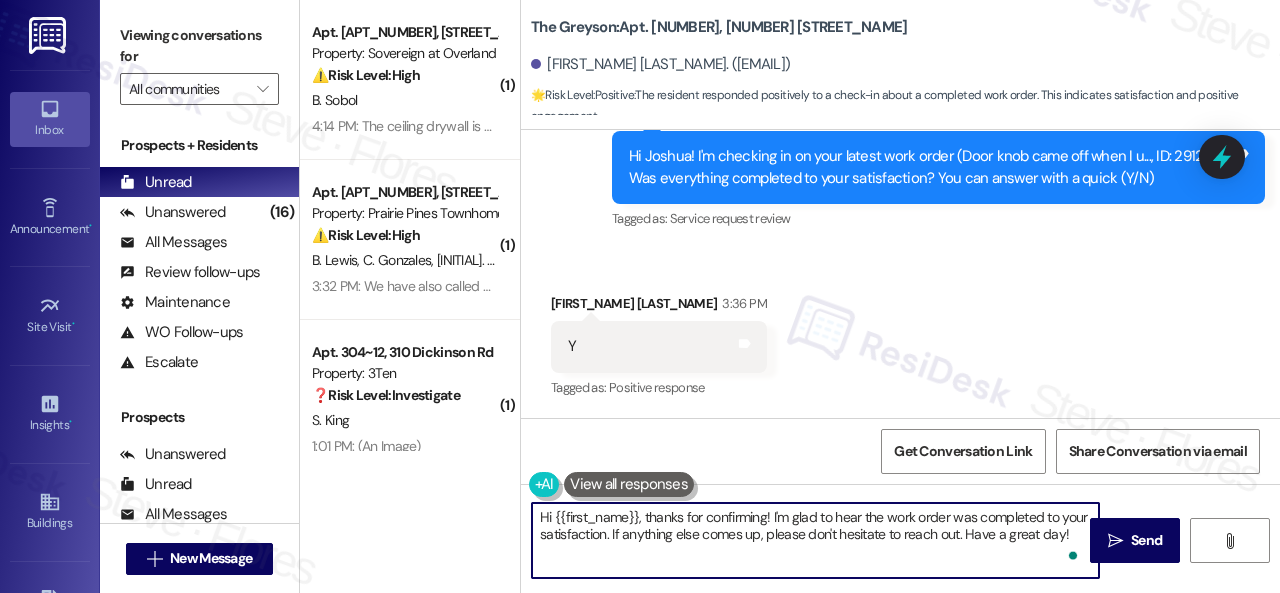 paste on "Glad everything’s all set! If {{property}} met your expectations, just reply with “Yes.” If not, no problem — we’d love to hear your feedback so we can keep improving. Thank you" 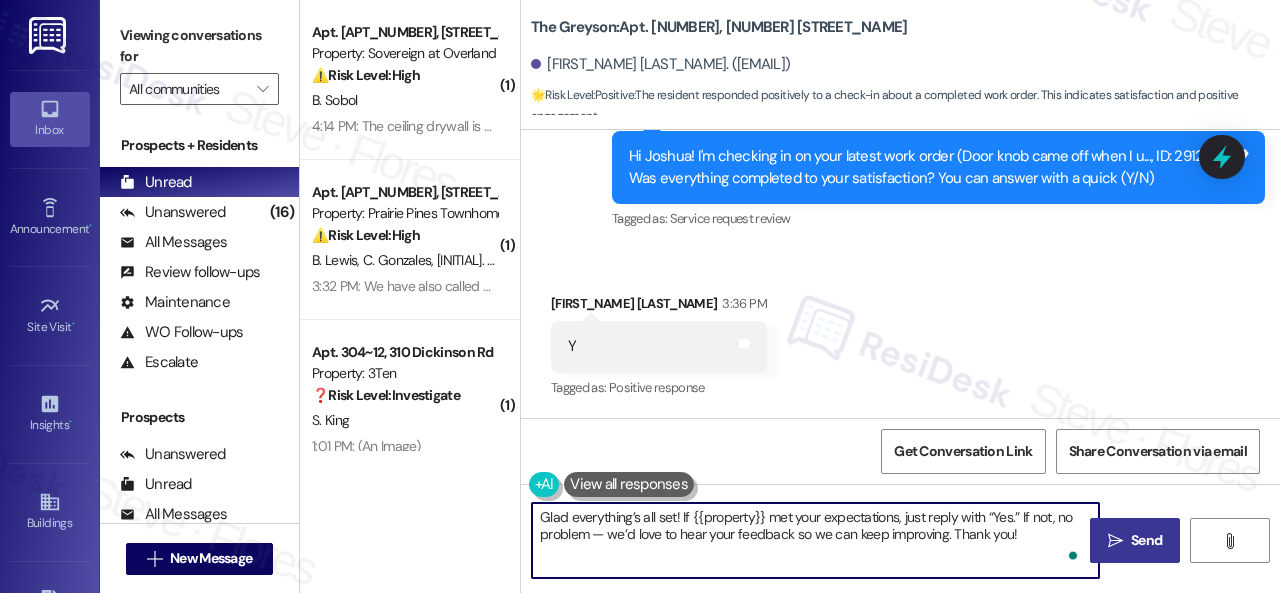 type on "Glad everything’s all set! If {{property}} met your expectations, just reply with “Yes.” If not, no problem — we’d love to hear your feedback so we can keep improving. Thank you!" 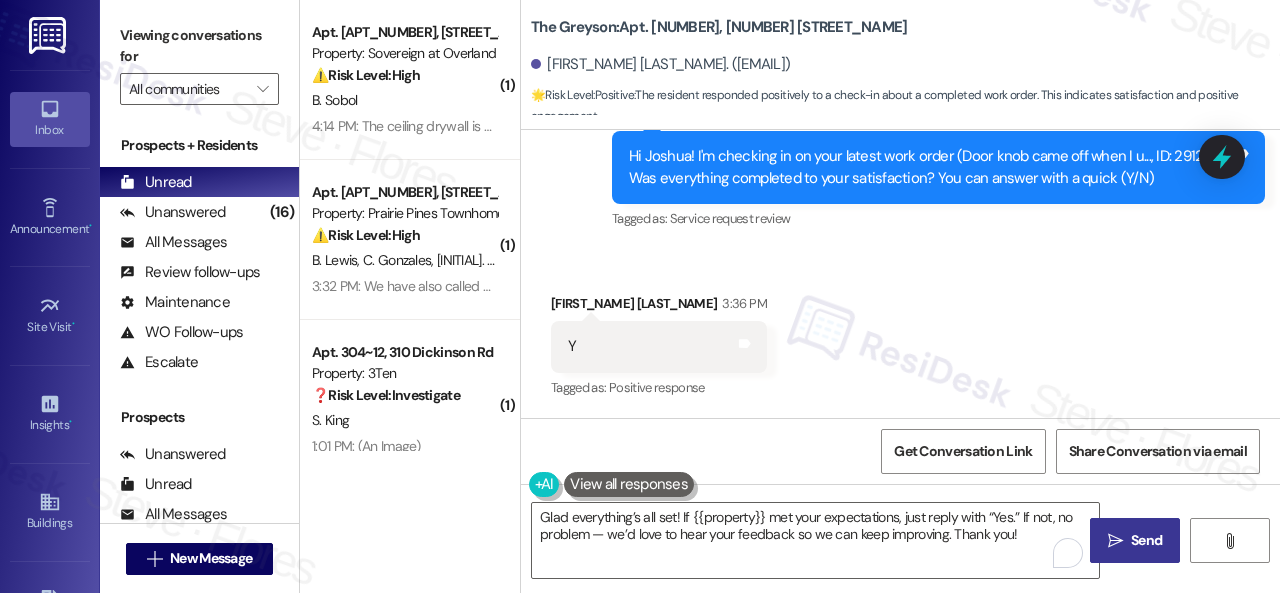 click on "Send" at bounding box center [1146, 540] 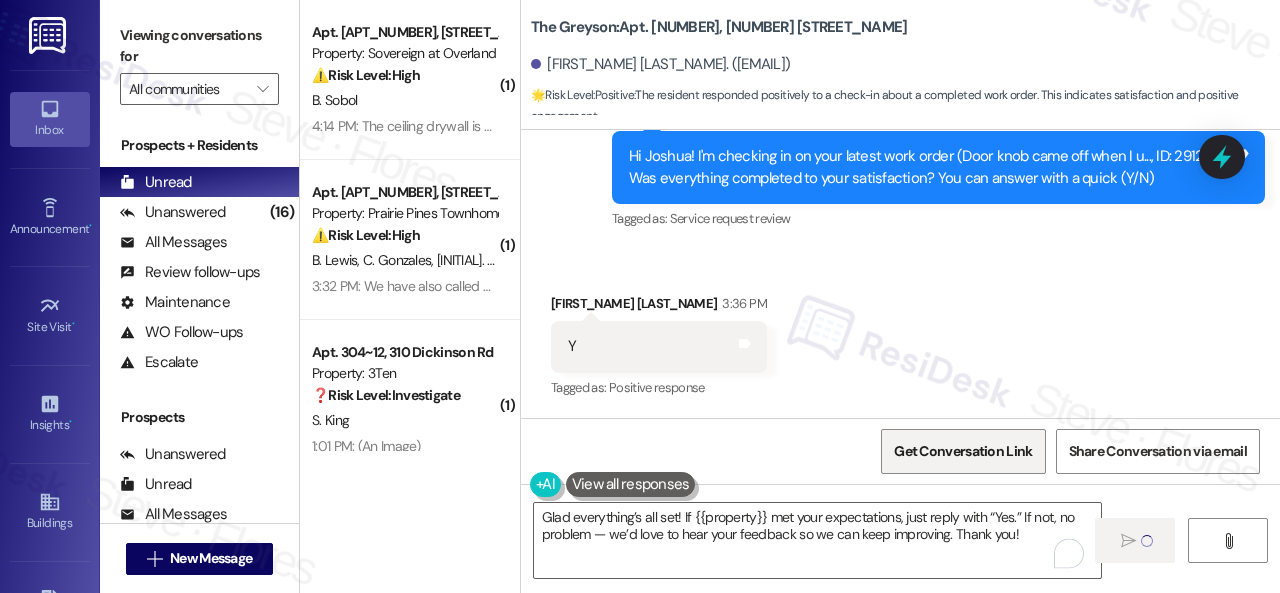 type 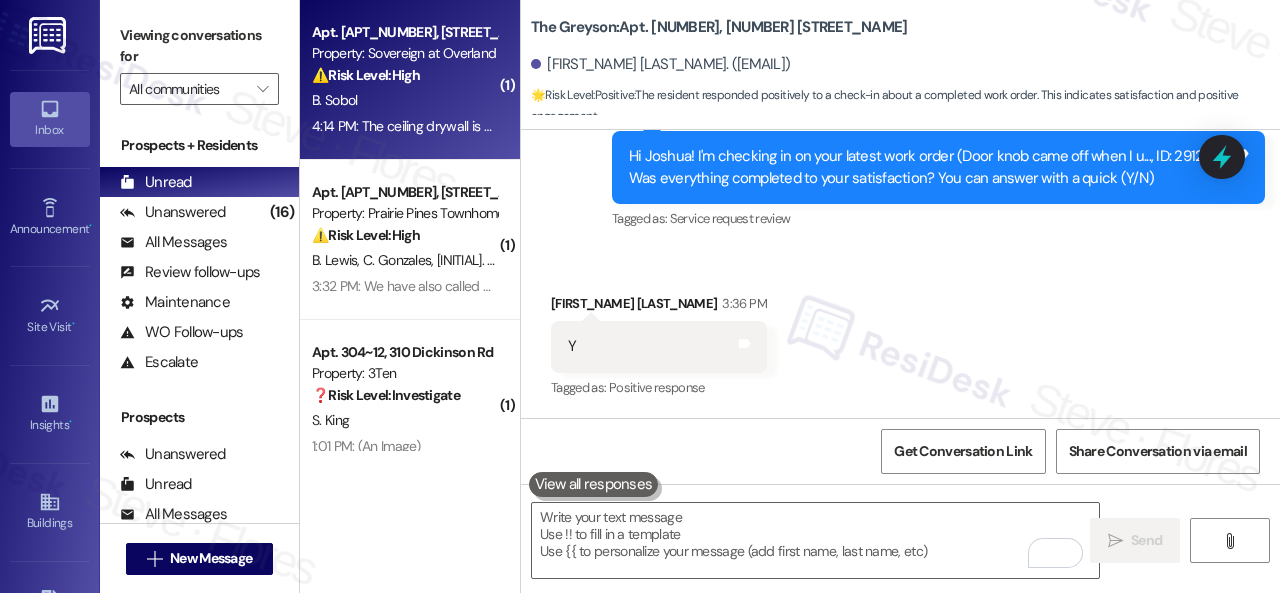 click on "B. Sobol" at bounding box center (404, 100) 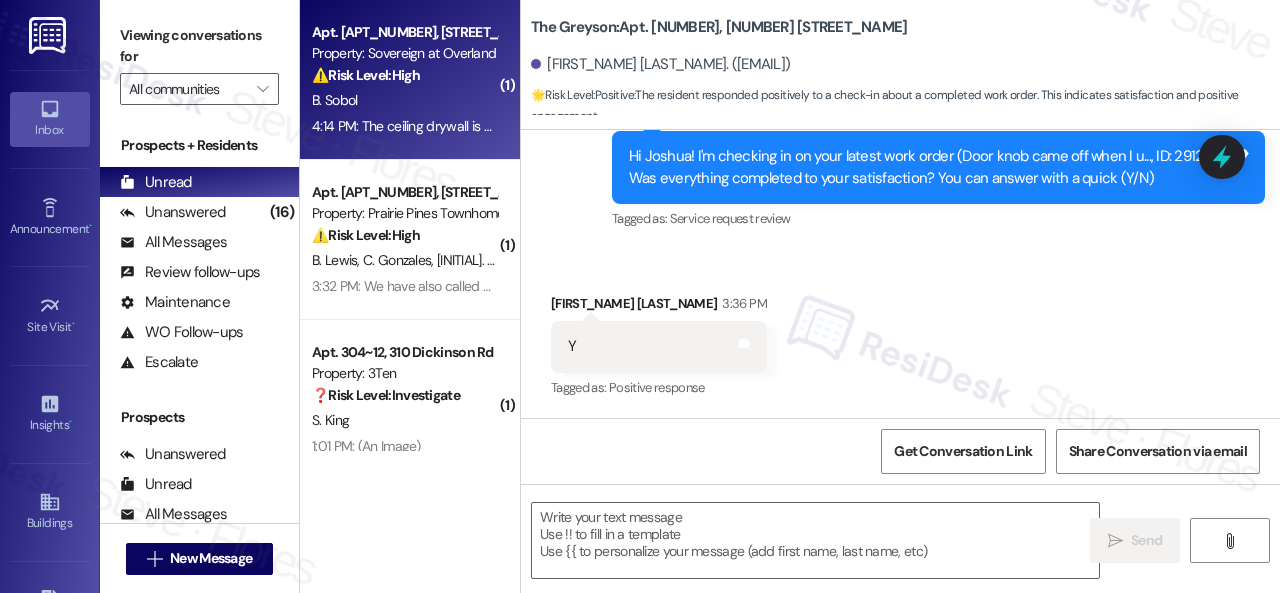 type on "Fetching suggested responses. Please feel free to read through the conversation in the meantime." 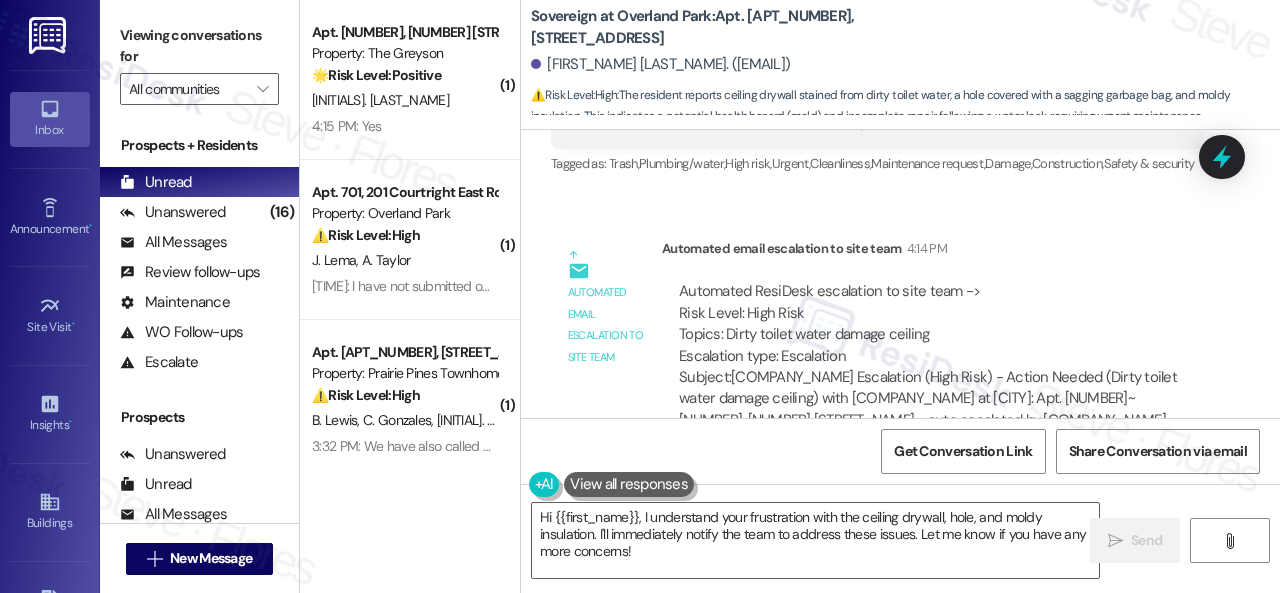 scroll, scrollTop: 19846, scrollLeft: 0, axis: vertical 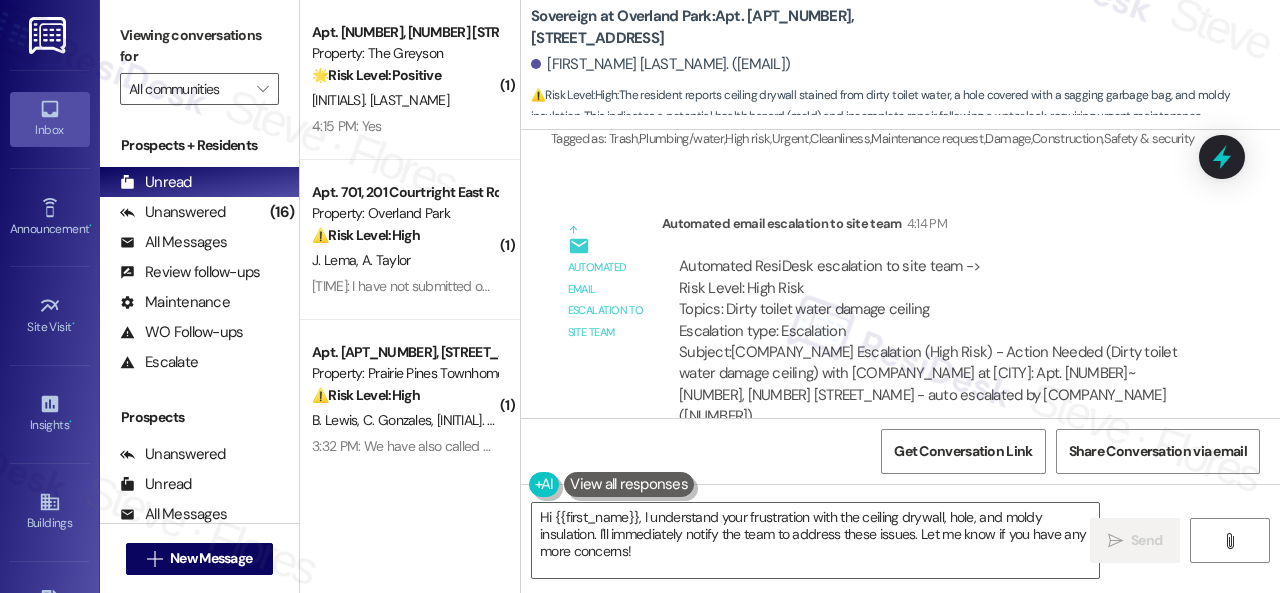 click on "Survey, sent via SMS Residesk Automated Survey Nov 25, 2024 at 12:45 PM Hi Bonnie, I'm on the new offsite Resident Support Team for Sovereign at Overland Park! My job is to work with your on-site management team to improve your experience at the property. Text us here at any time for assistance or questions. We will also reach out periodically for feedback. (Standard text messaging rates may apply) (You can always reply STOP to opt out of future messages) Tags and notes Tagged as:   Property launch Click to highlight conversations about Property launch Received via SMS Bonnie Sobol Question Nov 26, 2024 at 11:22 AM Sarah
Good morning
I have an acct on the NL Sovereign website
I'm out of town til Sunday 12/1 and wanted to pay my rent. My acct balance says 0. Will my balance due show in my acct soon so I can pay it? Otherwise I will drop a check off Monday 12/2/24 during business hours, just FYI Tags and notes Tagged as:   Rent/payments Click to highlight conversations about Rent/payments Sent via SMS" at bounding box center (900, 274) 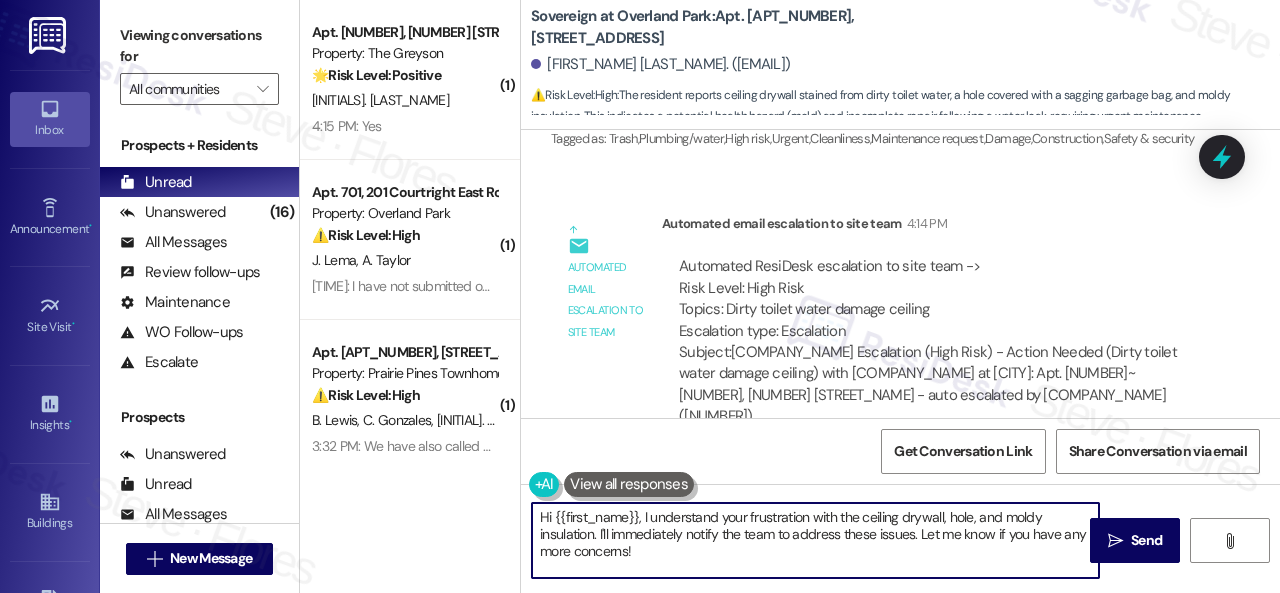 drag, startPoint x: 668, startPoint y: 559, endPoint x: 371, endPoint y: 477, distance: 308.112 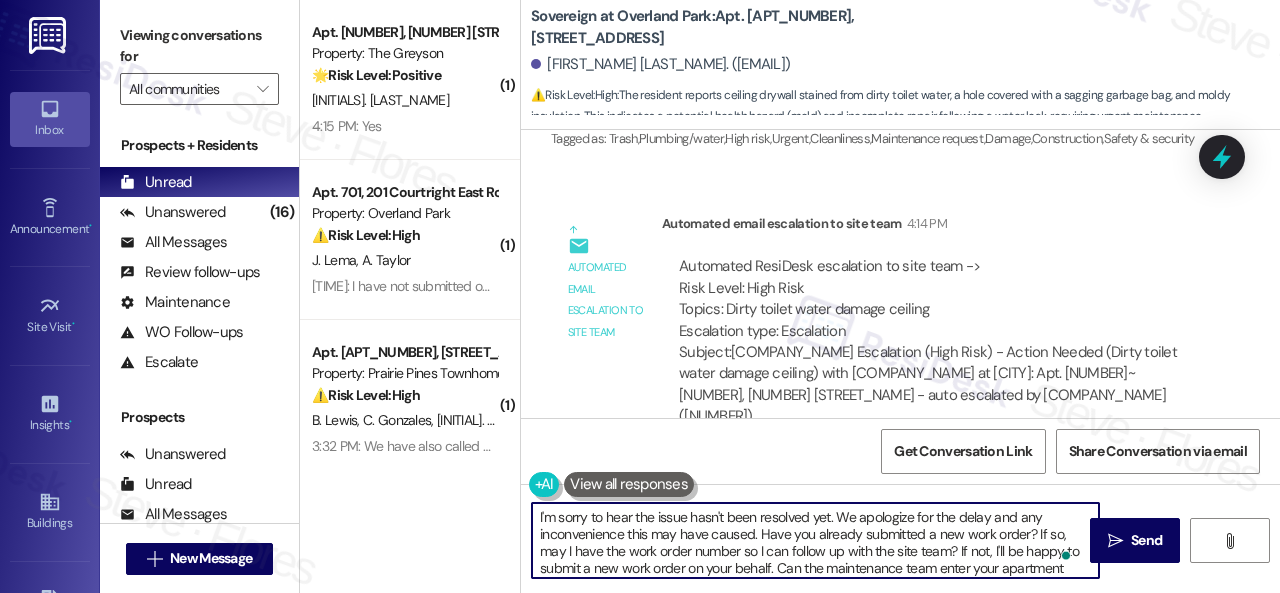 scroll, scrollTop: 16, scrollLeft: 0, axis: vertical 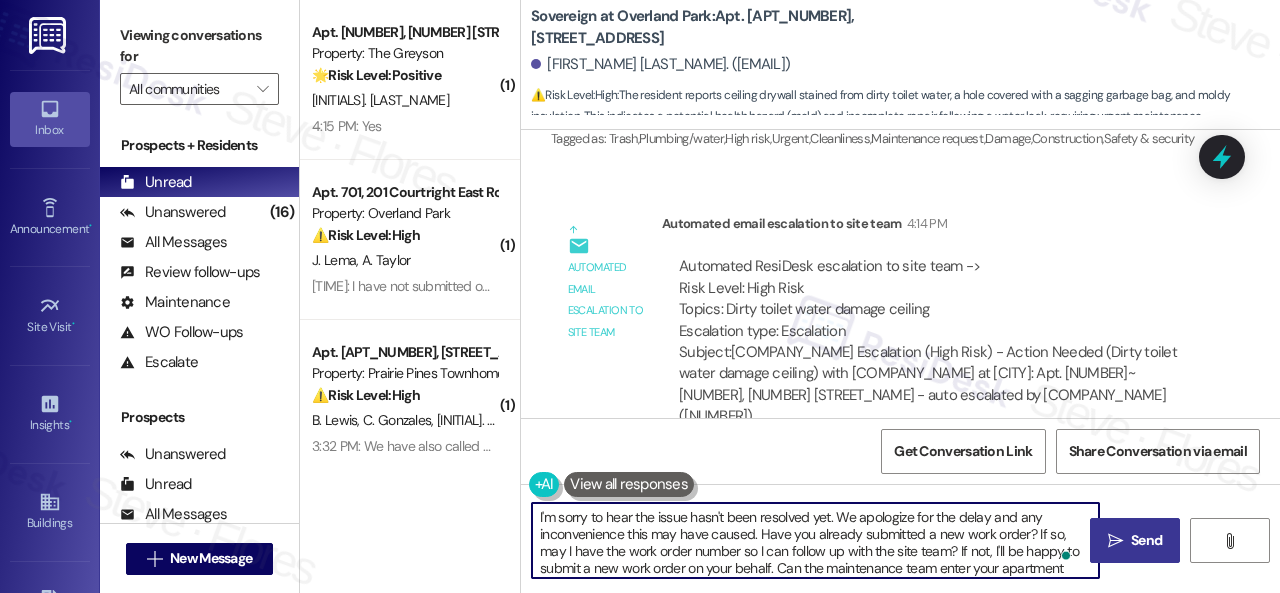 type on "I'm sorry to hear the issue hasn't been resolved yet. We apologize for the delay and any inconvenience this may have caused. Have you already submitted a new work order? If so, may I have the work order number so I can follow up with the site team? If not, I'll be happy to submit a new work order on your behalf. Can the maintenance team enter your apartment even if you are not home? Are there any pets they should be concerned about?" 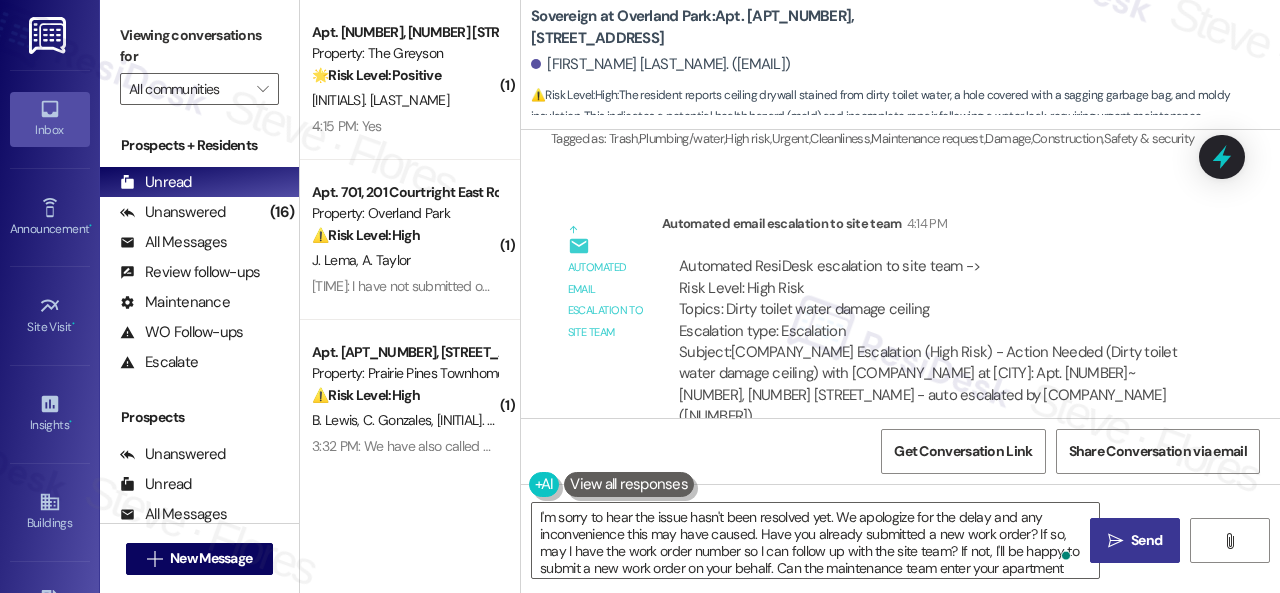 click on "Send" at bounding box center [1146, 540] 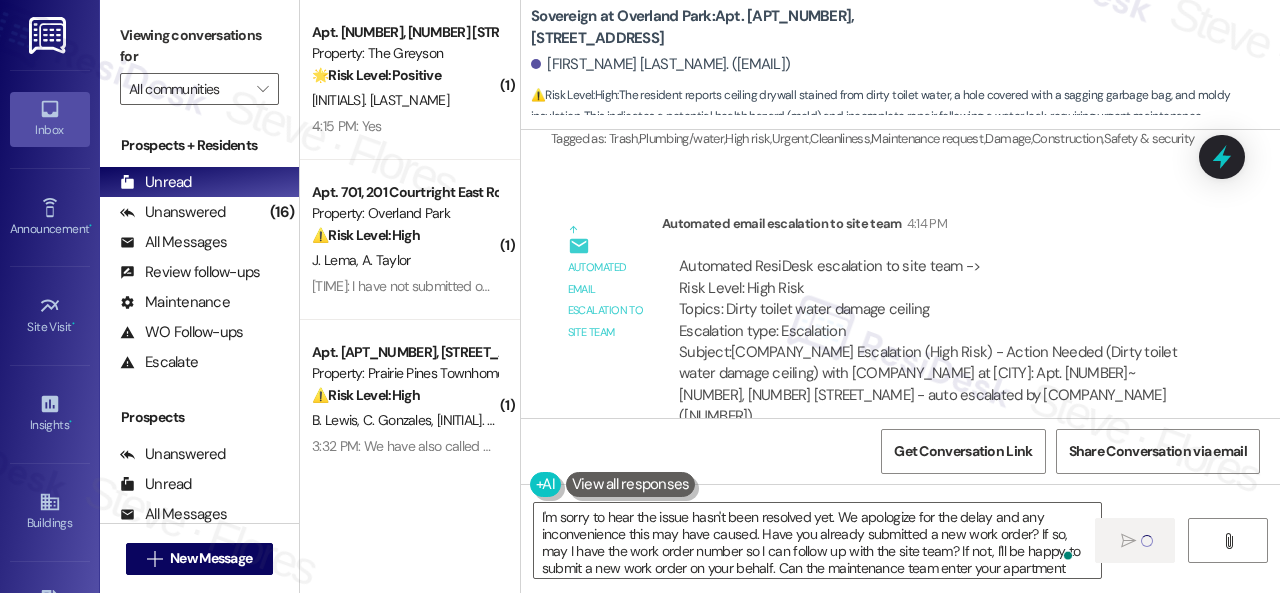 type 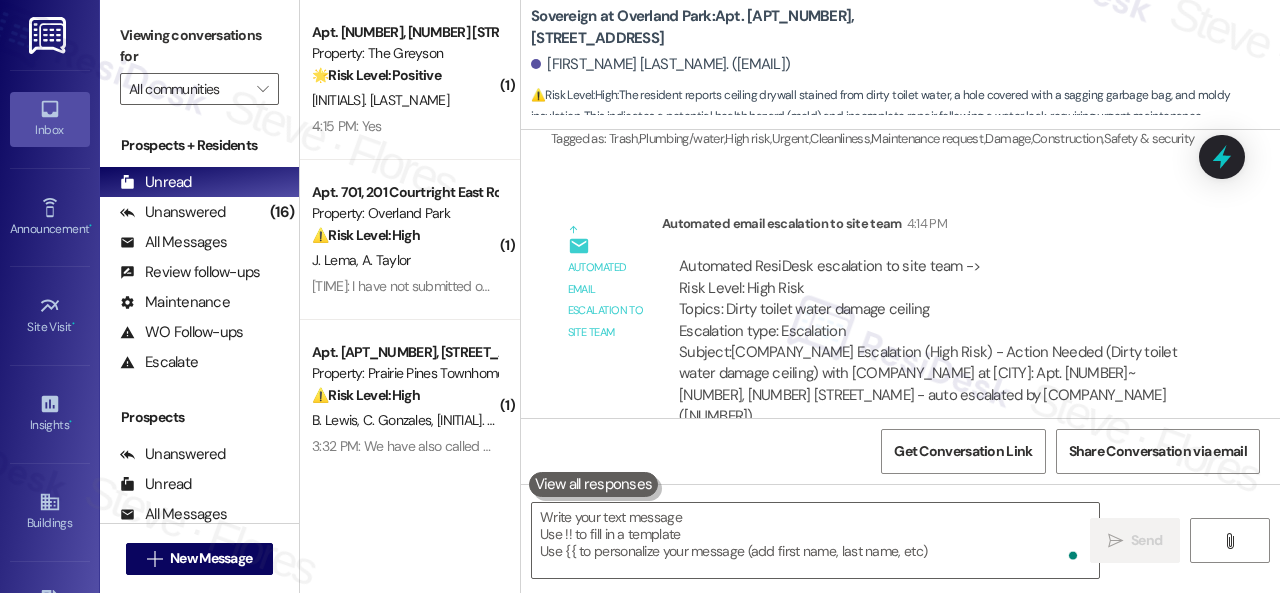scroll, scrollTop: 19576, scrollLeft: 0, axis: vertical 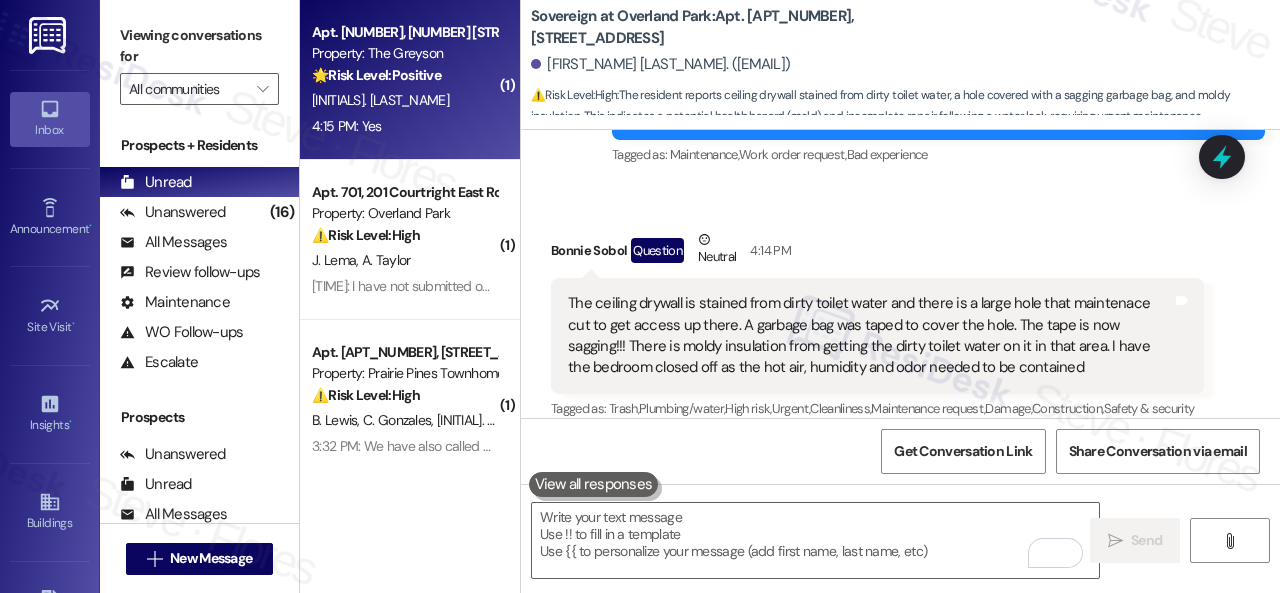 click on "J. Noe" at bounding box center (404, 100) 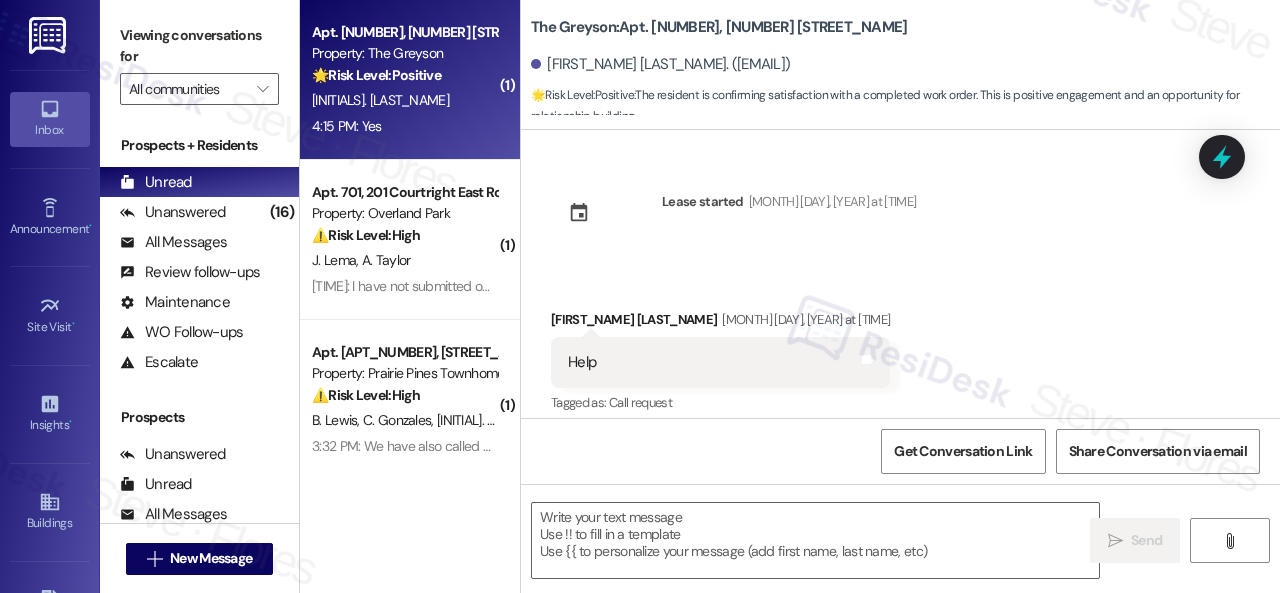 type on "Fetching suggested responses. Please feel free to read through the conversation in the meantime." 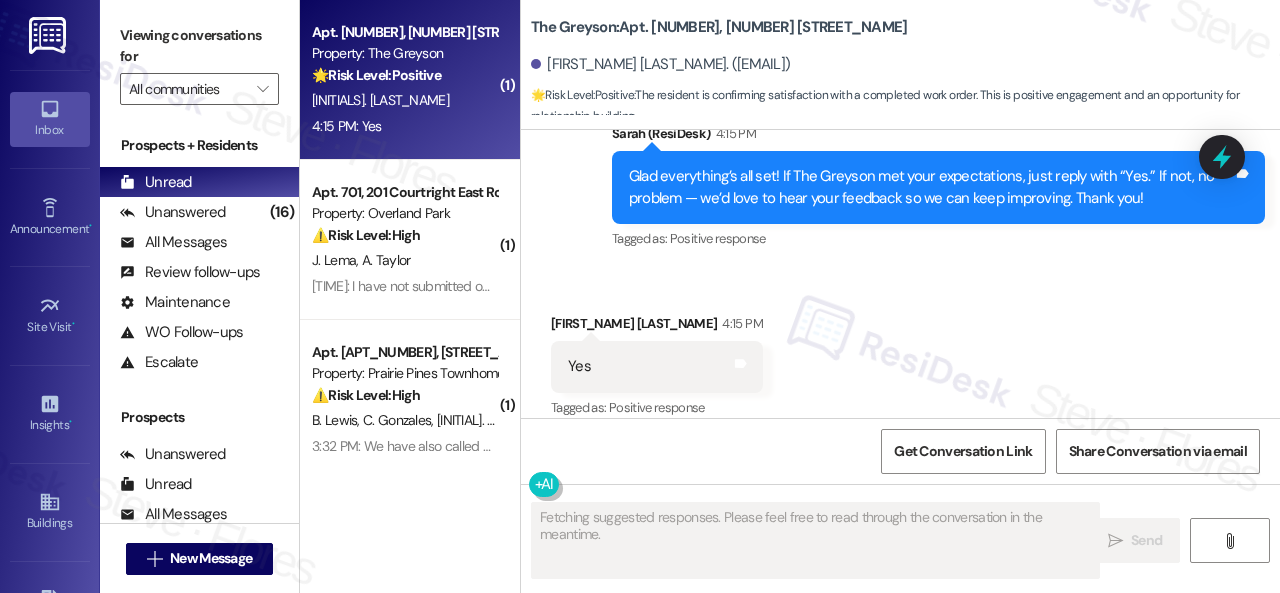 scroll, scrollTop: 1903, scrollLeft: 0, axis: vertical 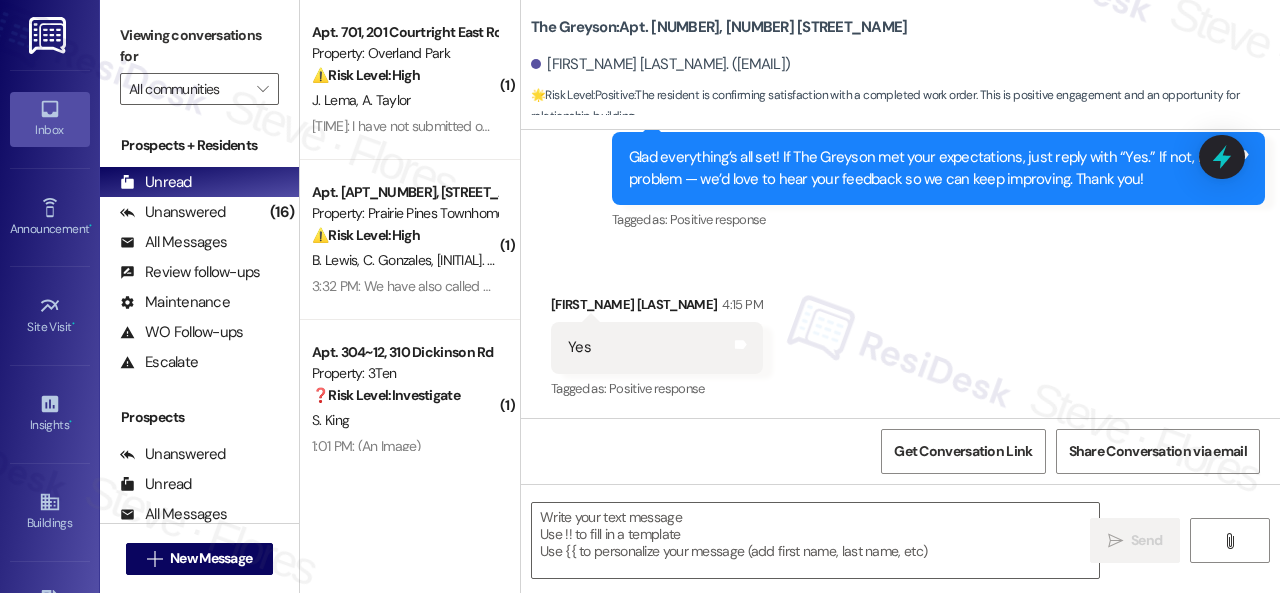 click on "Received via SMS Joshua Noe 4:15 PM Yes Tags and notes Tagged as:   Positive response Click to highlight conversations about Positive response" at bounding box center [900, 333] 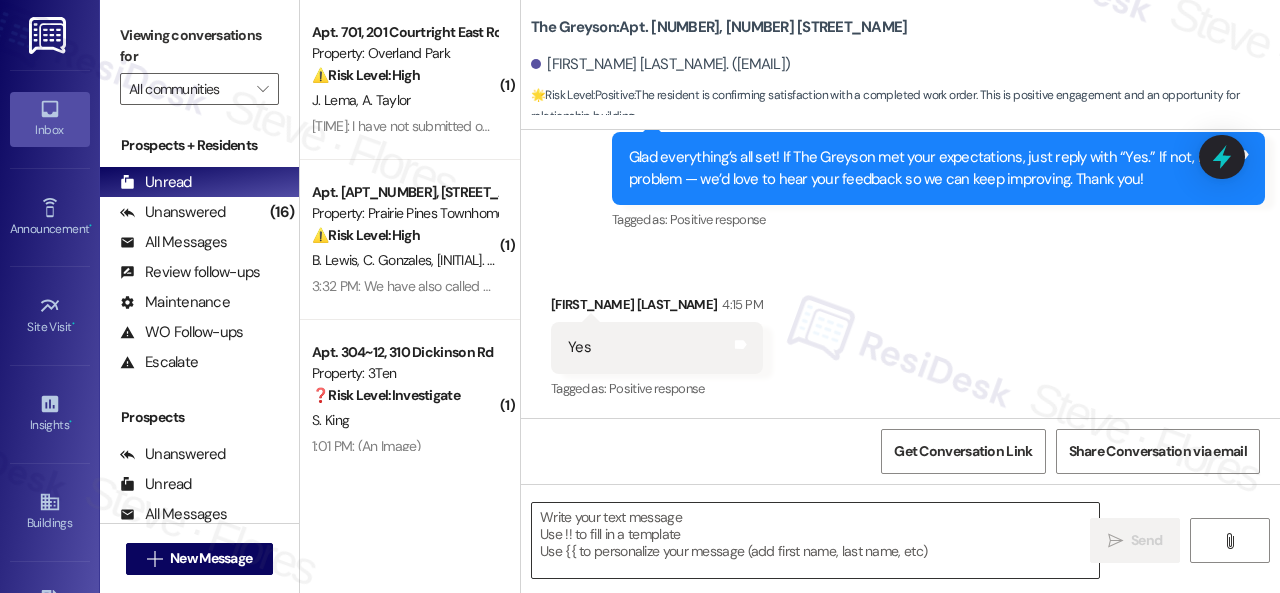 click at bounding box center [815, 540] 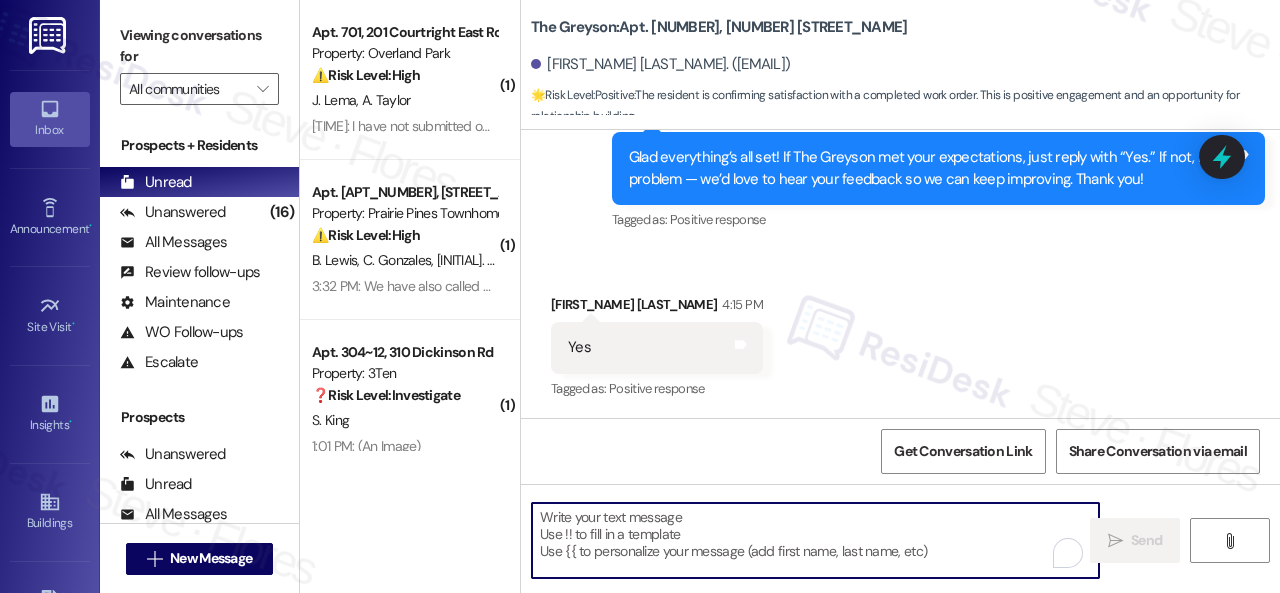 paste on "I'm glad you are satisfied with your home. Have you written a review for us before? If not, can I ask a quick favor? Would you mind writing one for us? I'll give you the link if you are willing.
If you've already done it or couldn't this time, no worries at all—no action is required. Thanks!" 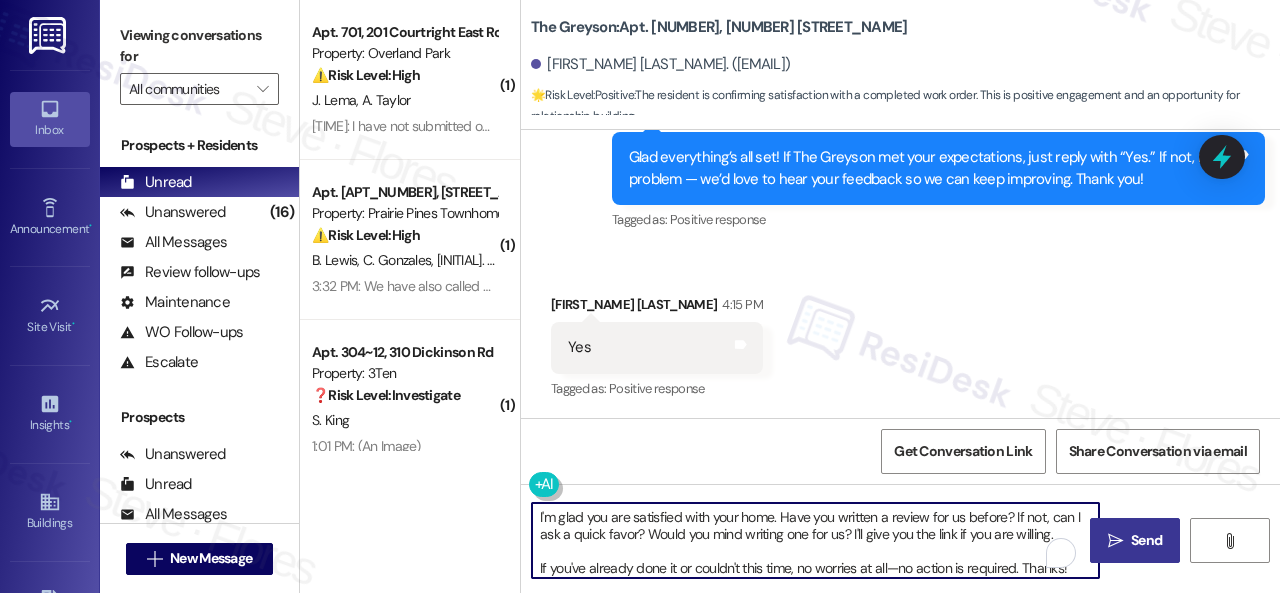 type on "I'm glad you are satisfied with your home. Have you written a review for us before? If not, can I ask a quick favor? Would you mind writing one for us? I'll give you the link if you are willing.
If you've already done it or couldn't this time, no worries at all—no action is required. Thanks!" 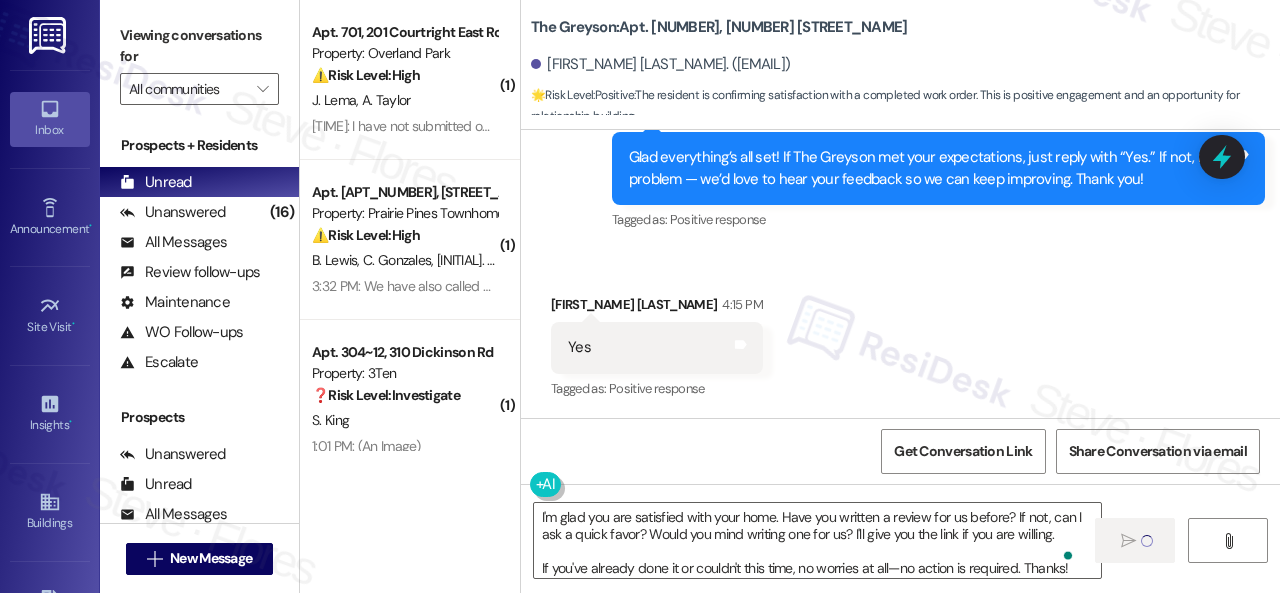 type 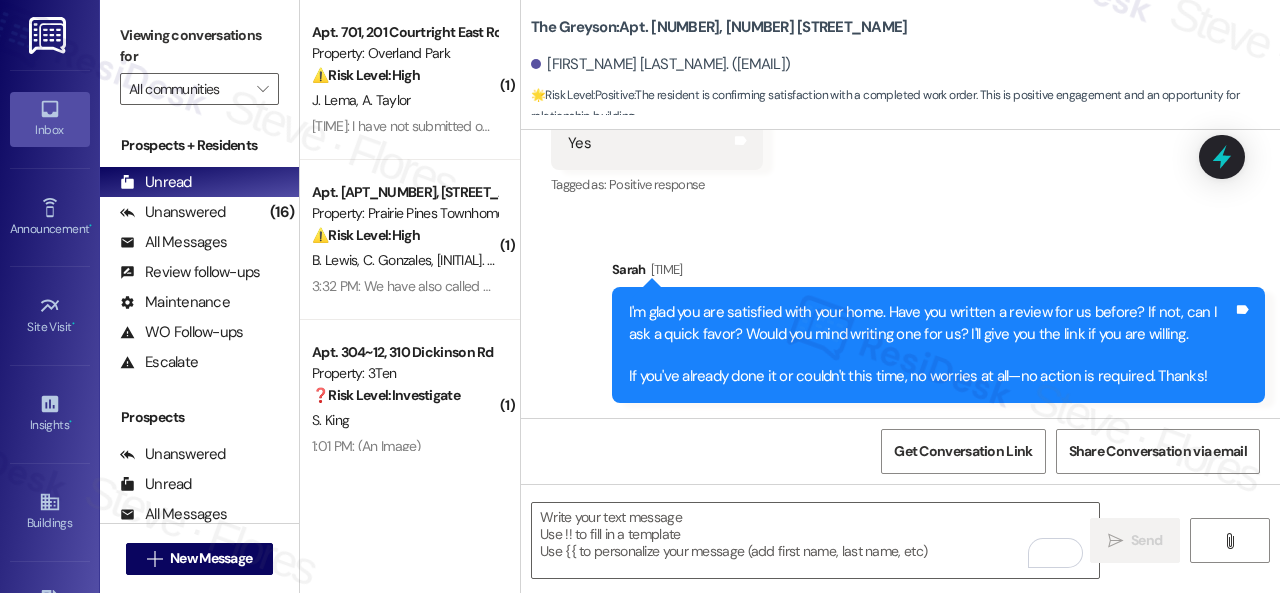 scroll, scrollTop: 2108, scrollLeft: 0, axis: vertical 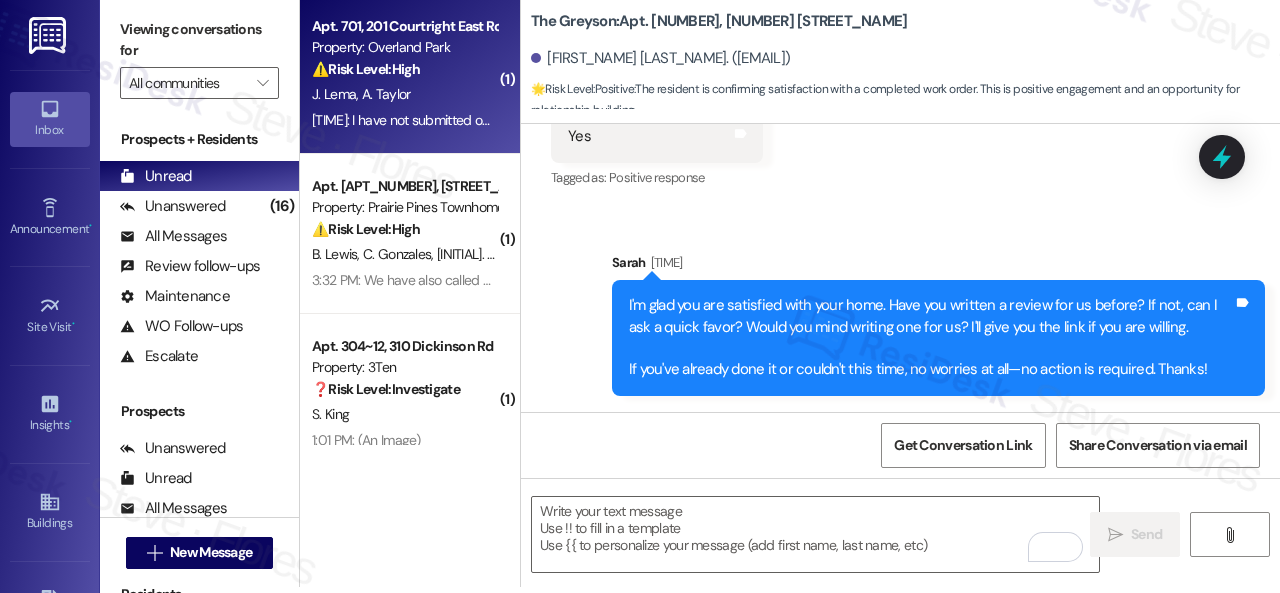 click on "J. Lema A. Taylor" at bounding box center [404, 94] 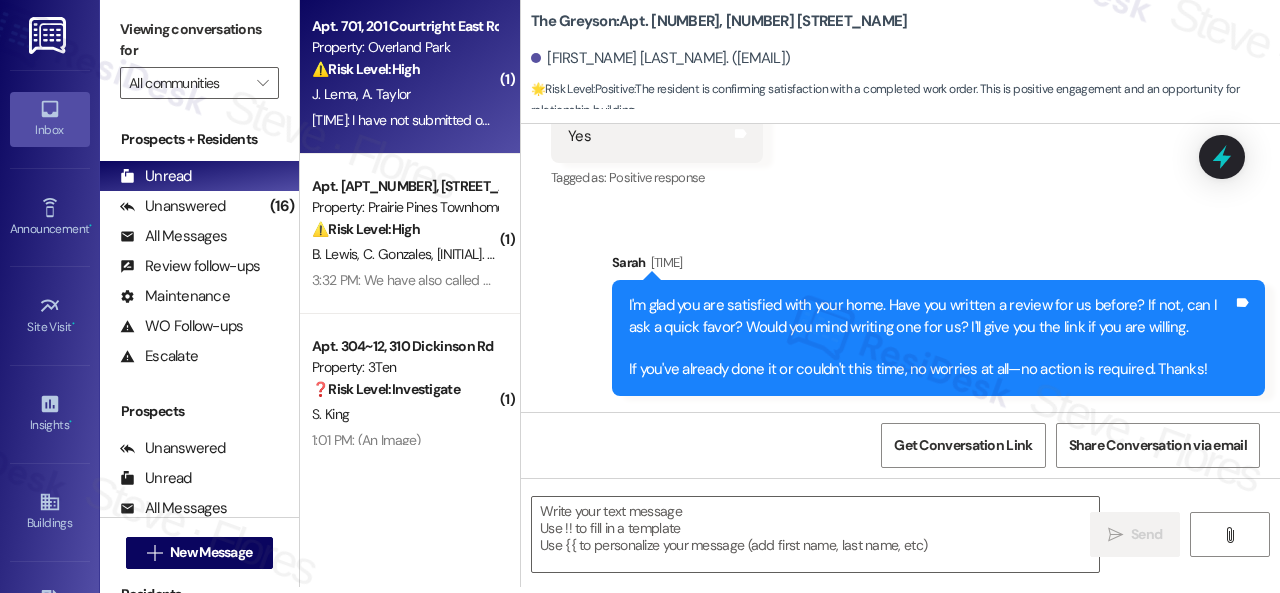 type on "Fetching suggested responses. Please feel free to read through the conversation in the meantime." 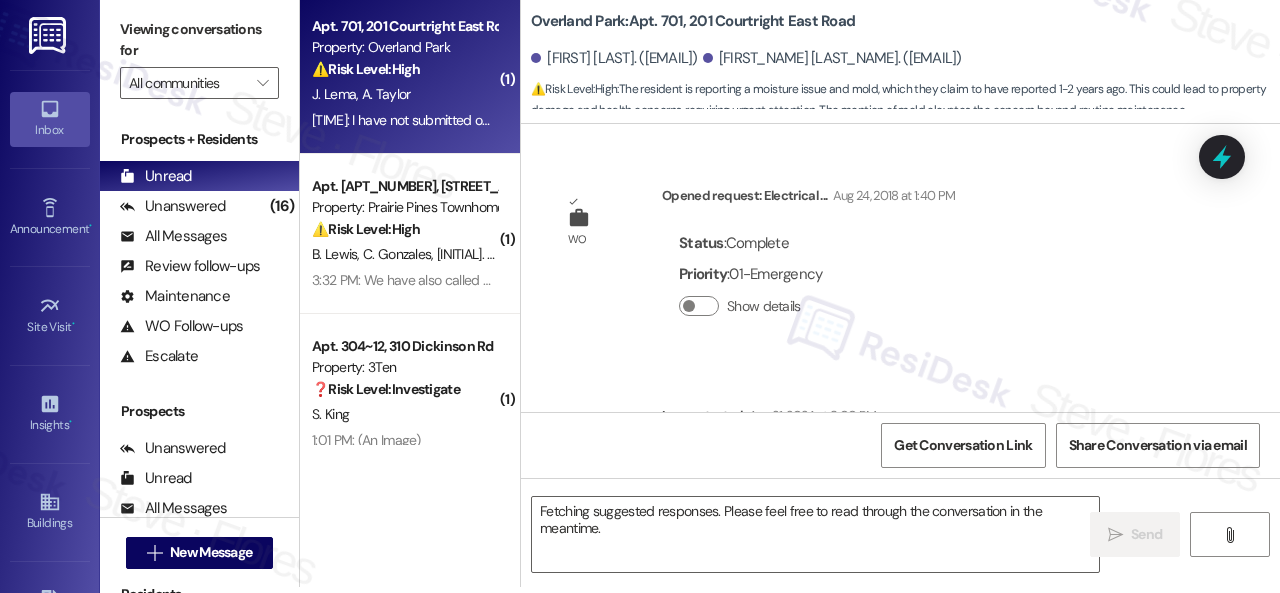 scroll, scrollTop: 0, scrollLeft: 0, axis: both 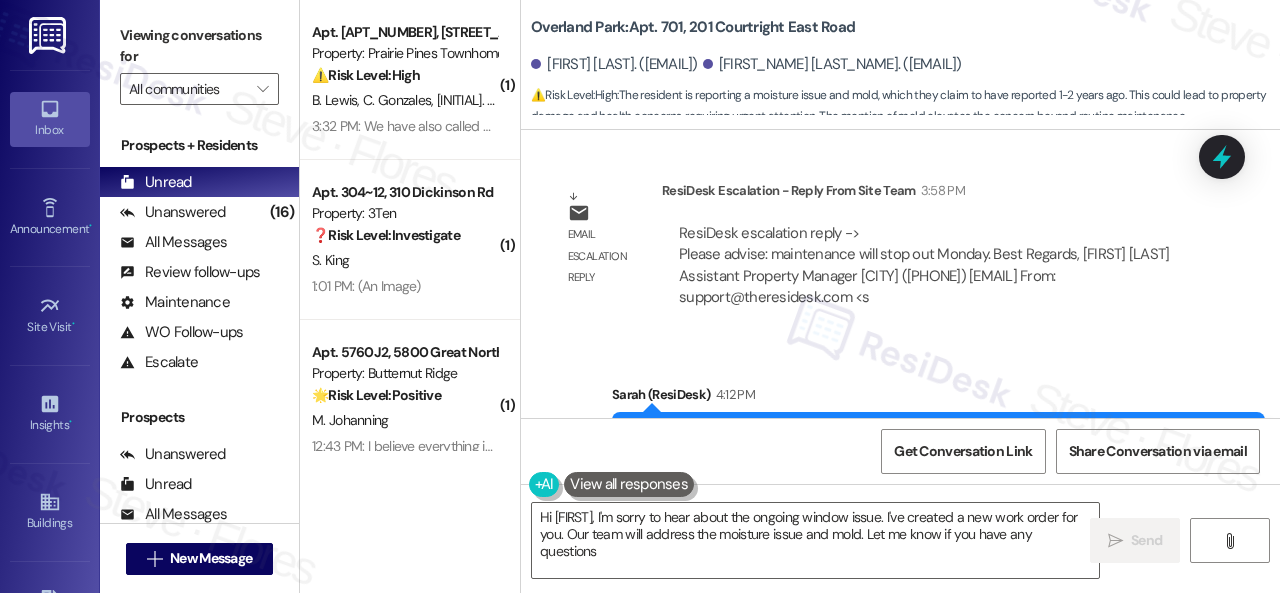 type on "Hi {{first_name}}, I'm sorry to hear about the ongoing window issue. I've created a new work order for you. Our team will address the moisture issue and mold. Let me know if you have any questions!" 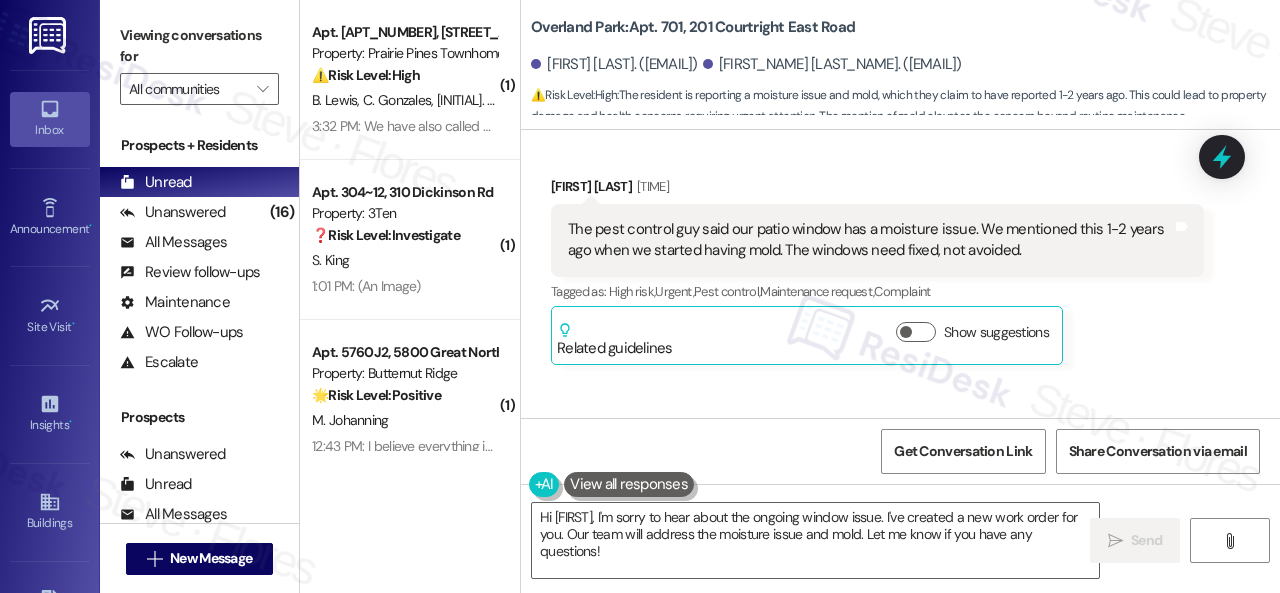 scroll, scrollTop: 3294, scrollLeft: 0, axis: vertical 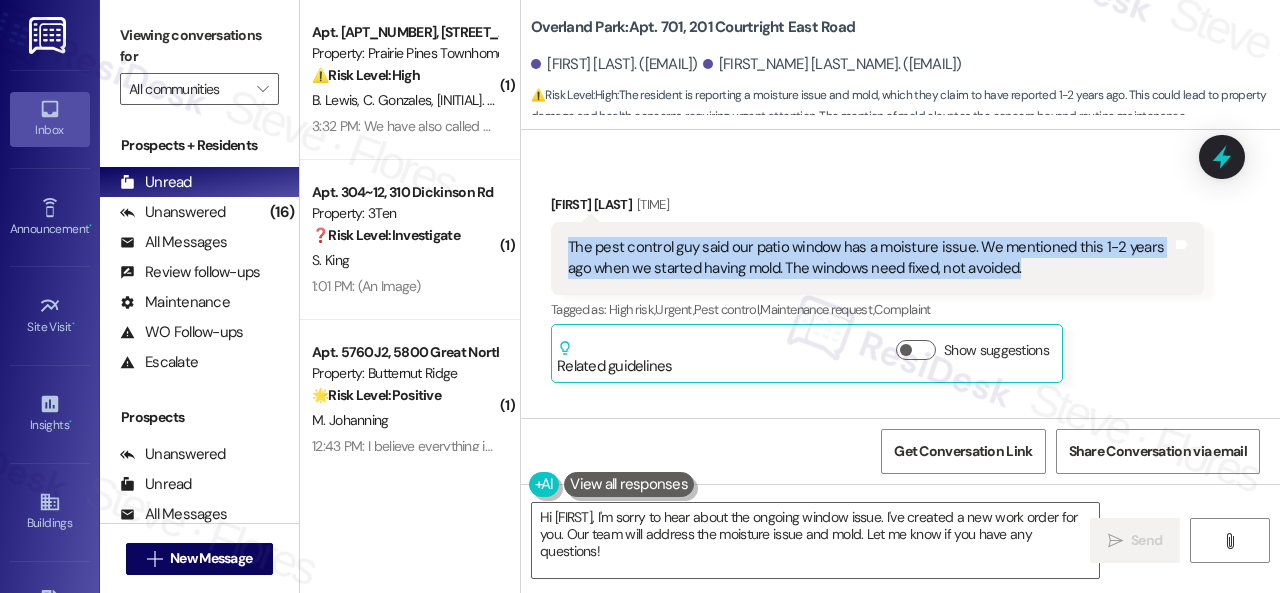 drag, startPoint x: 569, startPoint y: 165, endPoint x: 1018, endPoint y: 177, distance: 449.16034 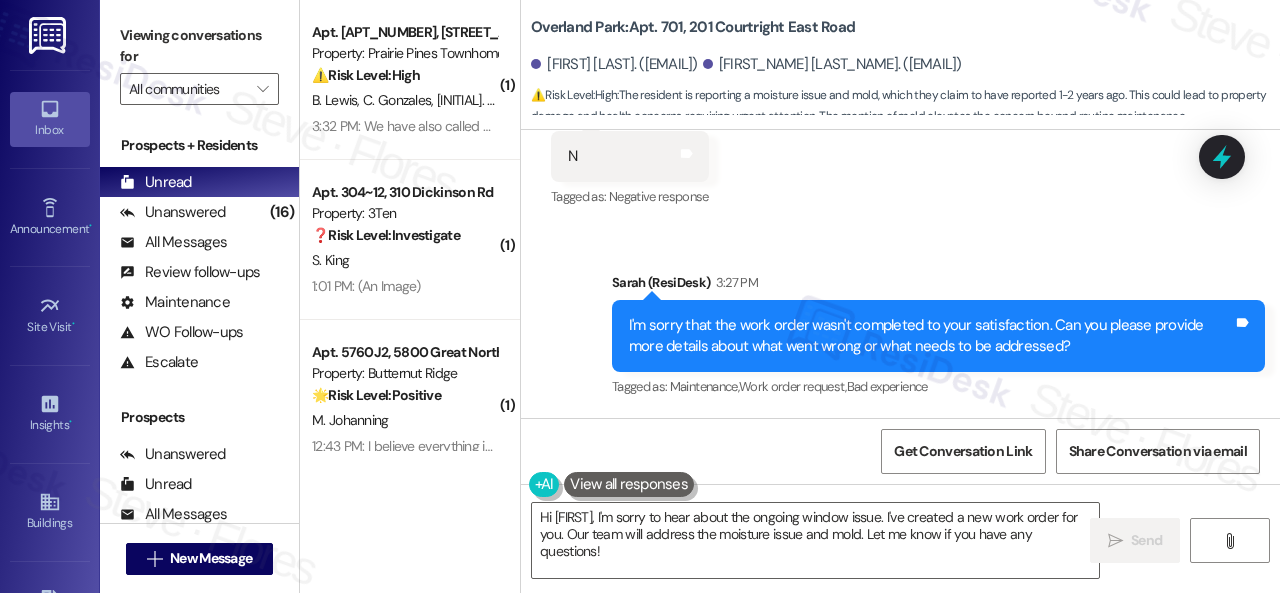 scroll, scrollTop: 2994, scrollLeft: 0, axis: vertical 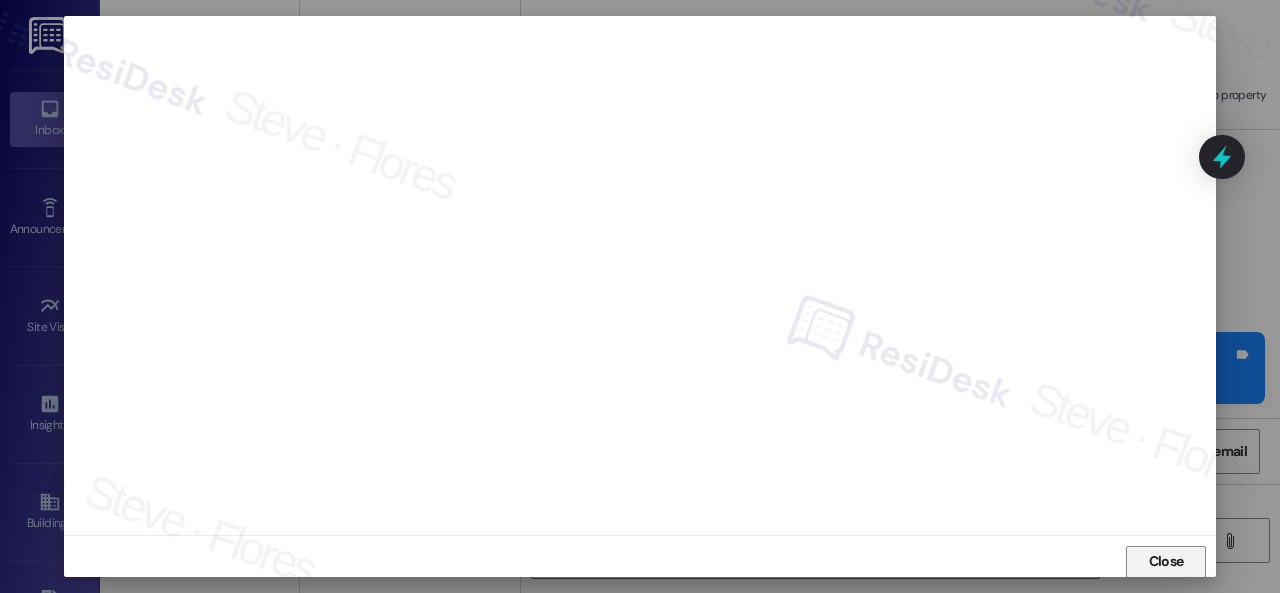 click on "Close" at bounding box center (1166, 561) 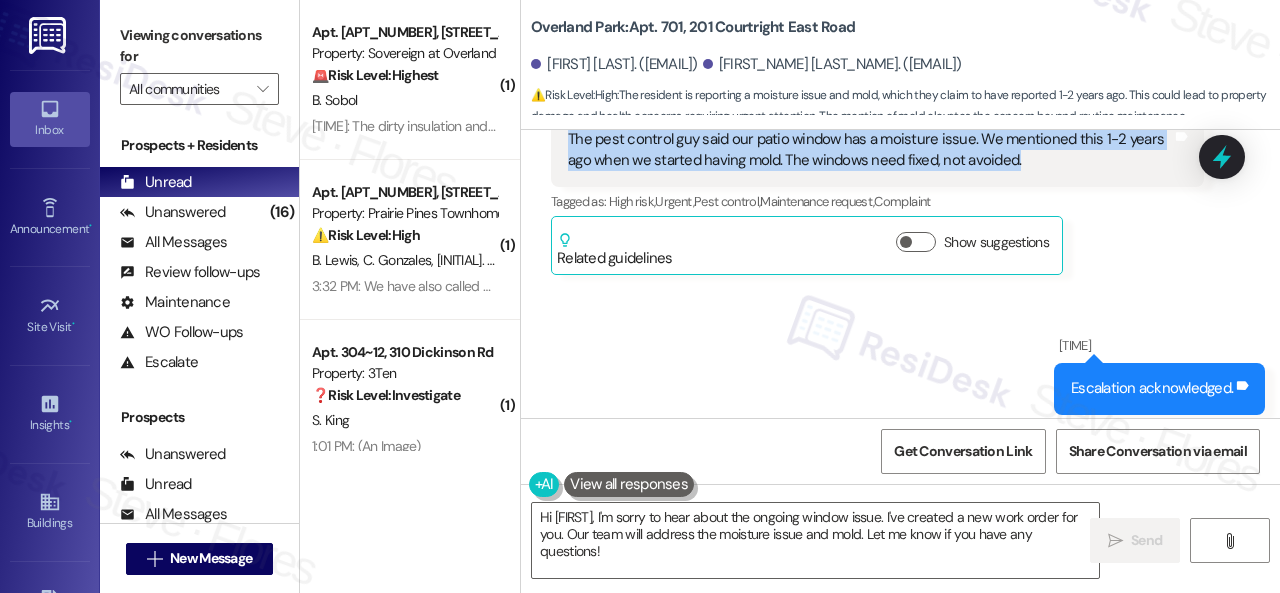 scroll, scrollTop: 3694, scrollLeft: 0, axis: vertical 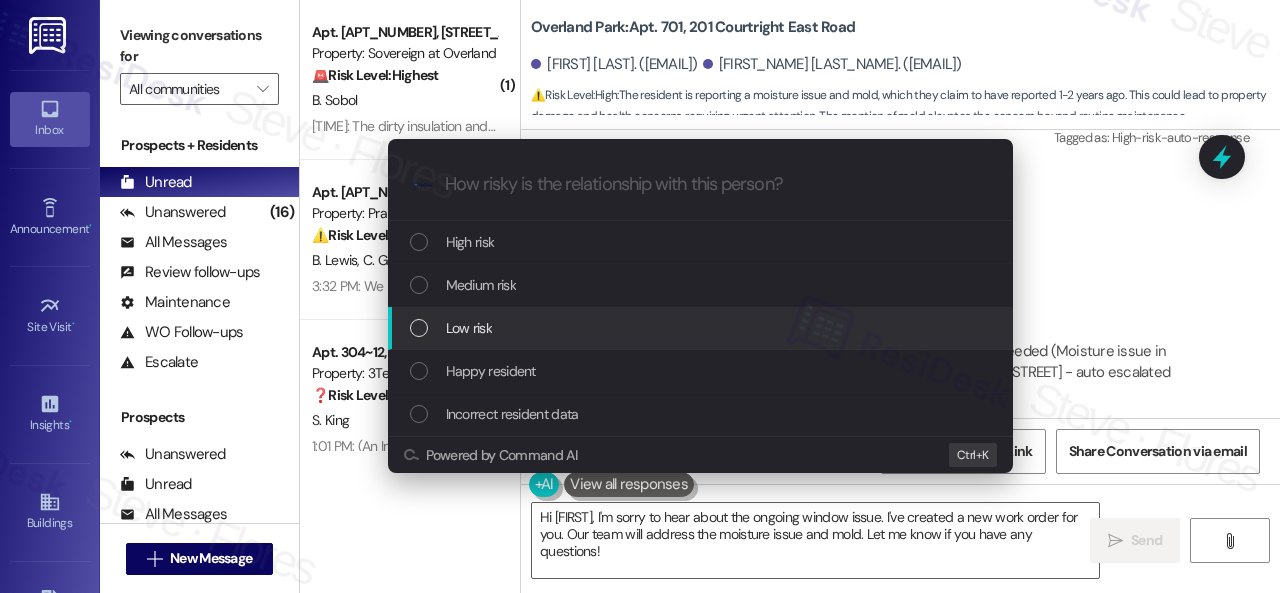 click on "Escalate Conversation How risky is the relationship with this person? Topics (e.g. broken fridge, delayed service) Any messages to highlight in the email? .cls-1{fill:#0a055f;}.cls-2{fill:#0cc4c4;} resideskLogoBlueOrange High risk Medium risk Low risk Happy resident Incorrect resident data Powered by Command AI Ctrl+ K" at bounding box center (640, 296) 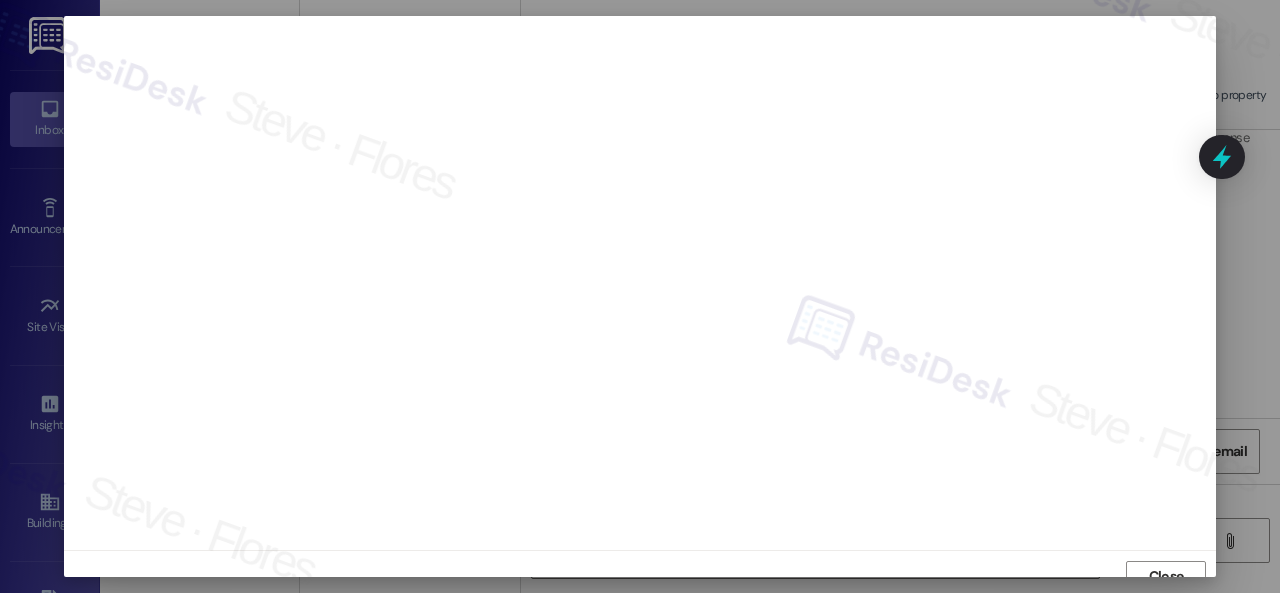 scroll, scrollTop: 15, scrollLeft: 0, axis: vertical 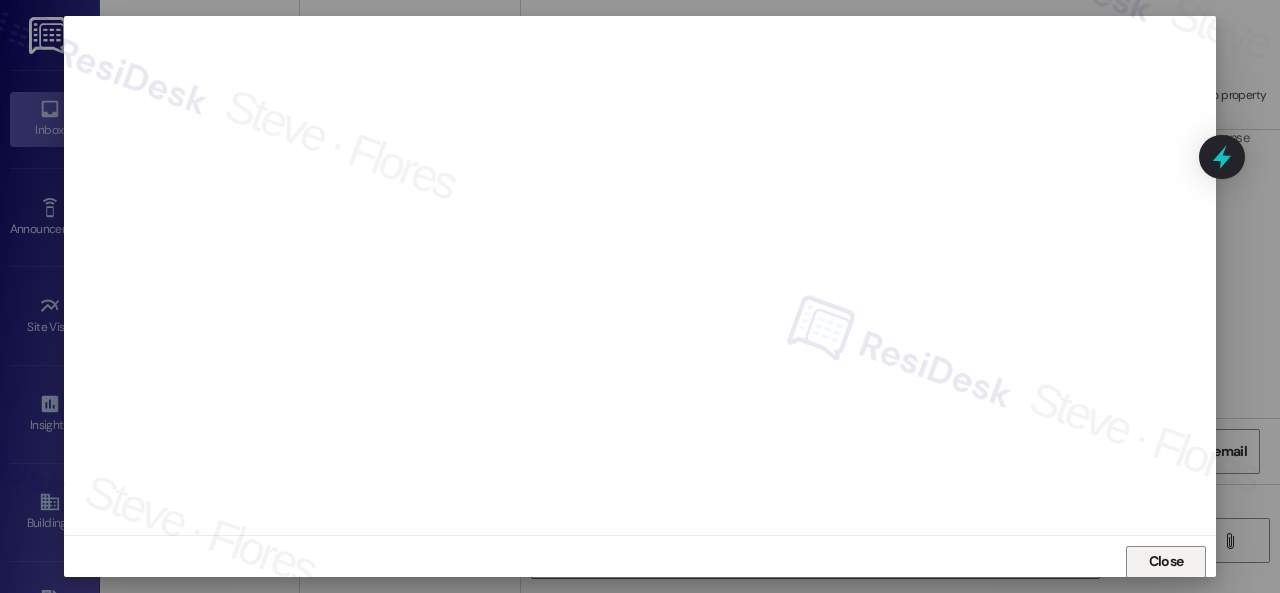 click on "Close" at bounding box center [1166, 561] 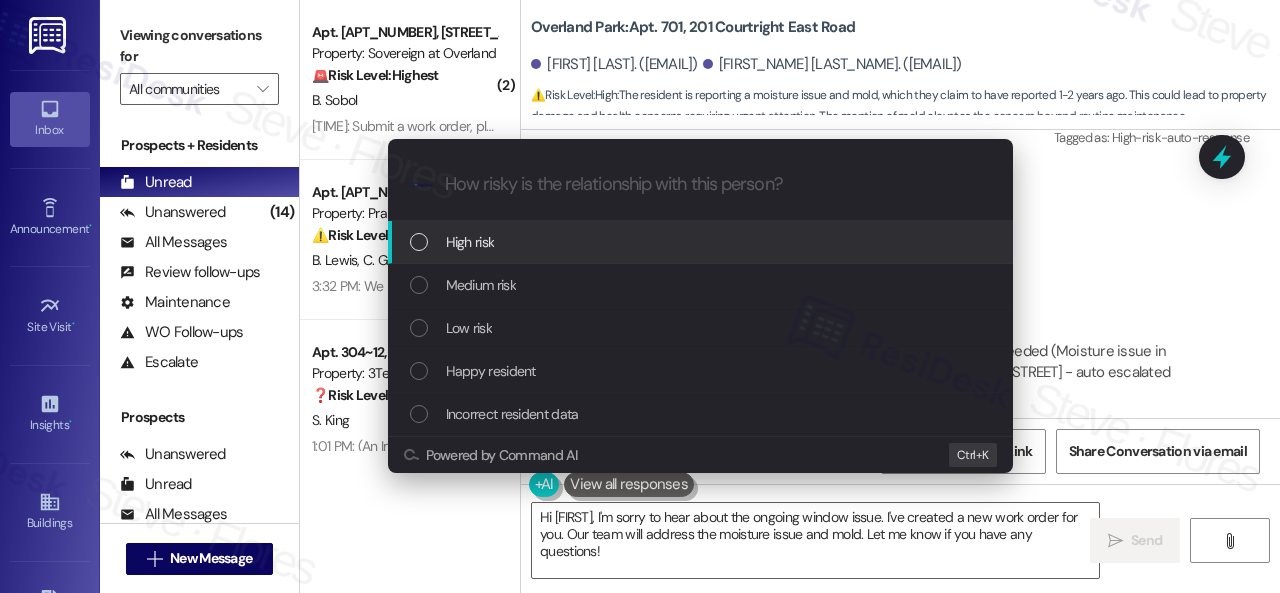 click on "High risk" at bounding box center [470, 242] 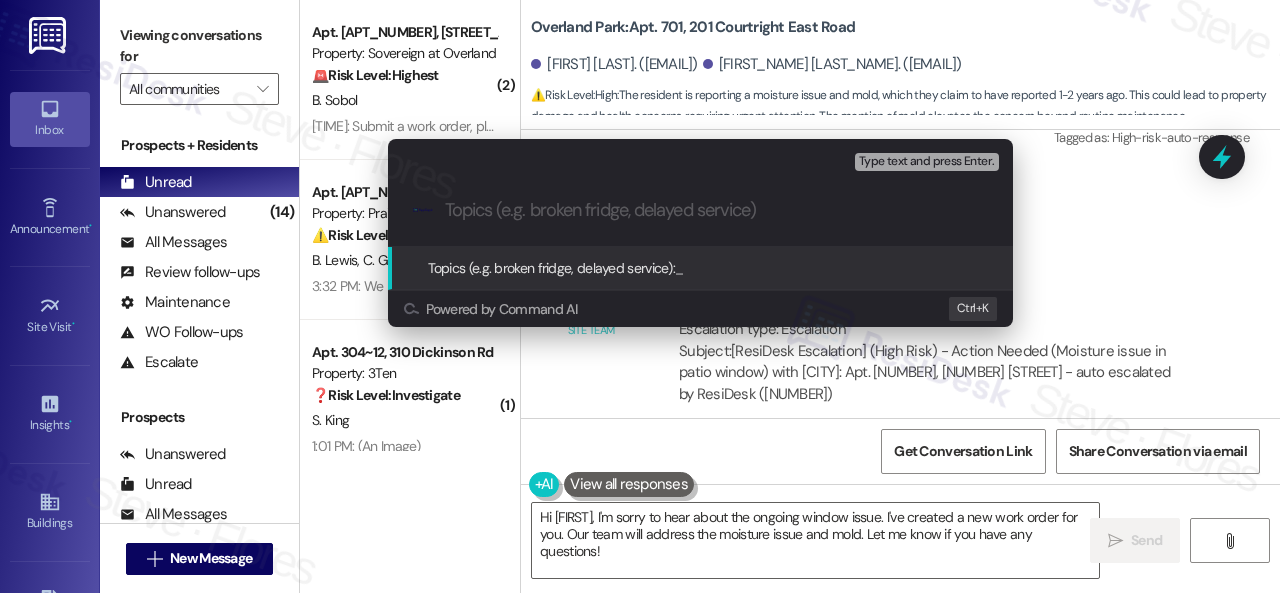 paste on "Work Order filed by ResiDesk 291693" 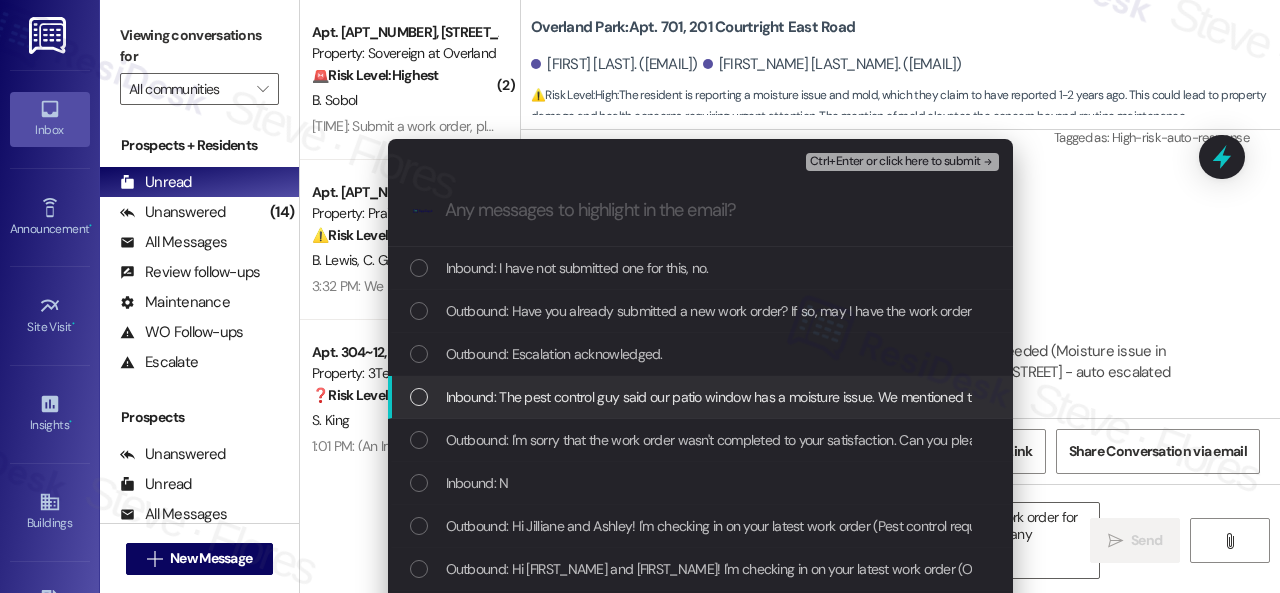 click on "Inbound: The pest control guy said our patio window has a moisture issue. We mentioned this 1-2 years ago when we started having mold. The windows need fixed, not avoided." at bounding box center (957, 397) 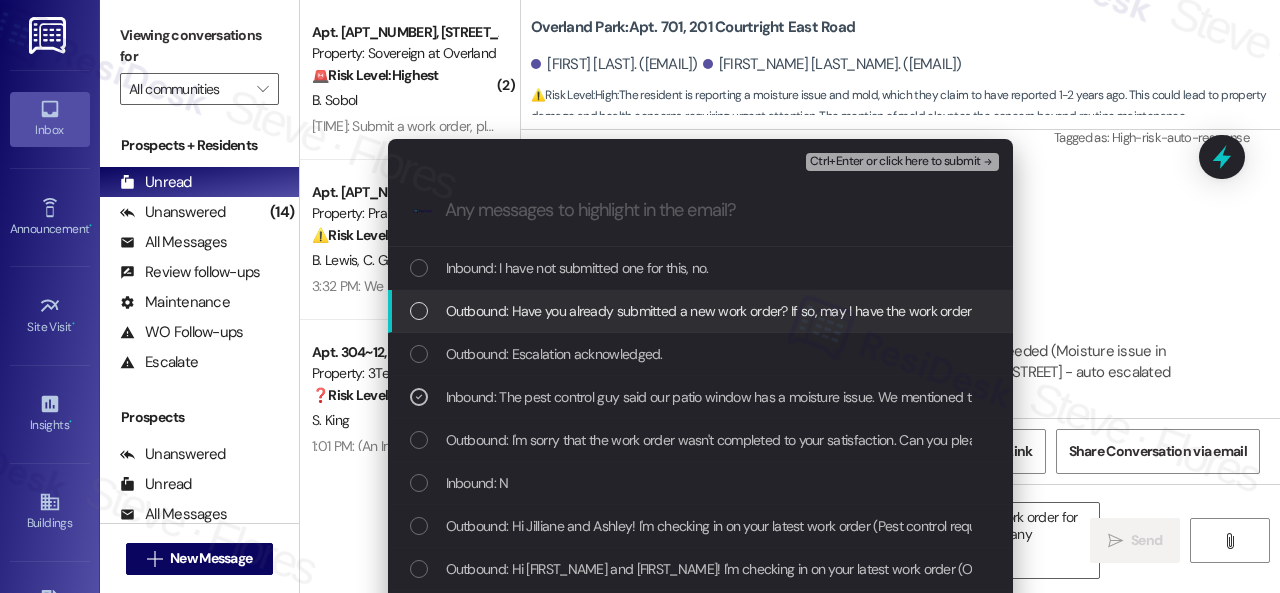 click on "Ctrl+Enter or click here to submit" at bounding box center (895, 162) 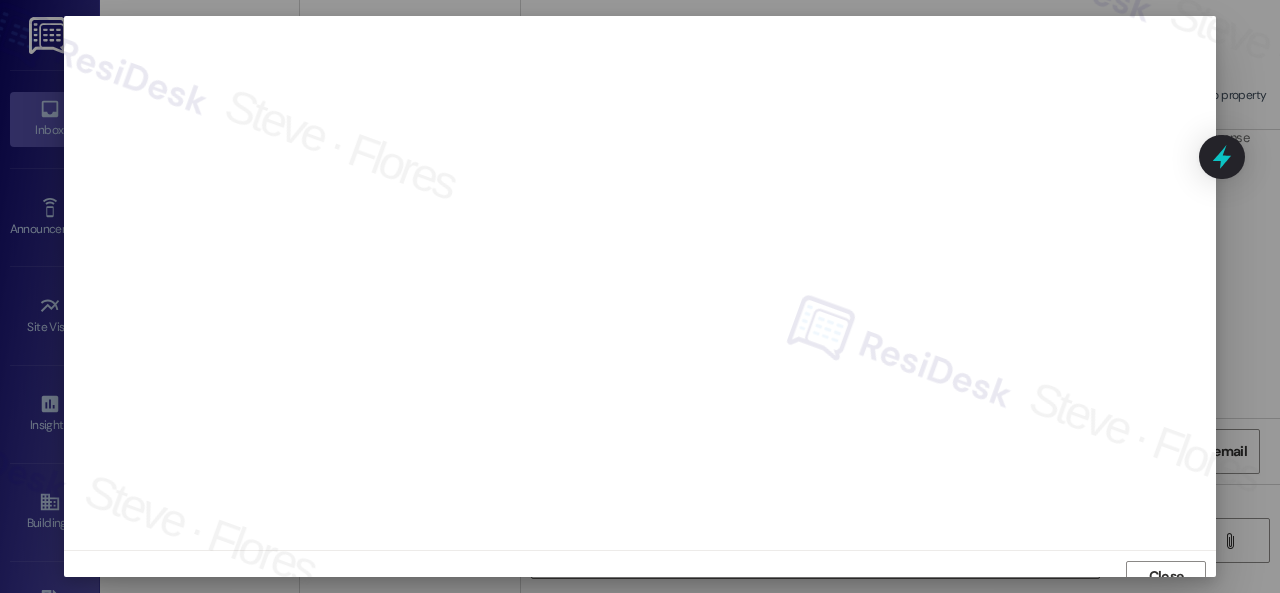 scroll, scrollTop: 15, scrollLeft: 0, axis: vertical 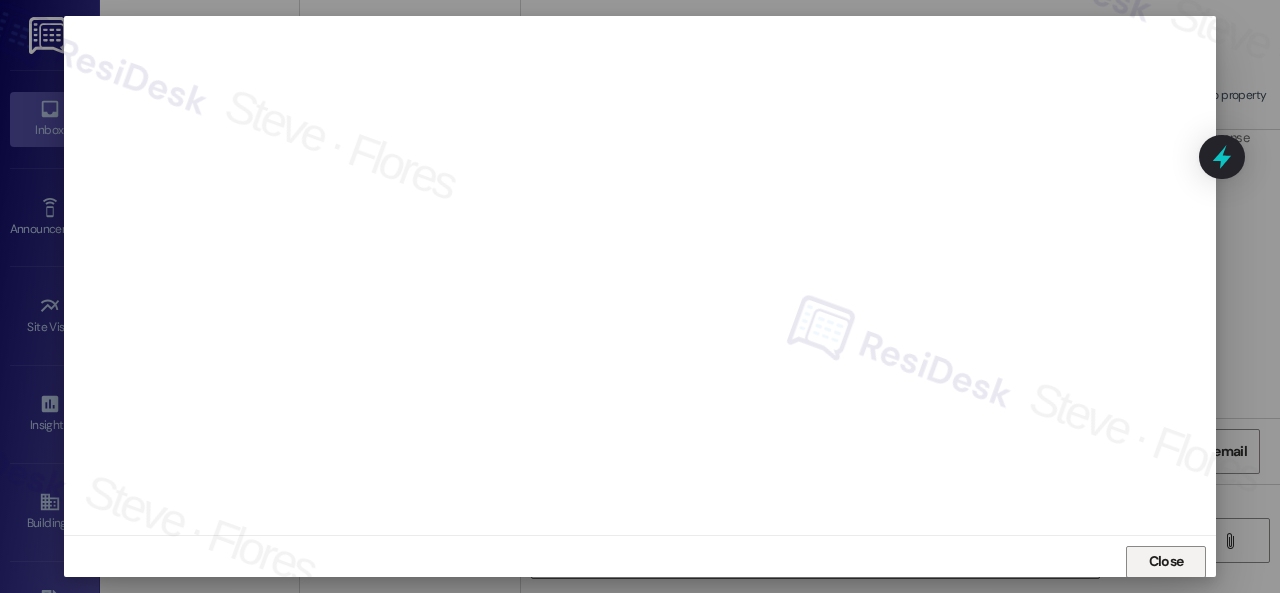 click on "Close" at bounding box center (1166, 561) 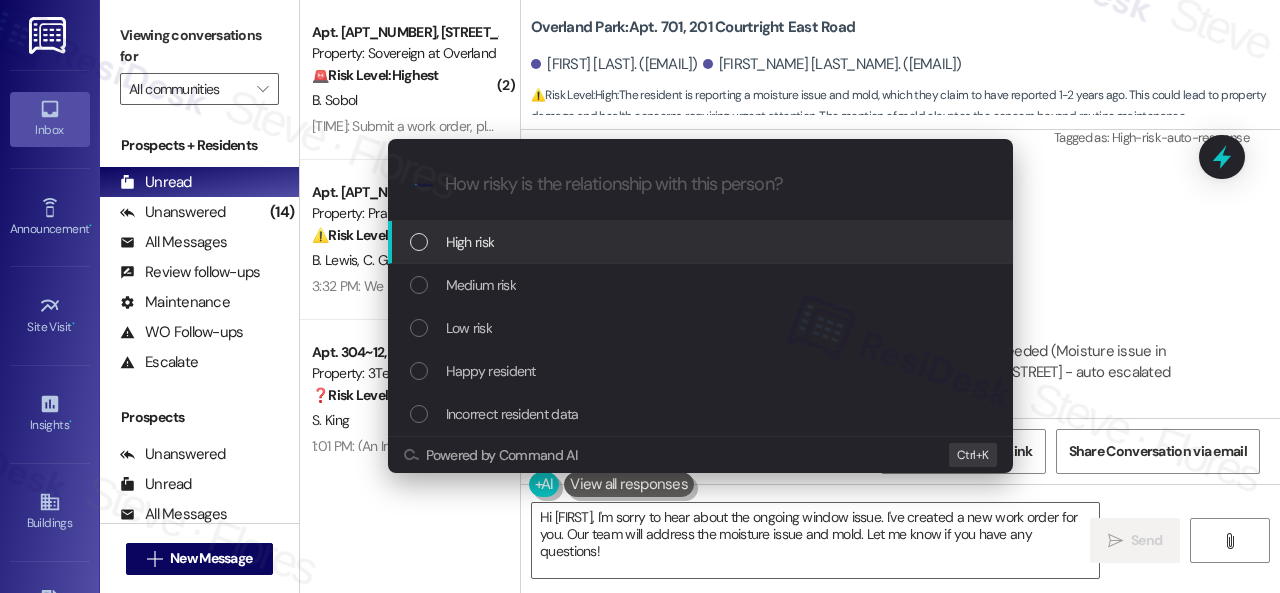 click at bounding box center [419, 242] 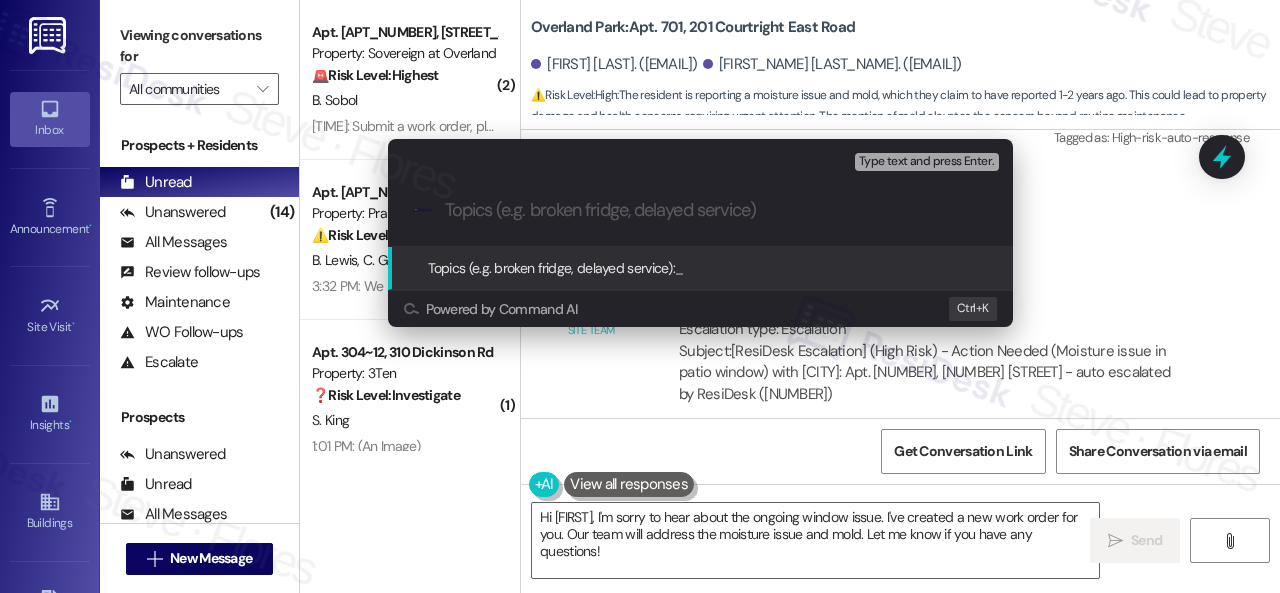 paste on "Work Order filed by ResiDesk 291693" 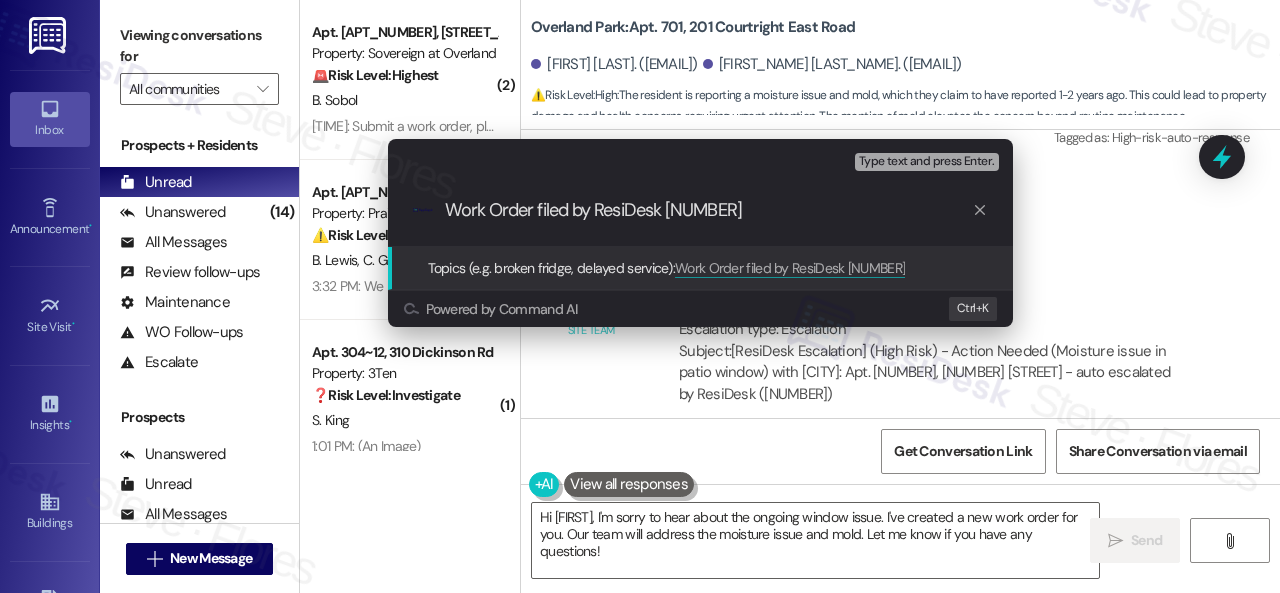 type 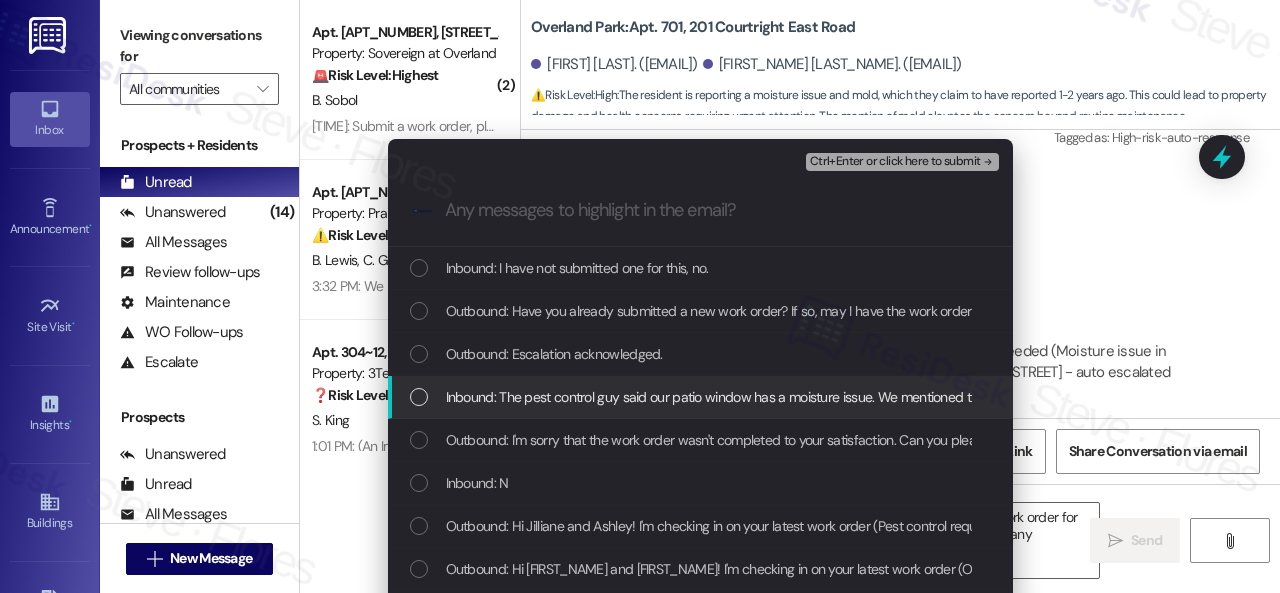 click on "Inbound: The pest control guy said our patio window has a moisture issue. We mentioned this 1-2 years ago when we started having mold. The windows need fixed, not avoided." at bounding box center [957, 397] 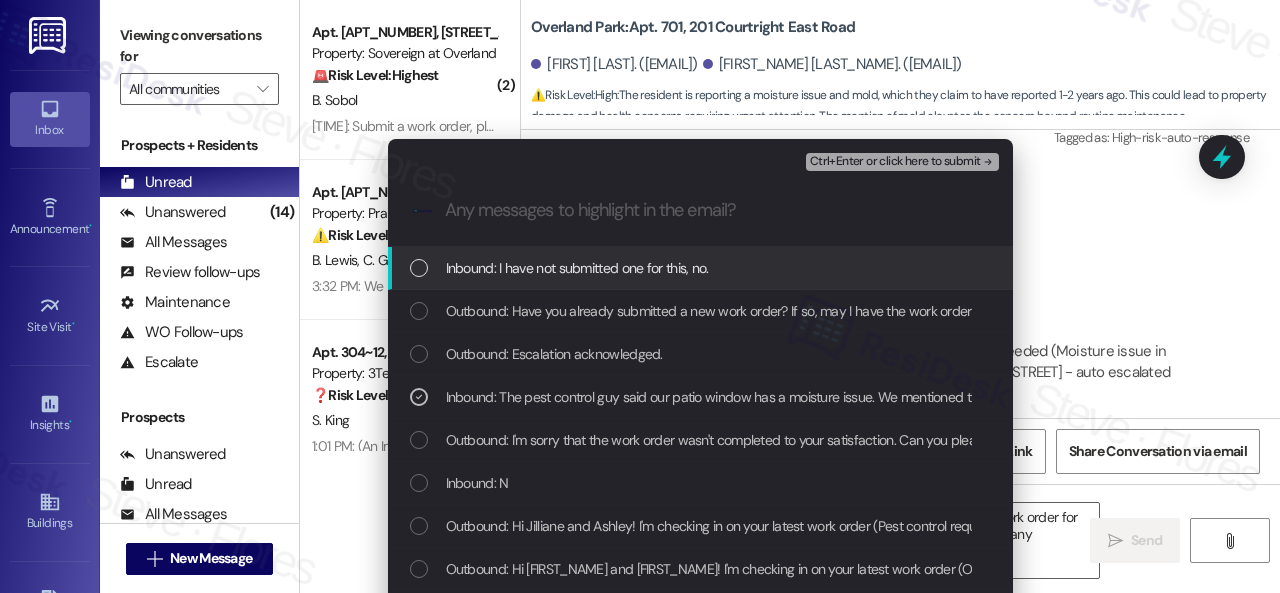 click on "Ctrl+Enter or click here to submit" at bounding box center (895, 162) 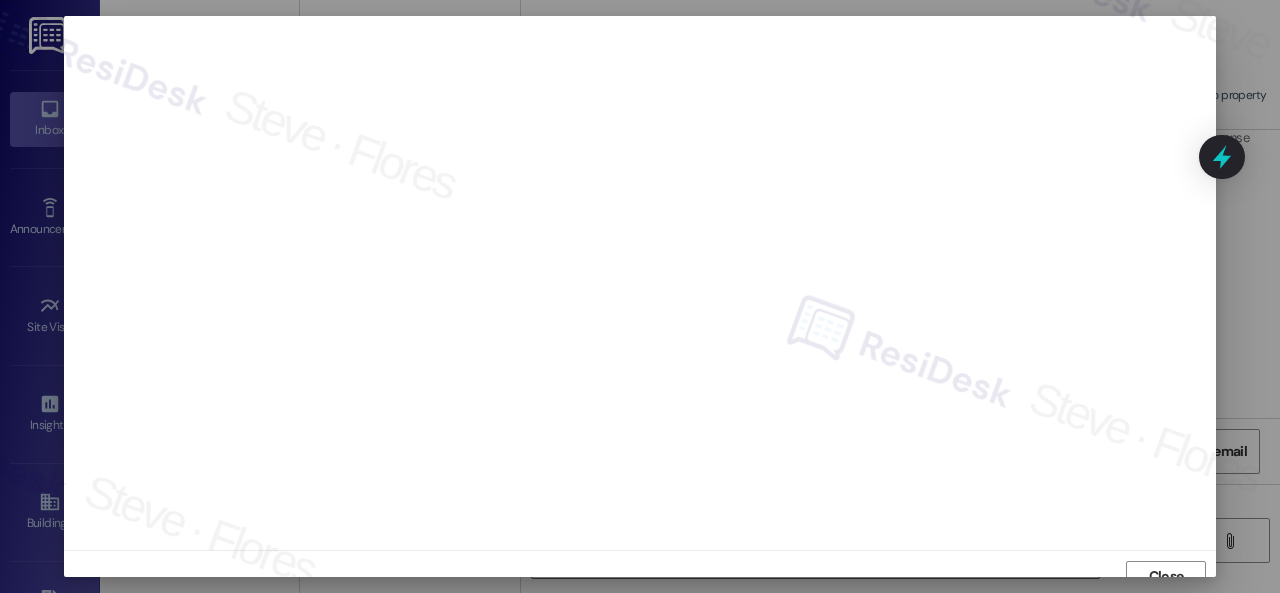 scroll, scrollTop: 15, scrollLeft: 0, axis: vertical 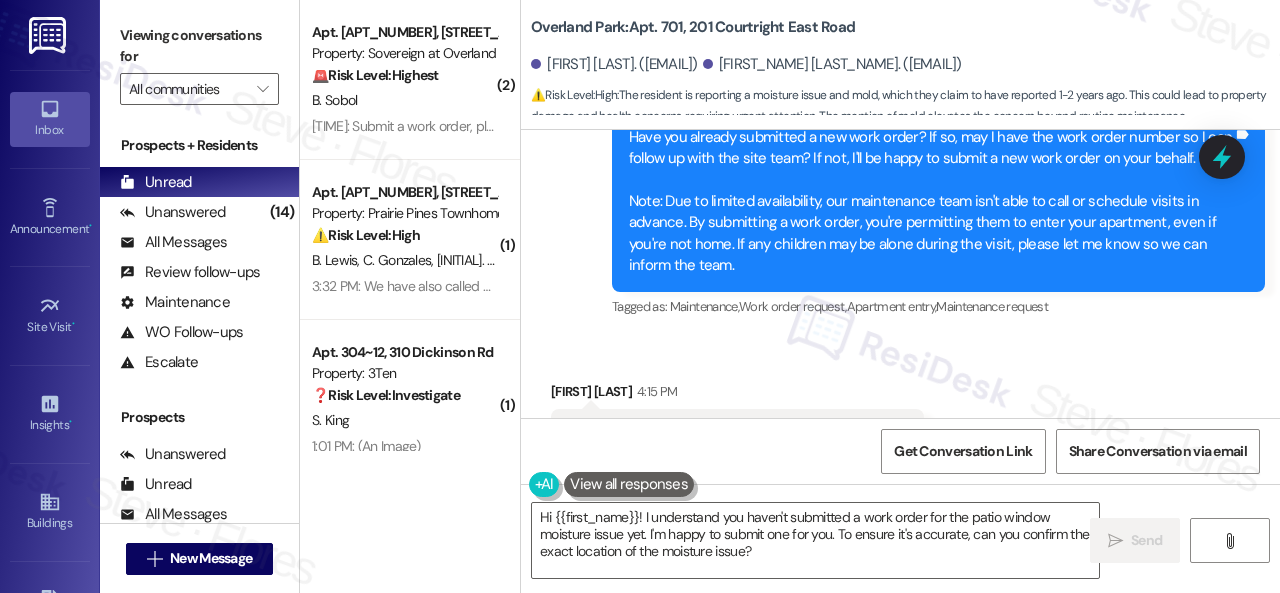 click on "Received via SMS Ashley Taylor 4:15 PM I have not submitted one for this, no. Tags and notes Tagged as:   Negative response ,  Click to highlight conversations about Negative response Emailed client ,  Click to highlight conversations about Emailed client Escalation type escalation Click to highlight conversations about Escalation type escalation" at bounding box center (737, 435) 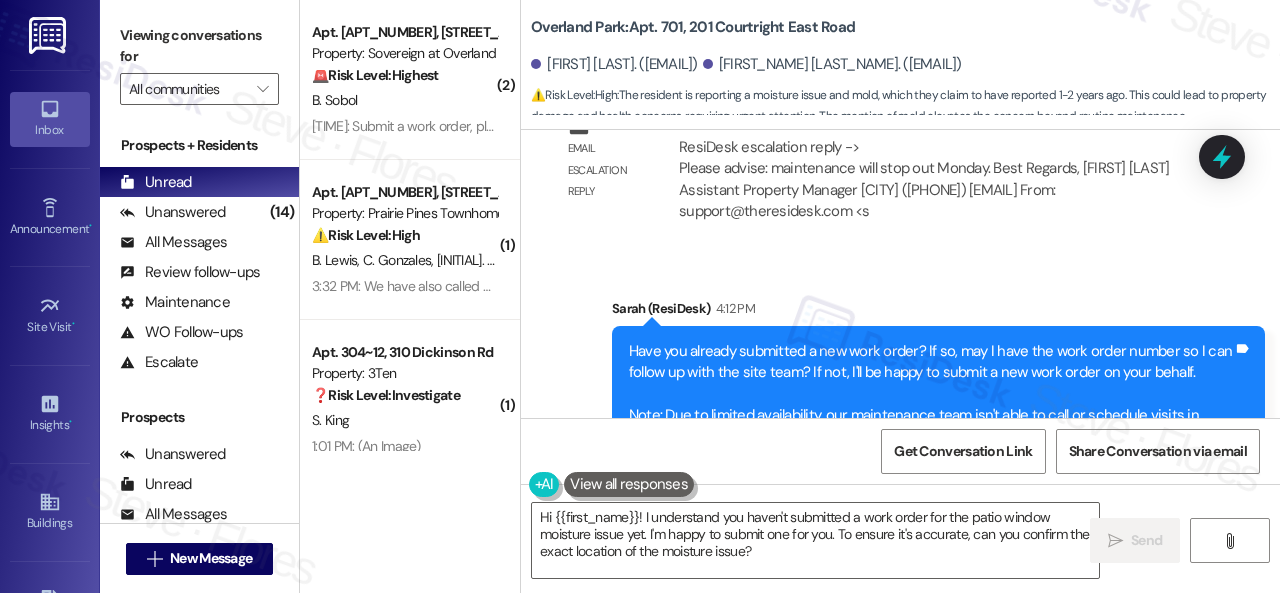 scroll, scrollTop: 4194, scrollLeft: 0, axis: vertical 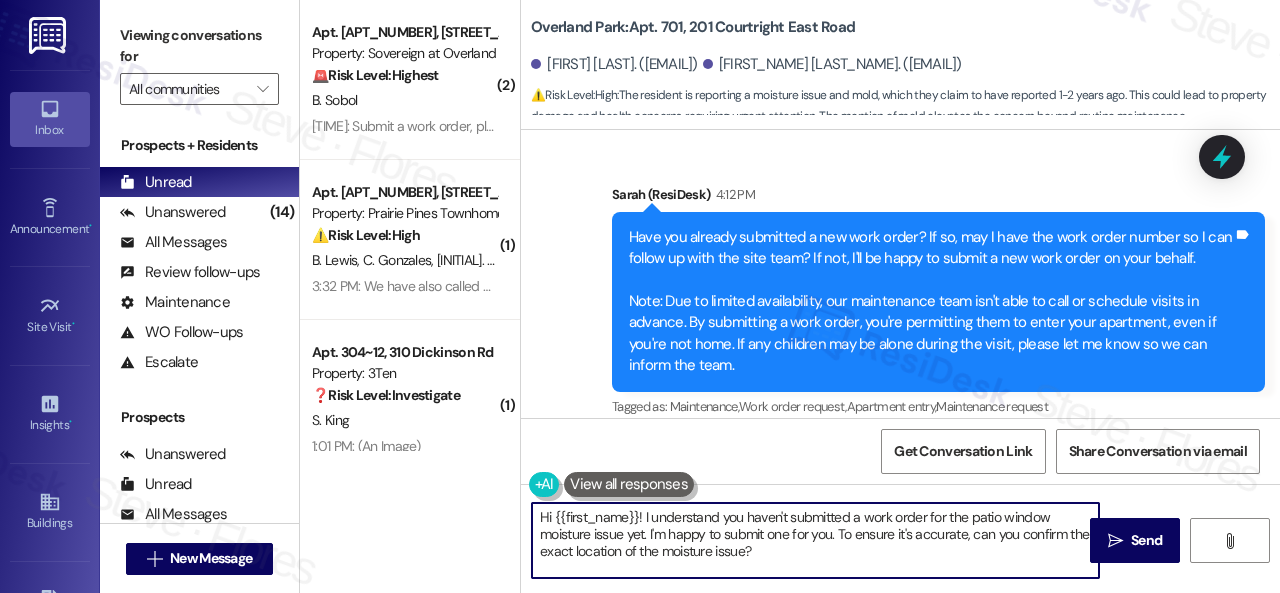 drag, startPoint x: 817, startPoint y: 556, endPoint x: 363, endPoint y: 509, distance: 456.42633 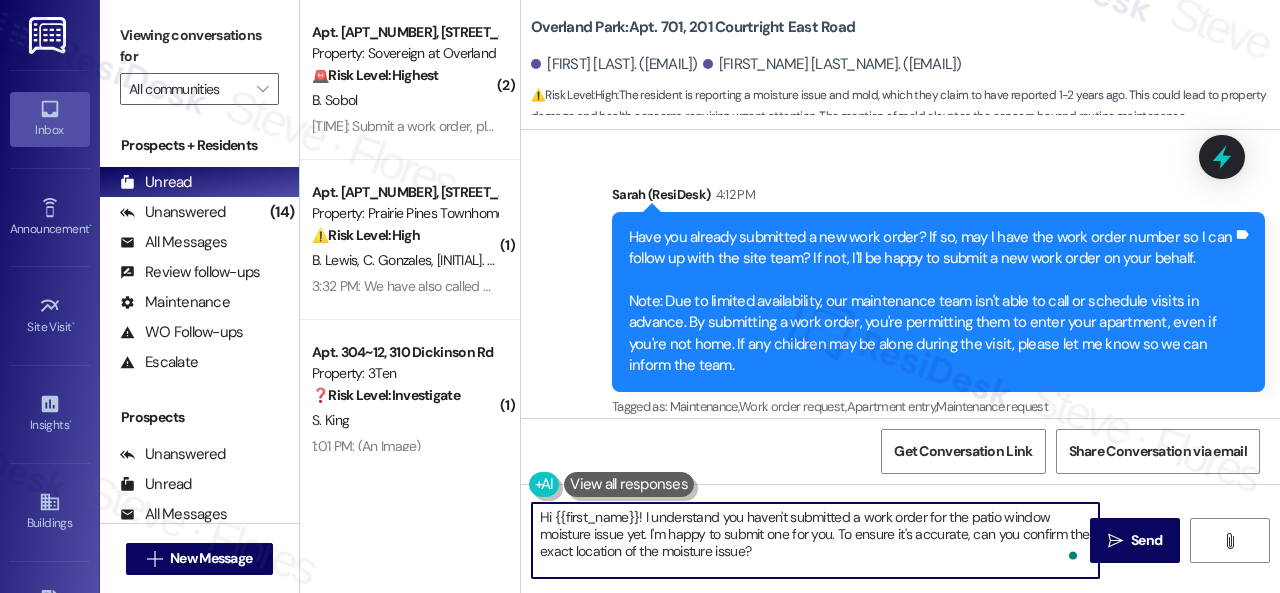 paste on "Thank you. I've submitted a work order on your behalf and notified the site team. Please let me know if you have an update or need anything else." 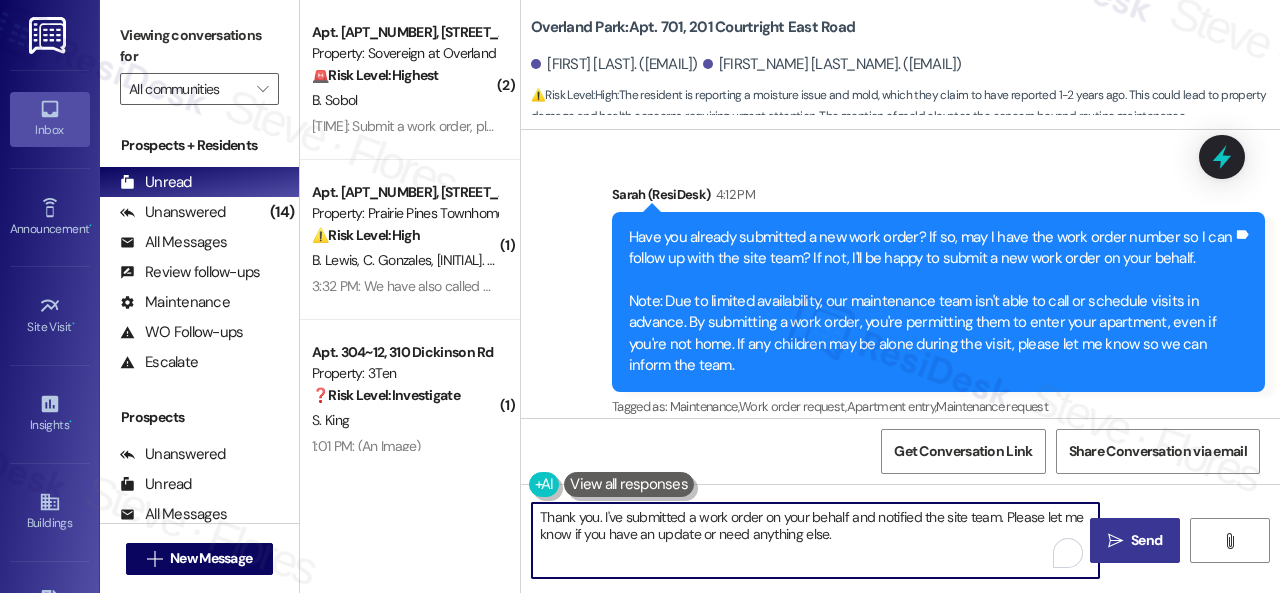 type on "Thank you. I've submitted a work order on your behalf and notified the site team. Please let me know if you have an update or need anything else." 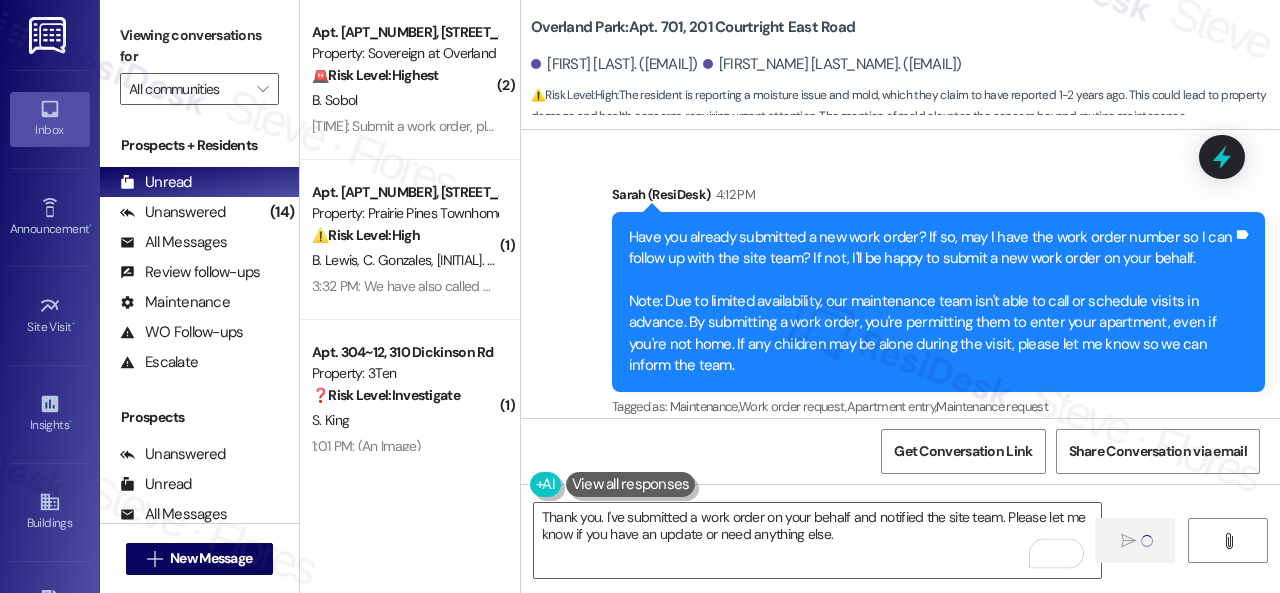type 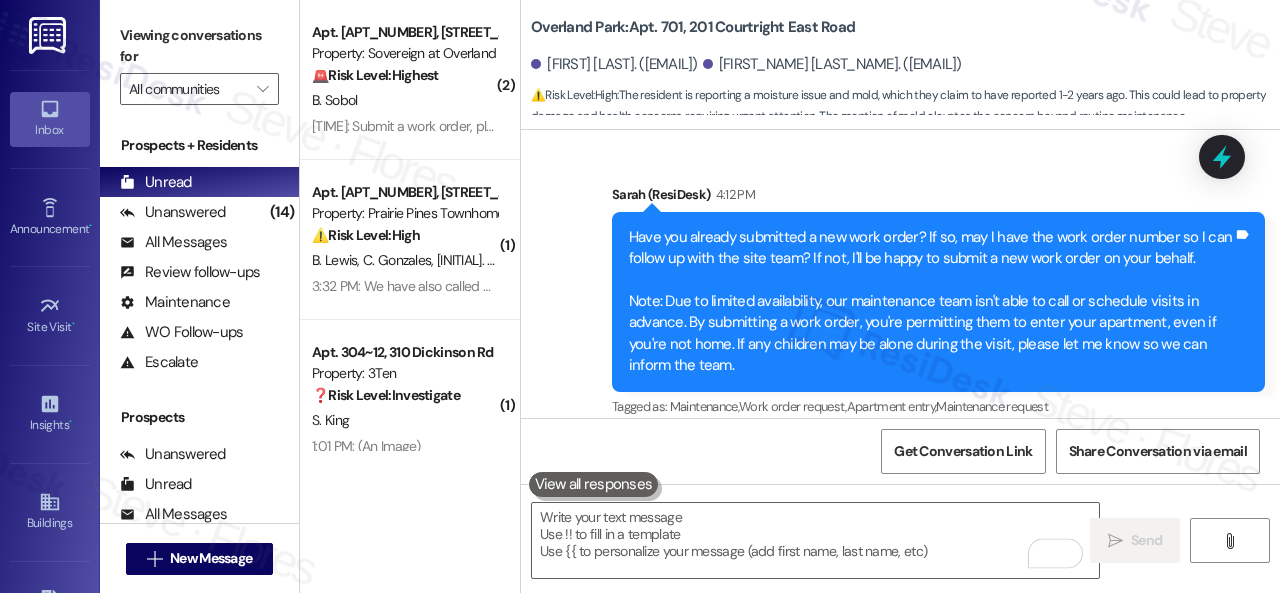 scroll, scrollTop: 4294, scrollLeft: 0, axis: vertical 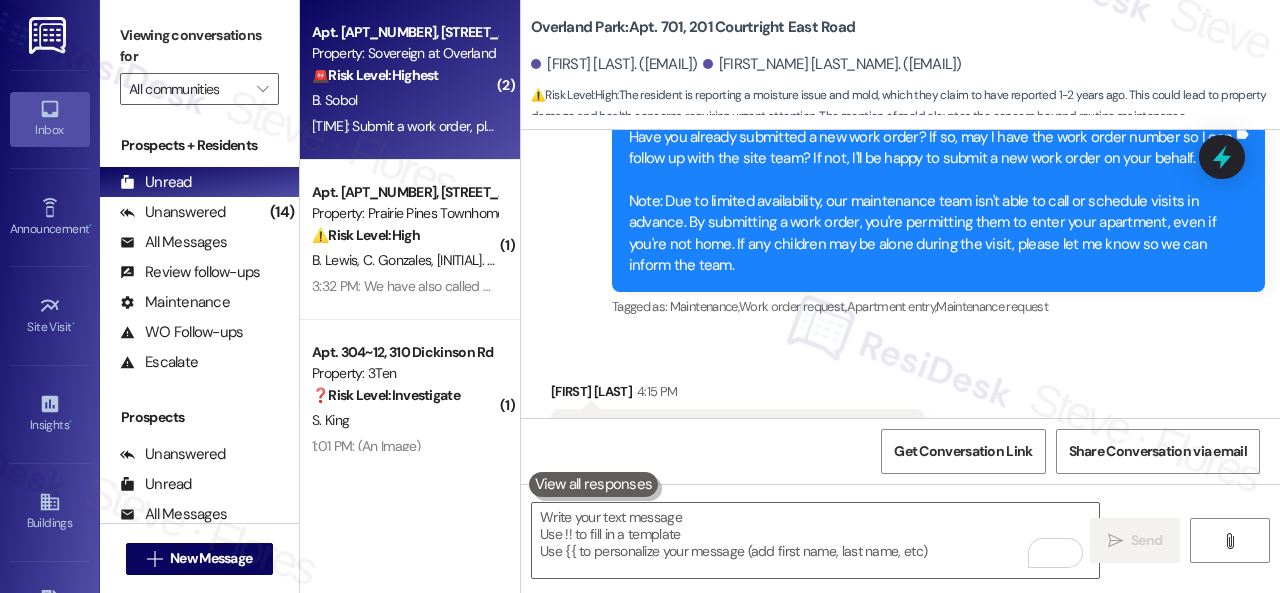 click on "B. Sobol" at bounding box center (404, 100) 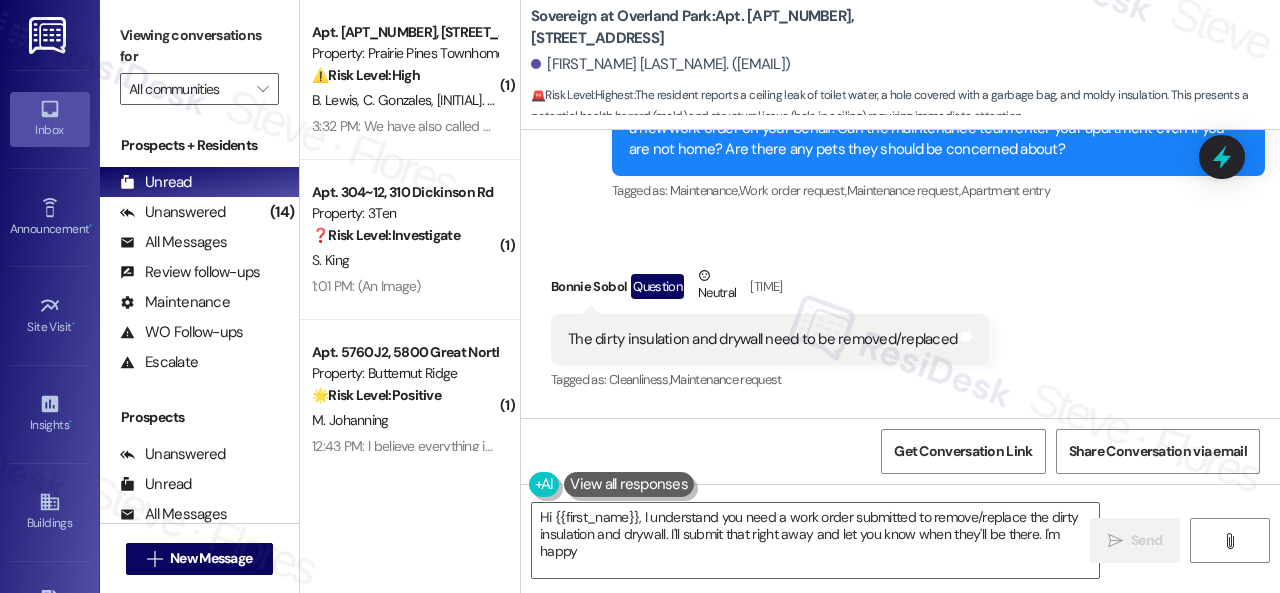 scroll, scrollTop: 20319, scrollLeft: 0, axis: vertical 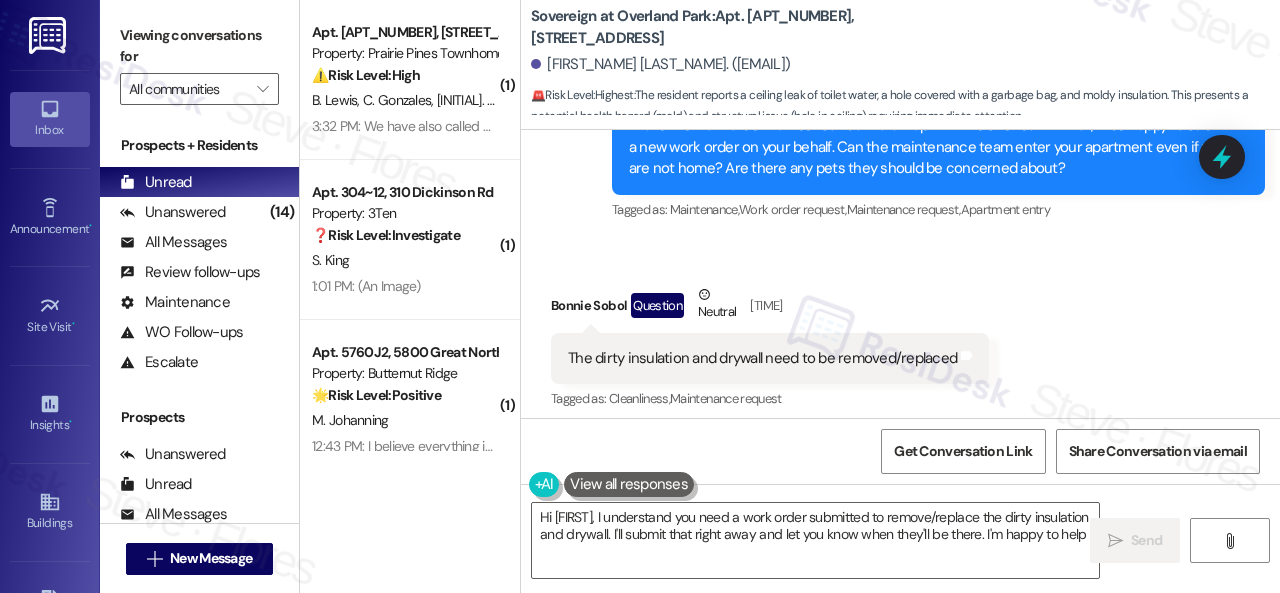 type on "Hi {{first_name}}, I understand you need a work order submitted to remove/replace the dirty insulation and drywall. I'll submit that right away and let you know when they'll be there. I'm happy to help!" 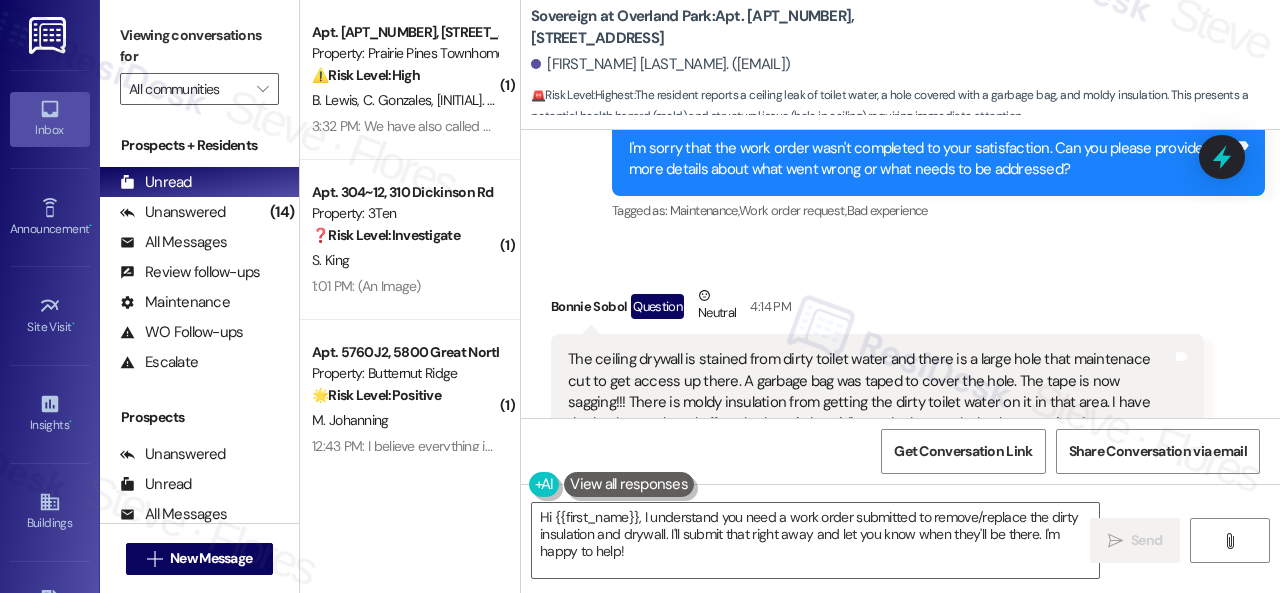 scroll, scrollTop: 19519, scrollLeft: 0, axis: vertical 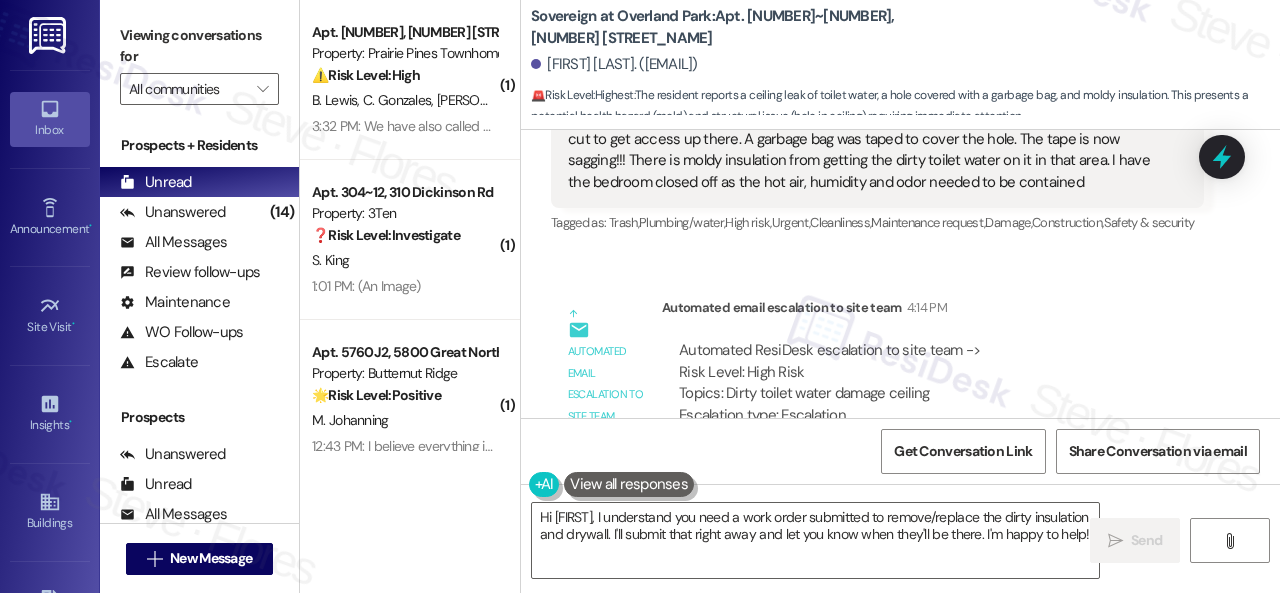 click on "Automated email escalation to site team 4:14 PM" at bounding box center [933, 311] 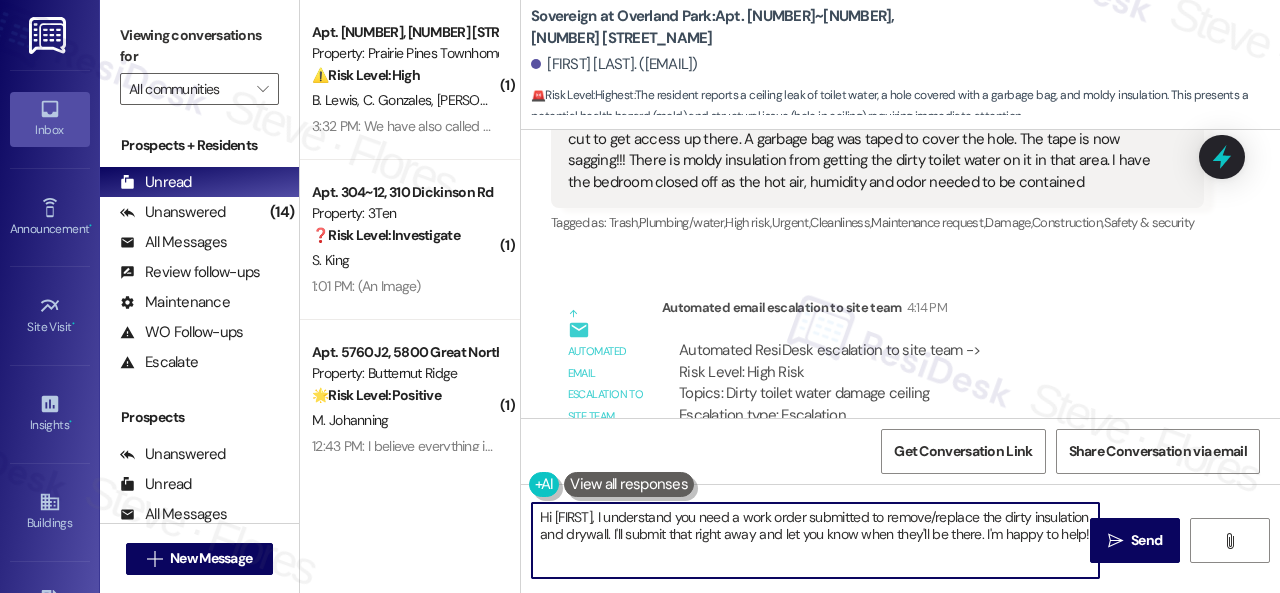 drag, startPoint x: 453, startPoint y: 501, endPoint x: 640, endPoint y: 531, distance: 189.39113 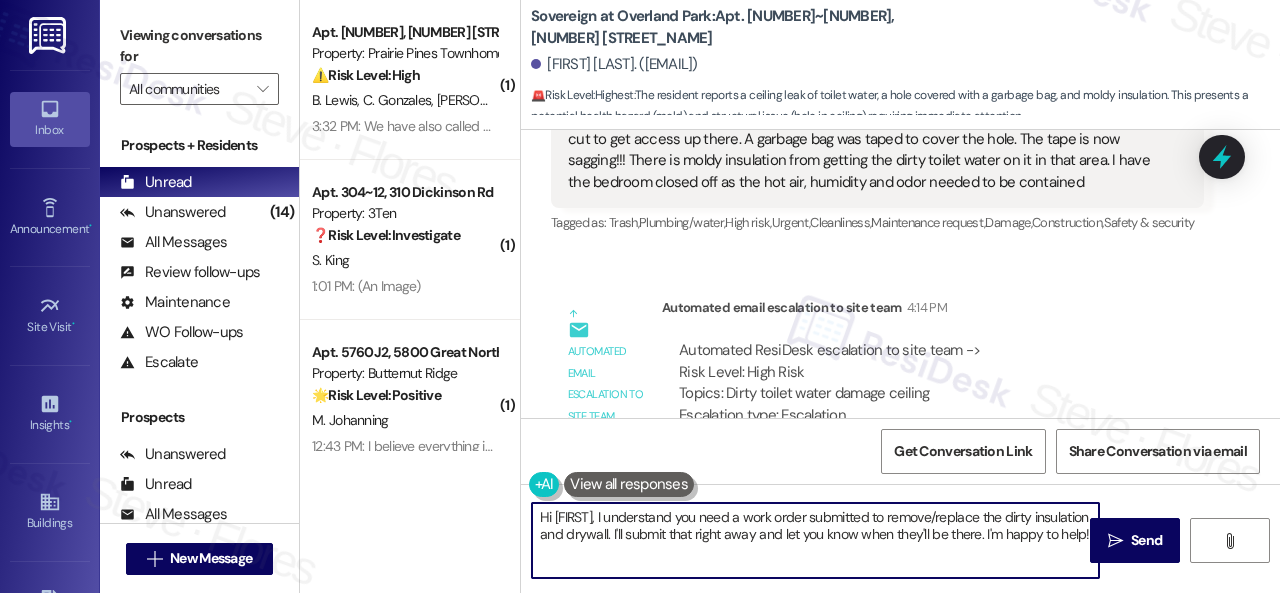 click on "( 1 ) Apt. 5267H, 5331 Findley Property: Prairie Pines Townhomes ⚠️  Risk Level:  High The resident is reporting unresolved maintenance issues and unanswered questions about added charges to their rent. The combination of maintenance and financial concerns elevates this to Tier 2. B. Lewis C. Gonzales A. Nunn 3:32 PM: We have also called about some questions about added charges to our rent and no one has reached back out to us. Can you pass forward the information for some to get back to us today 3:32 PM: We have also called about some questions about added charges to our rent and no one has reached back out to us. Can you pass forward the information for some to get back to us today ( 1 ) Apt. 304~12, 310 Dickinson Rd Property: 3Ten ❓  Risk Level:  Investigate No message text available S. King 1:01 PM: (An Image) 1:01 PM: (An Image) ( 1 ) Apt. 5760J2, 5800 Great Northern Boulevard Property: Butternut Ridge 🌟  Risk Level:  Positive M. Johanning ( 1 ) Apt. 312~06, 310 Dickinson Rd Property: 3Ten High" at bounding box center (790, 296) 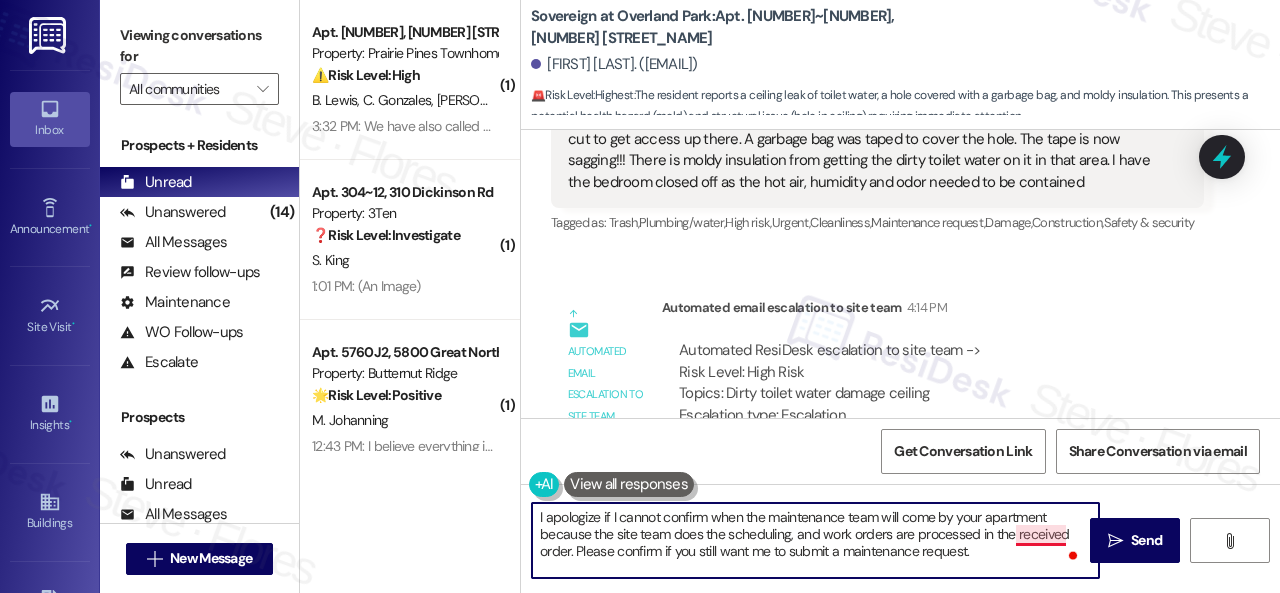 click on "I apologize if I cannot confirm when the maintenance team will come by your apartment because the site team does the scheduling, and work orders are processed in the received order. Please confirm if you still want me to submit a maintenance request." at bounding box center [815, 540] 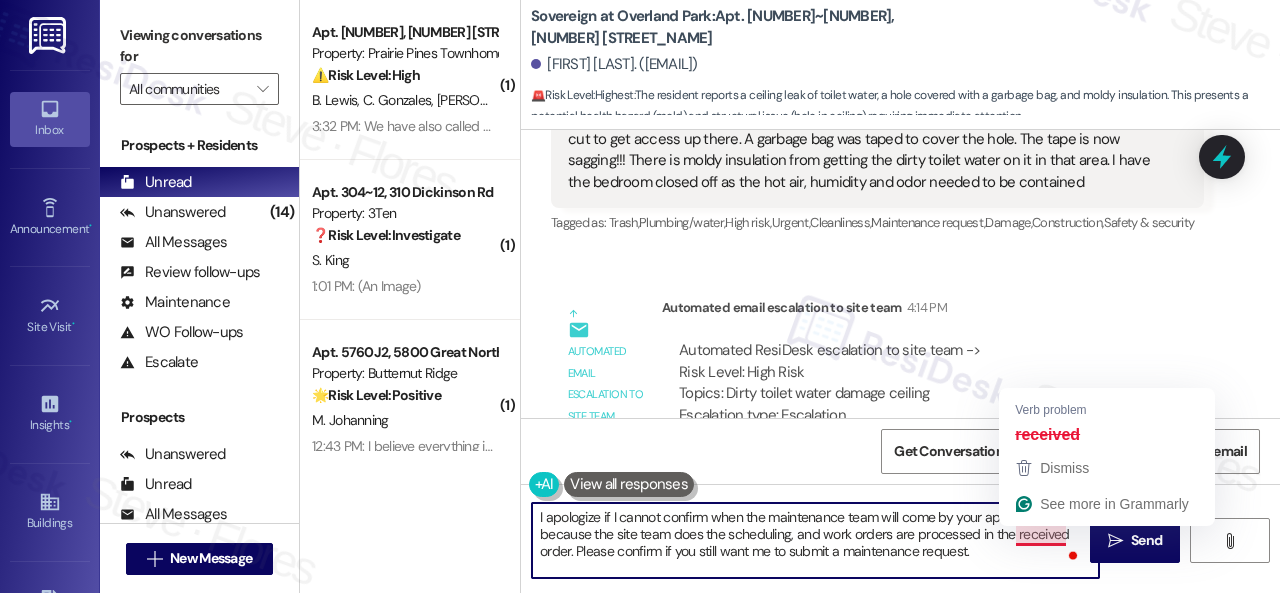 click on "I apologize if I cannot confirm when the maintenance team will come by your apartment because the site team does the scheduling, and work orders are processed in the received order. Please confirm if you still want me to submit a maintenance request." at bounding box center (815, 540) 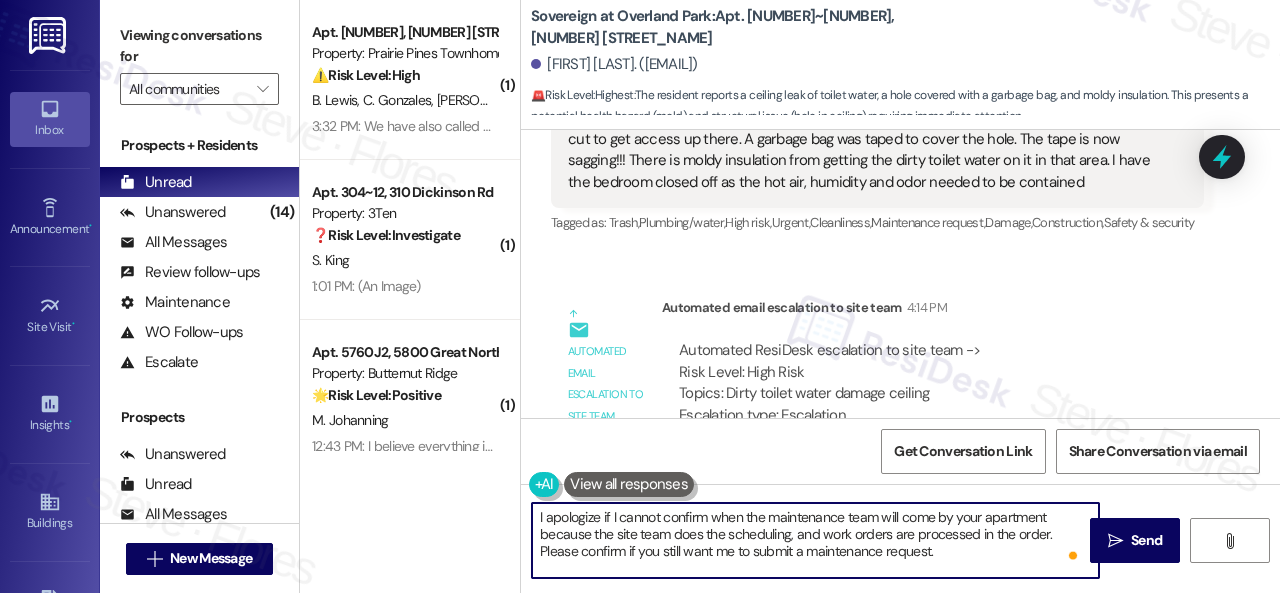 click on "I apologize if I cannot confirm when the maintenance team will come by your apartment because the site team does the scheduling, and work orders are processed in the order. Please confirm if you still want me to submit a maintenance request." at bounding box center [815, 540] 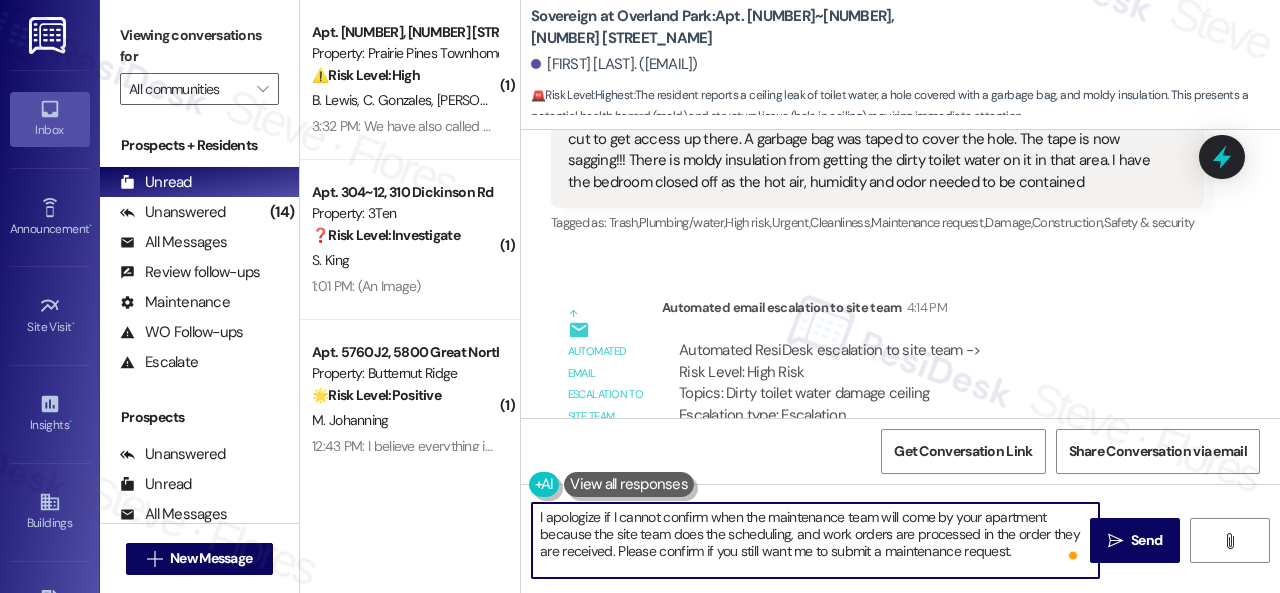 click on "I apologize if I cannot confirm when the maintenance team will come by your apartment because the site team does the scheduling, and work orders are processed in the order they are received. Please confirm if you still want me to submit a maintenance request." at bounding box center [815, 540] 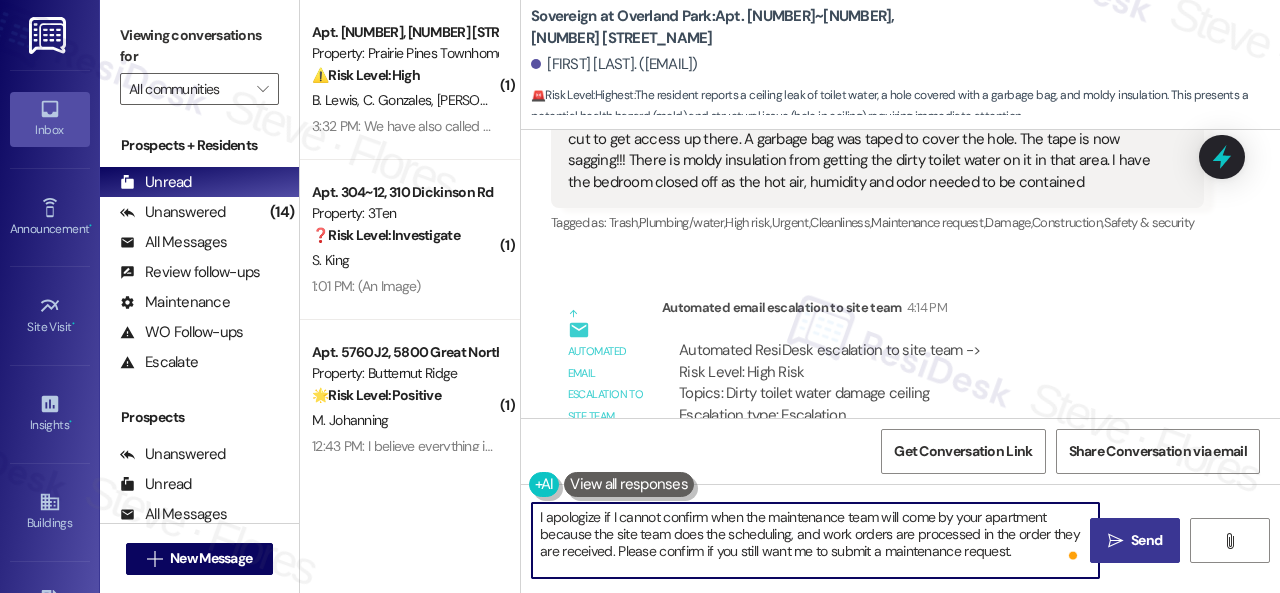 type on "I apologize if I cannot confirm when the maintenance team will come by your apartment because the site team does the scheduling, and work orders are processed in the order they are received. Please confirm if you still want me to submit a maintenance request." 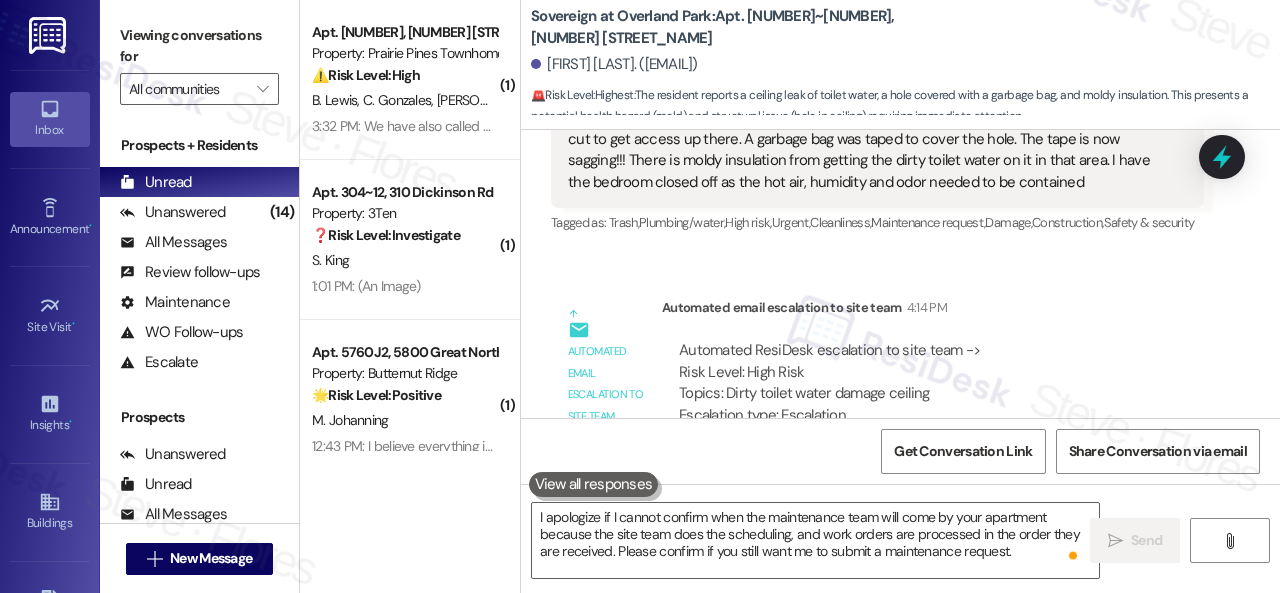 scroll, scrollTop: 20719, scrollLeft: 0, axis: vertical 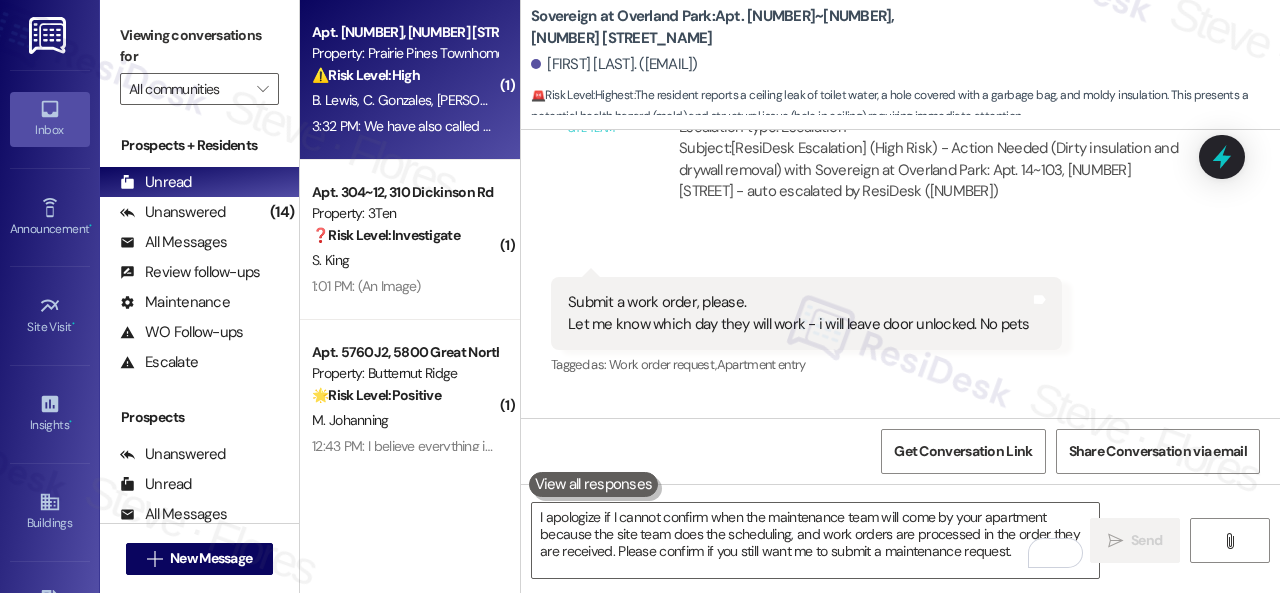 click on "⚠️  Risk Level:  High The resident is reporting unresolved maintenance issues and unanswered questions about added charges to their rent. The combination of maintenance and financial concerns elevates this to Tier 2." at bounding box center (404, 75) 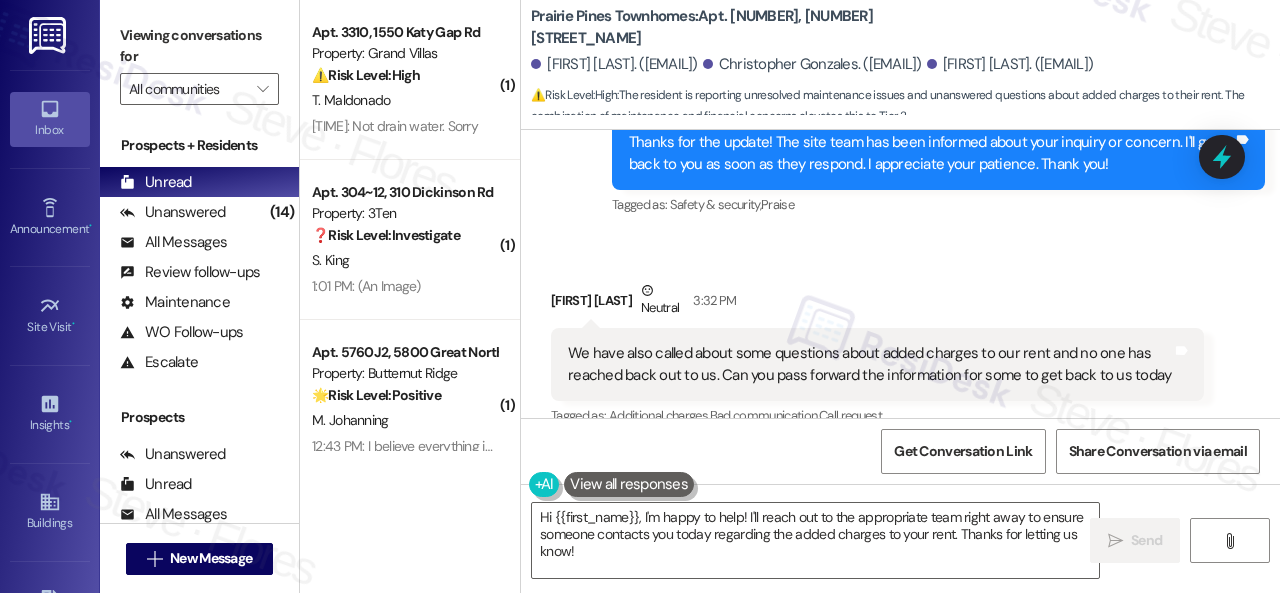 scroll, scrollTop: 2660, scrollLeft: 0, axis: vertical 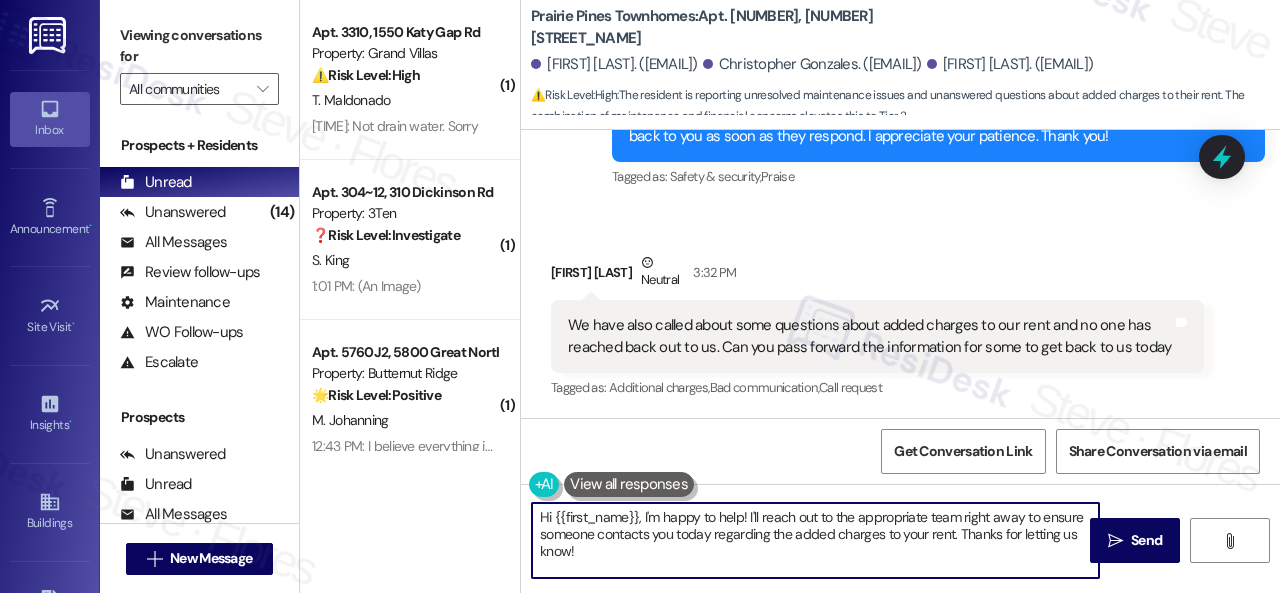 drag, startPoint x: 534, startPoint y: 507, endPoint x: 485, endPoint y: 489, distance: 52.201534 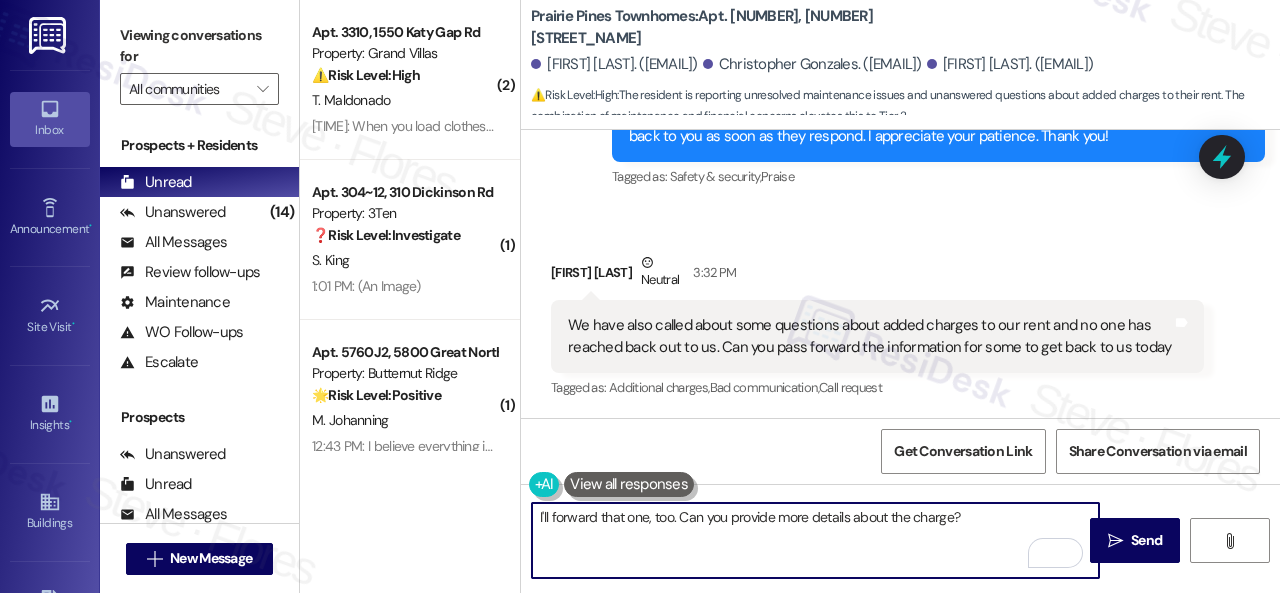 click on "I'll forward that one, too. Can you provide more details about the charge?" at bounding box center [815, 540] 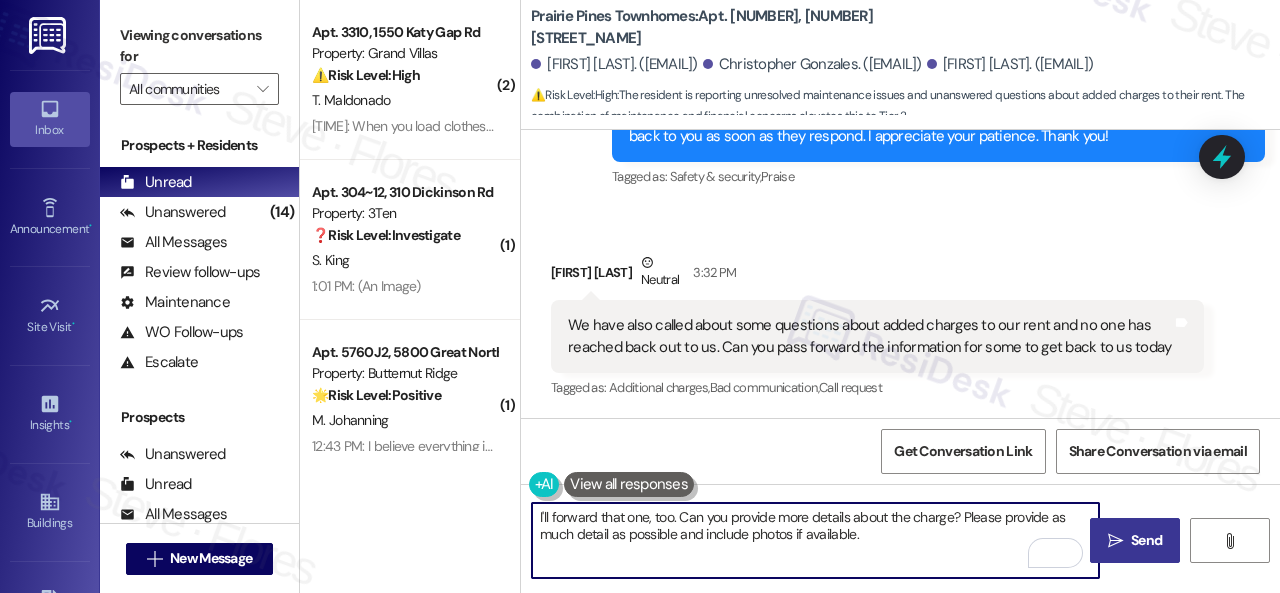 type on "I'll forward that one, too. Can you provide more details about the charge? Please provide as much detail as possible and include photos if available." 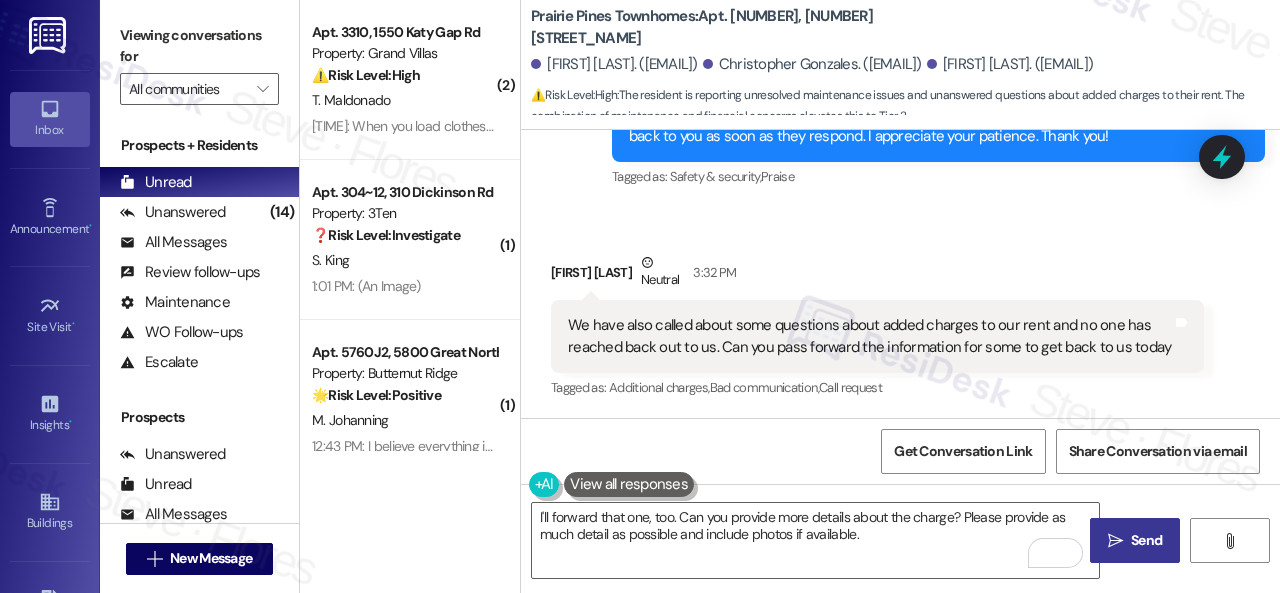 click on " Send" at bounding box center (1135, 540) 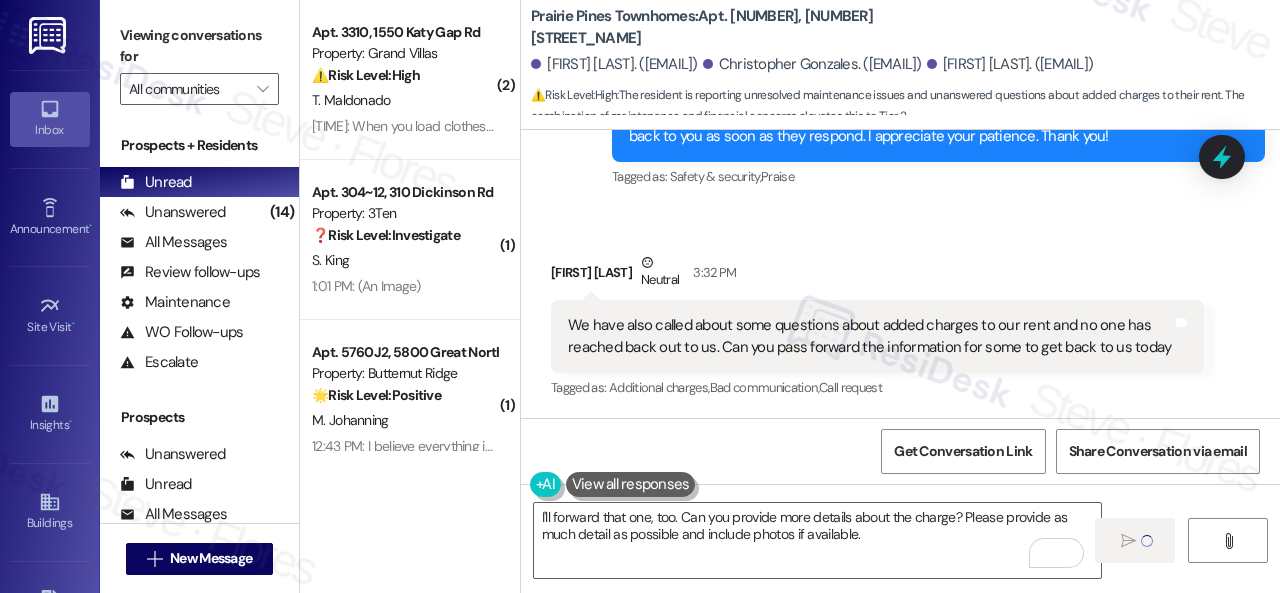type 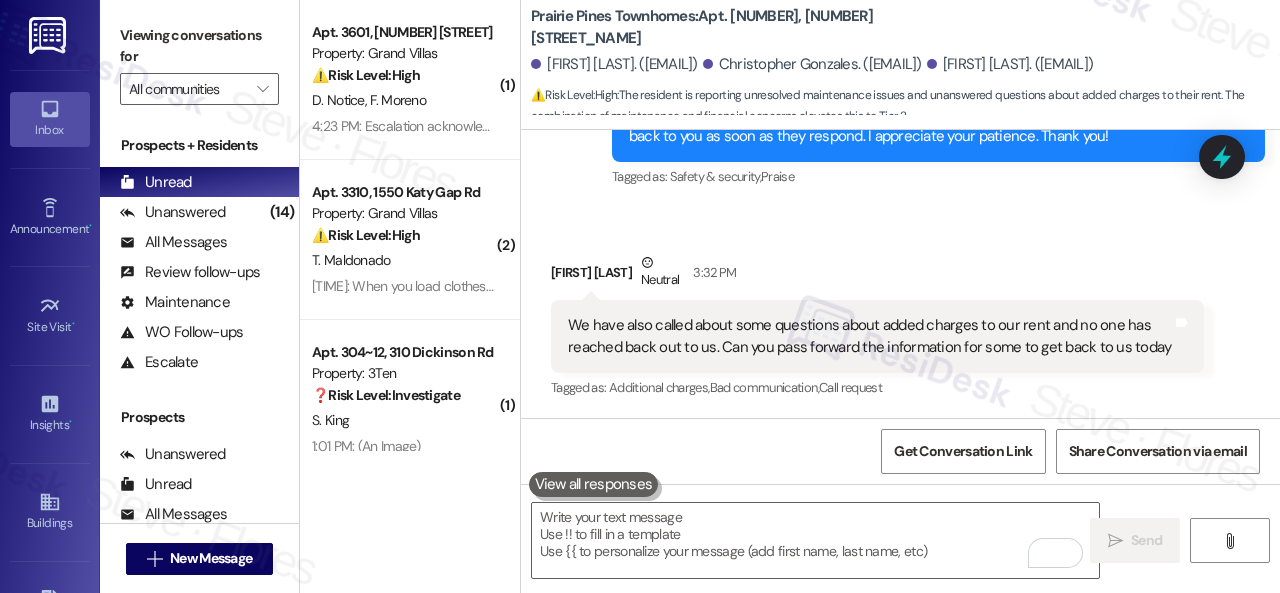 click on "D. Notice F. Moreno" at bounding box center (404, 100) 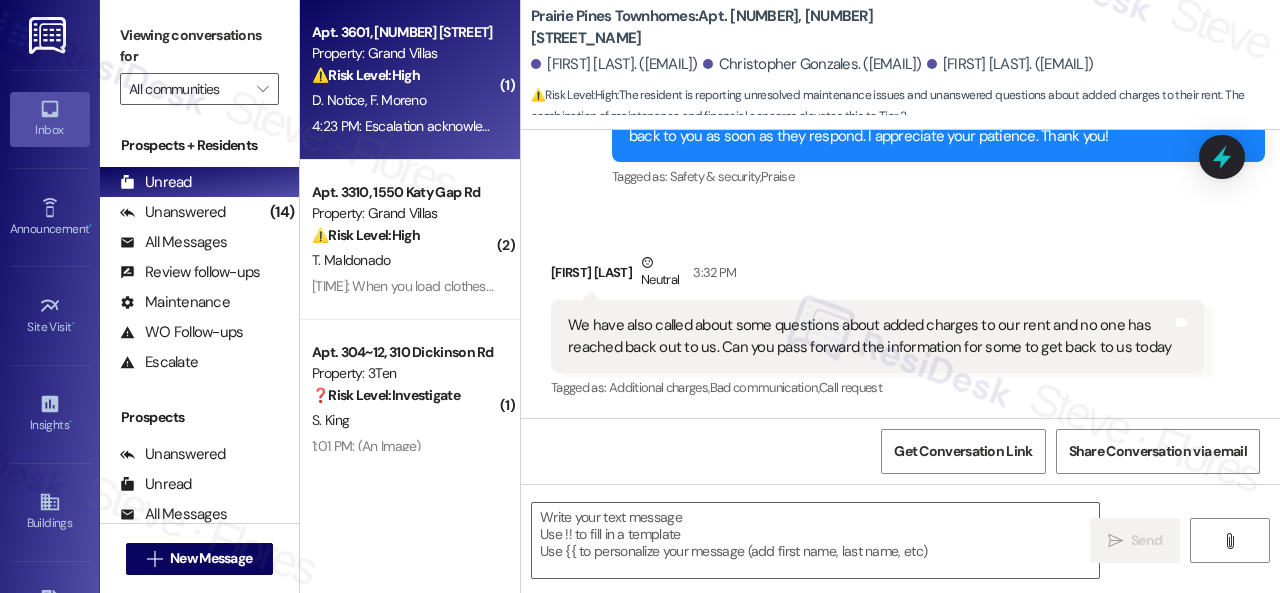 type on "Fetching suggested responses. Please feel free to read through the conversation in the meantime." 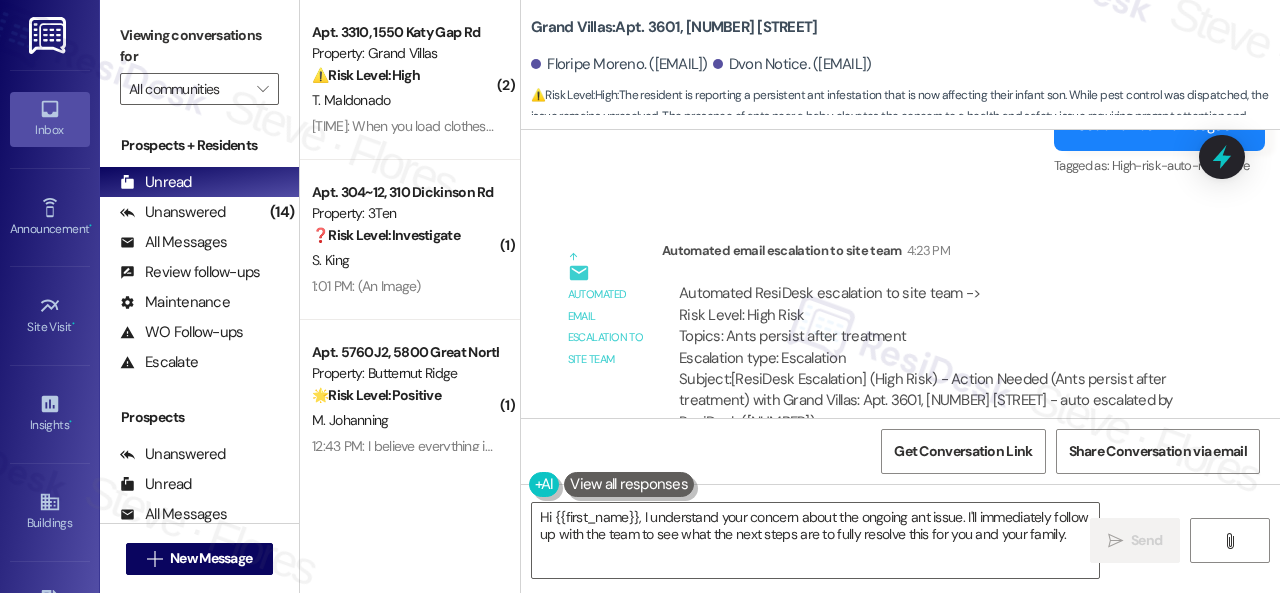 scroll, scrollTop: 5215, scrollLeft: 0, axis: vertical 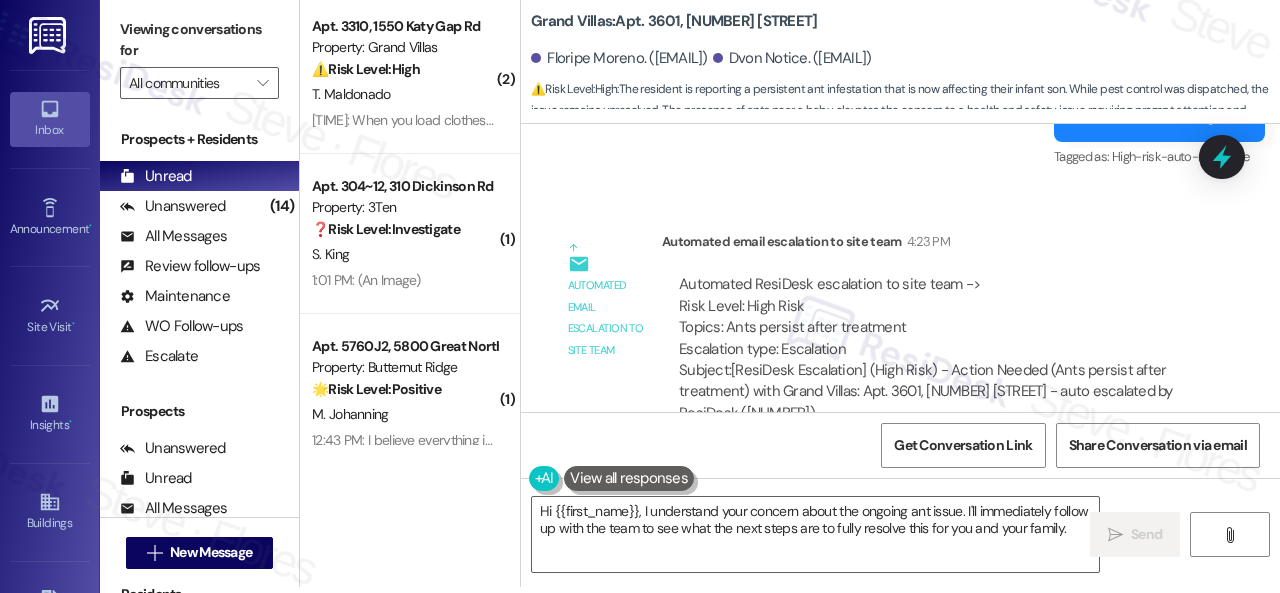 click on "Automated email escalation to site team Automated email escalation to site team 4:23 PM Automated ResiDesk escalation to site team ->
Risk Level: High Risk
Topics: Ants persist after treatment
Escalation type: Escalation Subject:  [ResiDesk Escalation] (High Risk) - Action Needed (Ants persist after treatment) with Grand Villas: Apt. 3601, 1550 Katy Gap Rd - auto escalated by ResiDesk (1399156)" at bounding box center [877, 335] 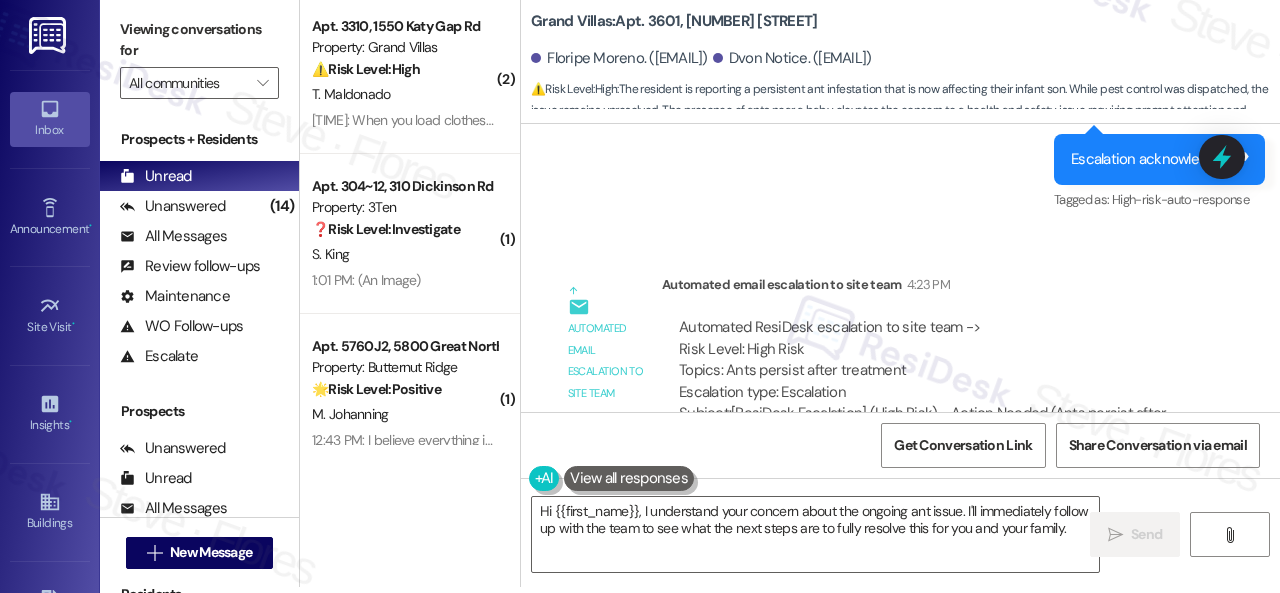scroll, scrollTop: 5215, scrollLeft: 0, axis: vertical 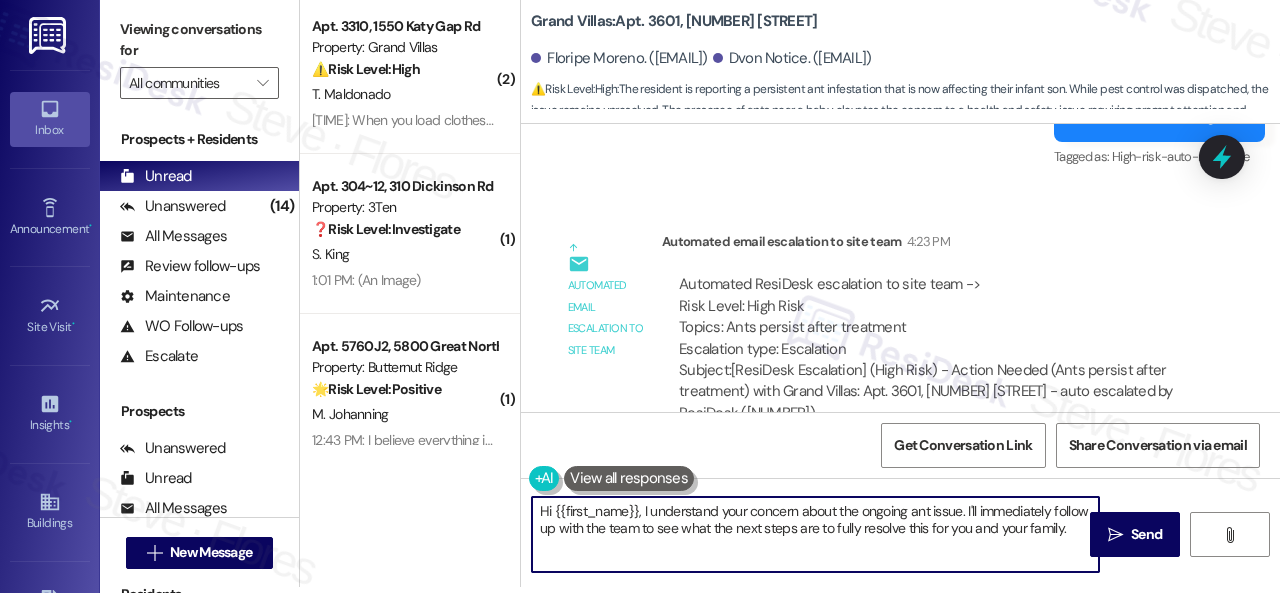 drag, startPoint x: 601, startPoint y: 557, endPoint x: 402, endPoint y: 467, distance: 218.40558 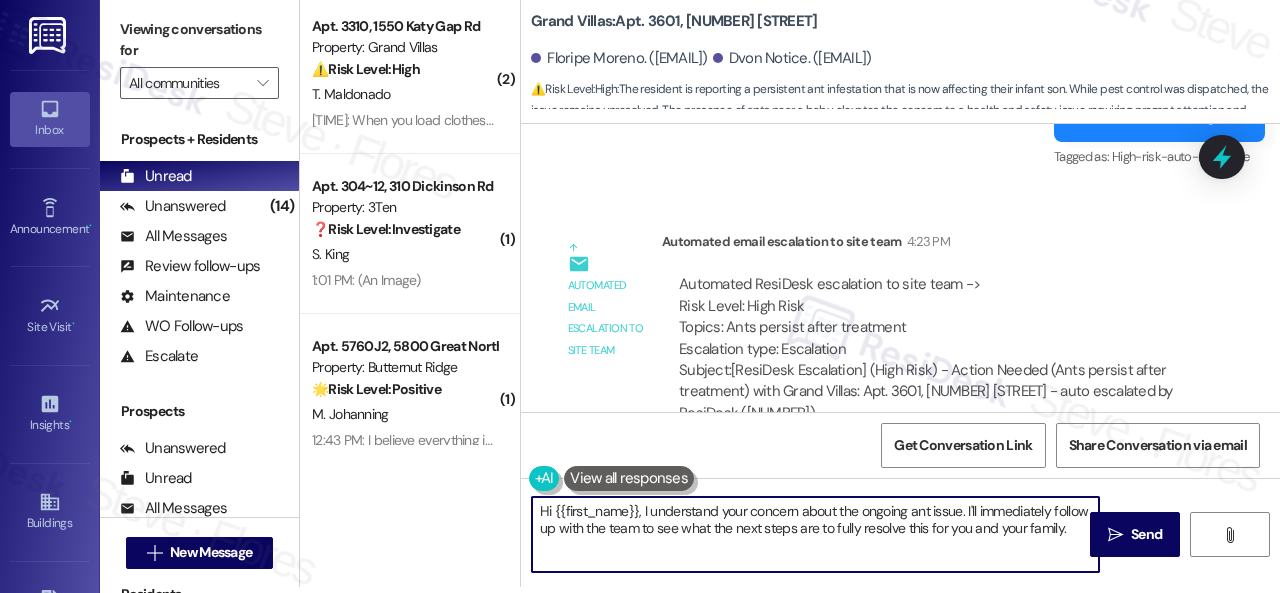 click on "( 2 ) Apt. 3310, 1550 Katy Gap Rd Property: Grand Villas ⚠️  Risk Level:  High The resident is reporting a malfunctioning washing machine that is not draining water properly and requires repeated intervention to complete a cycle. This constitutes an urgent maintenance issue that affects the resident's ability to use a major appliance. T. Maldonado 4:23 PM: When you load clothes to wash it will stop every  10 or 15 min. So you need to press power button again and again. And it drain water. So you need to press spin button after you complete cycle. 4:23 PM: When you load clothes to wash it will stop every  10 or 15 min. So you need to press power button again and again. And it drain water. So you need to press spin button after you complete cycle. ( 1 ) Apt. 304~12, 310 Dickinson Rd Property: 3Ten ❓  Risk Level:  Investigate No message text available S. King 1:01 PM: (An Image) 1:01 PM: (An Image) ( 1 ) Apt. 5760J2, 5800 Great Northern Boulevard Property: Butternut Ridge 🌟  Risk Level:  Positive ( 1 )" at bounding box center (790, 290) 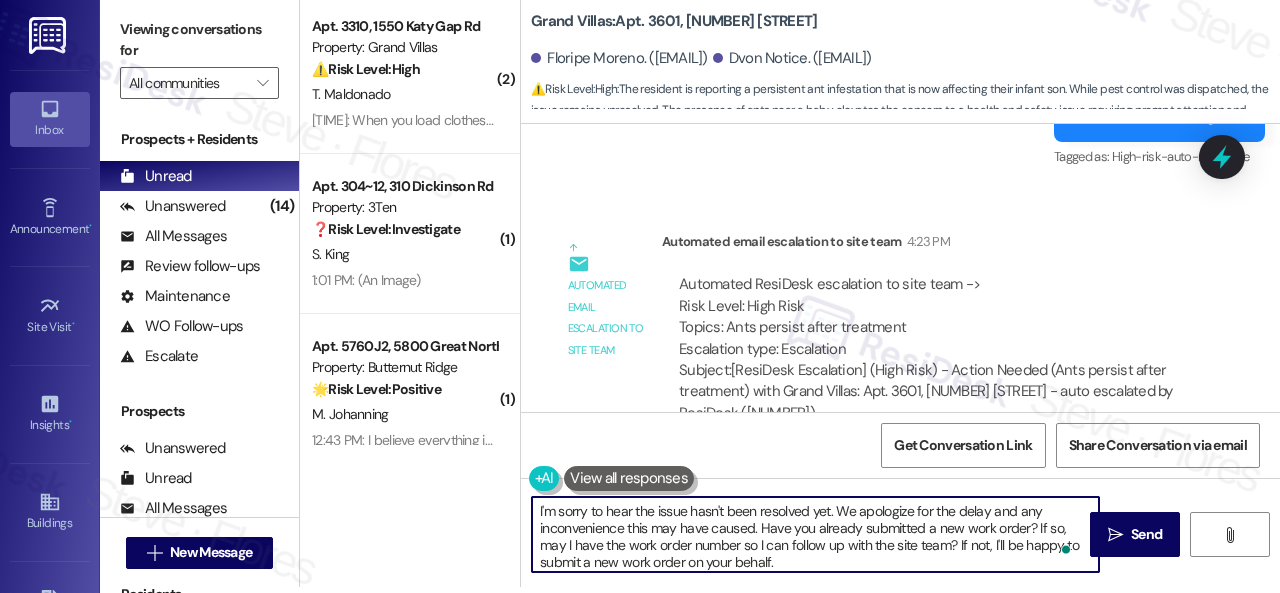 scroll, scrollTop: 84, scrollLeft: 0, axis: vertical 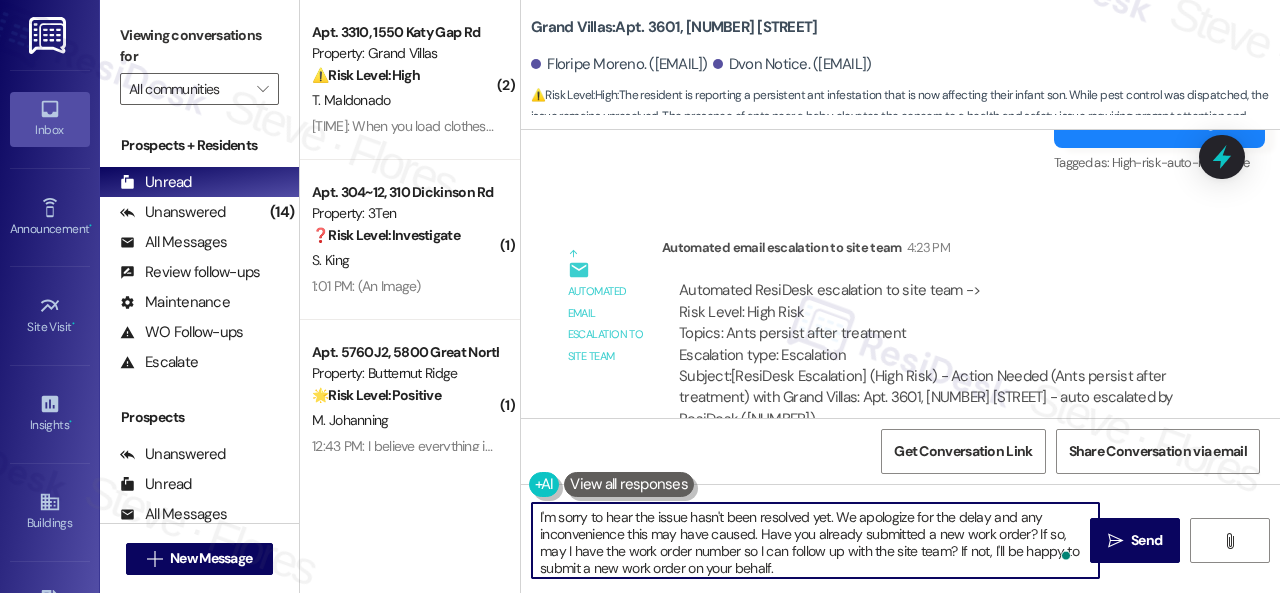 click on "I'm sorry to hear the issue hasn't been resolved yet. We apologize for the delay and any inconvenience this may have caused. Have you already submitted a new work order? If so, may I have the work order number so I can follow up with the site team? If not, I'll be happy to submit a new work order on your behalf.
Note: Due to limited availability, our maintenance team isn't able to call or schedule visits in advance. By submitting a work order, you're permitting them to enter your apartment, even if you're not home. If any children may be alone during the visit, please let me know so we can inform the team." at bounding box center (815, 540) 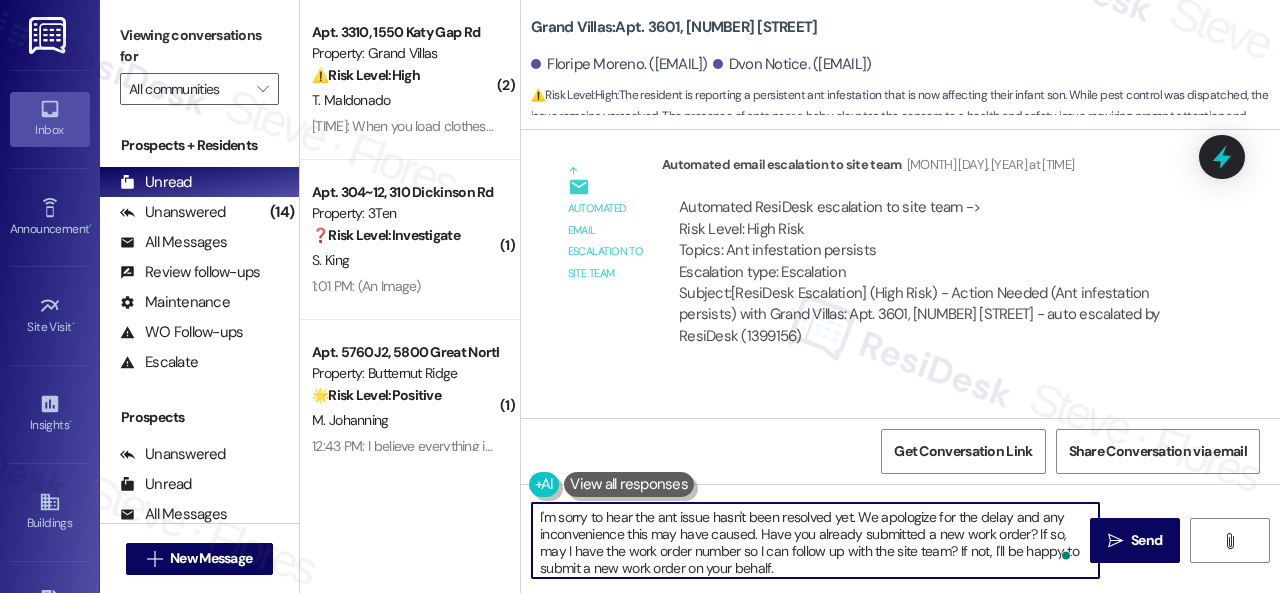 scroll, scrollTop: 4715, scrollLeft: 0, axis: vertical 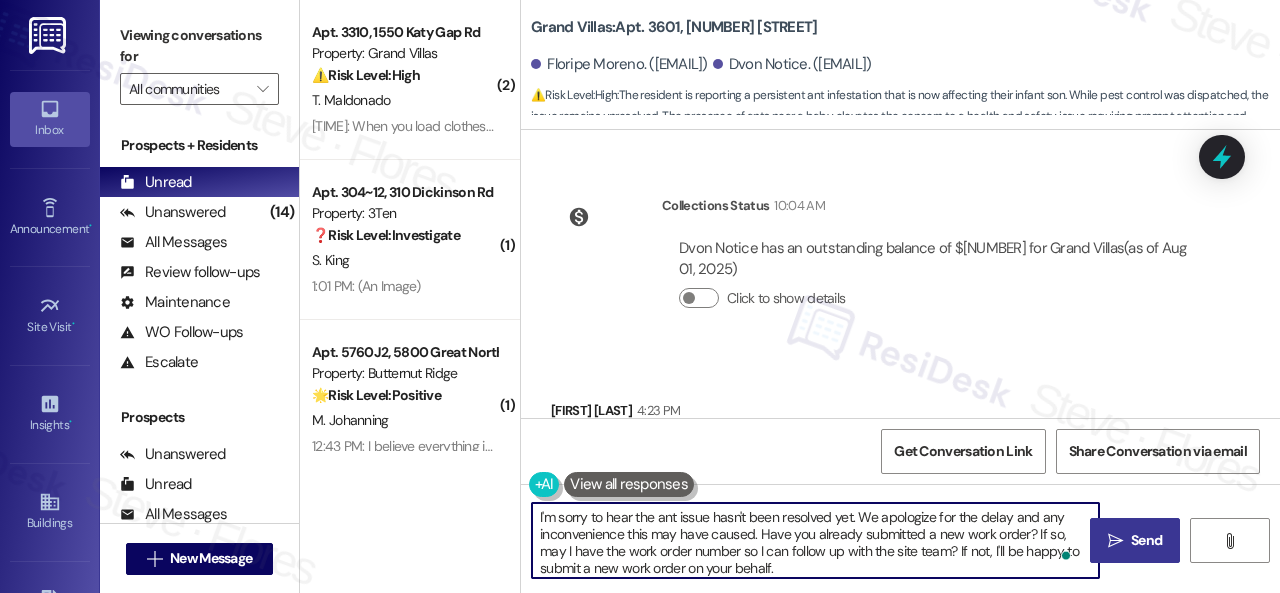 type on "I'm sorry to hear the ant issue hasn't been resolved yet. We apologize for the delay and any inconvenience this may have caused. Have you already submitted a new work order? If so, may I have the work order number so I can follow up with the site team? If not, I'll be happy to submit a new work order on your behalf.
Note: Due to limited availability, our maintenance team isn't able to call or schedule visits in advance. By submitting a work order, you're permitting them to enter your apartment, even if you're not home. If any children may be alone during the visit, please let me know so we can inform the team." 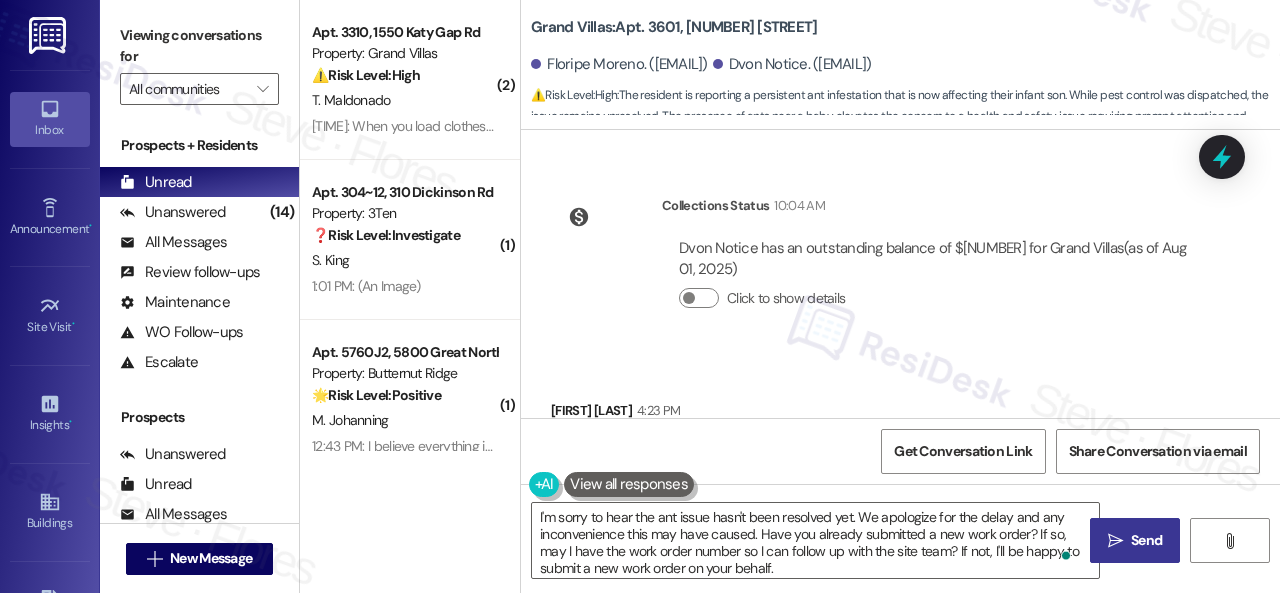 click on "" at bounding box center (1115, 541) 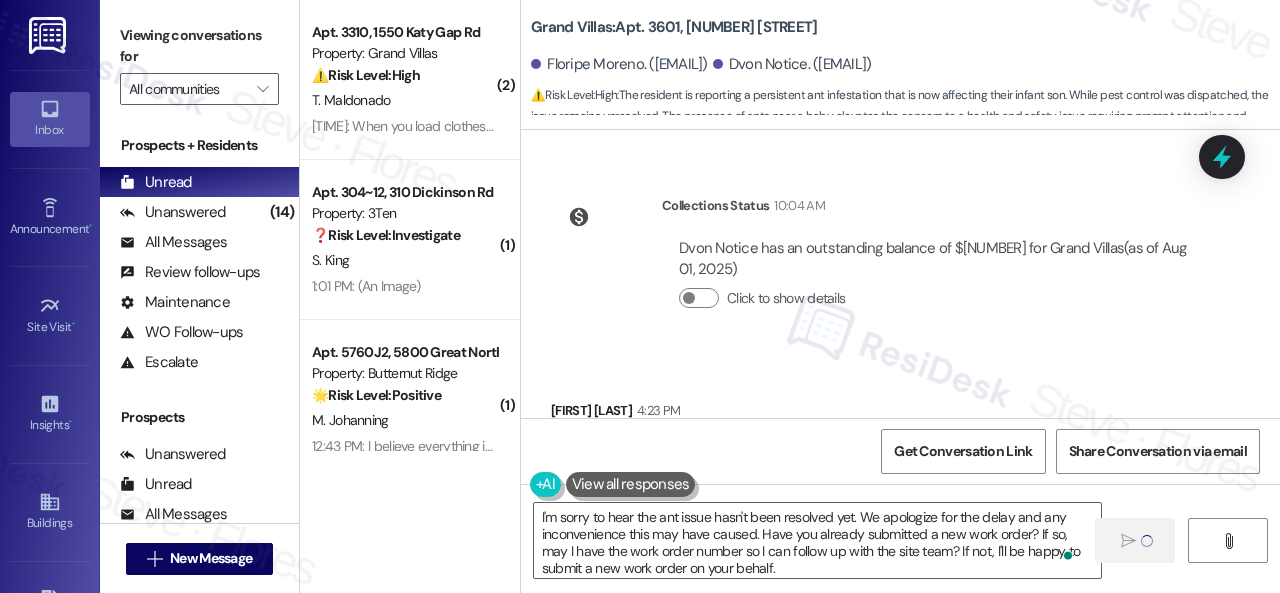 type 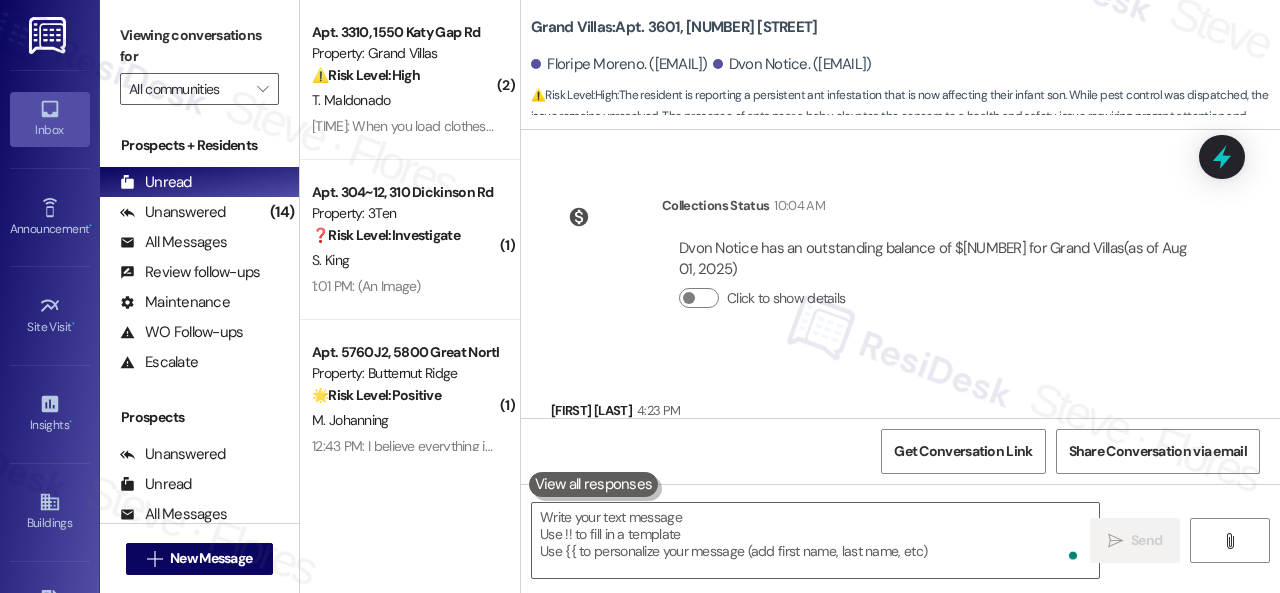 scroll, scrollTop: 4777, scrollLeft: 0, axis: vertical 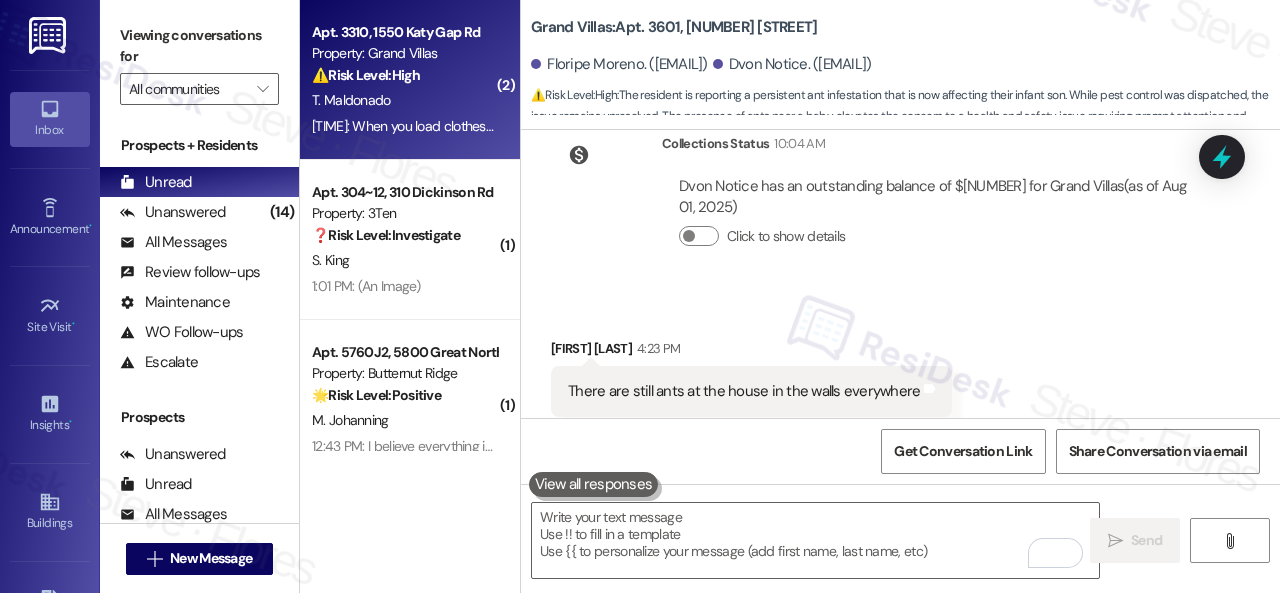 click on "4:23 PM: When you load clothes to wash it will stop every  10 or 15 min. So you need to press power button again and again. And it drain water. So you need to press spin button after you complete cycle. 4:23 PM: When you load clothes to wash it will stop every  10 or 15 min. So you need to press power button again and again. And it drain water. So you need to press spin button after you complete cycle." at bounding box center (404, 126) 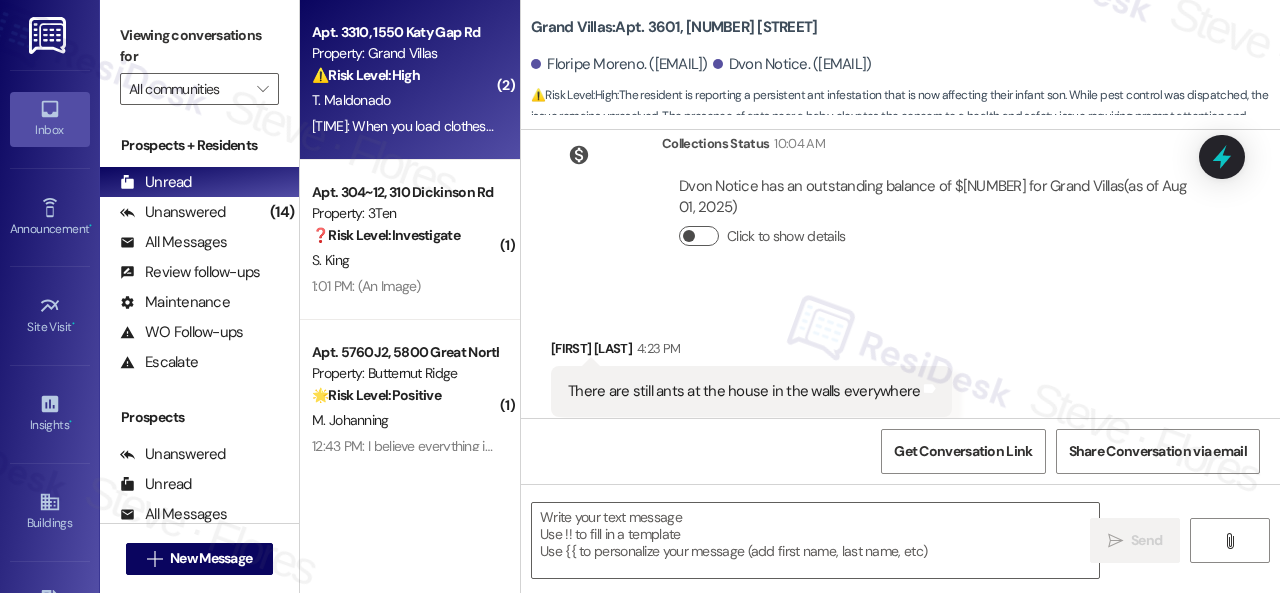type on "Fetching suggested responses. Please feel free to read through the conversation in the meantime." 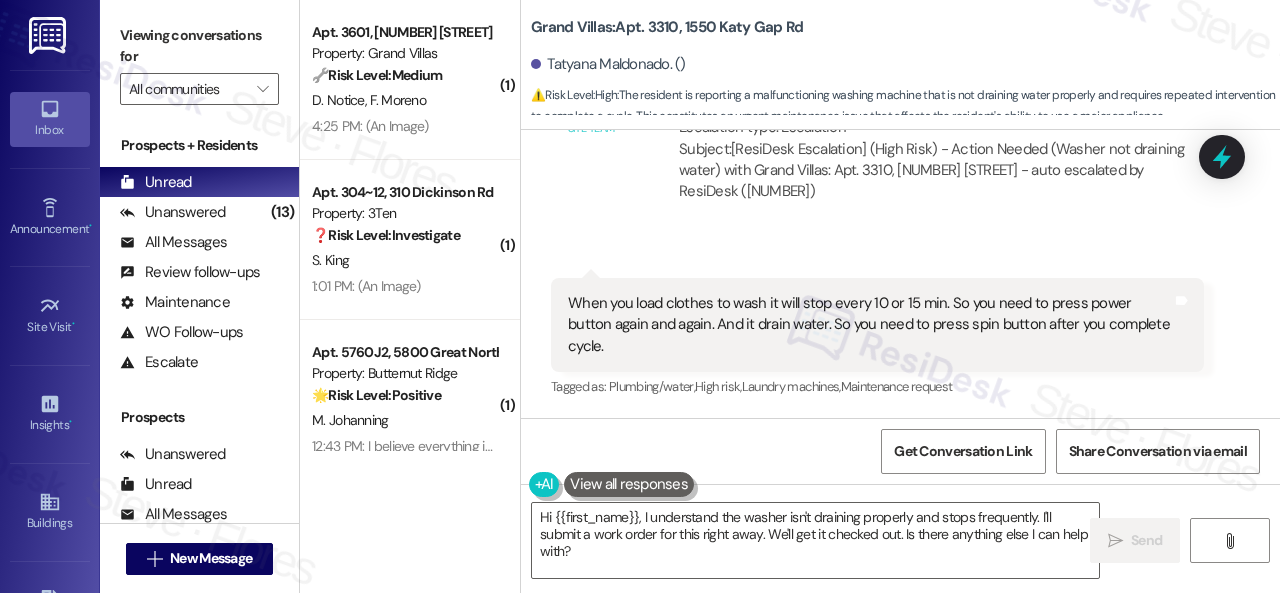 scroll, scrollTop: 12764, scrollLeft: 0, axis: vertical 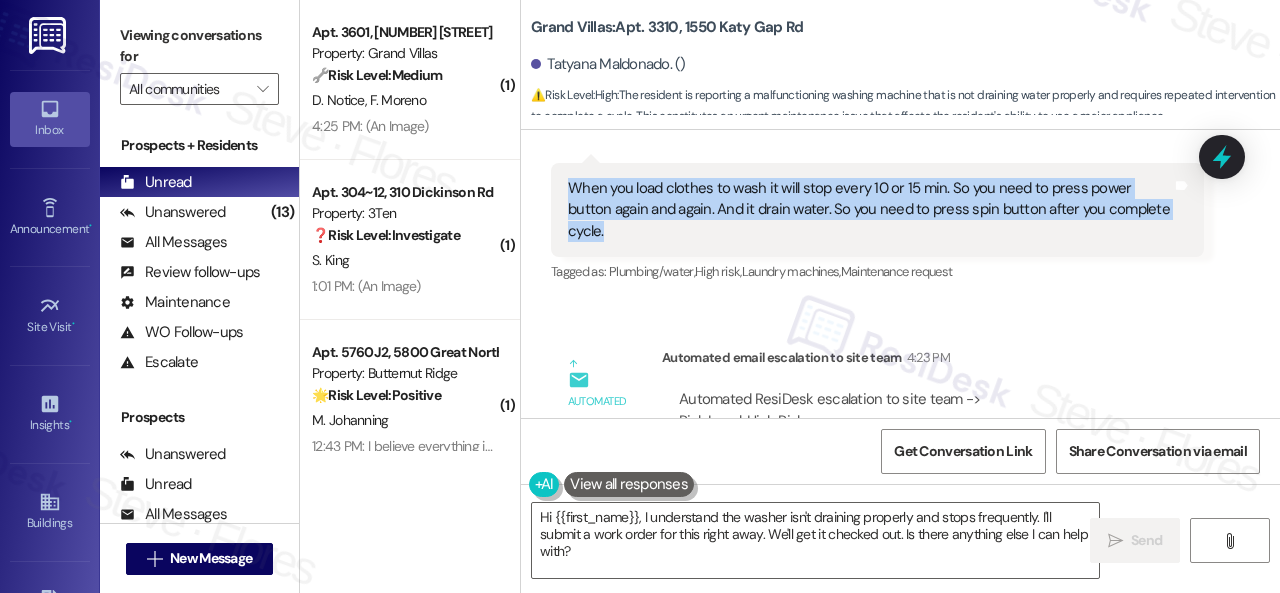 drag, startPoint x: 700, startPoint y: 251, endPoint x: 571, endPoint y: 205, distance: 136.95619 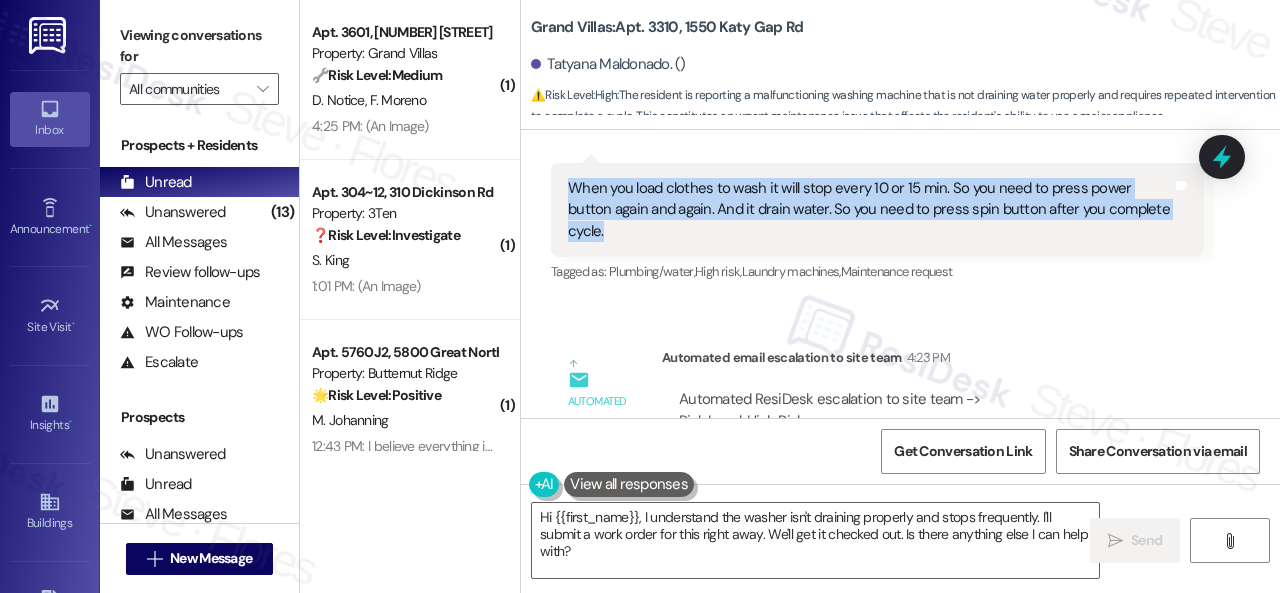 click on "When you load clothes to wash it will stop every  10 or 15 min. So you need to press power button again and again. And it drain water. So you need to press spin button after you complete cycle." at bounding box center [870, 210] 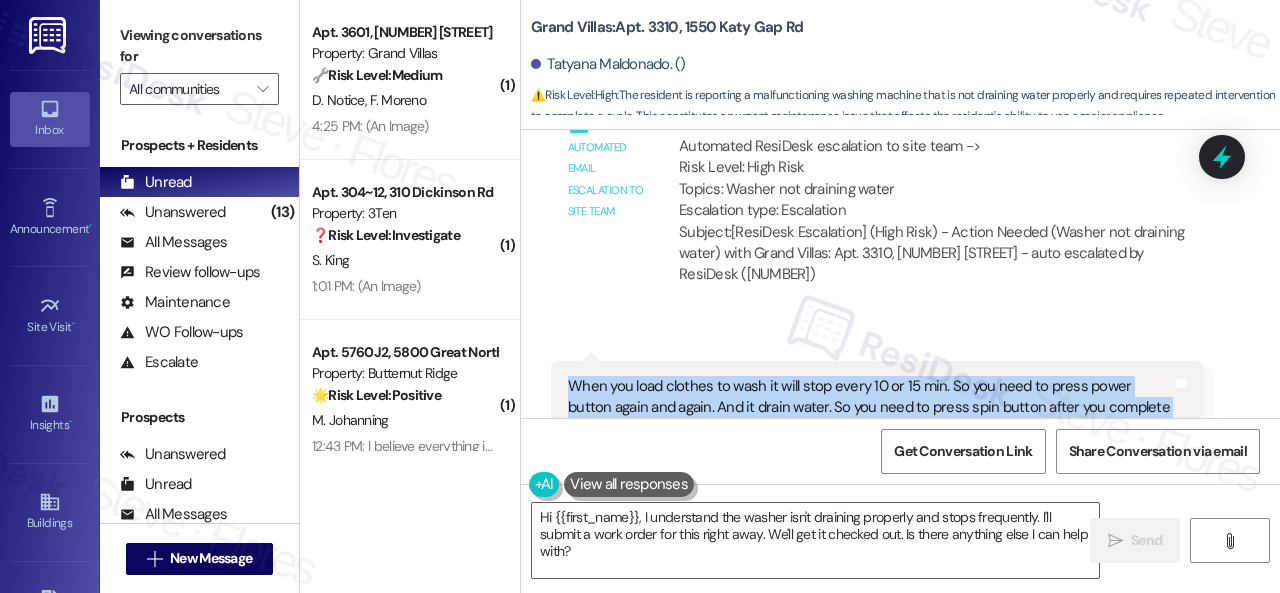 scroll, scrollTop: 12664, scrollLeft: 0, axis: vertical 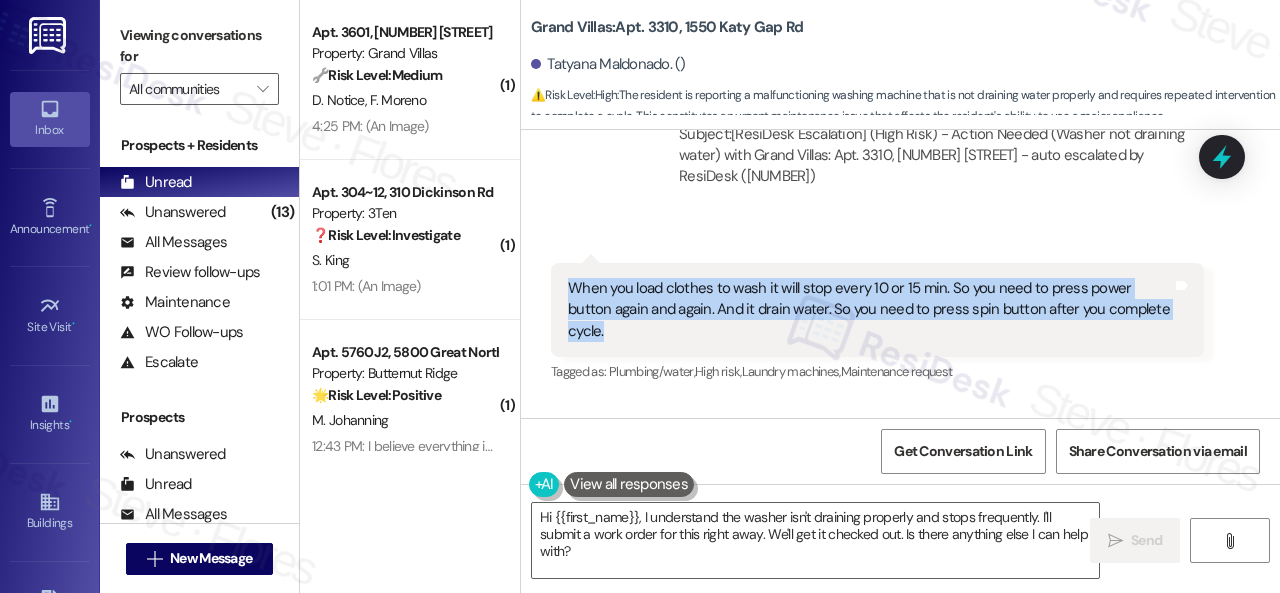 drag, startPoint x: 601, startPoint y: 557, endPoint x: 398, endPoint y: 471, distance: 220.46542 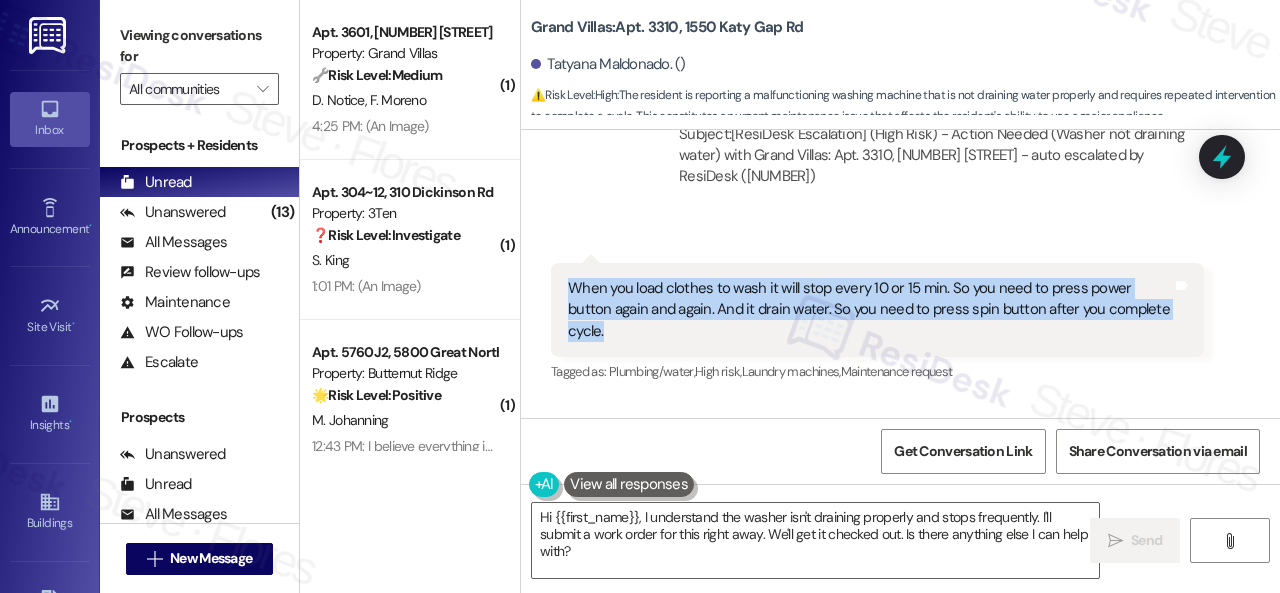 click on "( 1 ) Apt. 3601, 1550 Katy Gap Rd Property: Grand Villas 🔧  Risk Level:  Medium The resident is reporting a recurring pest issue (ants) after a previous treatment. While persistent pests are a nuisance, there's no immediate threat to health or safety indicated. The agent is appropriately offering to create a new work order or follow up on an existing one. The image text is unclear and does not appear to relate to the pest issue or create any risk. D. Notice F. Moreno 4:25 PM: (An Image) 4:25 PM: (An Image) ( 1 ) Apt. 304~12, 310 Dickinson Rd Property: 3Ten ❓  Risk Level:  Investigate No message text available S. King 1:01 PM: (An Image) 1:01 PM: (An Image) ( 1 ) Apt. 5760J2, 5800 Great Northern Boulevard Property: Butternut Ridge 🌟  Risk Level:  Positive The resident confirms the work order was completed to their satisfaction. This is positive engagement and relationship building. M. Johanning 12:43 PM: I believe everything is working. The light is fixed and so is the ice maker.  ( 1 ) Property: 3Ten" at bounding box center [790, 296] 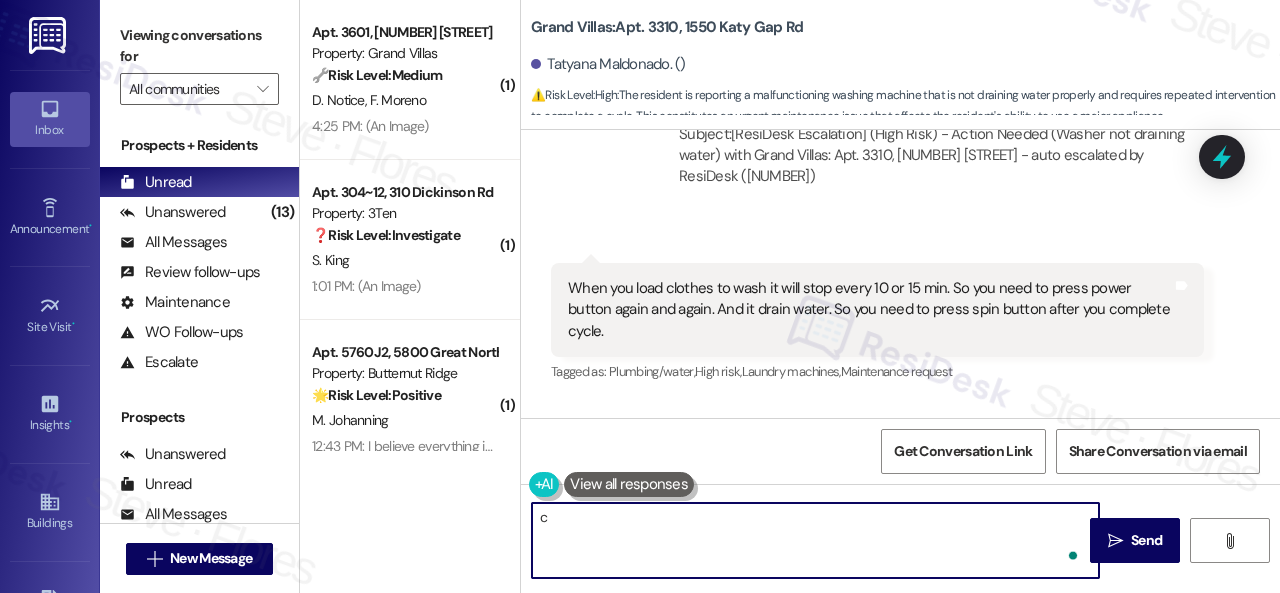type on "n" 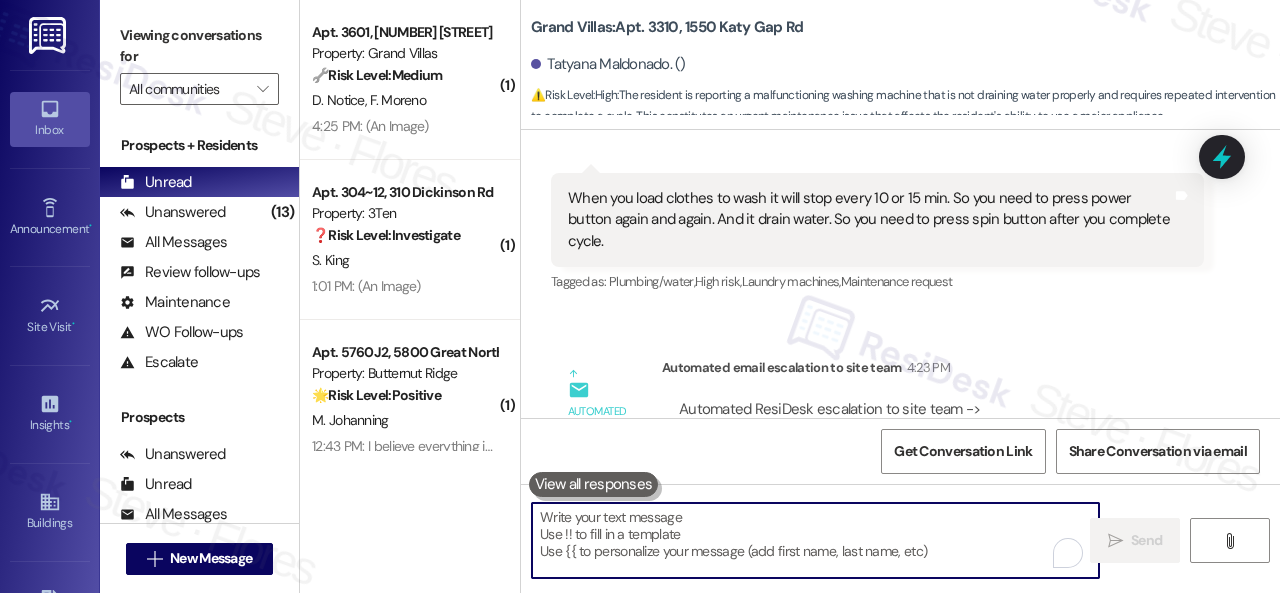 scroll, scrollTop: 12934, scrollLeft: 0, axis: vertical 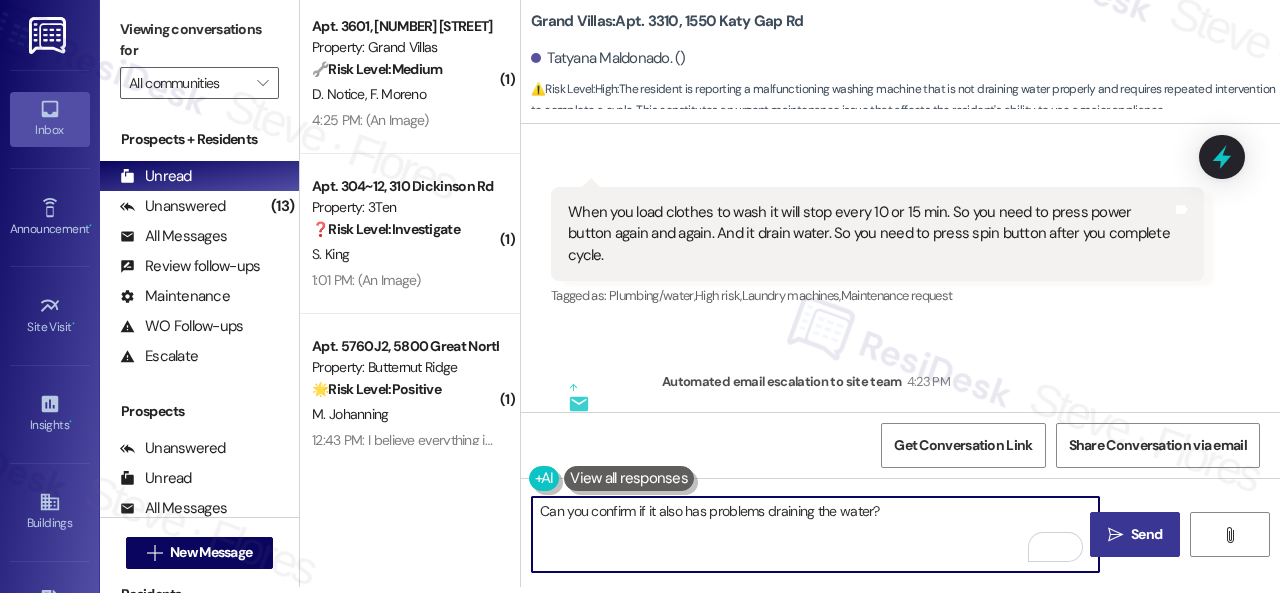 type on "Can you confirm if it also has problems draining the water?" 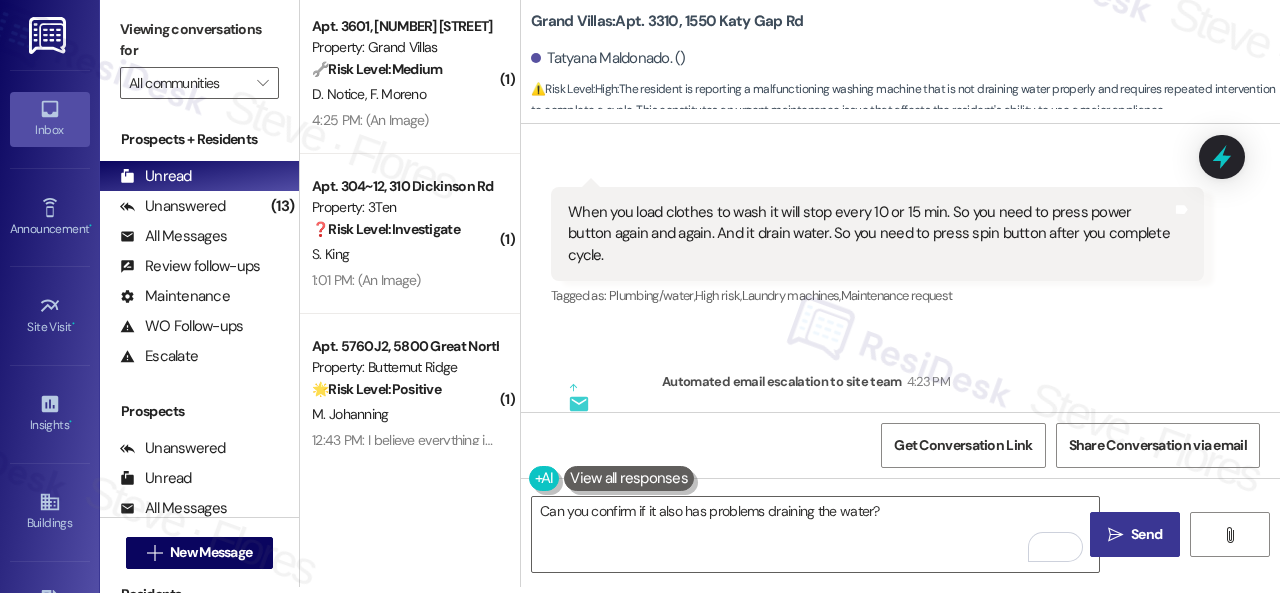 click on "Send" at bounding box center [1146, 534] 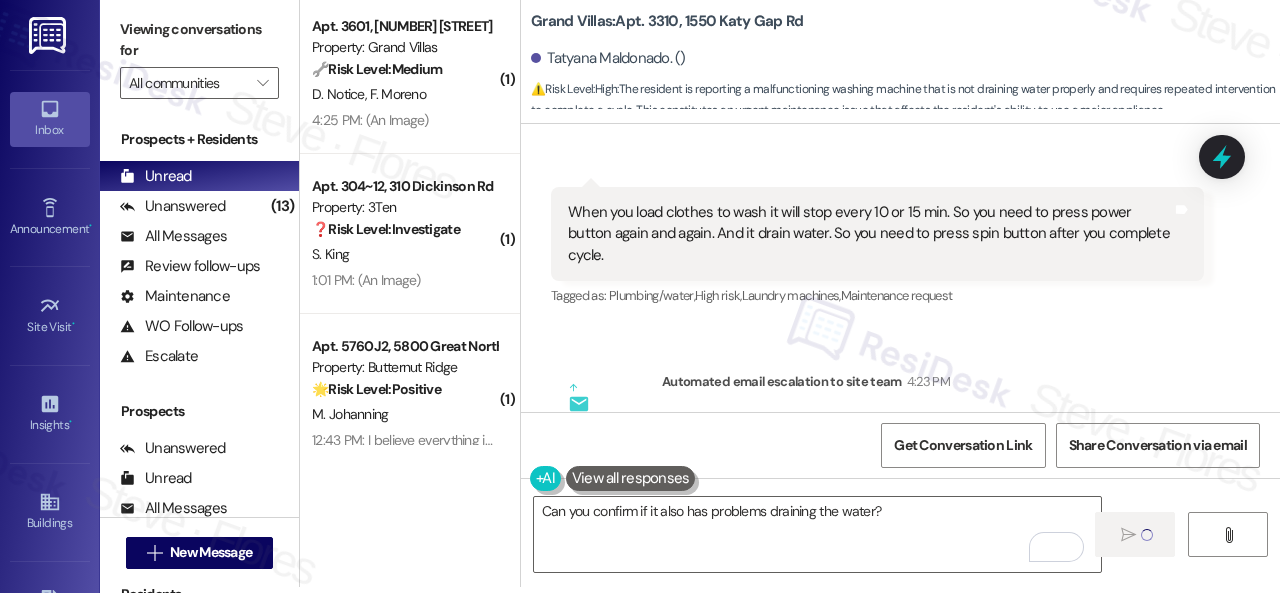 type 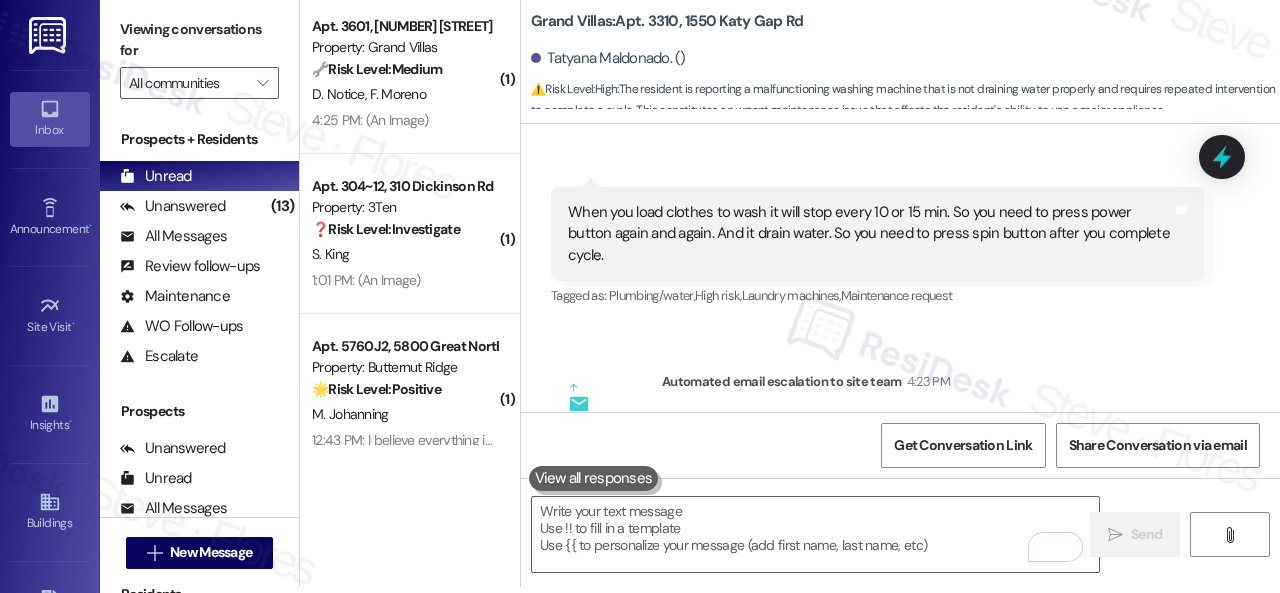 scroll, scrollTop: 0, scrollLeft: 0, axis: both 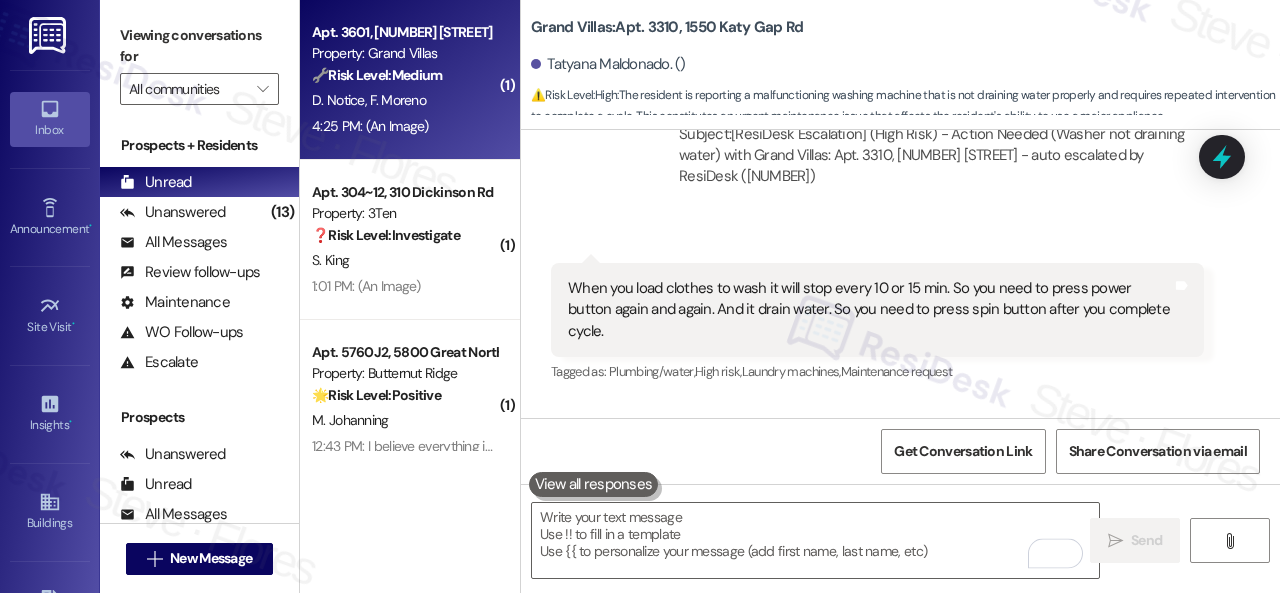 click on "4:25 PM: (An Image) 4:25 PM: (An Image)" at bounding box center (404, 126) 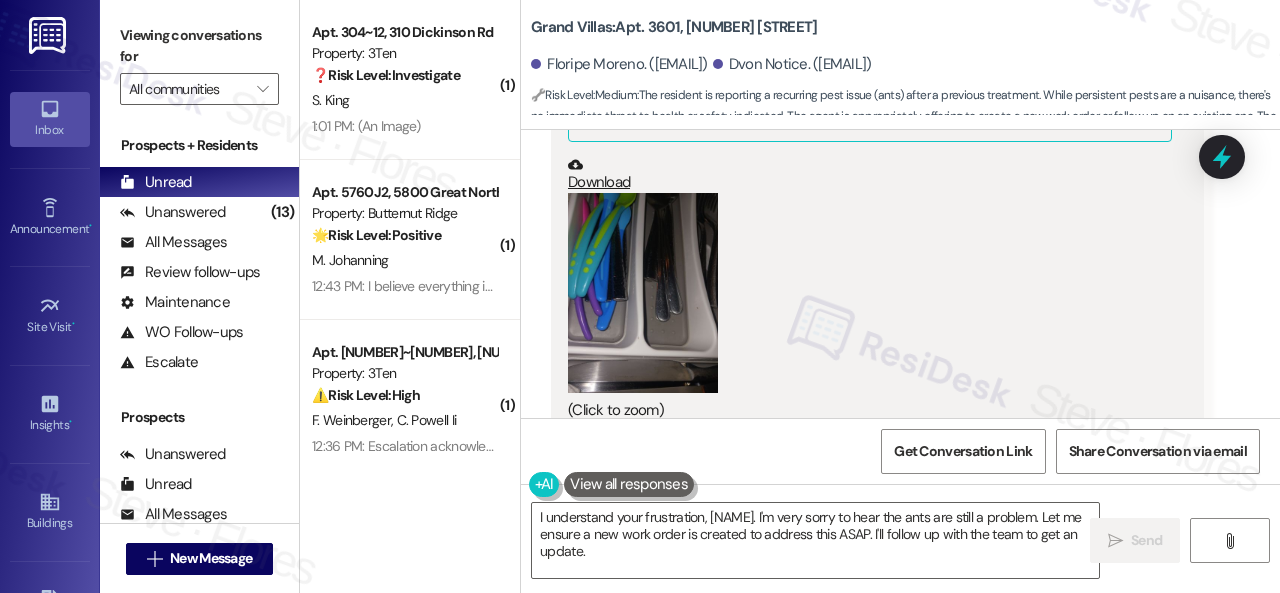 scroll, scrollTop: 6169, scrollLeft: 0, axis: vertical 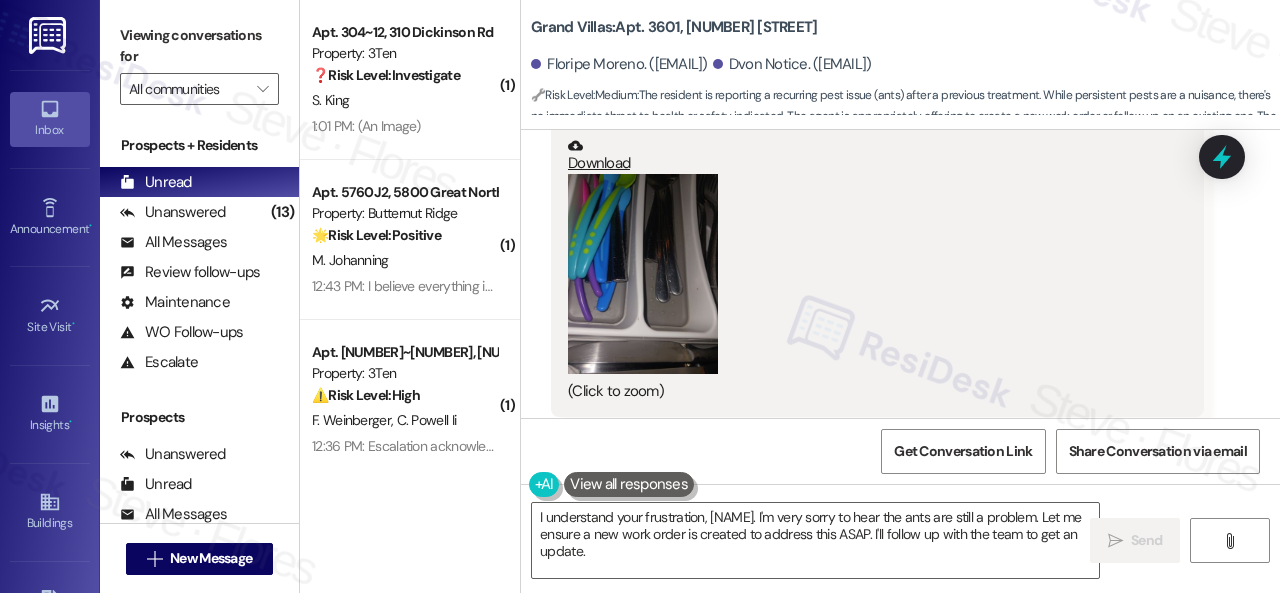 click at bounding box center (643, 274) 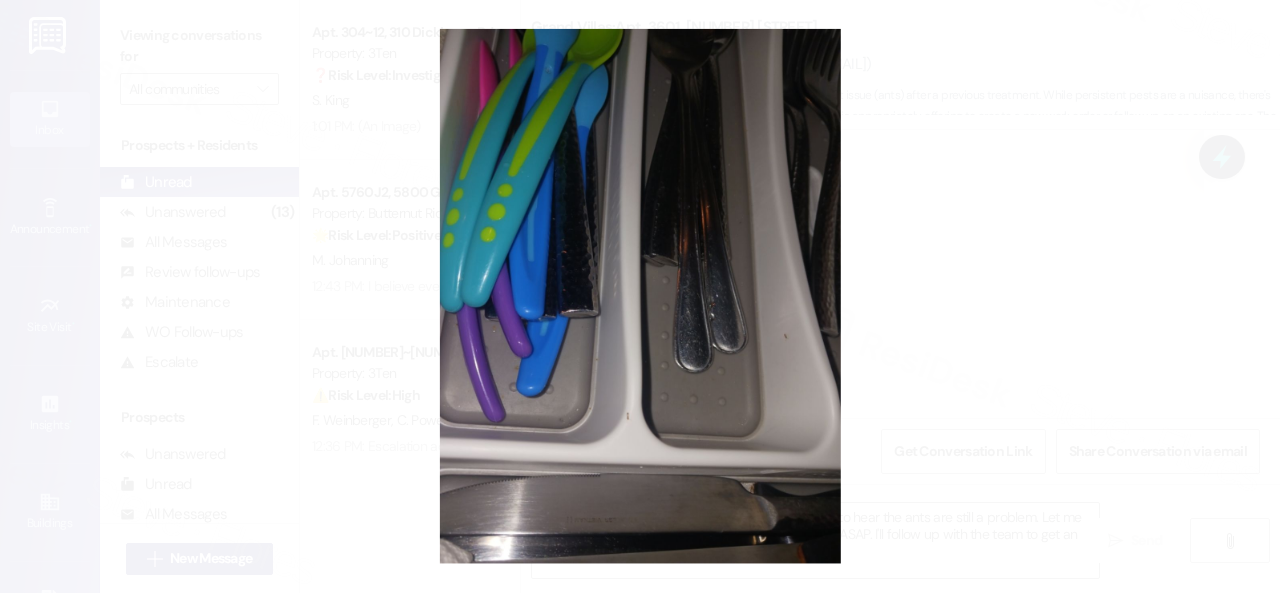 click at bounding box center [640, 296] 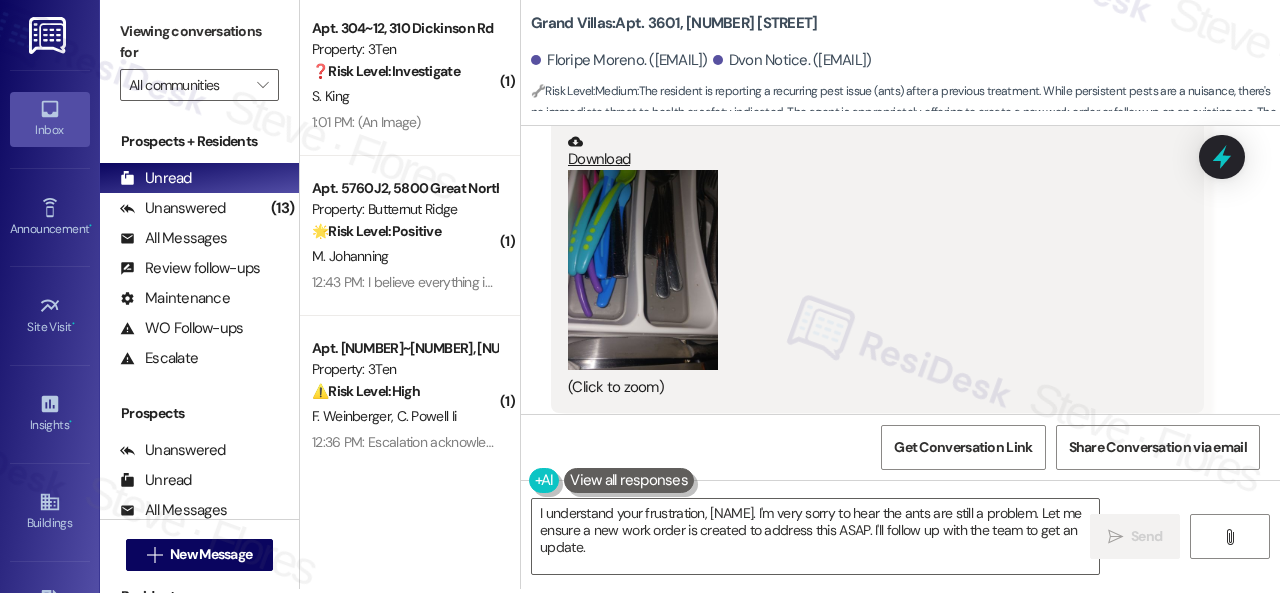 scroll, scrollTop: 6, scrollLeft: 0, axis: vertical 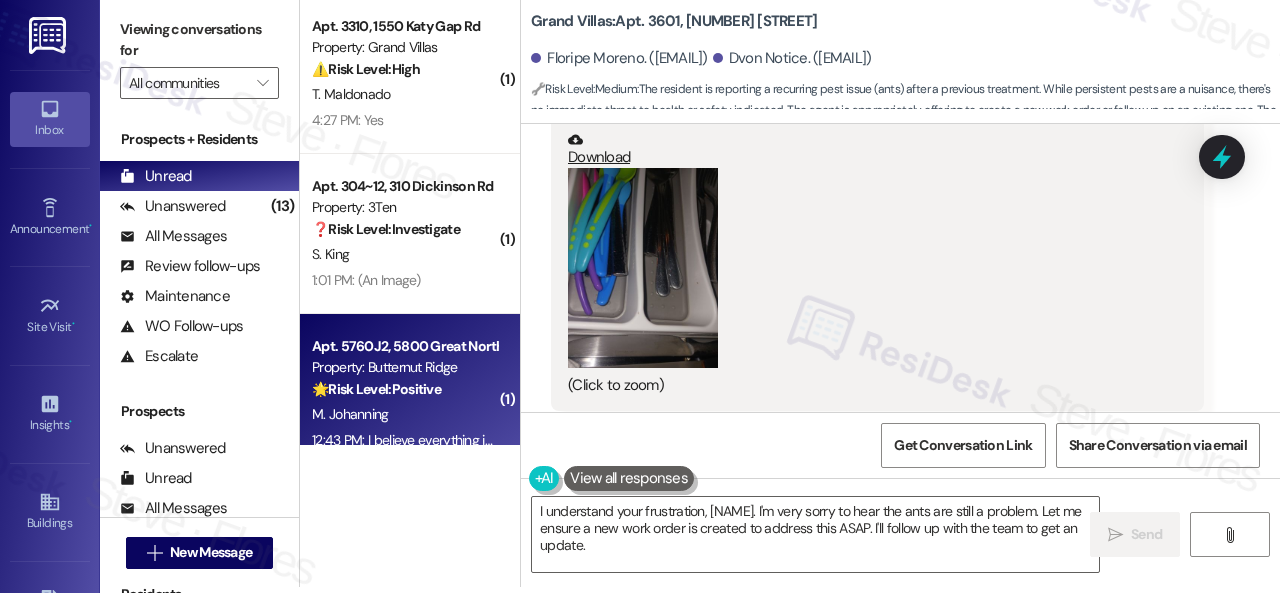 drag, startPoint x: 649, startPoint y: 545, endPoint x: 394, endPoint y: 413, distance: 287.13934 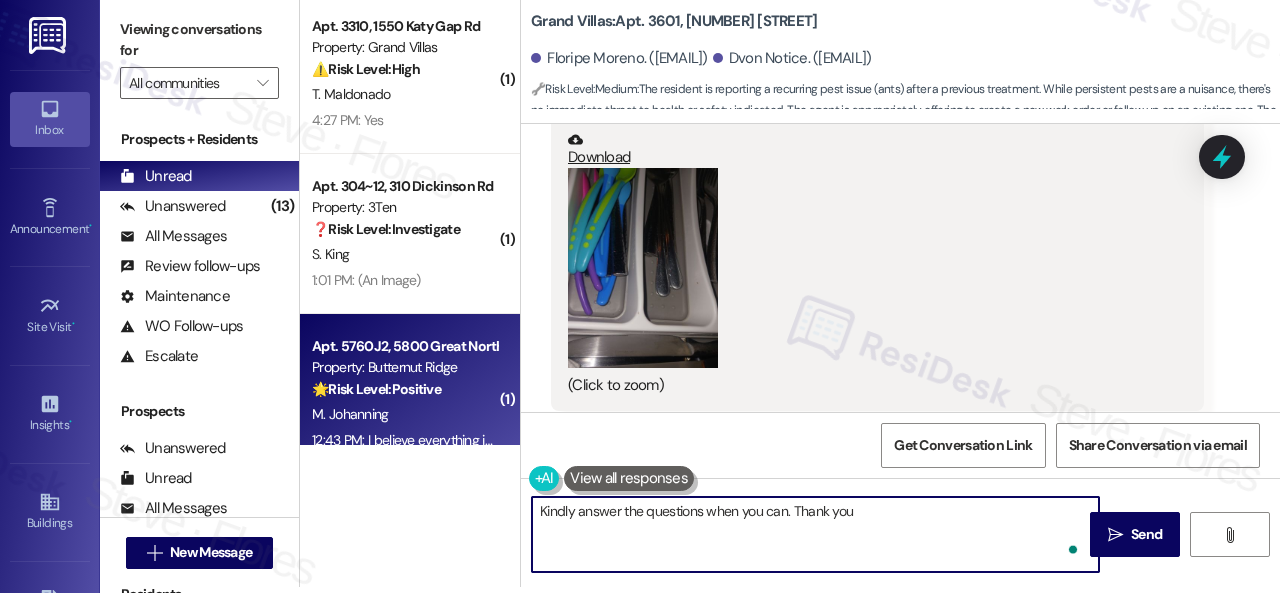type on "Kindly answer the questions when you can. Thank you." 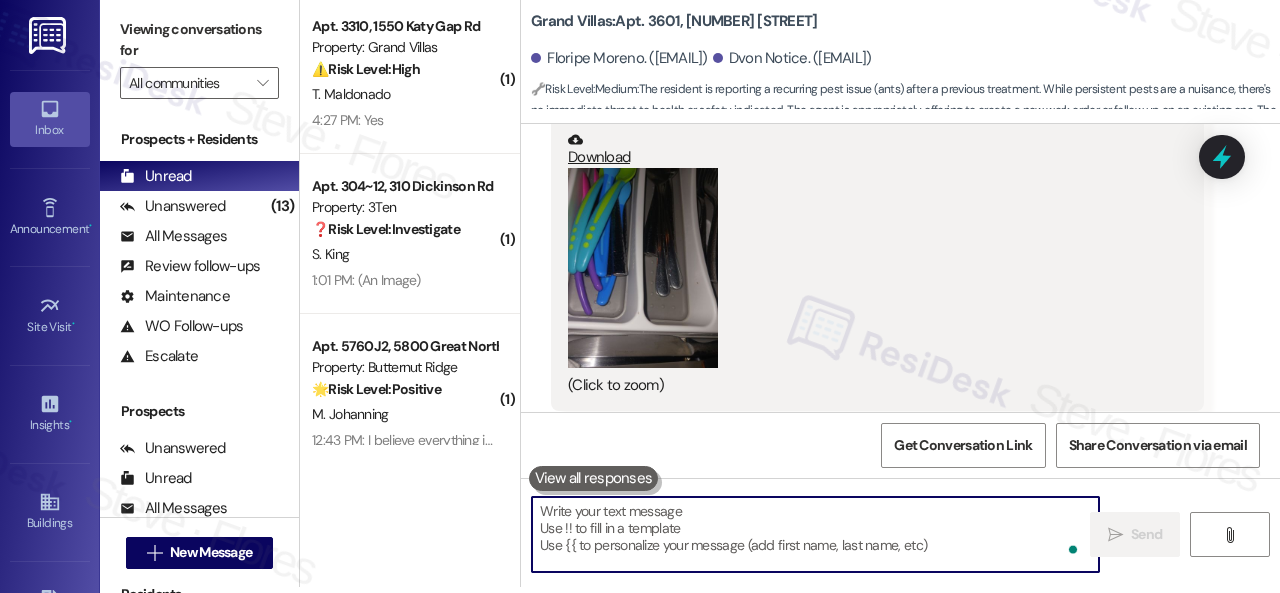 scroll, scrollTop: 0, scrollLeft: 0, axis: both 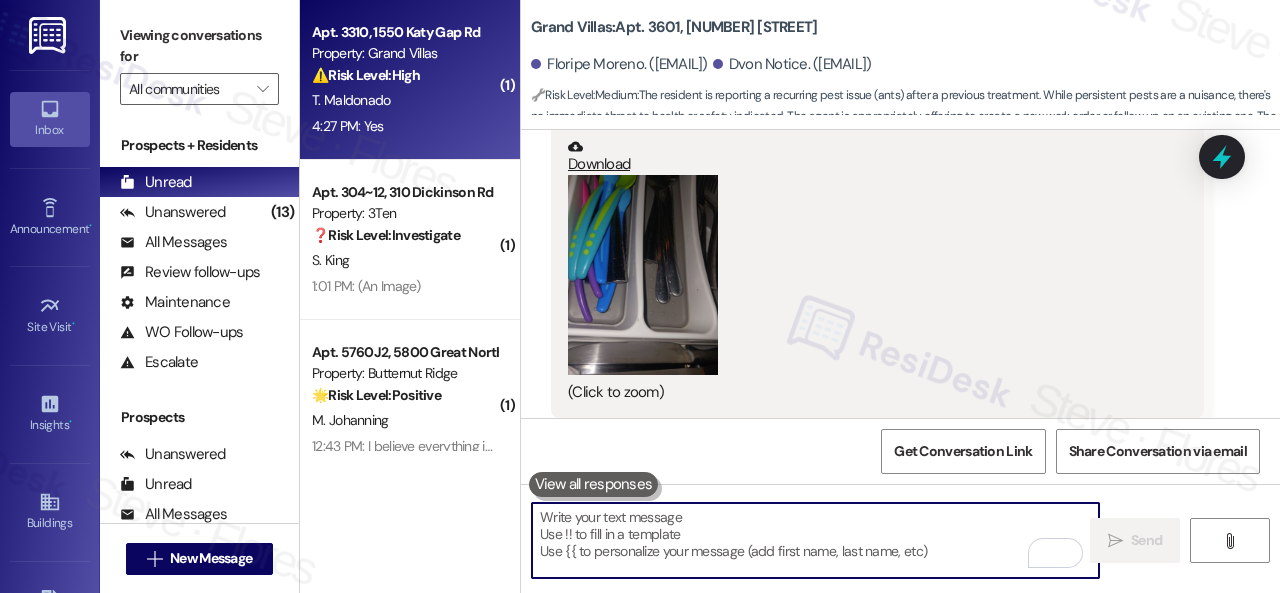 type 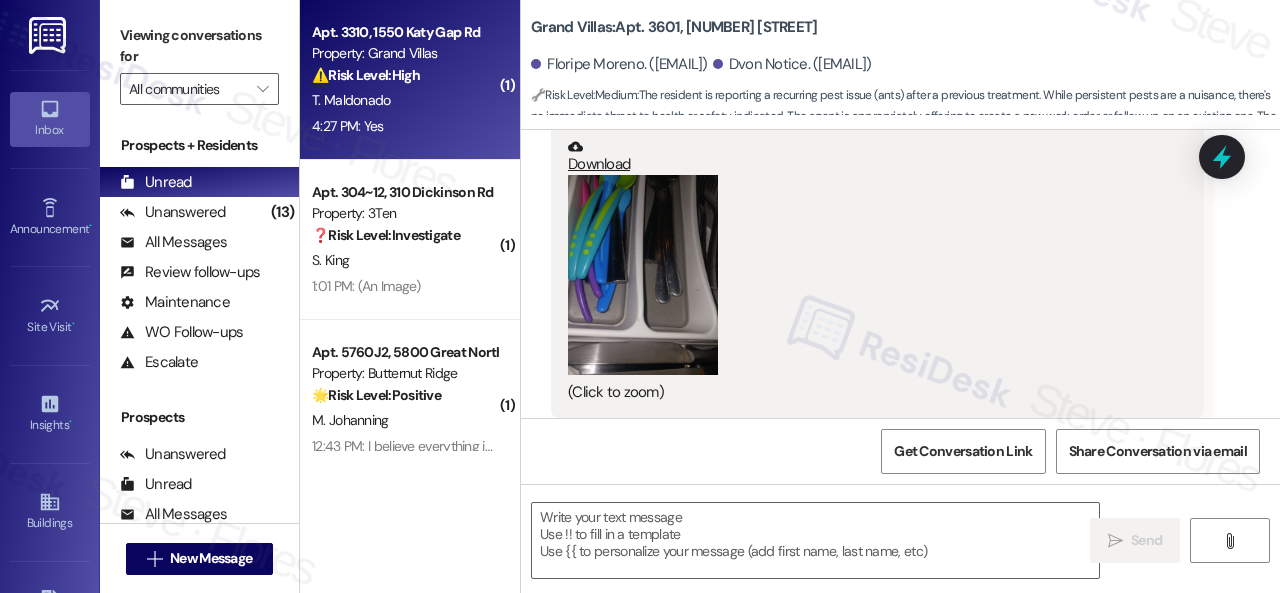 type on "Fetching suggested responses. Please feel free to read through the conversation in the meantime." 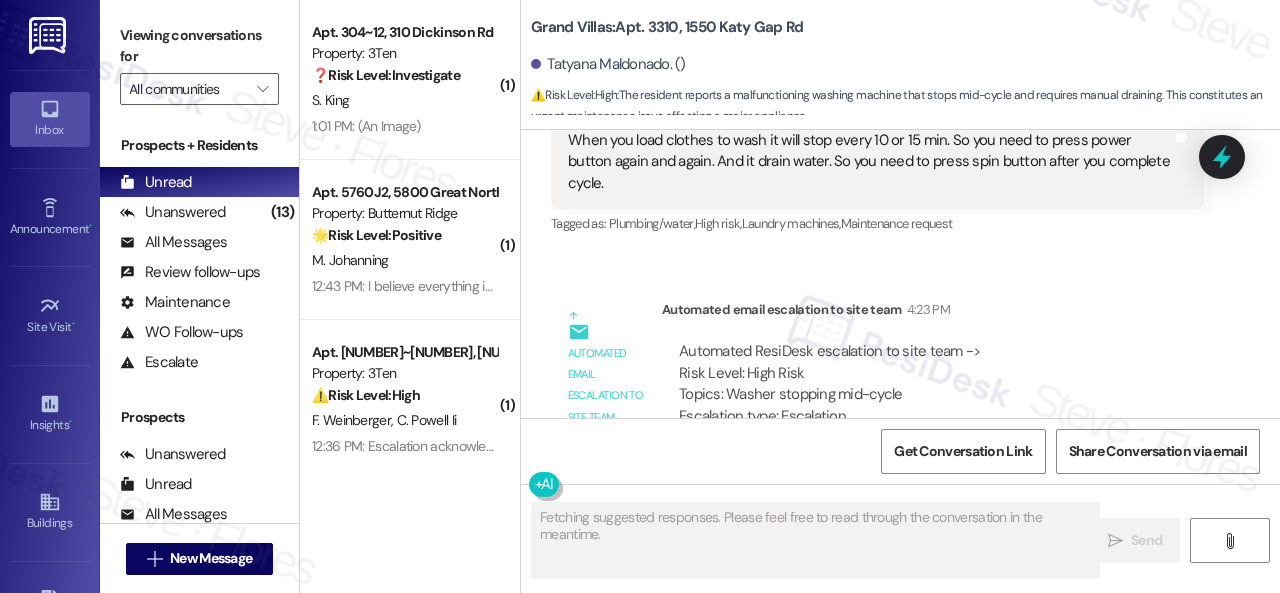 scroll, scrollTop: 12770, scrollLeft: 0, axis: vertical 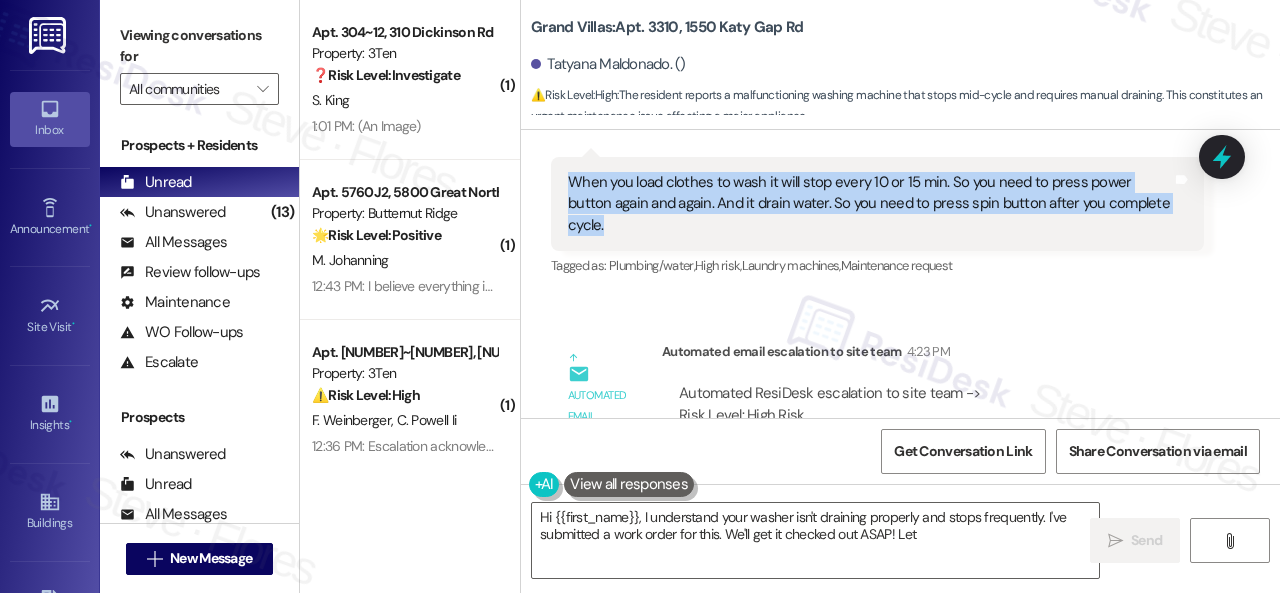 drag, startPoint x: 556, startPoint y: 195, endPoint x: 677, endPoint y: 245, distance: 130.92365 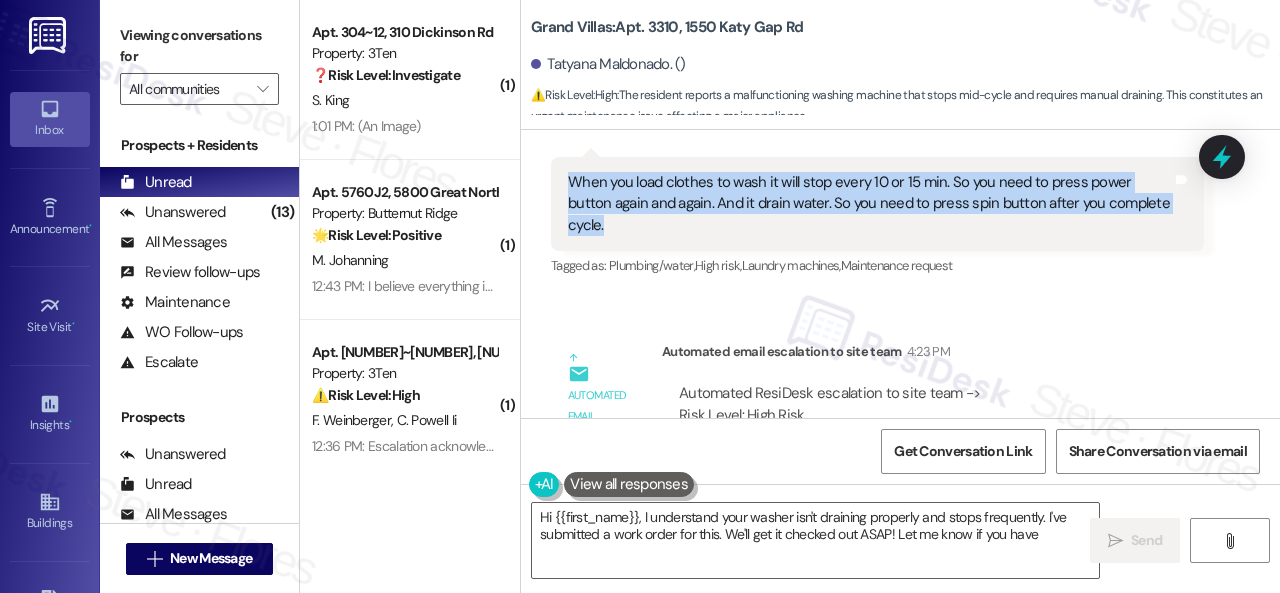 copy on "When you load clothes to wash it will stop every  10 or 15 min. So you need to press power button again and again. And it drain water. So you need to press spin button after you complete cycle." 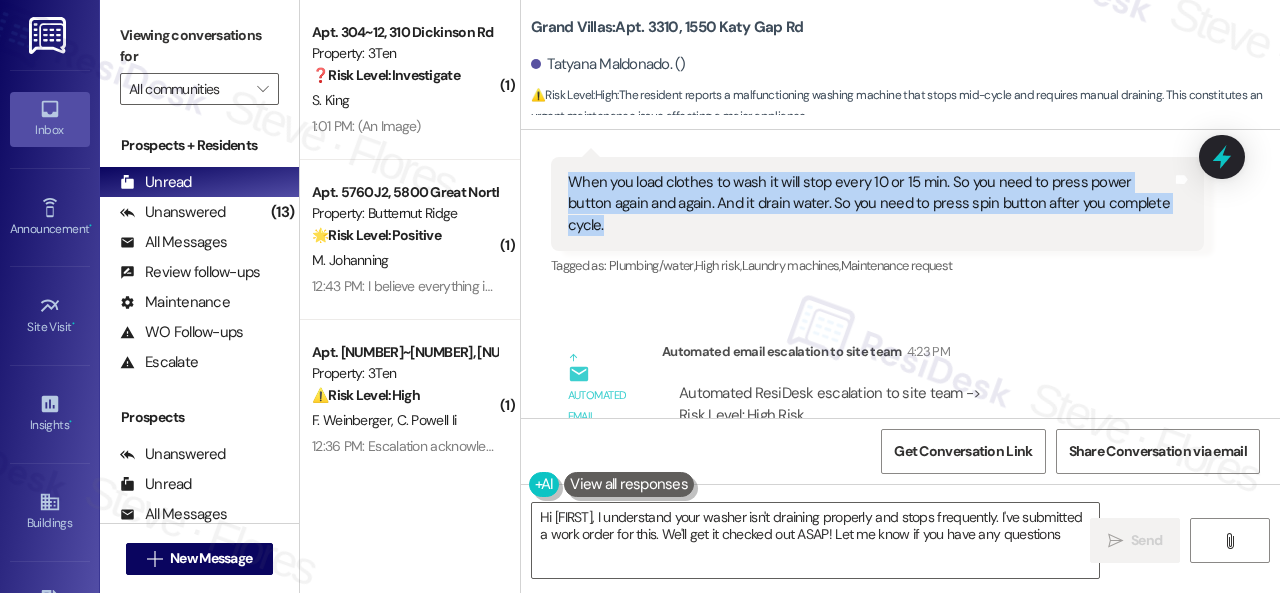 type on "Hi {{first_name}}, I understand your washer isn't draining properly and stops frequently. I've submitted a work order for this. We'll get it checked out ASAP! Let me know if you have any questions." 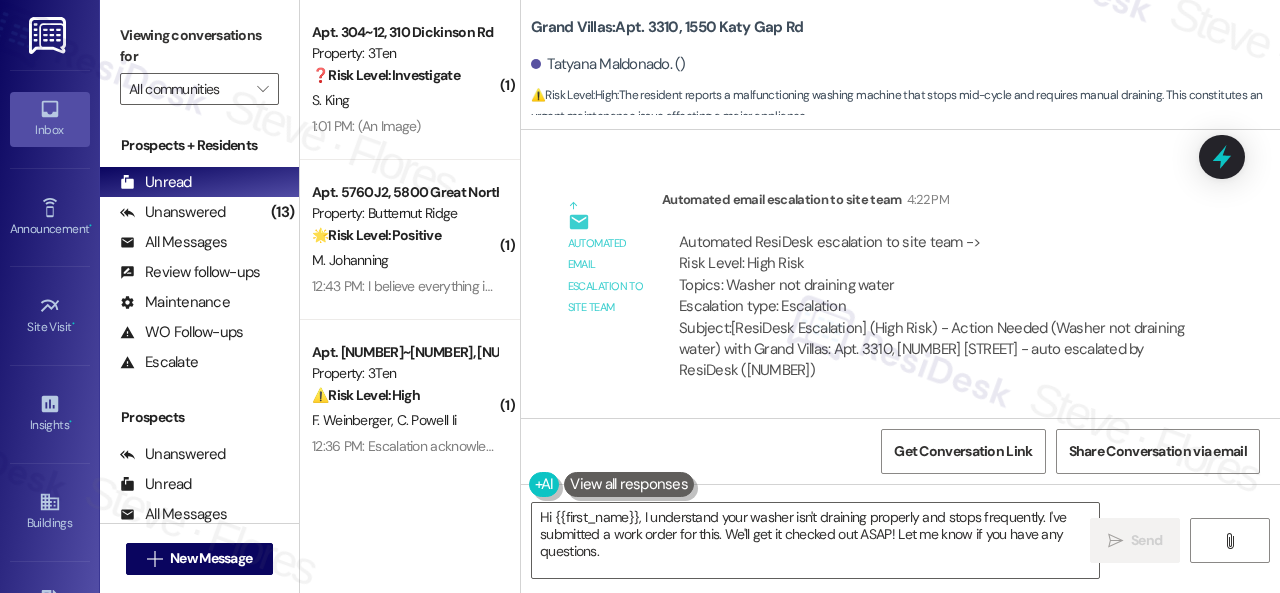 scroll, scrollTop: 12270, scrollLeft: 0, axis: vertical 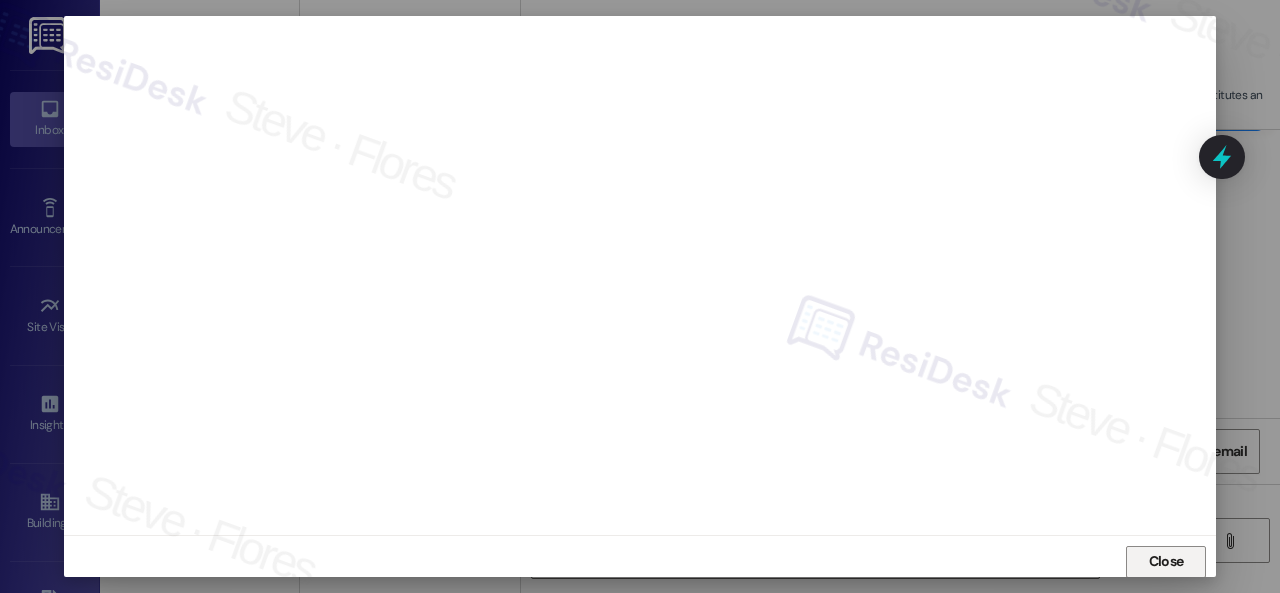 click on "Close" at bounding box center (1166, 561) 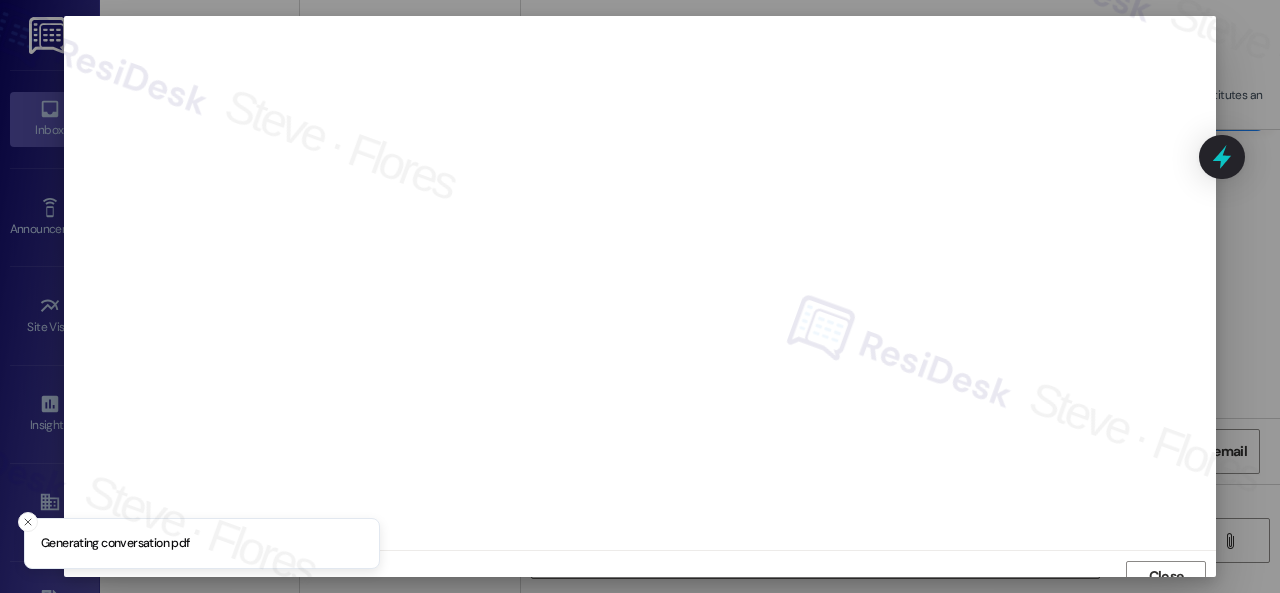 scroll, scrollTop: 15, scrollLeft: 0, axis: vertical 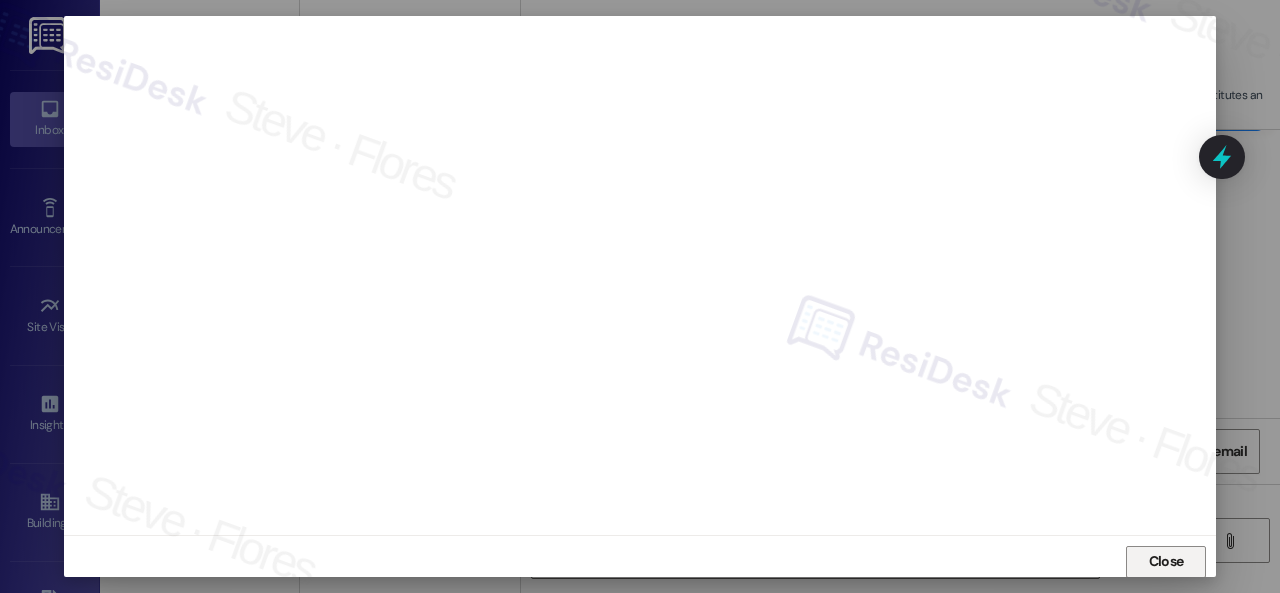 click on "Close" at bounding box center [1166, 561] 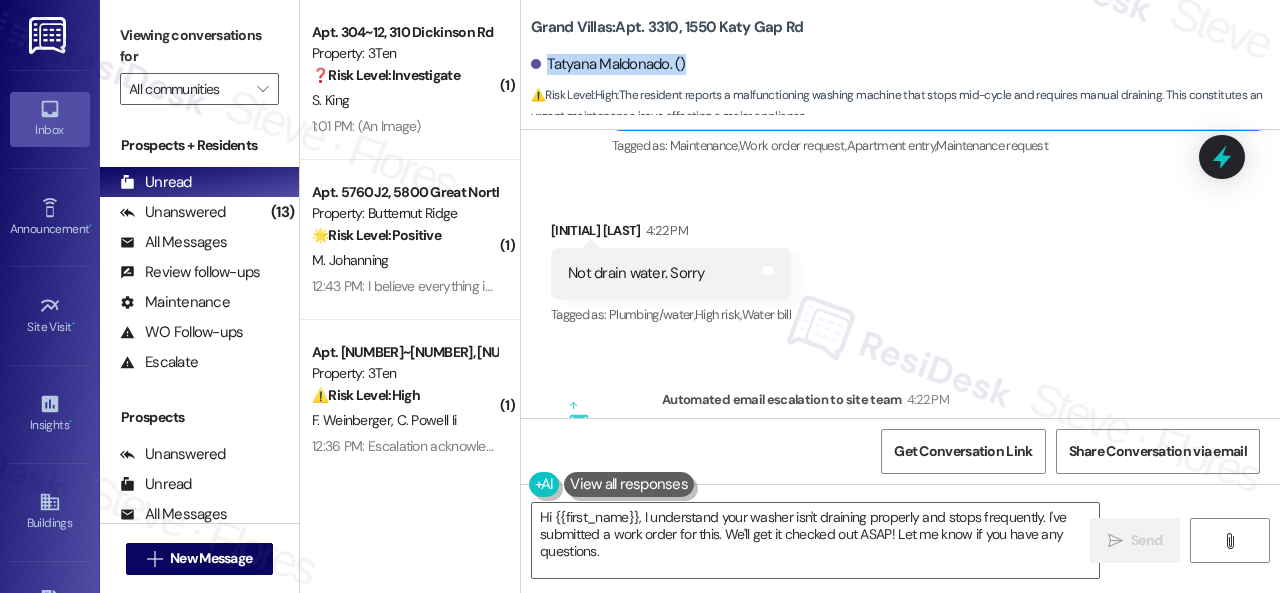 drag, startPoint x: 545, startPoint y: 63, endPoint x: 698, endPoint y: 61, distance: 153.01308 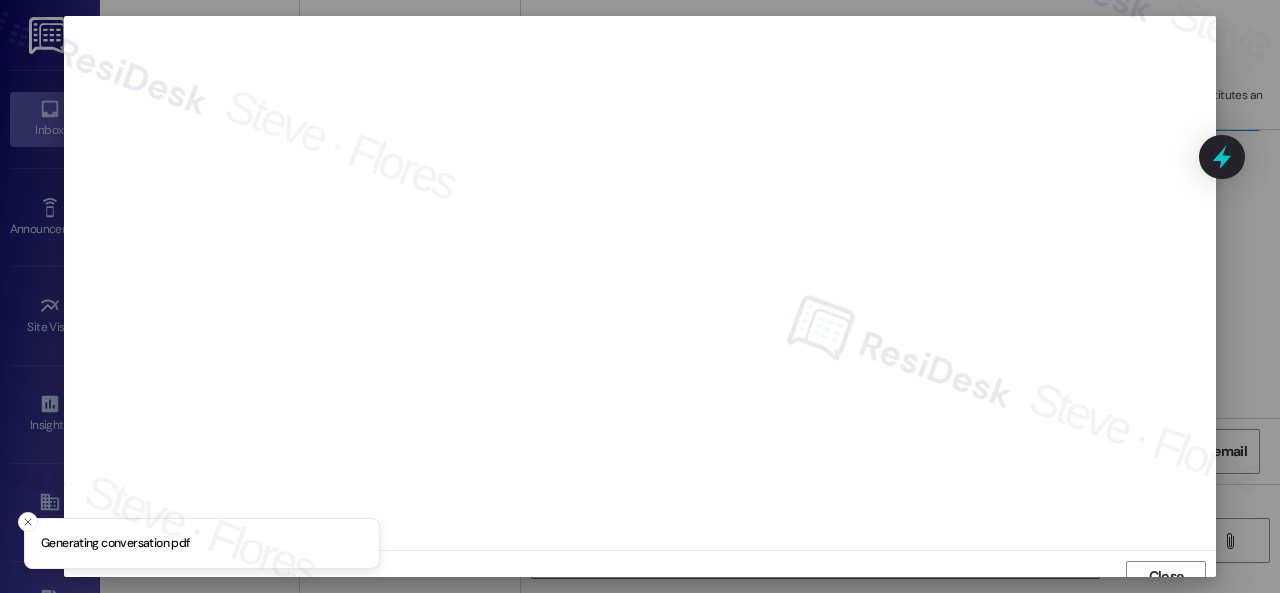 scroll, scrollTop: 15, scrollLeft: 0, axis: vertical 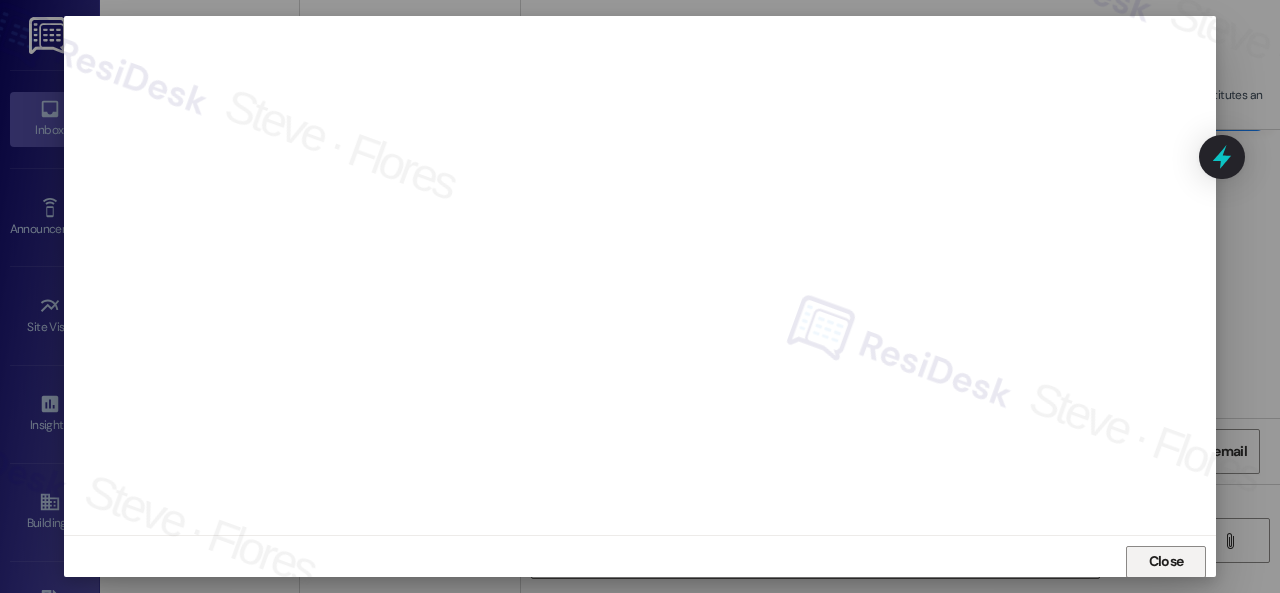 click on "Close" at bounding box center (1166, 562) 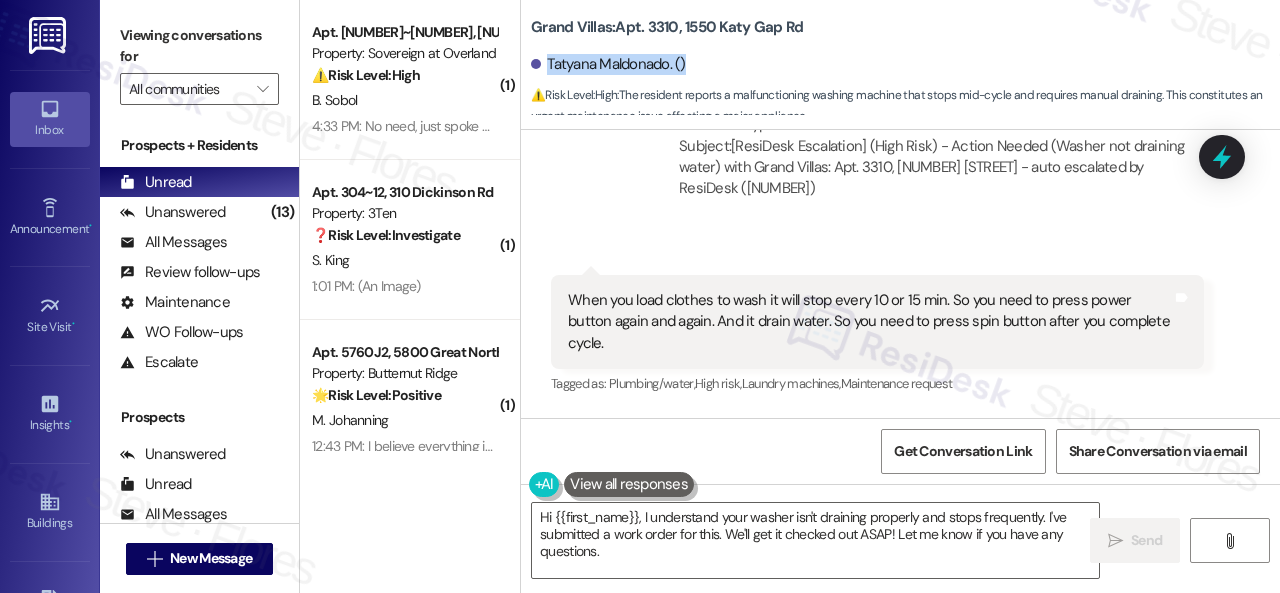 scroll, scrollTop: 12670, scrollLeft: 0, axis: vertical 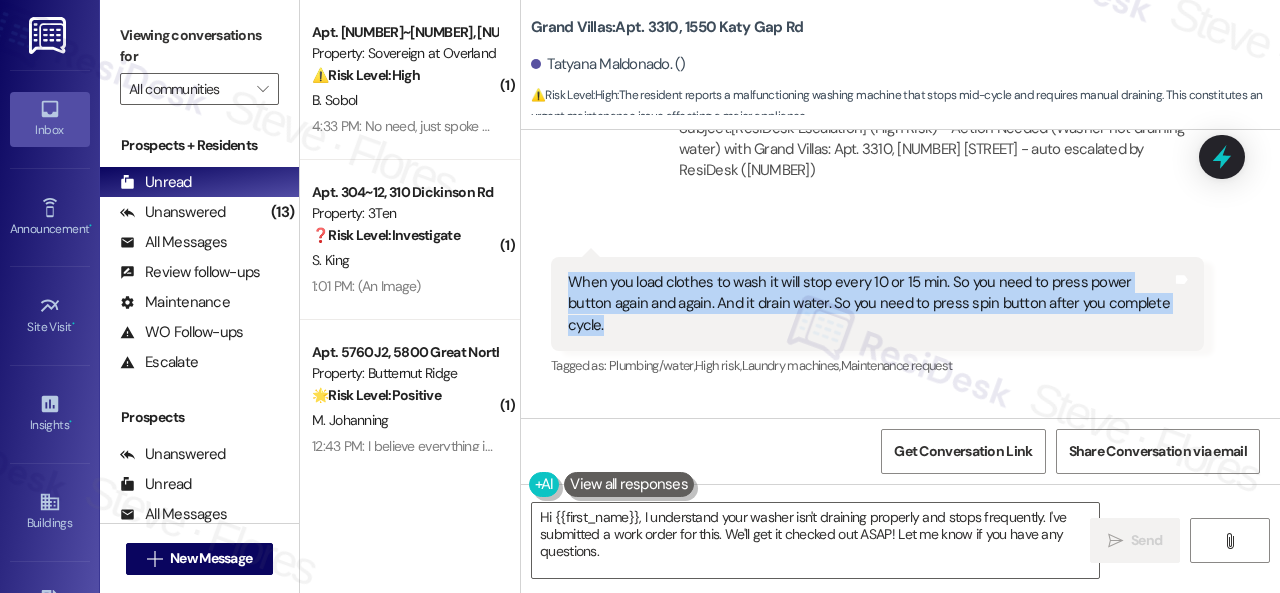 drag, startPoint x: 568, startPoint y: 298, endPoint x: 677, endPoint y: 339, distance: 116.456 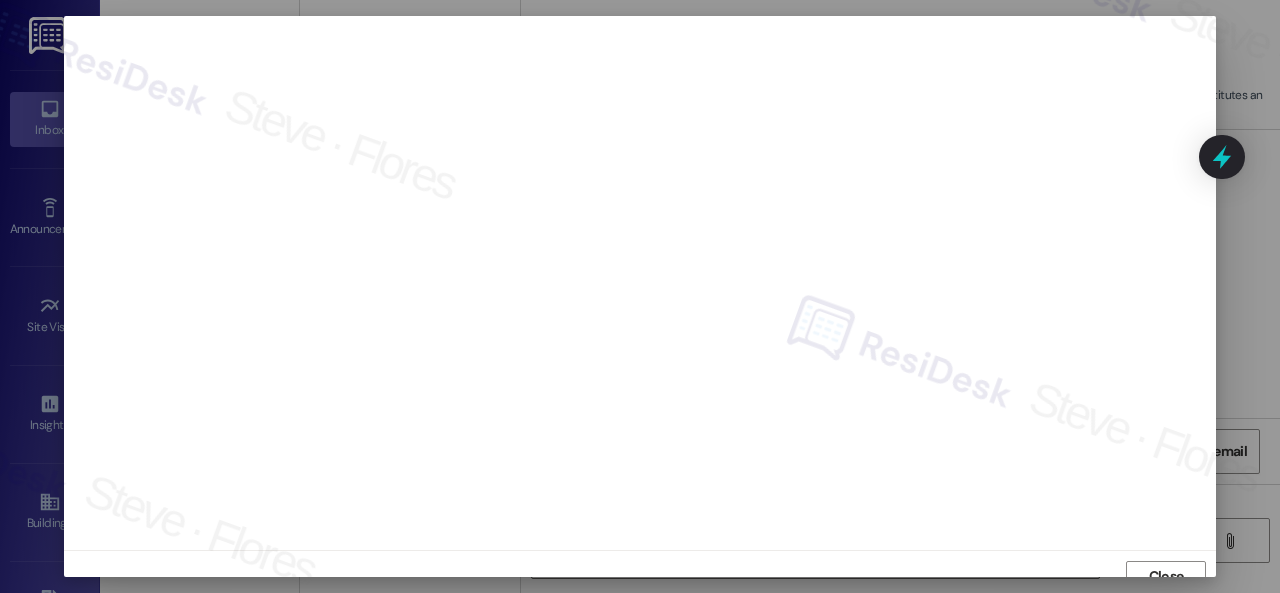 scroll, scrollTop: 15, scrollLeft: 0, axis: vertical 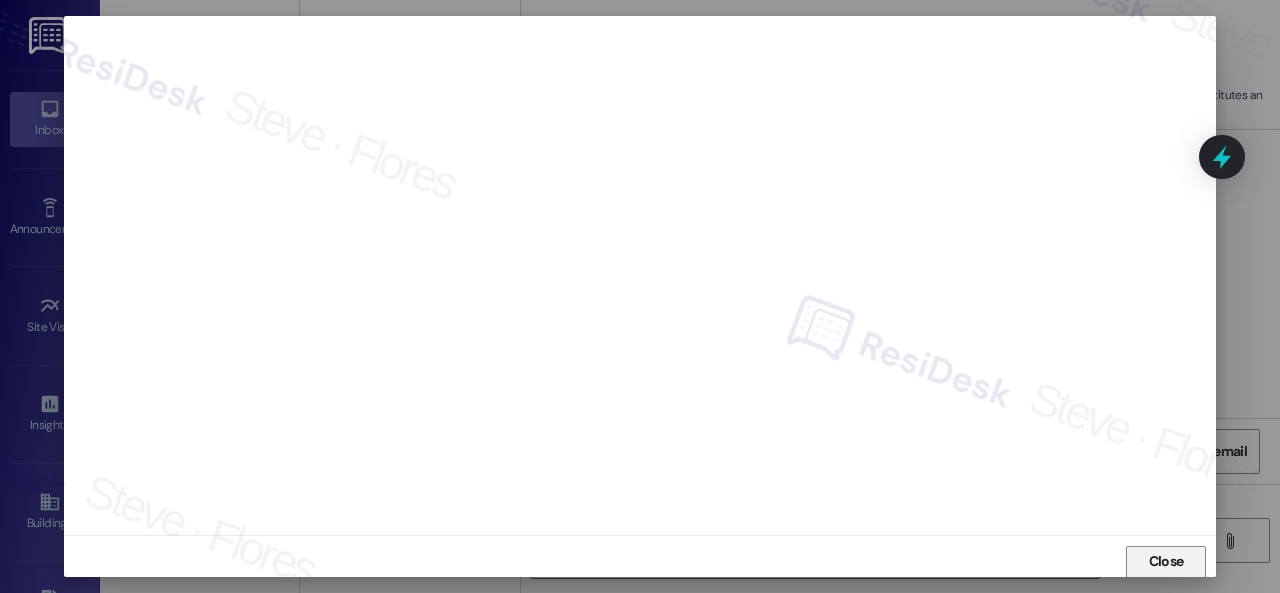 click on "Close" at bounding box center (1166, 561) 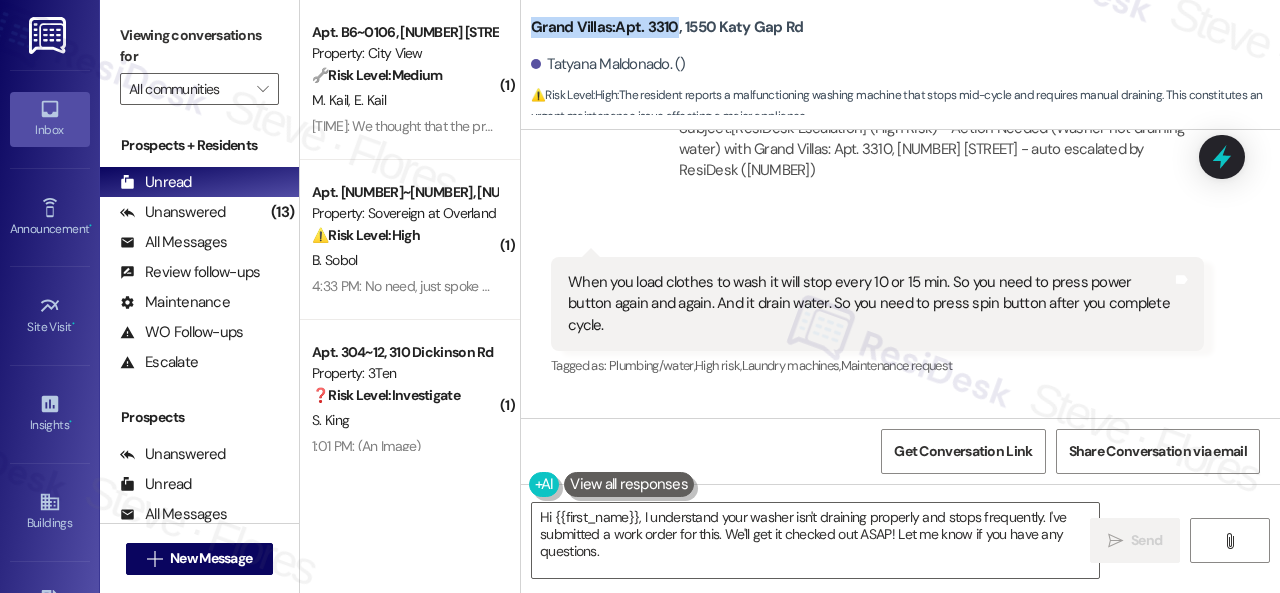 drag, startPoint x: 534, startPoint y: 29, endPoint x: 674, endPoint y: 31, distance: 140.01428 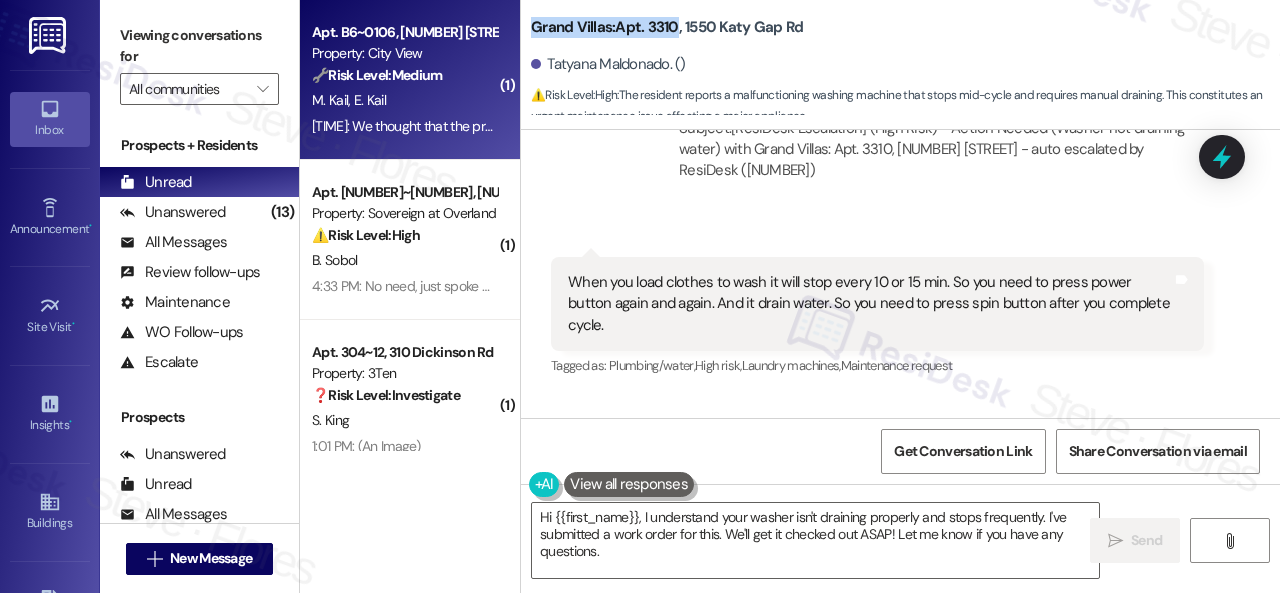copy on "Grand Villas:  Apt. 3310" 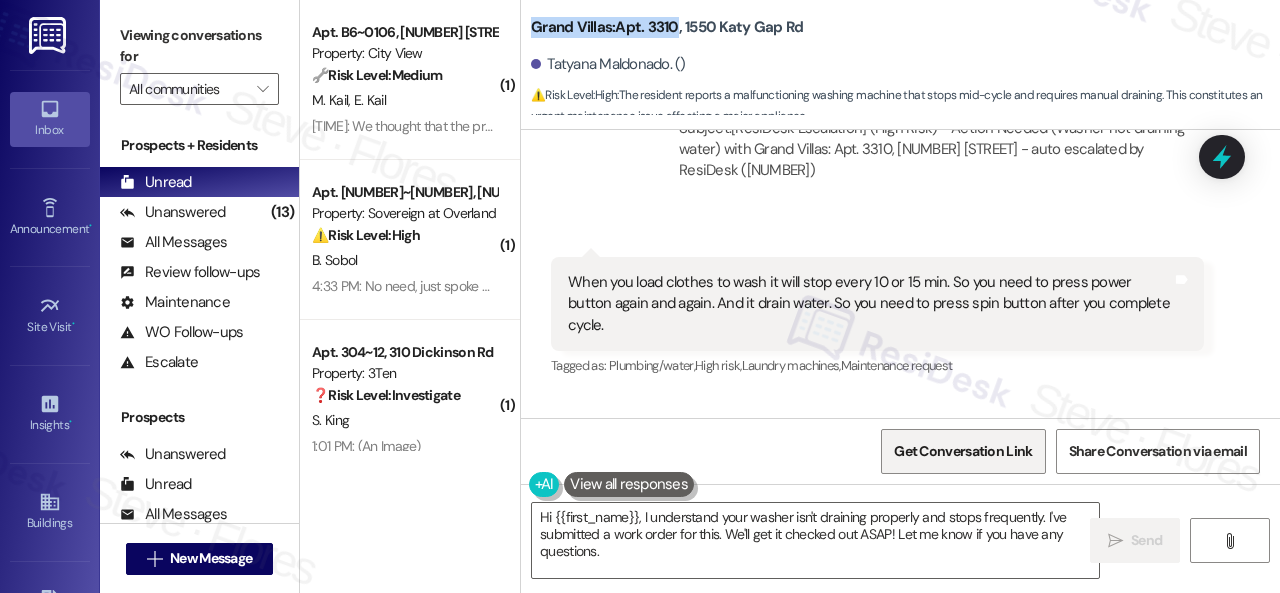 click on "Get Conversation Link" at bounding box center [963, 451] 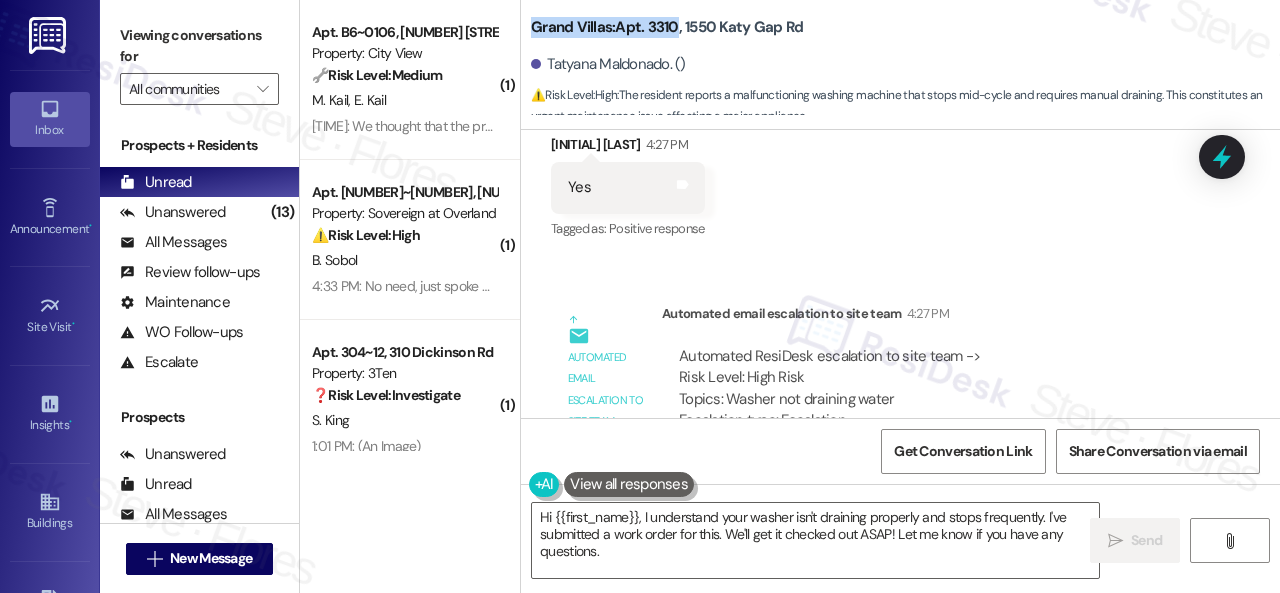 scroll, scrollTop: 13539, scrollLeft: 0, axis: vertical 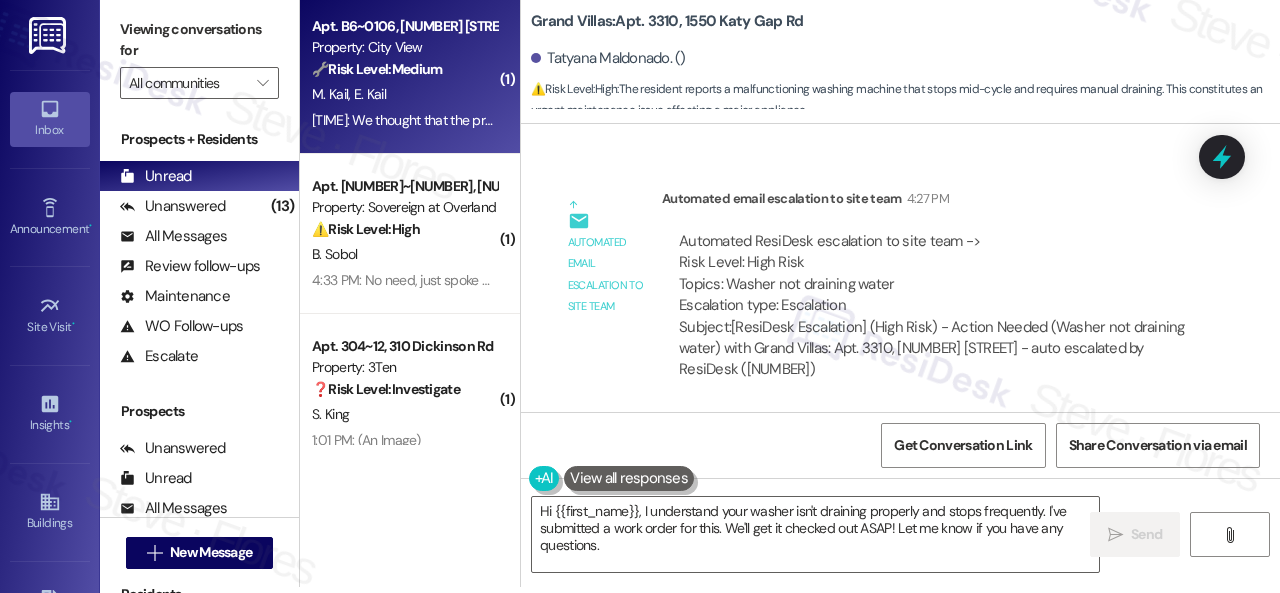 click on "M. Kail E. Kail" at bounding box center (404, 94) 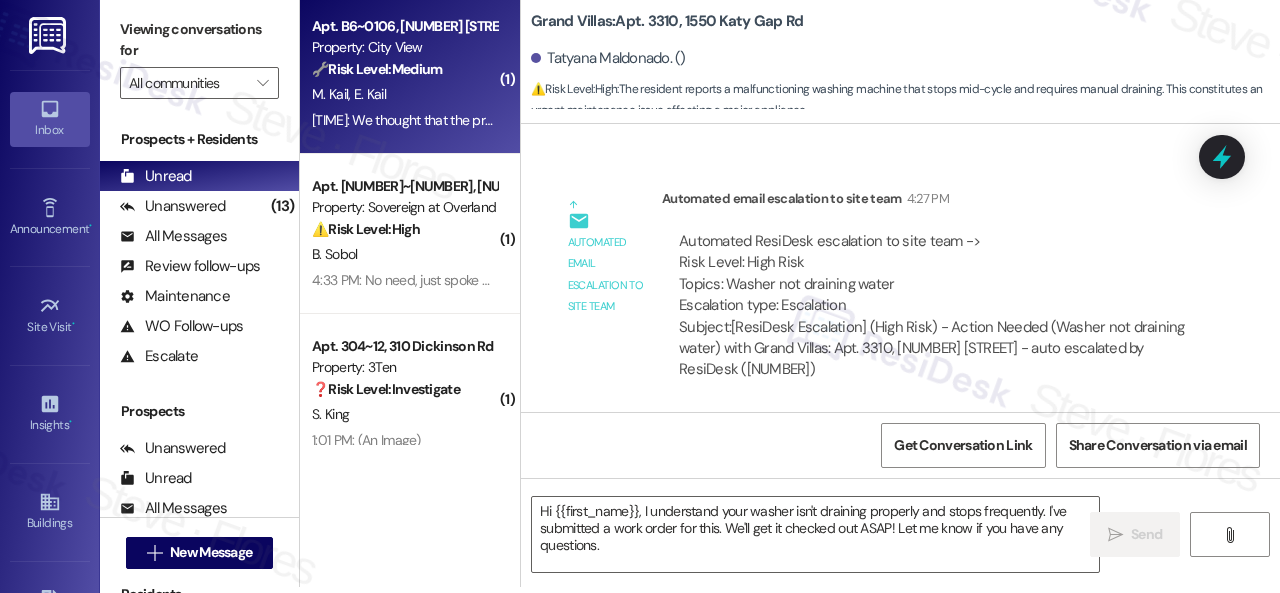type on "Fetching suggested responses. Please feel free to read through the conversation in the meantime." 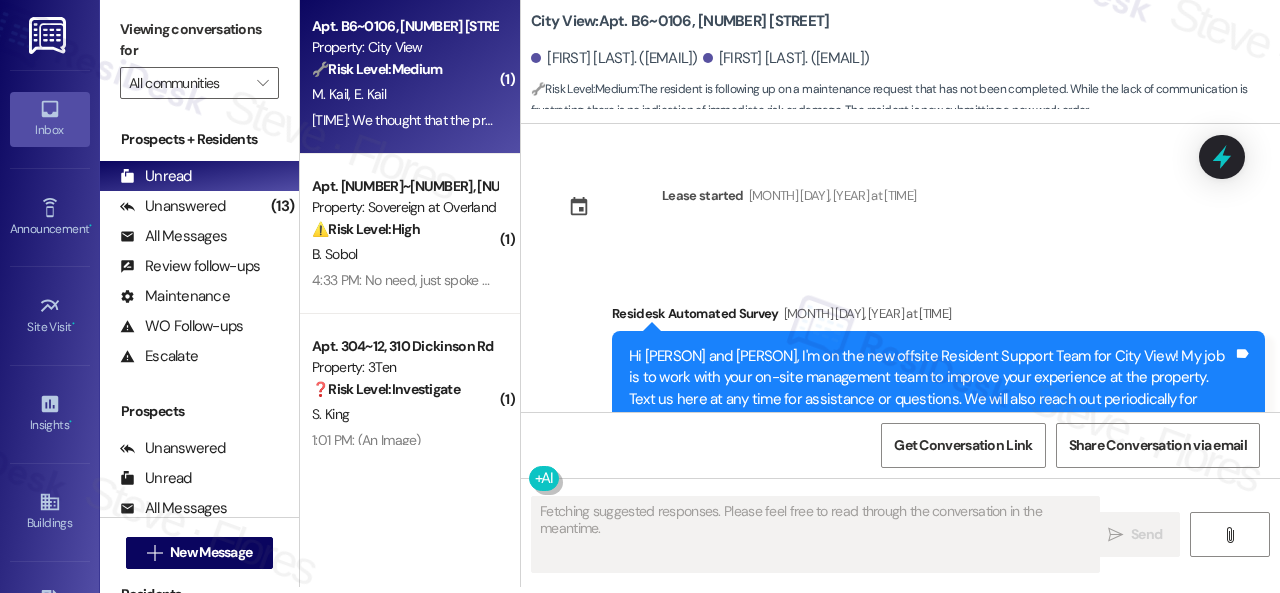scroll, scrollTop: 0, scrollLeft: 0, axis: both 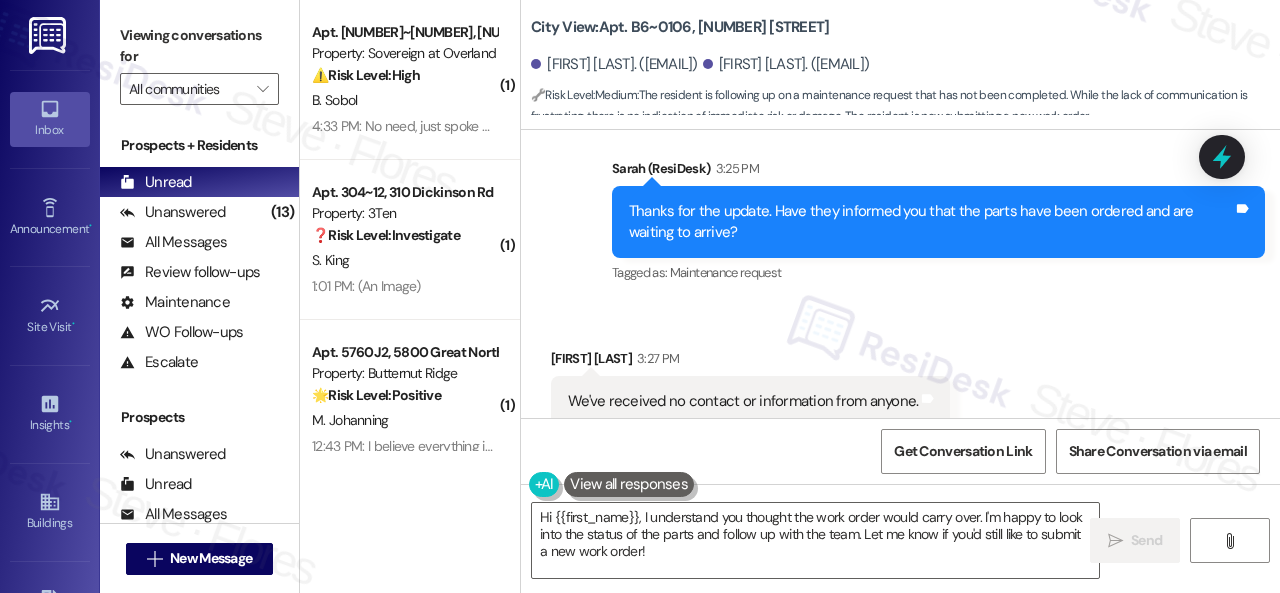 click on "( 1 ) Apt. 14~103, 13310 Melrose Lane Property: Sovereign at Overland Park ⚠️  Risk Level:  High The resident reports a ceiling leak with dirty toilet water, a hole covered by a sagging garbage bag, and moldy insulation. This presents a potential health hazard and risk of property damage, requiring urgent attention. The resident initially requested a work order but then indicated they spoke with the site team. B. Sobol 4:33 PM: No need, just spoke with one of the site team
Thank you 4:33 PM: No need, just spoke with one of the site team
Thank you ( 1 ) Apt. 304~12, 310 Dickinson Rd Property: 3Ten ❓  Risk Level:  Investigate No message text available S. King 1:01 PM: (An Image) 1:01 PM: (An Image) ( 1 ) Apt. 5760J2, 5800 Great Northern Boulevard Property: Butternut Ridge 🌟  Risk Level:  Positive The resident confirms the work order was completed to their satisfaction. This is positive engagement and relationship building. M. Johanning ( 1 ) Apt. 312~06, 310 Dickinson Rd Property: 3Ten ⚠️ High ( 1" at bounding box center (790, 296) 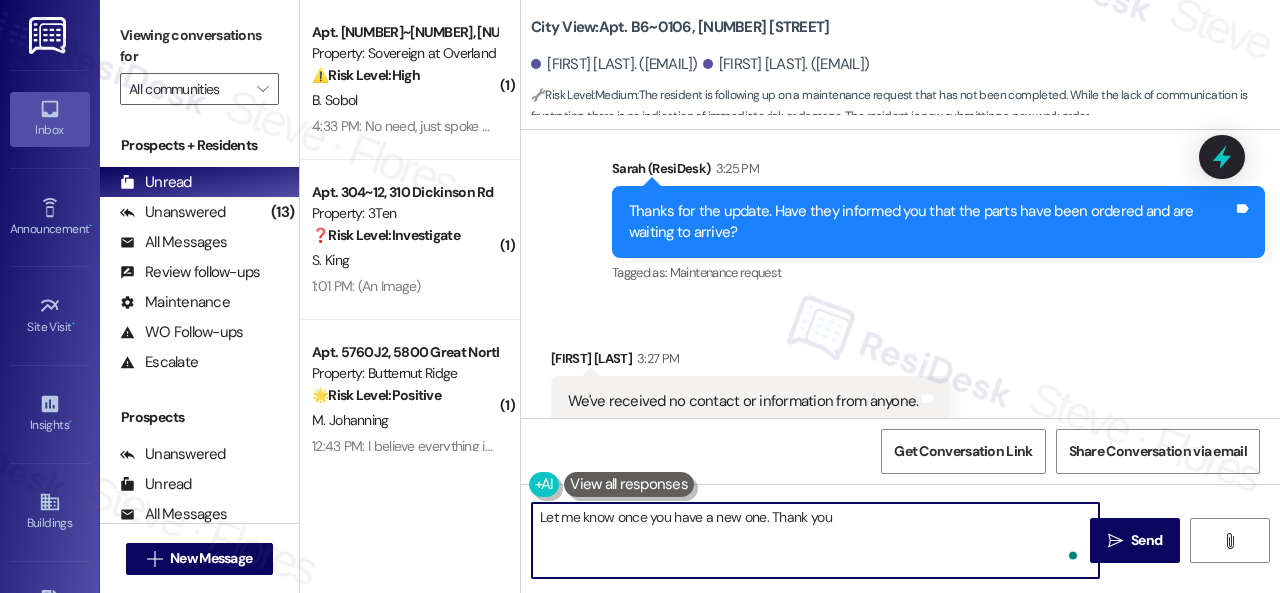 type on "Let me know once you have a new one. Thank you." 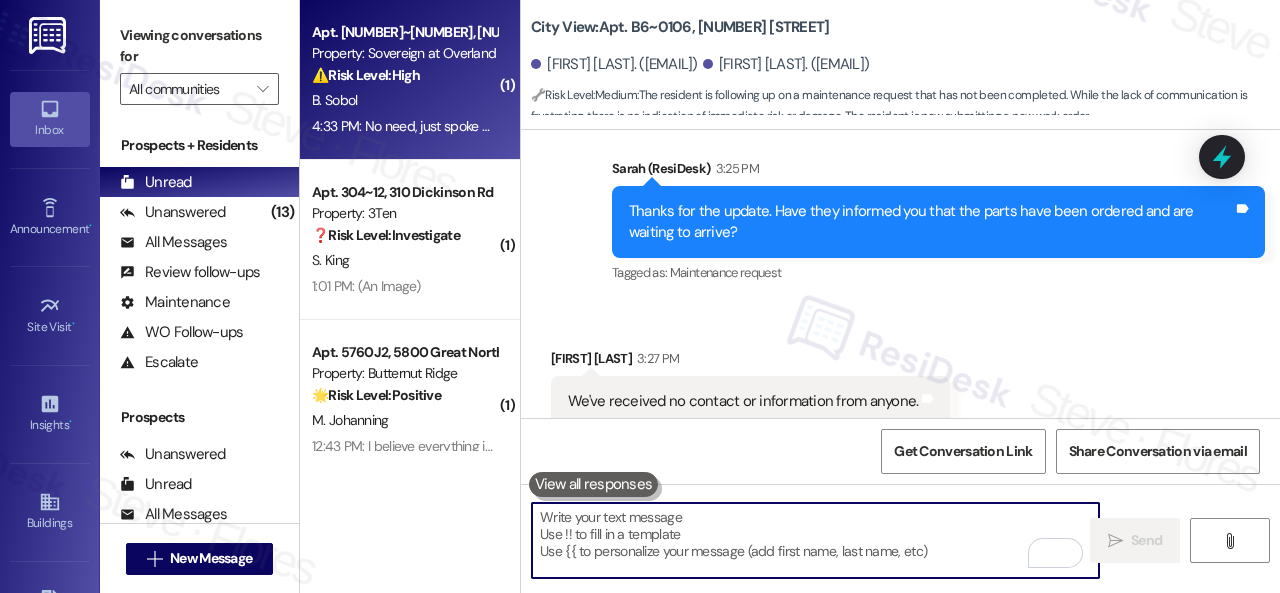 scroll, scrollTop: 15269, scrollLeft: 0, axis: vertical 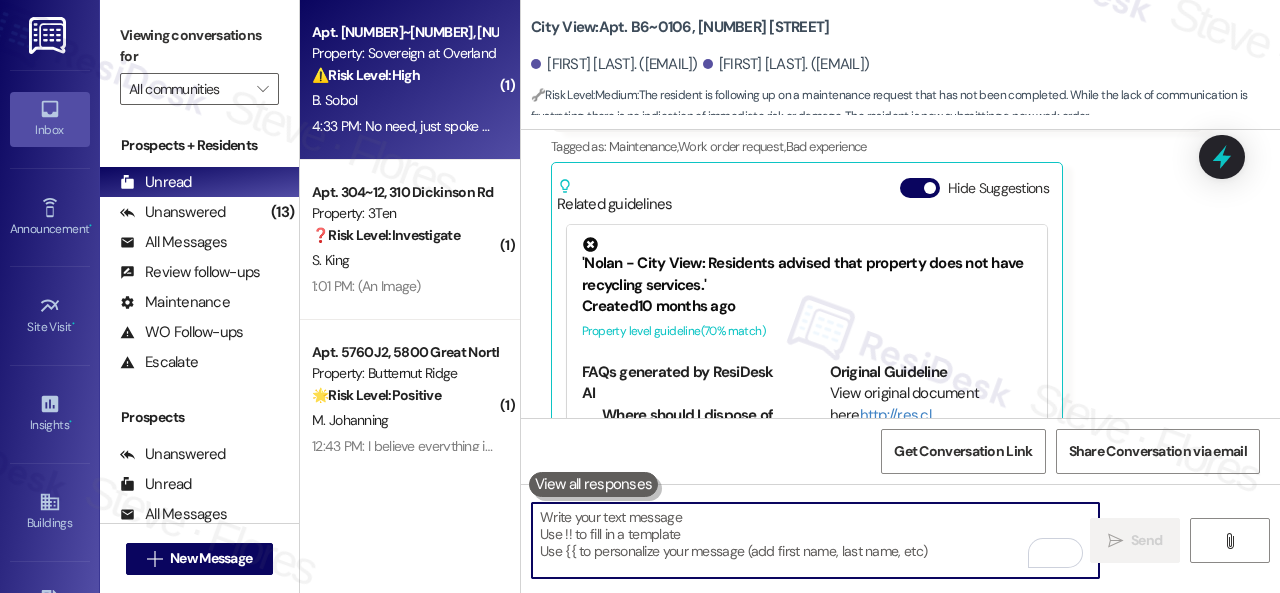 type 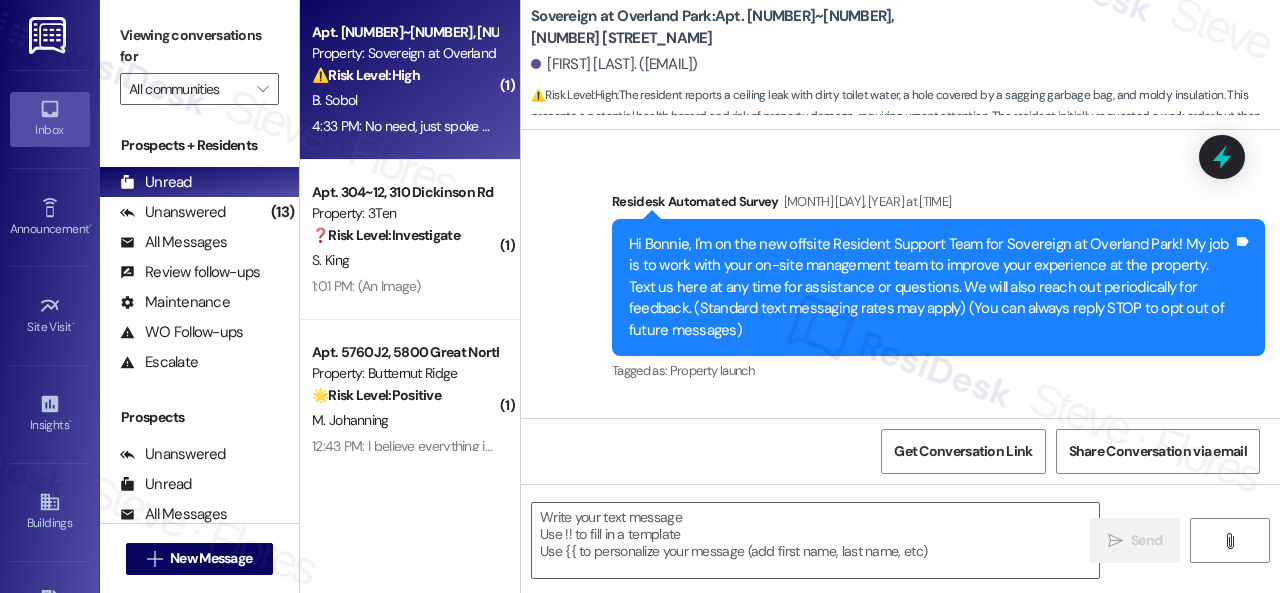 type on "Fetching suggested responses. Please feel free to read through the conversation in the meantime." 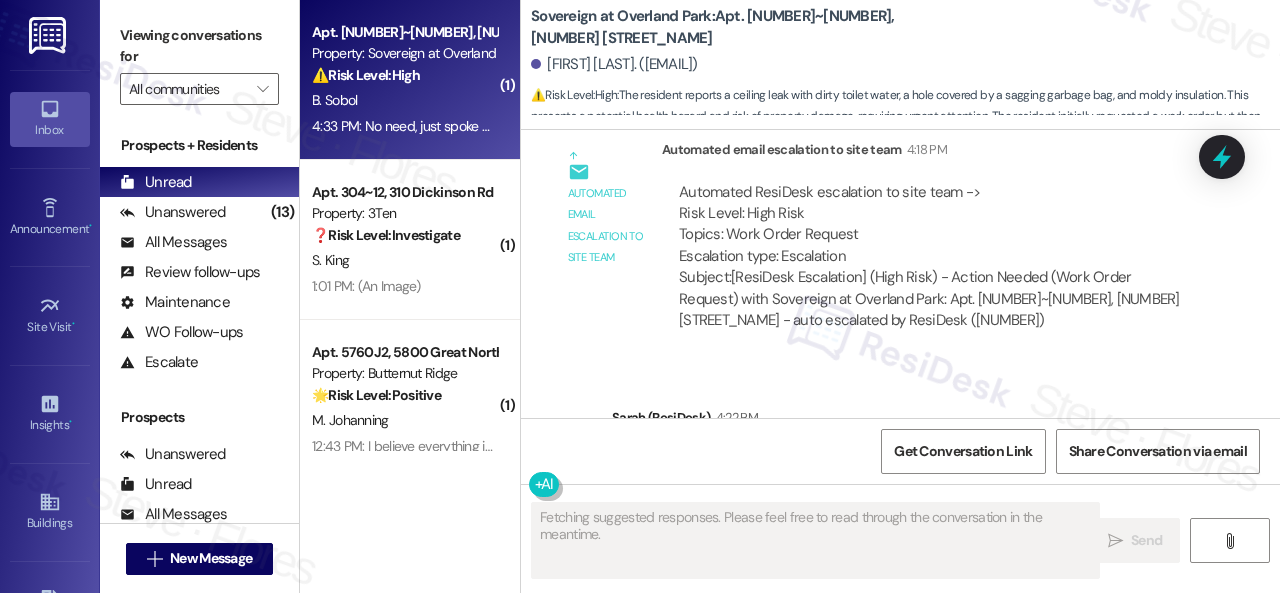 scroll, scrollTop: 21410, scrollLeft: 0, axis: vertical 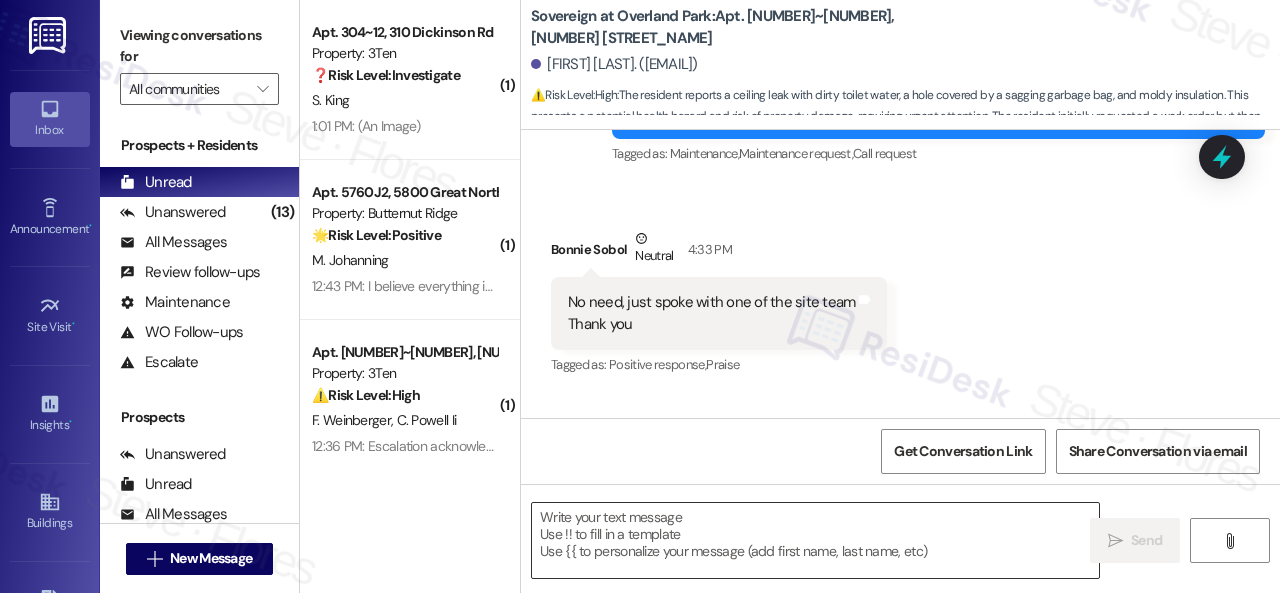 click at bounding box center (815, 540) 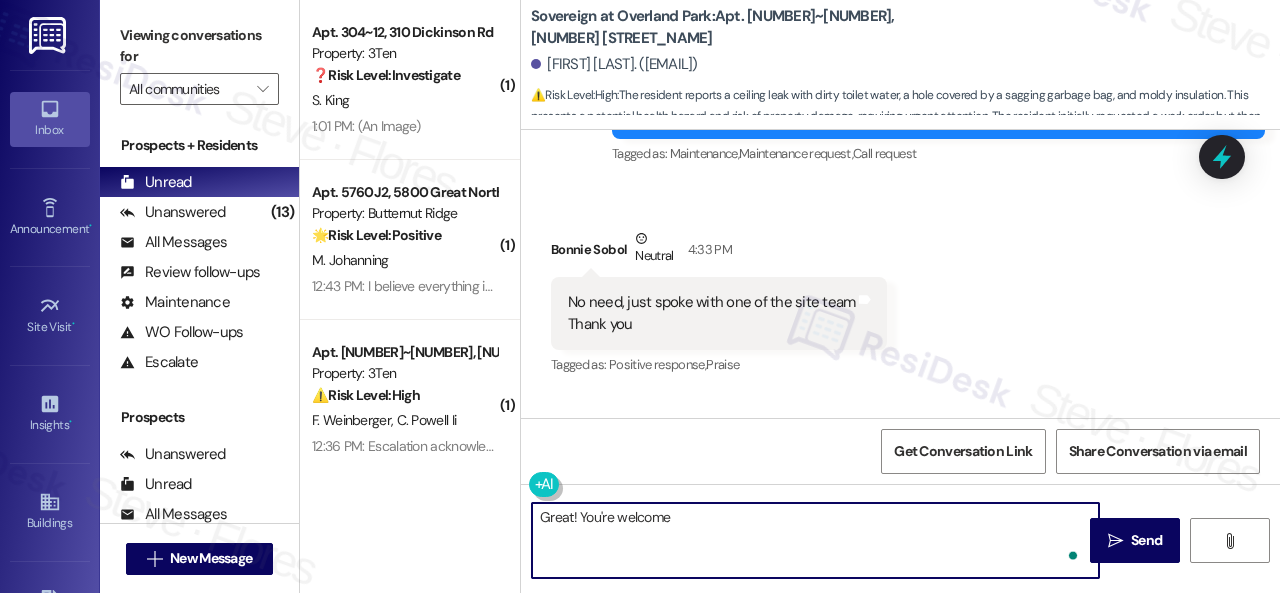 type on "Great! You're welcome!" 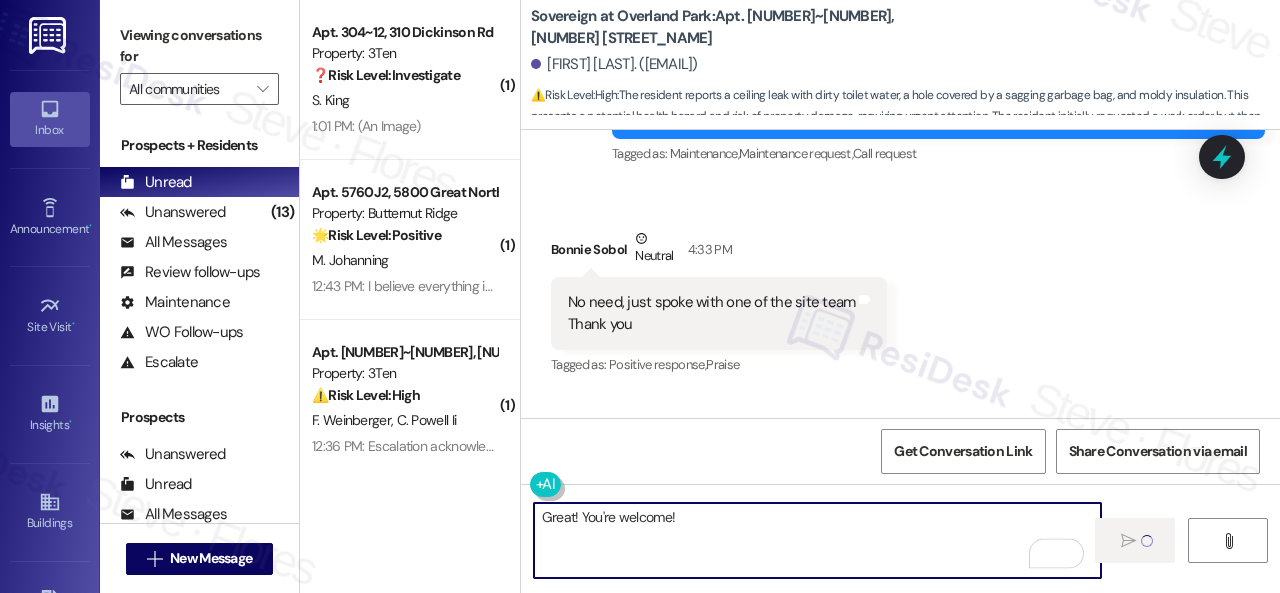 type 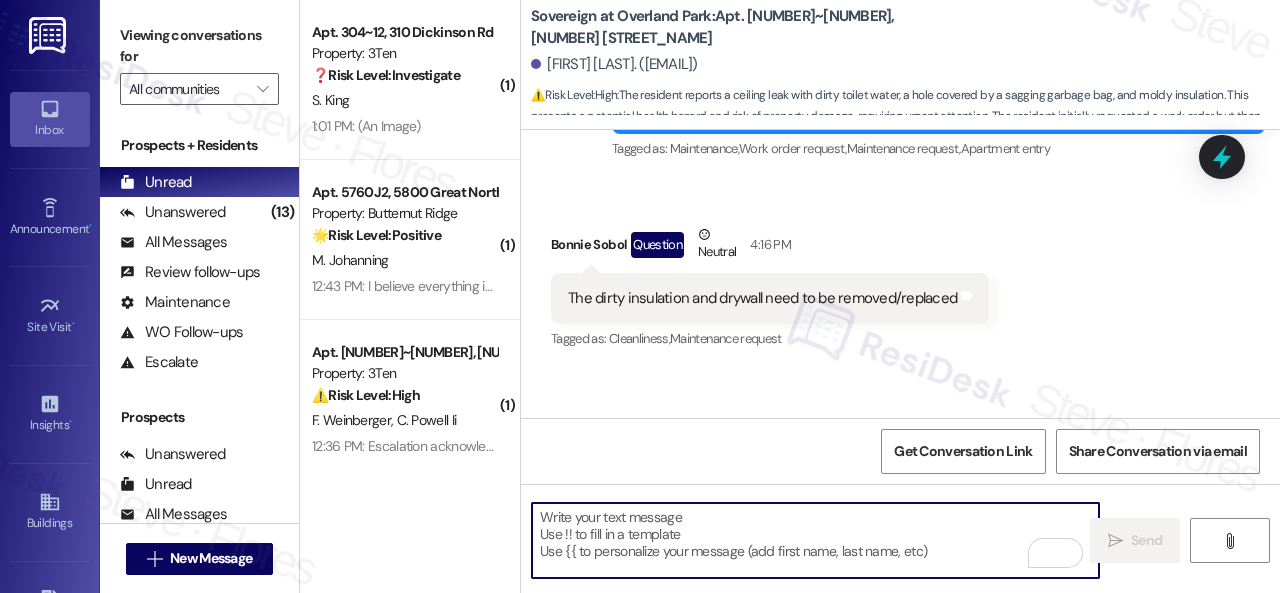 scroll, scrollTop: 20310, scrollLeft: 0, axis: vertical 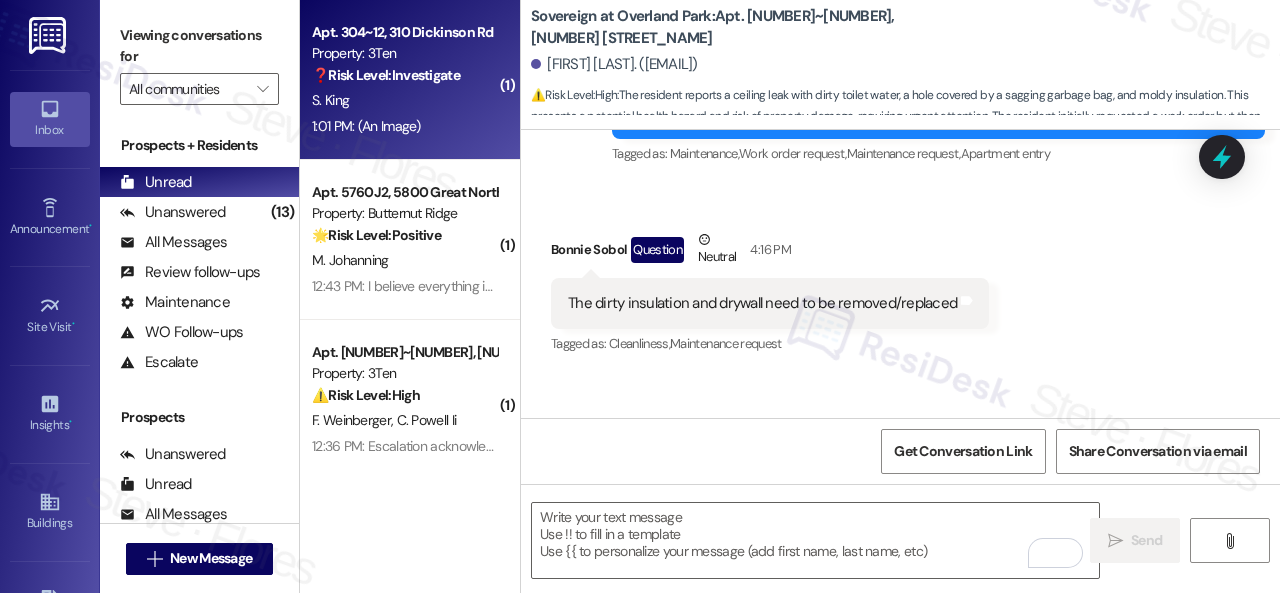 click on "S. King" at bounding box center [404, 100] 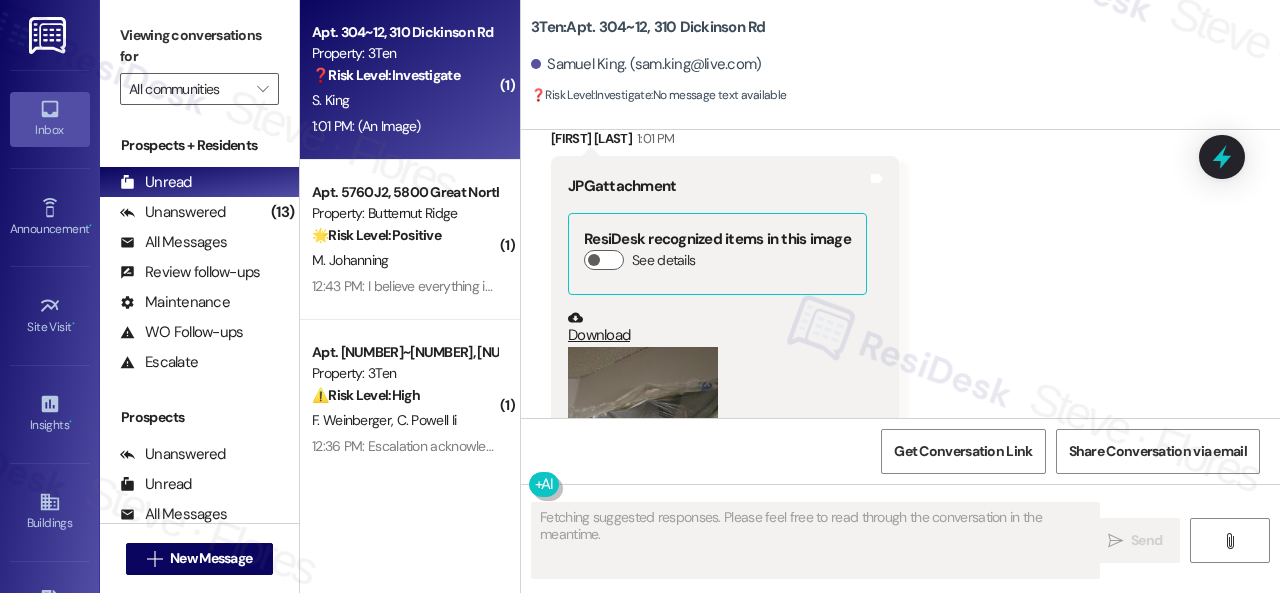 scroll, scrollTop: 3201, scrollLeft: 0, axis: vertical 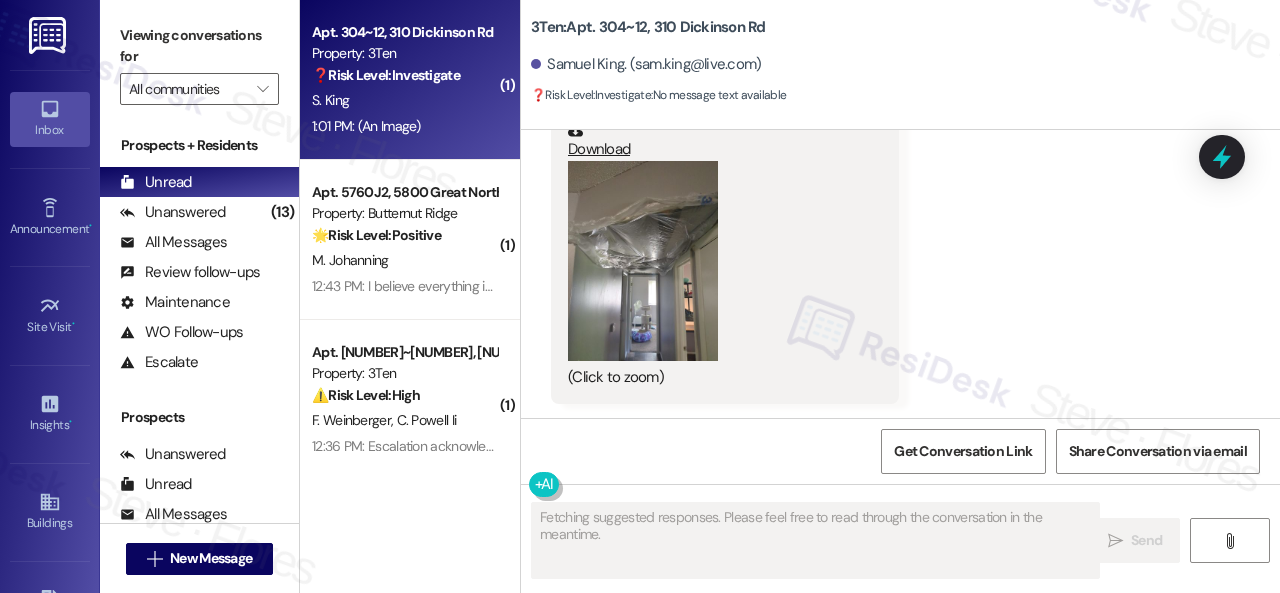 click at bounding box center (643, 261) 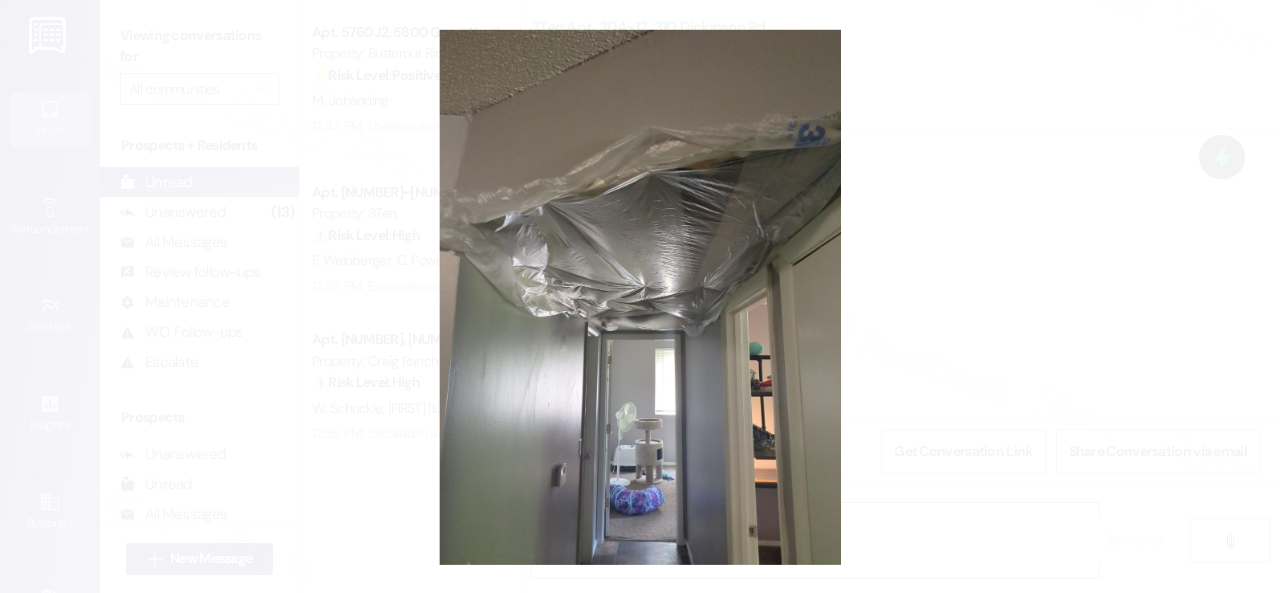 click at bounding box center (640, 296) 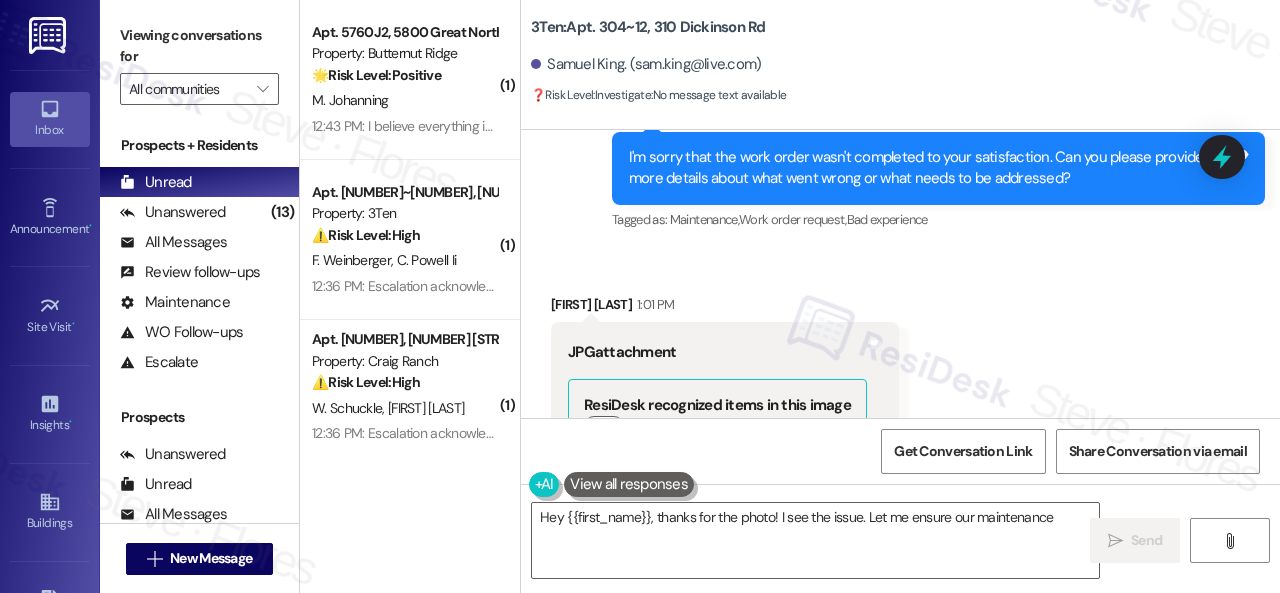 scroll, scrollTop: 2801, scrollLeft: 0, axis: vertical 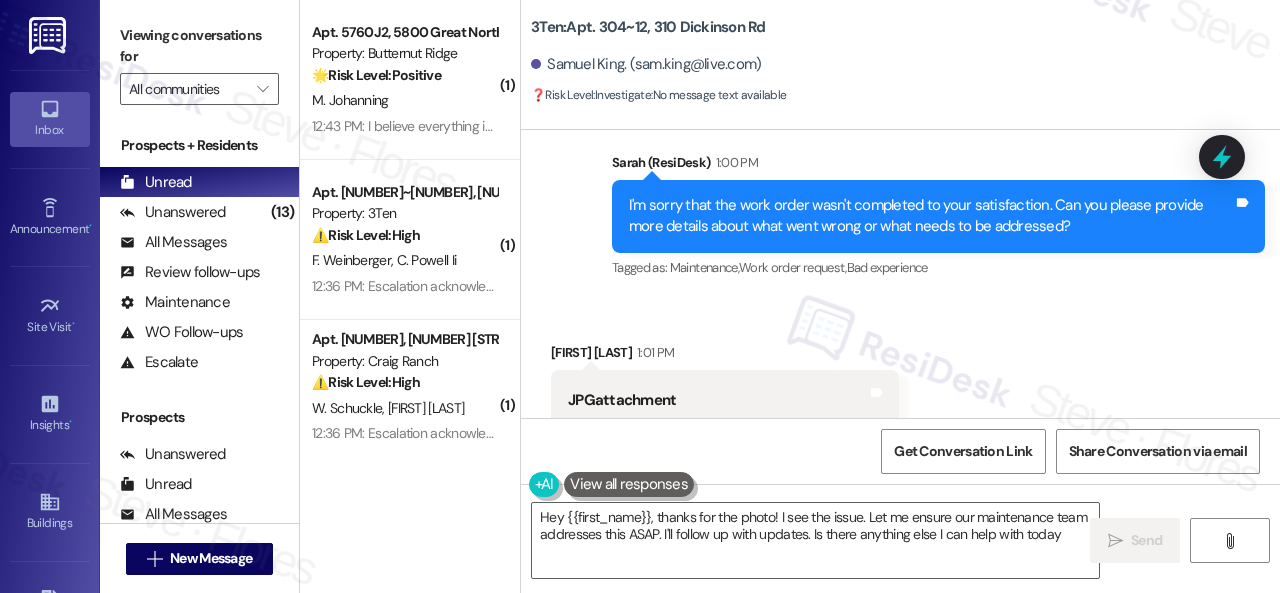 type on "Hey {{first_name}}, thanks for the photo! I see the issue. Let me ensure our maintenance team addresses this ASAP. I'll follow up with updates. Is there anything else I can help with today?" 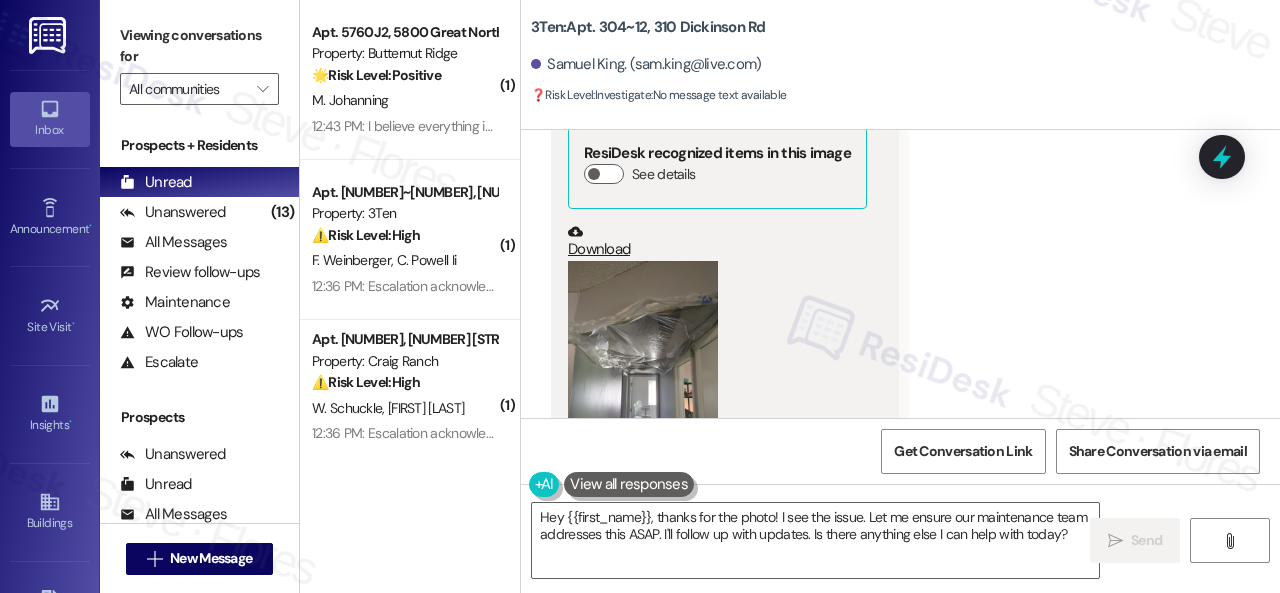 scroll, scrollTop: 3201, scrollLeft: 0, axis: vertical 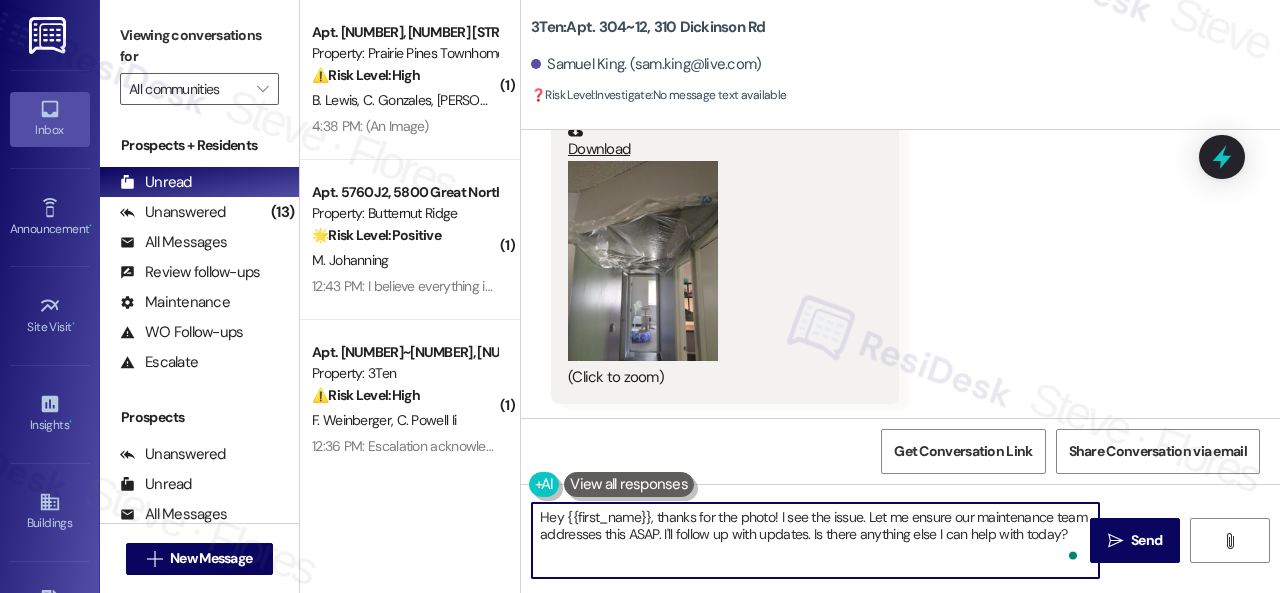 drag, startPoint x: 1070, startPoint y: 533, endPoint x: 402, endPoint y: 479, distance: 670.1791 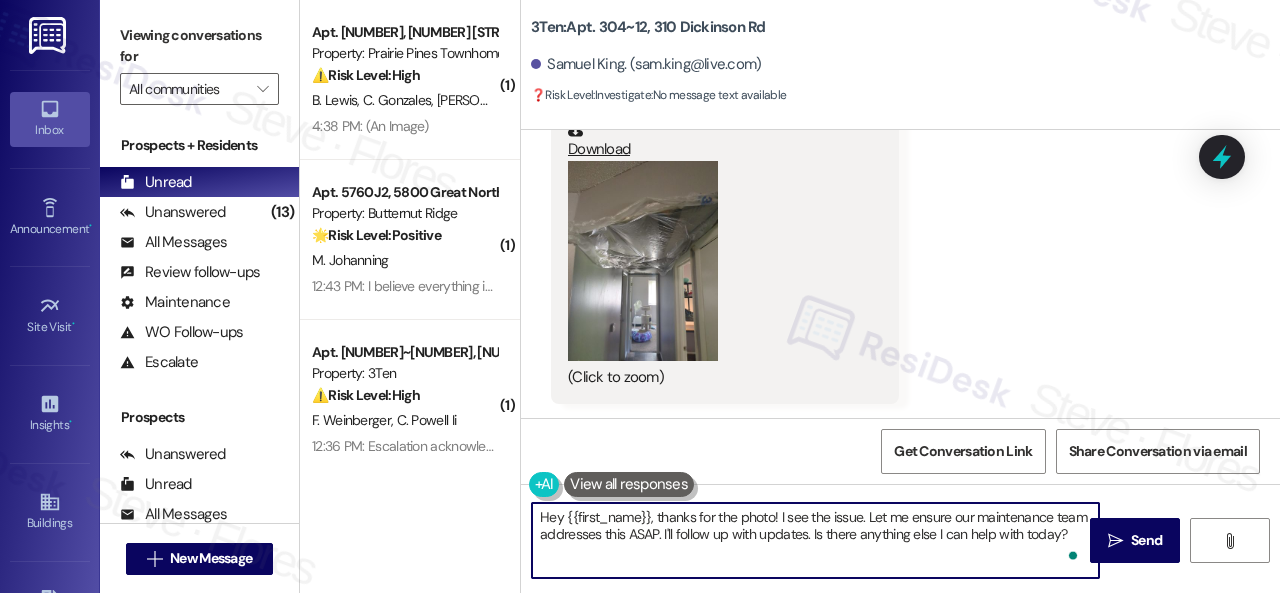 click on "( 1 ) Apt. 5267H, 5331 Findley Property: Prairie Pines Townhomes ⚠️  Risk Level:  High The resident is inquiring about added charges to their rent and states that no one has reached out to them after previous calls. This involves a financial concern and requires urgent attention to resolve the billing issue. B. Lewis C. Gonzales A. Nunn 4:38 PM: (An Image) 4:38 PM: (An Image) ( 1 ) Apt. 5760J2, 5800 Great Northern Boulevard Property: Butternut Ridge 🌟  Risk Level:  Positive The resident confirms the work order was completed to their satisfaction. This is positive engagement and relationship building. M. Johanning 12:43 PM: I believe everything is working. The light is fixed and so is the ice maker.  12:43 PM: I believe everything is working. The light is fixed and so is the ice maker.  ( 1 ) Apt. 312~06, 310 Dickinson Rd Property: 3Ten ⚠️  Risk Level:  High F. Weinberger C. Powell Ii 12:36 PM: Escalation acknowledged. 12:36 PM: Escalation acknowledged. ( 1 ) Apt. 634, 4101 S Custer Rd ⚠️ High (" at bounding box center (790, 296) 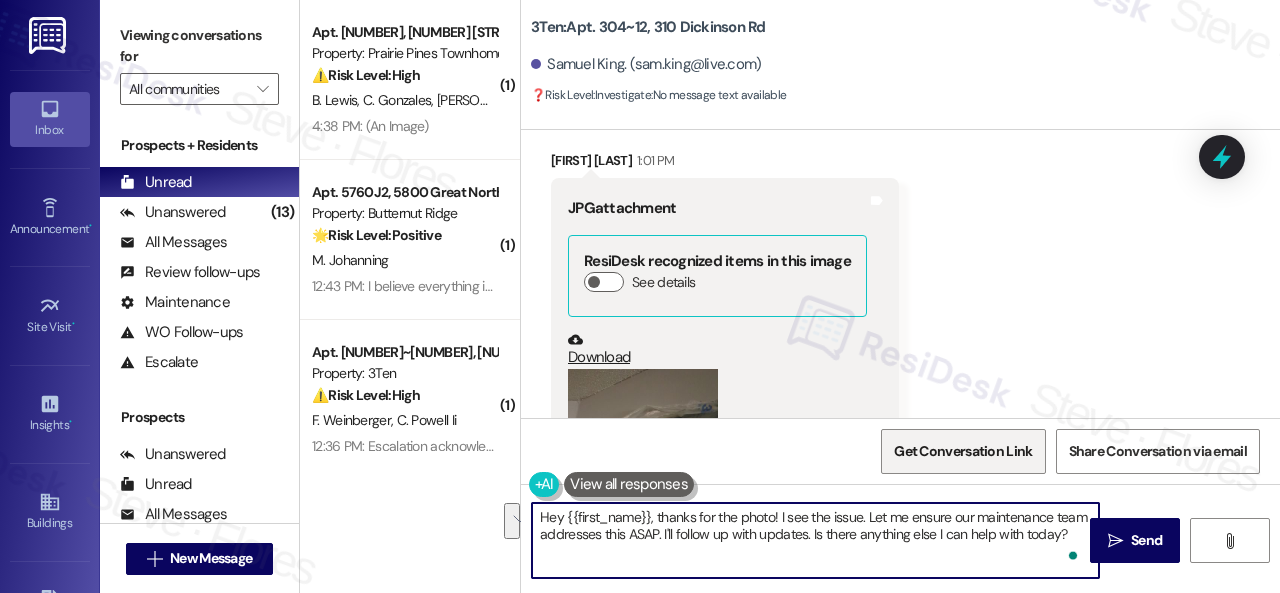 scroll, scrollTop: 3201, scrollLeft: 0, axis: vertical 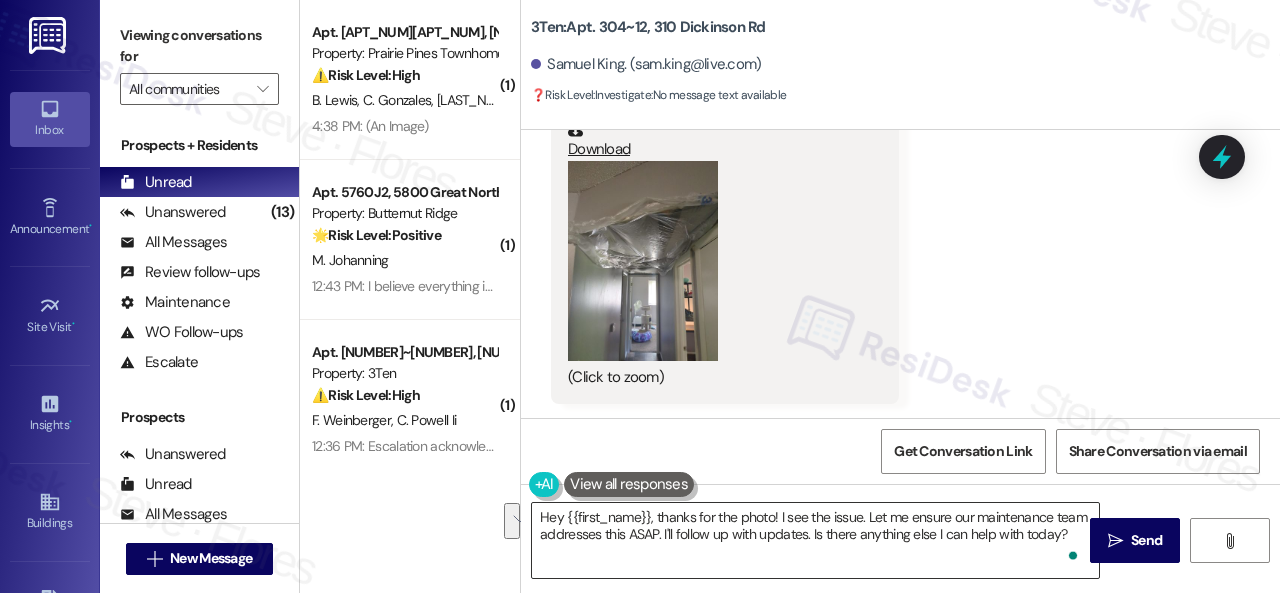 click on "Hey {{first_name}}, thanks for the photo! I see the issue. Let me ensure our maintenance team addresses this ASAP. I'll follow up with updates. Is there anything else I can help with today?" at bounding box center (815, 540) 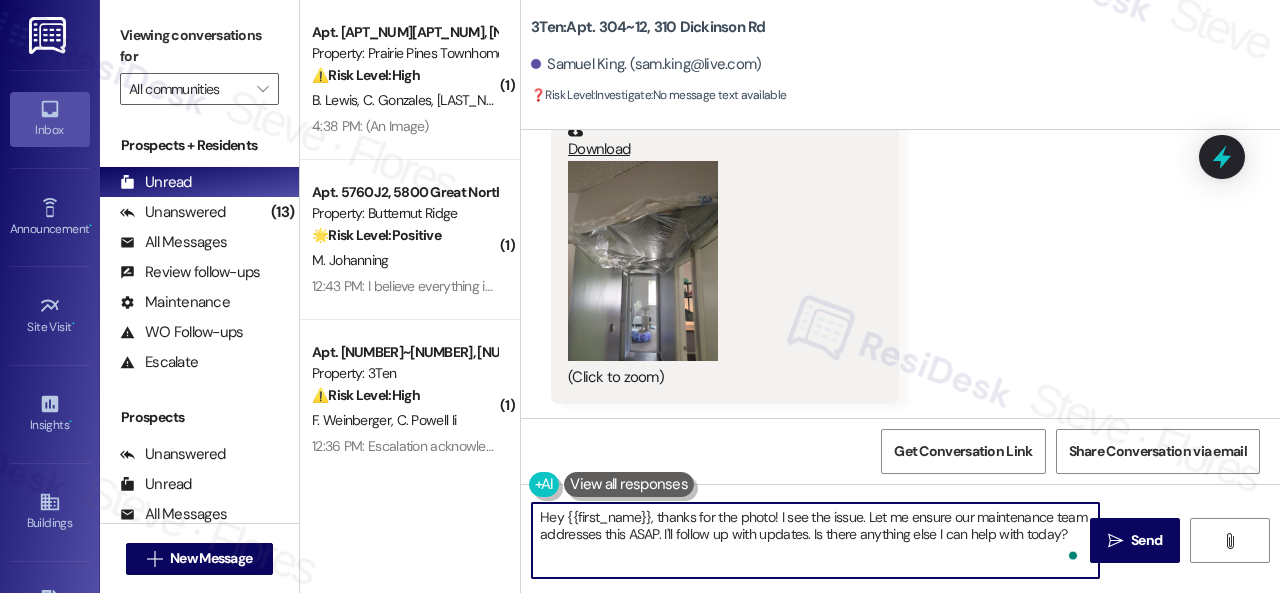 paste on "ave you already submitted a new work order? If so, may I have the work order number so I can follow up with the site team? If not, I'll be happy to submit a new work order on your behalf. Please provide as much detail as possible and include photos if available.
Note: Due to limited availability, our maintenance team isn't able to call or schedule visits in advance. By submitting a work order, you're permitting them to enter your apartment, even if you're not home. If any children may be alone during the visit, please let me know so we can inform the team." 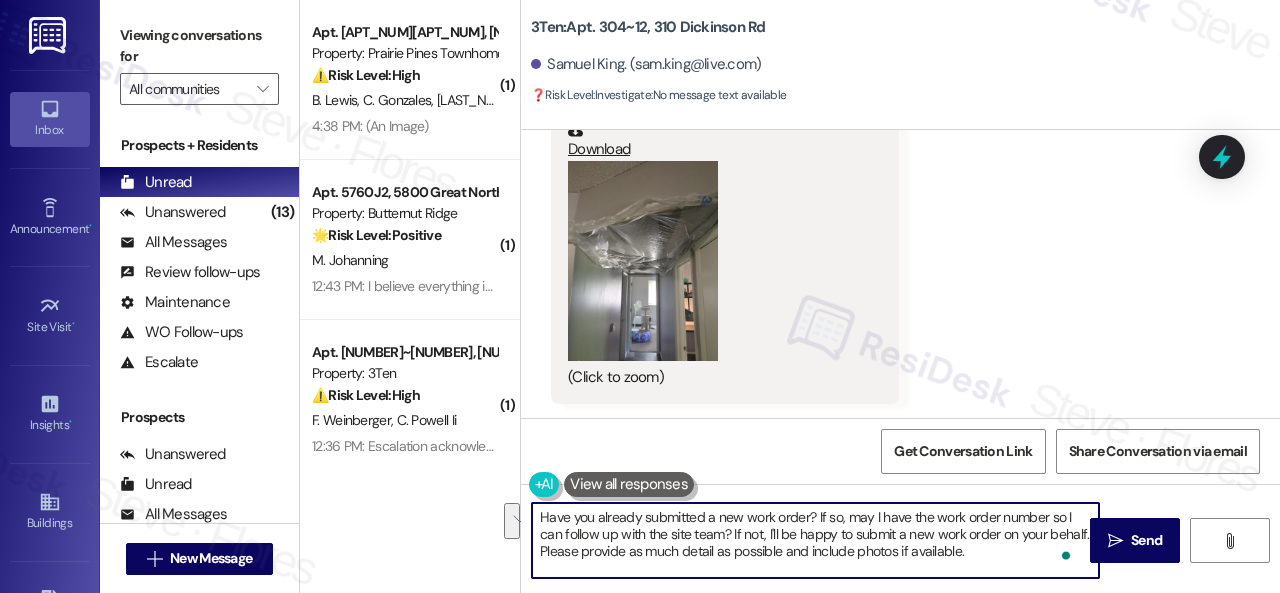 scroll, scrollTop: 68, scrollLeft: 0, axis: vertical 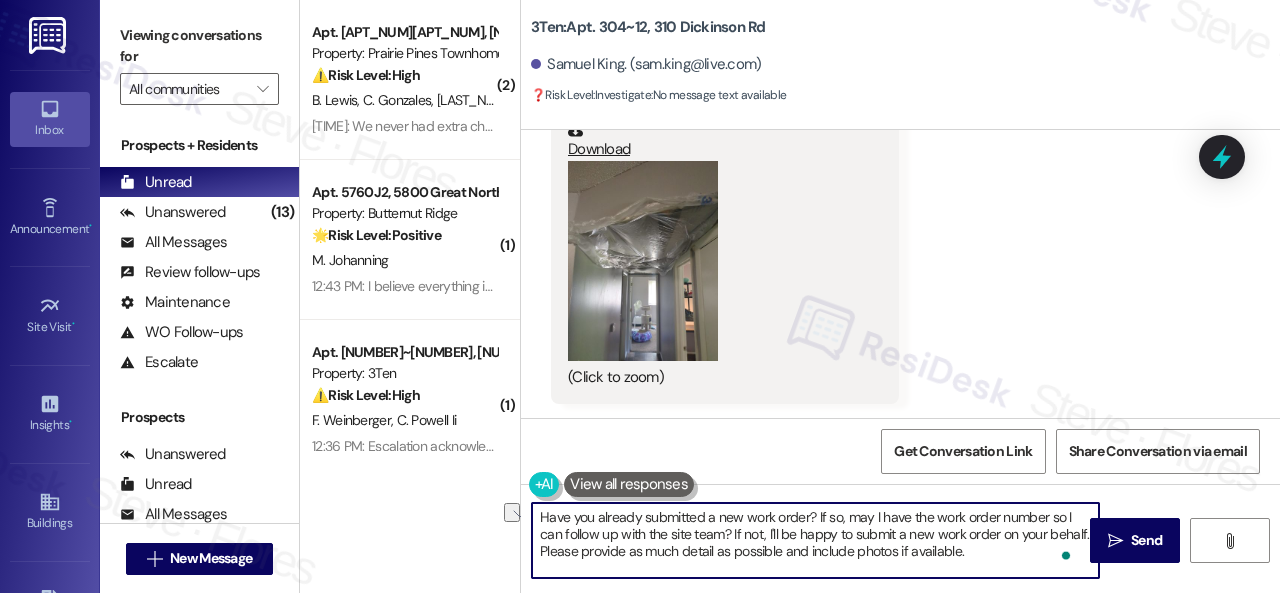 drag, startPoint x: 580, startPoint y: 552, endPoint x: 1003, endPoint y: 549, distance: 423.01065 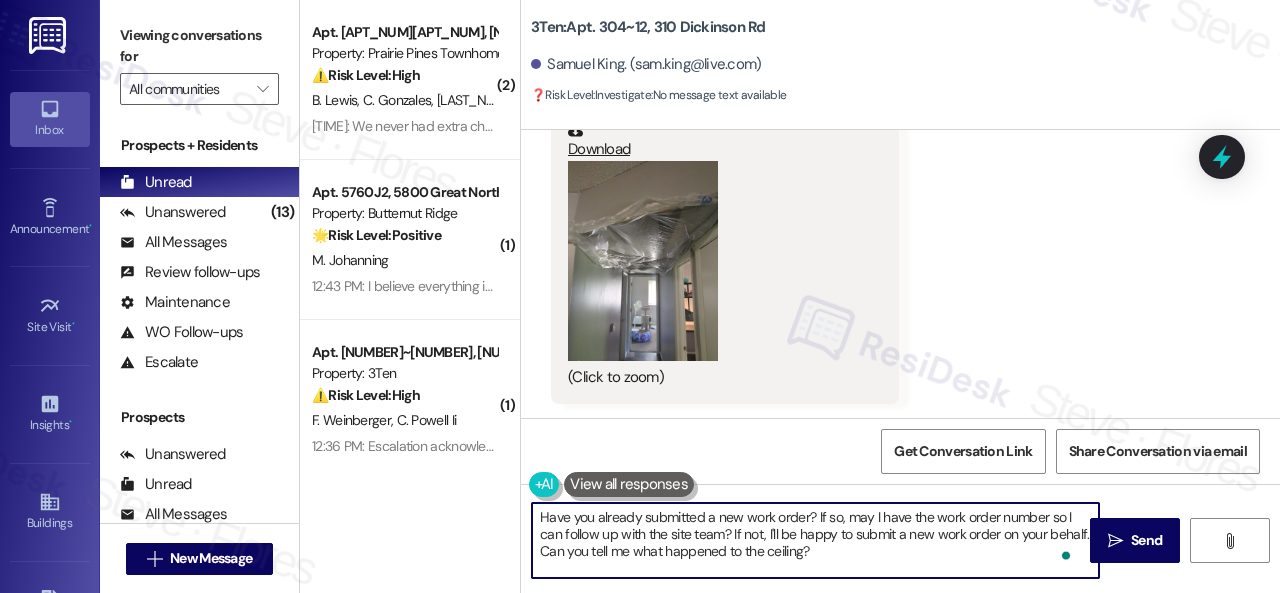 scroll, scrollTop: 29, scrollLeft: 0, axis: vertical 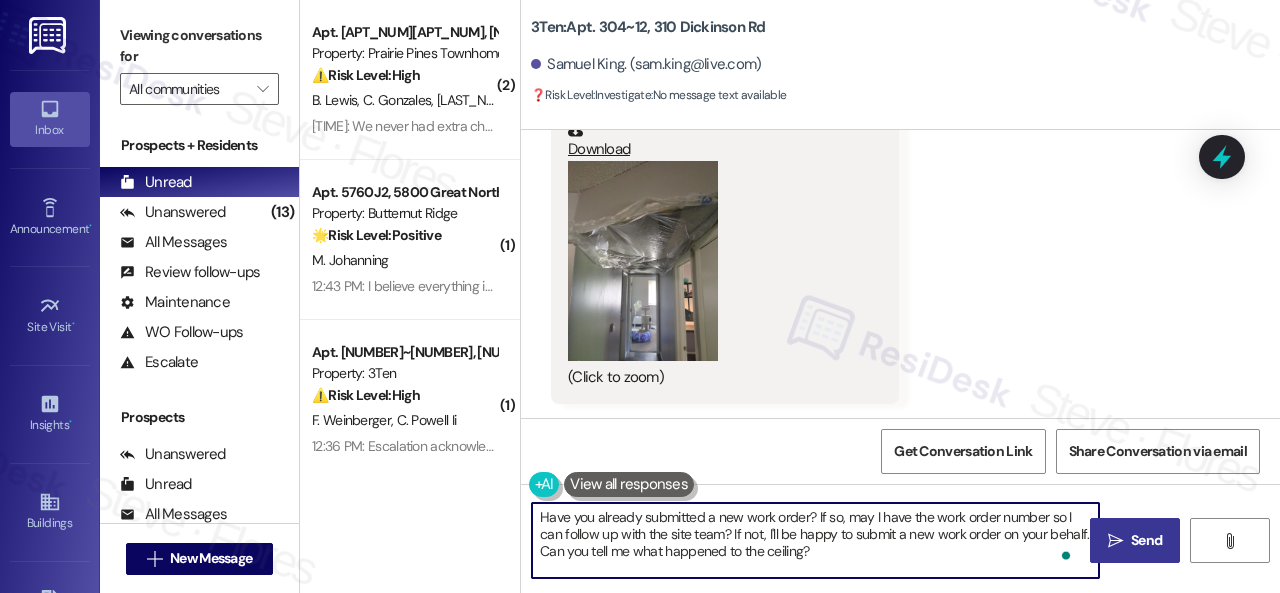 type on "Have you already submitted a new work order? If so, may I have the work order number so I can follow up with the site team? If not, I'll be happy to submit a new work order on your behalf. Can you tell me what happened to the ceiling?
Note: Due to limited availability, our maintenance team isn't able to call or schedule visits in advance. By submitting a work order, you're permitting them to enter your apartment, even if you're not home. If any children may be alone during the visit, please let me know so we can inform the team." 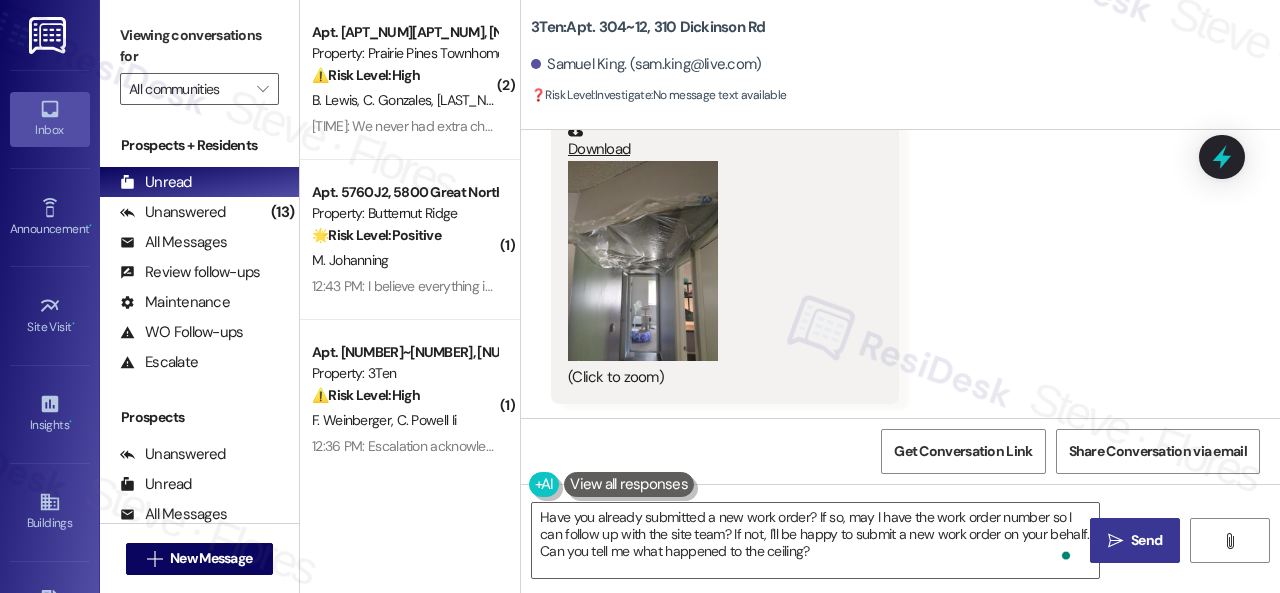 click on "Send" at bounding box center [1146, 540] 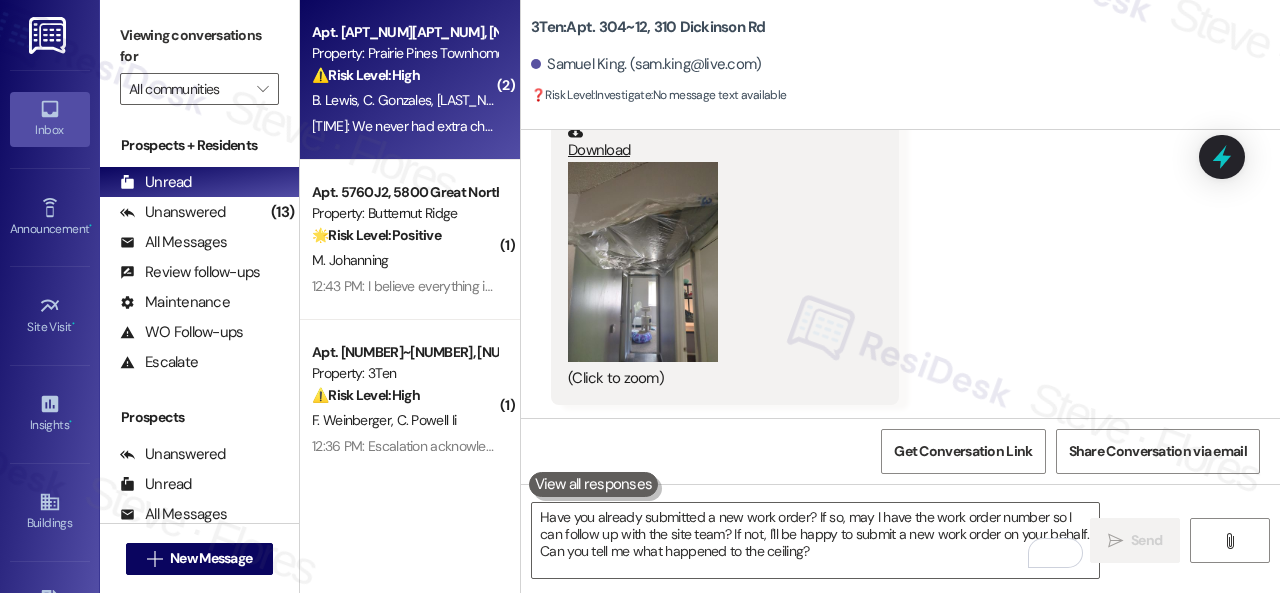 click on "⚠️  Risk Level:  High The resident is inquiring about unexpected charges on their rent. Financial concerns and charge disputes fall under Tier 2." at bounding box center [404, 75] 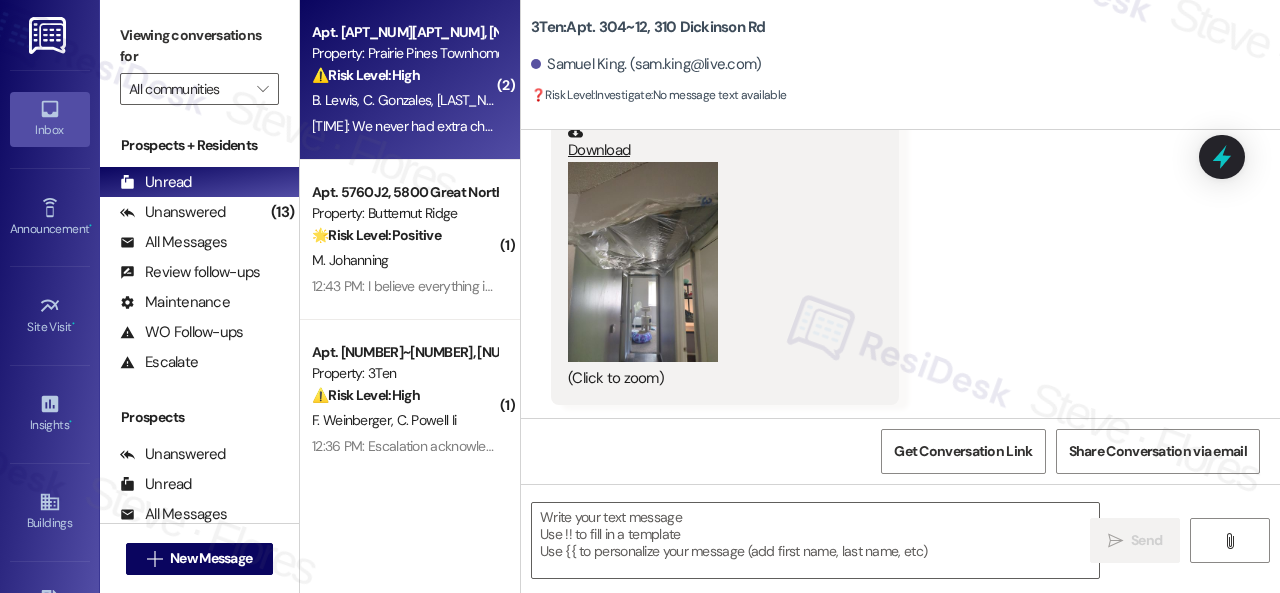 type on "Fetching suggested responses. Please feel free to read through the conversation in the meantime." 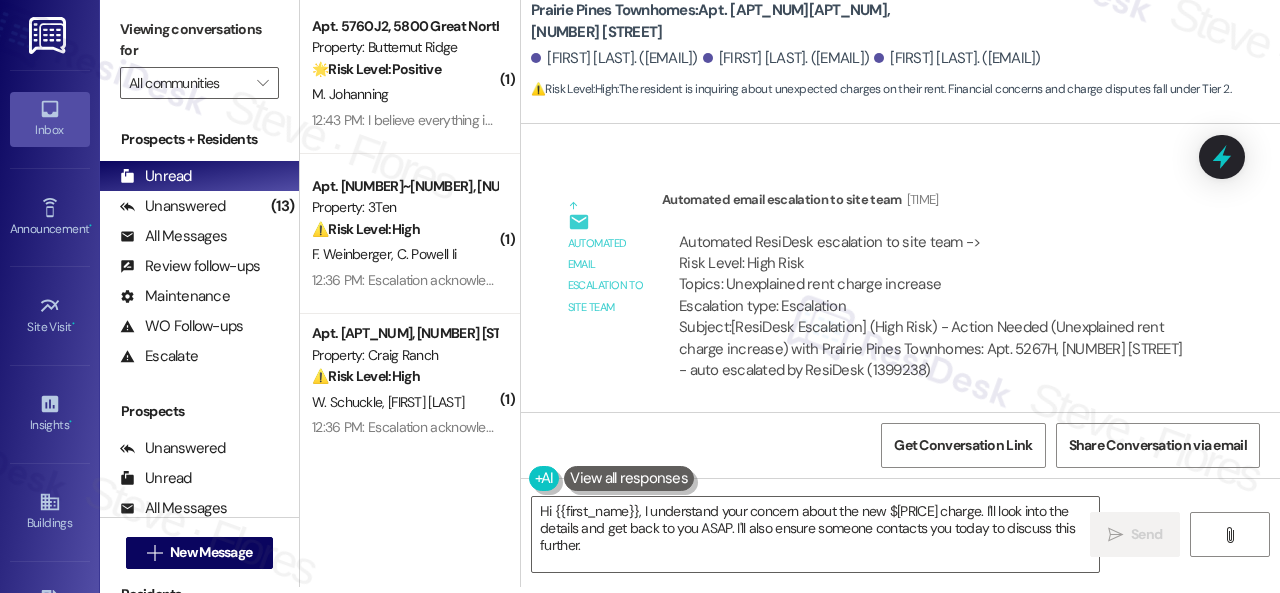 click on "Automated ResiDesk escalation to site team ->
Risk Level: High Risk
Topics: Unexplained rent charge increase
Escalation type: Escalation" at bounding box center [933, 275] 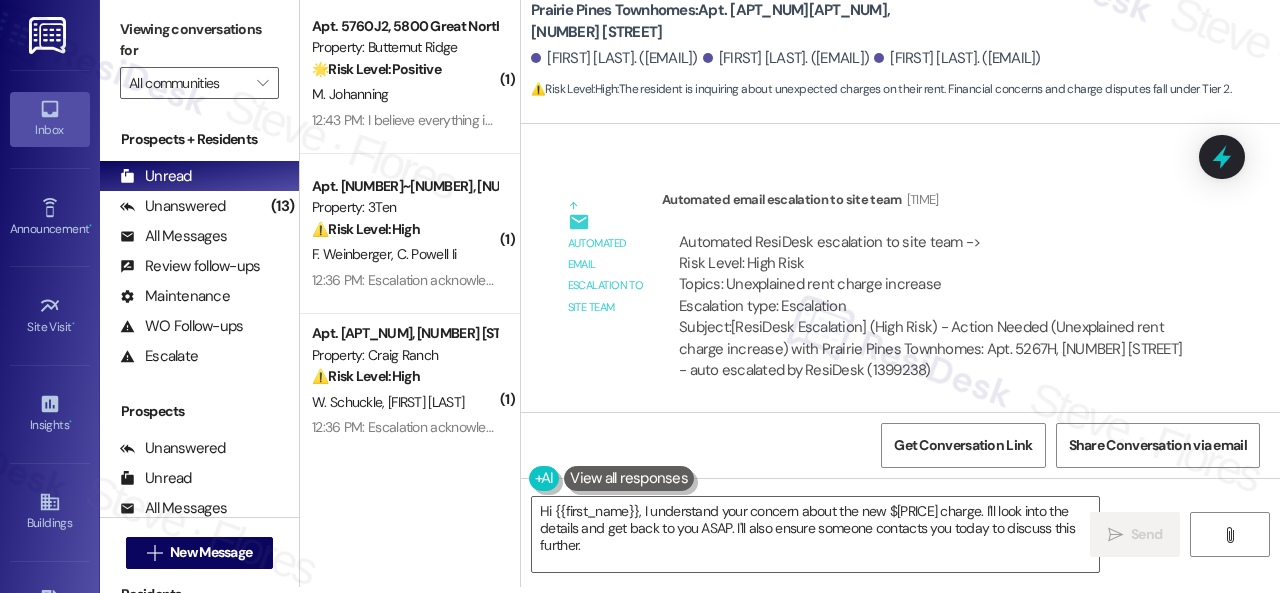 drag, startPoint x: 530, startPoint y: 507, endPoint x: 691, endPoint y: 598, distance: 184.93782 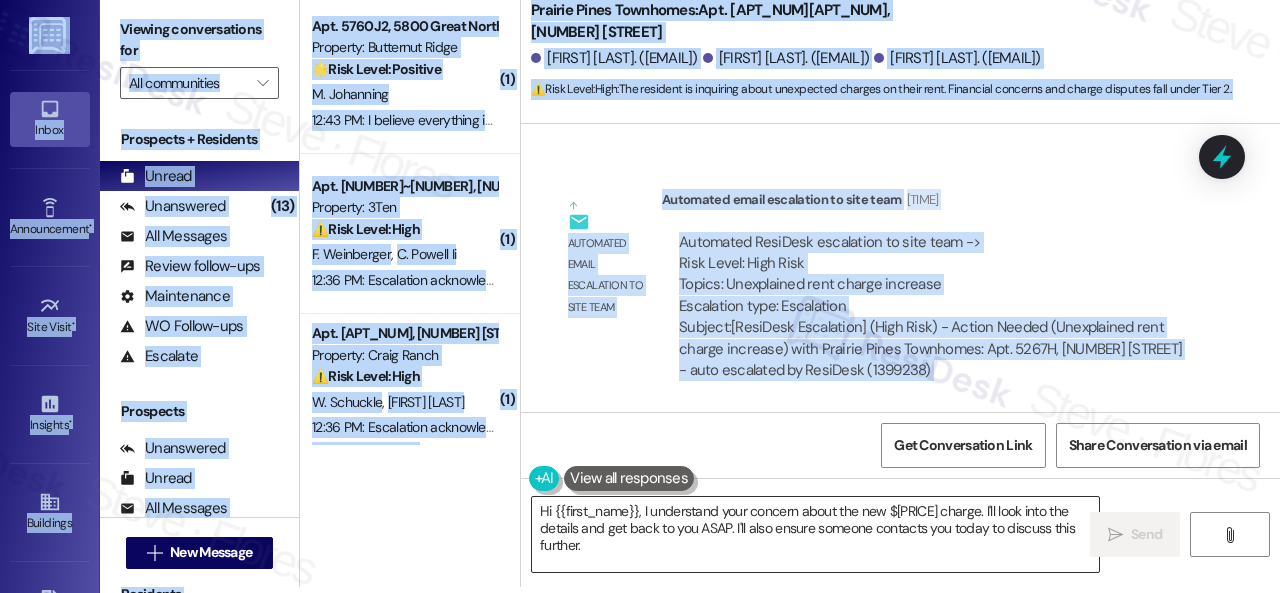 click on "Hi {{first_name}}, I understand your concern about the new $88.54 charge. I'll look into the details and get back to you ASAP. I'll also ensure someone contacts you today to discuss this further." at bounding box center (815, 534) 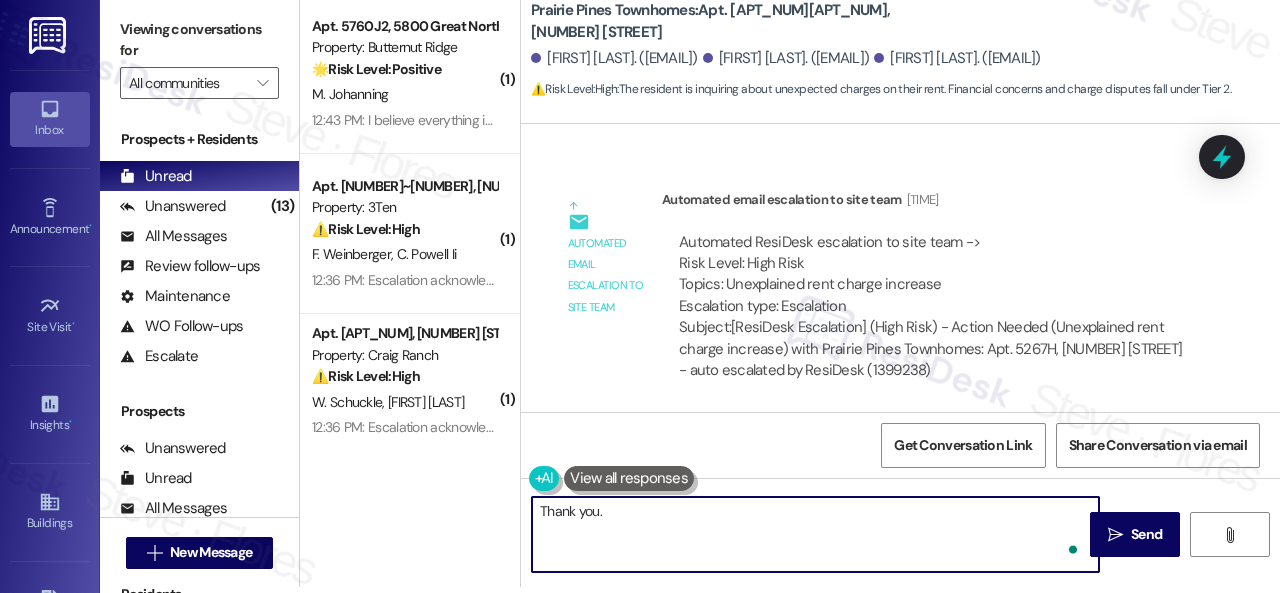 paste on "The site team has been informed about your inquiry or concern. I'll get back to you as soon as they respond. I appreciate your patience. Thank you!" 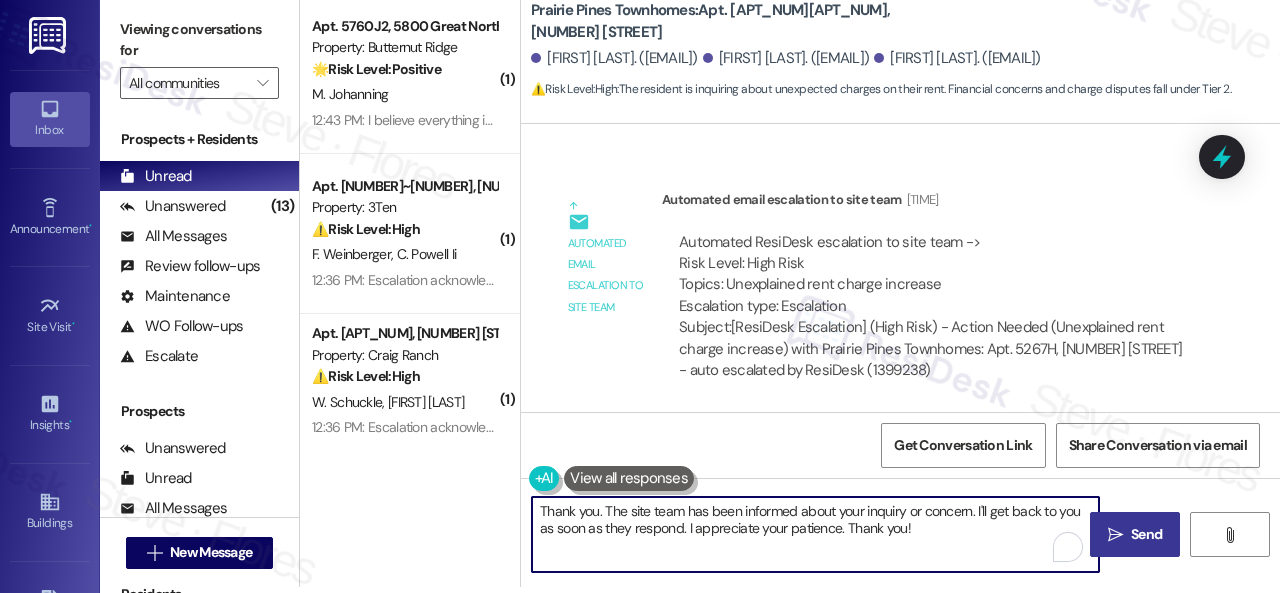type on "Thank you. The site team has been informed about your inquiry or concern. I'll get back to you as soon as they respond. I appreciate your patience. Thank you!" 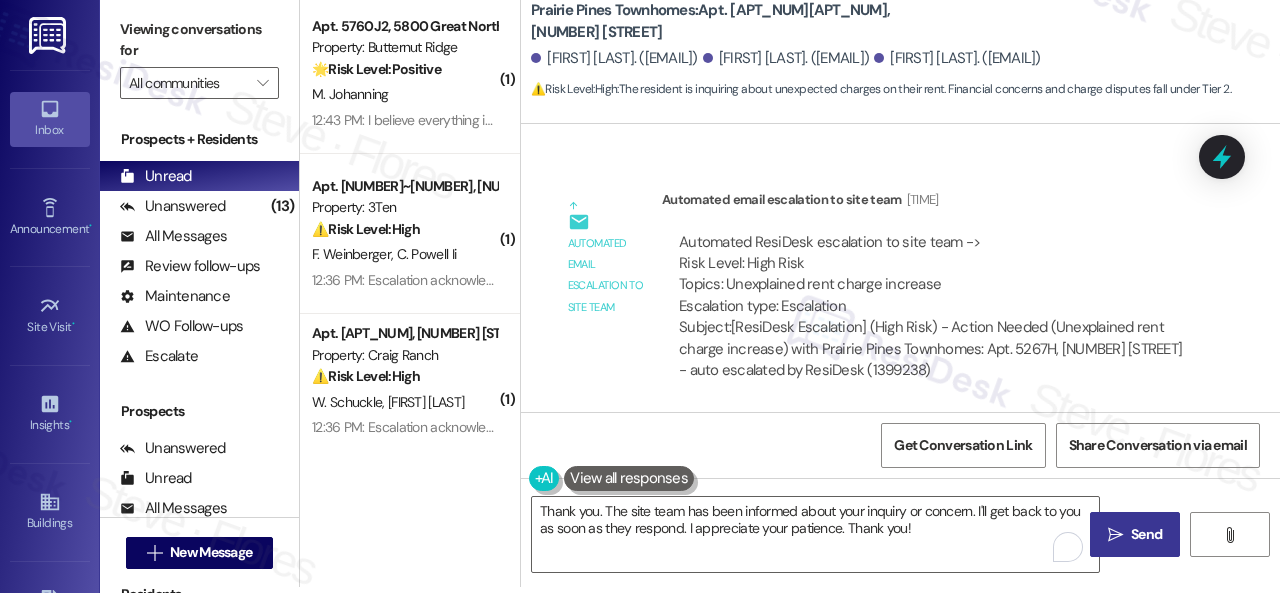 click on "Send" at bounding box center (1146, 534) 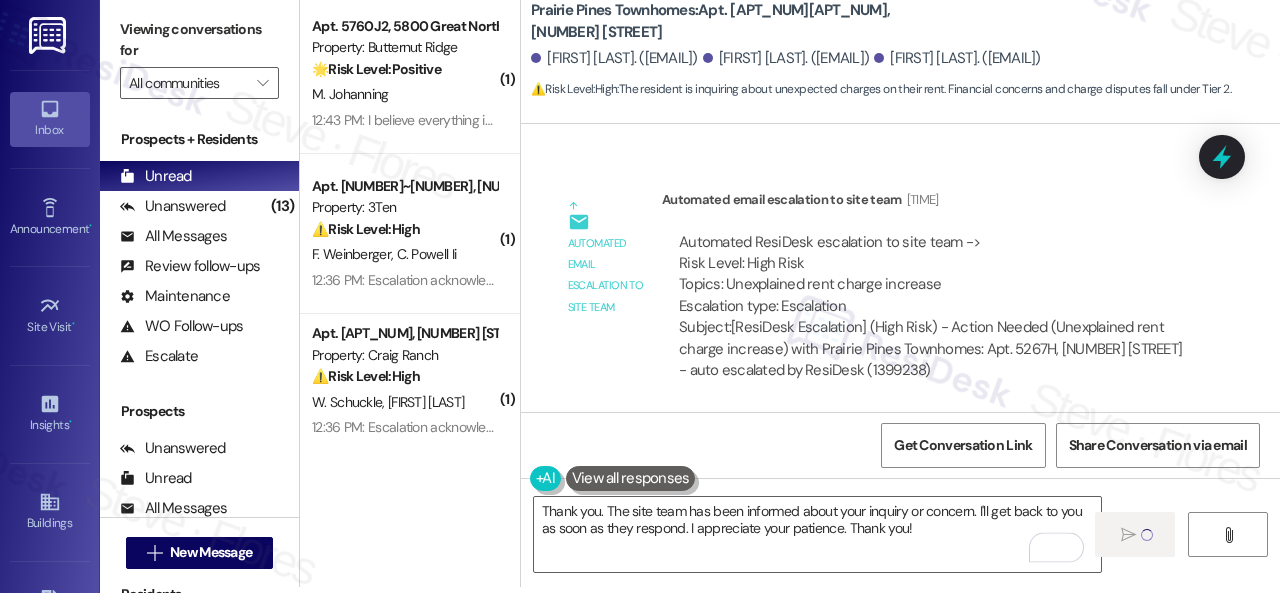 type 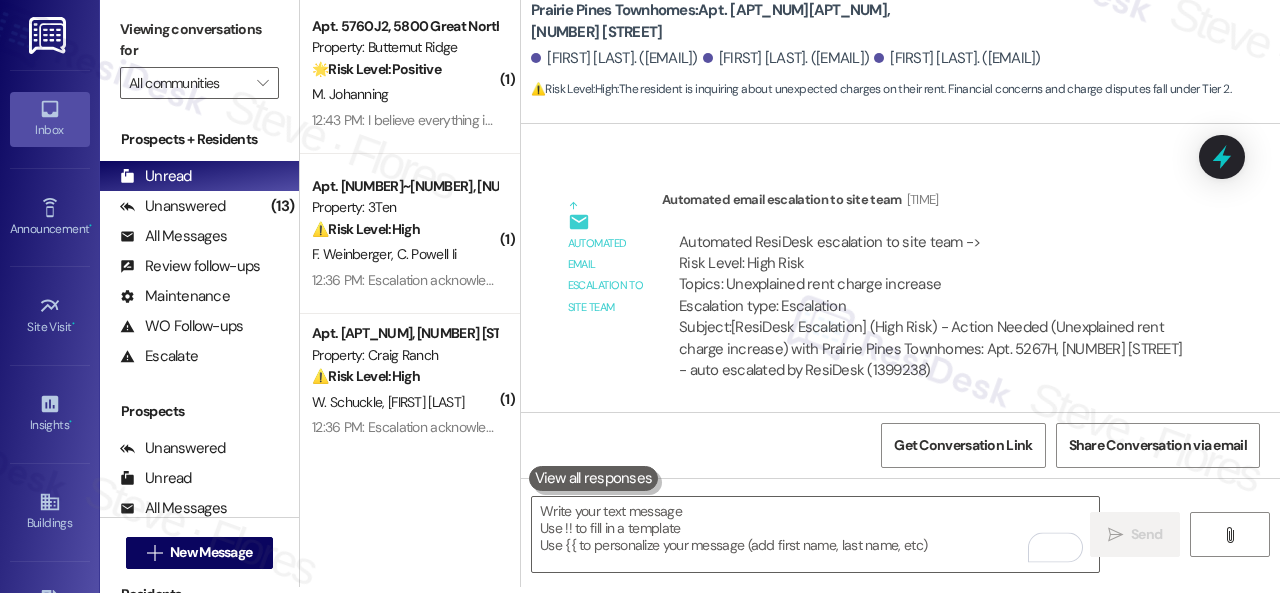 scroll, scrollTop: 0, scrollLeft: 0, axis: both 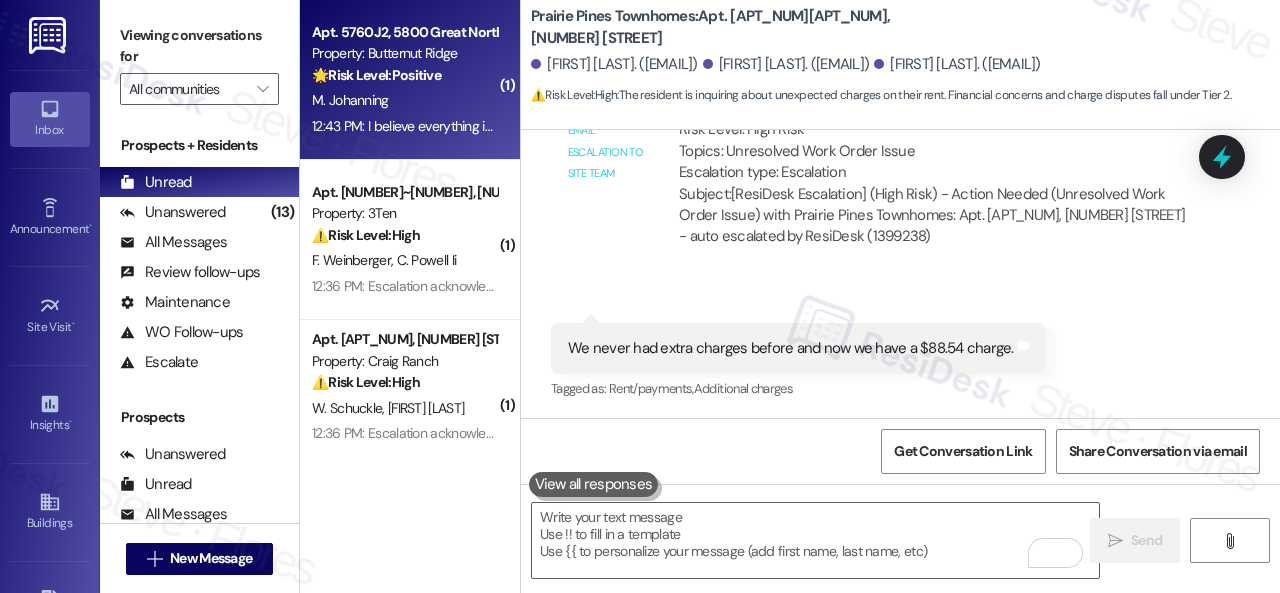 click on "M. Johanning" at bounding box center (404, 100) 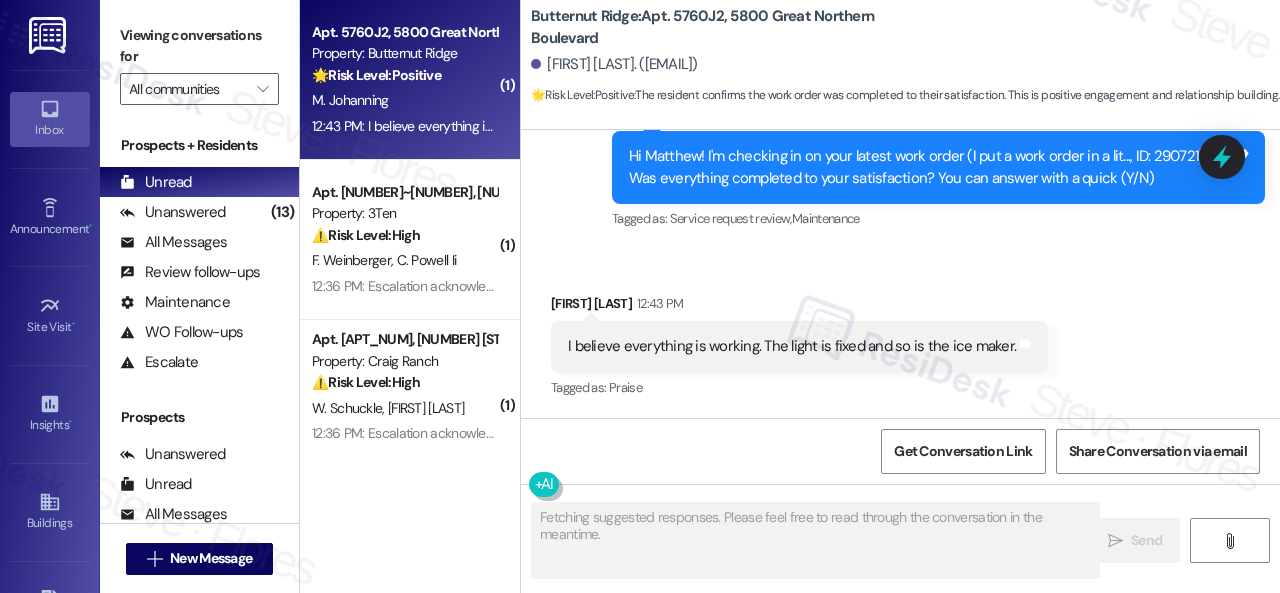 scroll, scrollTop: 2536, scrollLeft: 0, axis: vertical 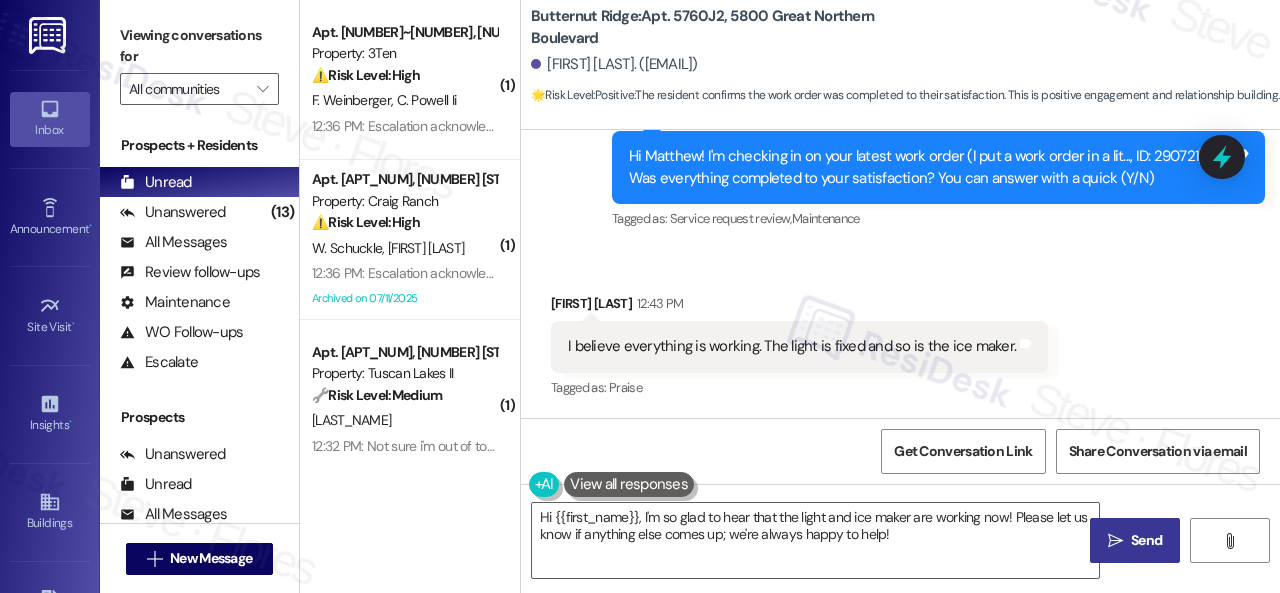 click on "Received via SMS Matthew Johanning 12:43 PM I believe everything is working. The light is fixed and so is the ice maker.  Tags and notes Tagged as:   Praise Click to highlight conversations about Praise" at bounding box center [900, 332] 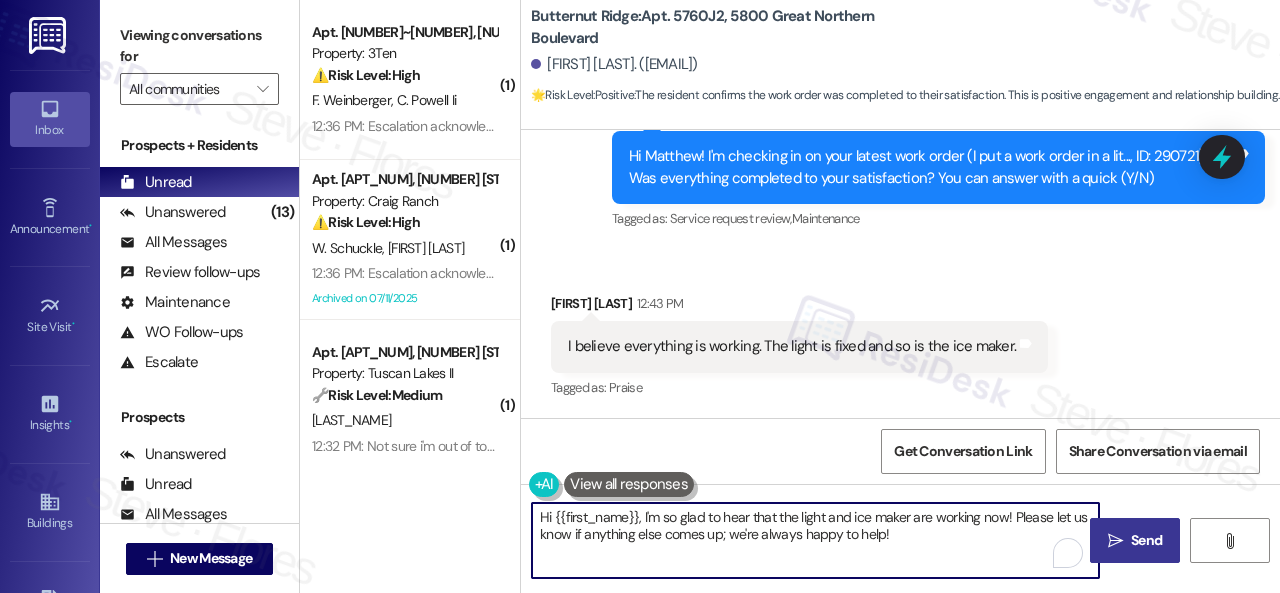 drag, startPoint x: 905, startPoint y: 539, endPoint x: 405, endPoint y: 465, distance: 505.44635 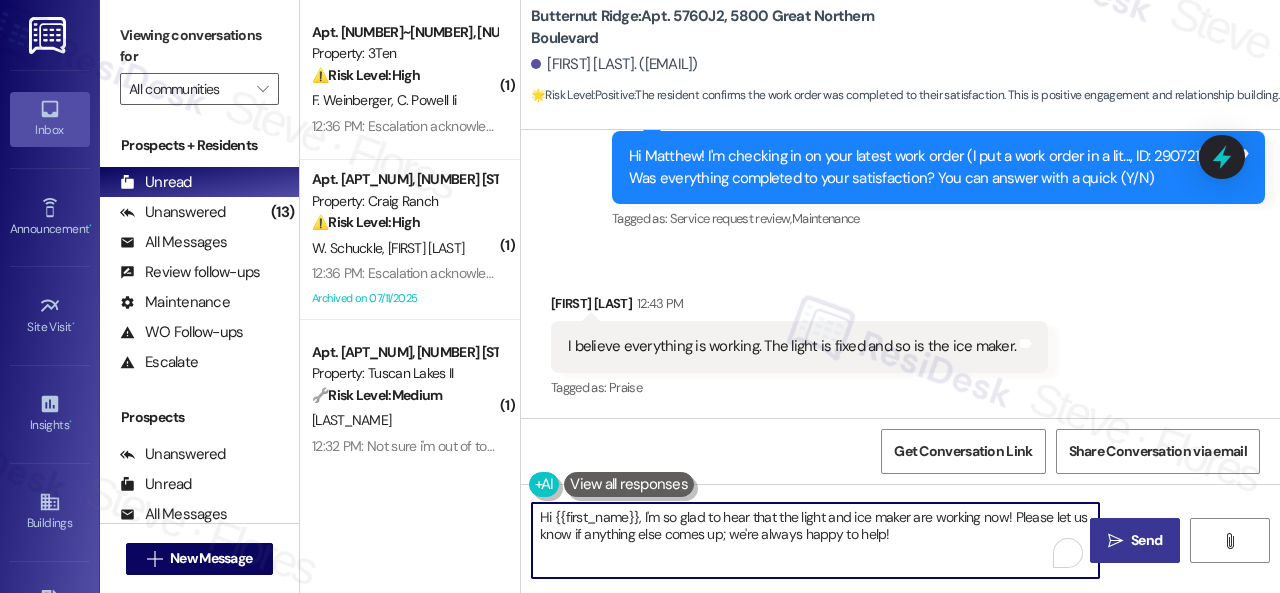 click on "( 1 ) Apt. 312~06, 310 Dickinson Rd Property: 3Ten ⚠️  Risk Level:  High The resident indicates that a work order for a leak was not completed and that there is still evidence of water damage (bubble in the paint, eaten drywall). This indicates a potentially unresolved water leak issue, which could lead to further property damage and thus requires urgent attention. F. Weinberger C. Powell Ii 12:36 PM: Escalation acknowledged. 12:36 PM: Escalation acknowledged. ( 1 ) Apt. 634, 4101 S Custer Rd Property: Craig Ranch ⚠️  Risk Level:  High The resident indicates that a requested service (refrigerator filter replacement) was not completed, and expresses dissatisfaction, linking it to a rent increase. This suggests a potential service failure and financial concern, requiring attention to mitigate resident dissatisfaction and potential lease concerns. W. Schuckle A. Applegate 12:36 PM: Escalation acknowledged. 12:36 PM: Escalation acknowledged. Archived on 07/11/2025 ( 1 ) Apt. 1308, 1805 S Egret Bay Blvd (" at bounding box center (790, 296) 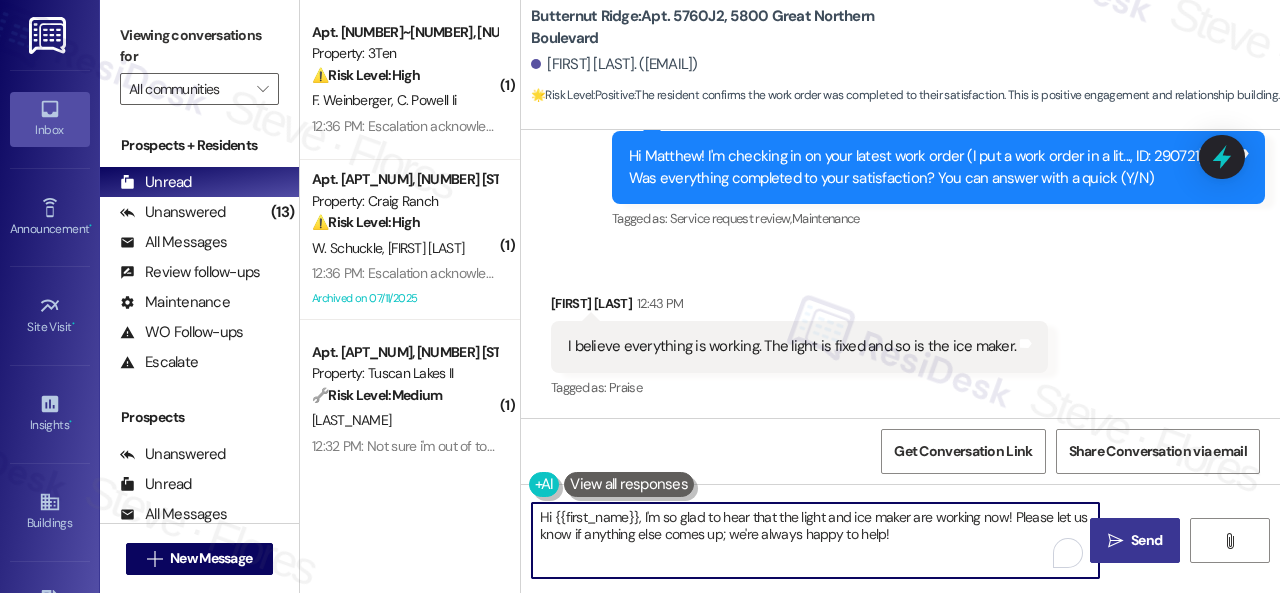 paste on "Glad everything’s all set! If {{property}} met your expectations, just reply with “Yes.” If not, no problem — we’d love to hear your feedback so we can keep improving. Thank you" 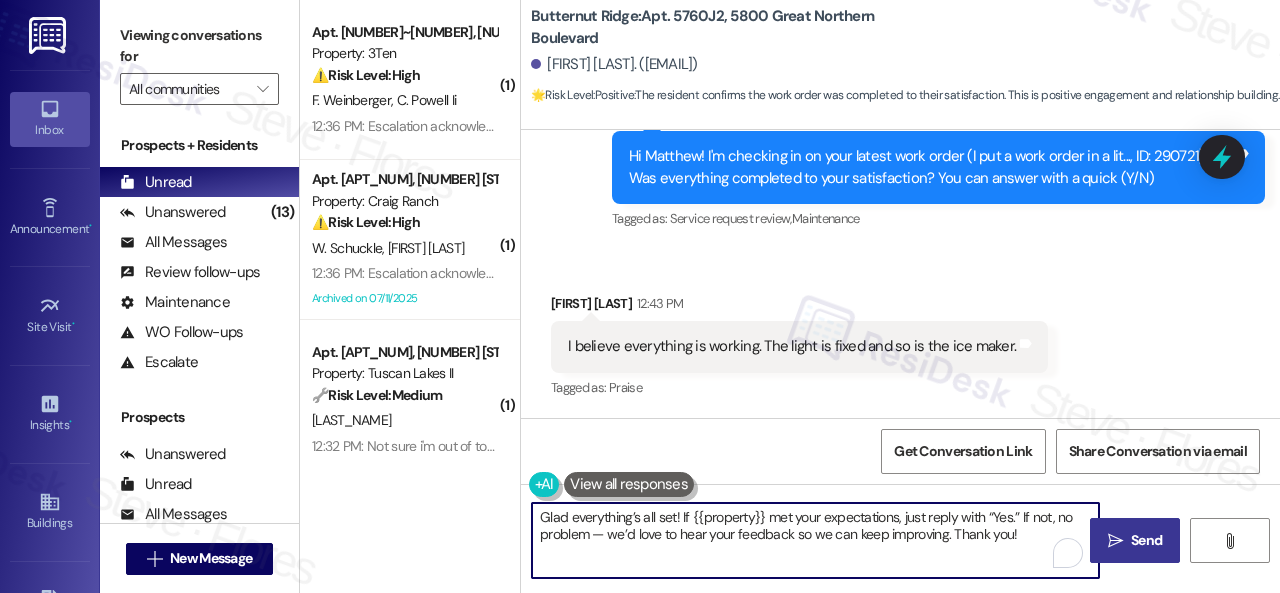 type on "Glad everything’s all set! If {{property}} met your expectations, just reply with “Yes.” If not, no problem — we’d love to hear your feedback so we can keep improving. Thank you!" 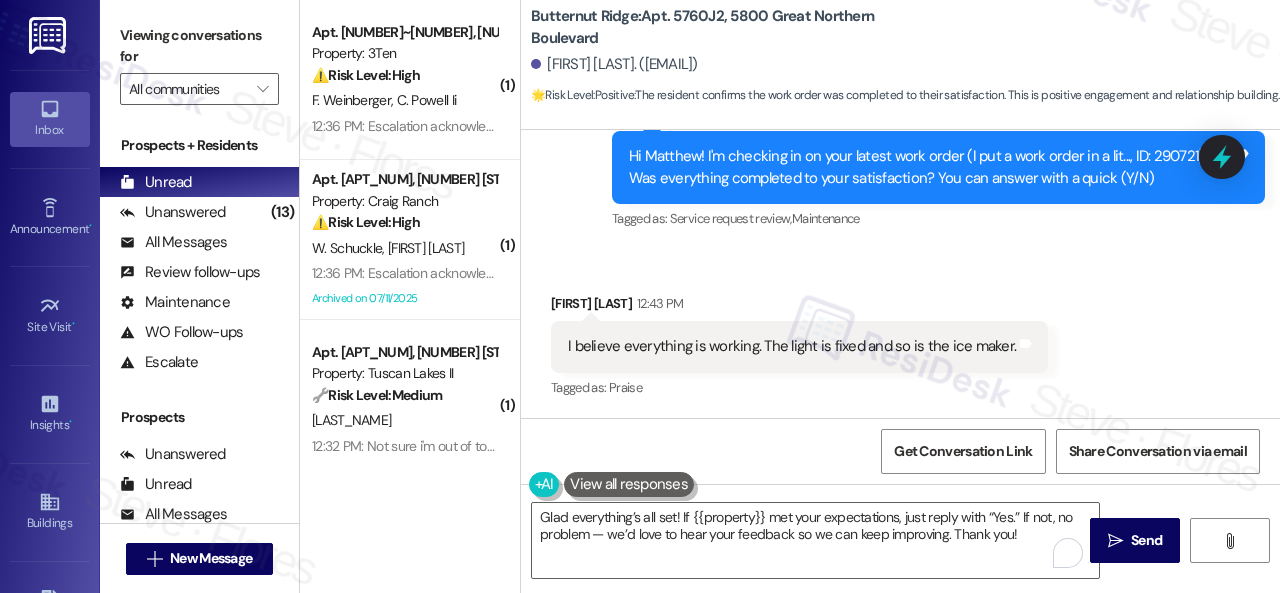 drag, startPoint x: 1130, startPoint y: 540, endPoint x: 1076, endPoint y: 501, distance: 66.61081 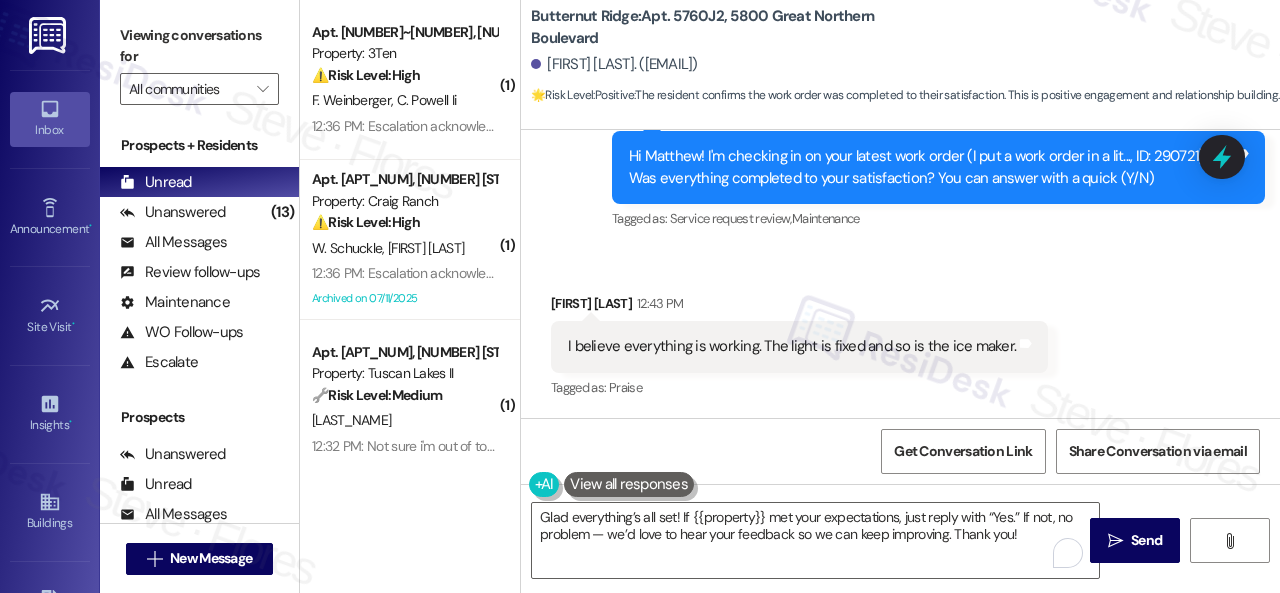 click on "Send" at bounding box center [1146, 540] 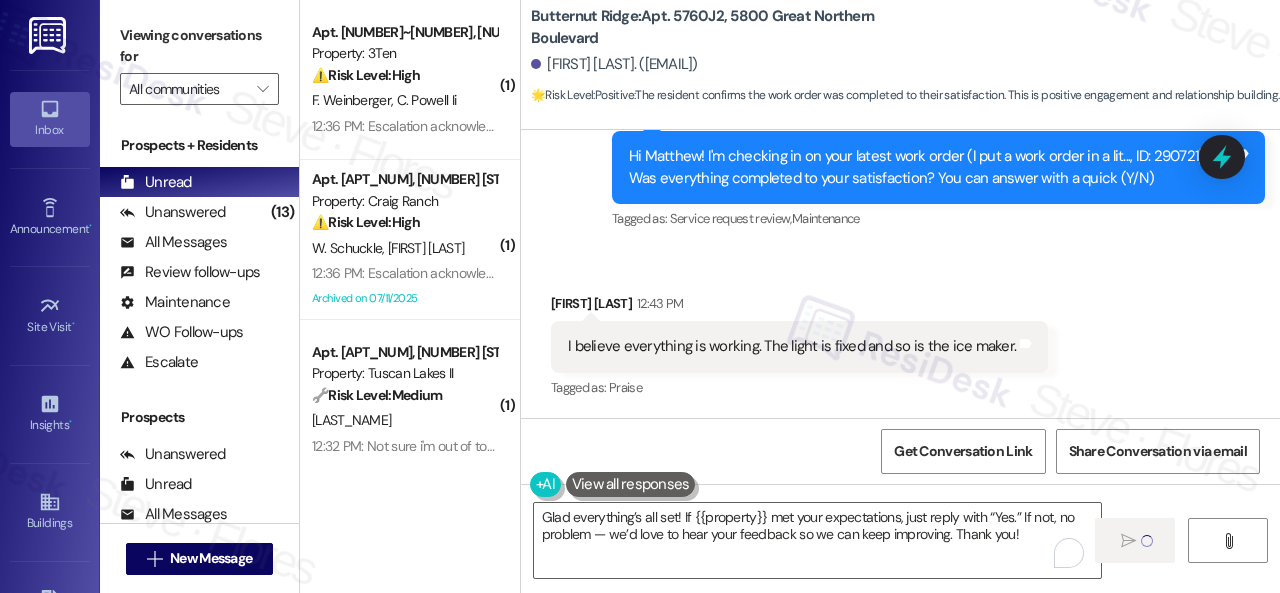 type 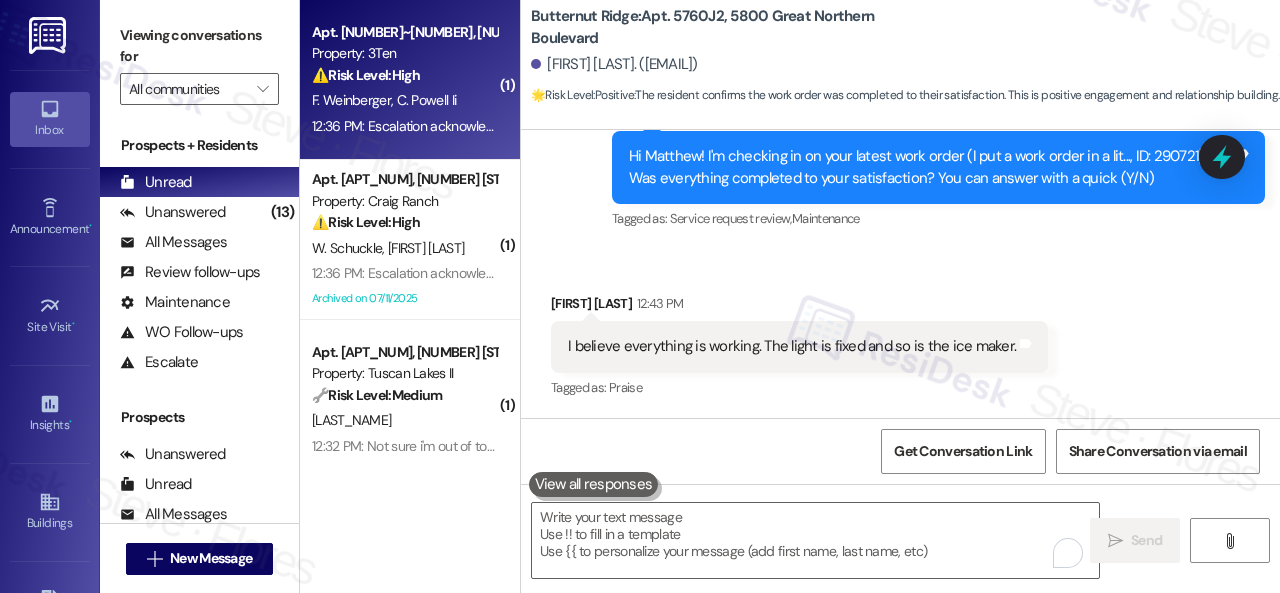 click on "Apt. 312~06, 310 Dickinson Rd Property: 3Ten ⚠️  Risk Level:  High The resident indicates that a work order for a leak was not completed and that there is still evidence of water damage (bubble in the paint, eaten drywall). This indicates a potentially unresolved water leak issue, which could lead to further property damage and thus requires urgent attention." at bounding box center (404, 54) 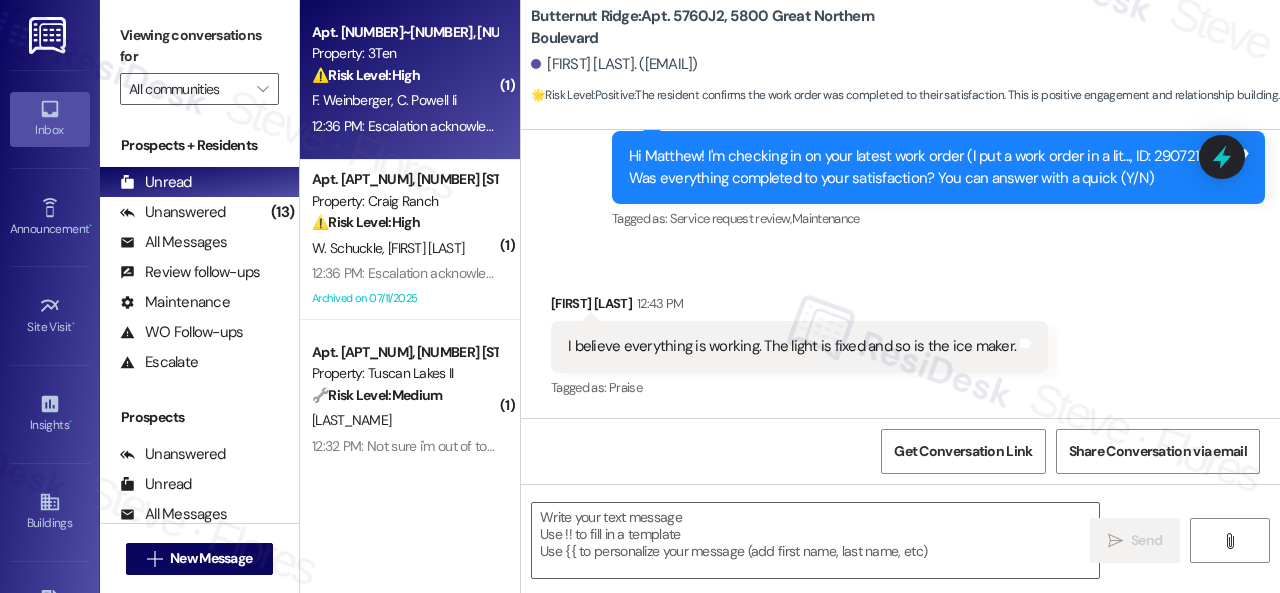 type on "Fetching suggested responses. Please feel free to read through the conversation in the meantime." 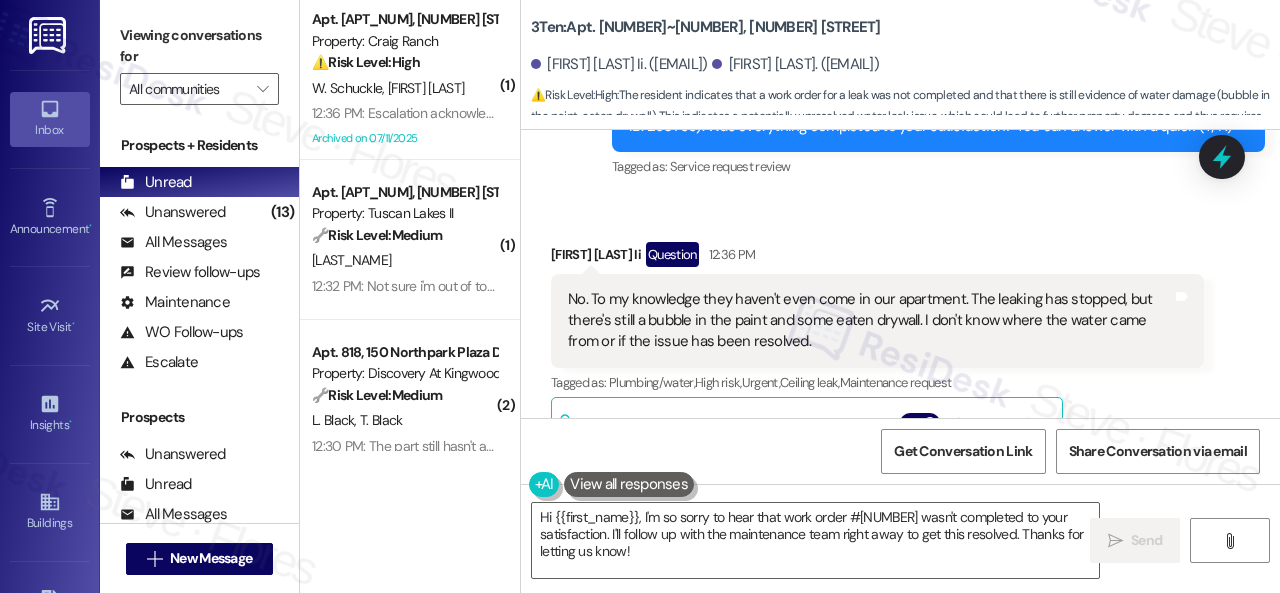 scroll, scrollTop: 1404, scrollLeft: 0, axis: vertical 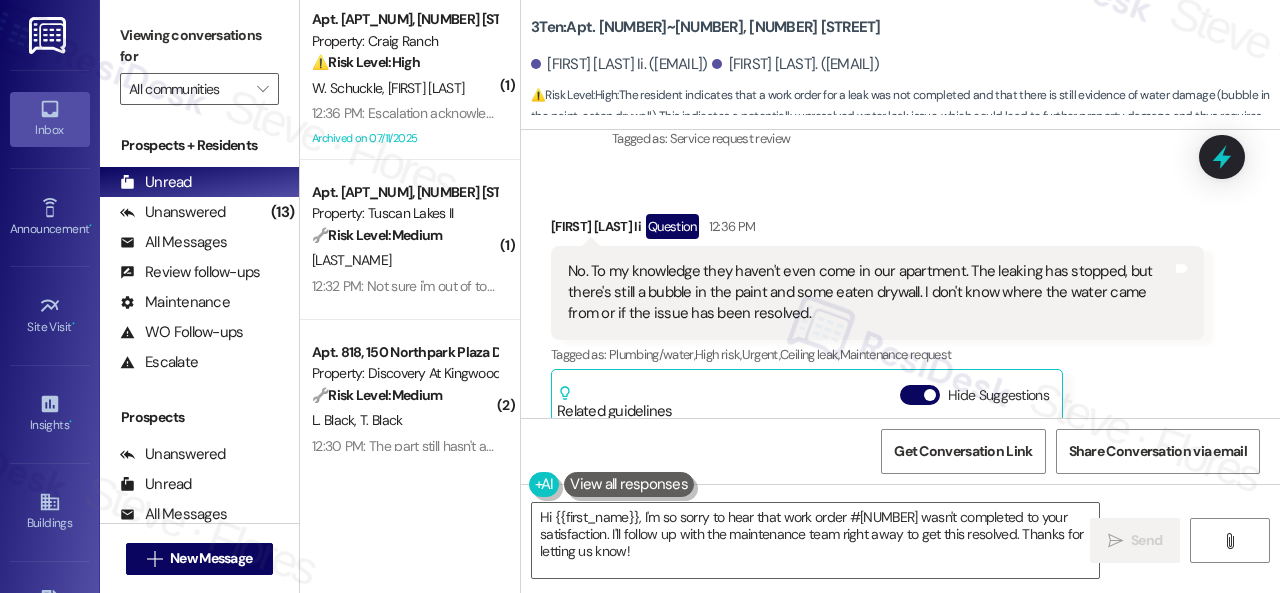 click on "Received via SMS Christopher Powell Ii Question 12:36 PM No. To my knowledge they haven't even come in our apartment. The leaking has stopped, but there's still a bubble in the paint and some eaten drywall. I don't know where the water came from or if the issue has been resolved. Tags and notes Tagged as:   Plumbing/water ,  Click to highlight conversations about Plumbing/water High risk ,  Click to highlight conversations about High risk Urgent ,  Click to highlight conversations about Urgent Ceiling leak ,  Click to highlight conversations about Ceiling leak Maintenance request Click to highlight conversations about Maintenance request  Related guidelines Hide Suggestions Nolan - Dickinson Apartments: Emergency maintenance number 217-960-8488 option #4 Created  a year ago Property level guideline  ( 67 % match) FAQs generated by ResiDesk AI What is the emergency maintenance number for 3TEN/310 Apartments? When can I reach the emergency maintenance number? Original Guideline View original document here   (" at bounding box center [900, 425] 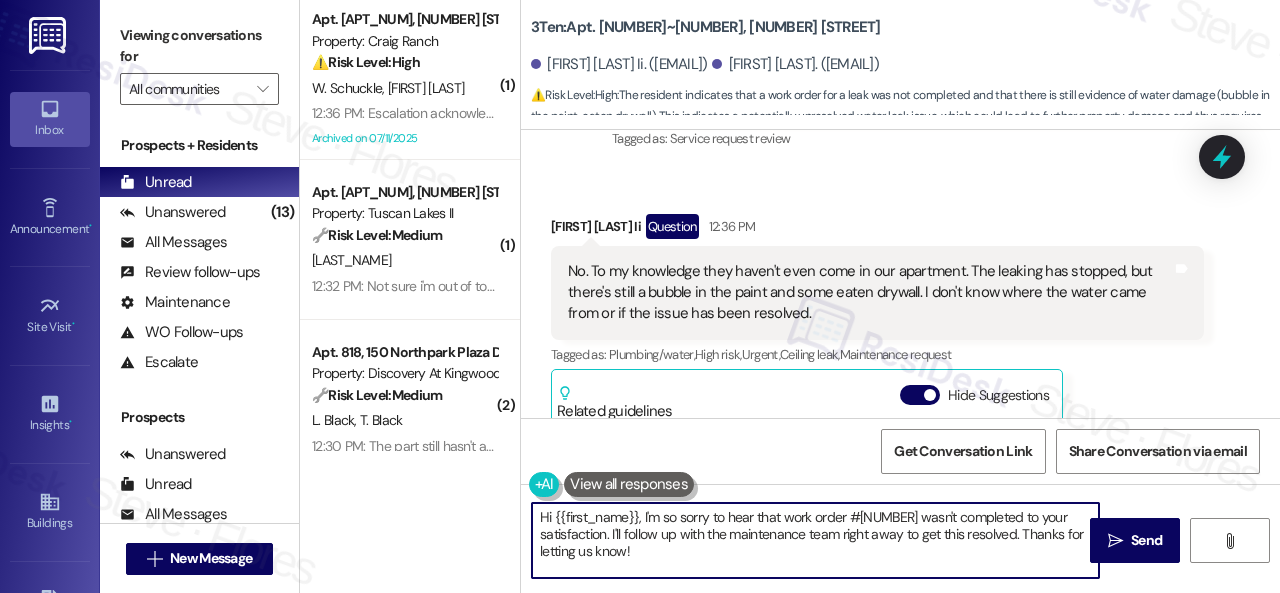 drag, startPoint x: 649, startPoint y: 547, endPoint x: 389, endPoint y: 465, distance: 272.6243 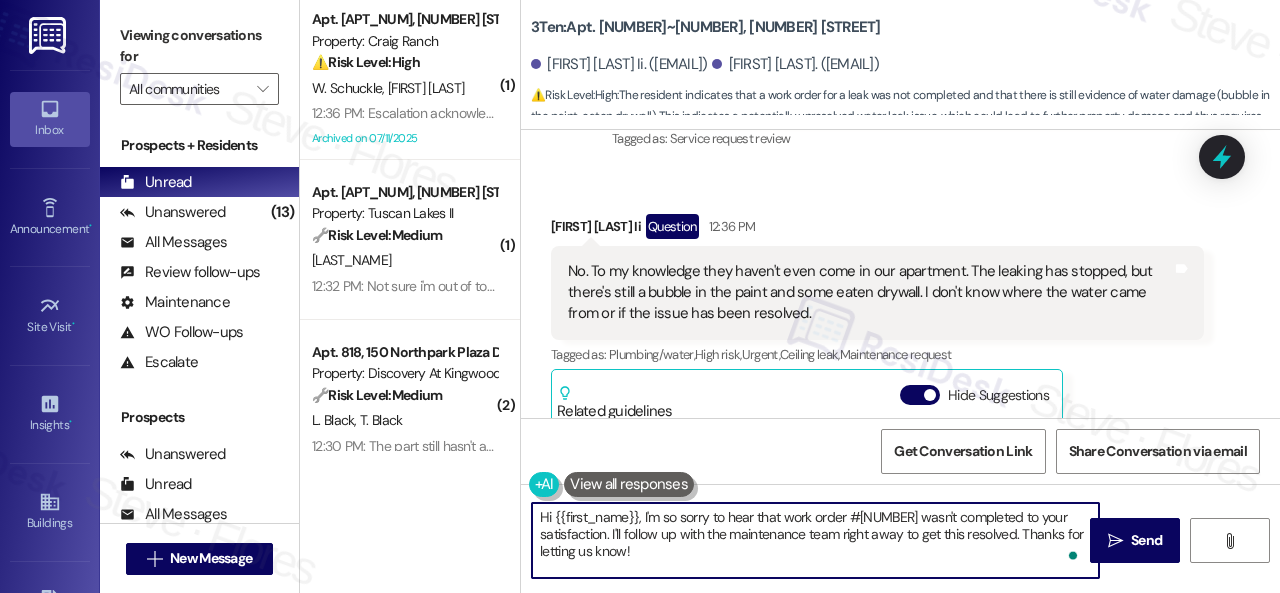 paste on "I'm sorry to hear the issue hasn't been resolved yet. We apologize for the delay and any inconvenience this may have caused. Have you already submitted a new work order? If so, may I have the work order number so I can follow up with the site team? If not, I'll be happy to submit a new work order on your behalf. Please provide as much detail as possible and include photos if available.
Note: Due to limited availability, our maintenance team isn't able to call or schedule visits in advance. By submitting a work order, you're permitting them to enter your apartment, even if you're not home. If any children may be alone during the visit, please let me know so we can inform the team." 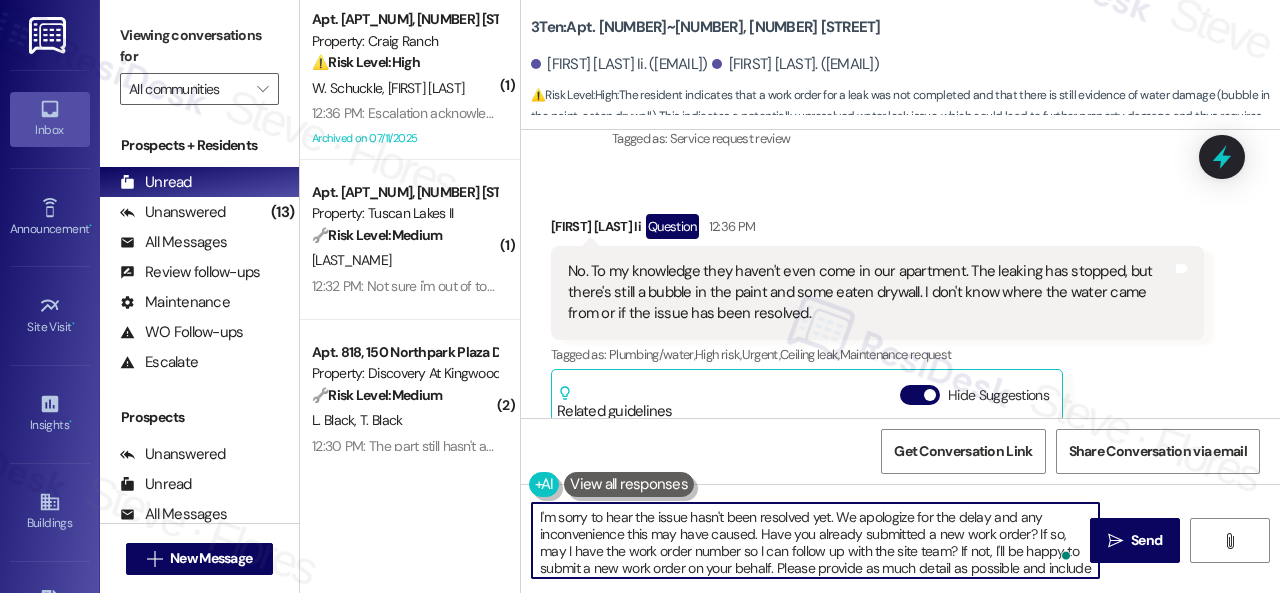 scroll, scrollTop: 102, scrollLeft: 0, axis: vertical 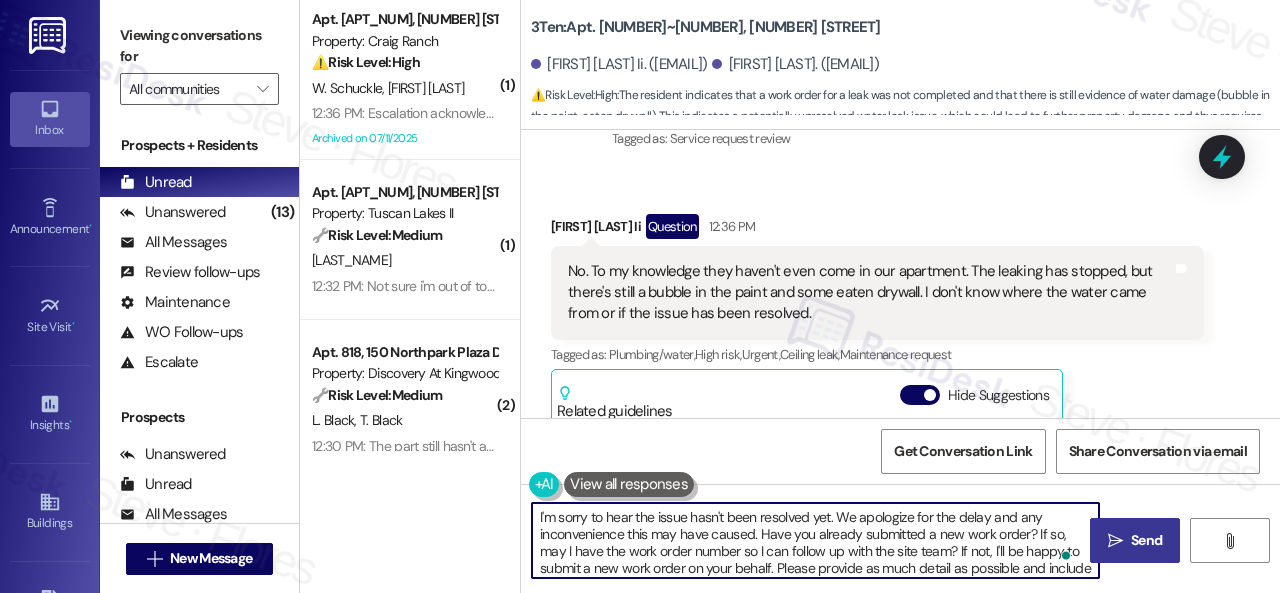 type on "I'm sorry to hear the issue hasn't been resolved yet. We apologize for the delay and any inconvenience this may have caused. Have you already submitted a new work order? If so, may I have the work order number so I can follow up with the site team? If not, I'll be happy to submit a new work order on your behalf. Please provide as much detail as possible and include photos if available.
Note: Due to limited availability, our maintenance team isn't able to call or schedule visits in advance. By submitting a work order, you're permitting them to enter your apartment, even if you're not home. If any children may be alone during the visit, please let me know so we can inform the team." 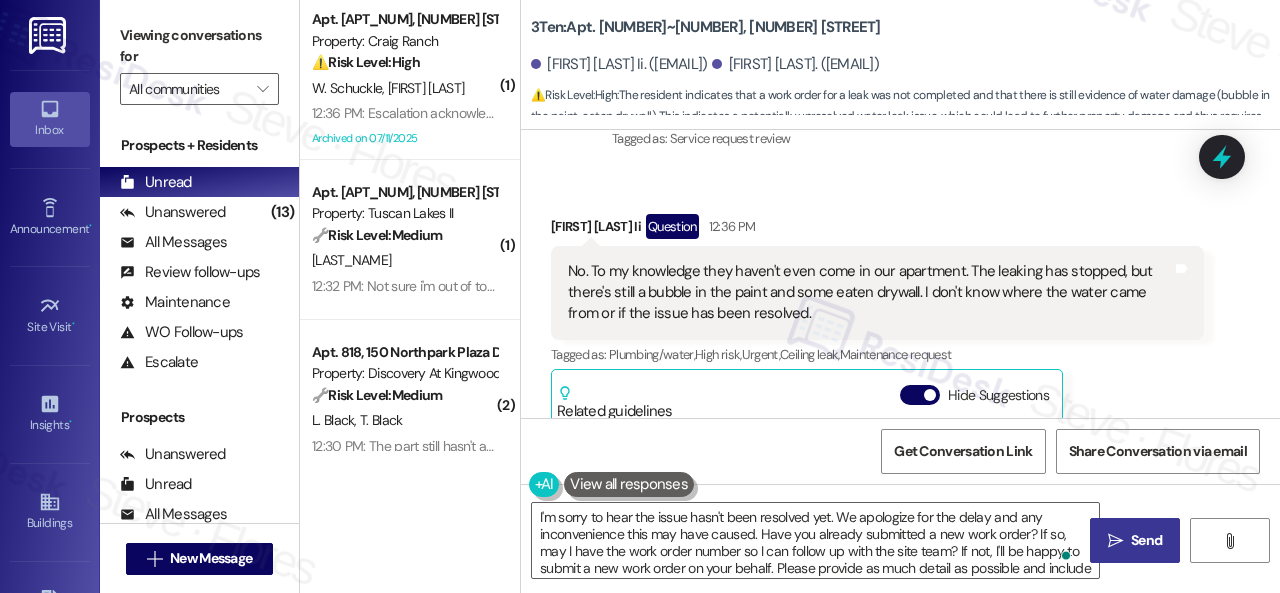 click on "Send" at bounding box center [1146, 540] 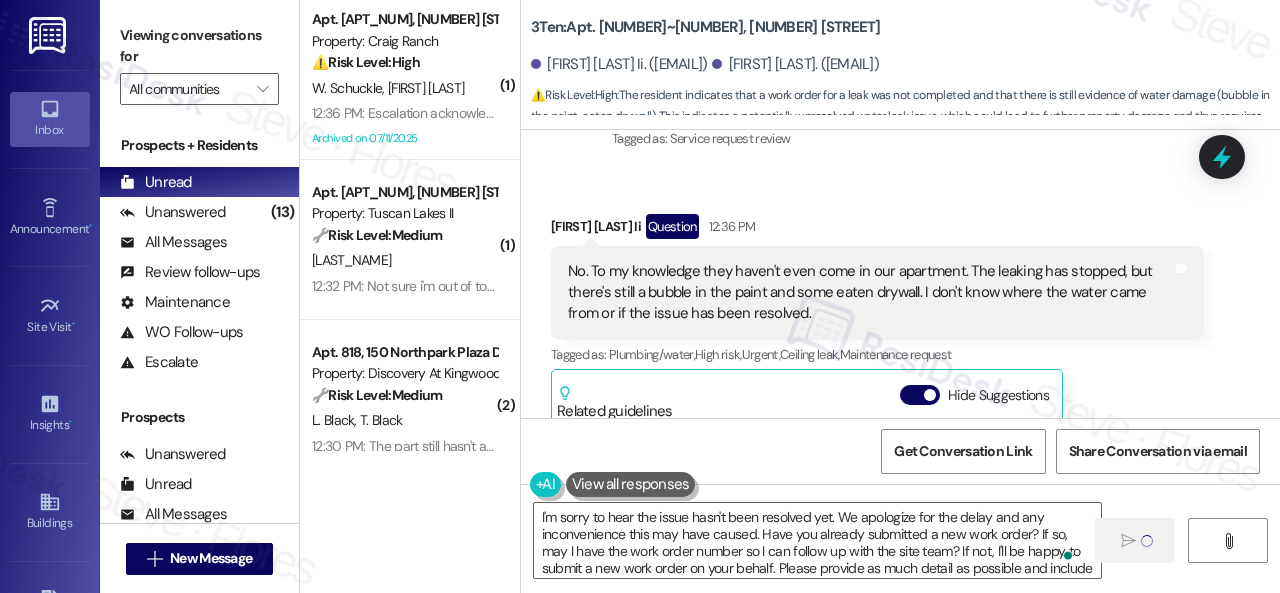 type 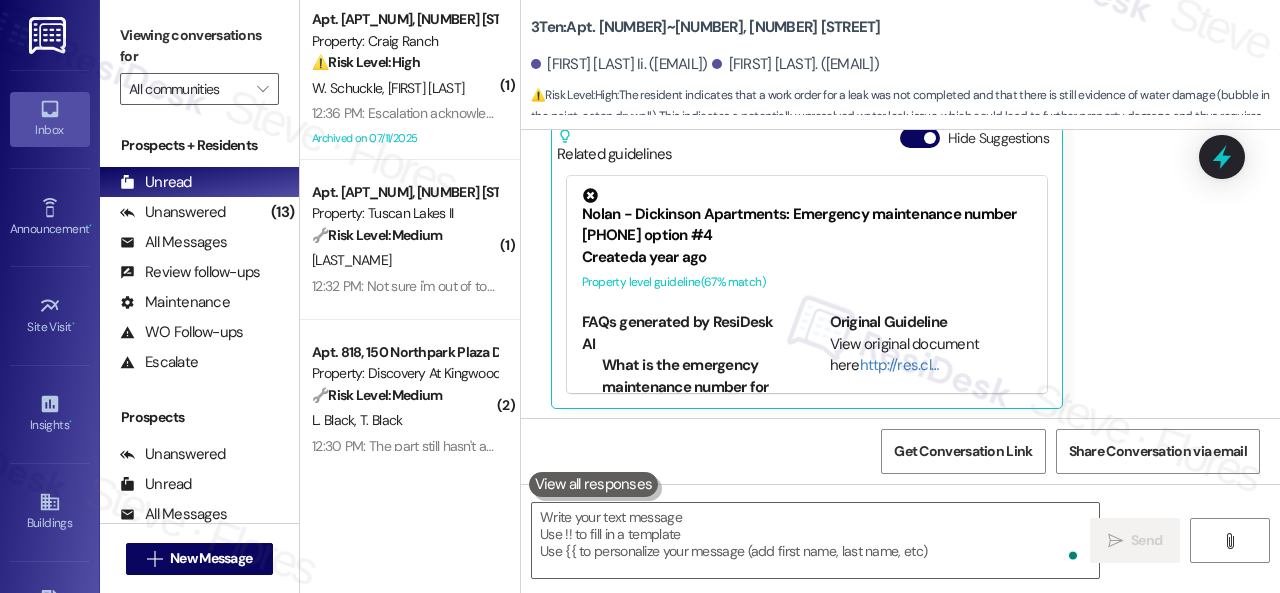 scroll, scrollTop: 1666, scrollLeft: 0, axis: vertical 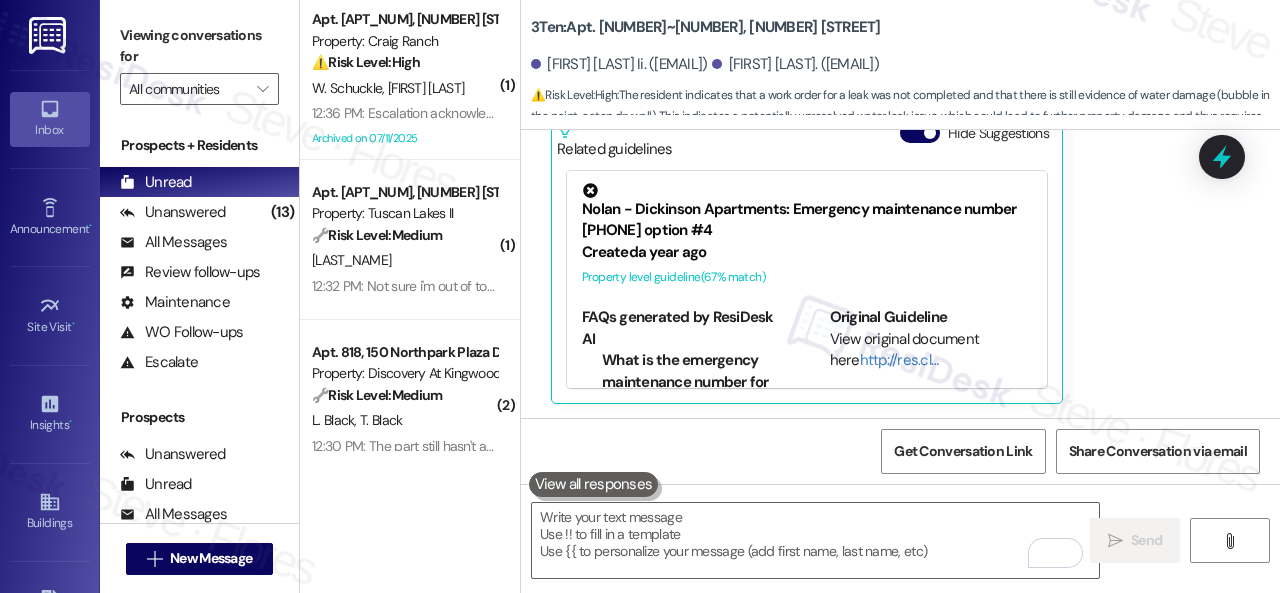 click on "⚠️  Risk Level:  High The resident indicates that a requested service (refrigerator filter replacement) was not completed, and expresses dissatisfaction, linking it to a rent increase. This suggests a potential service failure and financial concern, requiring attention to mitigate resident dissatisfaction and potential lease concerns." at bounding box center (404, 62) 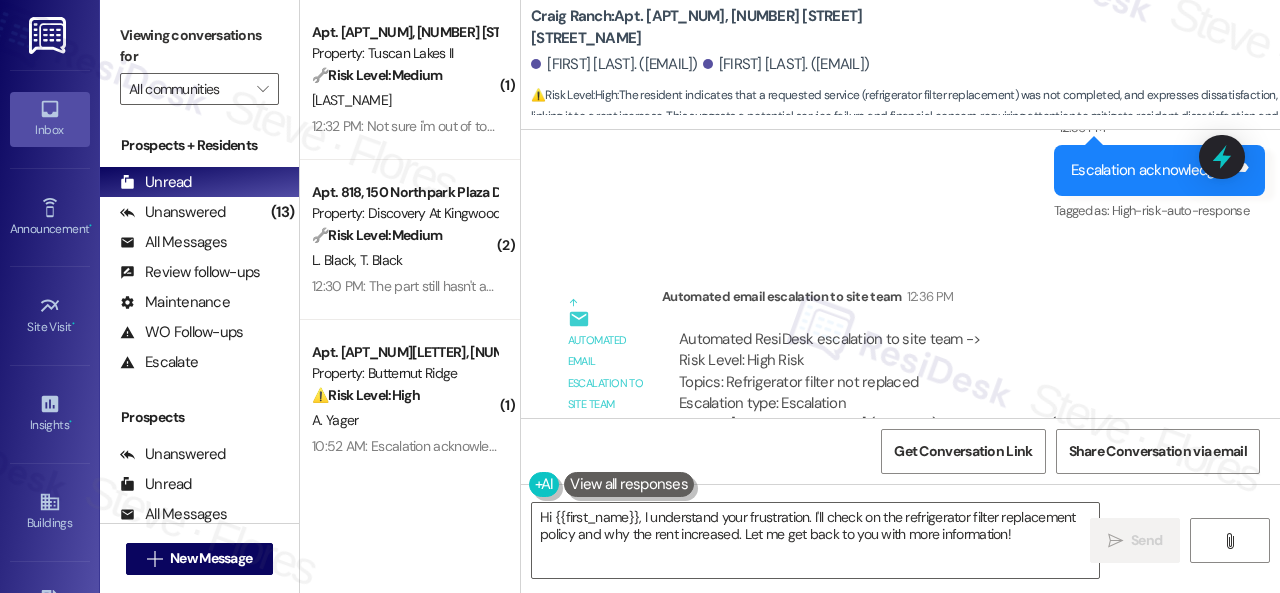 scroll, scrollTop: 15444, scrollLeft: 0, axis: vertical 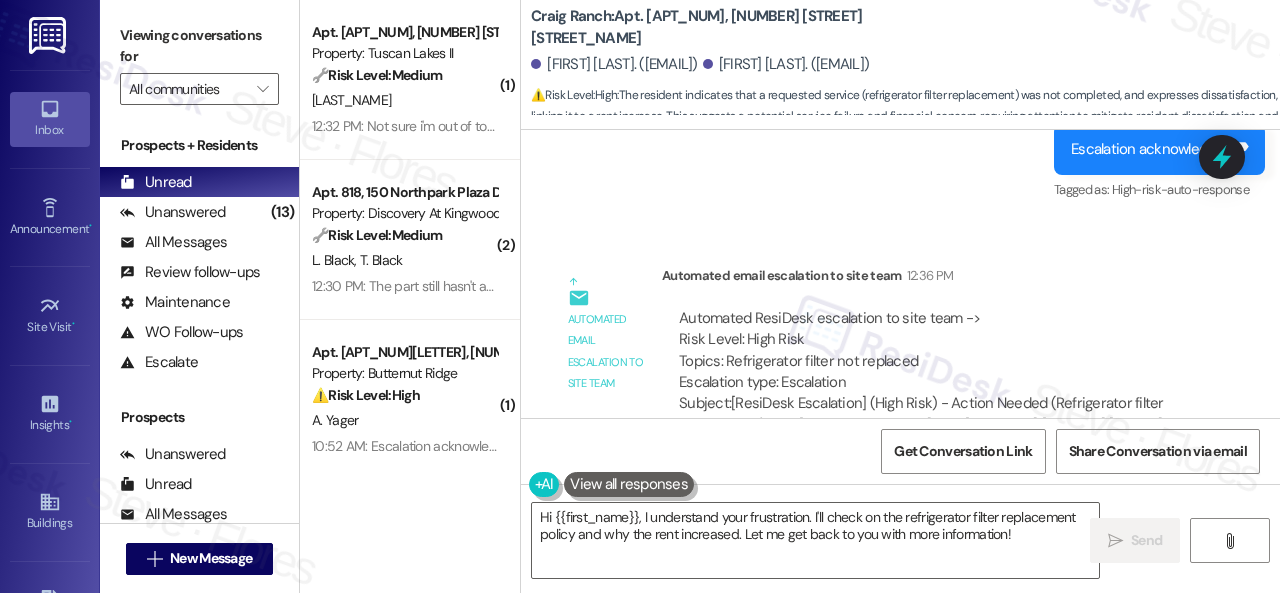 click on "Automated email escalation to site team Automated email escalation to site team 12:36 PM Automated ResiDesk escalation to site team ->
Risk Level: High Risk
Topics: Refrigerator filter not replaced
Escalation type: Escalation Subject:  [ResiDesk Escalation] (High Risk) - Action Needed (Refrigerator filter not replaced) with Craig Ranch: Apt. 634, 4101 S Custer Rd - auto escalated by ResiDesk (1260728)" at bounding box center [877, 369] 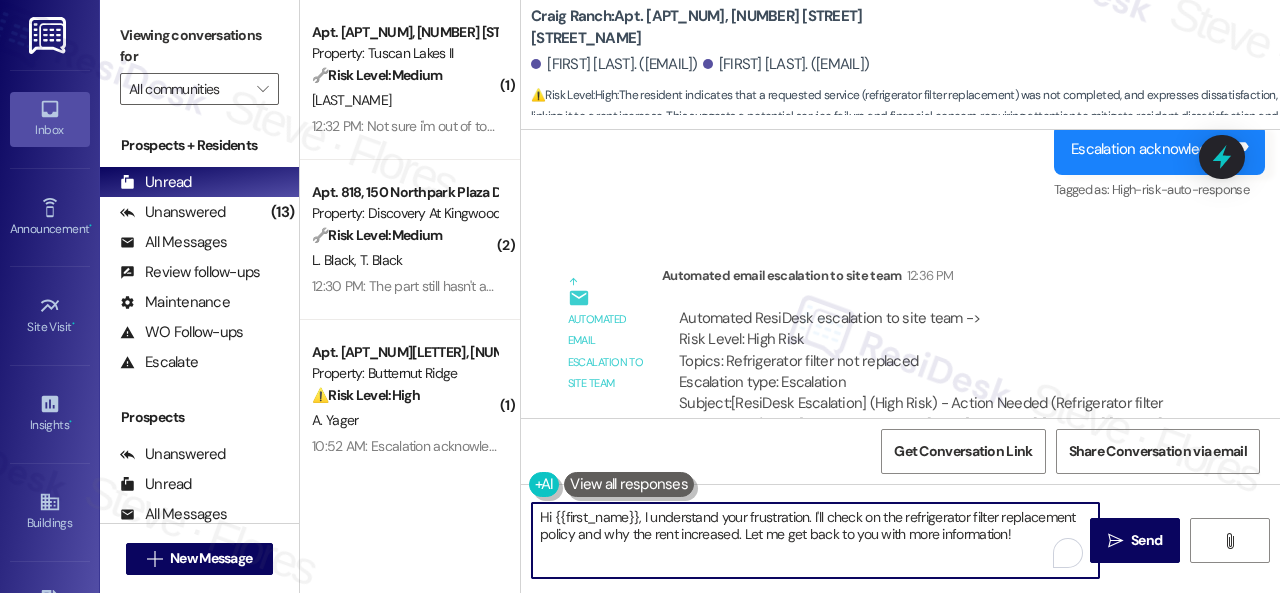 drag, startPoint x: 1047, startPoint y: 539, endPoint x: 433, endPoint y: 461, distance: 618.9346 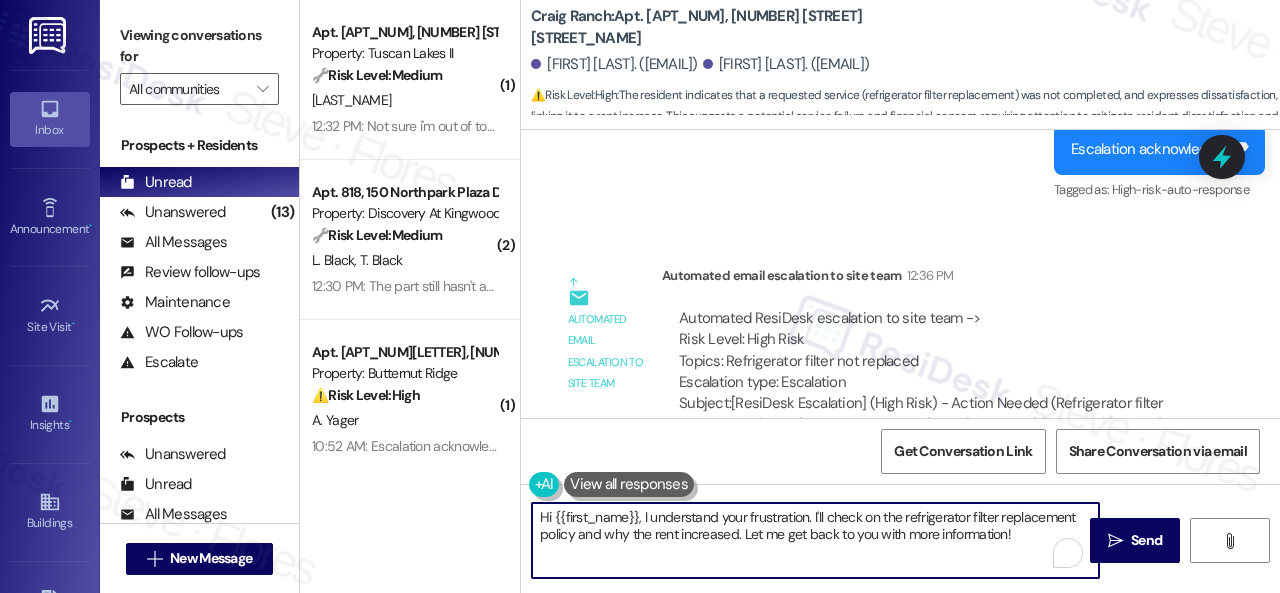 click on "( 1 ) Apt. 1308, 1805 S Egret Bay Blvd Property: Tuscan Lakes II 🔧  Risk Level:  Medium The resident is out of town and unable to confirm if the work order was completed to their satisfaction. This is a standard follow-up, but the resident's unavailability prevents immediate confirmation. No indication of dissatisfaction or urgent issue. N. Gonzales 12:32 PM:  Not sure i'm out of town , will let you know when i get home  12:32 PM:  Not sure i'm out of town , will let you know when i get home  ( 2 ) Apt. 818, 150 Northpark Plaza Drive Property: Discovery At Kingwood 🔧  Risk Level:  Medium The resident indicates that a part needed for a garage door repair has not yet arrived. This is a follow-up to a previous work order and indicates that the issue is still unresolved, but does not pose an immediate threat to safety or property. It is a non-urgent maintenance issue. L. Black T. Black 12:30 PM: The part still hasn't arrived for the repair to be completed. ( 1 ) Apt. 5760J1, 5800 Great Northern Boulevard (" at bounding box center [790, 296] 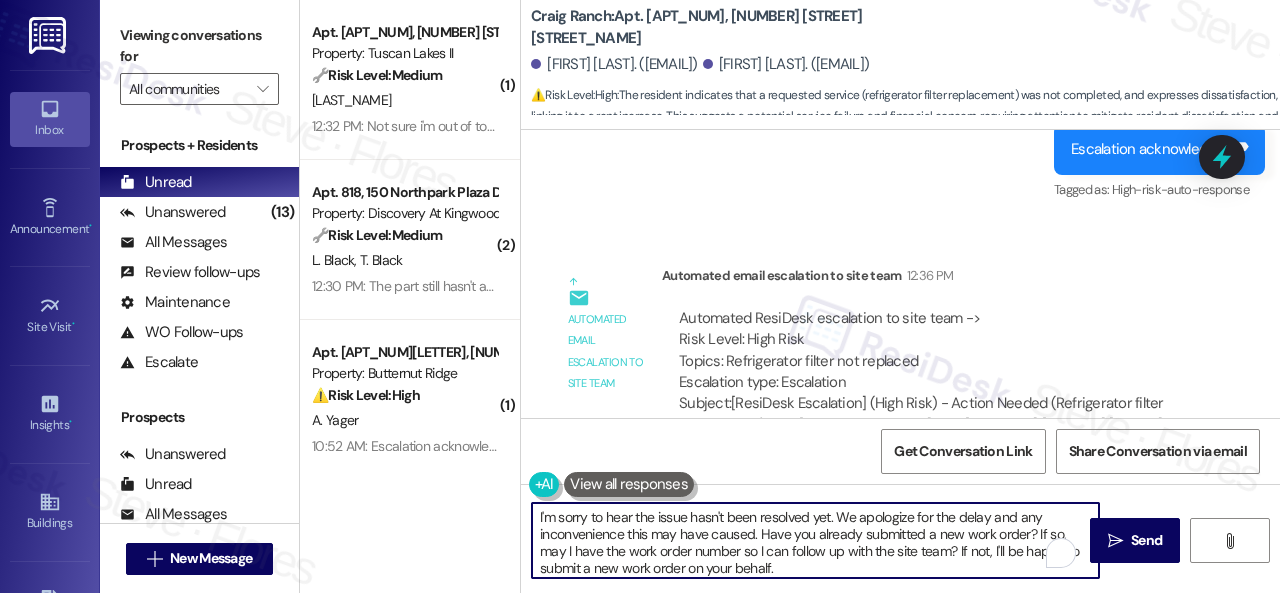 scroll, scrollTop: 0, scrollLeft: 0, axis: both 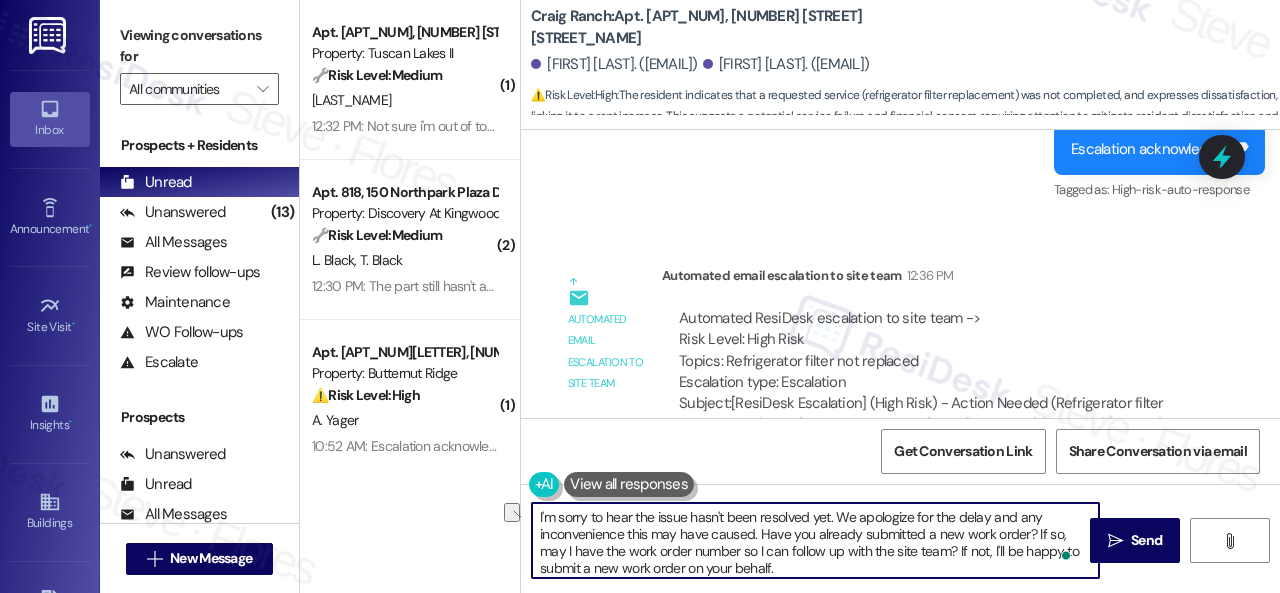 drag, startPoint x: 636, startPoint y: 515, endPoint x: 828, endPoint y: 518, distance: 192.02344 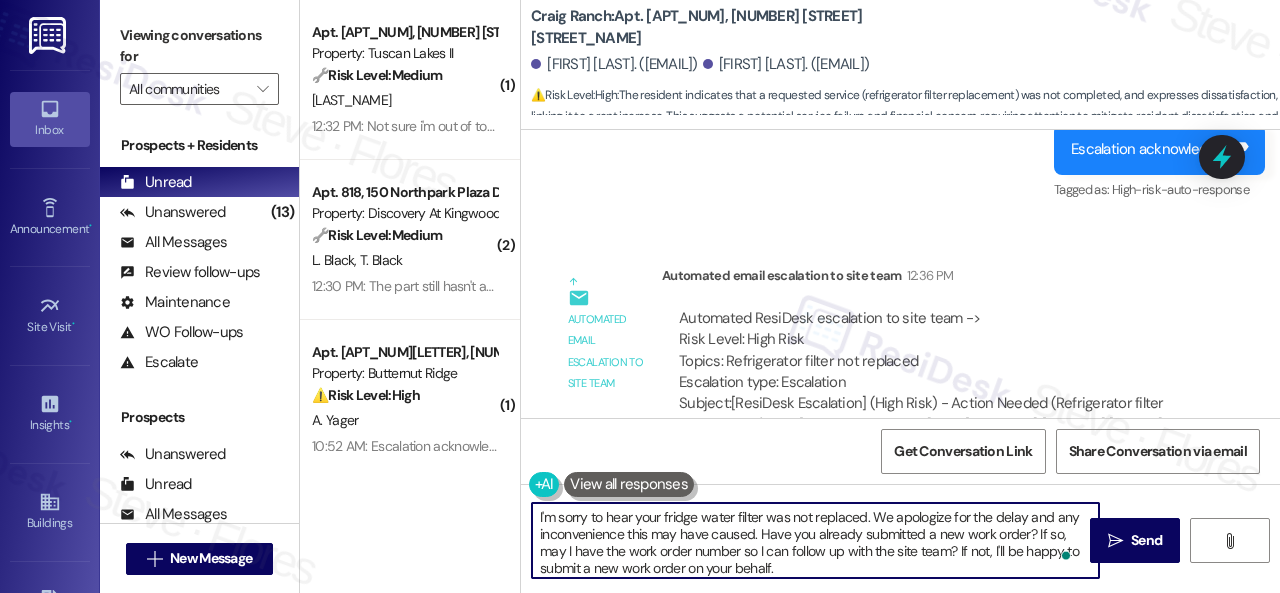 scroll, scrollTop: 90, scrollLeft: 0, axis: vertical 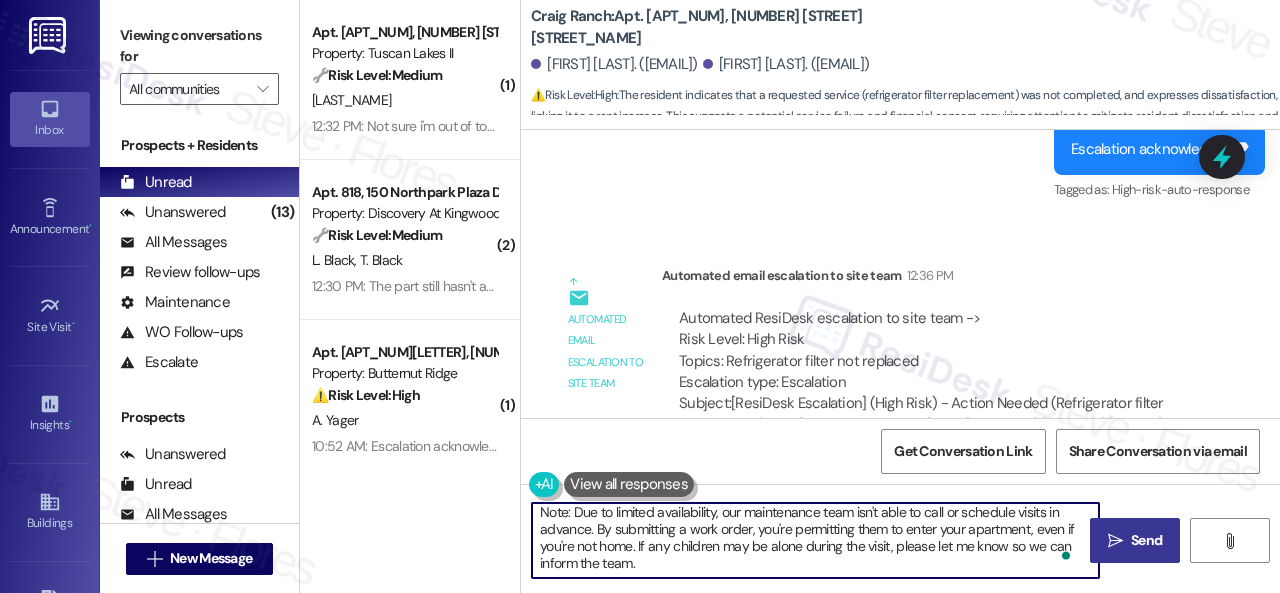 type on "I'm sorry to hear your fridge water filter was not replaced. We apologize for the delay and any inconvenience this may have caused. Have you already submitted a new work order? If so, may I have the work order number so I can follow up with the site team? If not, I'll be happy to submit a new work order on your behalf.
Note: Due to limited availability, our maintenance team isn't able to call or schedule visits in advance. By submitting a work order, you're permitting them to enter your apartment, even if you're not home. If any children may be alone during the visit, please let me know so we can inform the team." 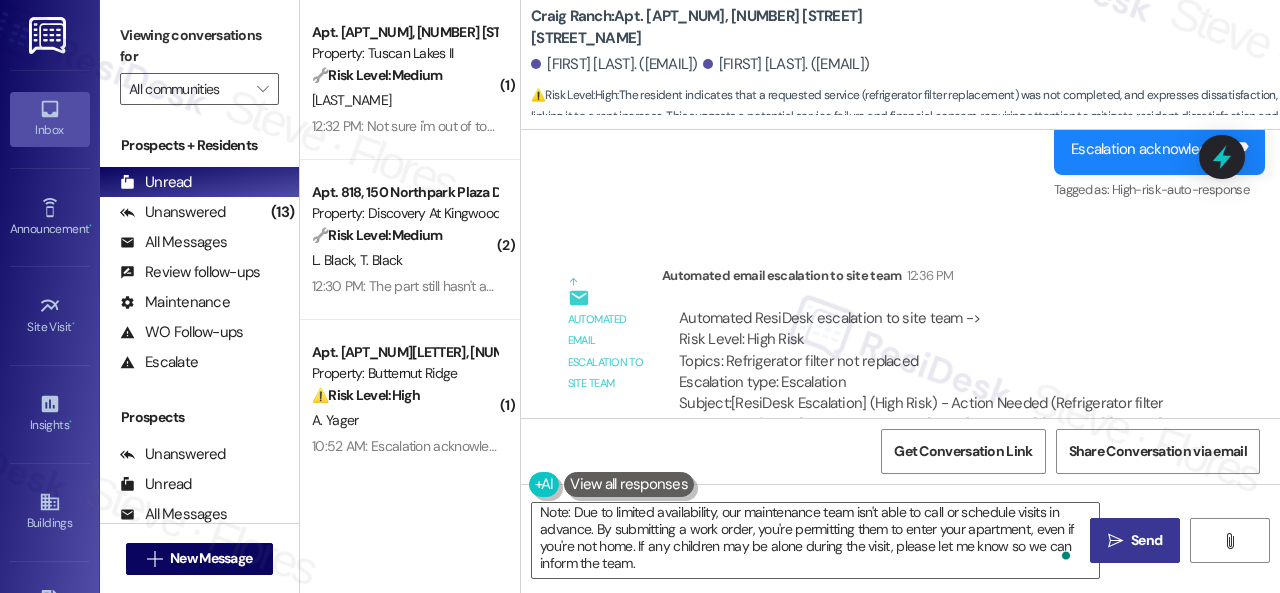 click on "Send" at bounding box center (1146, 540) 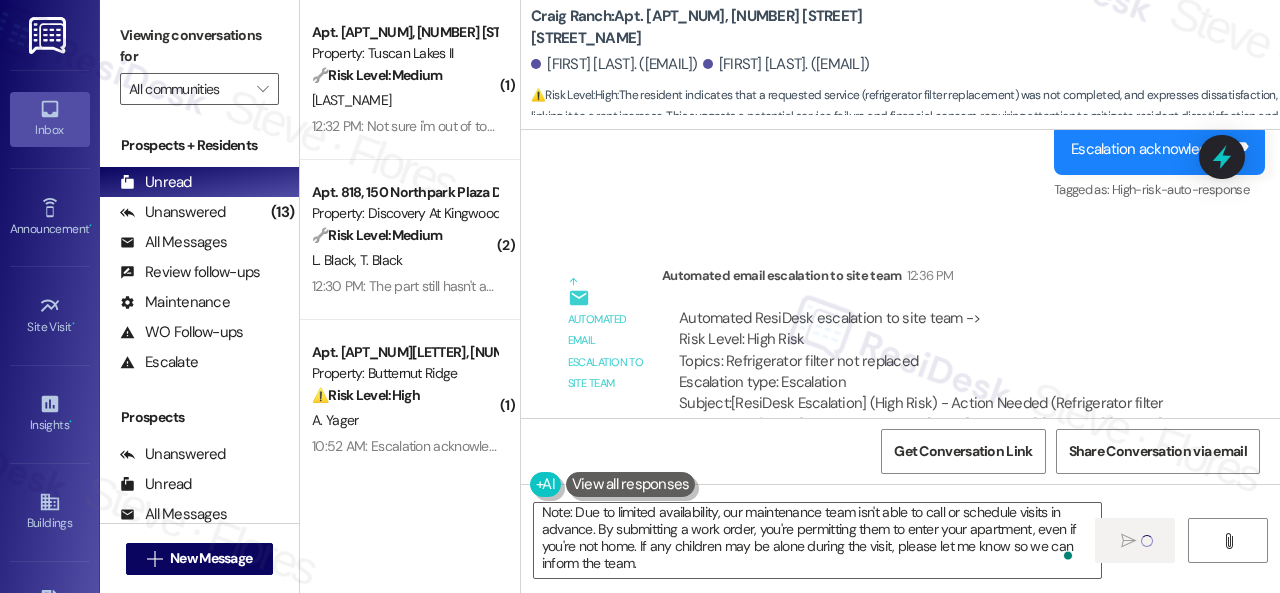 type 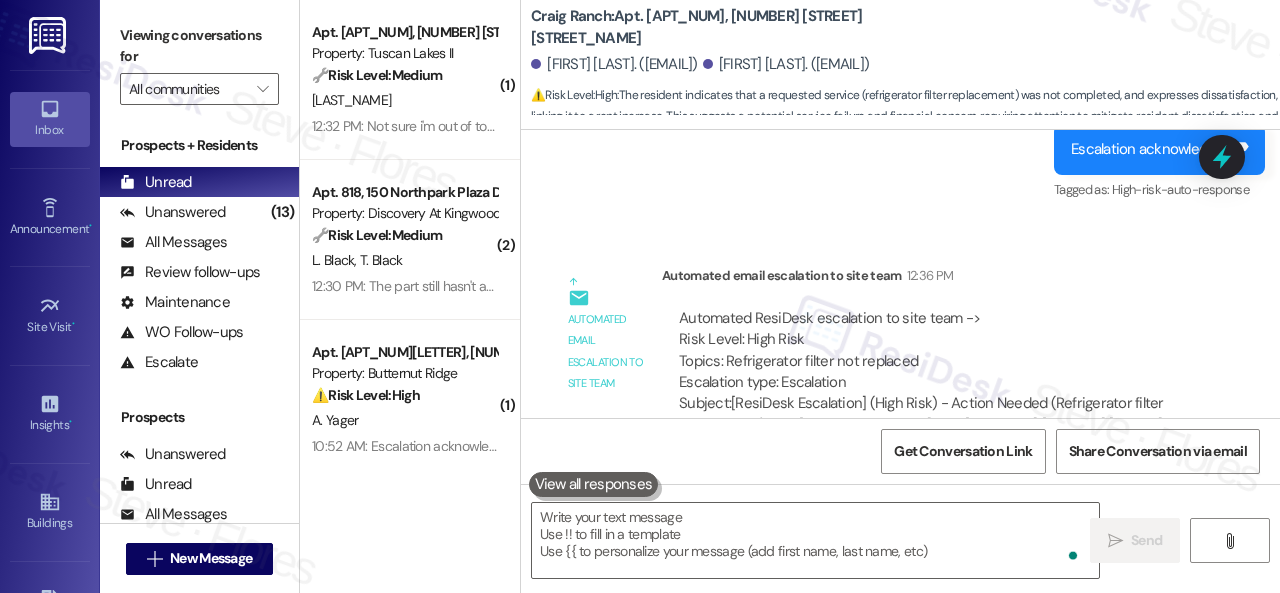 scroll, scrollTop: 0, scrollLeft: 0, axis: both 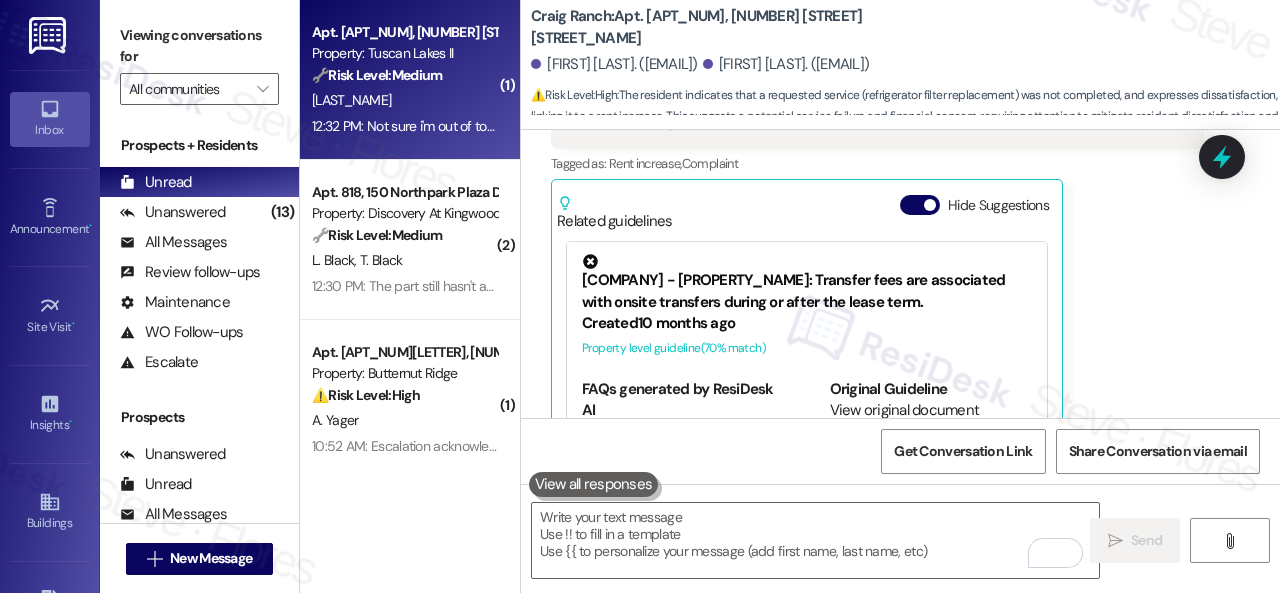 click on "N. Gonzales" at bounding box center [404, 100] 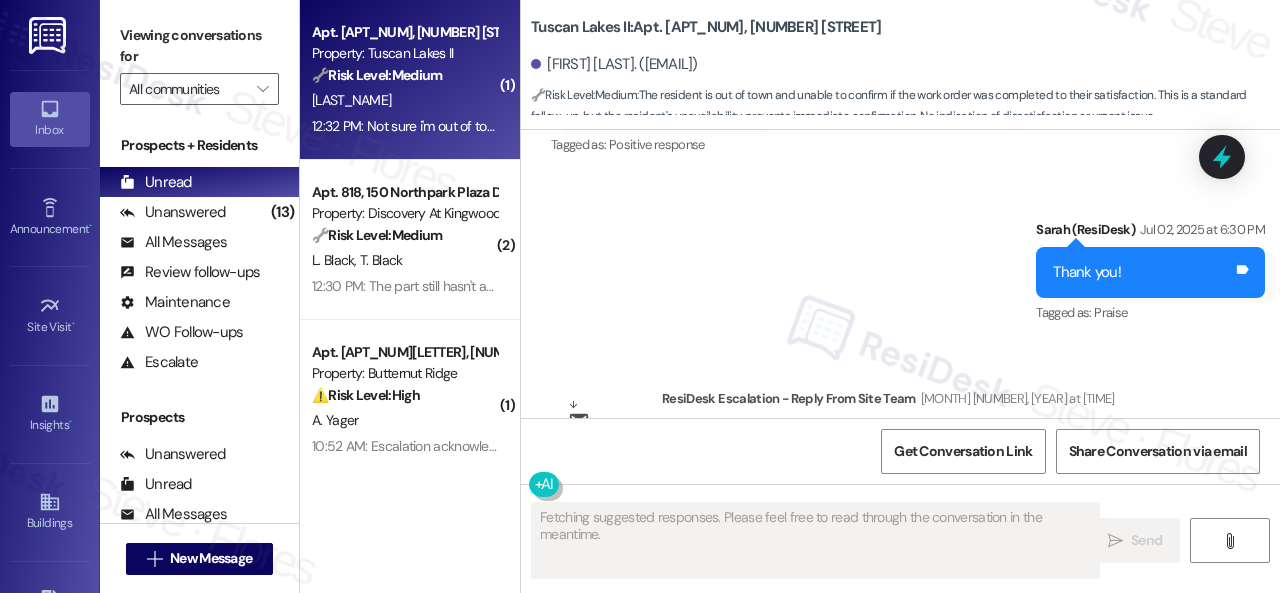 scroll, scrollTop: 8588, scrollLeft: 0, axis: vertical 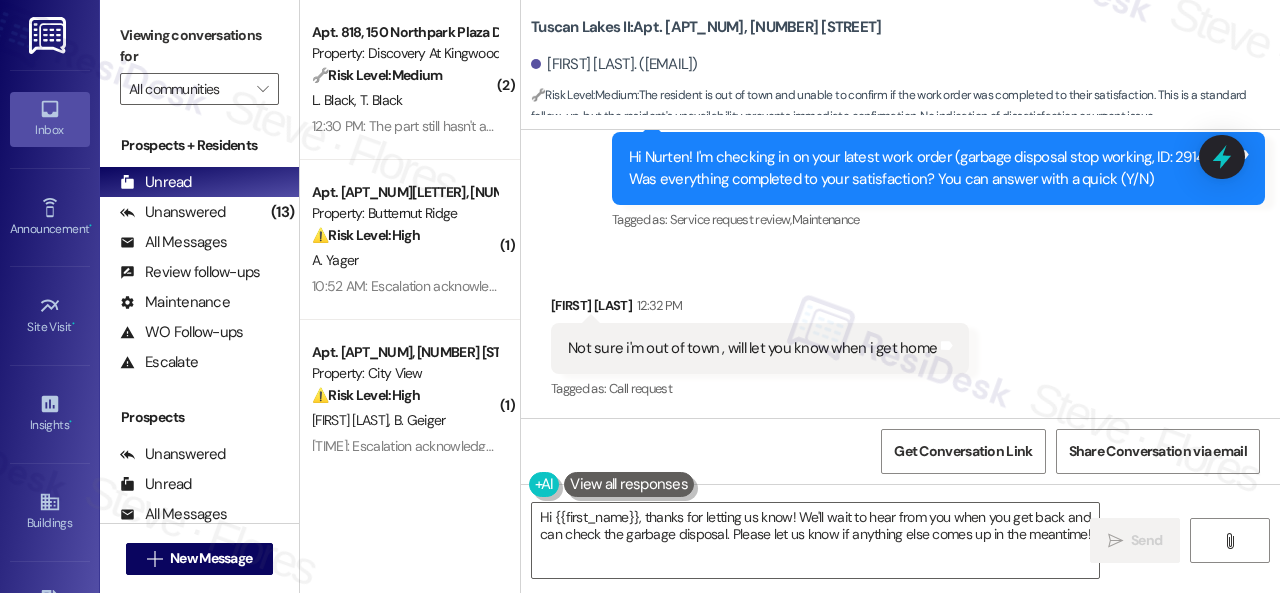 drag, startPoint x: 622, startPoint y: 554, endPoint x: 398, endPoint y: 471, distance: 238.88281 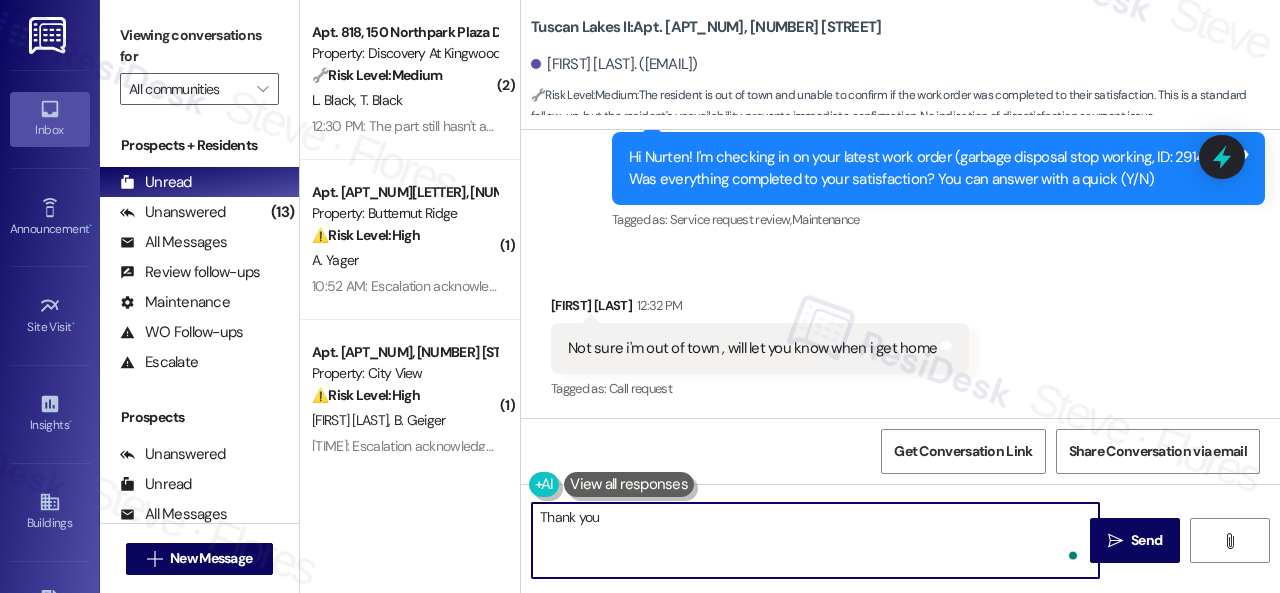 type on "Thank you!" 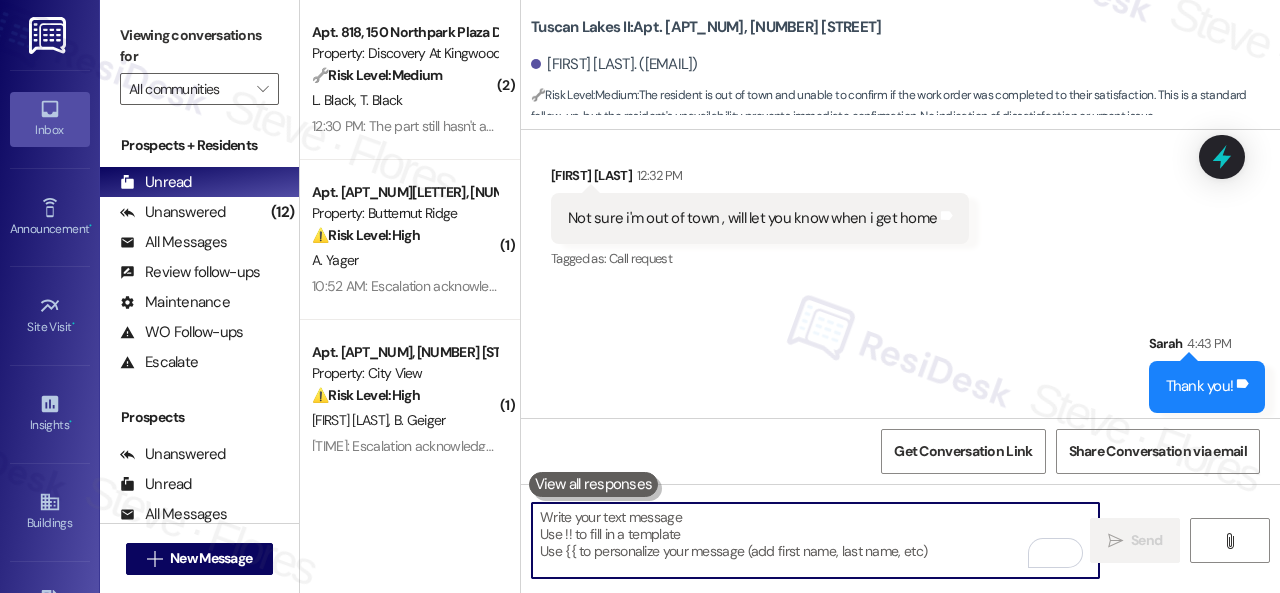 scroll, scrollTop: 8729, scrollLeft: 0, axis: vertical 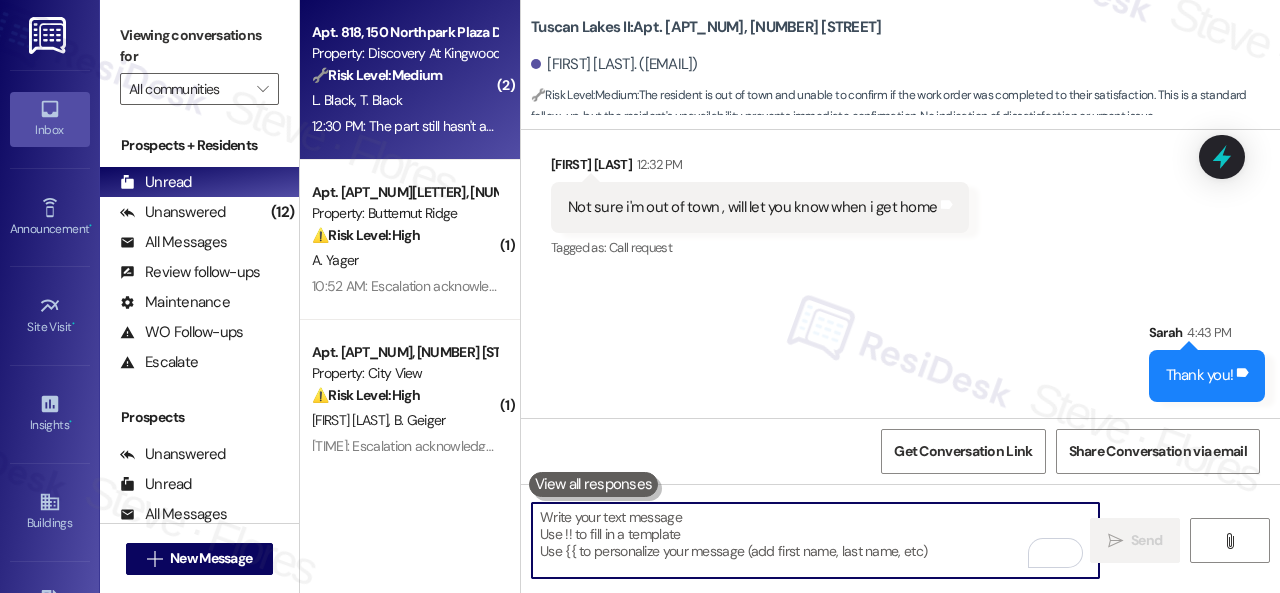 type 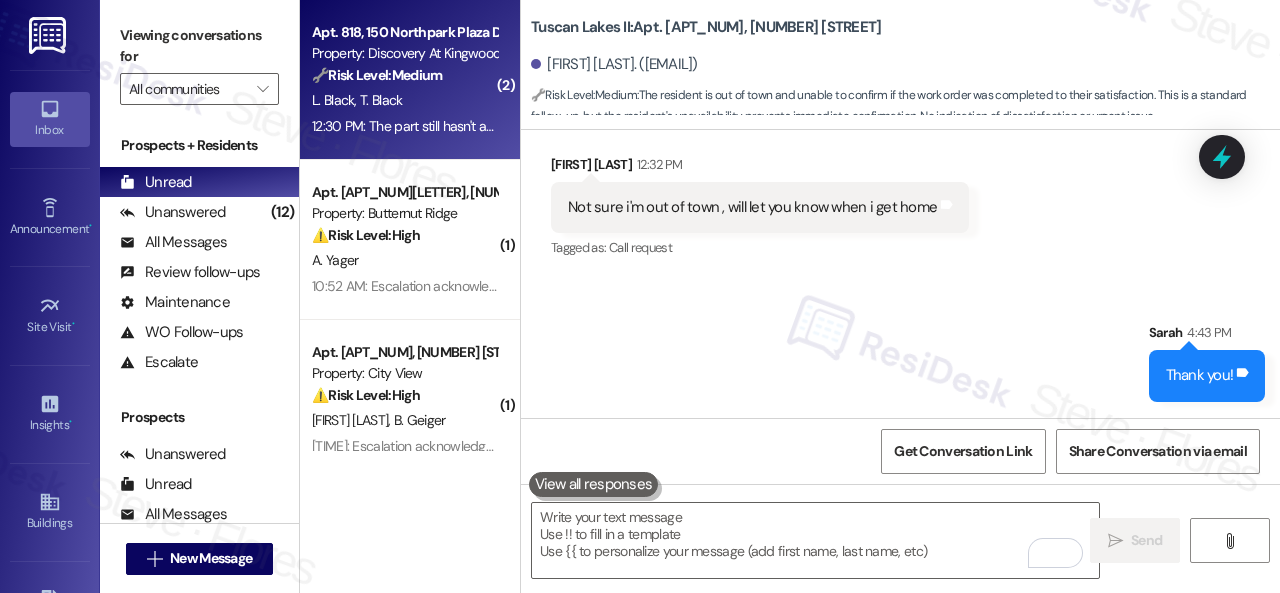 click on "L. Black T. Black" at bounding box center (404, 100) 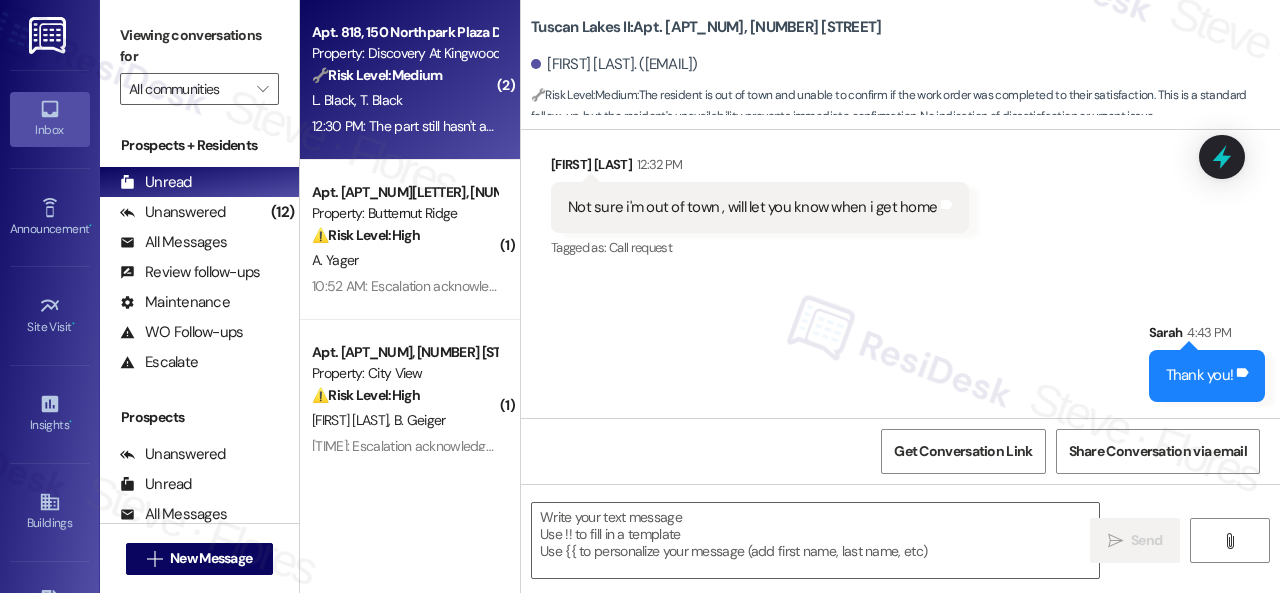 type on "Fetching suggested responses. Please feel free to read through the conversation in the meantime." 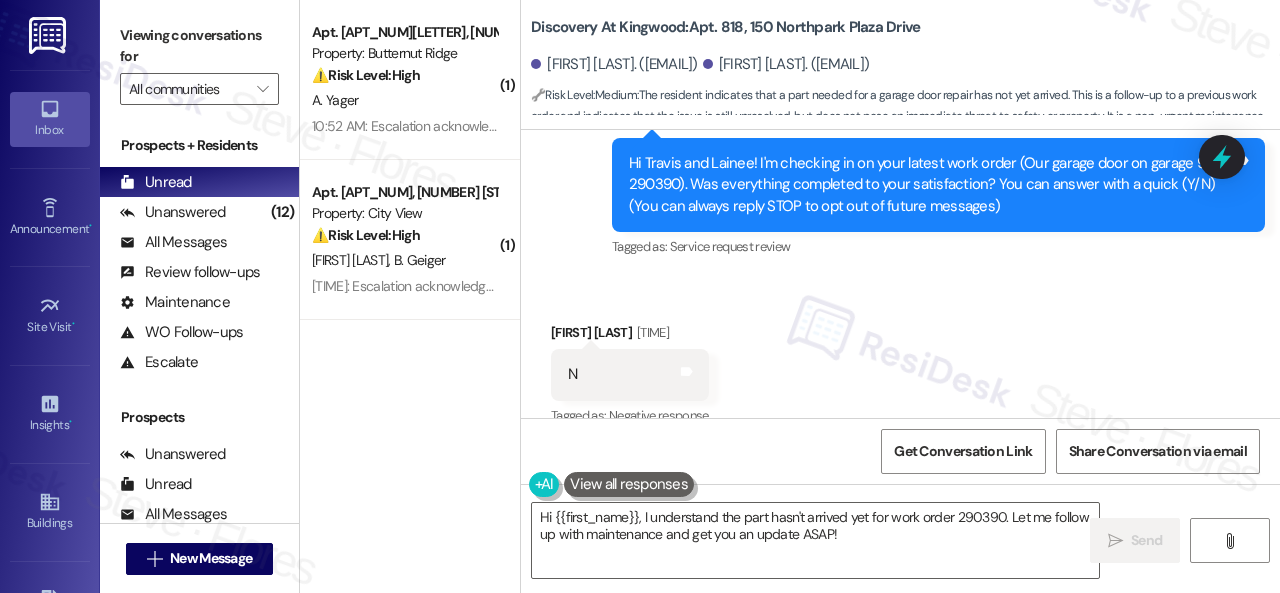 scroll, scrollTop: 200, scrollLeft: 0, axis: vertical 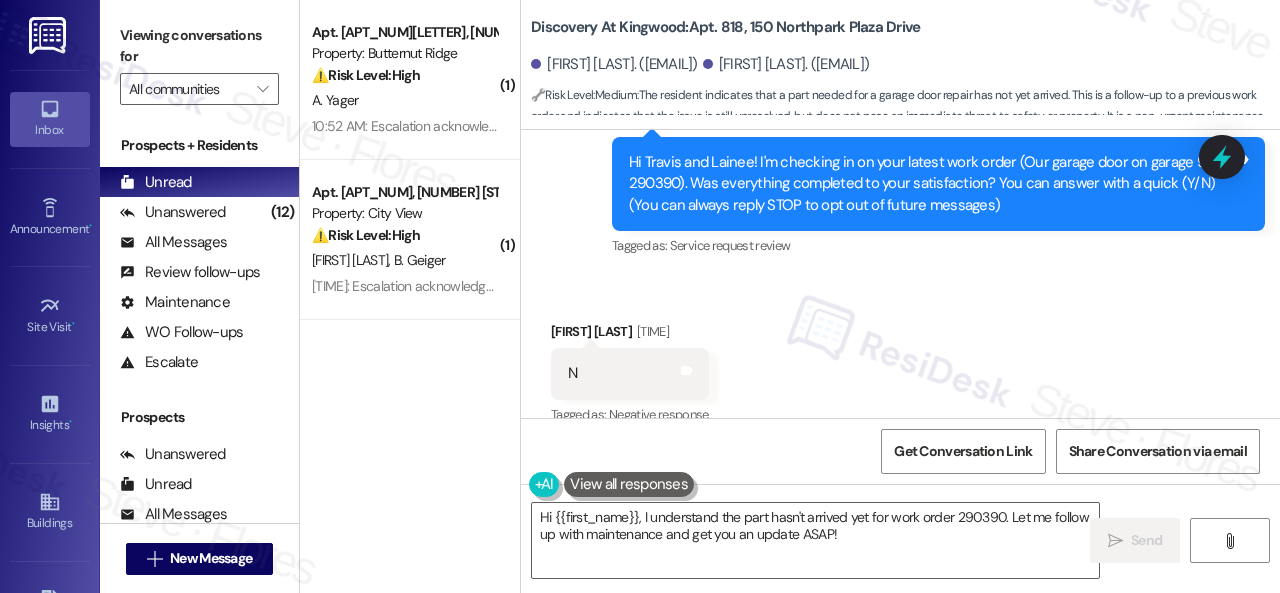 click on "Received via SMS Lainee Black 12:29 PM N Tags and notes Tagged as:   Negative response Click to highlight conversations about Negative response Received via SMS 12:30 PM Lainee Black 12:30 PM The part still hasn't arrived for the repair to be completed. Tags and notes Tagged as:   Maintenance request Click to highlight conversations about Maintenance request" at bounding box center [900, 431] 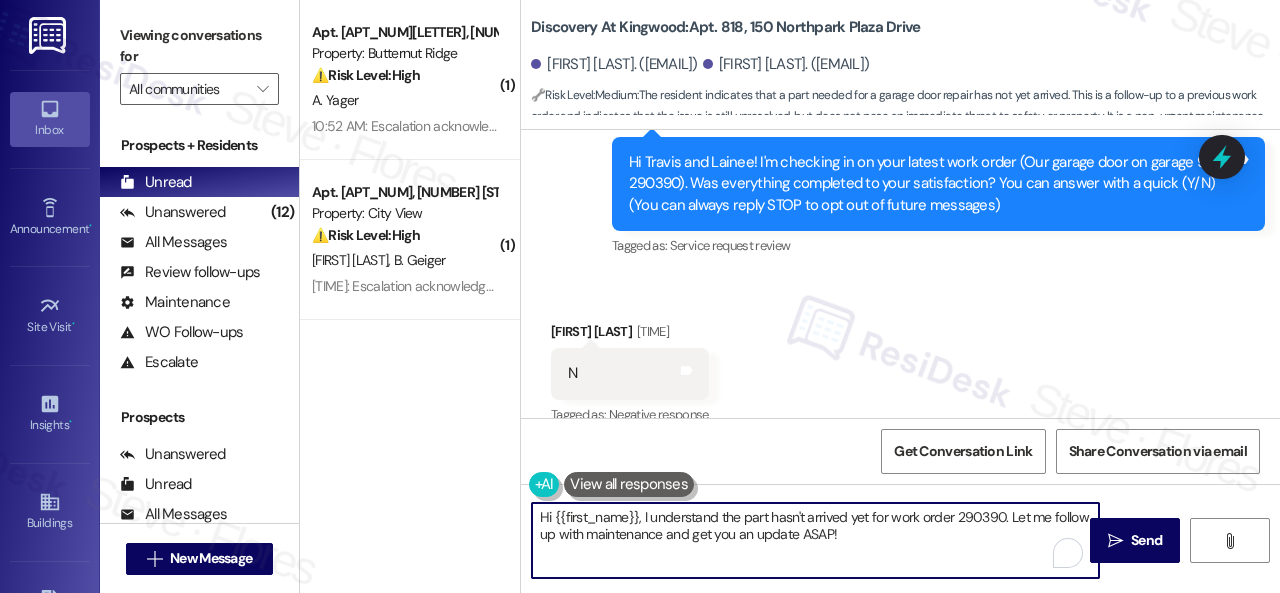 drag, startPoint x: 873, startPoint y: 543, endPoint x: 463, endPoint y: 488, distance: 413.67258 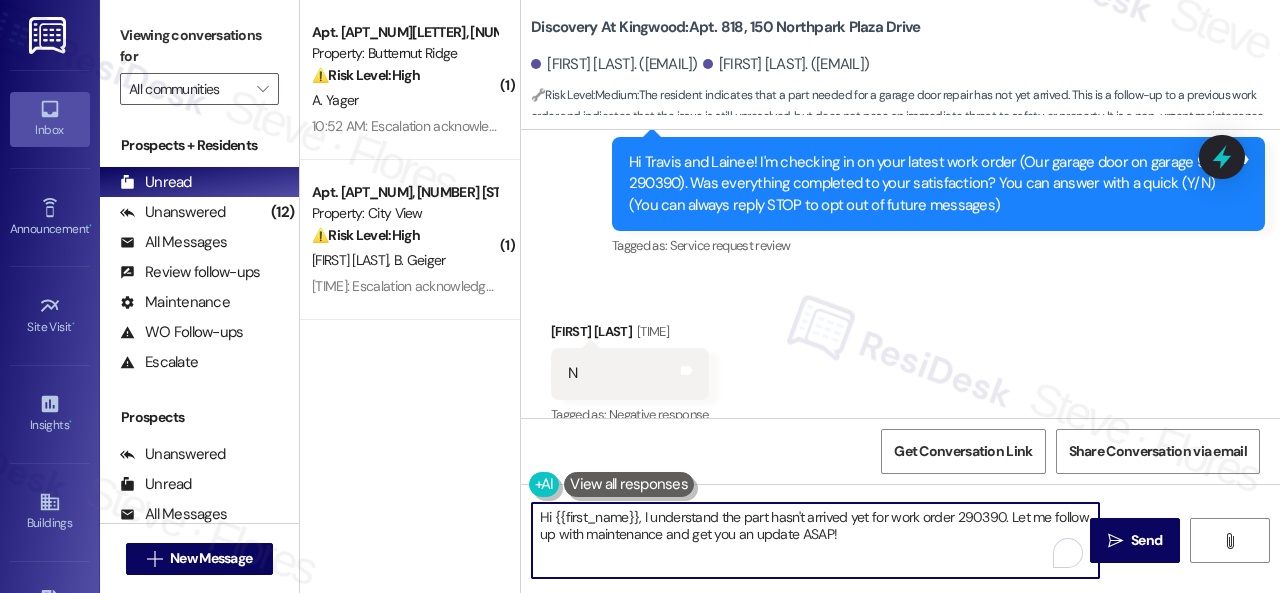 click on "( 1 ) Apt. 5760J1, 5800 Great Northern Boulevard Property: Butternut Ridge ⚠️  Risk Level:  High The resident initially reported a water leak, which could cause property damage. Although the water heater was replaced, the resident is awaiting carpet/pad replacement. This falls under urgent general maintenance and risk mitigation. A. Yager 10:52 AM: Escalation acknowledged. 10:52 AM: Escalation acknowledged. ( 1 ) Apt. C3~0308, 2600 Cityview Drive Property: City View ⚠️  Risk Level:  High The resident is requesting an update on their lease renewal. Lease renewals are time-sensitive and impact resident retention and financial planning, thus falling into Tier 2. J. Schatko B. Geiger 10:52 AM: Escalation acknowledged.
Thank you for your message. Our offices are currently closed, but we will contact you when we resume operations. For emergencies, please contact your emergency number 816-472-4800 option 3. Discovery At Kingwood:  Apt. 818, 150 Northpark Plaza Drive             🔧  Risk Level:  Medium :" at bounding box center [790, 296] 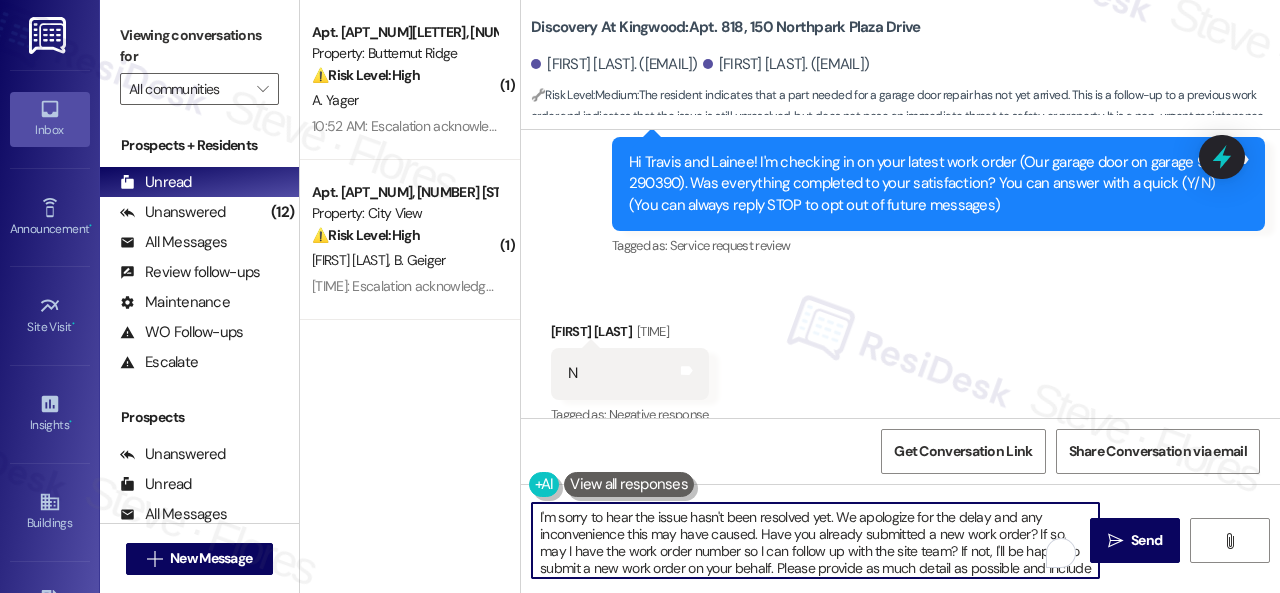 scroll, scrollTop: 9, scrollLeft: 0, axis: vertical 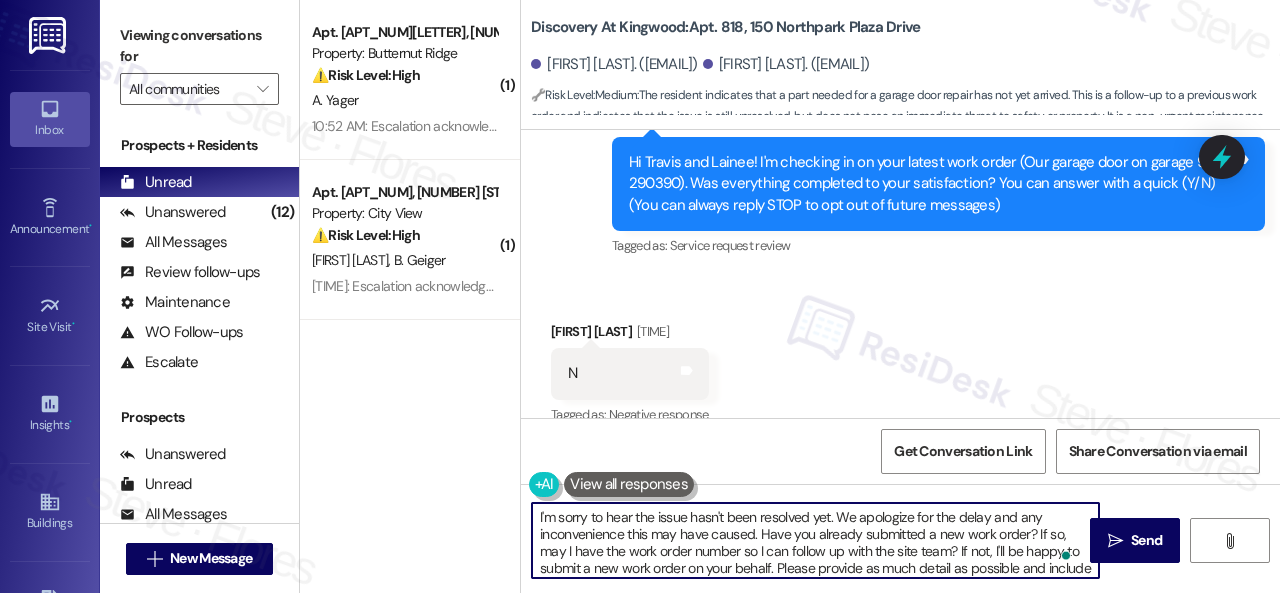 click on "I'm sorry to hear the issue hasn't been resolved yet. We apologize for the delay and any inconvenience this may have caused. Have you already submitted a new work order? If so, may I have the work order number so I can follow up with the site team? If not, I'll be happy to submit a new work order on your behalf. Please provide as much detail as possible and include photos if available.
Note: Due to limited availability, our maintenance team isn't able to call or schedule visits in advance. By submitting a work order, you're permitting them to enter your apartment, even if you're not home. If any children may be alone during the visit, please let me know so we can inform the team." at bounding box center (815, 540) 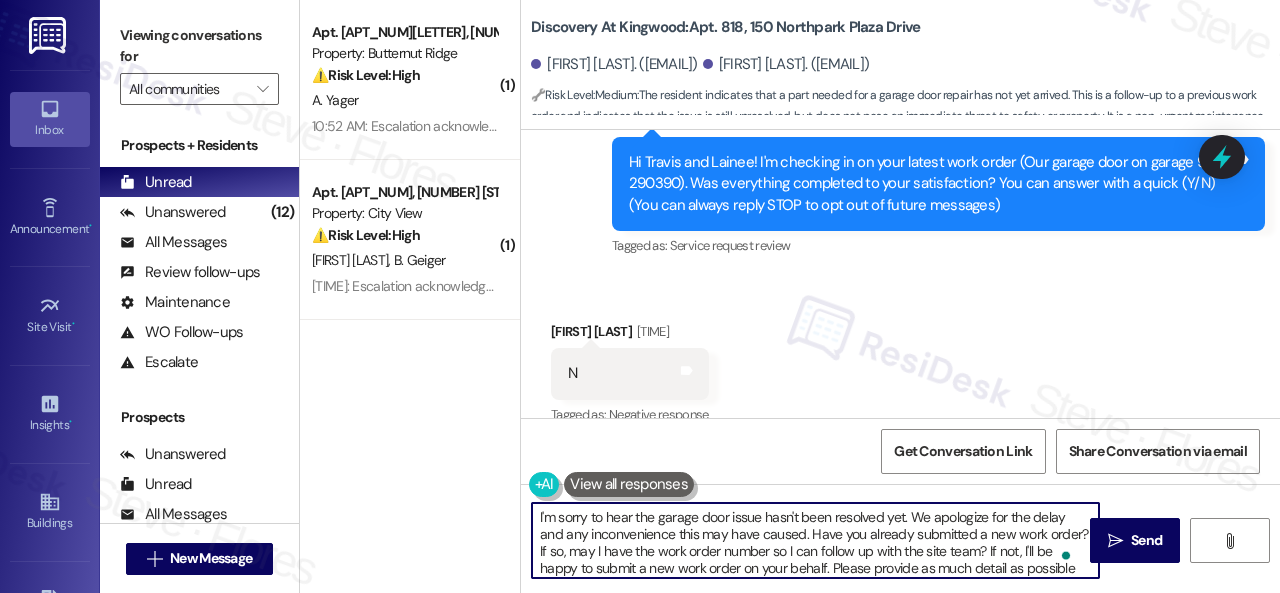 scroll, scrollTop: 100, scrollLeft: 0, axis: vertical 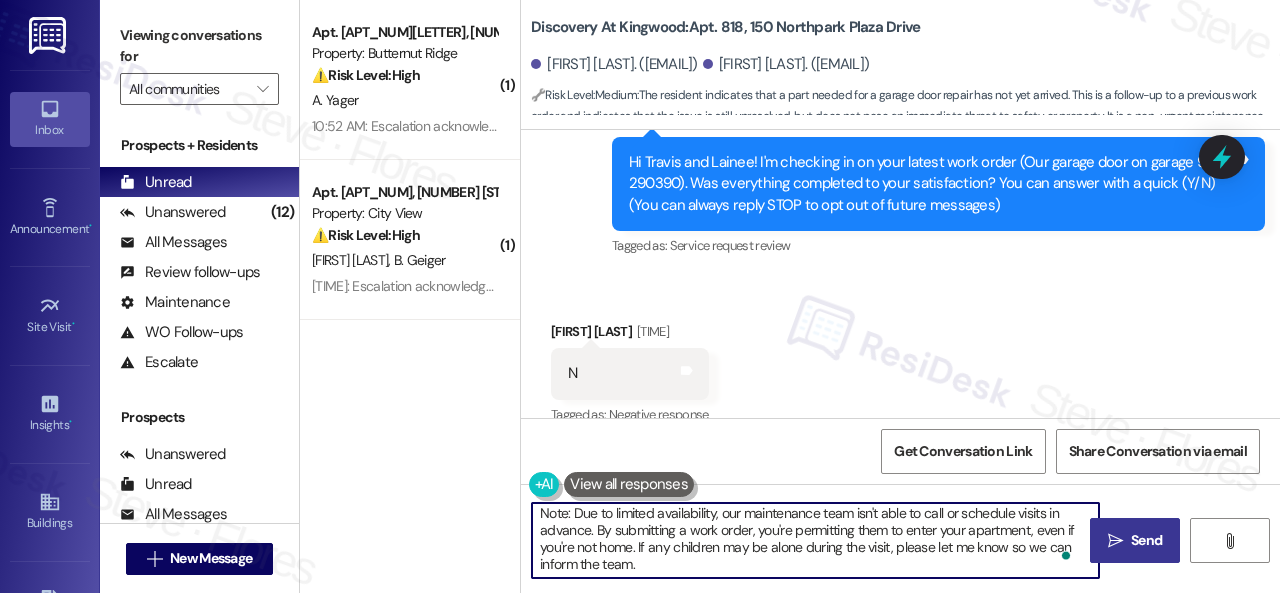 type on "I'm sorry to hear the garage door issue hasn't been resolved yet. We apologize for the delay and any inconvenience this may have caused. Have you already submitted a new work order? If so, may I have the work order number so I can follow up with the site team? If not, I'll be happy to submit a new work order on your behalf. Please provide as much detail as possible and include photos if available.
Note: Due to limited availability, our maintenance team isn't able to call or schedule visits in advance. By submitting a work order, you're permitting them to enter your apartment, even if you're not home. If any children may be alone during the visit, please let me know so we can inform the team." 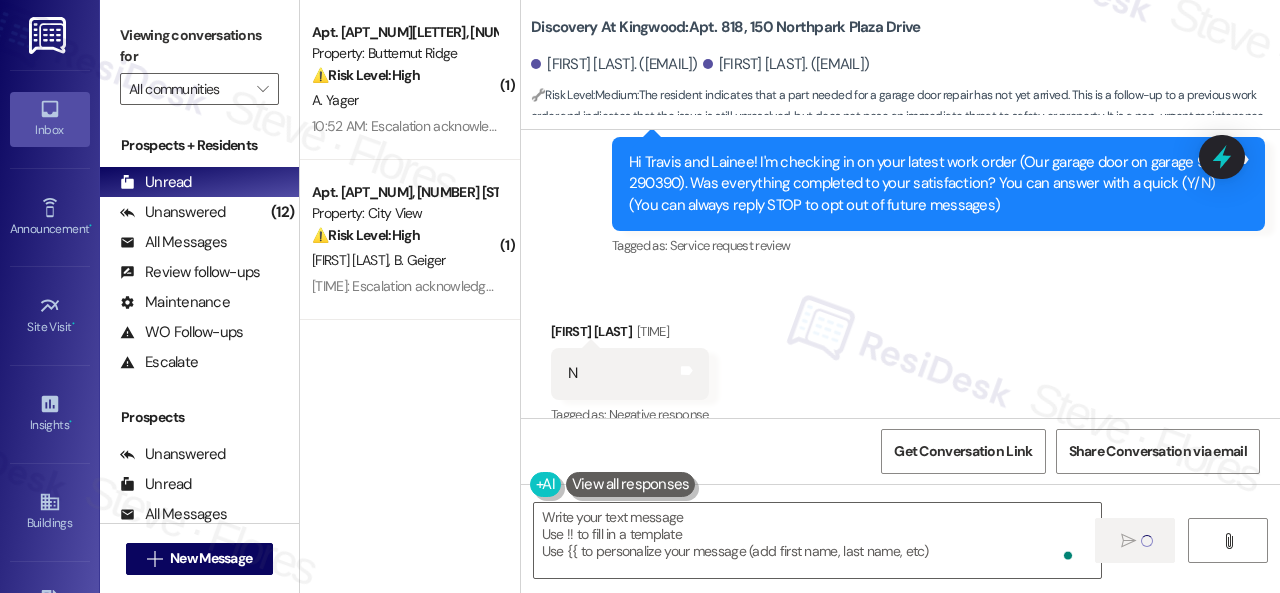 type on "Fetching suggested responses. Please feel free to read through the conversation in the meantime." 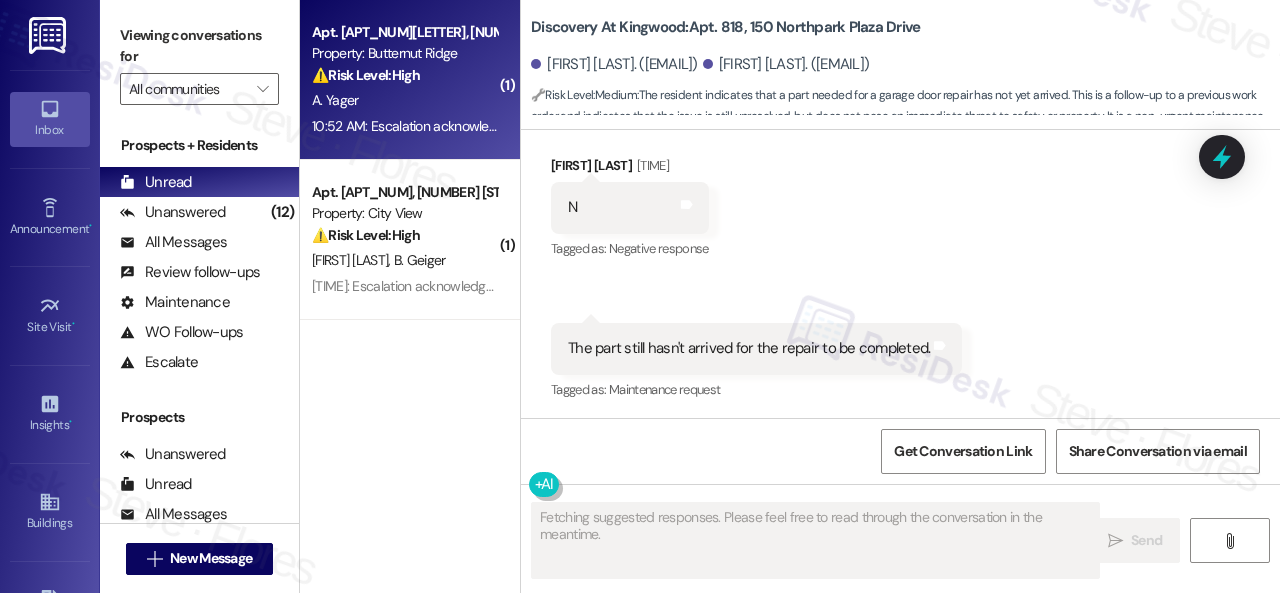 click on "A. Yager" at bounding box center [404, 100] 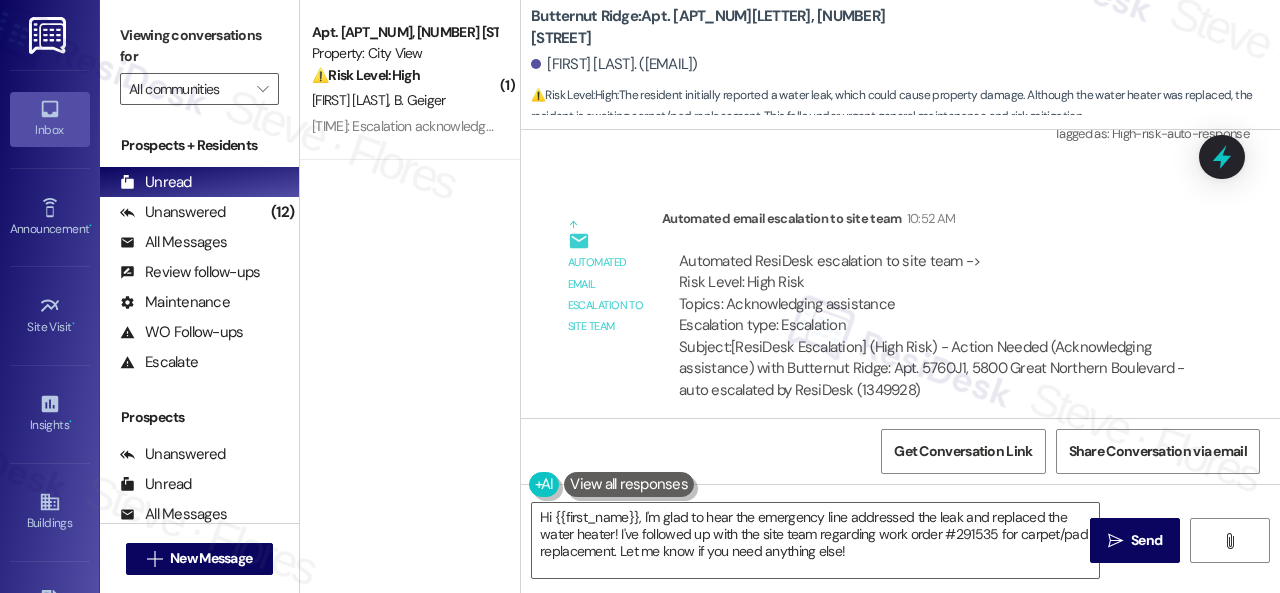 scroll, scrollTop: 3745, scrollLeft: 0, axis: vertical 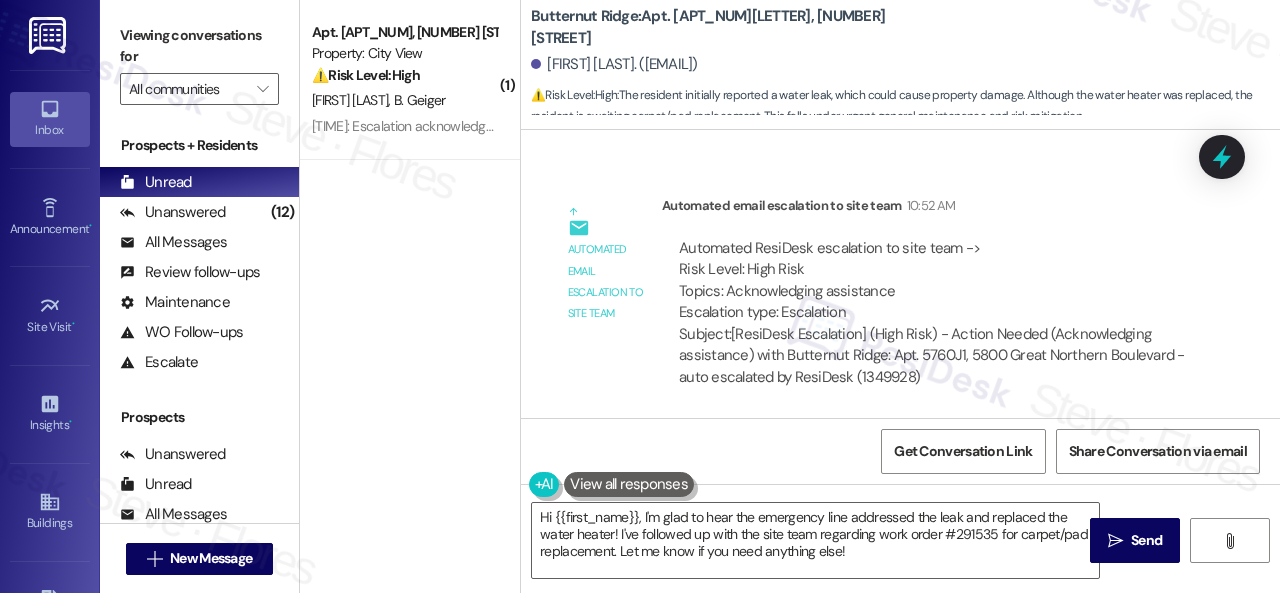 drag, startPoint x: 882, startPoint y: 557, endPoint x: 268, endPoint y: 389, distance: 636.5689 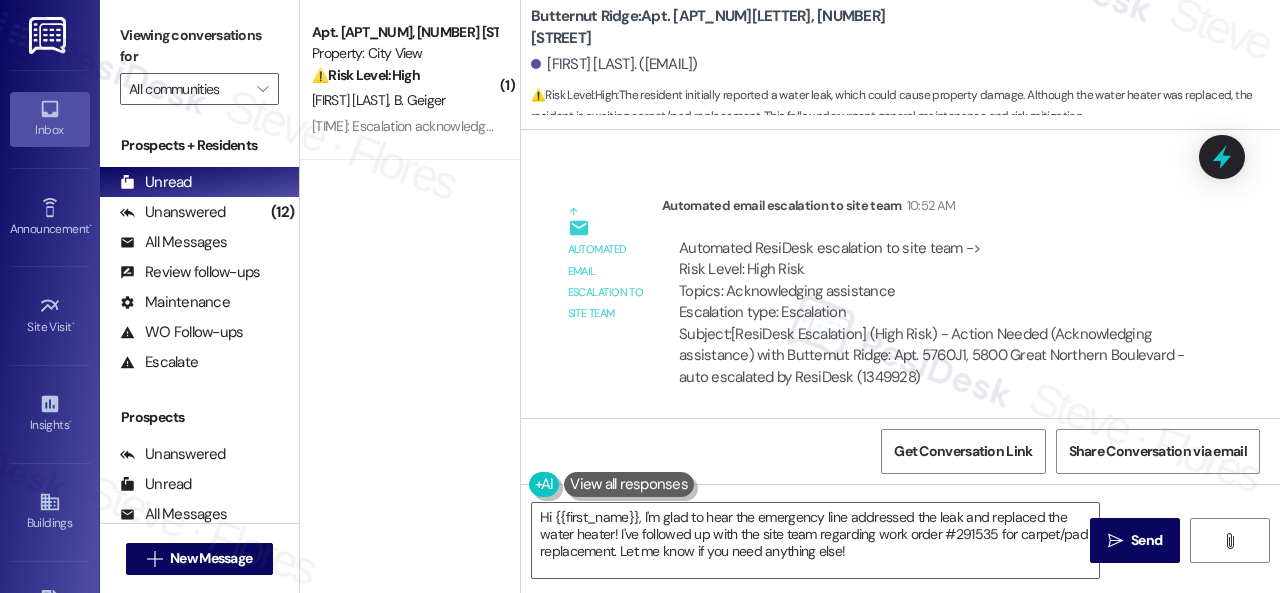 click on "( 1 ) Apt. C3~0308, 2600 Cityview Drive Property: City View ⚠️  Risk Level:  High The resident is requesting an update on their lease renewal. Lease renewals are time-sensitive and impact resident retention and financial planning, thus falling into Tier 2. J. Schatko B. Geiger 10:52 AM: Escalation acknowledged.
Thank you for your message. Our offices are currently closed, but we will contact you when we resume operations. For emergencies, please contact your emergency number 816-472-4800 option 3. 10:52 AM: Escalation acknowledged.
Thank you for your message. Our offices are currently closed, but we will contact you when we resume operations. For emergencies, please contact your emergency number 816-472-4800 option 3. Butternut Ridge:  Apt. 5760J1, 5800 Great Northern Boulevard       Adam Yager. (yageram@gmail.com)   ⚠️  Risk Level:  High :  Lease started Jan 29, 2025 at 7:00 PM Survey, sent via SMS Residesk Automated Survey Feb 27, 2025 at 3:12 PM
Tags and notes Tagged as:" at bounding box center (790, 296) 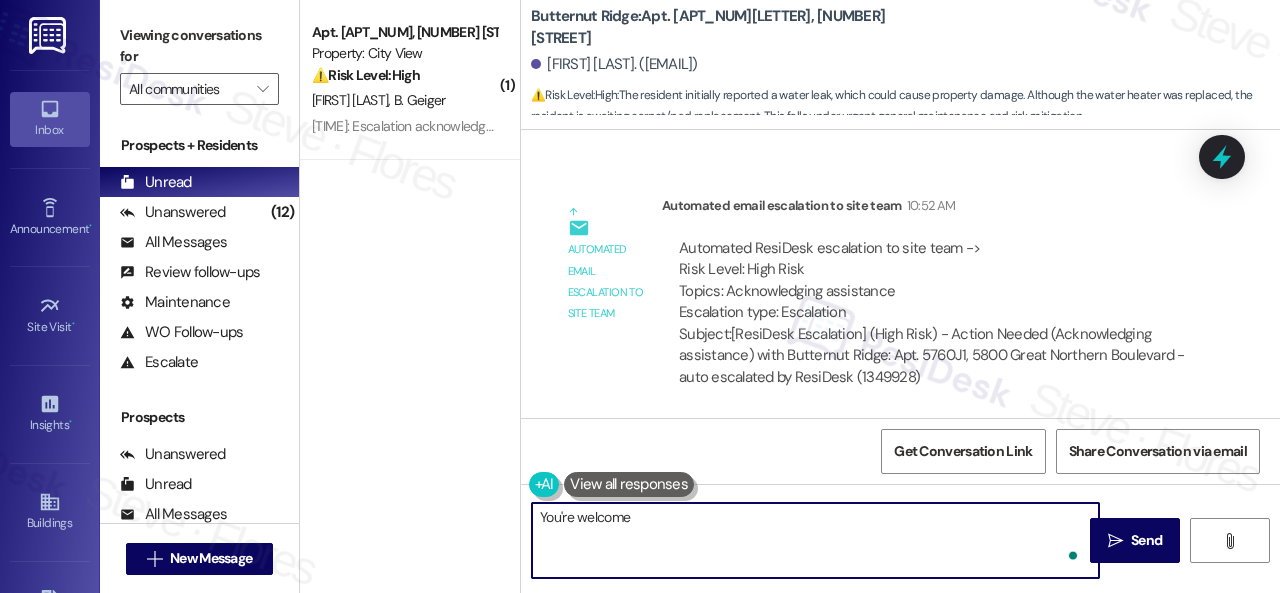 type on "You're welcome!" 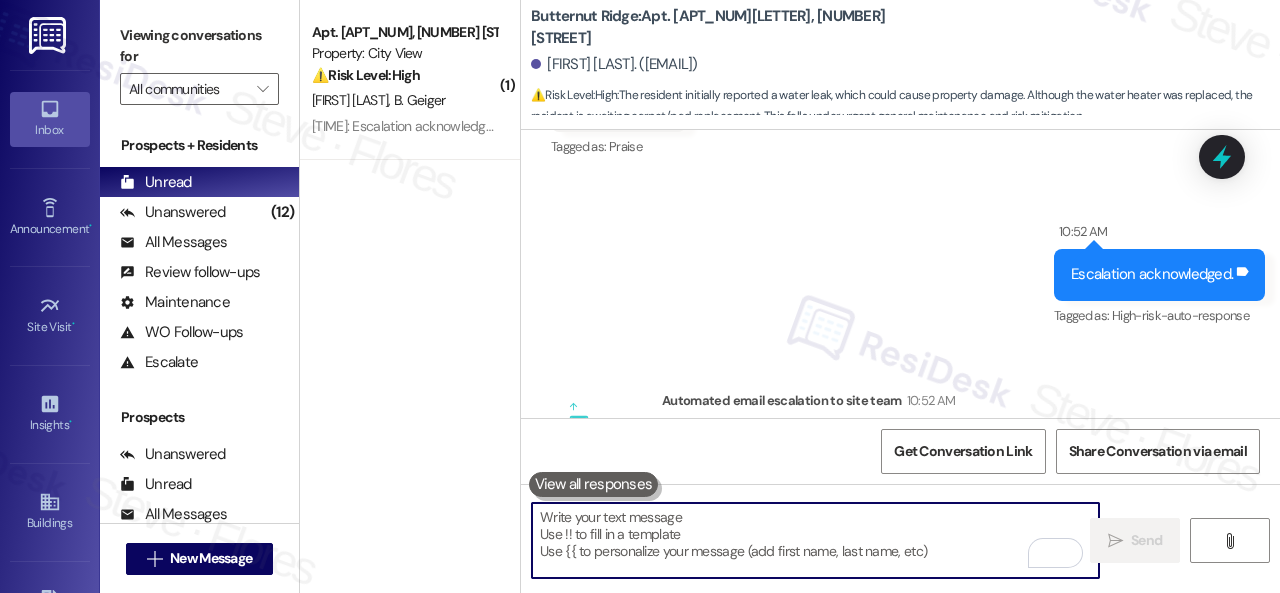 scroll, scrollTop: 3307, scrollLeft: 0, axis: vertical 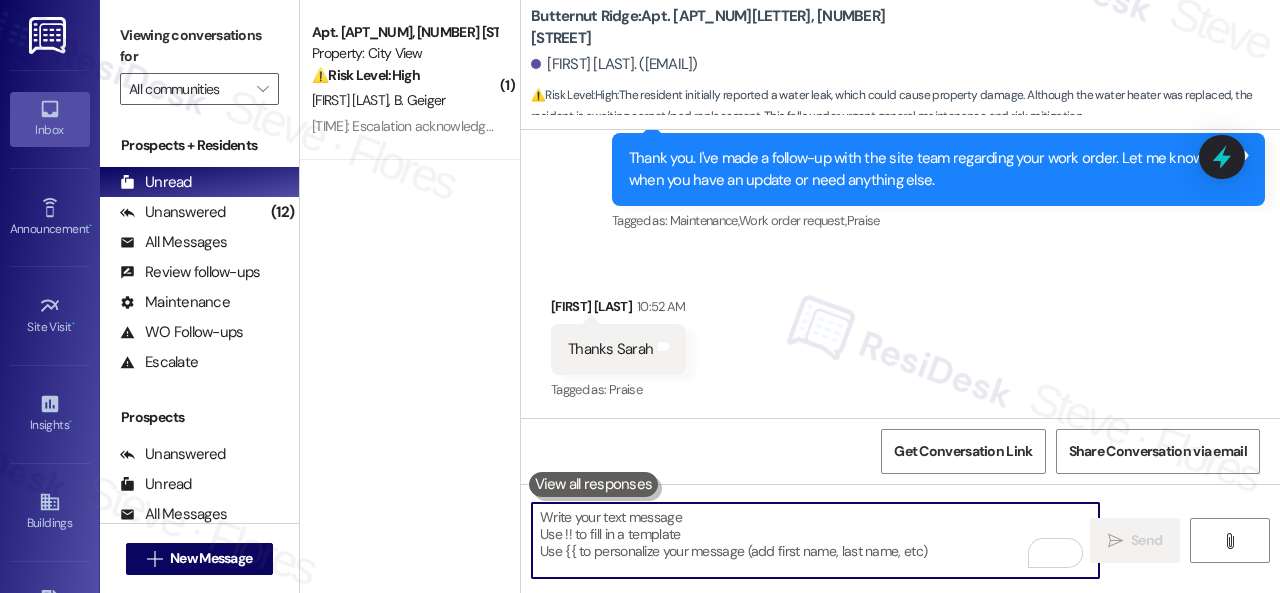 type 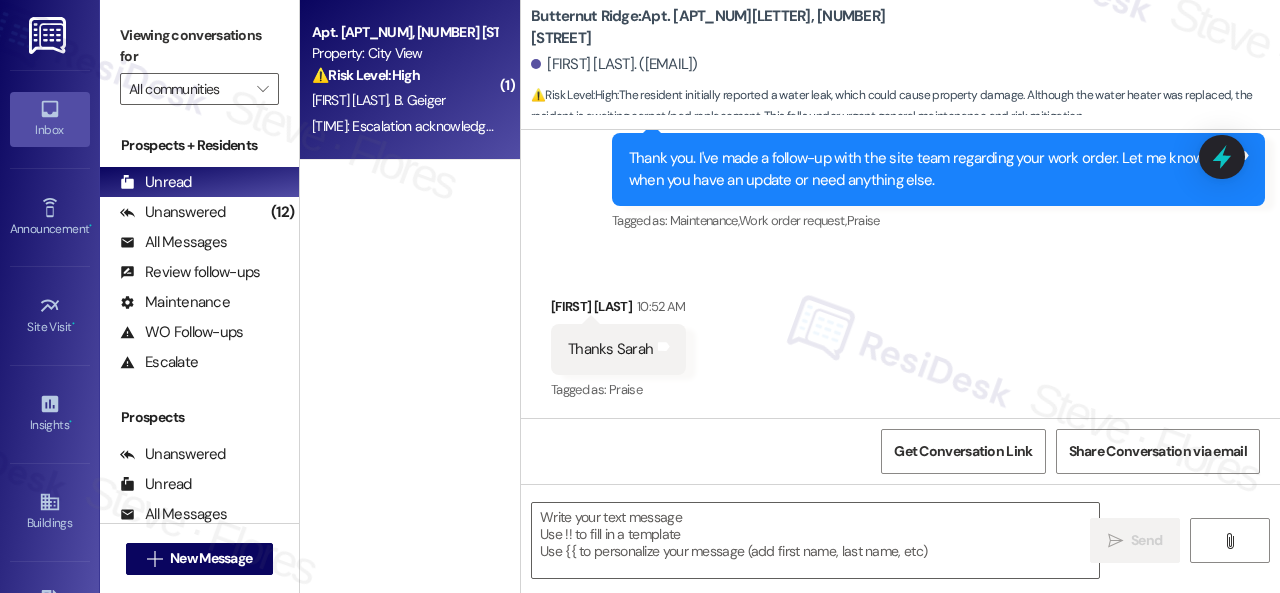 type on "Fetching suggested responses. Please feel free to read through the conversation in the meantime." 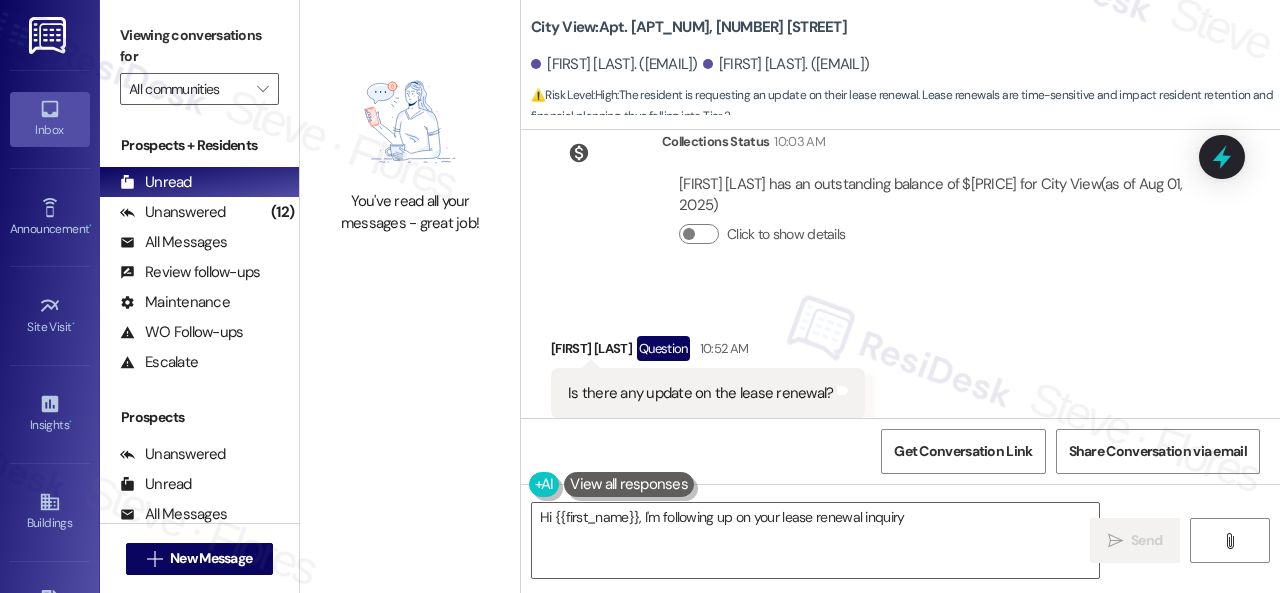 scroll, scrollTop: 8223, scrollLeft: 0, axis: vertical 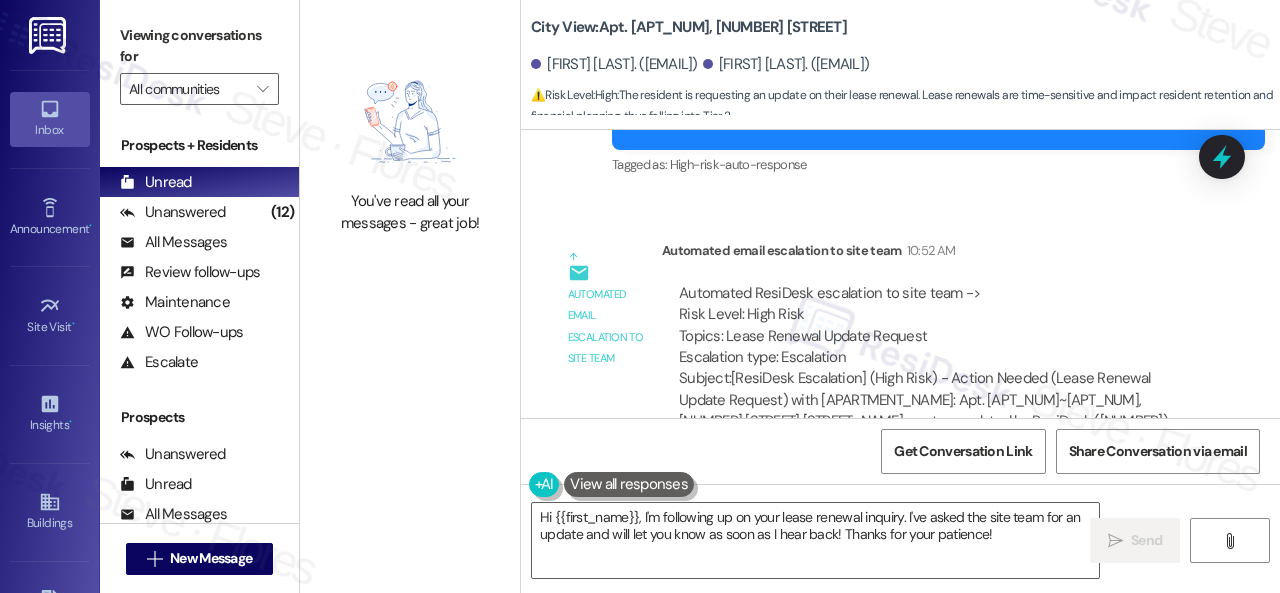 drag, startPoint x: 1012, startPoint y: 205, endPoint x: 1027, endPoint y: 215, distance: 18.027756 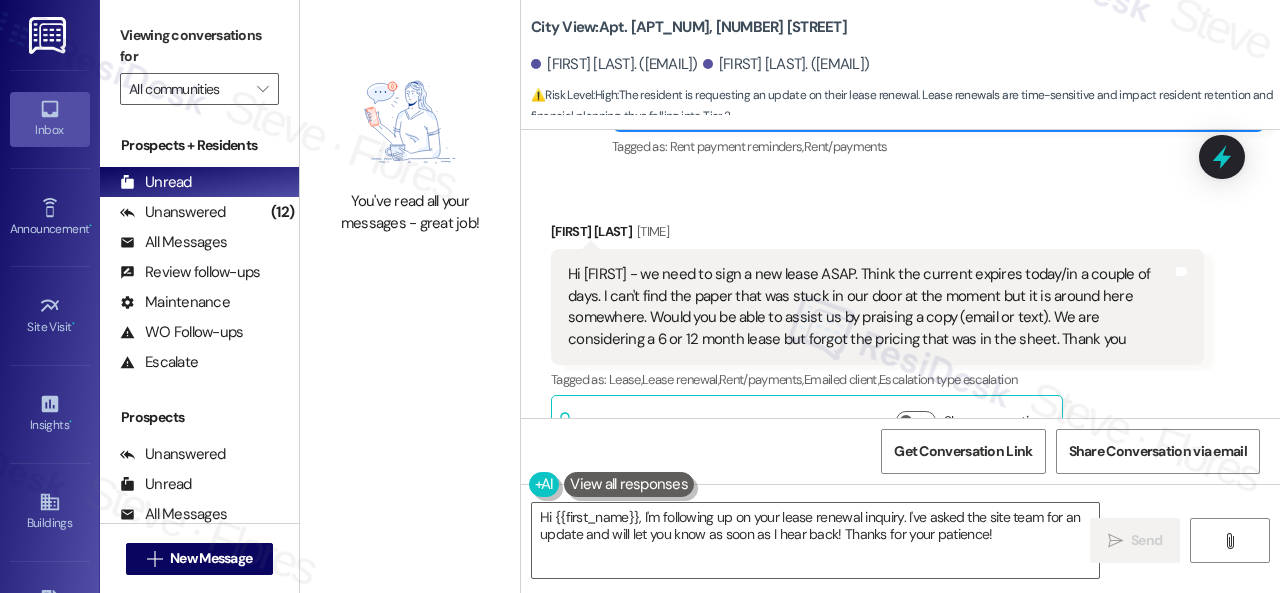 scroll, scrollTop: 5825, scrollLeft: 0, axis: vertical 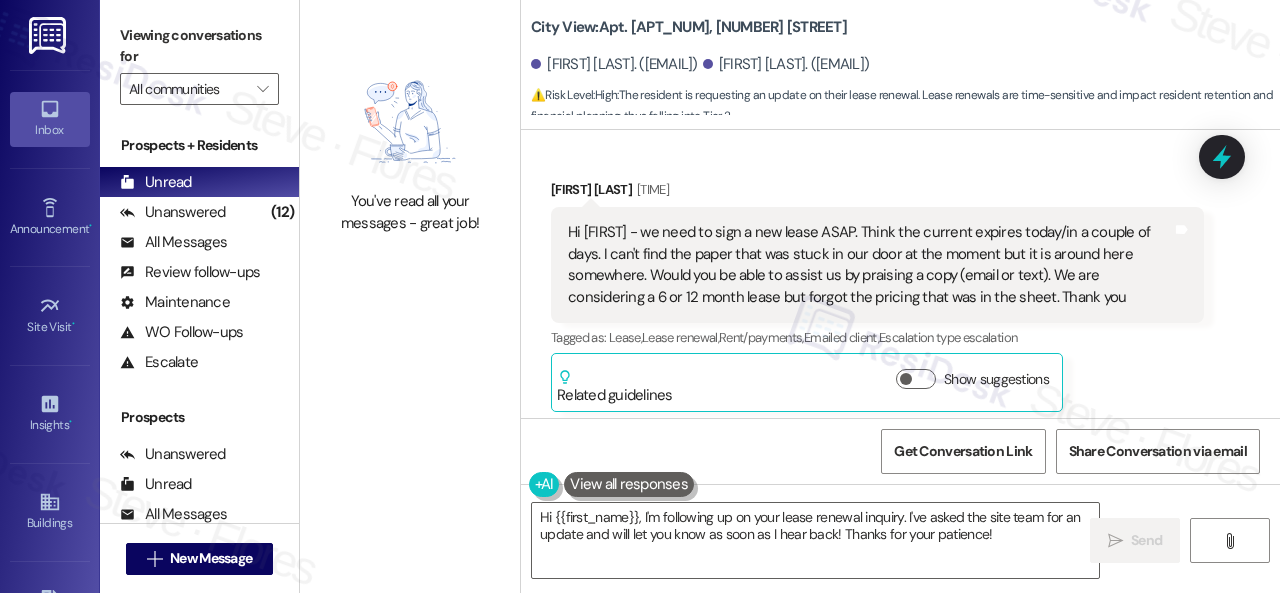 click on "Received via SMS Brett Geiger Yesterday at 9:35 AM Hi Sarah - we need to sign a new lease ASAP. Think the current expires today/in a couple of days. I can't find the paper that was stuck in our door at the moment but it is around here somewhere. Would you be able to assist us by praising a copy (email or text). We are considering a 6 or 12 month lease but forgot the pricing that was in the sheet. Thank you Tags and notes Tagged as:   Lease ,  Click to highlight conversations about Lease Lease renewal ,  Click to highlight conversations about Lease renewal Rent/payments ,  Click to highlight conversations about Rent/payments Emailed client ,  Click to highlight conversations about Emailed client Escalation type escalation Click to highlight conversations about Escalation type escalation  Related guidelines Show suggestions" at bounding box center (877, 295) 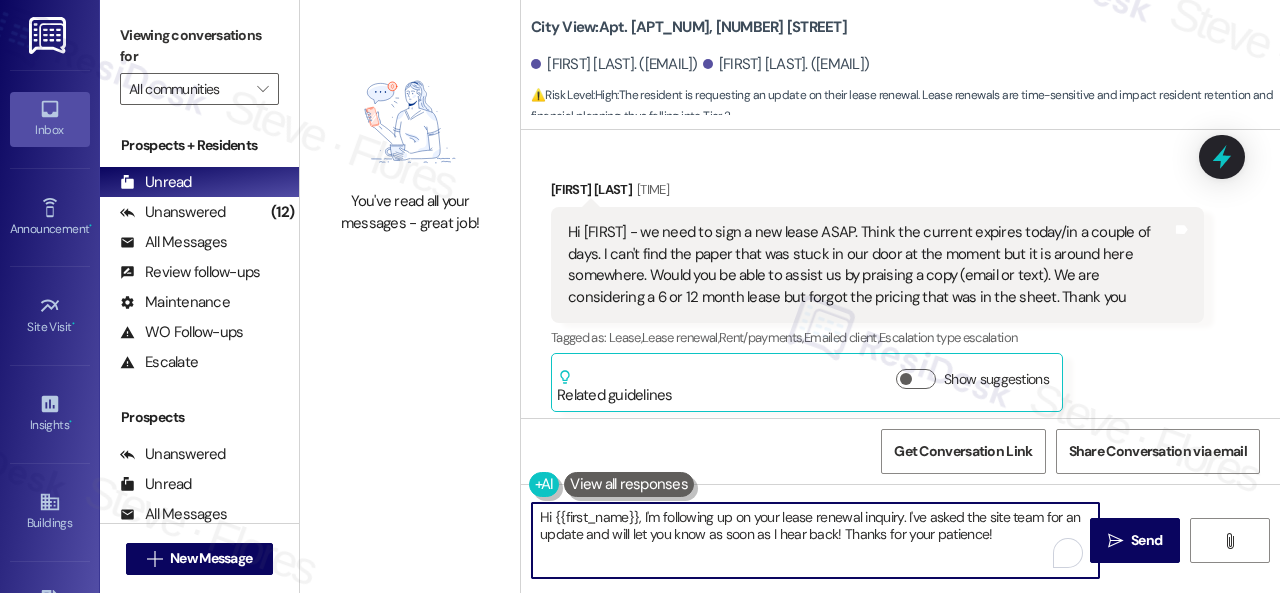 drag, startPoint x: 1020, startPoint y: 535, endPoint x: 426, endPoint y: 429, distance: 603.3838 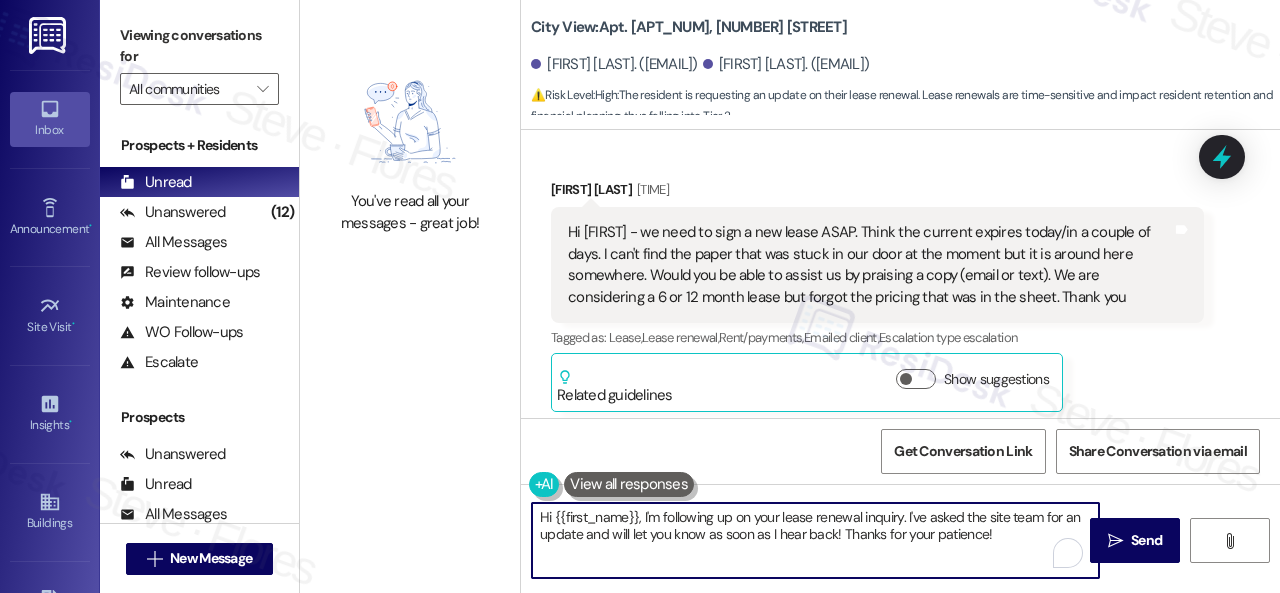 click on "You've read all your messages - great job! City View:  Apt. C3~0308, 2600 Cityview Drive       Brett Geiger. (geiger_b@hotmail.com)     Jessica Schatko. (jessica.schatko@gmail.com)   ⚠️  Risk Level:  High :  The resident is requesting an update on their lease renewal. Lease renewals are time-sensitive and impact resident retention and financial planning, thus falling into Tier 2. Lease started Aug 02, 2024 at 8:00 PM Survey, sent via SMS Residesk Automated Survey Sep 26, 2024 at 12:42 PM Hi Brett and Jessica, I'm on the new offsite Resident Support Team for City View! My job is to work with your on-site management team to improve your experience at the property. Text us here at any time for assistance or questions. We will also reach out periodically for feedback. (Standard text messaging rates may apply) (You can always reply STOP to opt out of future messages) Tags and notes Tagged as:   Property launch Click to highlight conversations about Property launch Received via SMS Jessica Schatko Thanks!" at bounding box center (790, 296) 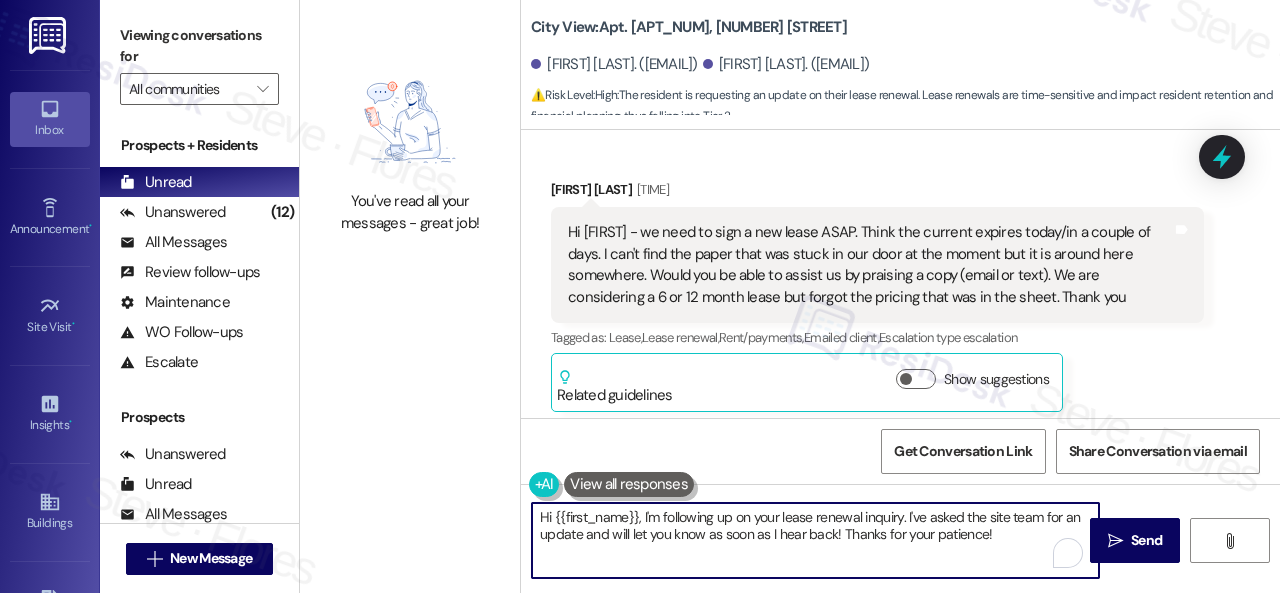 paste on "I haven't received a response from the site team yet, but I have made a follow-up. Rest assured that I will let you know once I hear from them. Calling or going to the office to speak with someone from the site team would be helpful, too. I appreciate your patience, {{first_name}}." 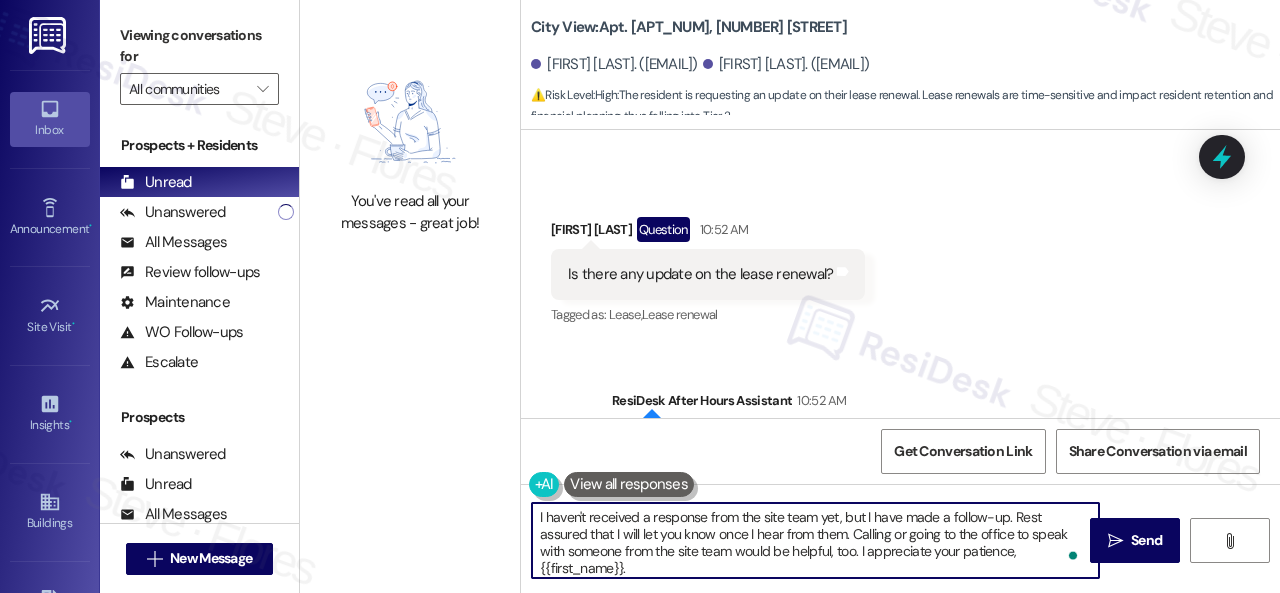 scroll, scrollTop: 8125, scrollLeft: 0, axis: vertical 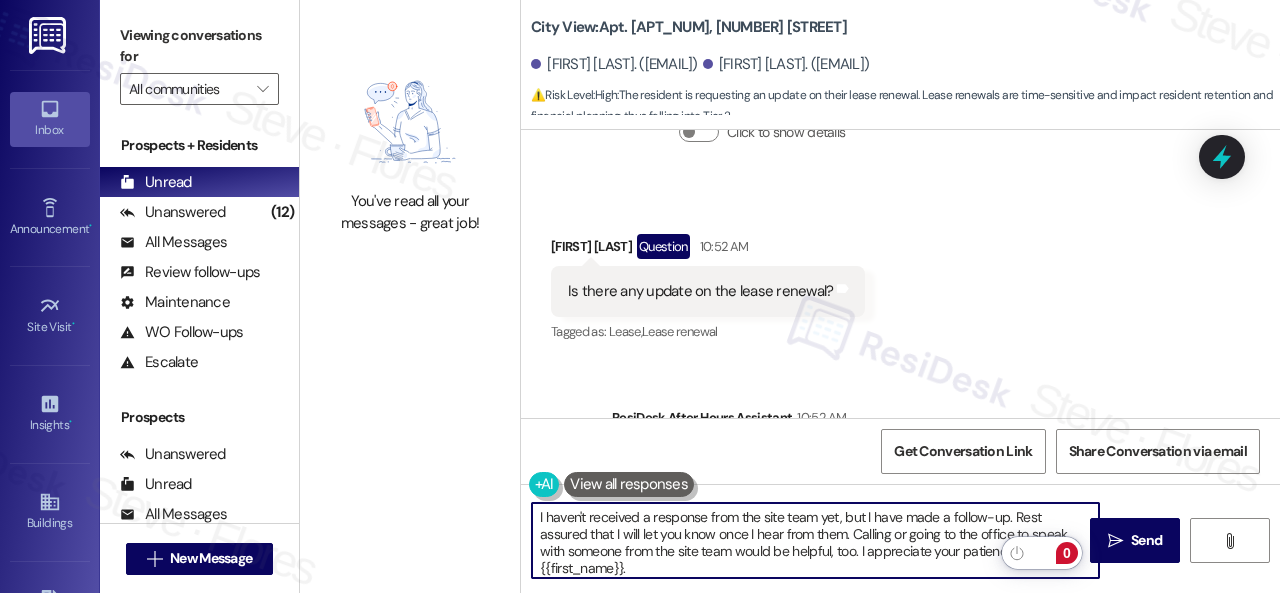 drag, startPoint x: 990, startPoint y: 549, endPoint x: 1071, endPoint y: 551, distance: 81.02469 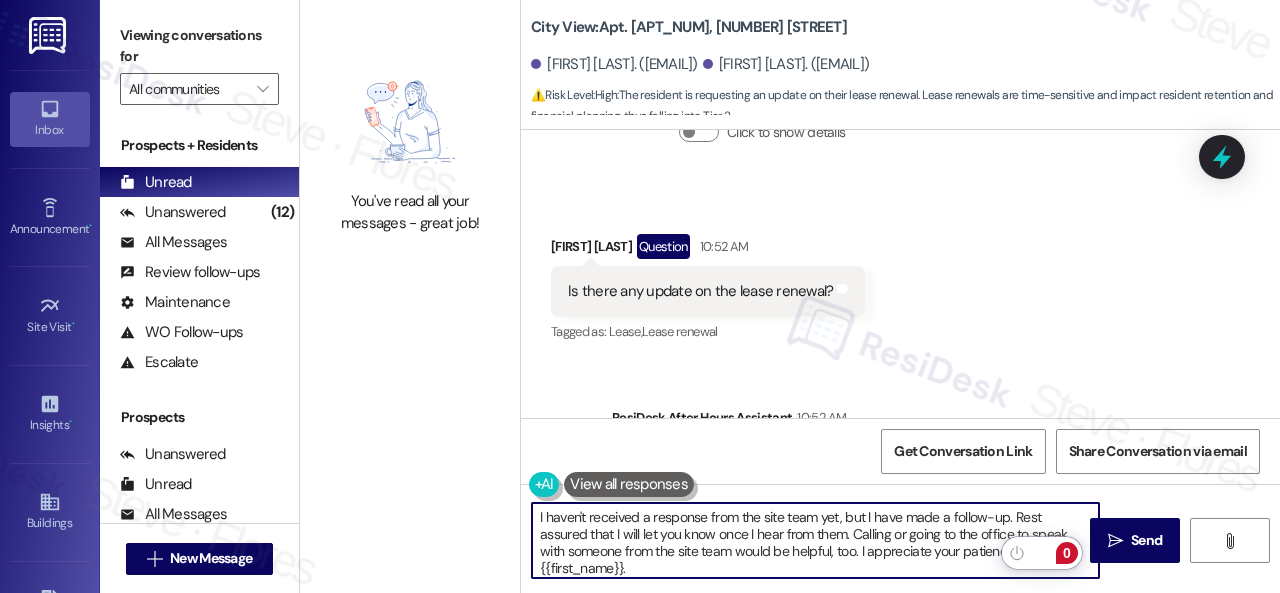 click on "Inbox   Go to Inbox Announcement   • Send A Text Announcement Site Visit   • Go to Site Visit Insights   • Go to Insights Buildings   Go to Buildings Leads   Go to Leads Templates   • Go to Templates Account   Go to Account Support   Go to Support Viewing conversations for All communities  Prospects + Residents Unread (0) Unread: Any message you haven't read yet will show up here Unanswered (12) Unanswered: ResiDesk identifies open questions and unanswered conversations so you can respond to them. All Messages (undefined) All Messages: This is your inbox. All of your tenant messages will show up here. Review follow-ups (undefined) Review follow-ups: ResiDesk identifies open review candidates and conversations so you can respond to them. Maintenance (undefined) Maintenance: ResiDesk identifies conversations around maintenance or work orders from the last 14 days so you can respond to them. WO Follow-ups (undefined) Escalate (undefined) Prospects Unanswered (0) Unread (0) All Messages (undefined) (0)" at bounding box center [640, 296] 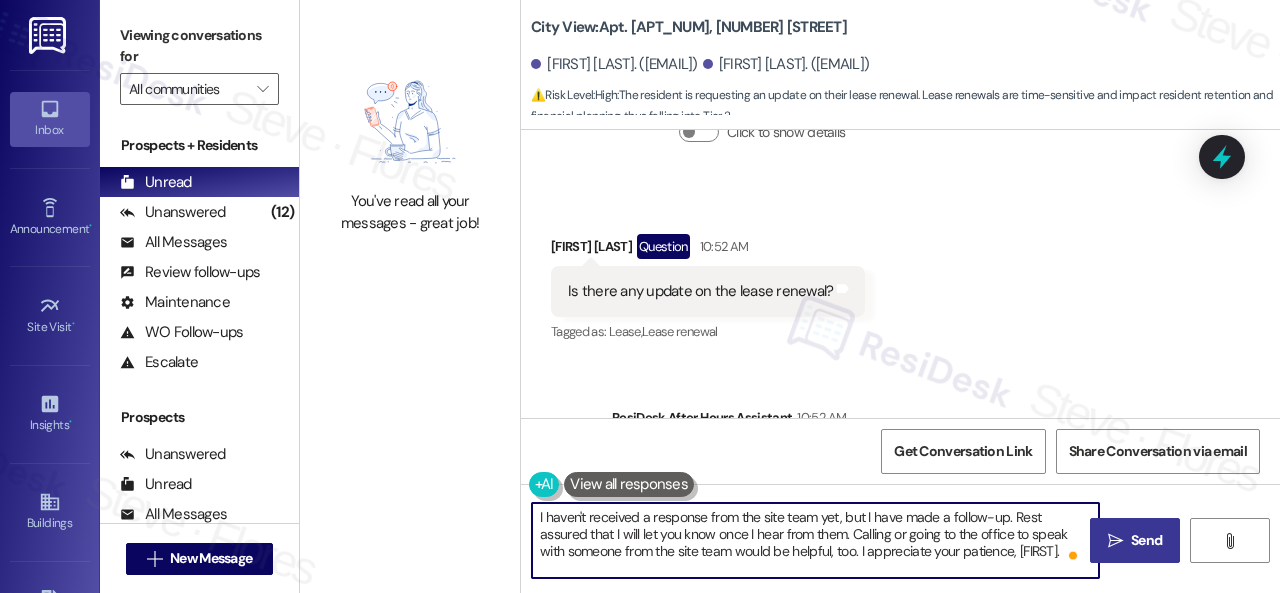 type on "I haven't received a response from the site team yet, but I have made a follow-up. Rest assured that I will let you know once I hear from them. Calling or going to the office to speak with someone from the site team would be helpful, too. I appreciate your patience, Brett." 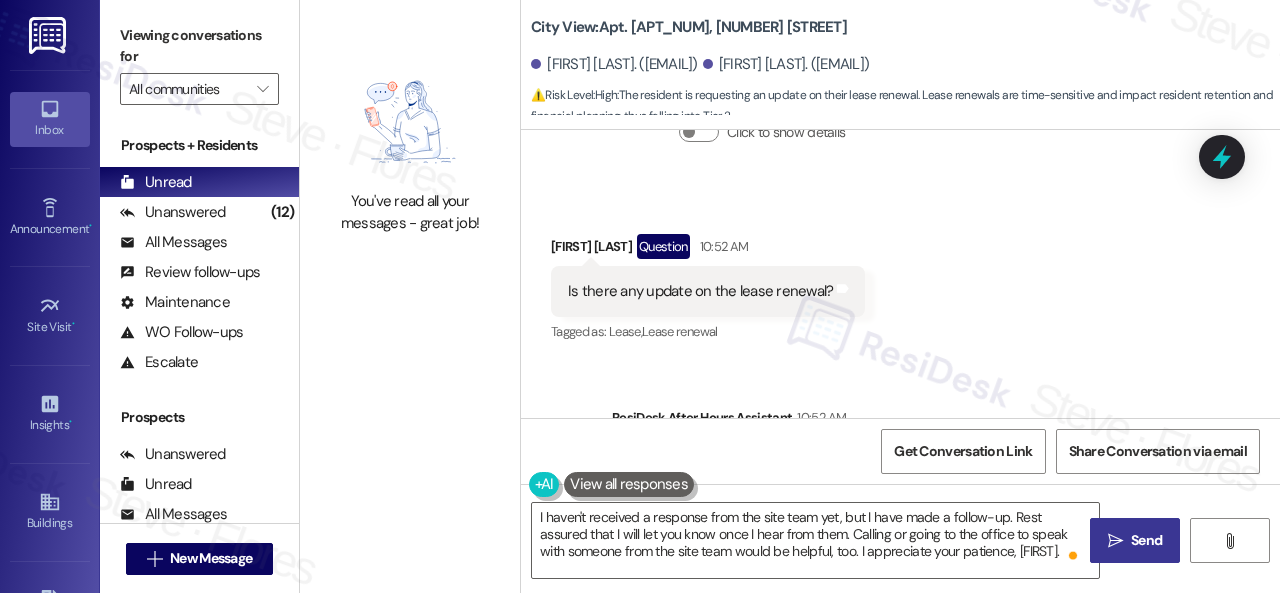 click on "" at bounding box center (1115, 541) 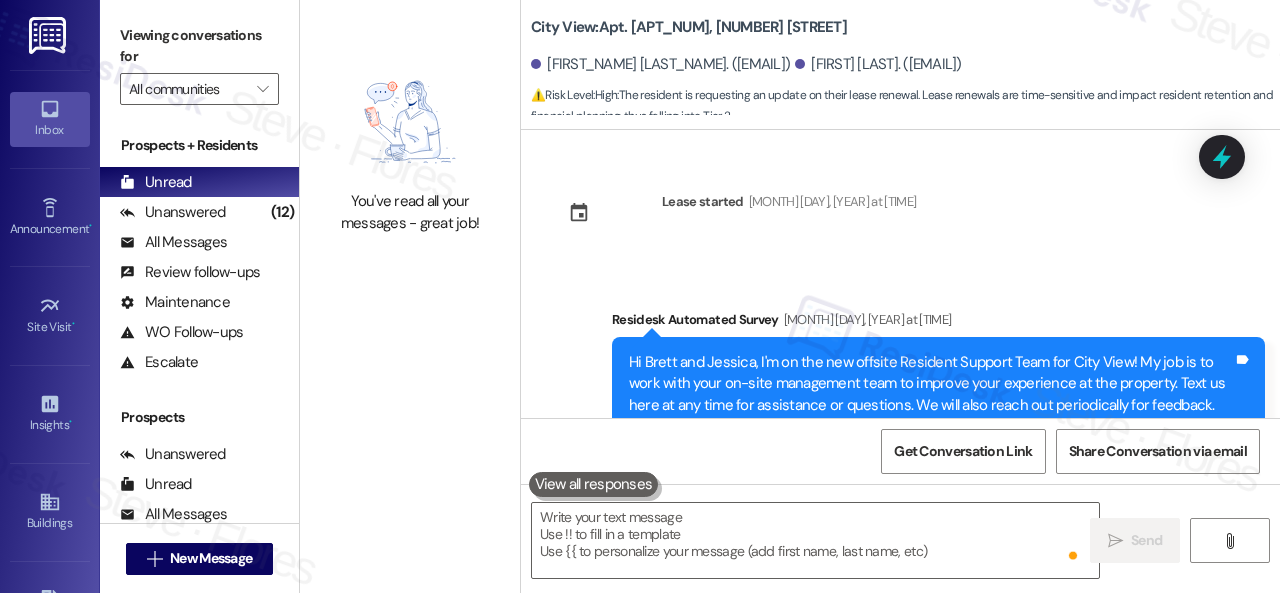 scroll, scrollTop: 0, scrollLeft: 0, axis: both 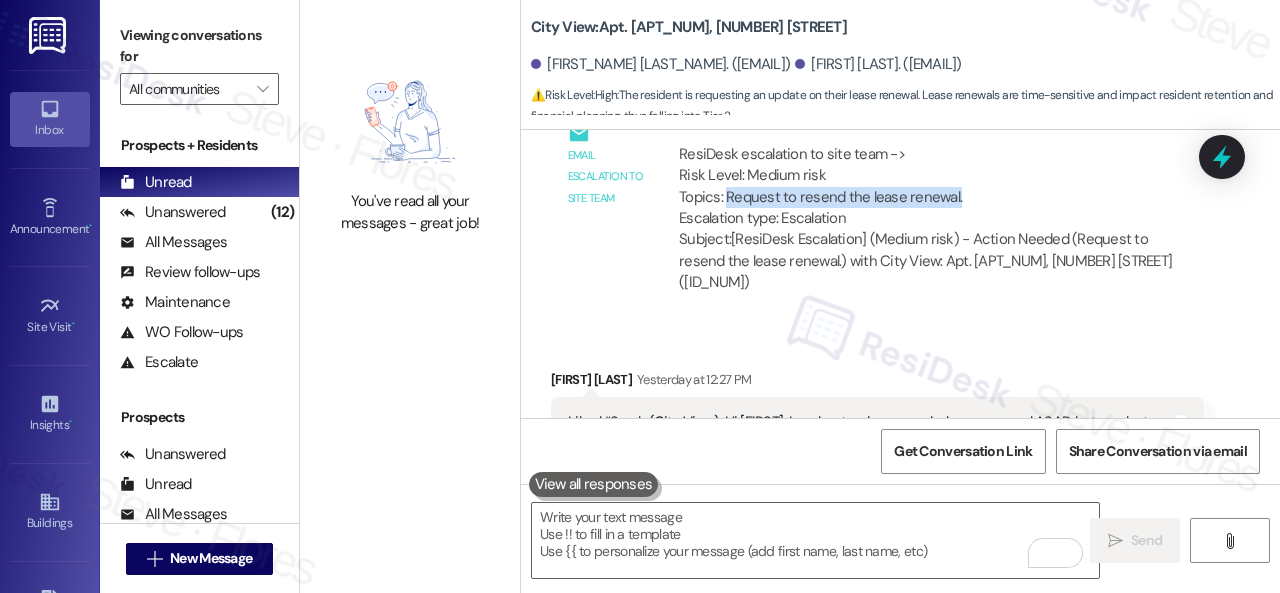 drag, startPoint x: 726, startPoint y: 235, endPoint x: 955, endPoint y: 231, distance: 229.03493 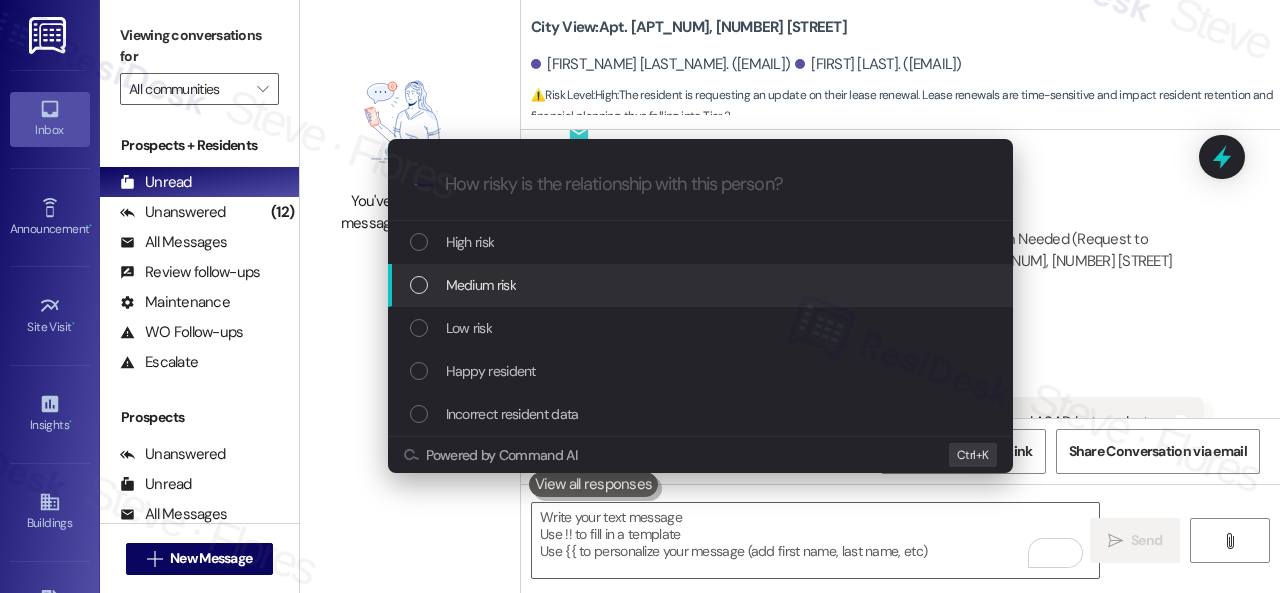 click on "Medium risk" at bounding box center (481, 285) 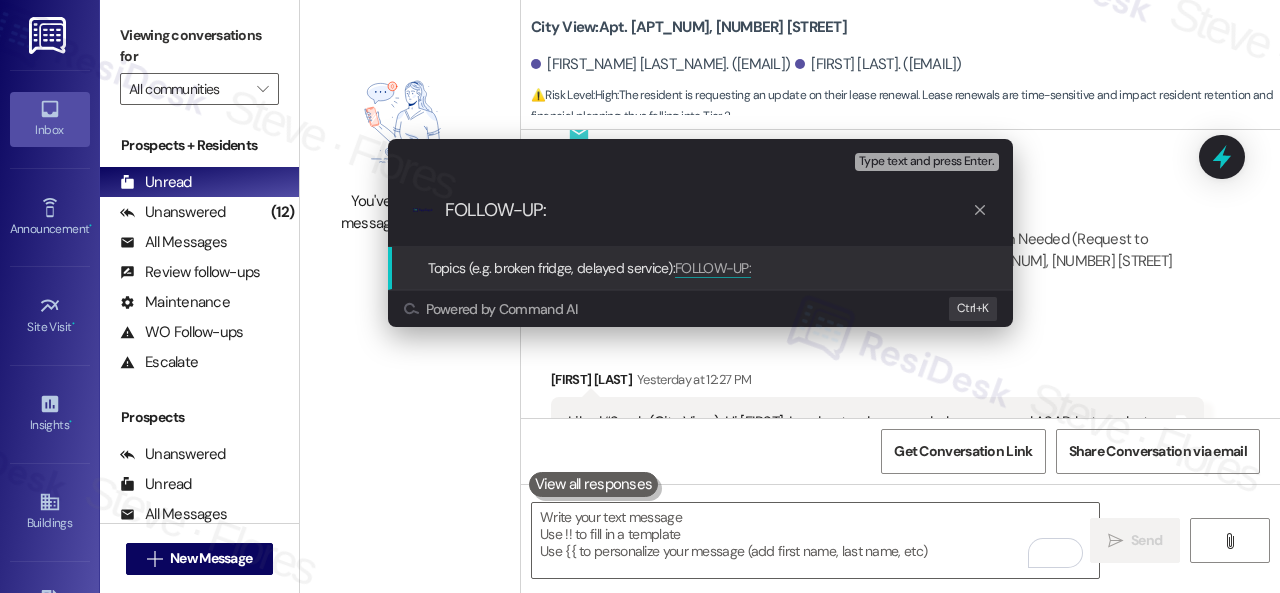 paste on "Request to resend the lease renewal." 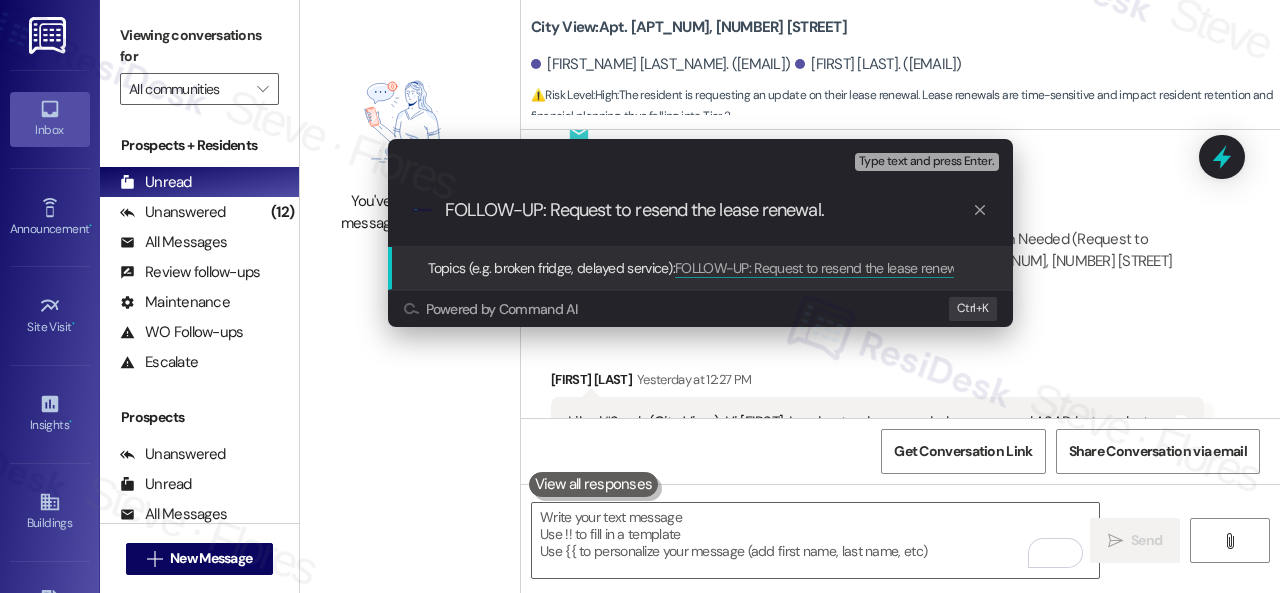 type 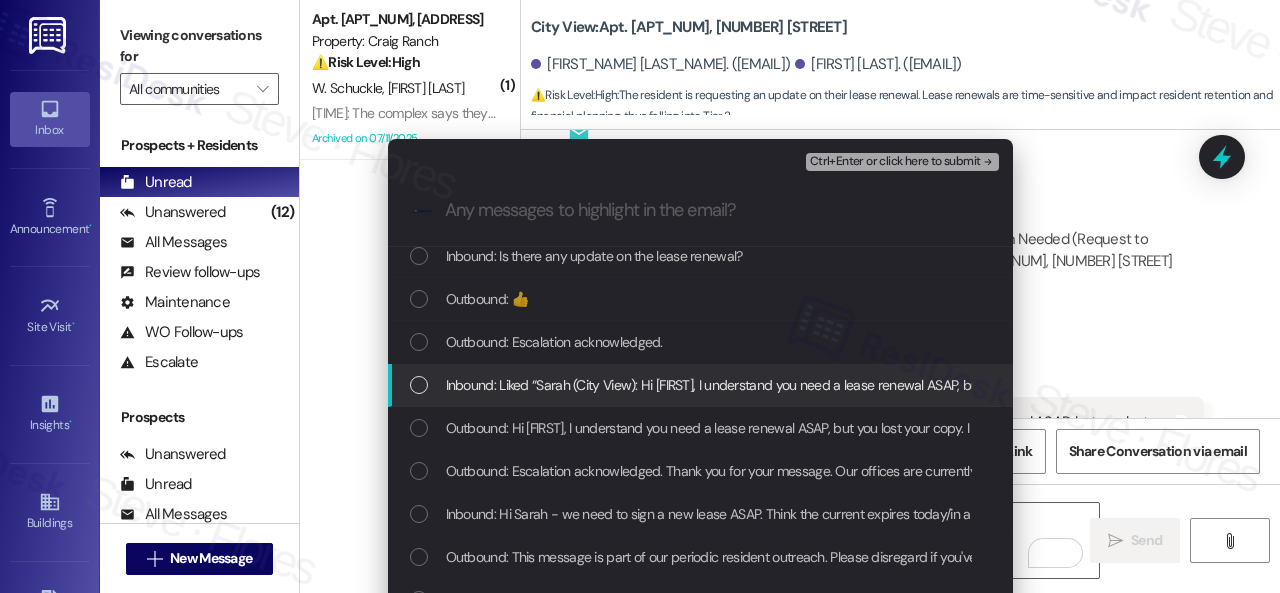 scroll, scrollTop: 100, scrollLeft: 0, axis: vertical 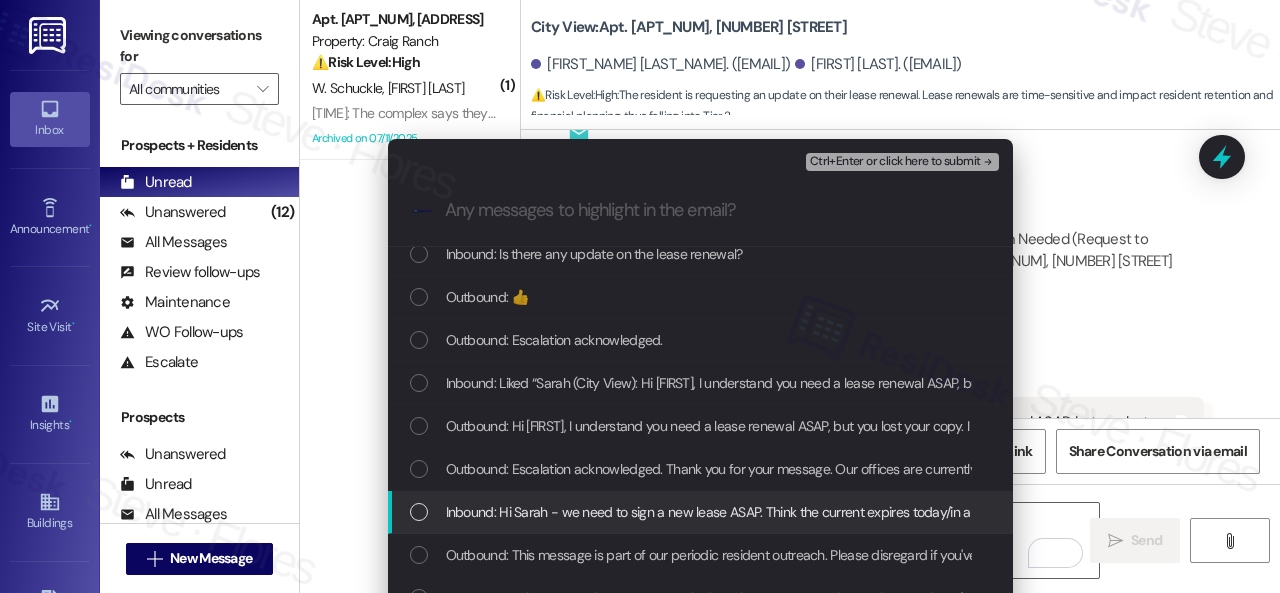click on "Inbound: Hi Sarah - we need to sign a new lease ASAP. Think the current expires today/in a couple of days. I can't find the paper that was stuck in our door at the moment but it is around here somewhere. Would you be able to assist us by praising a copy (email or text). We are considering a 6 or 12 month lease but forgot the pricing that was in the sheet. Thank you" at bounding box center [1500, 512] 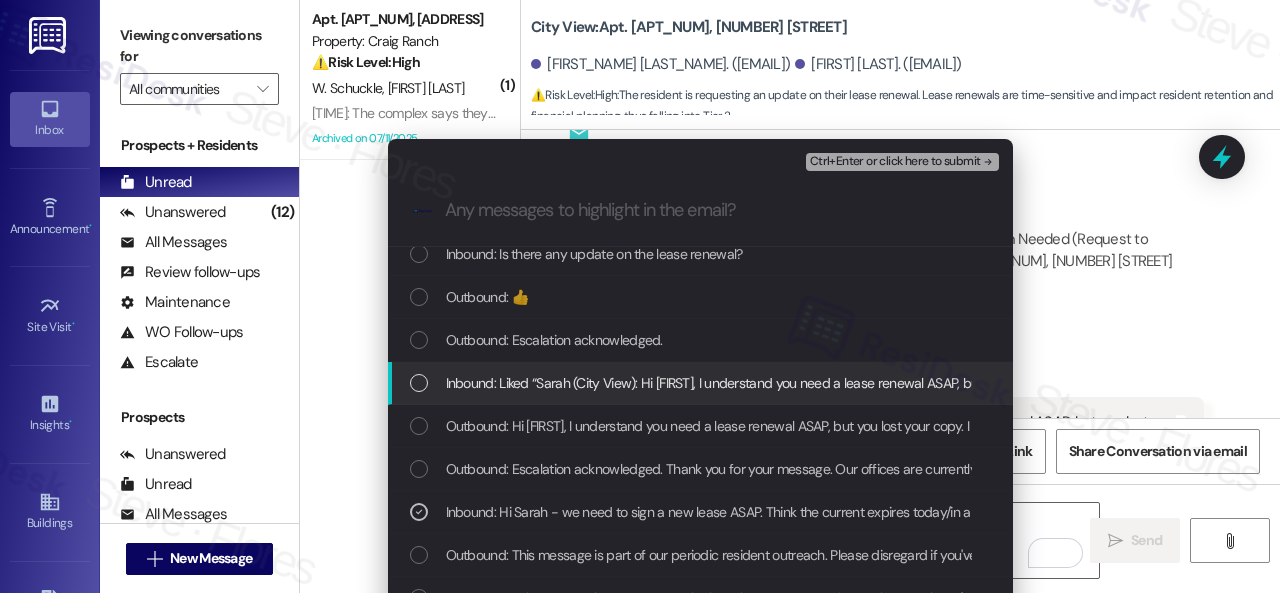 scroll, scrollTop: 0, scrollLeft: 0, axis: both 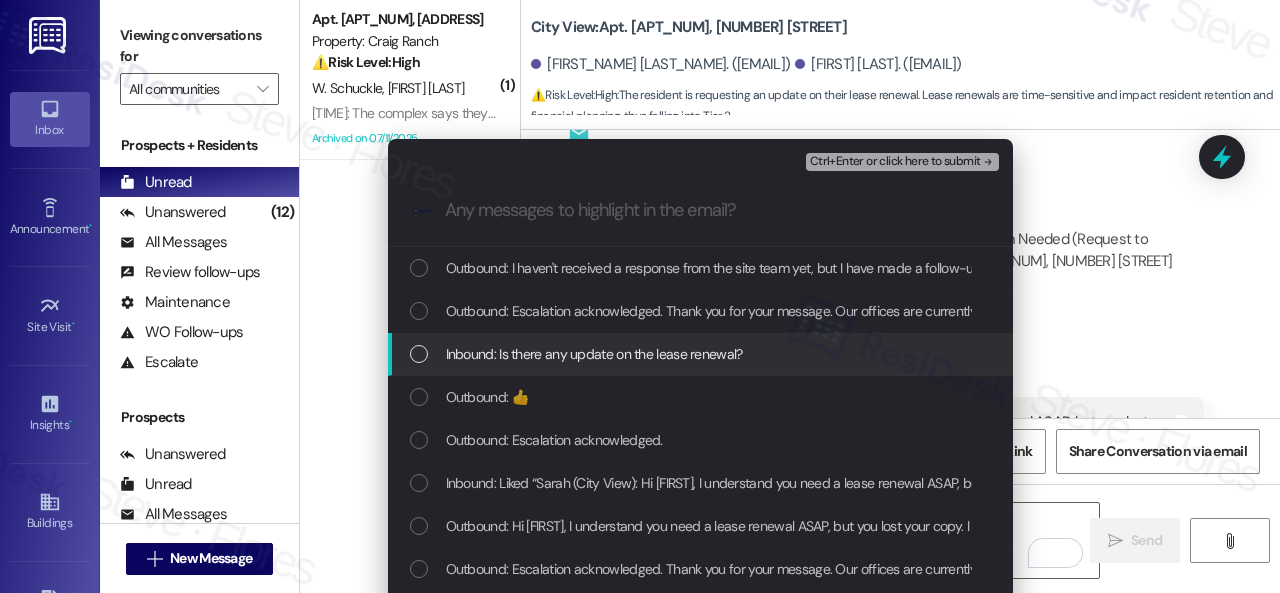 click on "Inbound: Is there any update on the lease renewal?" at bounding box center [594, 354] 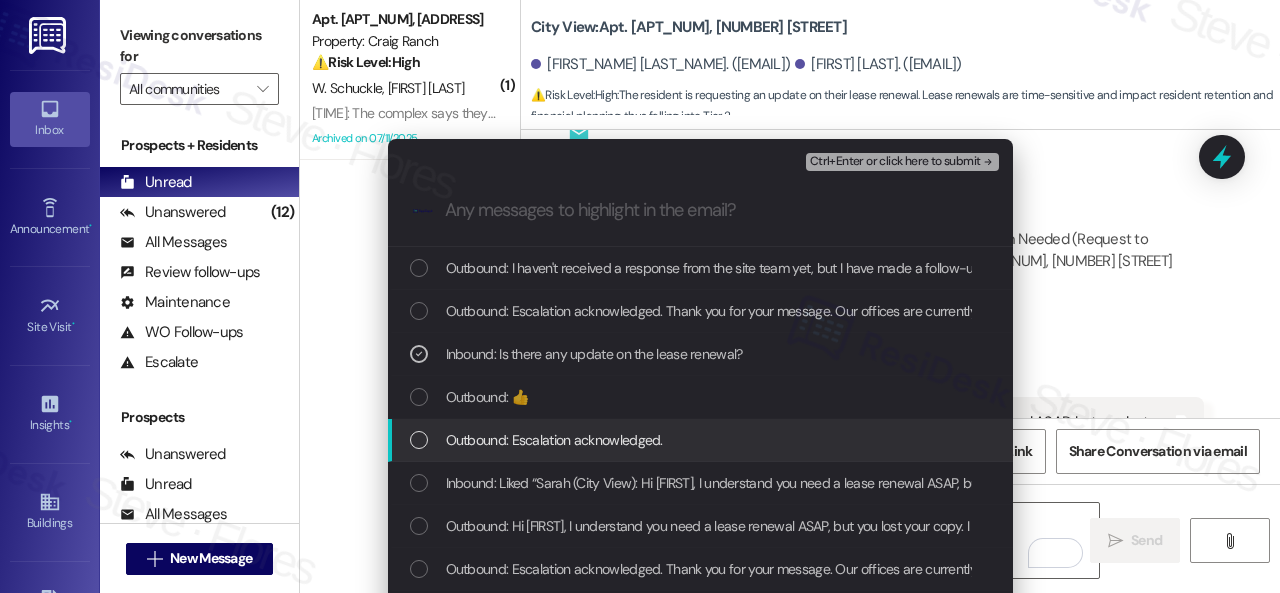 scroll, scrollTop: 100, scrollLeft: 0, axis: vertical 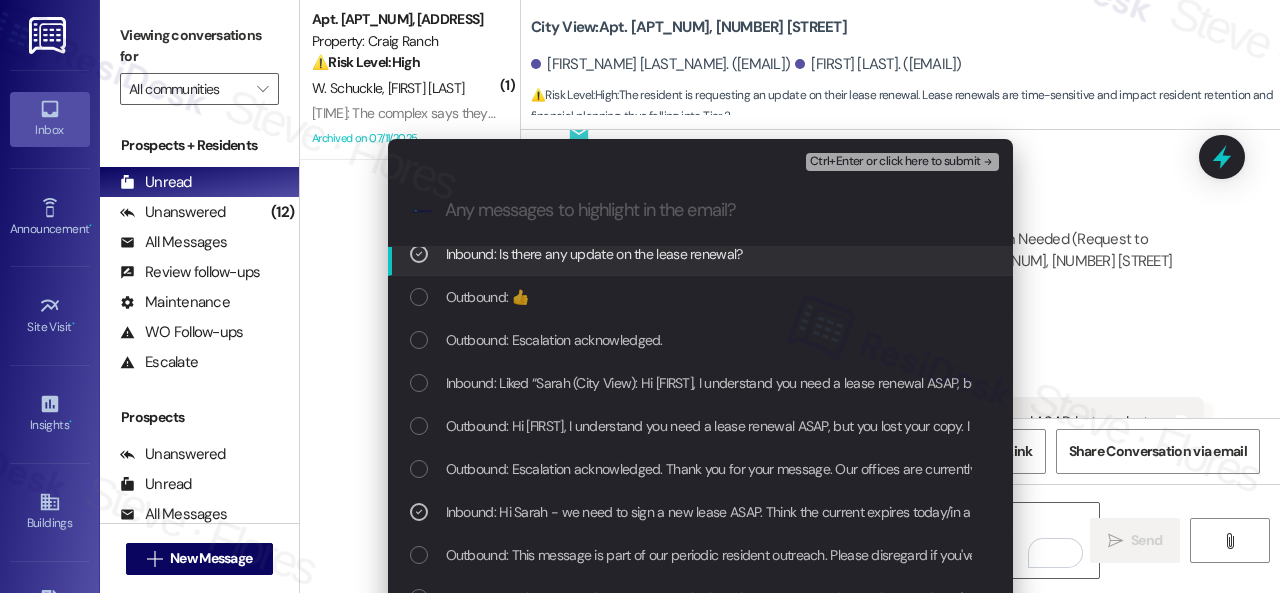 click on "Ctrl+Enter or click here to submit" at bounding box center (895, 162) 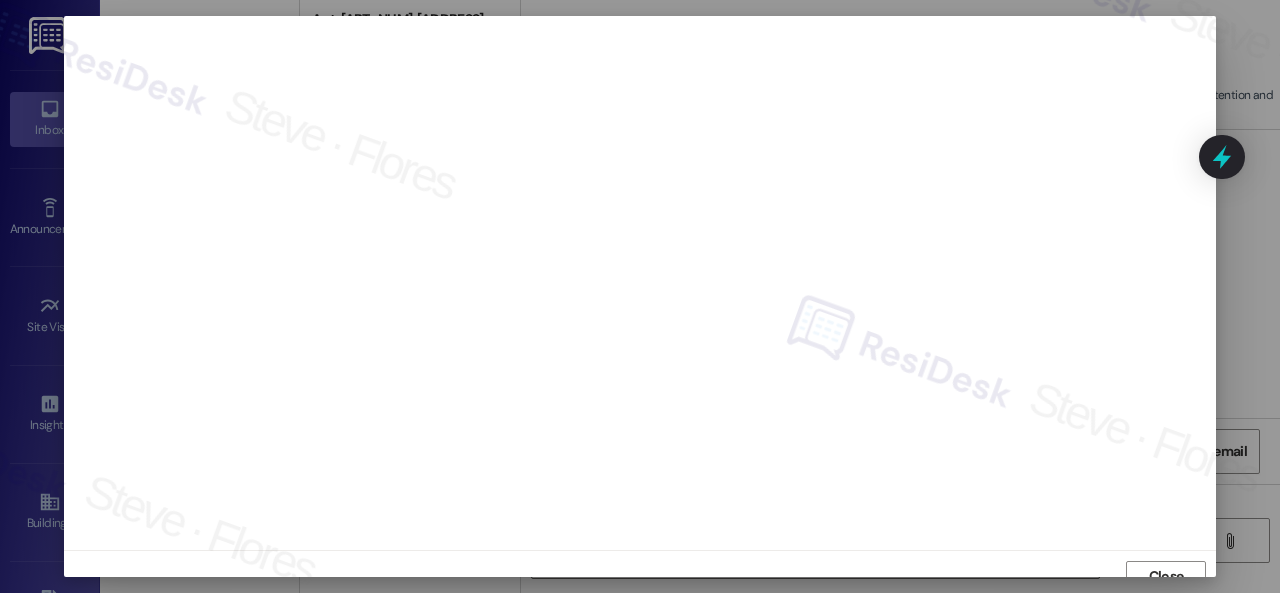 scroll, scrollTop: 15, scrollLeft: 0, axis: vertical 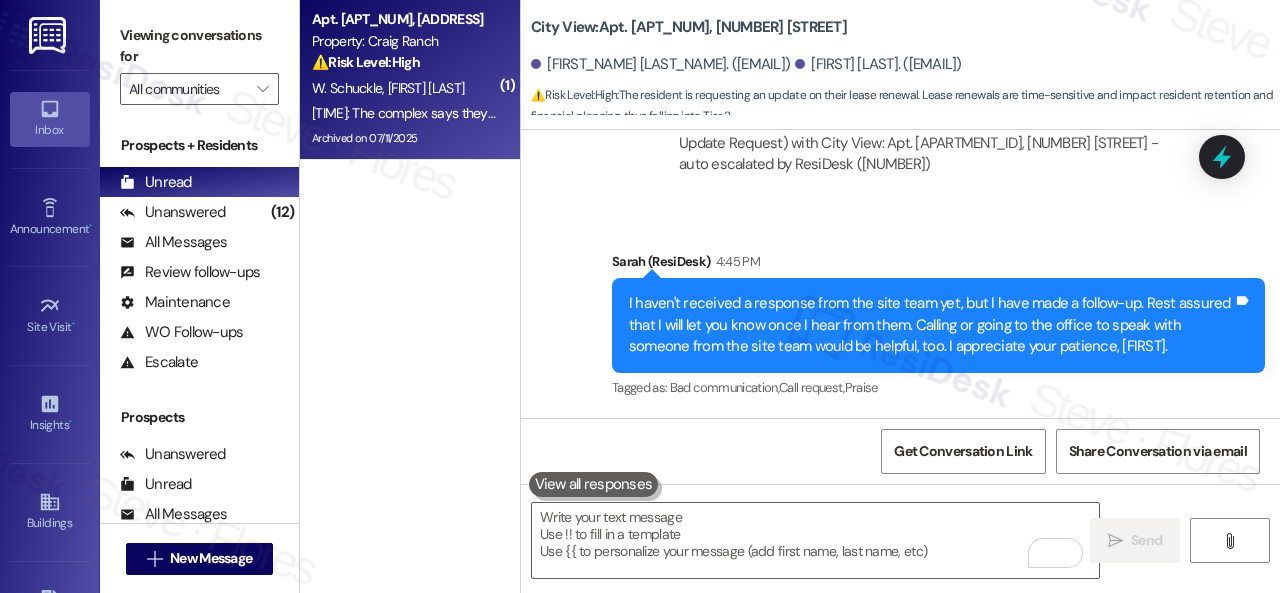 click on "Property: Craig Ranch" at bounding box center [404, 41] 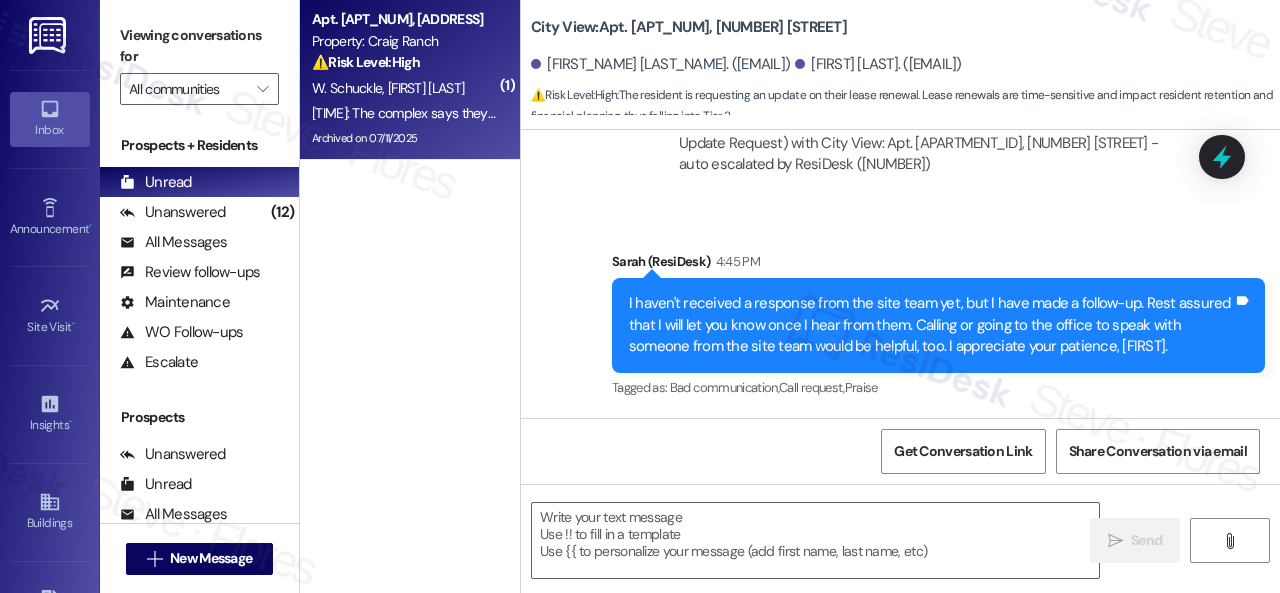 type on "Fetching suggested responses. Please feel free to read through the conversation in the meantime." 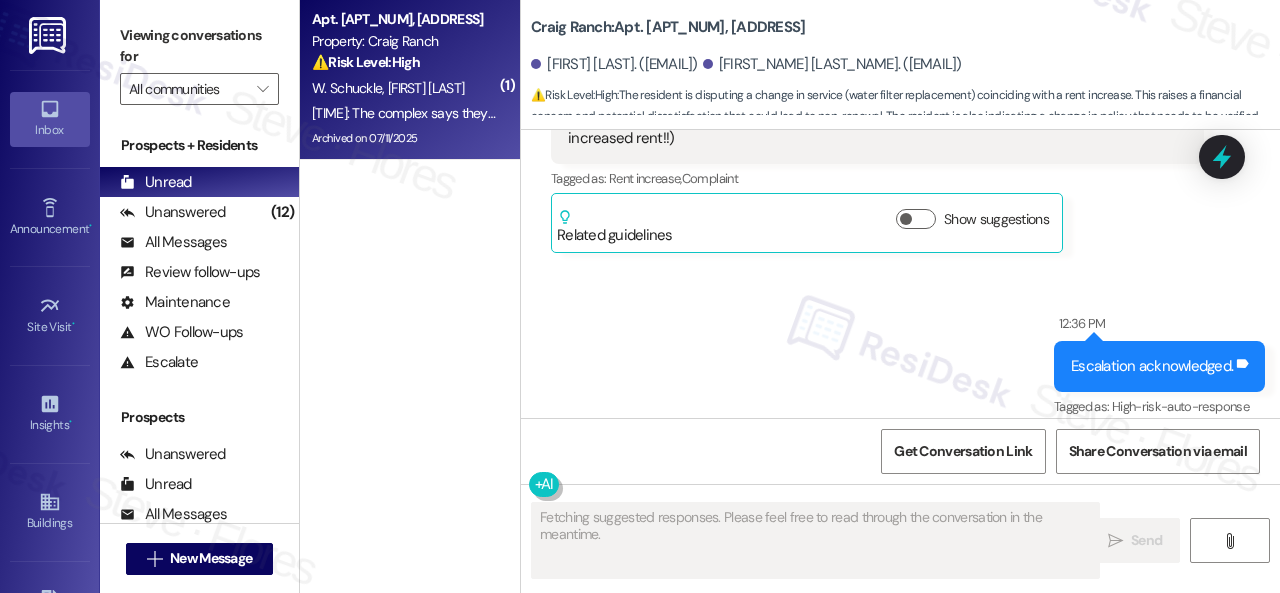 scroll, scrollTop: 16244, scrollLeft: 0, axis: vertical 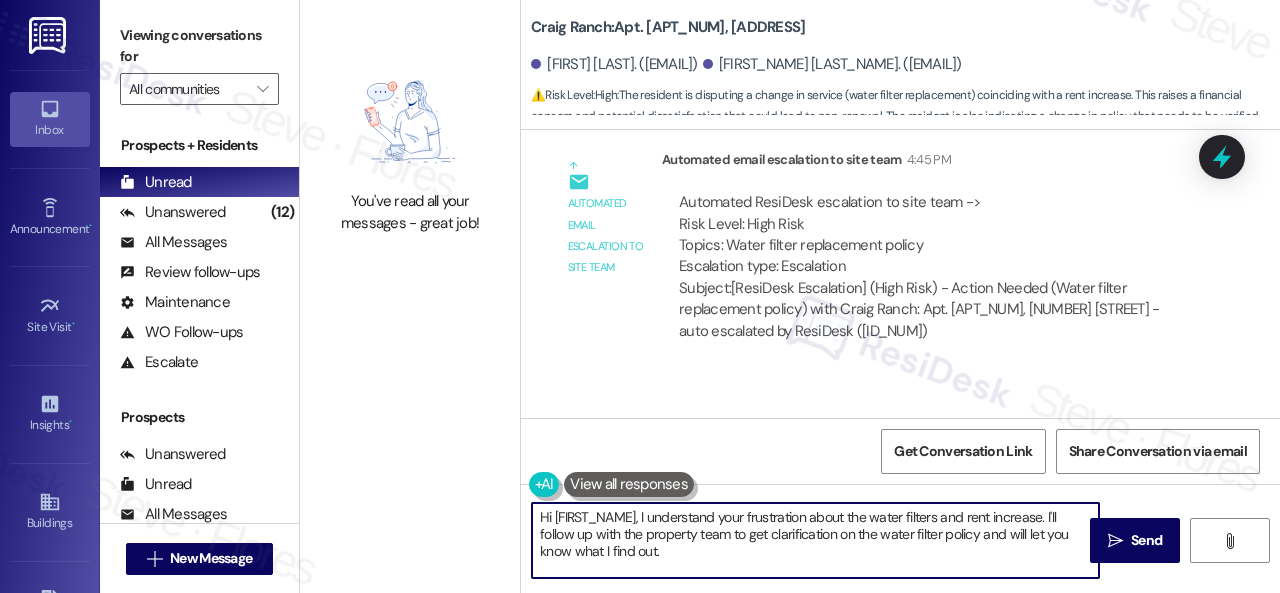 drag, startPoint x: 458, startPoint y: 465, endPoint x: 444, endPoint y: 457, distance: 16.124516 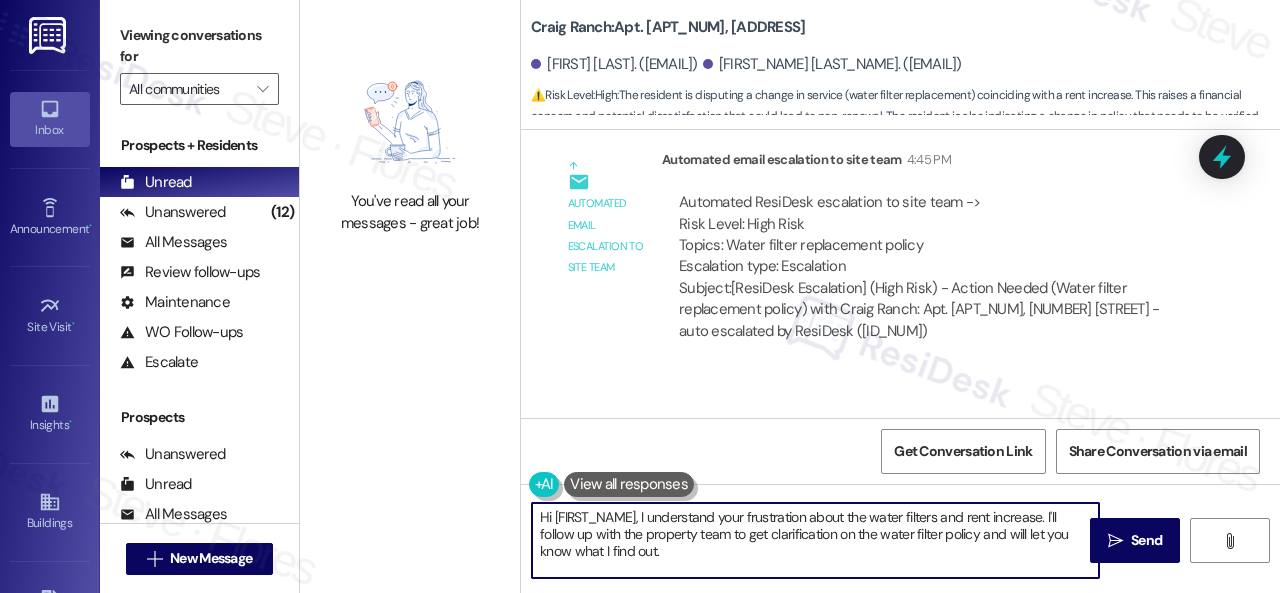 click on "You've read all your messages - great job! Craig Ranch:  Apt. 634, 4101 S Custer Rd       Austen Applegate. (aapplegate99@gmail.com)     William Schuckle. (willliaso25@gmail.com)   ⚠️  Risk Level:  High :  The resident is disputing a change in service (water filter replacement) coinciding with a rent increase. This raises a financial concern and potential dissatisfaction that could lead to non-renewal. The resident is also indicating a change in policy that needs to be verified. Survey, sent via SMS Residesk Automated Survey Oct 01, 2024 at 12:41 PM Hi Austen and William, I'm on the new offsite Resident Support Team for Craig Ranch! My job is to work with your on-site management team to improve your experience at the property. Text us here at any time for assistance or questions. We will also reach out periodically for feedback. (Standard text messaging rates may apply) (You can always reply STOP to opt out of future messages) Tags and notes Tagged as:   Property launch Survey, sent via SMS Tags and notes" at bounding box center [790, 296] 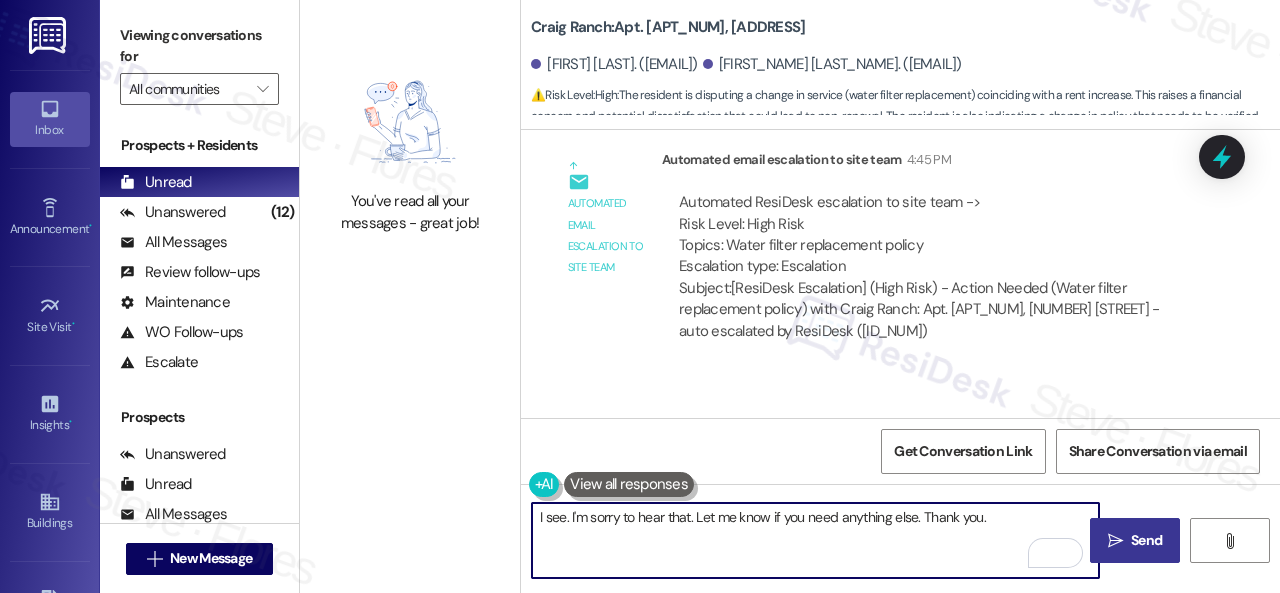 type on "I see. I'm sorry to hear that. Let me know if you need anything else. Thank you." 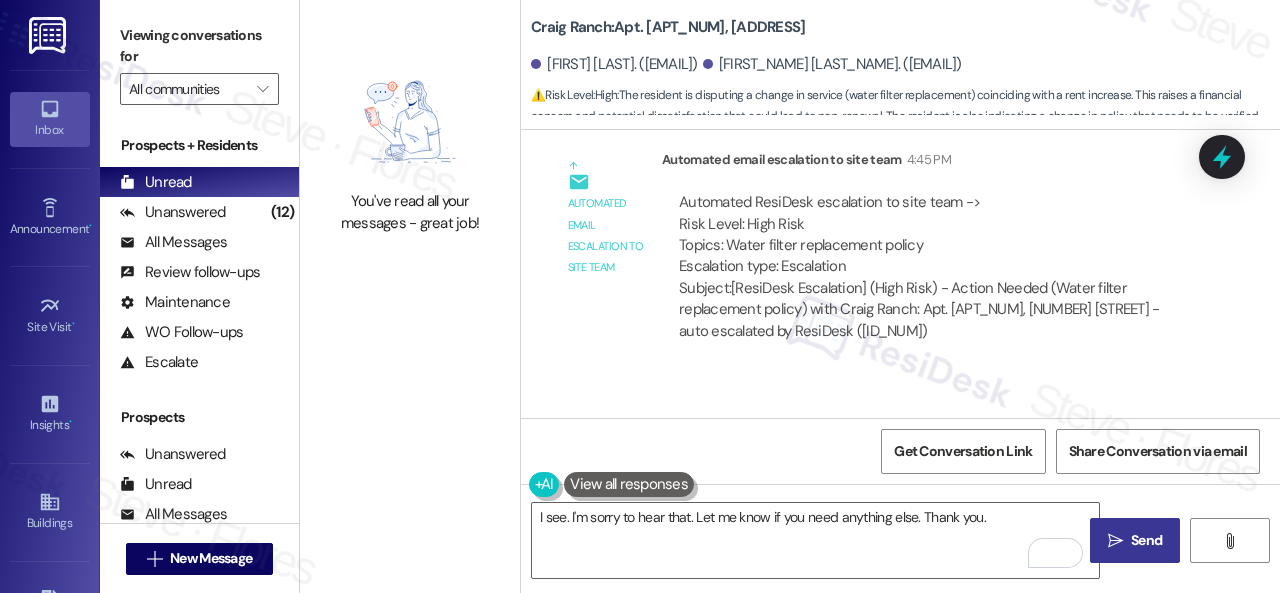 click on " Send" at bounding box center (1135, 540) 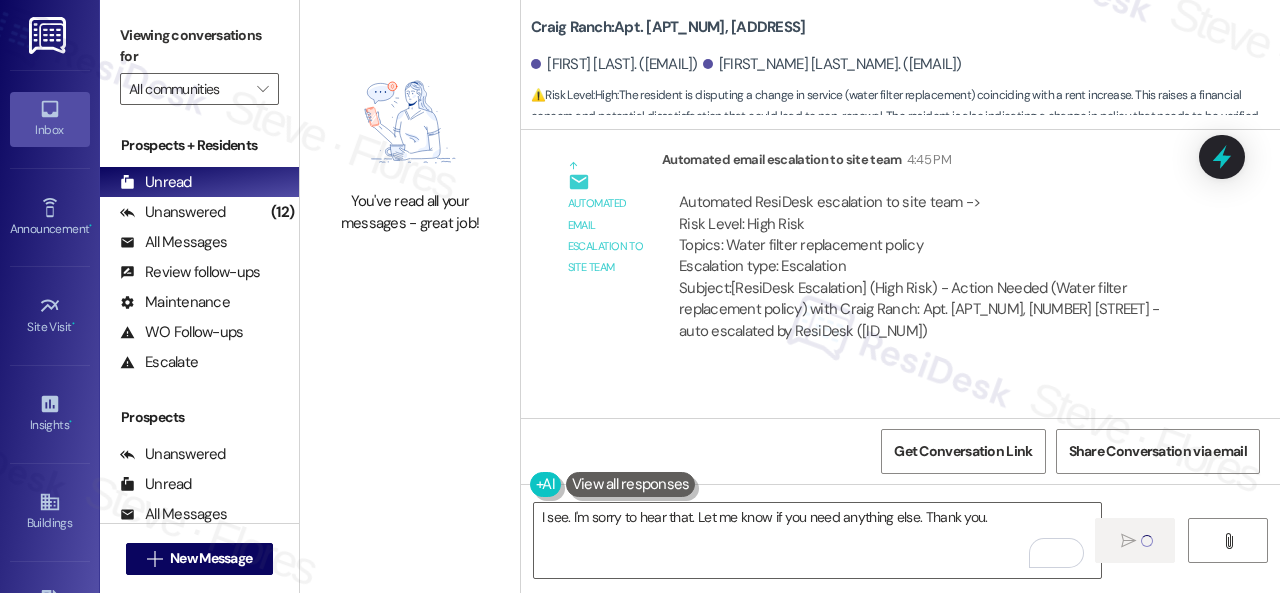 type 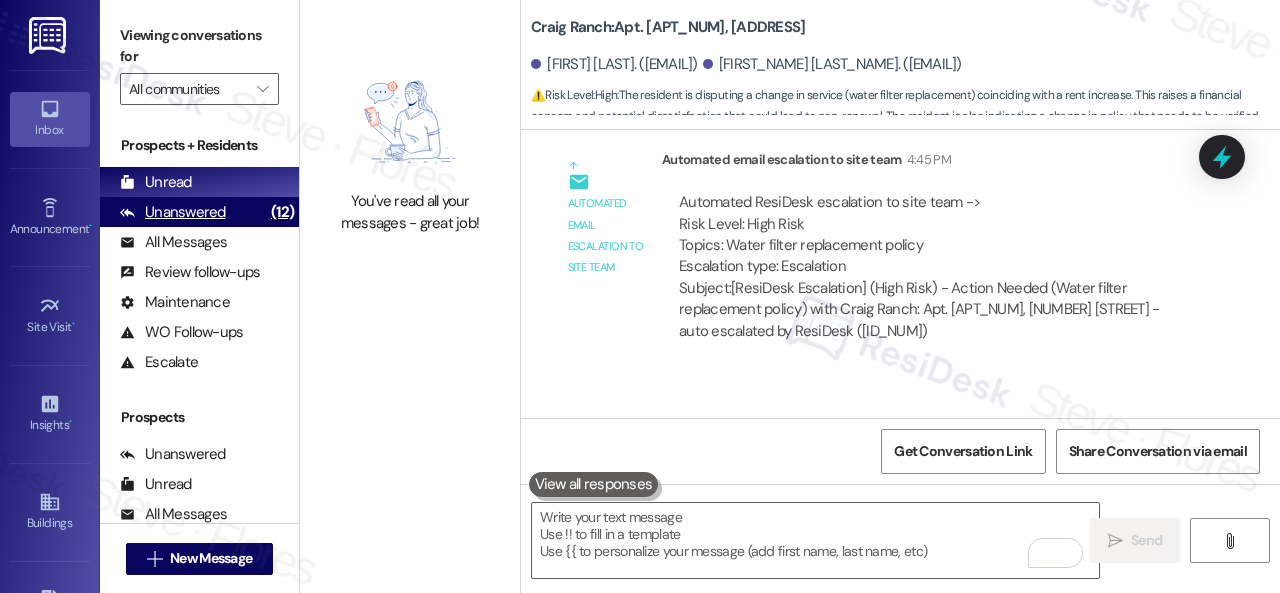 click on "Unanswered" at bounding box center [173, 212] 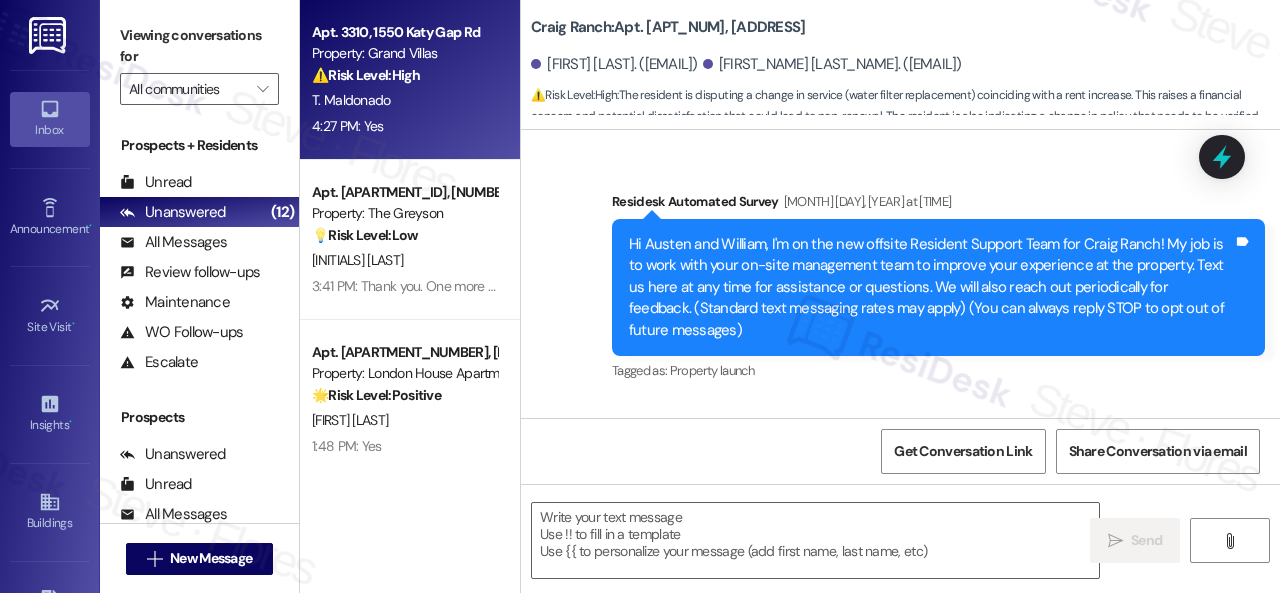 click on "T. Maldonado" at bounding box center [404, 100] 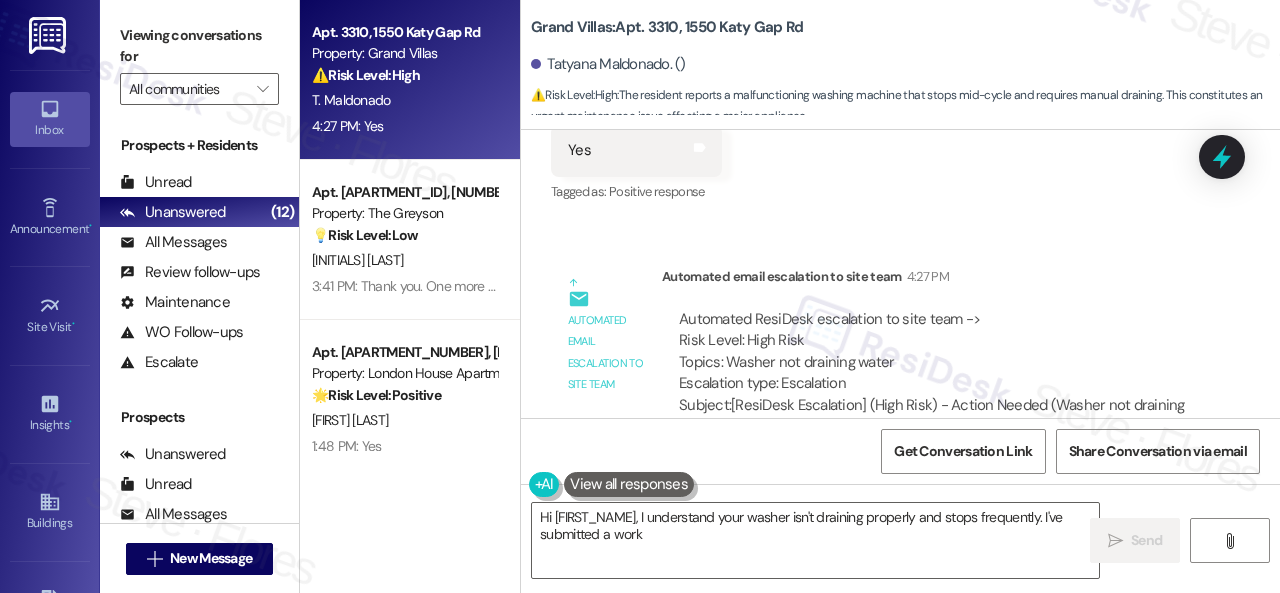 scroll, scrollTop: 13539, scrollLeft: 0, axis: vertical 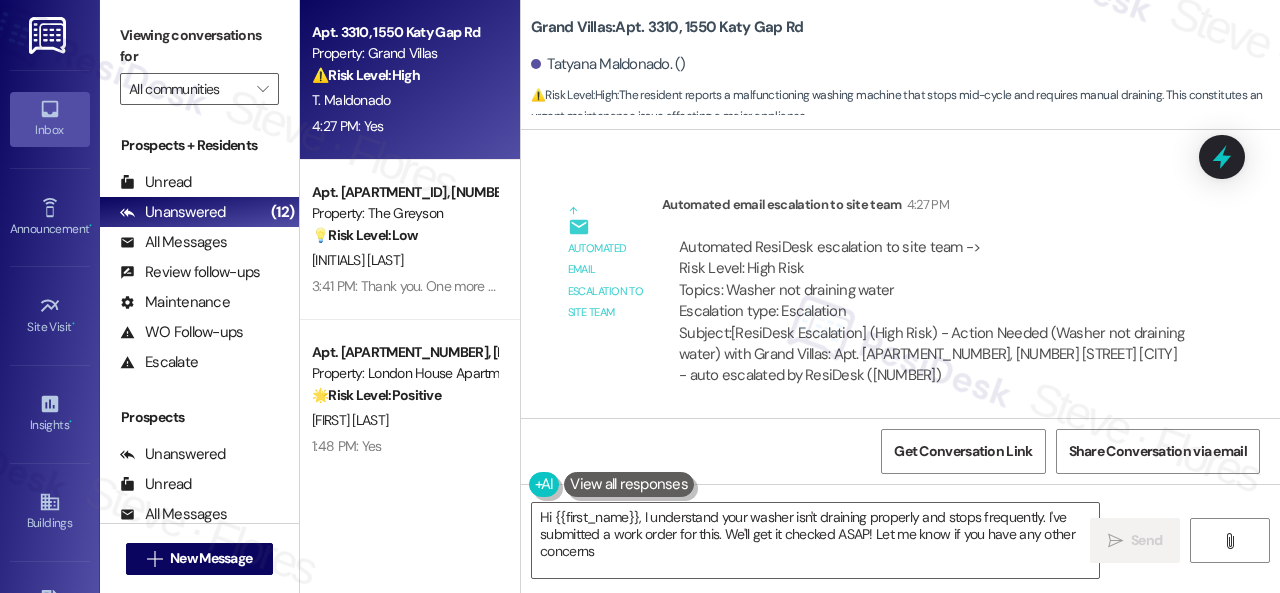 type on "Hi {{first_name}}, I understand your washer isn't draining properly and stops frequently. I've submitted a work order for this. We'll get it checked ASAP! Let me know if you have any other concerns." 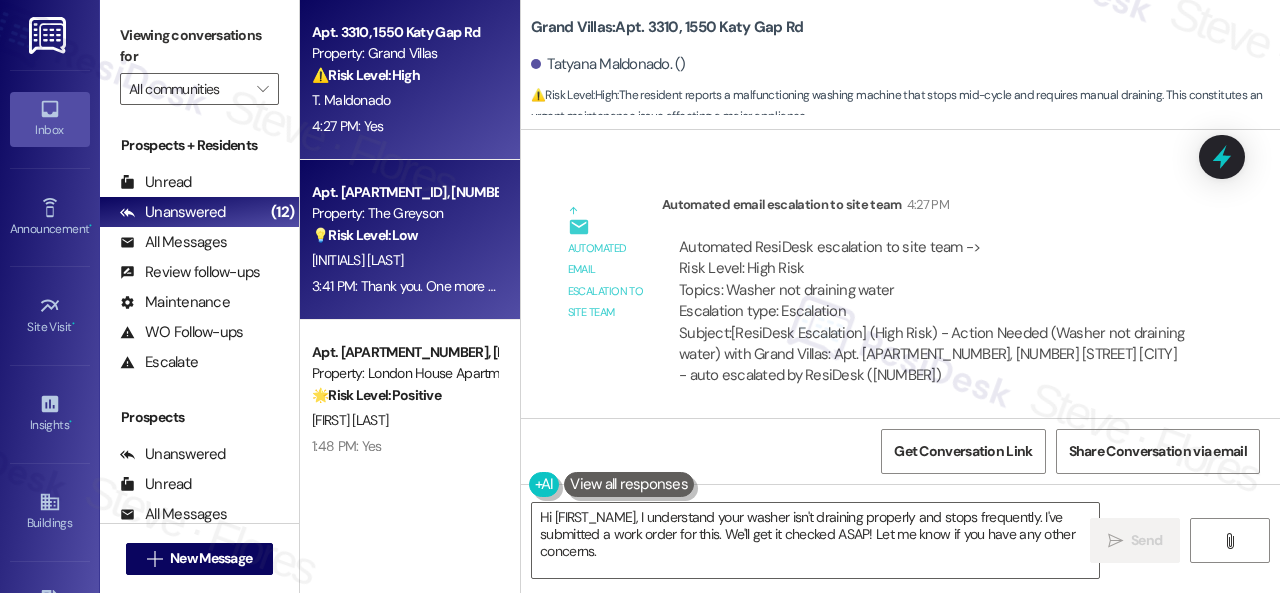 click on "M. Bracht" at bounding box center [404, 260] 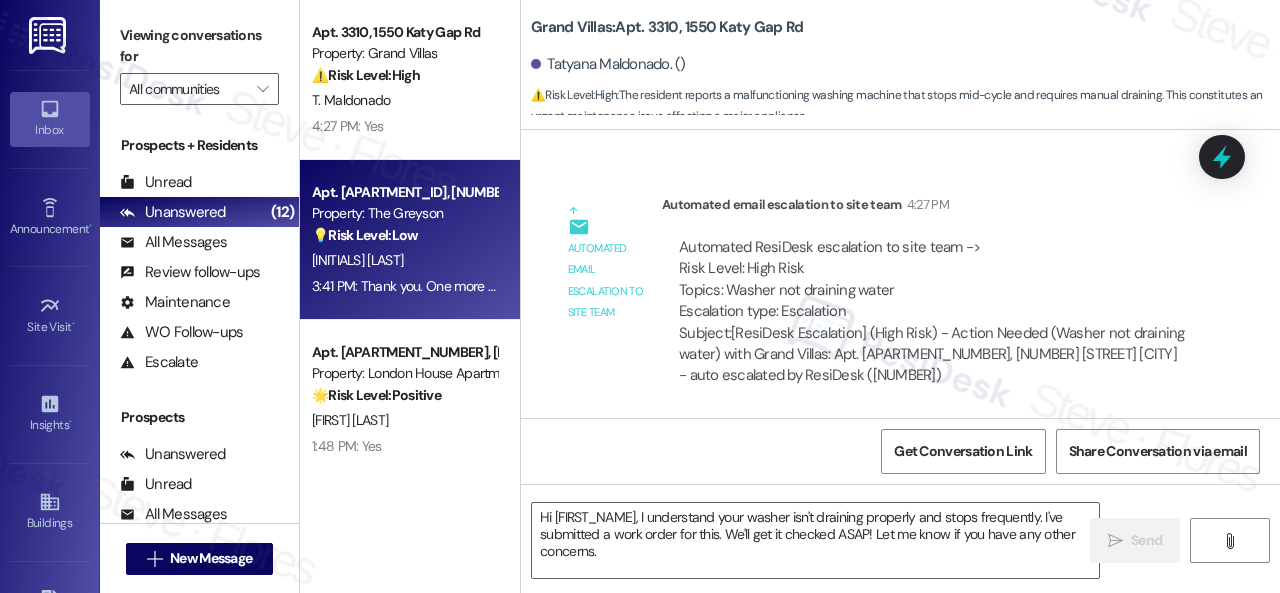 type on "Fetching suggested responses. Please feel free to read through the conversation in the meantime." 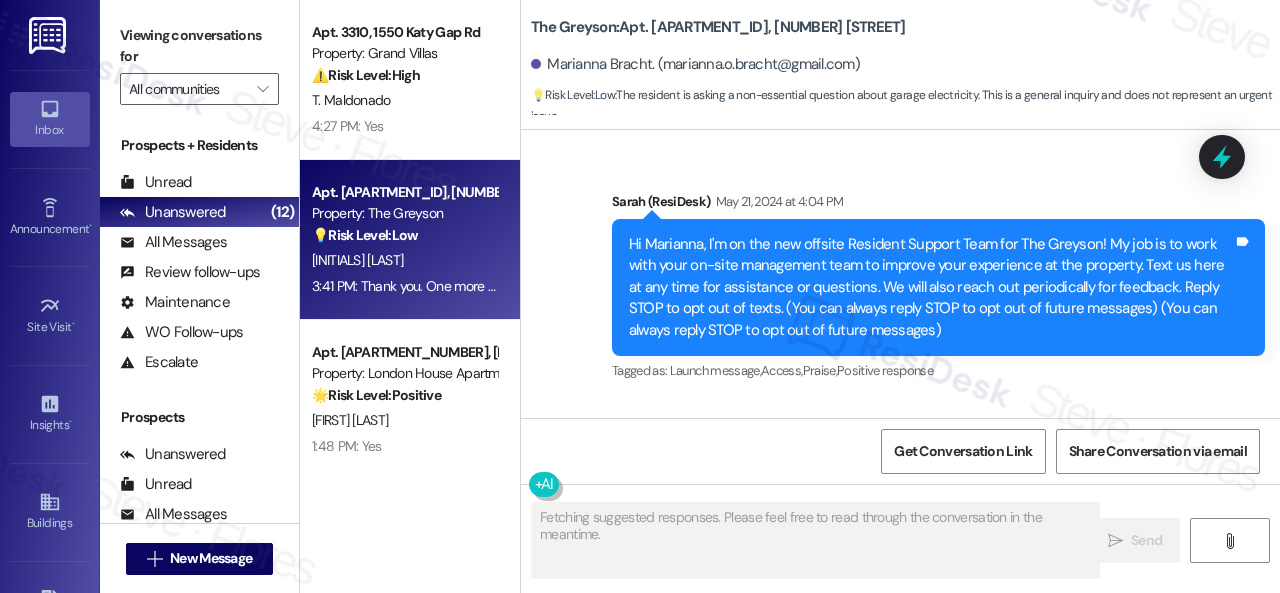 scroll, scrollTop: 21305, scrollLeft: 0, axis: vertical 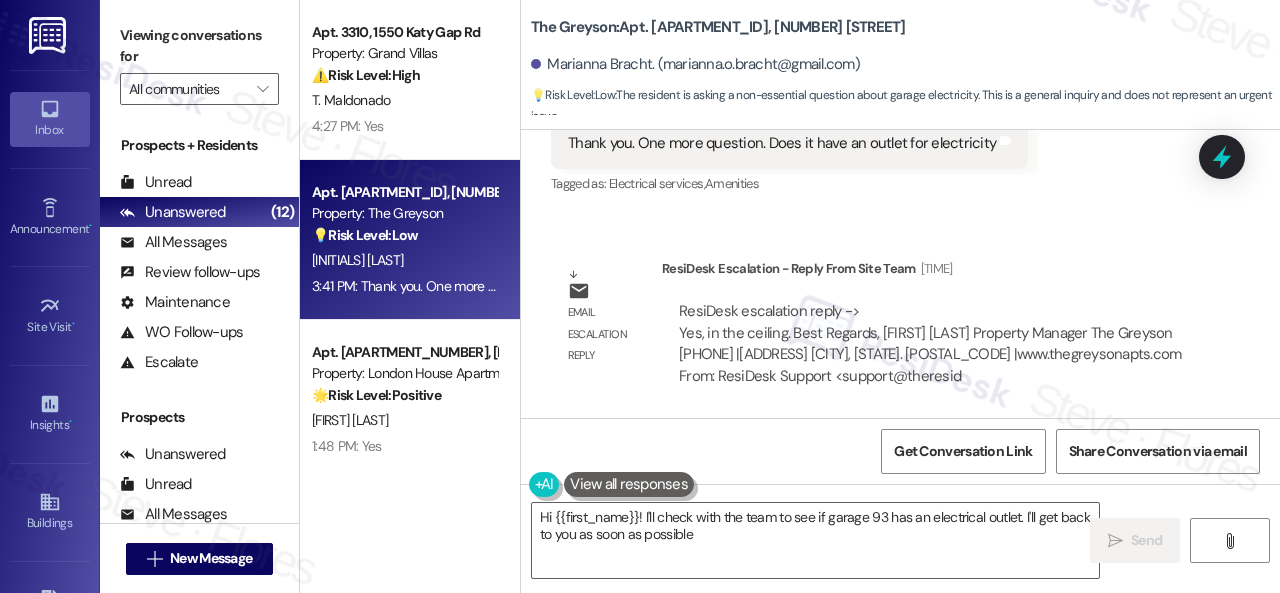 type on "Hi {{first_name}}! I'll check with the team to see if garage 93 has an electrical outlet. I'll get back to you as soon as possible!" 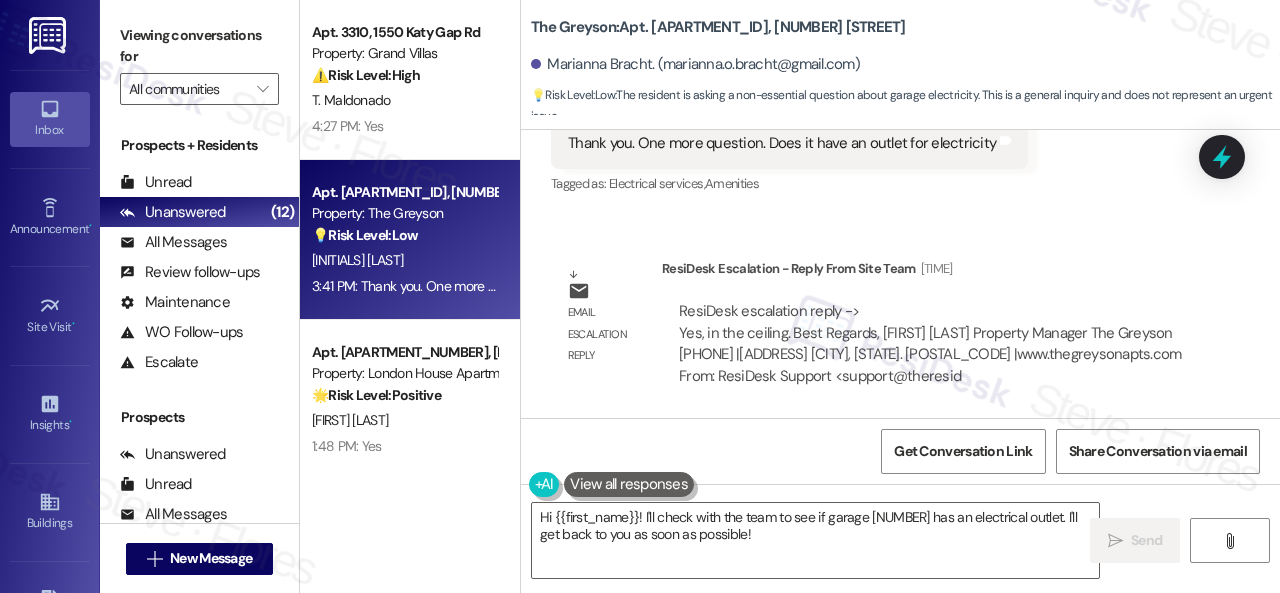 scroll, scrollTop: 6, scrollLeft: 0, axis: vertical 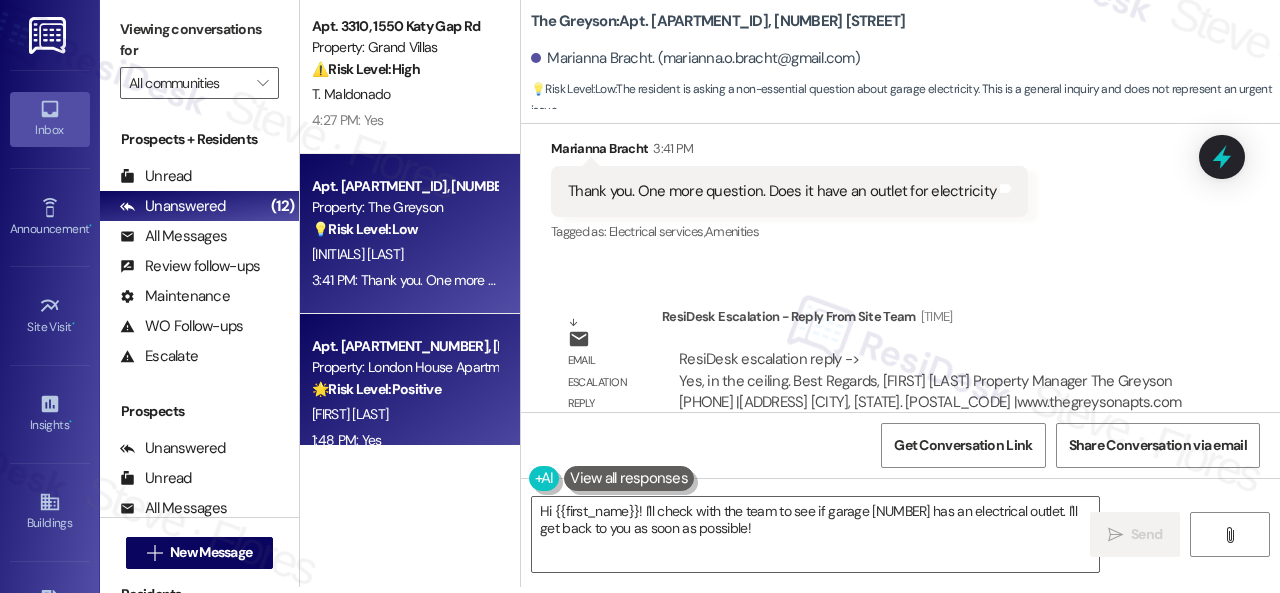 click on "🌟  Risk Level:  Positive" at bounding box center [376, 389] 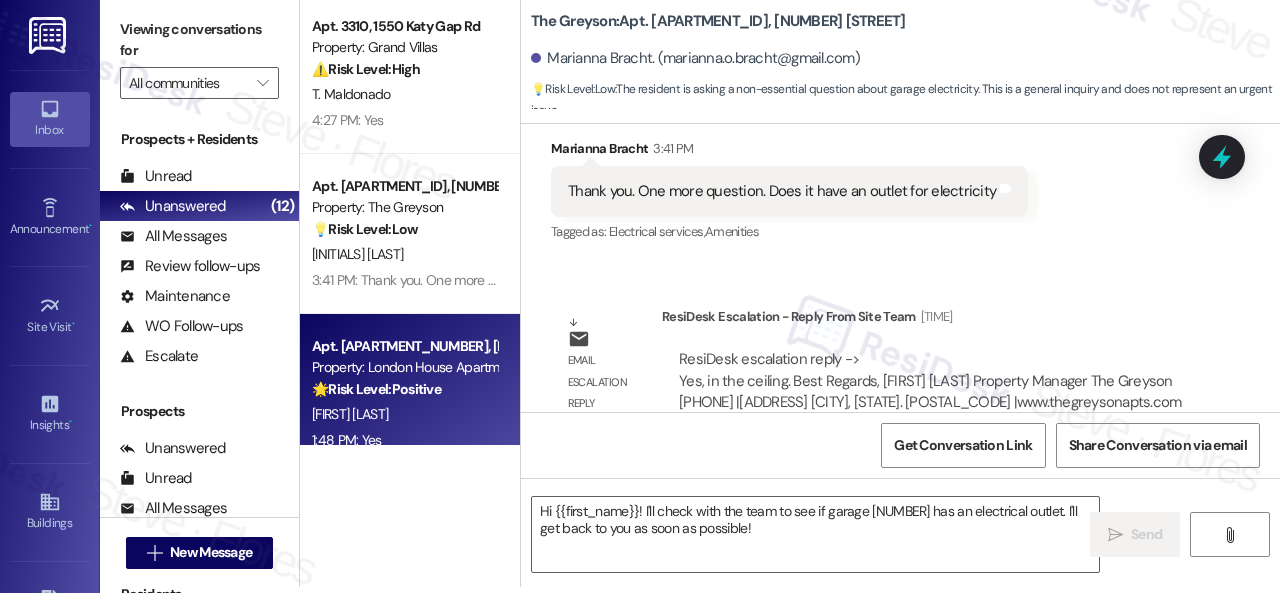 type on "Fetching suggested responses. Please feel free to read through the conversation in the meantime." 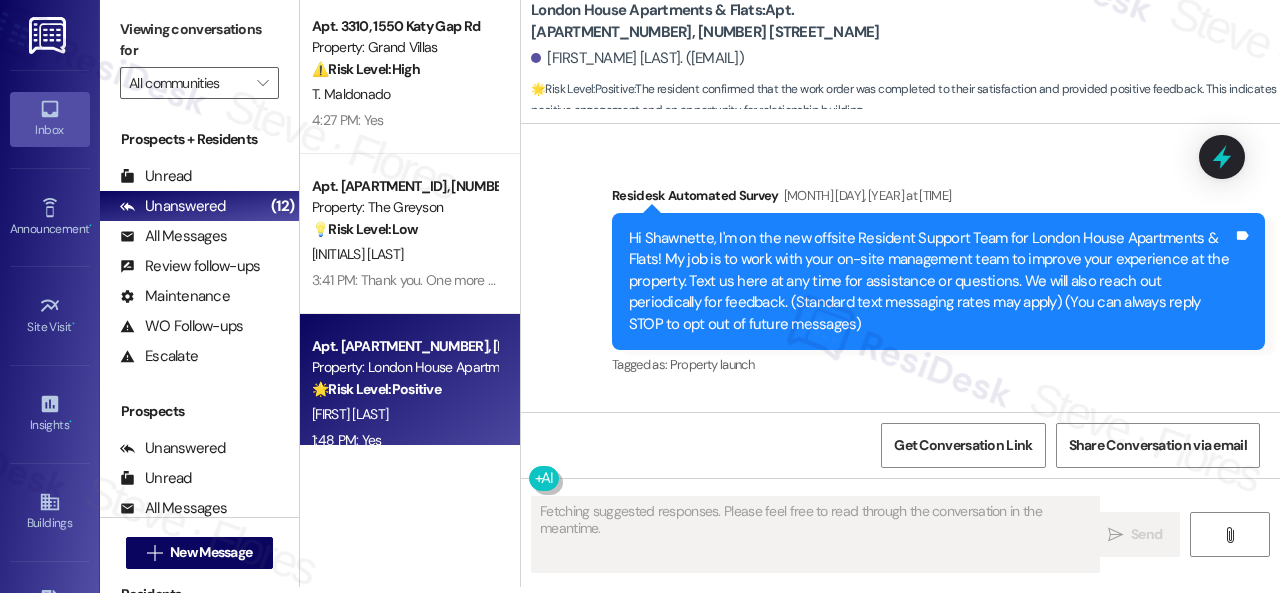 scroll, scrollTop: 14370, scrollLeft: 0, axis: vertical 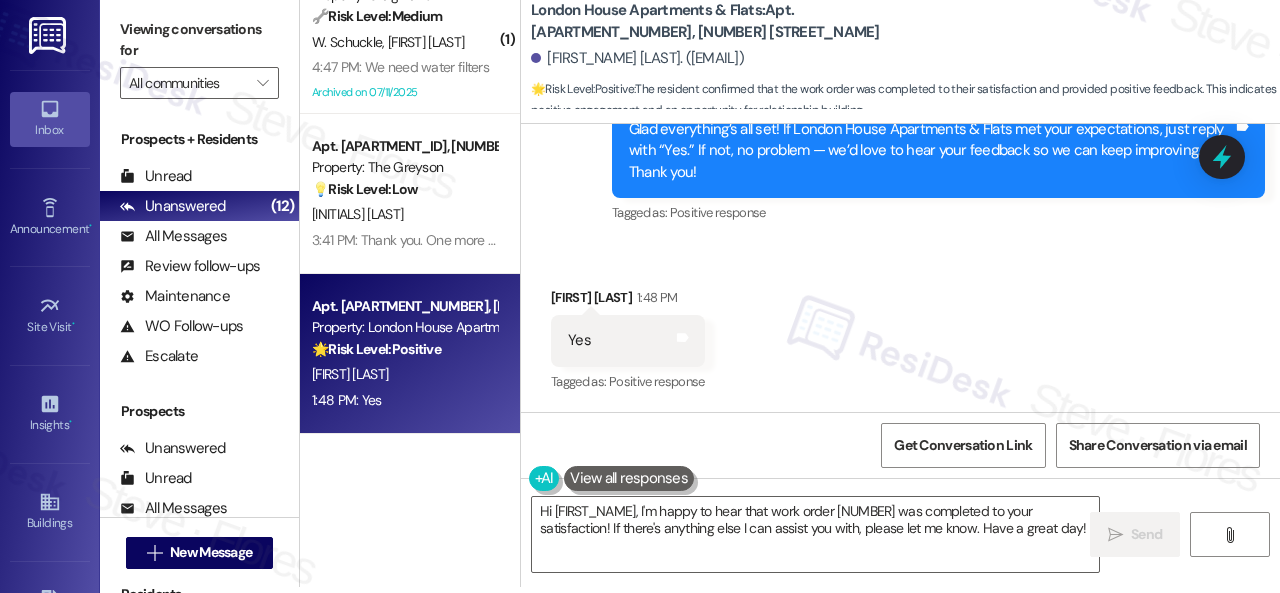 click on "Received via SMS Shawnette Bronson 1:48 PM Yes Tags and notes Tagged as:   Positive response Click to highlight conversations about Positive response" at bounding box center [900, 326] 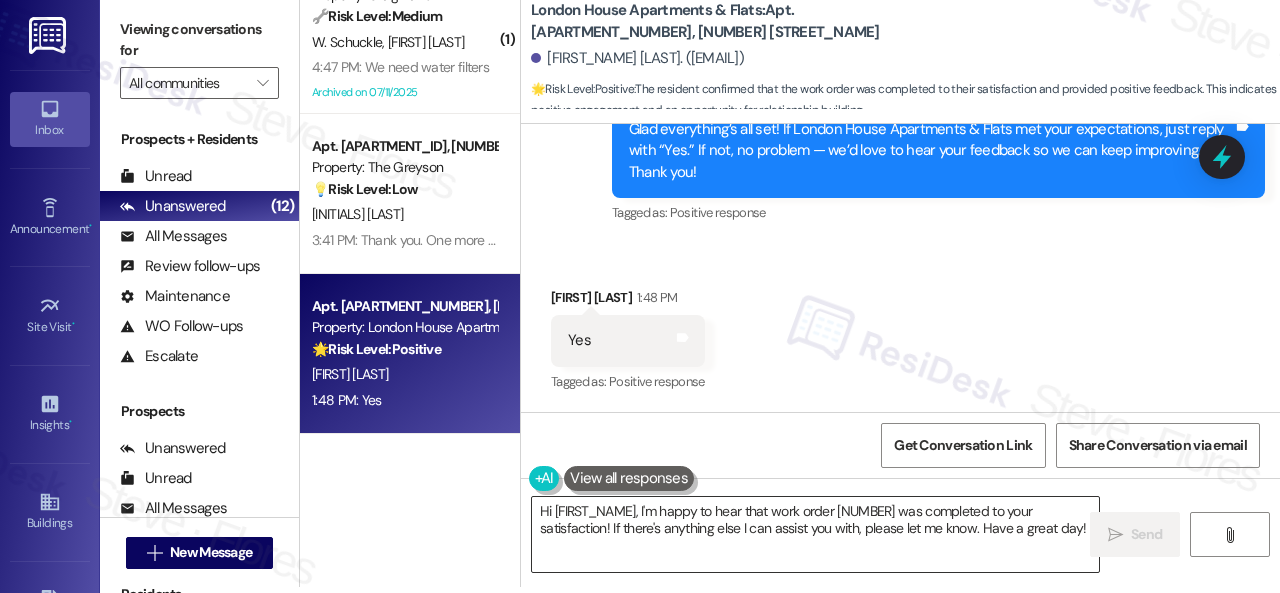 click on "Hi {{first_name}}, I'm happy to hear that work order 290873 was completed to your satisfaction! If there's anything else I can assist you with, please let me know. Have a great day!" at bounding box center (815, 534) 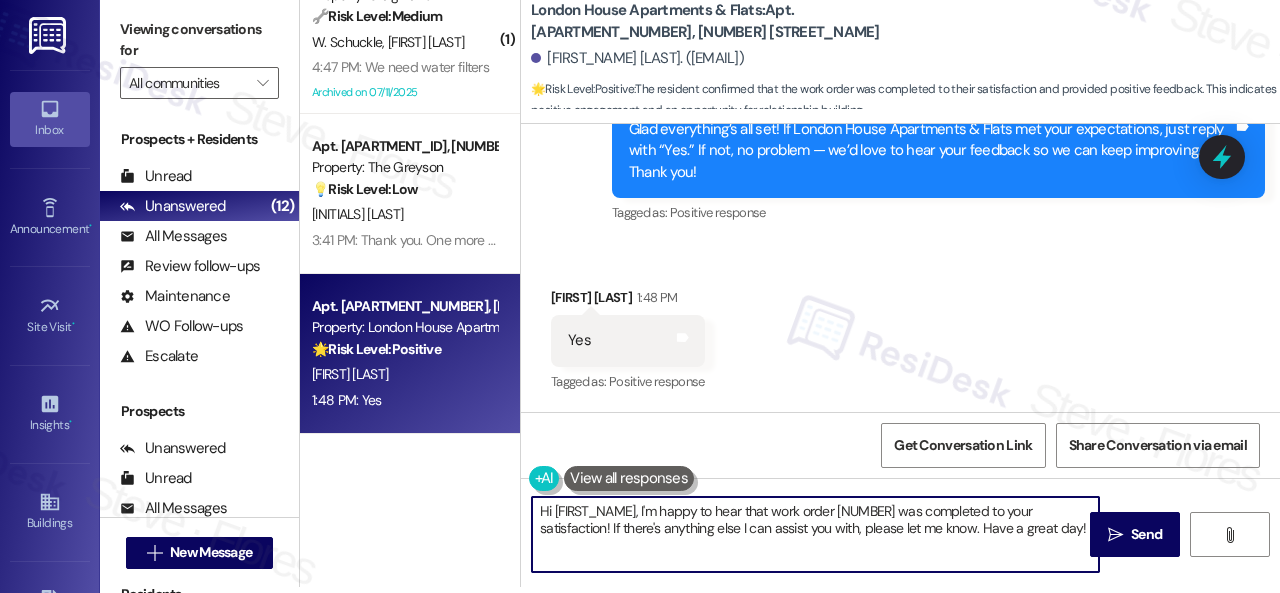 paste on "I'm glad you are satisfied with your home. Have you written a review for us before? If not, can I ask a quick favor? Would you mind writing one for us? I'll give you the link if you are willing.
If you've already done it or couldn't this time, no worries at all—no action is required. Thanks" 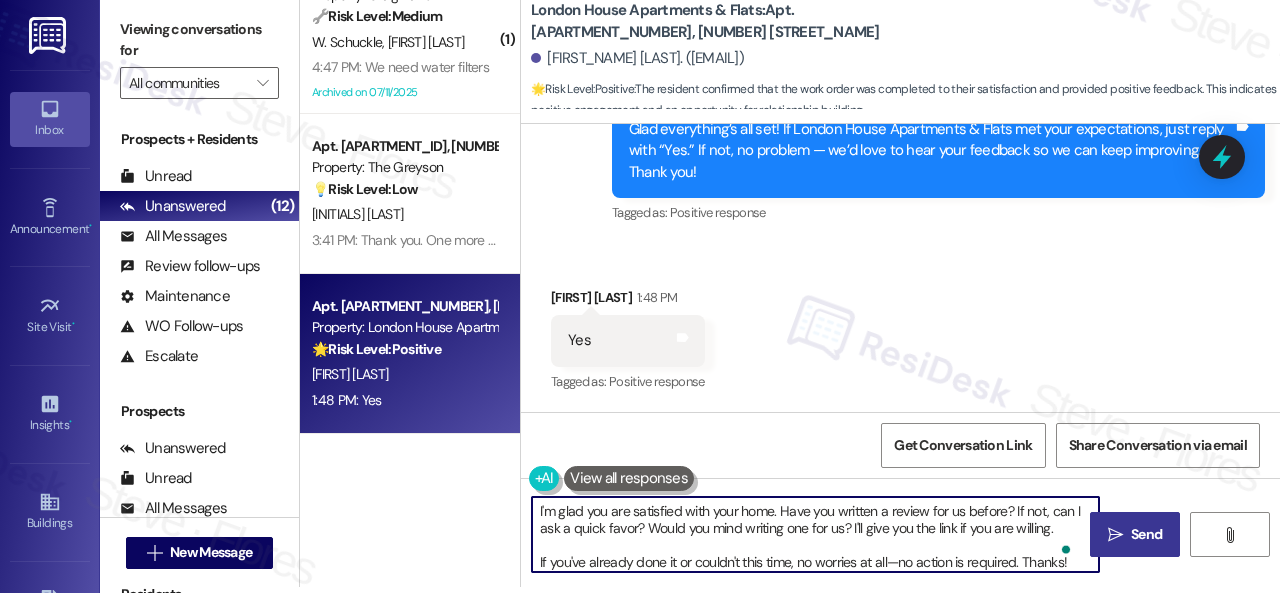type on "I'm glad you are satisfied with your home. Have you written a review for us before? If not, can I ask a quick favor? Would you mind writing one for us? I'll give you the link if you are willing.
If you've already done it or couldn't this time, no worries at all—no action is required. Thanks!" 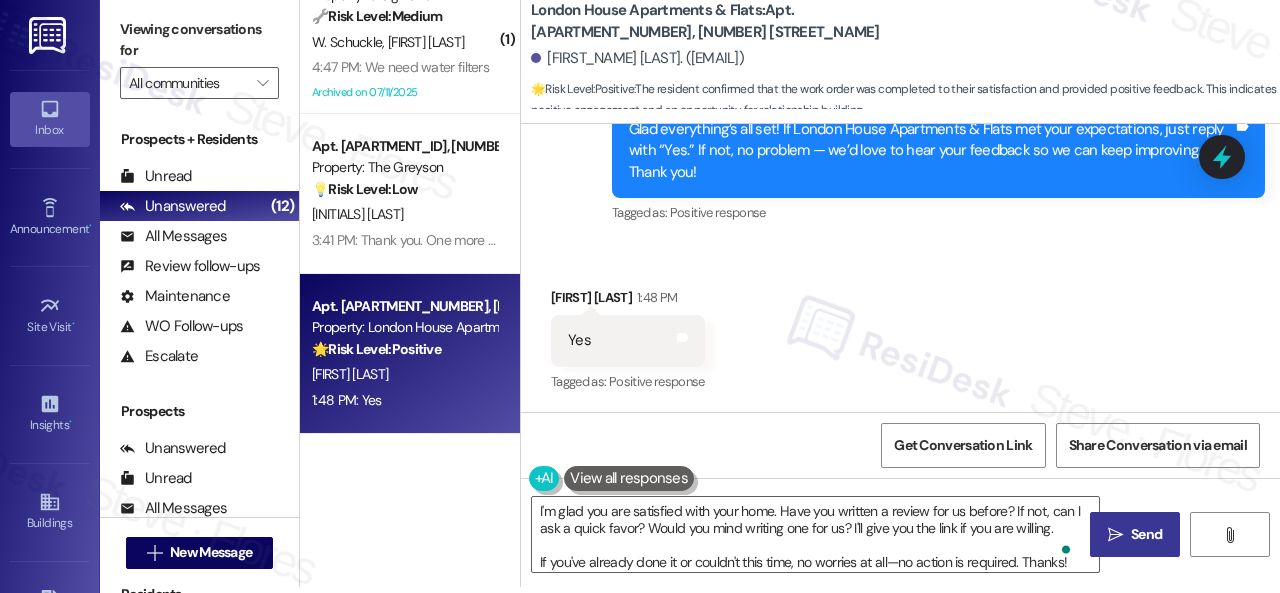click on "" at bounding box center (1115, 535) 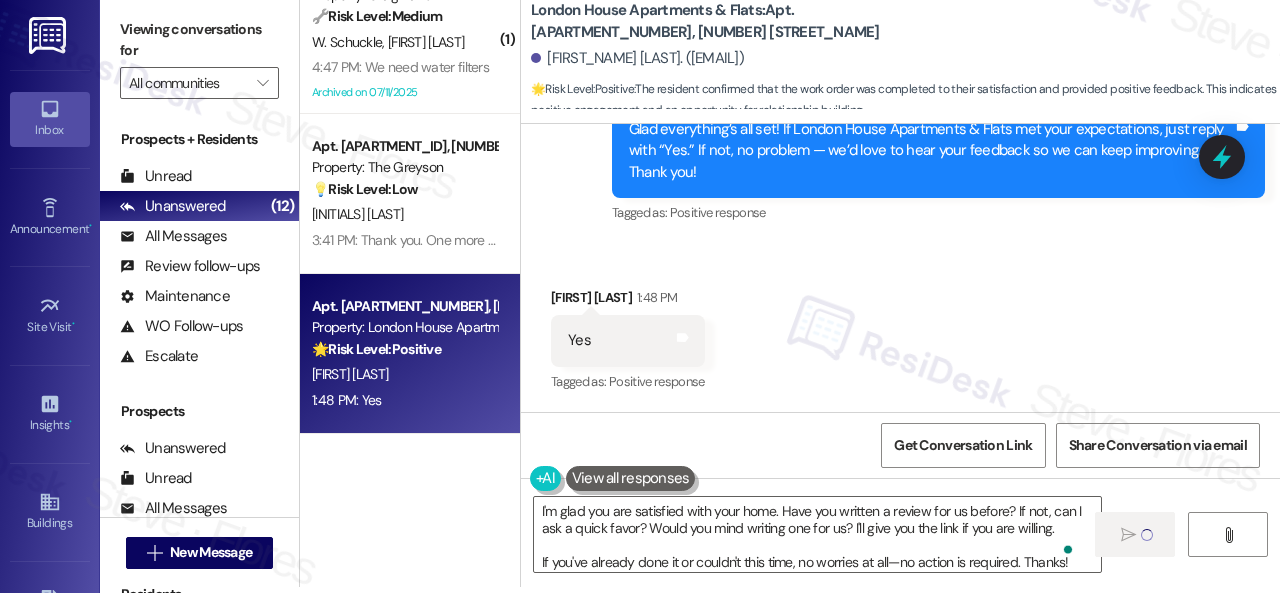 type 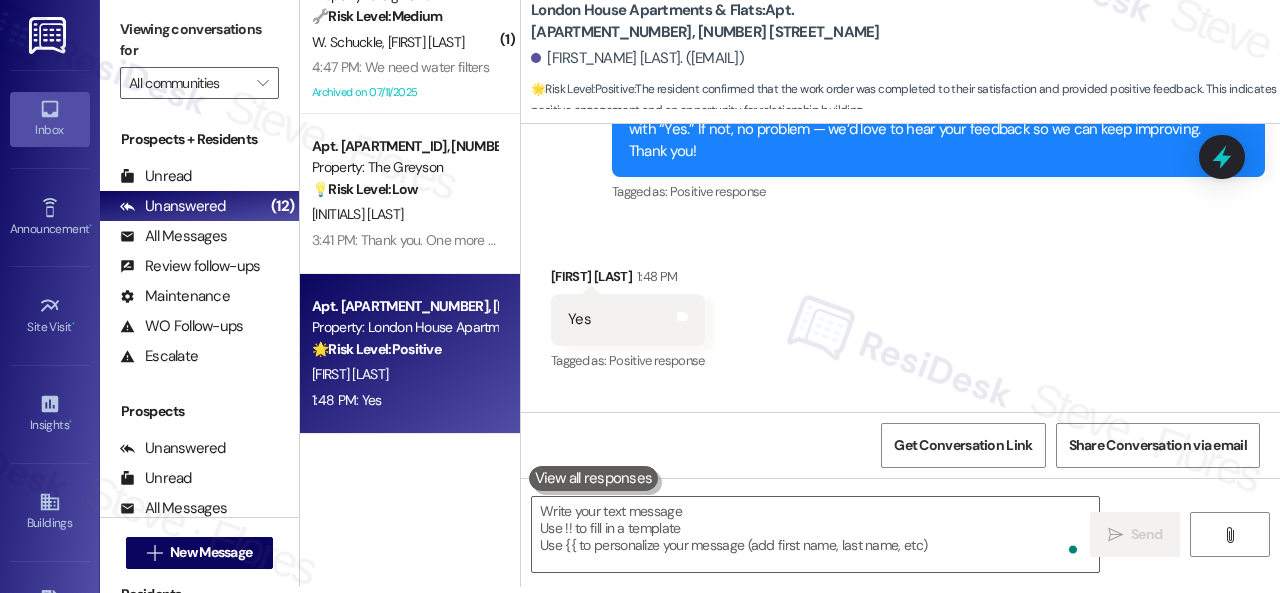 scroll, scrollTop: 0, scrollLeft: 0, axis: both 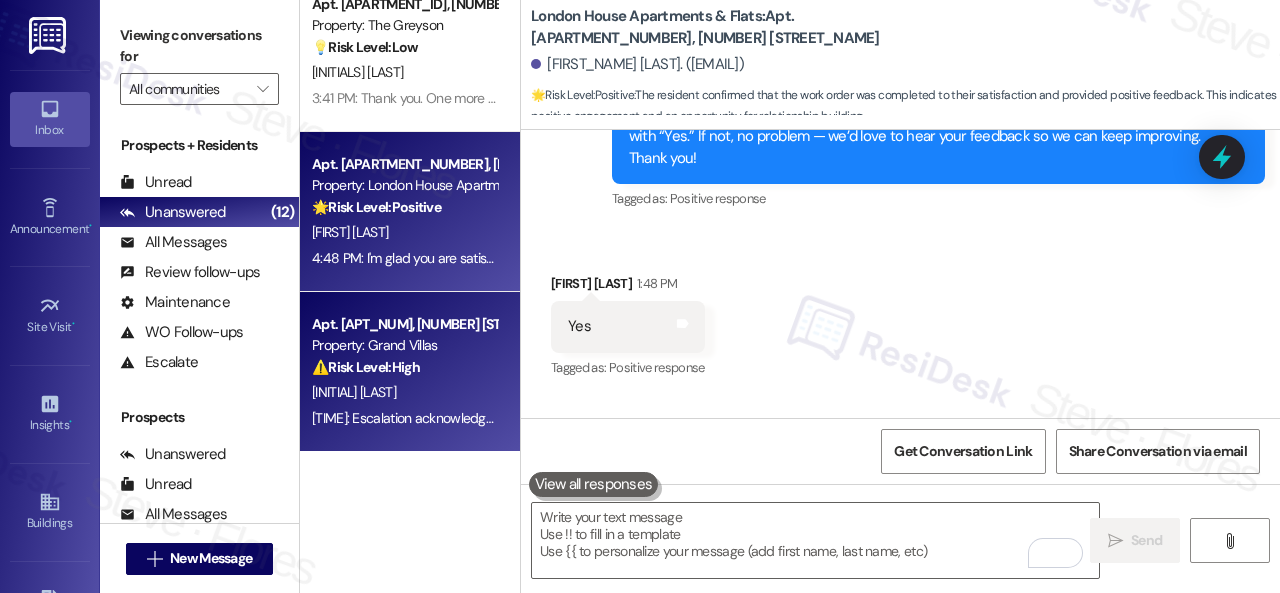 click on "1:33 PM: Escalation acknowledged. 1:33 PM: Escalation acknowledged." at bounding box center (408, 418) 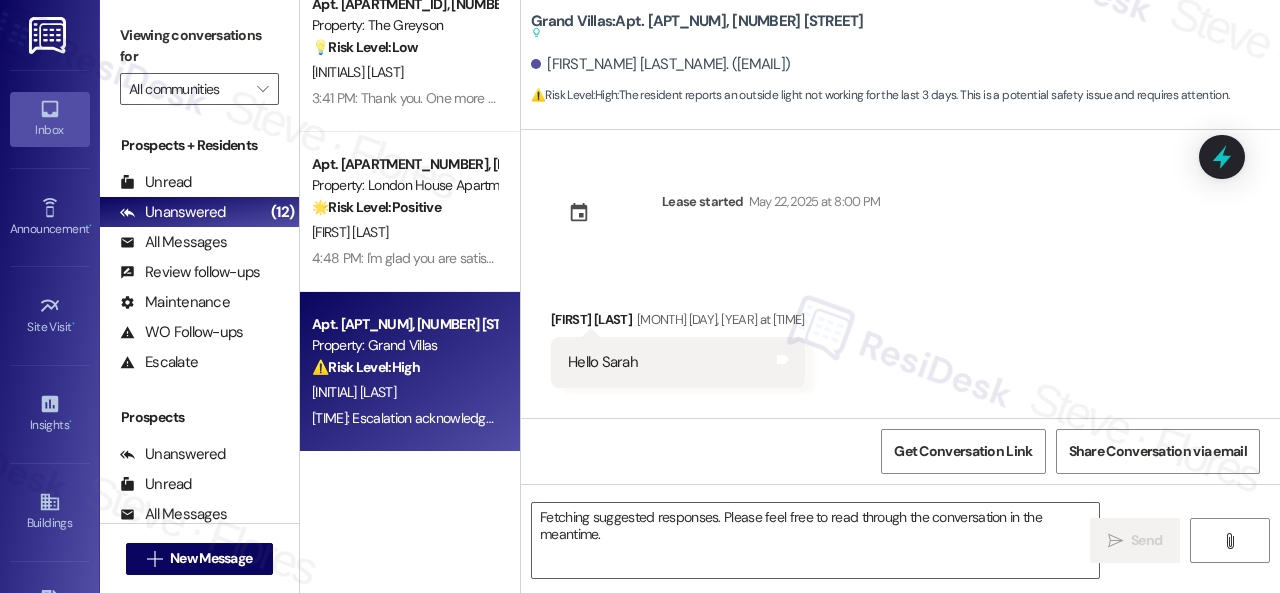 scroll, scrollTop: 23847, scrollLeft: 0, axis: vertical 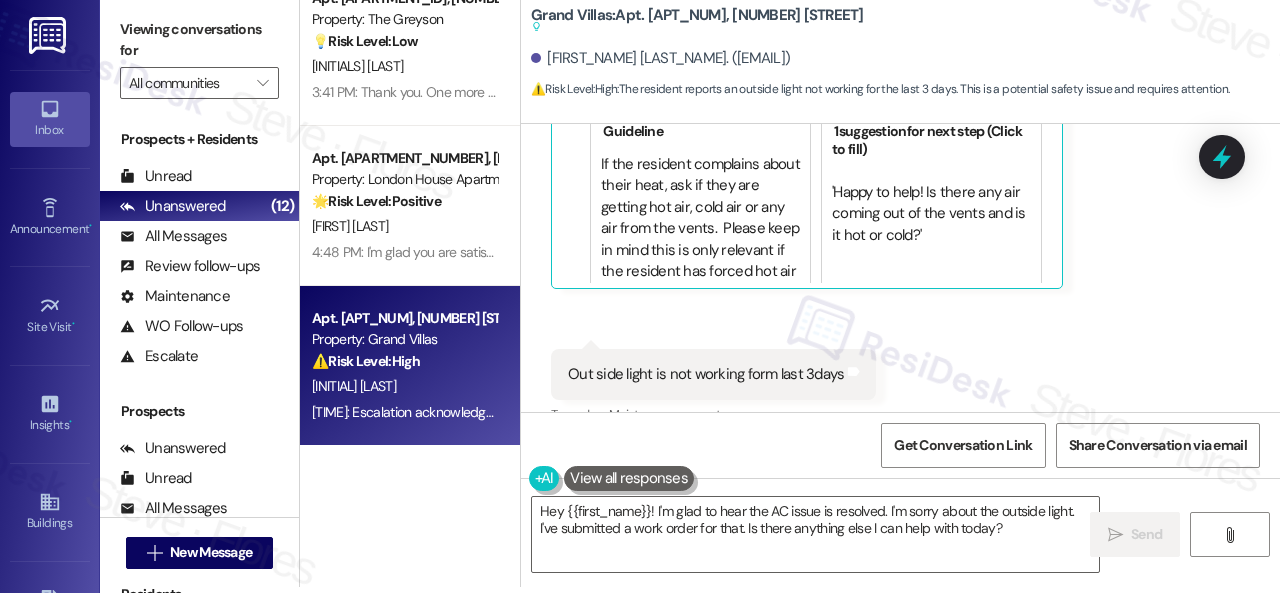 click on "Grand Villas:  Apt. 603, 1550 Katy Gap Rd   Suggested actions and notes available for this message and will show as you scroll through." at bounding box center (697, 21) 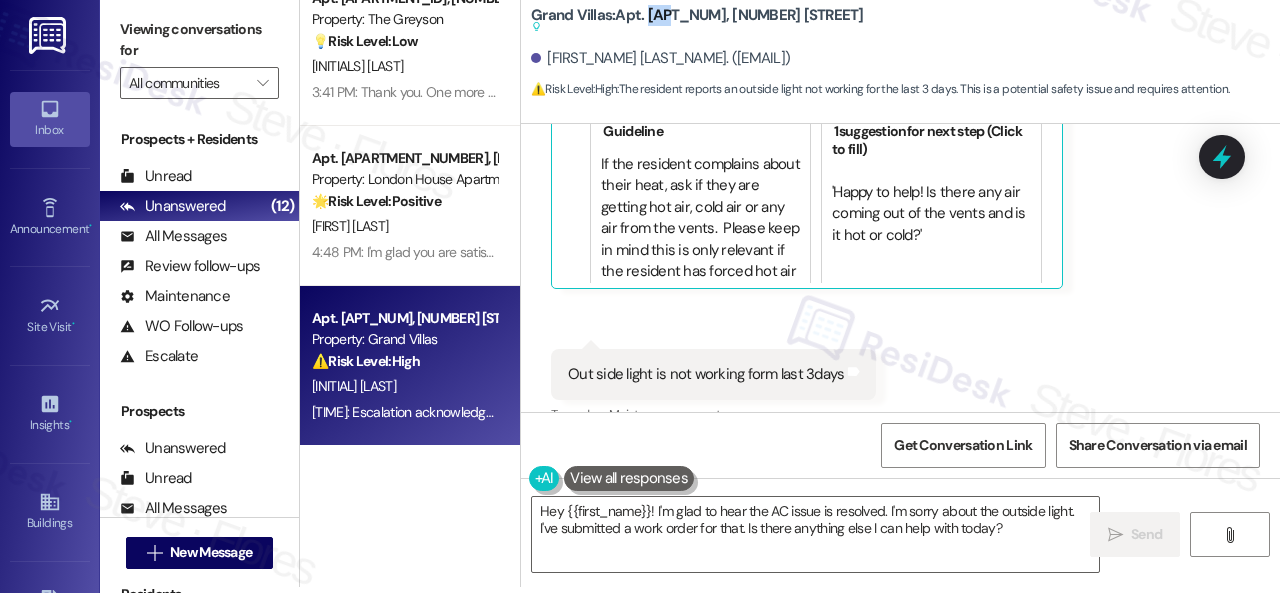 click on "Grand Villas:  Apt. 603, 1550 Katy Gap Rd   Suggested actions and notes available for this message and will show as you scroll through." at bounding box center (697, 21) 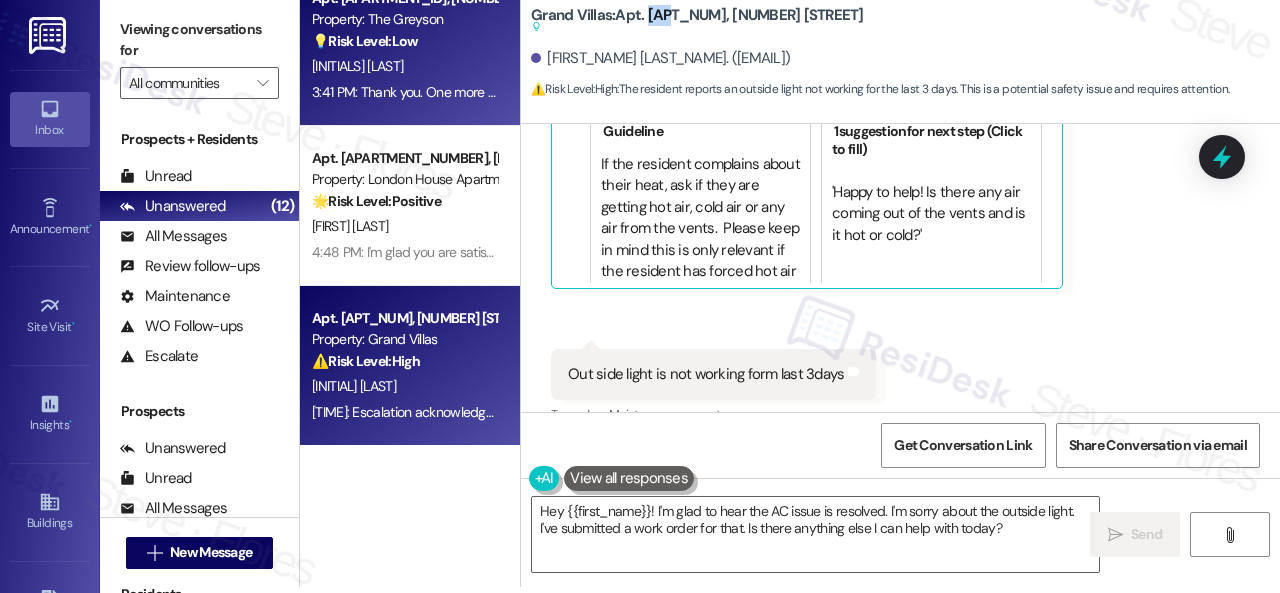 copy on "603" 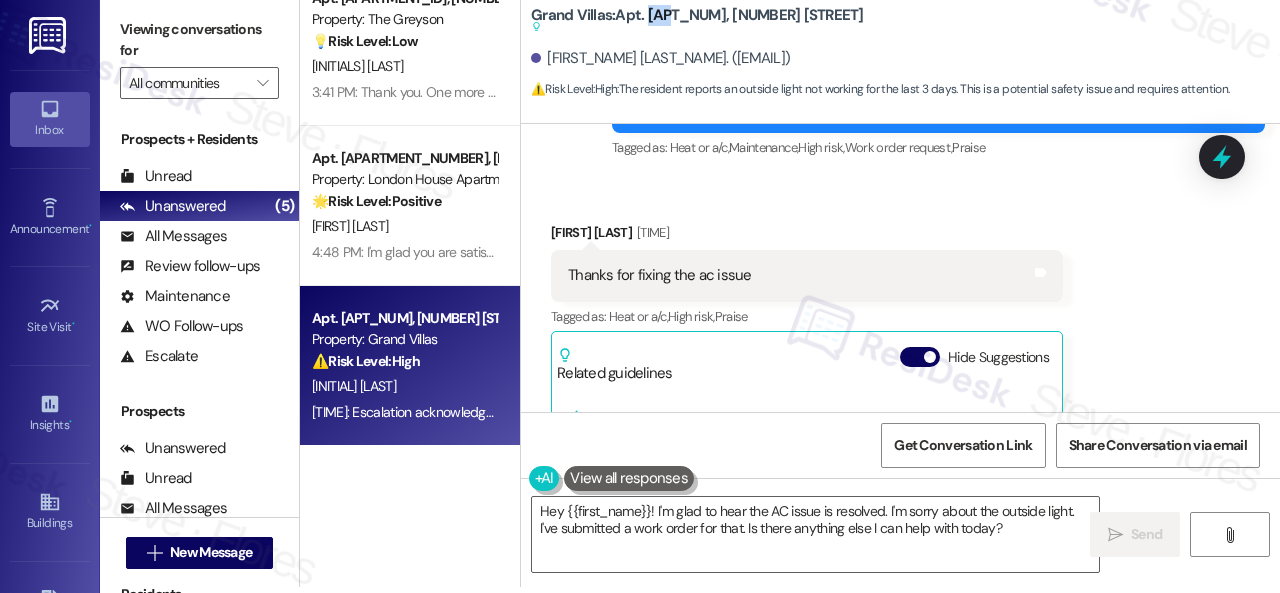scroll, scrollTop: 22947, scrollLeft: 0, axis: vertical 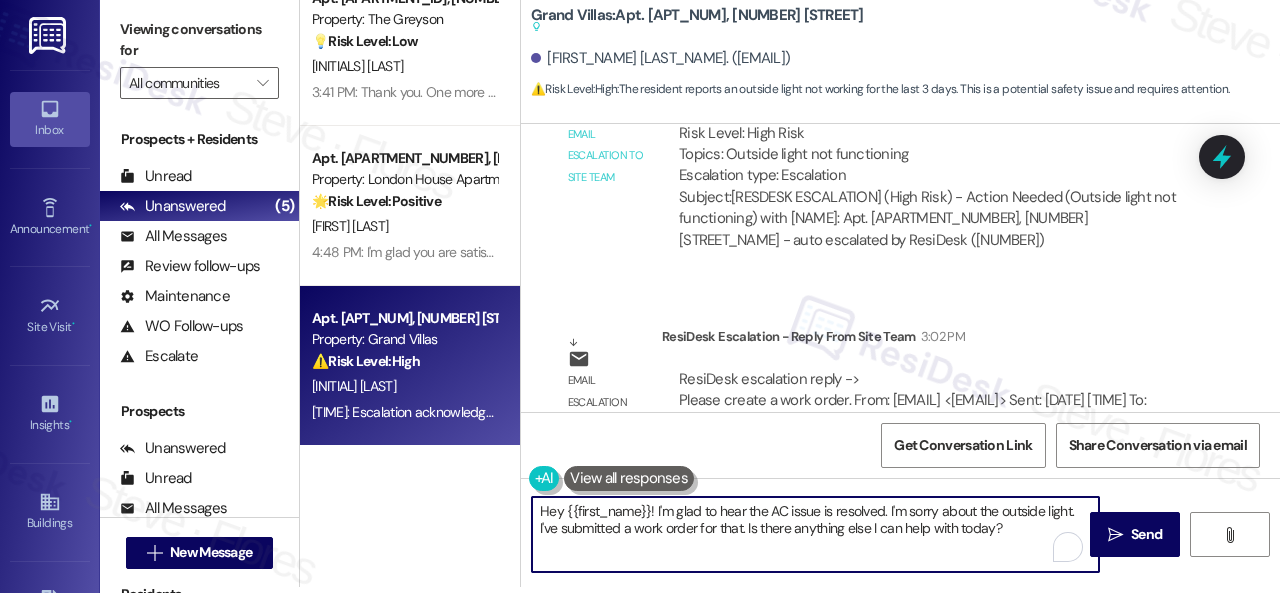 drag, startPoint x: 888, startPoint y: 511, endPoint x: 508, endPoint y: 497, distance: 380.2578 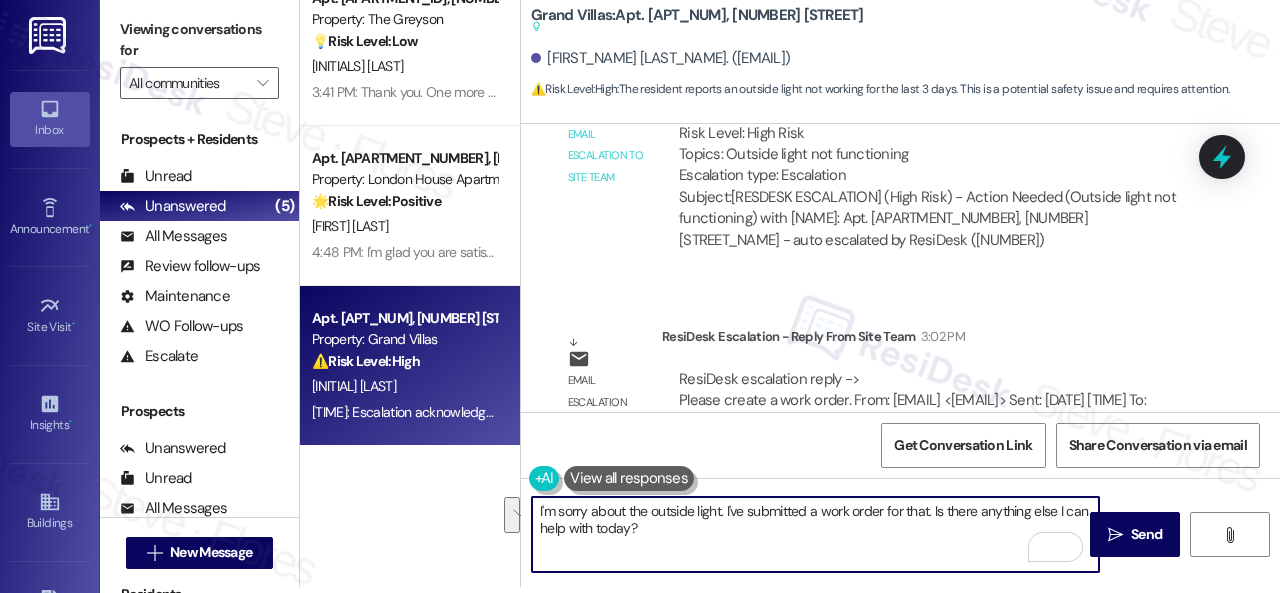 drag, startPoint x: 930, startPoint y: 509, endPoint x: 938, endPoint y: 522, distance: 15.264338 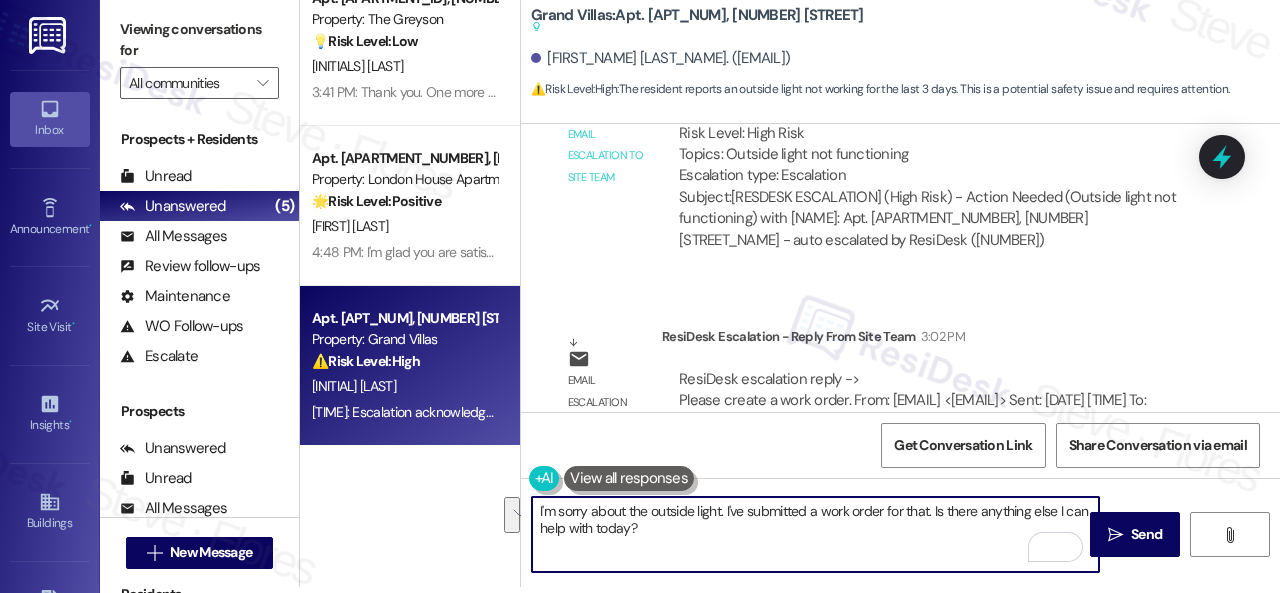 click on "I'm sorry about the outside light. I've submitted a work order for that. Is there anything else I can help with today?" at bounding box center [815, 534] 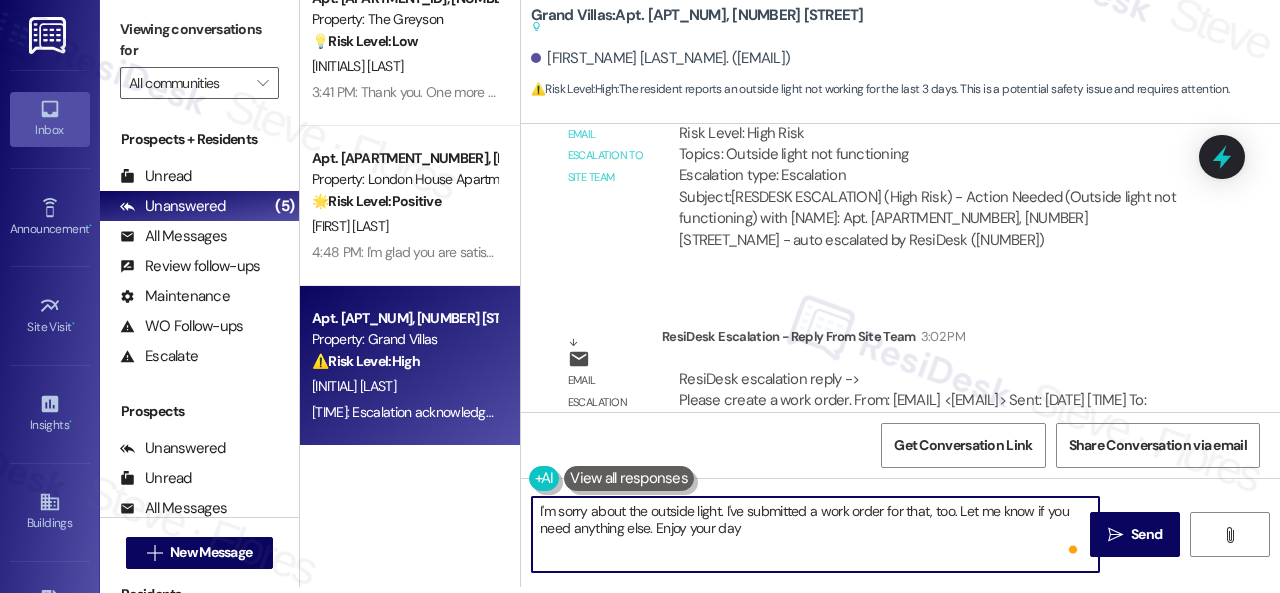 type on "I'm sorry about the outside light. I've submitted a work order for that, too. Let me know if you need anything else. Enjoy your day!" 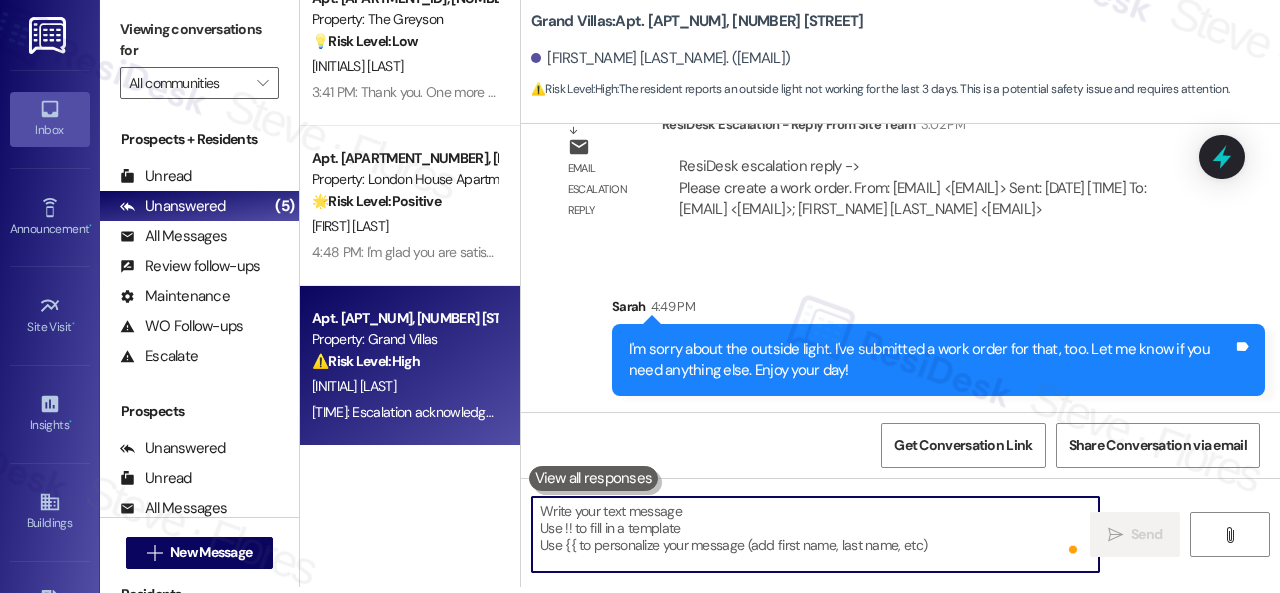 scroll, scrollTop: 22910, scrollLeft: 0, axis: vertical 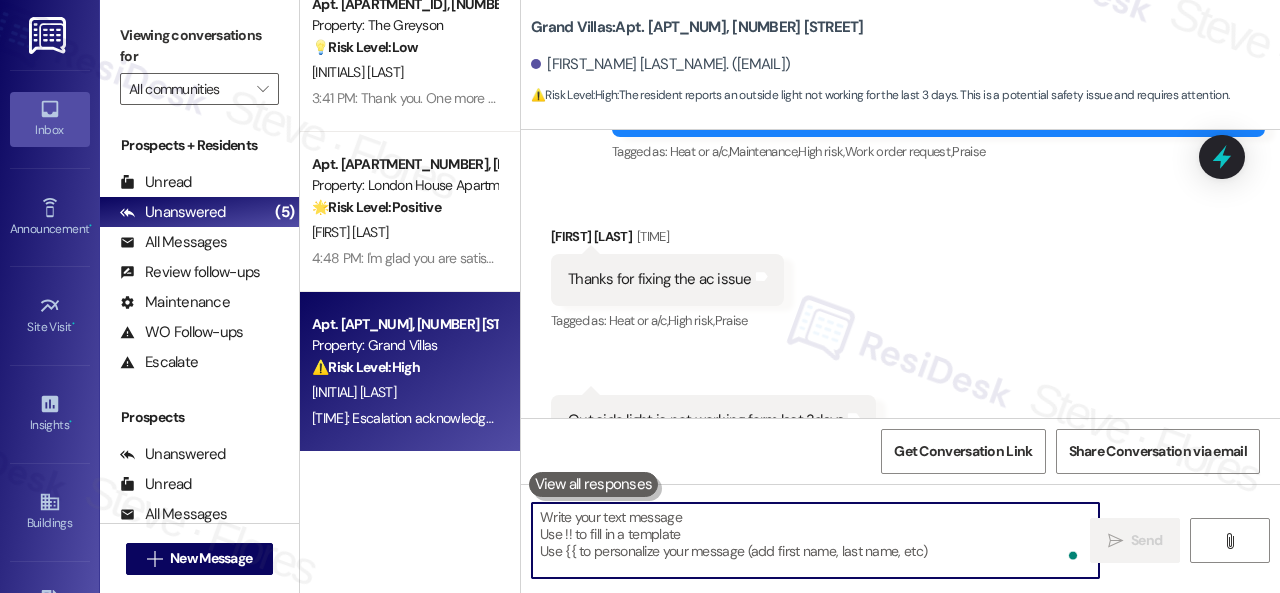 type 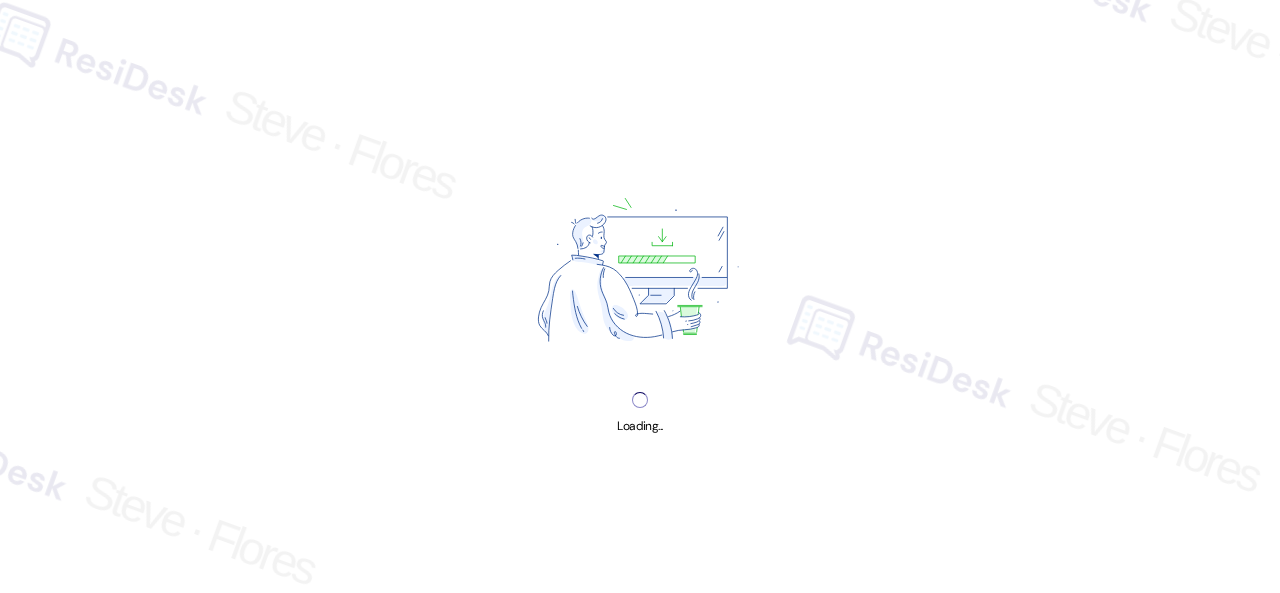 scroll, scrollTop: 0, scrollLeft: 0, axis: both 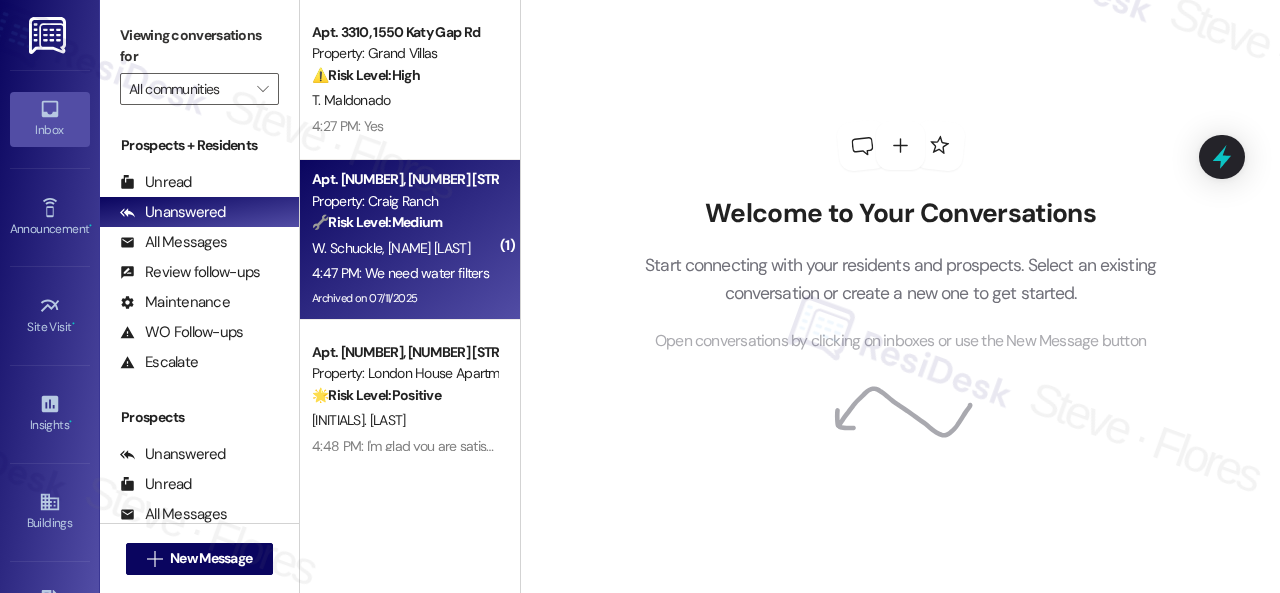 click on "🔧  Risk Level:  Medium The resident is complaining about the lack of water filter replacement and the recent rent increase. While the resident is expressing dissatisfaction, this issue does not pose an immediate threat to safety, property, or legal compliance. It is a non-urgent maintenance request and a customer satisfaction issue." at bounding box center [404, 222] 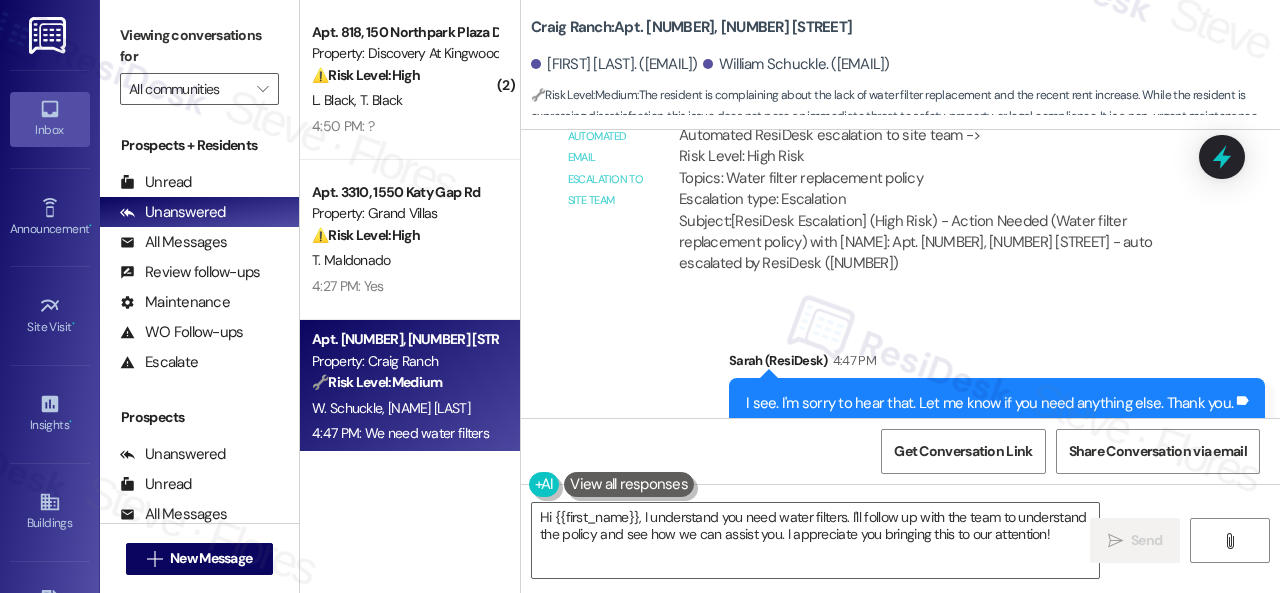 scroll, scrollTop: 16420, scrollLeft: 0, axis: vertical 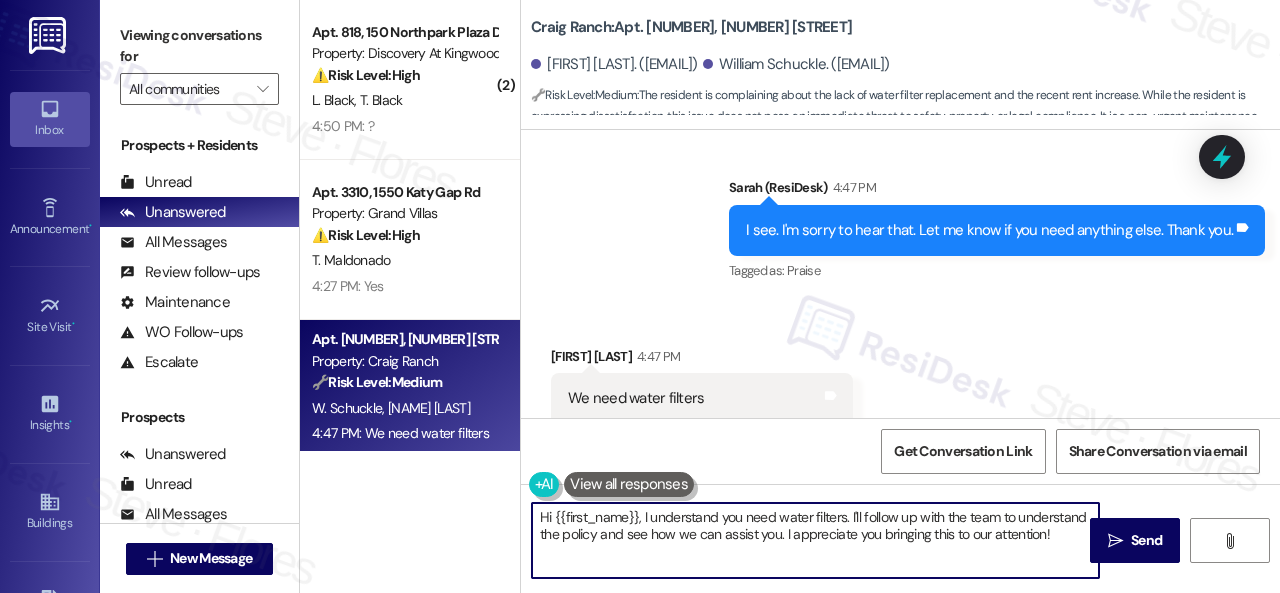 drag, startPoint x: 536, startPoint y: 513, endPoint x: 1196, endPoint y: 632, distance: 670.6422 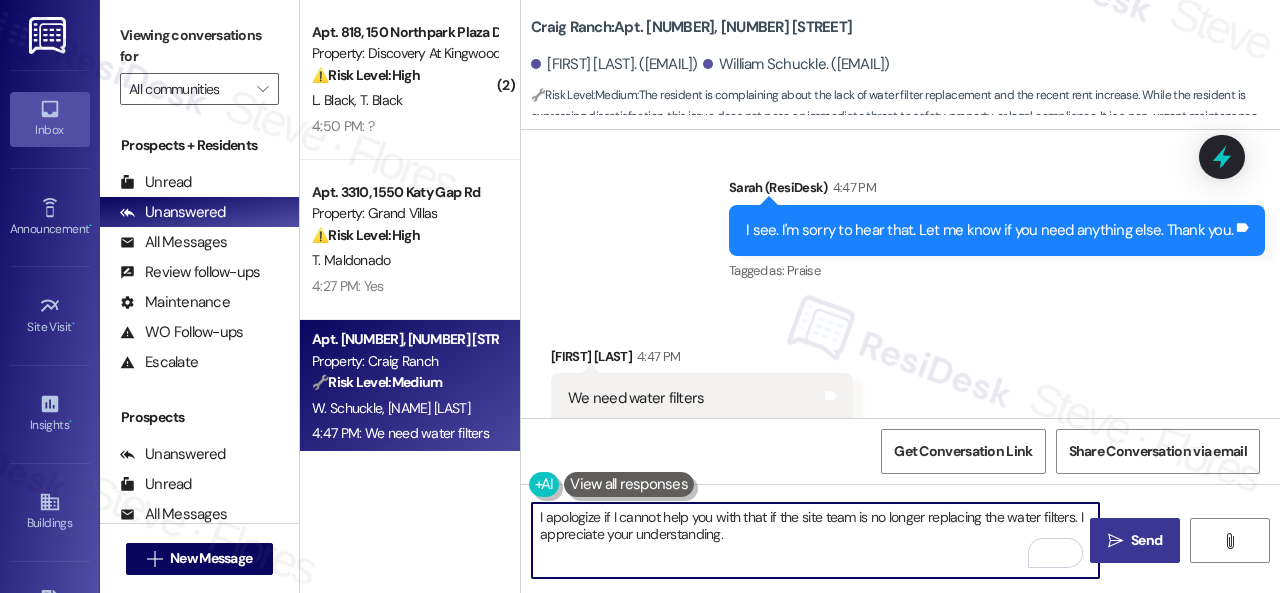 type on "I apologize if I cannot help you with that if the site team is no longer replacing the water filters. I appreciate your understanding." 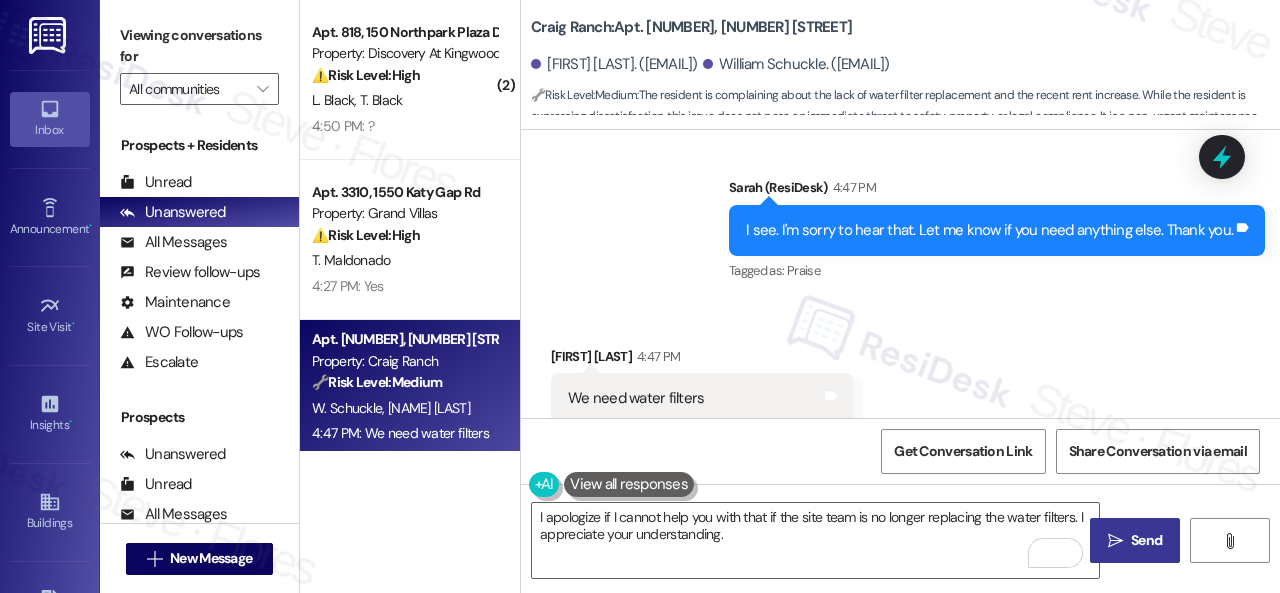 click on "Send" at bounding box center [1146, 540] 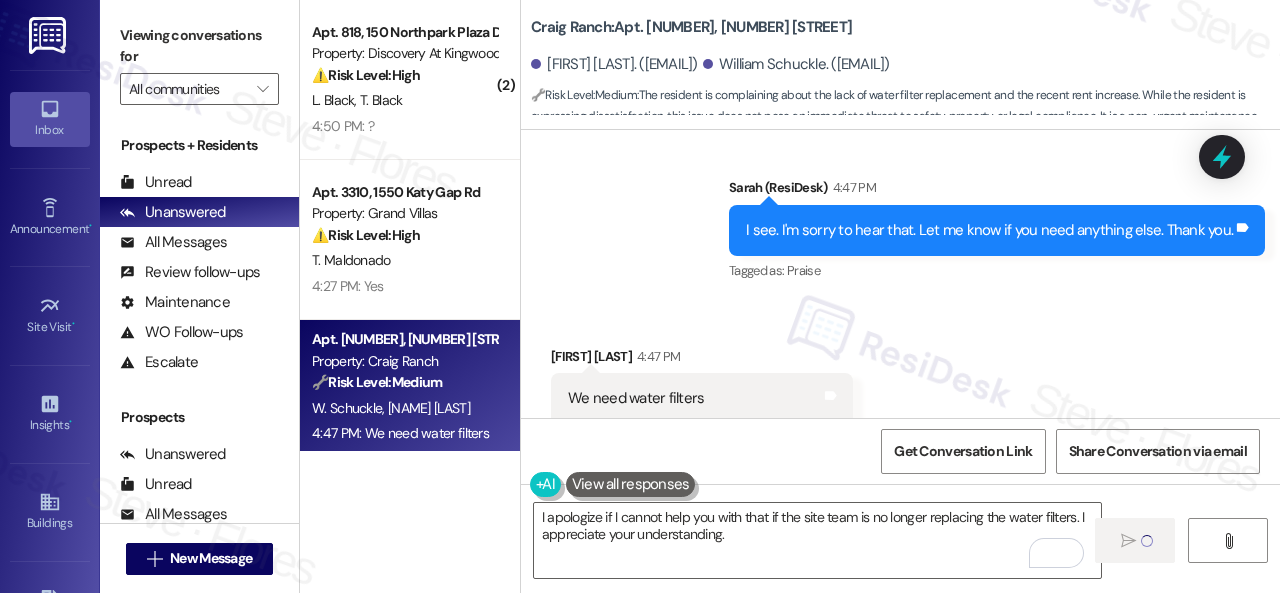 type 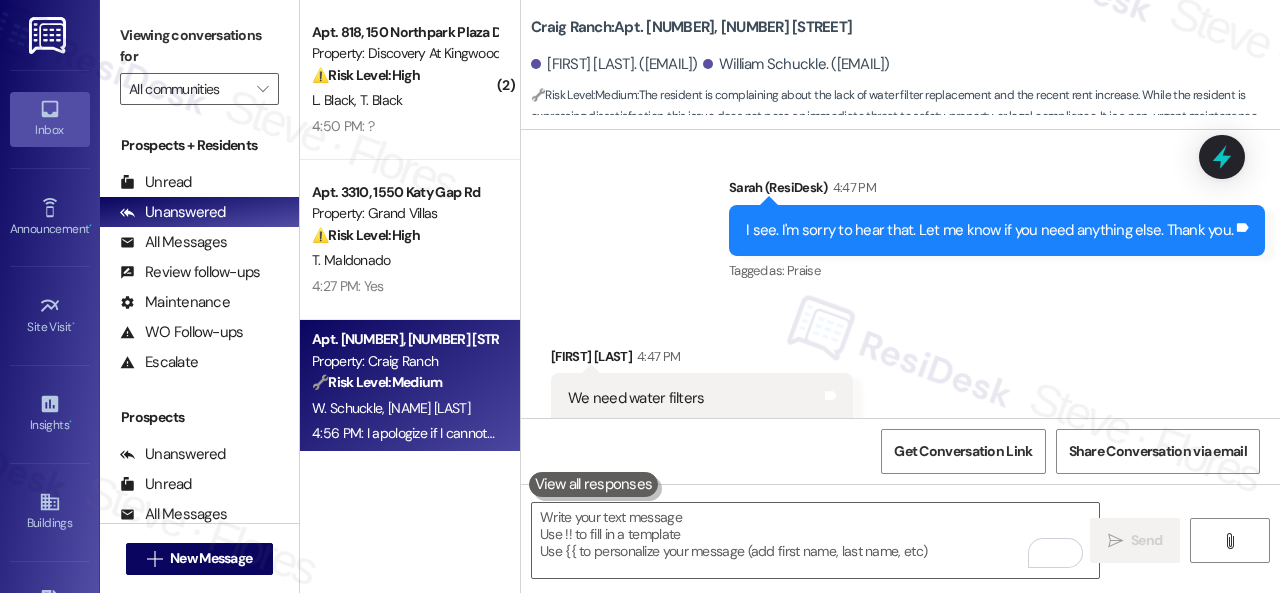 click on "L. Black T. Black" at bounding box center (404, 100) 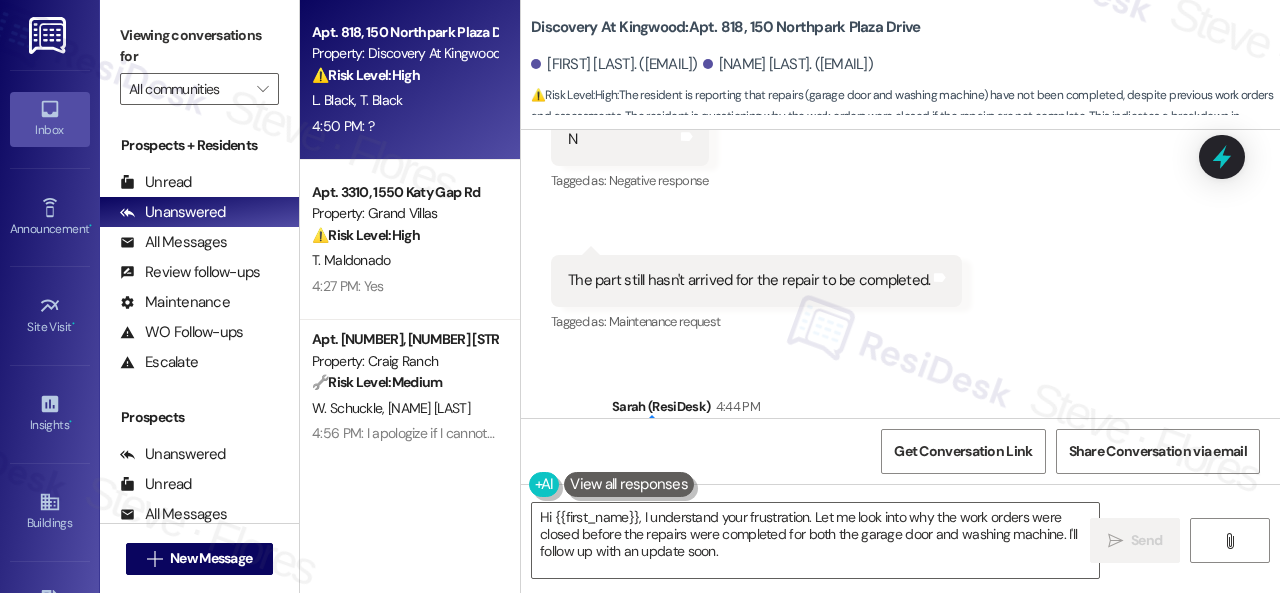 scroll, scrollTop: 334, scrollLeft: 0, axis: vertical 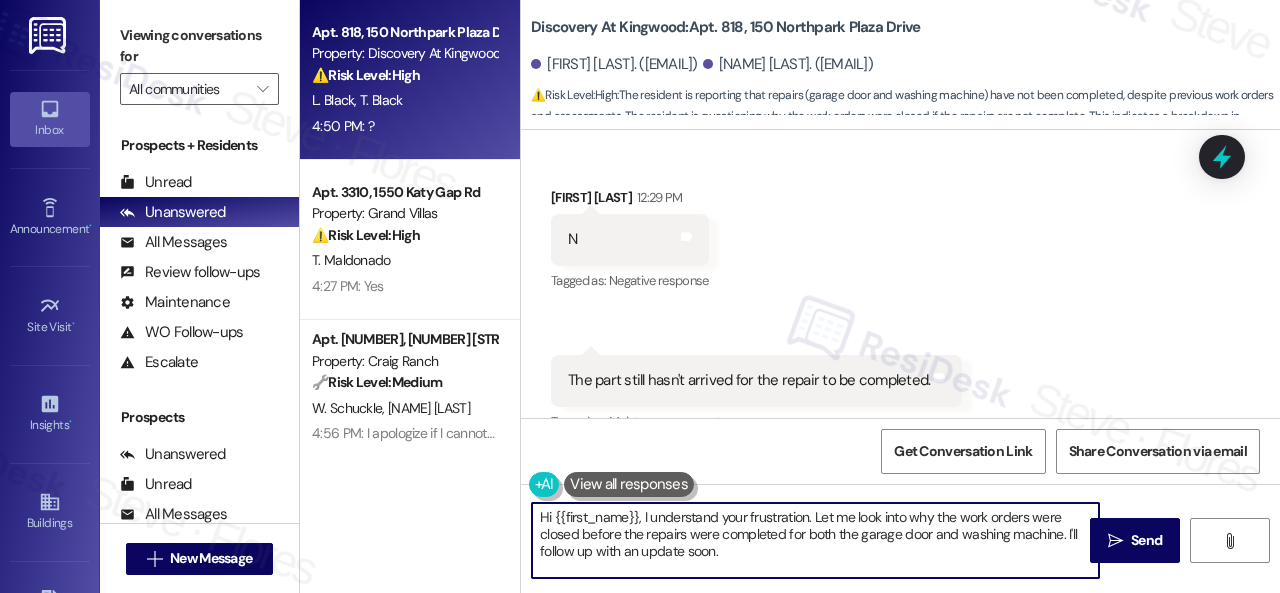 drag, startPoint x: 752, startPoint y: 557, endPoint x: 432, endPoint y: 473, distance: 330.84134 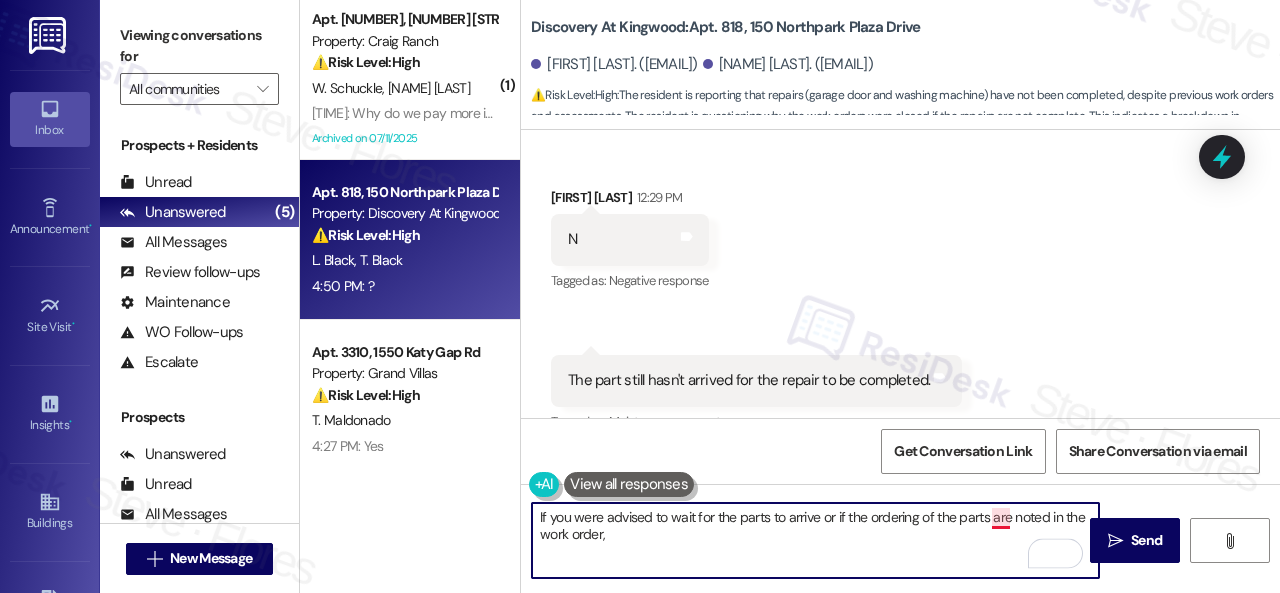 click on "If you were advised to wait for the parts to arrive or if the ordering of the parts are noted in the work order," at bounding box center (815, 540) 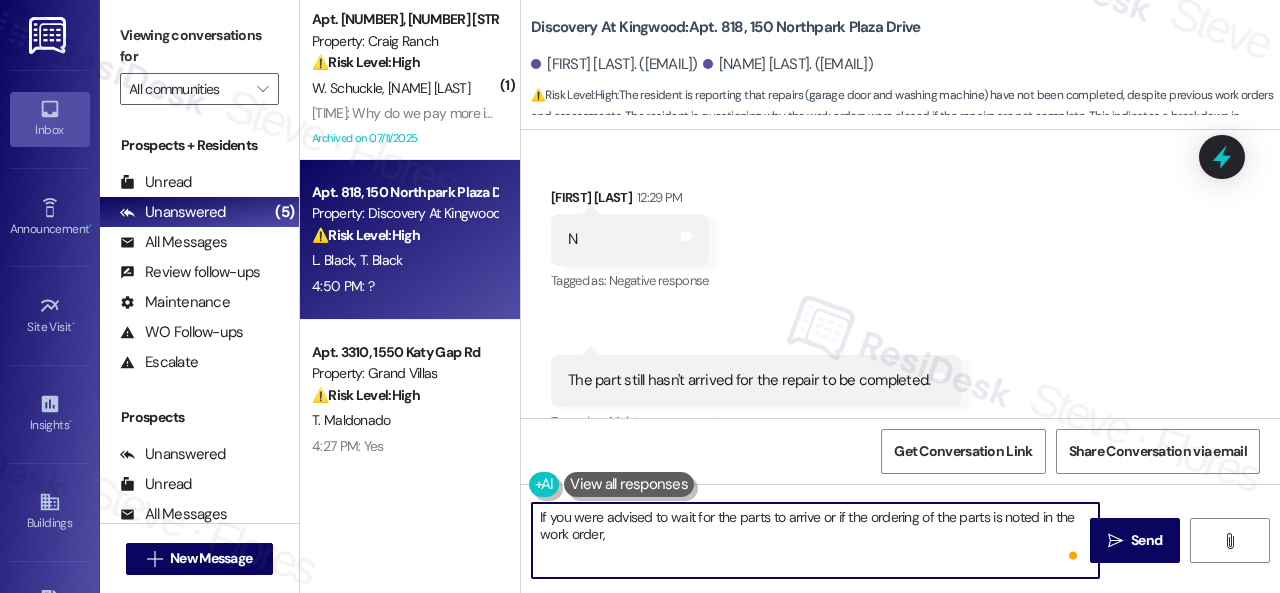click on "If you were advised to wait for the parts to arrive or if the ordering of the parts is noted in the work order," at bounding box center (815, 540) 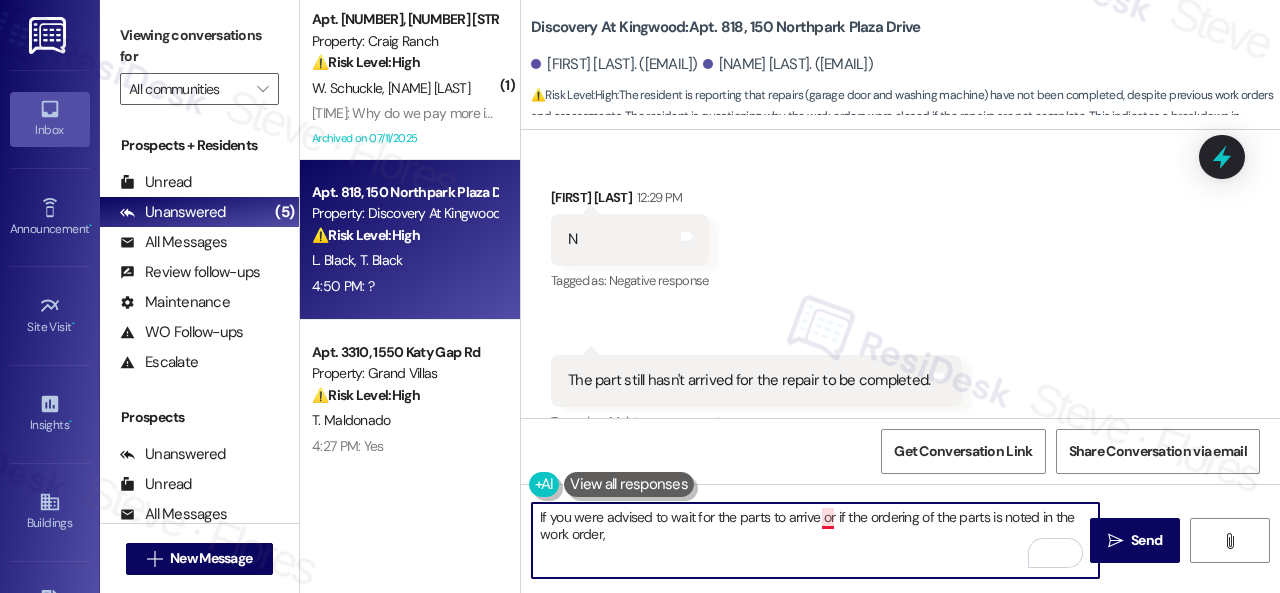 click on "If you were advised to wait for the parts to arrive or if the ordering of the parts is noted in the work order," at bounding box center [815, 540] 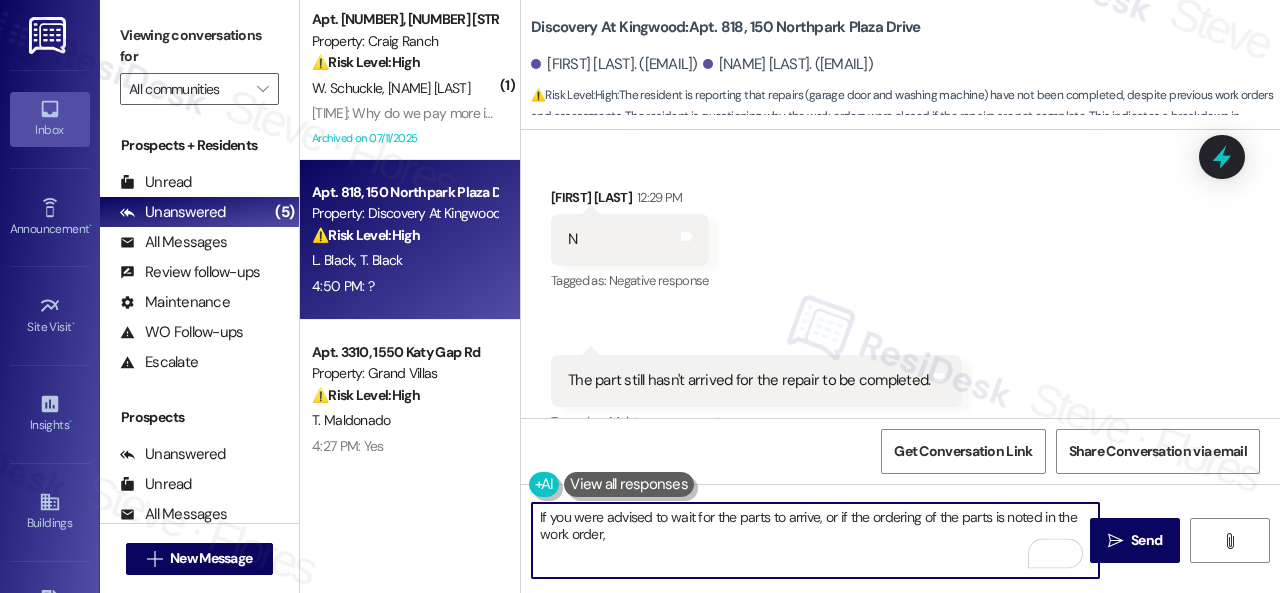 click on "If you were advised to wait for the parts to arrive, or if the ordering of the parts is noted in the work order," at bounding box center (815, 540) 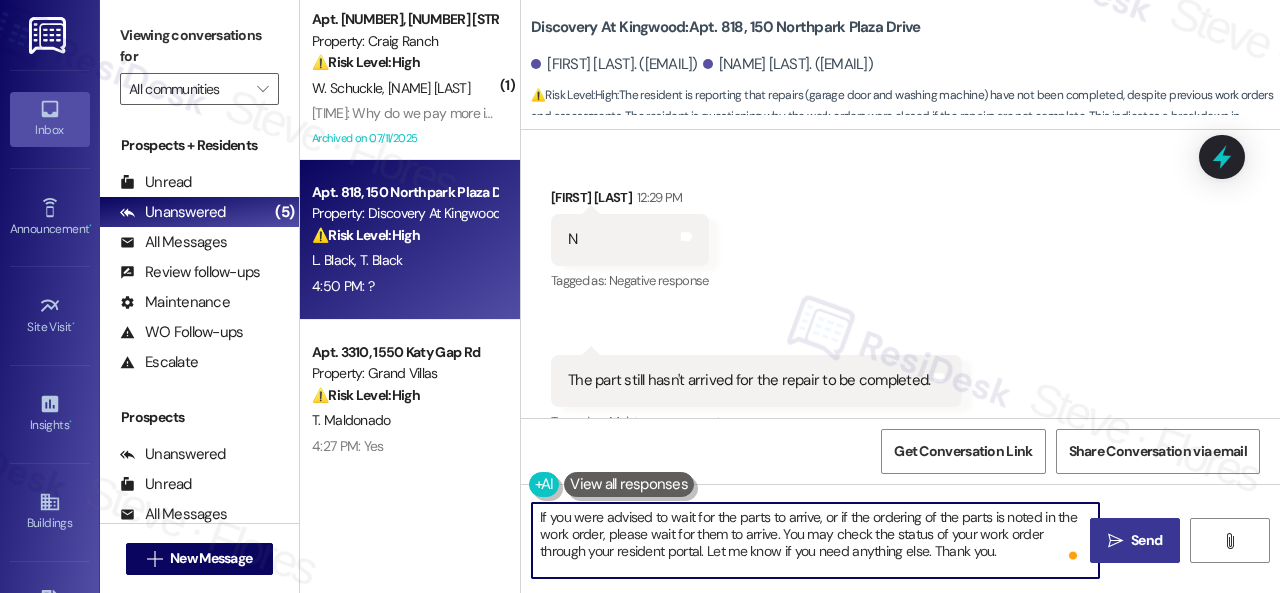 type on "If you were advised to wait for the parts to arrive, or if the ordering of the parts is noted in the work order, please wait for them to arrive. You may check the status of your work order through your resident portal. Let me know if you need anything else. Thank you." 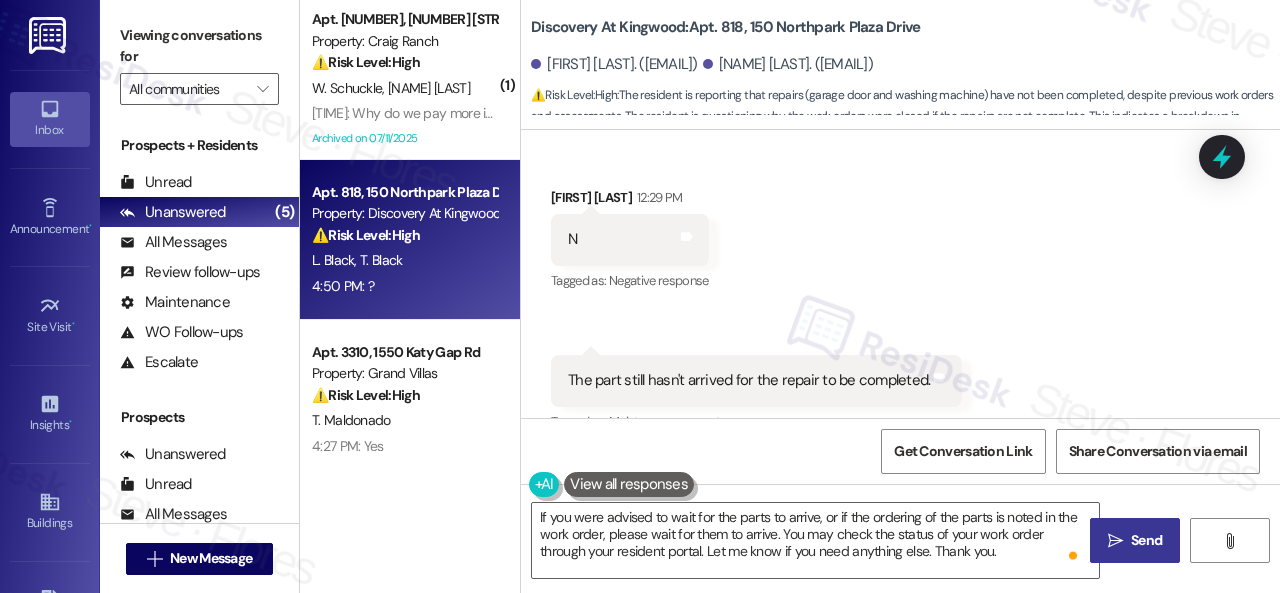 click on "Send" at bounding box center (1146, 540) 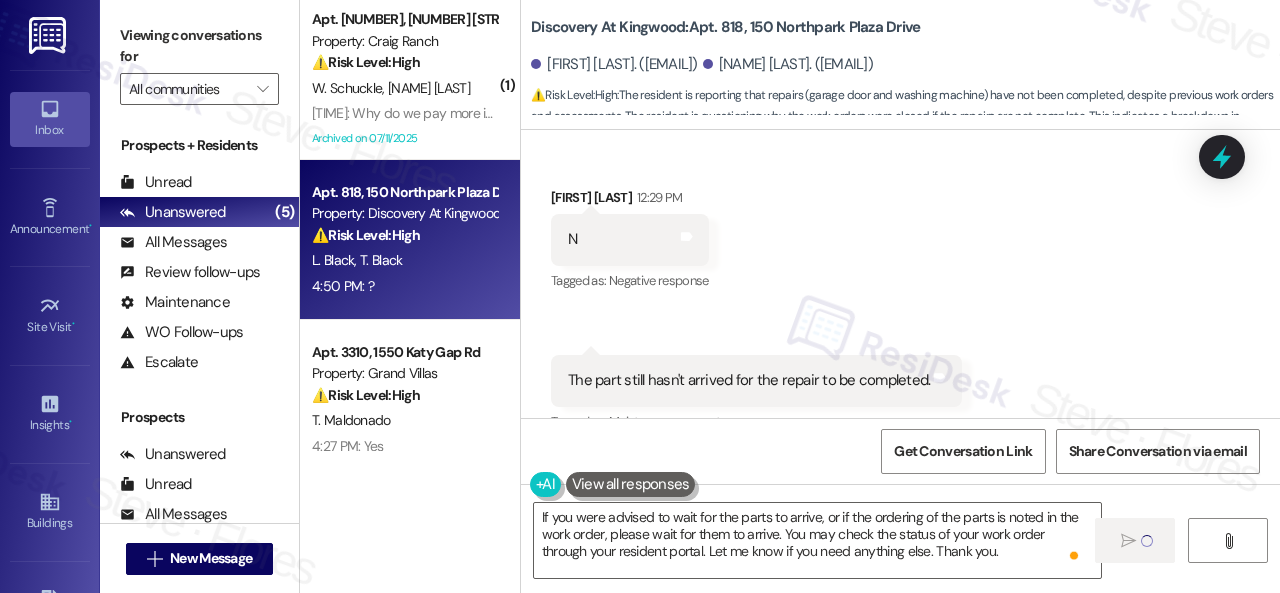 type 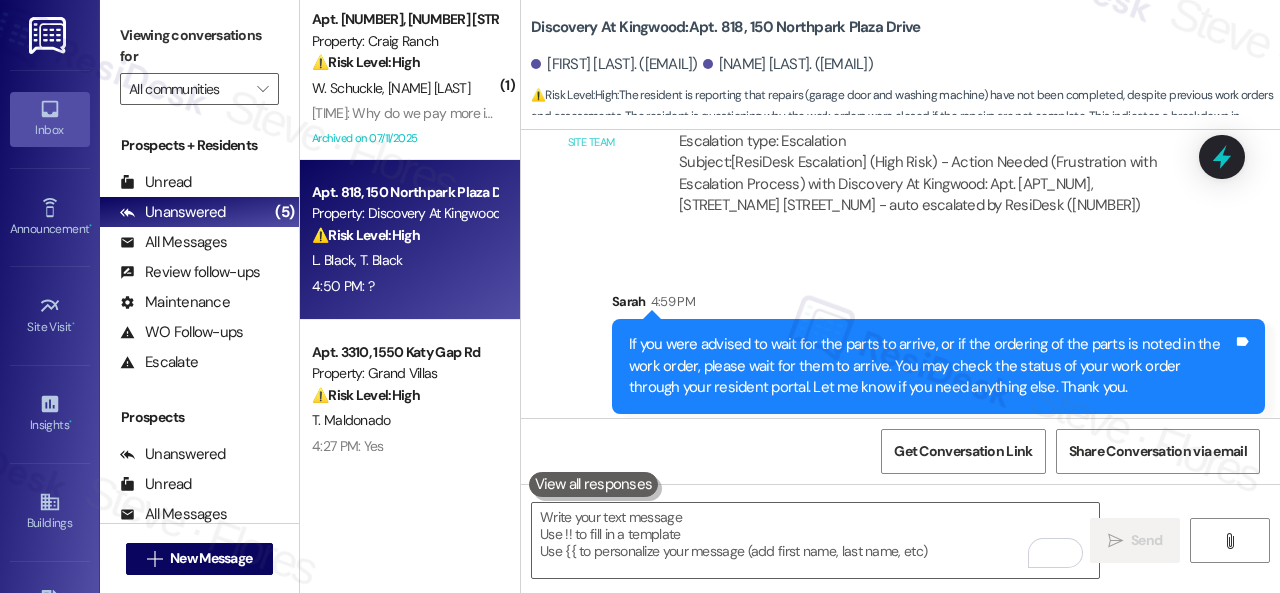 scroll, scrollTop: 2085, scrollLeft: 0, axis: vertical 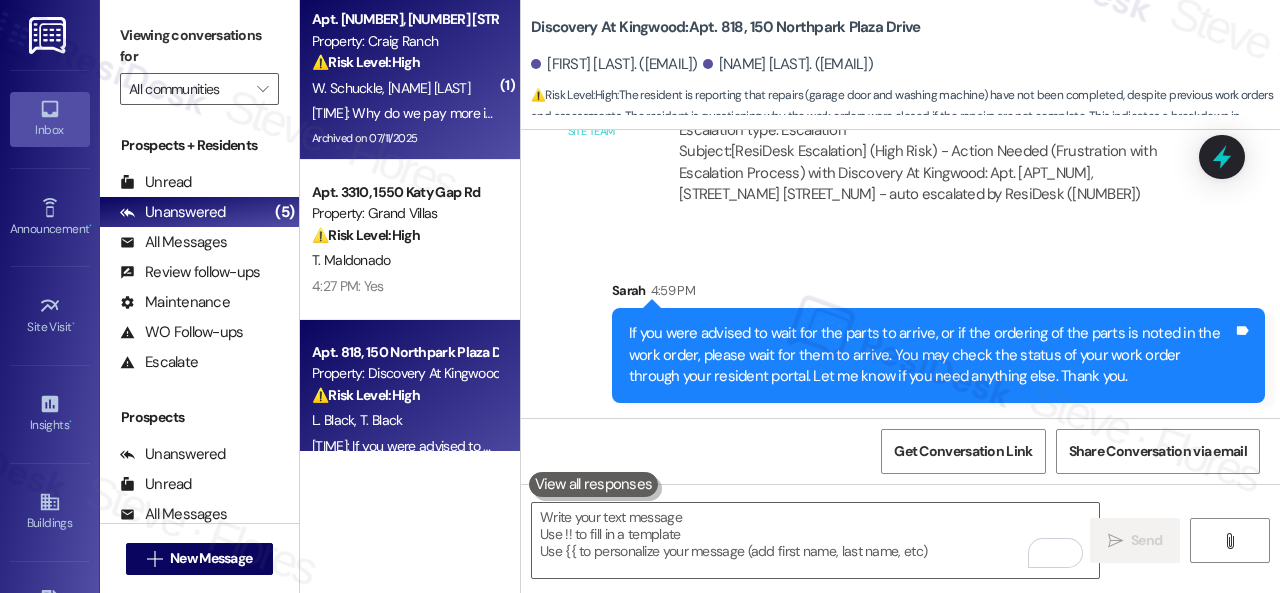 click on "⚠️  Risk Level:  High The resident is questioning a rent increase while services are being reduced (water filters). This constitutes a financial concern and potential dissatisfaction that could lead to non-renewal. The resident is directly asking why they are paying more for less, indicating a dispute." at bounding box center [404, 62] 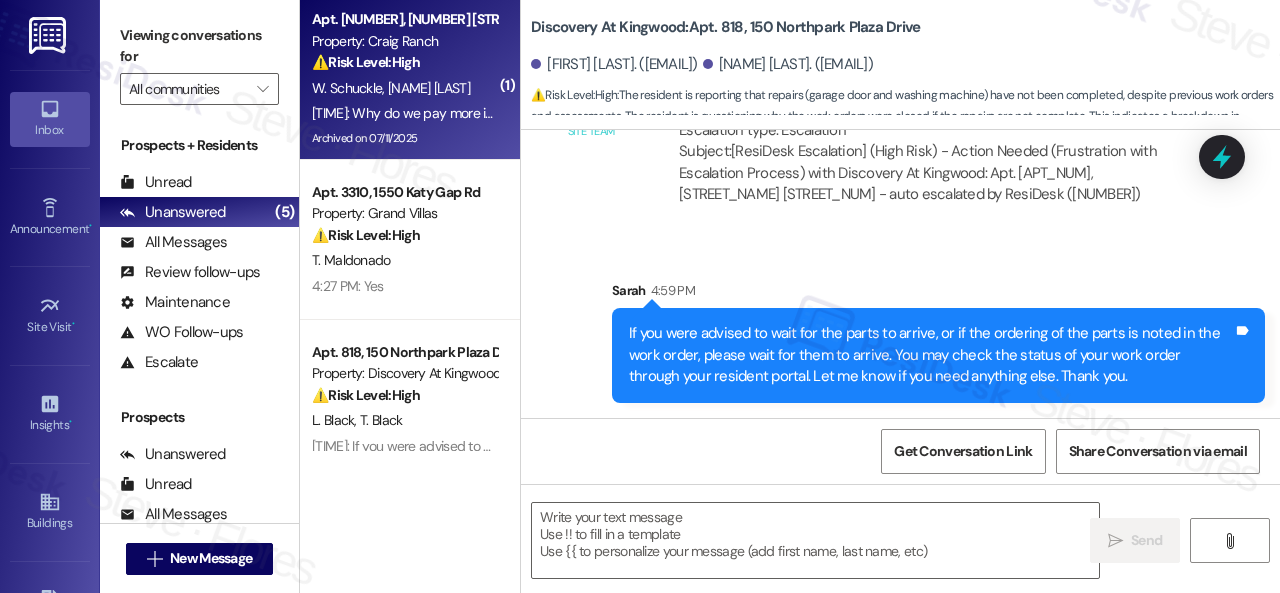 type on "Fetching suggested responses. Please feel free to read through the conversation in the meantime." 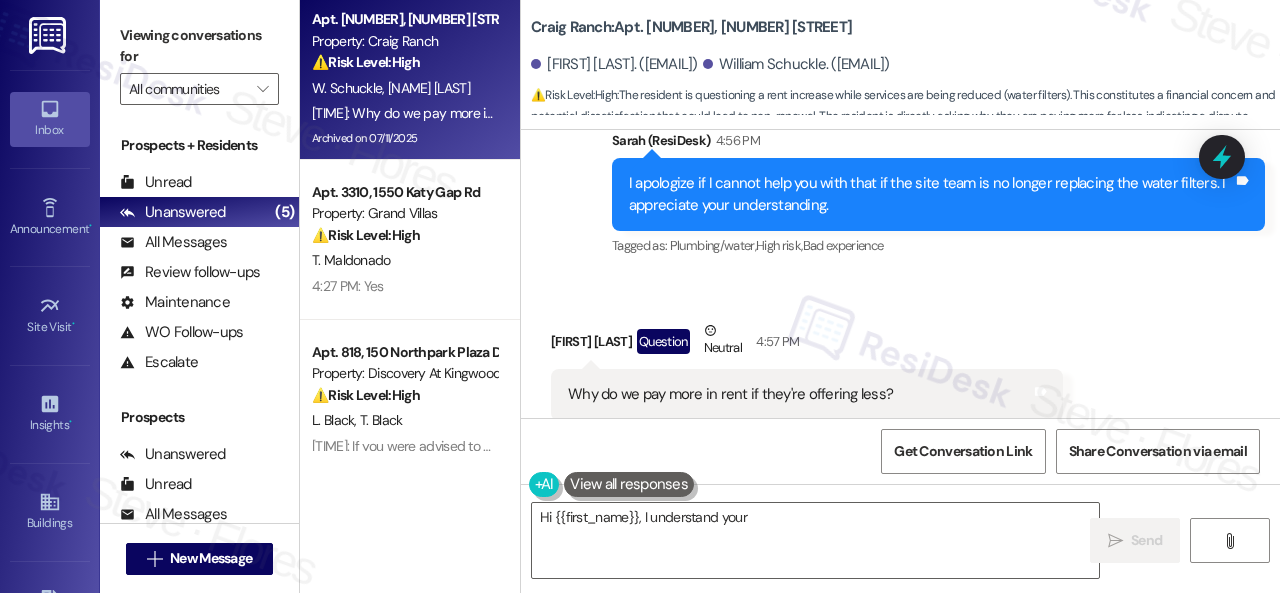 scroll, scrollTop: 16796, scrollLeft: 0, axis: vertical 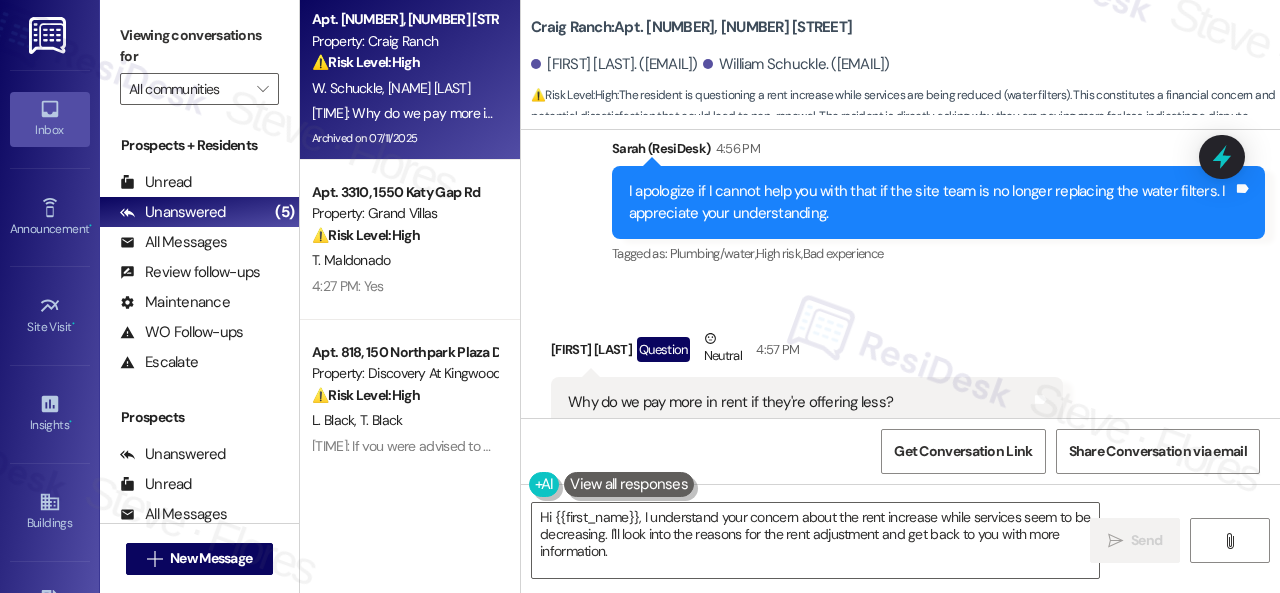 drag, startPoint x: 650, startPoint y: 555, endPoint x: 426, endPoint y: 481, distance: 235.90677 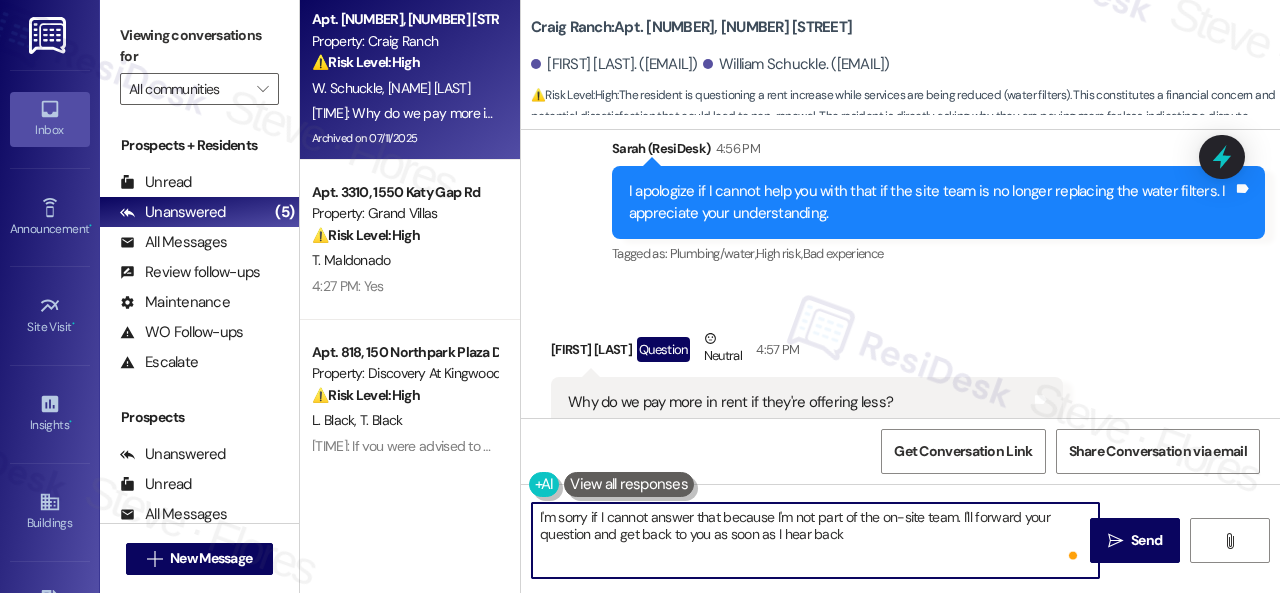 type on "I'm sorry if I cannot answer that because I'm not part of the on-site team. I'll forward your question and get back to you as soon as I hear back." 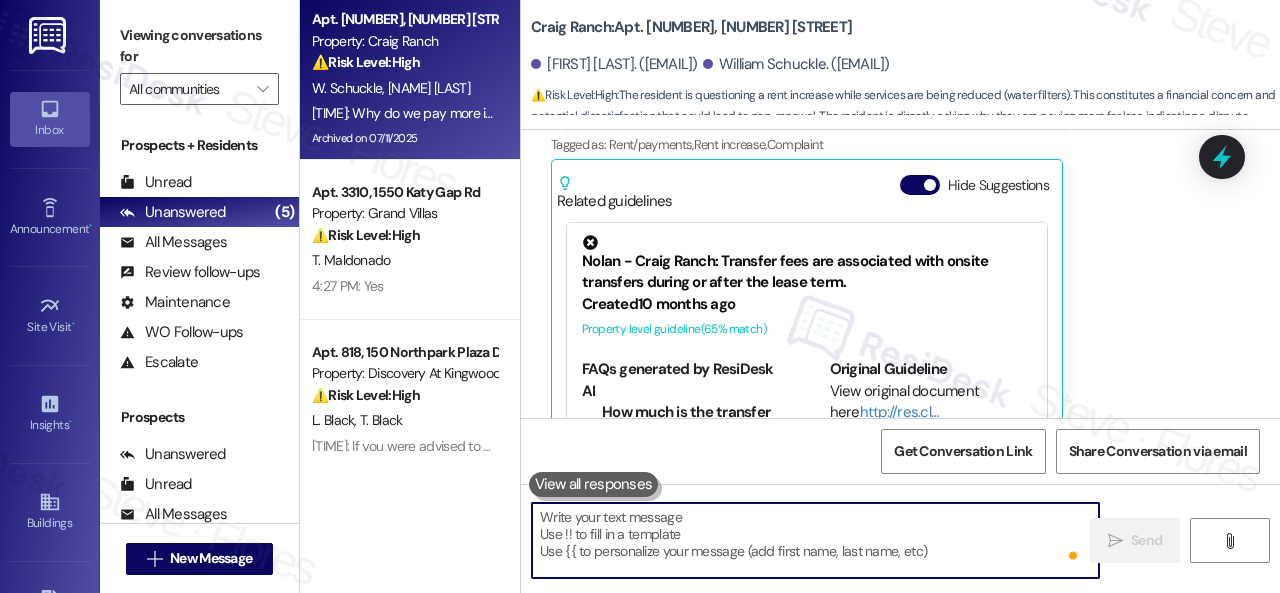 scroll, scrollTop: 16896, scrollLeft: 0, axis: vertical 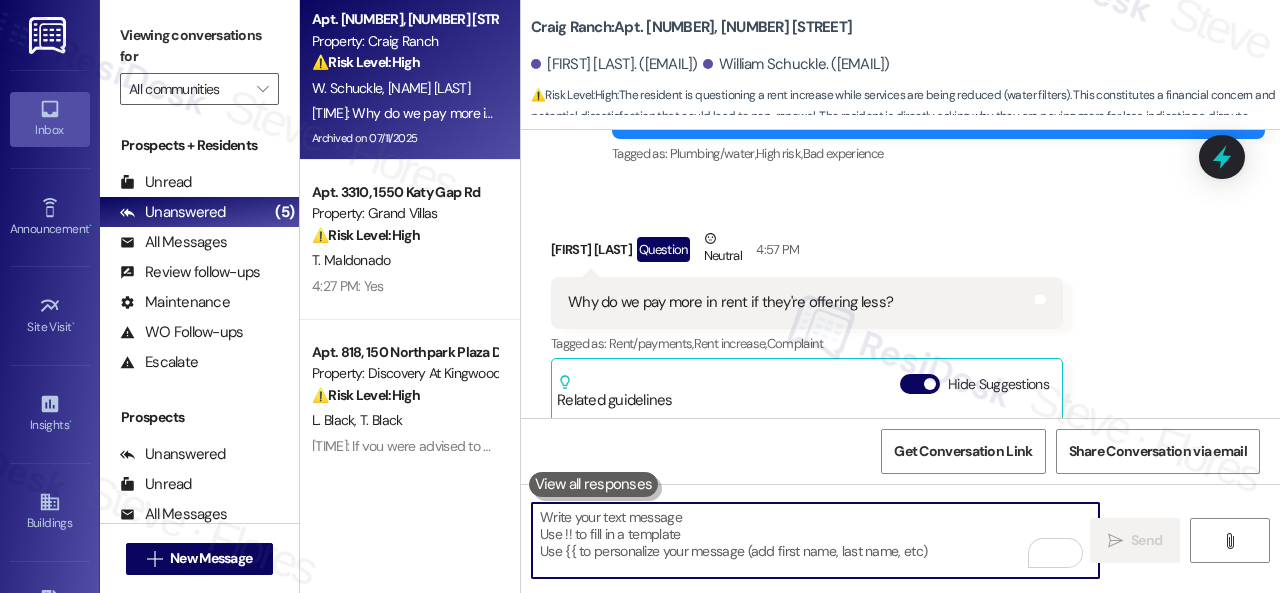 type 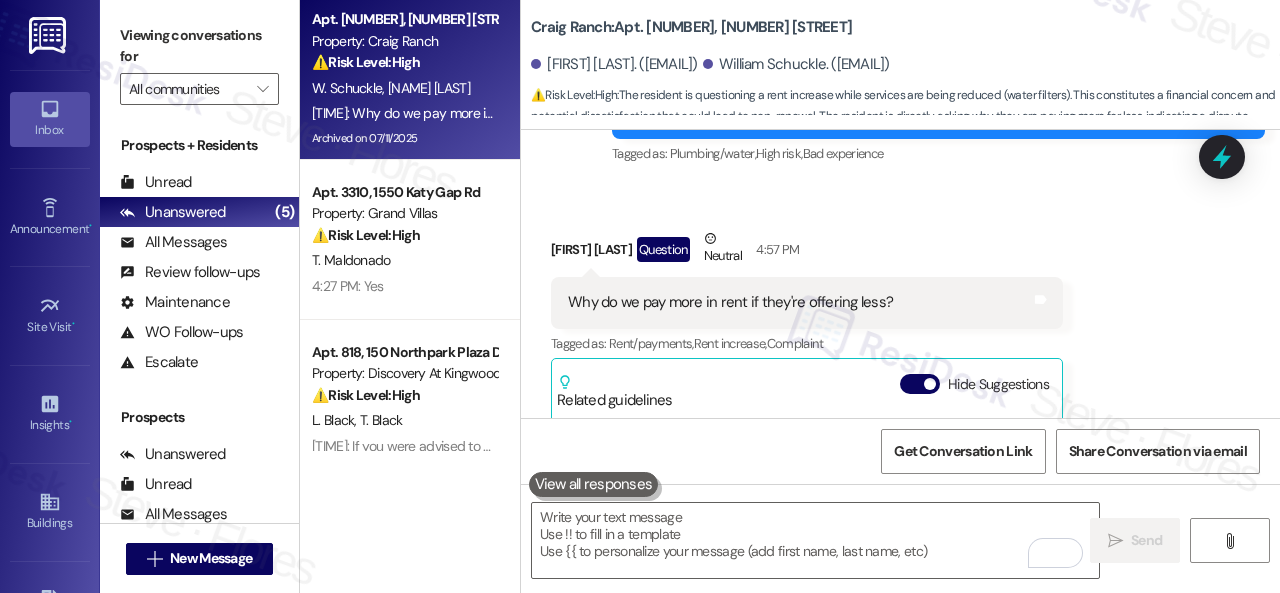 click on "Craig Ranch:  Apt. 634, 4101 S Custer Rd" at bounding box center [691, 27] 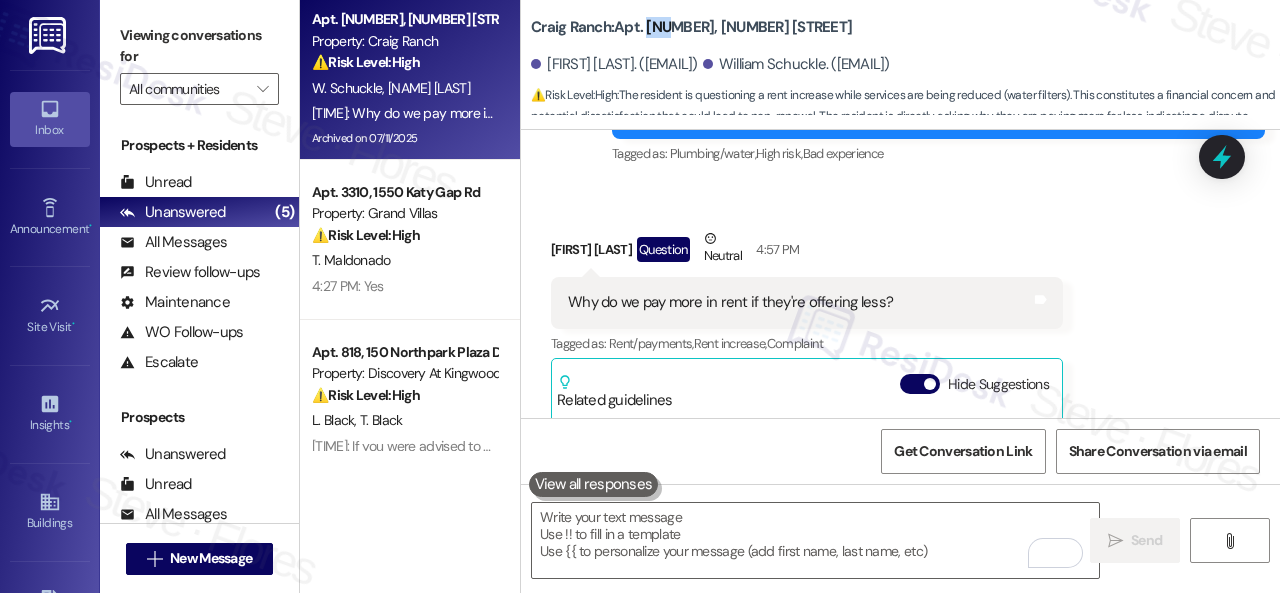 click on "Craig Ranch:  Apt. 634, 4101 S Custer Rd" at bounding box center [691, 27] 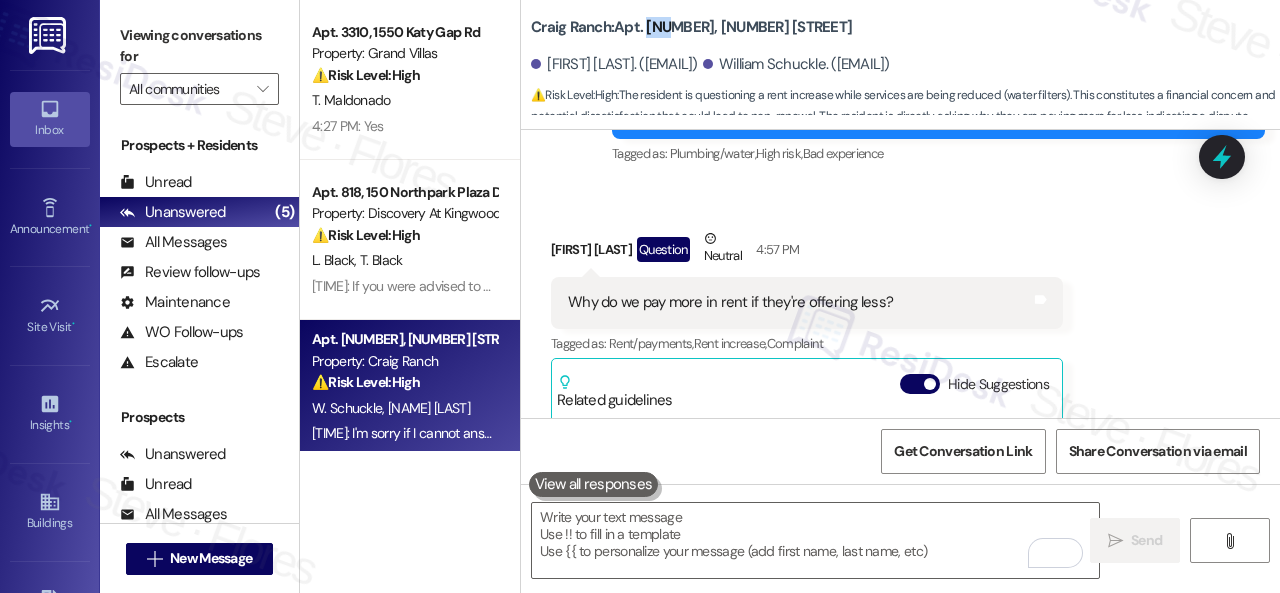 copy on "634" 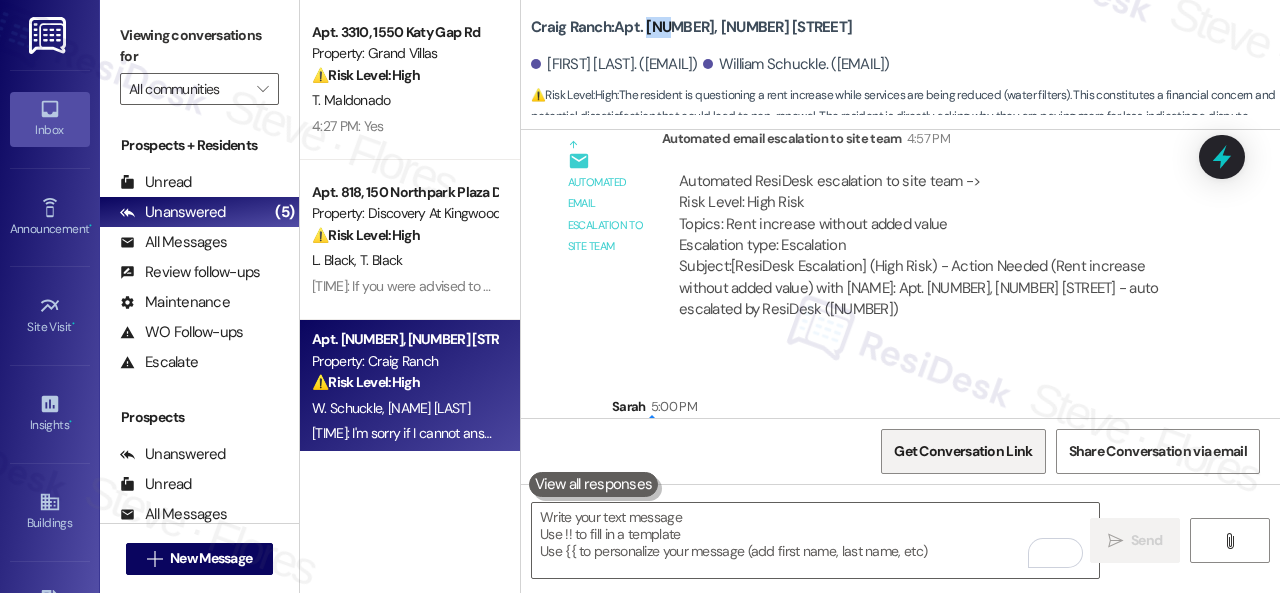 scroll, scrollTop: 17526, scrollLeft: 0, axis: vertical 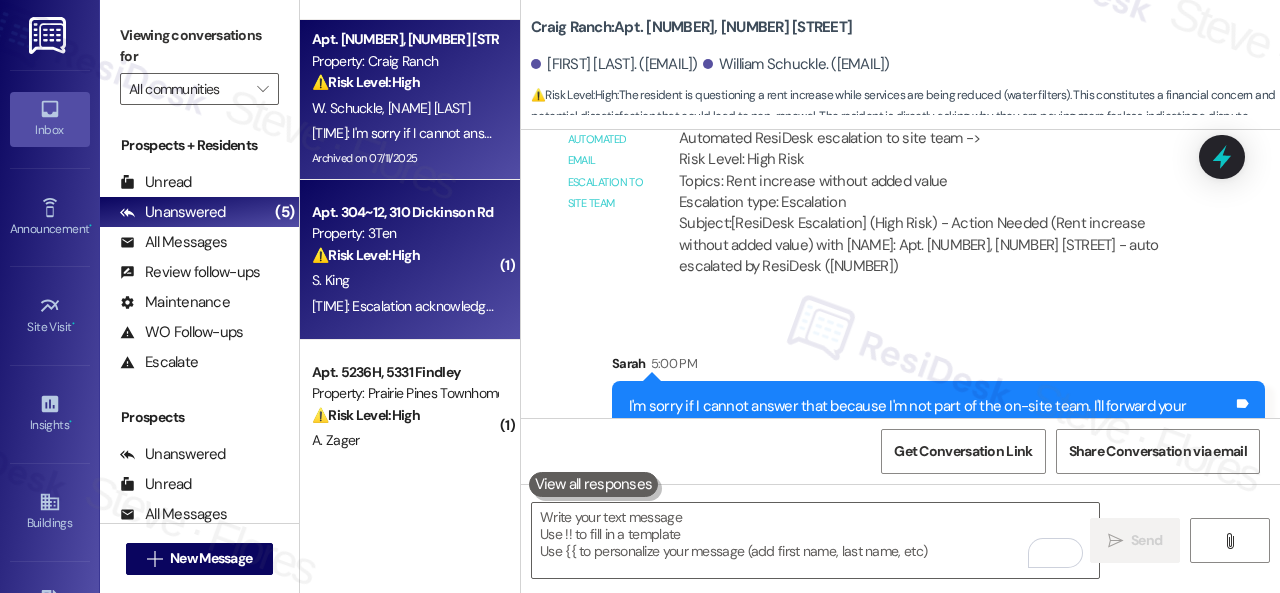 click on "S. King" at bounding box center [404, 280] 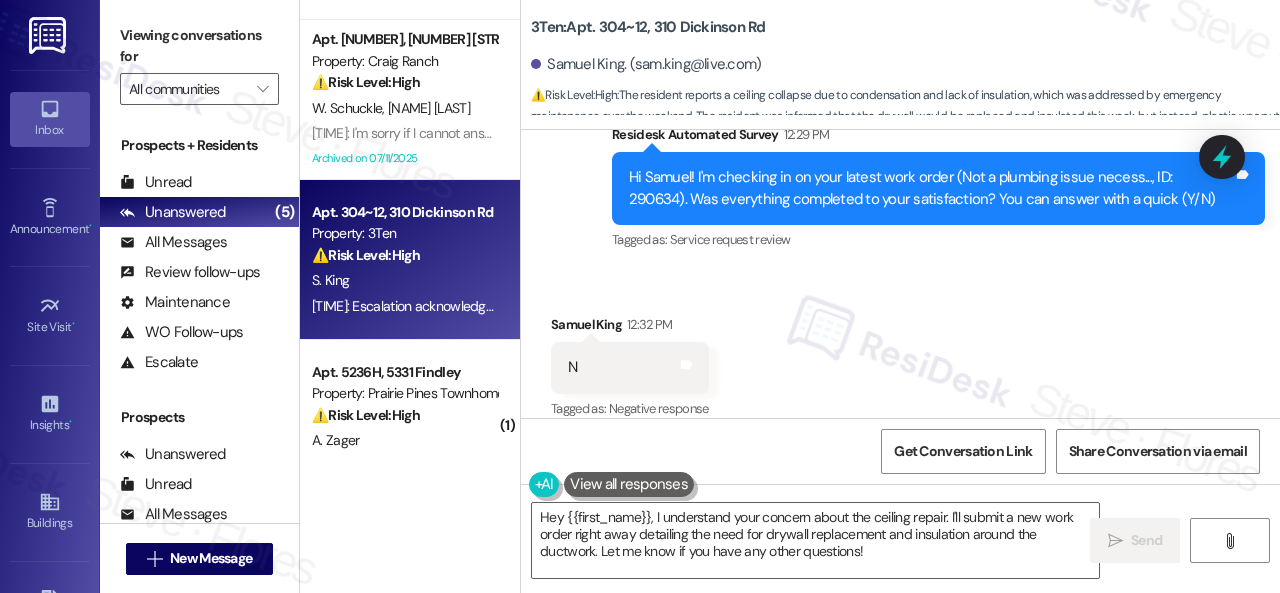 scroll, scrollTop: 2428, scrollLeft: 0, axis: vertical 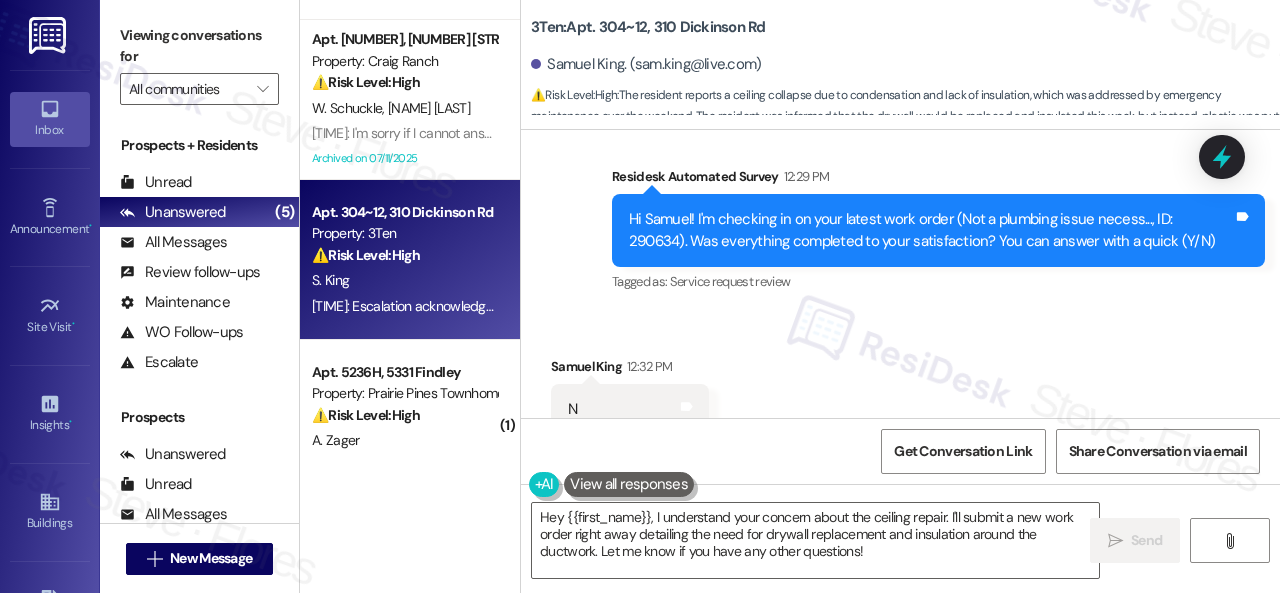 click on "Hi Samuel! I'm checking in on your latest work order (Not a plumbing issue necess..., ID: 290634). Was everything completed to your satisfaction? You can answer with a quick (Y/N)" at bounding box center (931, 230) 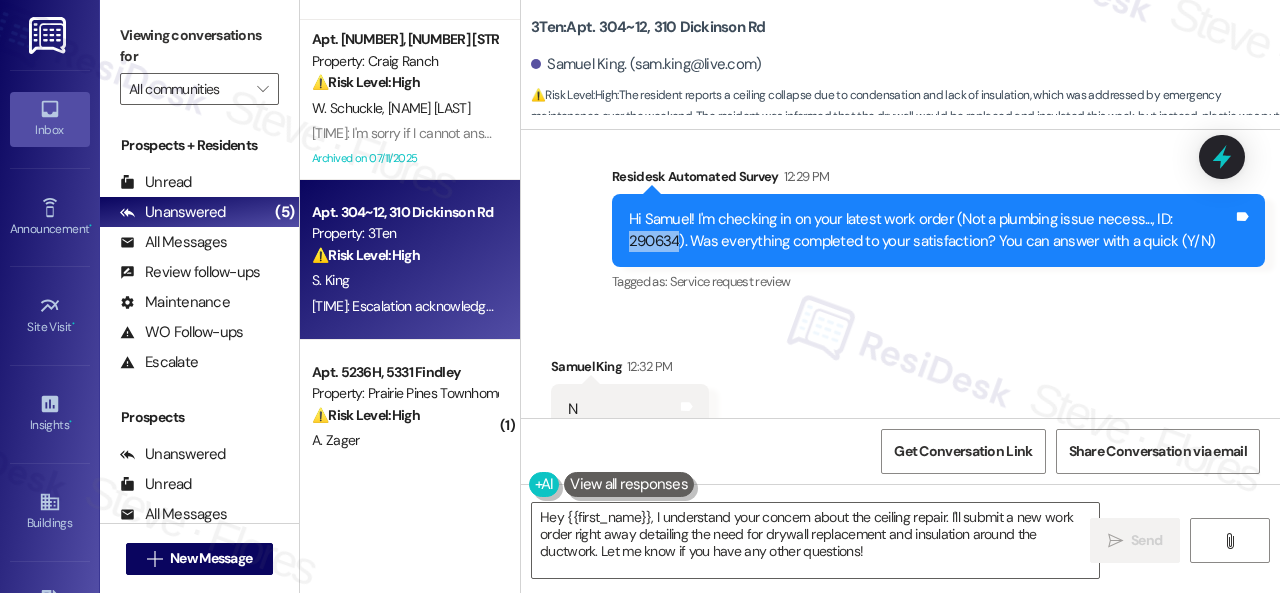 drag, startPoint x: 1162, startPoint y: 216, endPoint x: 1213, endPoint y: 223, distance: 51.47815 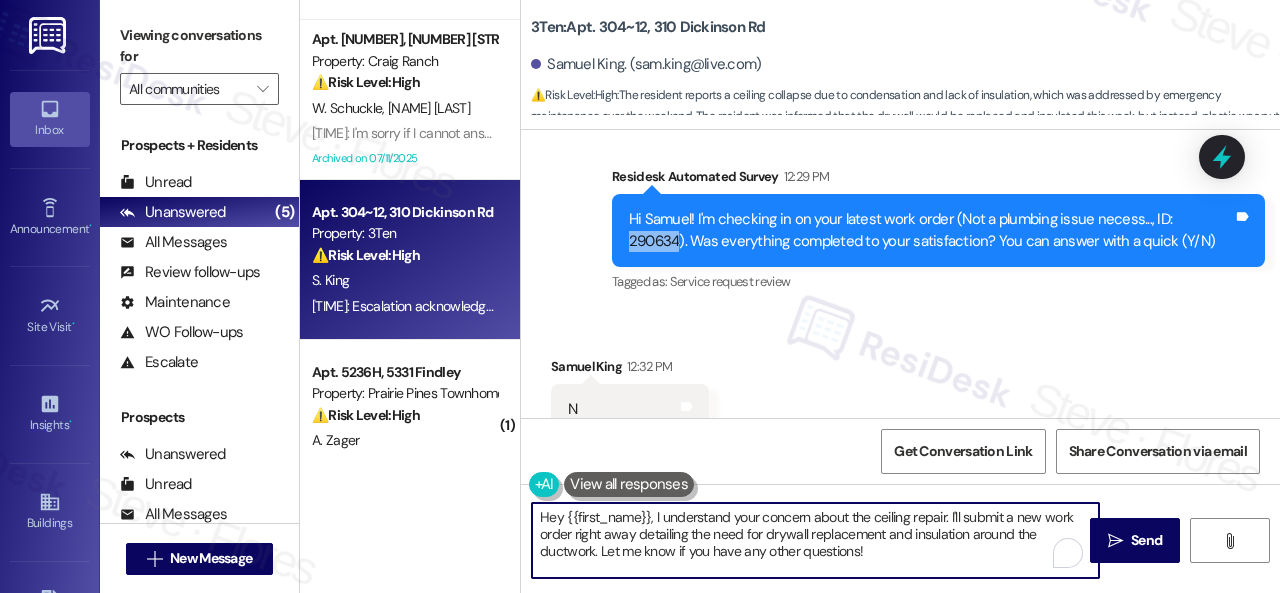 drag, startPoint x: 890, startPoint y: 547, endPoint x: 408, endPoint y: 499, distance: 484.38416 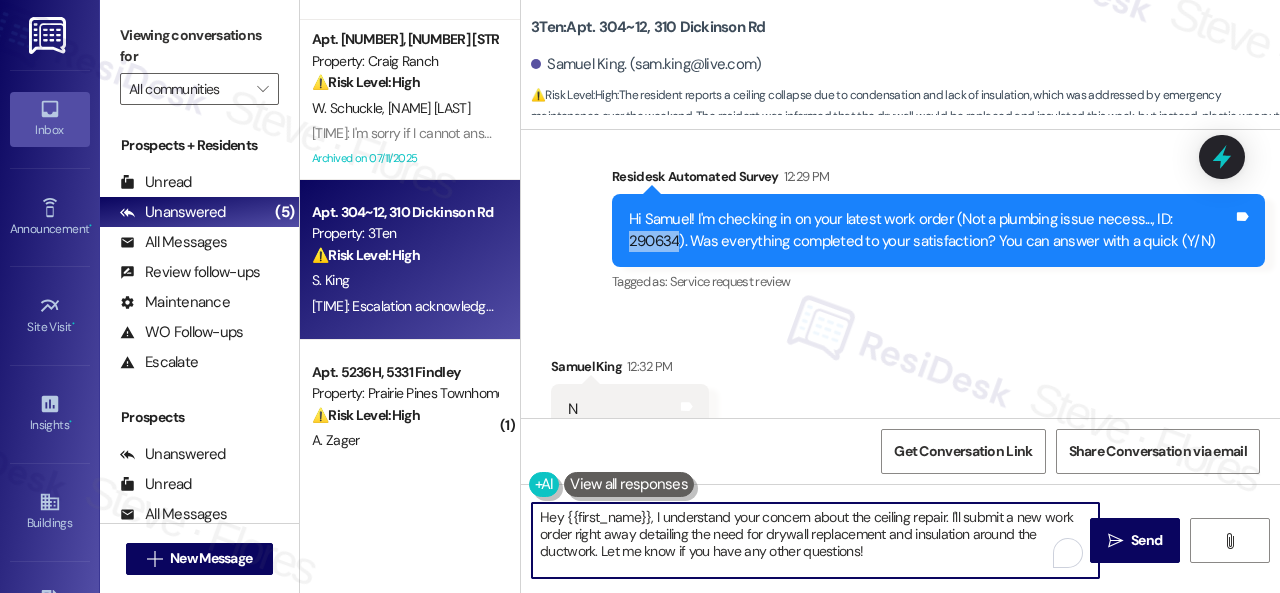 click on "Apt. 3310, 1550 Katy Gap Rd Property: Grand Villas ⚠️  Risk Level:  High The resident reports a malfunctioning washing machine that stops mid-cycle and requires manual draining. This constitutes an urgent maintenance issue affecting a major appliance. T. Maldonado 4:27 PM: Yes 4:27 PM: Yes Apt. 818, 150 Northpark Plaza Drive Property: Discovery At Kingwood ⚠️  Risk Level:  High The resident is reporting that repairs (garage door and washing machine) have not been completed, despite previous work orders and assessments. The resident is questioning why the work orders were closed if the repairs are not complete. This indicates a breakdown in communication and unresolved maintenance issues, which could lead to property damage or resident dissatisfaction. The resident's frustration and the mention of a broken washing machine (essential appliance) elevates this to Tier 2. L. Black T. Black Apt. 634, 4101 S Custer Rd Property: Craig Ranch ⚠️  Risk Level:  High W. Schuckle A. Applegate Property: 3Ten ( 1" at bounding box center (790, 296) 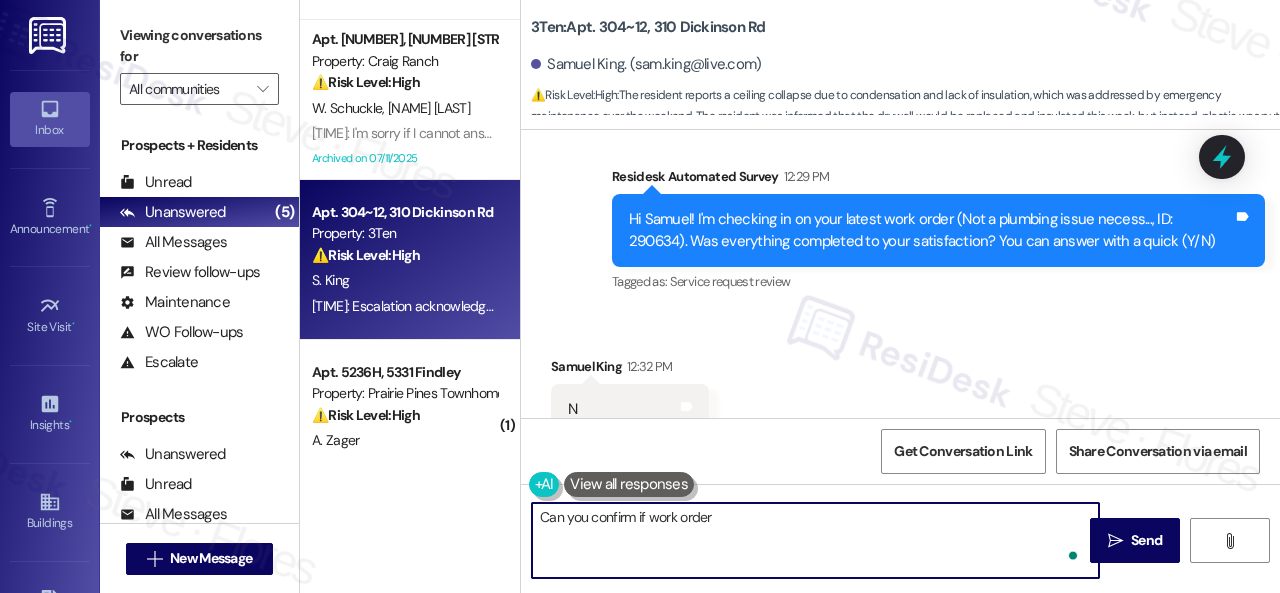 paste on "290634" 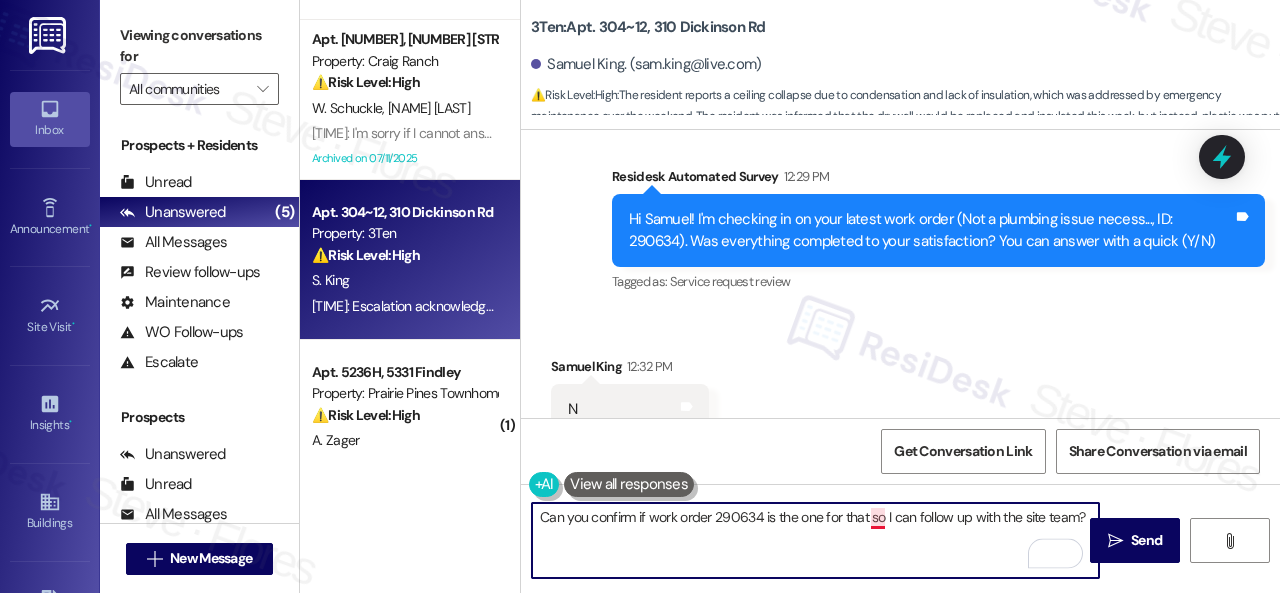 click on "Can you confirm if work order 290634 is the one for that so I can follow up with the site team?" at bounding box center [815, 540] 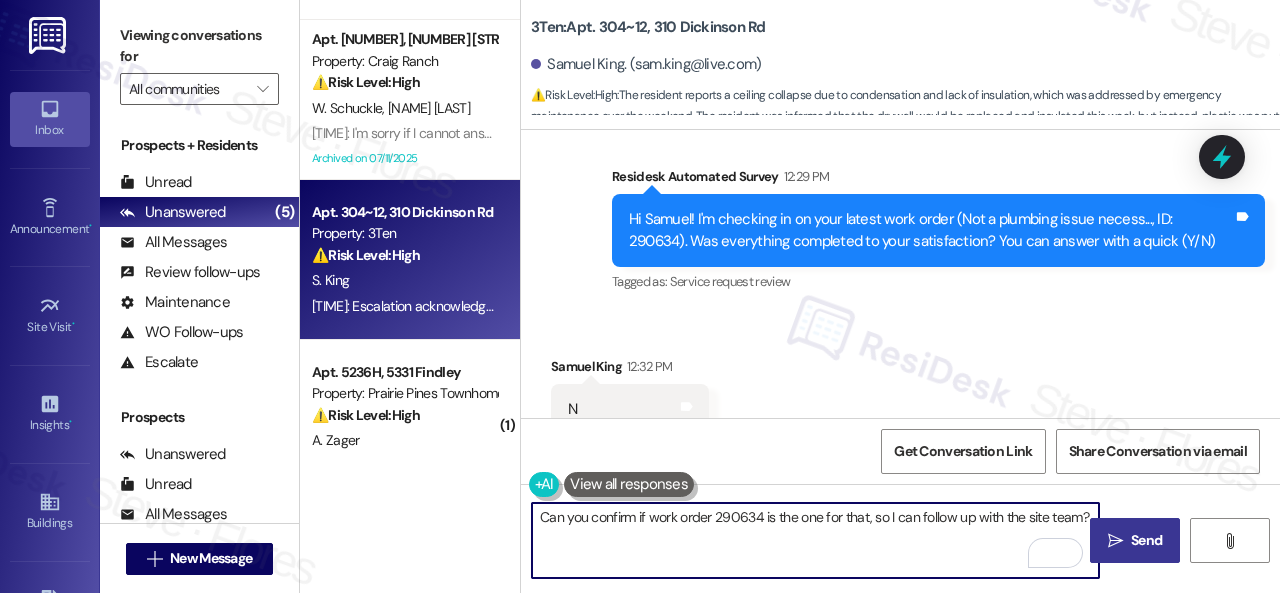 type on "Can you confirm if work order 290634 is the one for that, so I can follow up with the site team?" 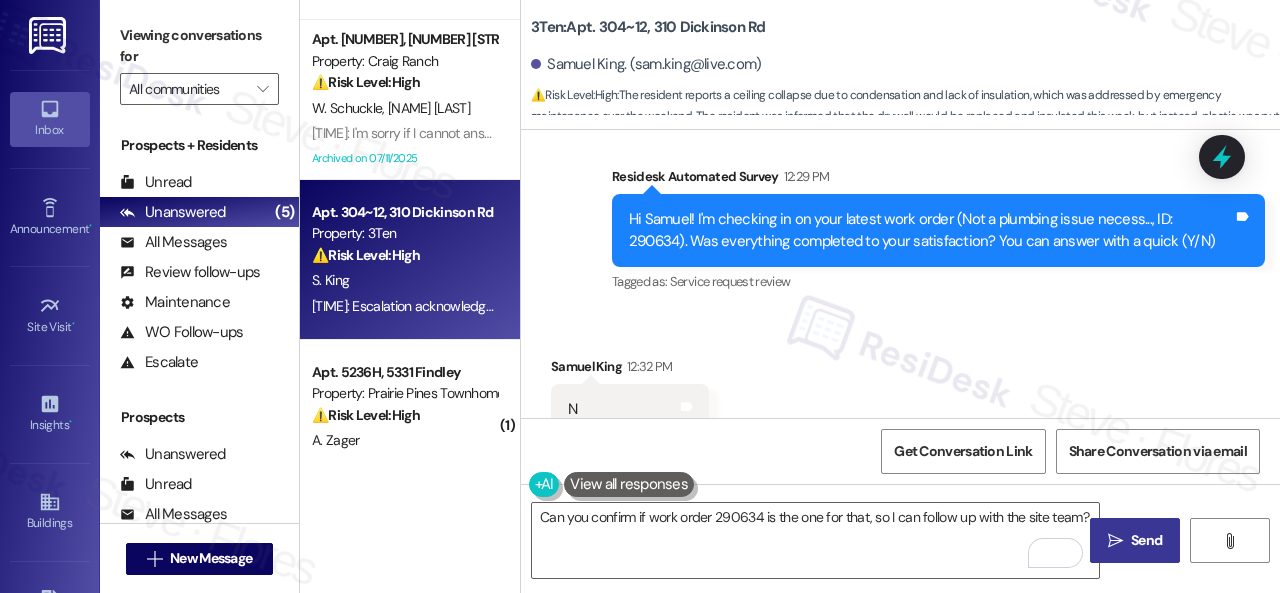 click on "Send" at bounding box center (1146, 540) 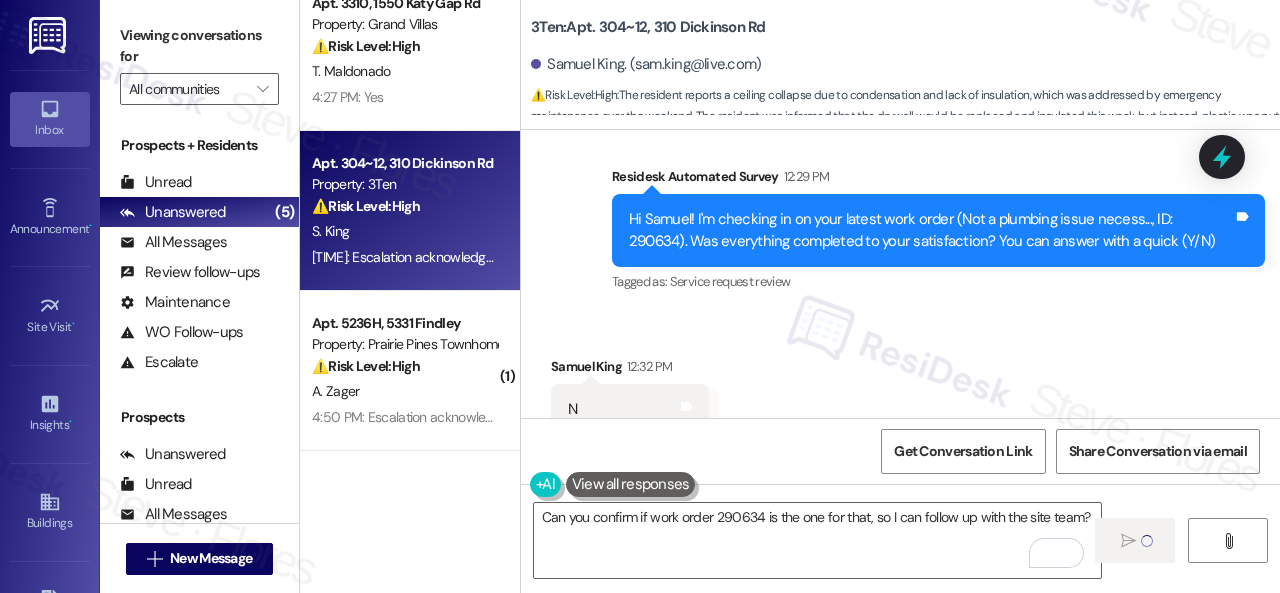scroll, scrollTop: 188, scrollLeft: 0, axis: vertical 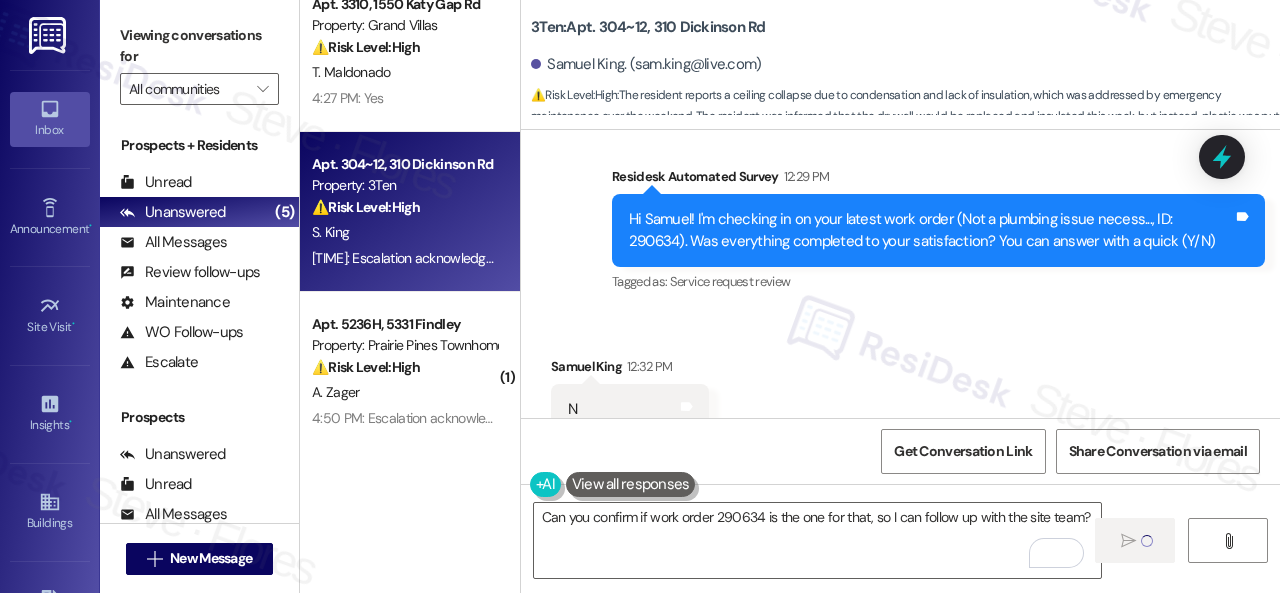 type 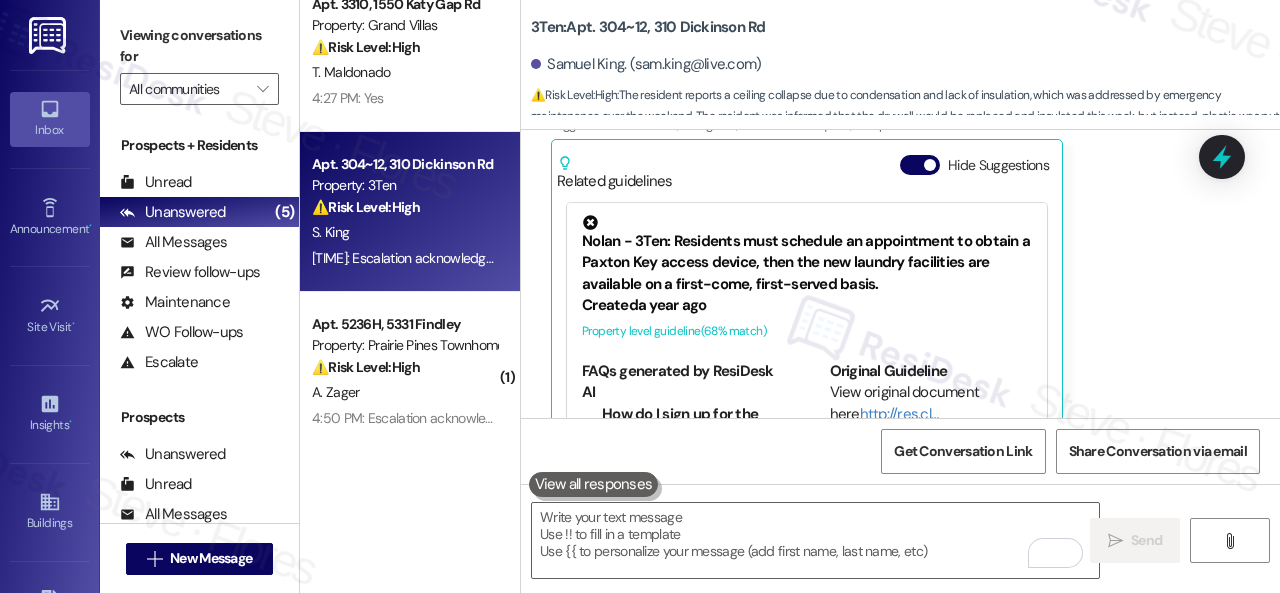 scroll, scrollTop: 4090, scrollLeft: 0, axis: vertical 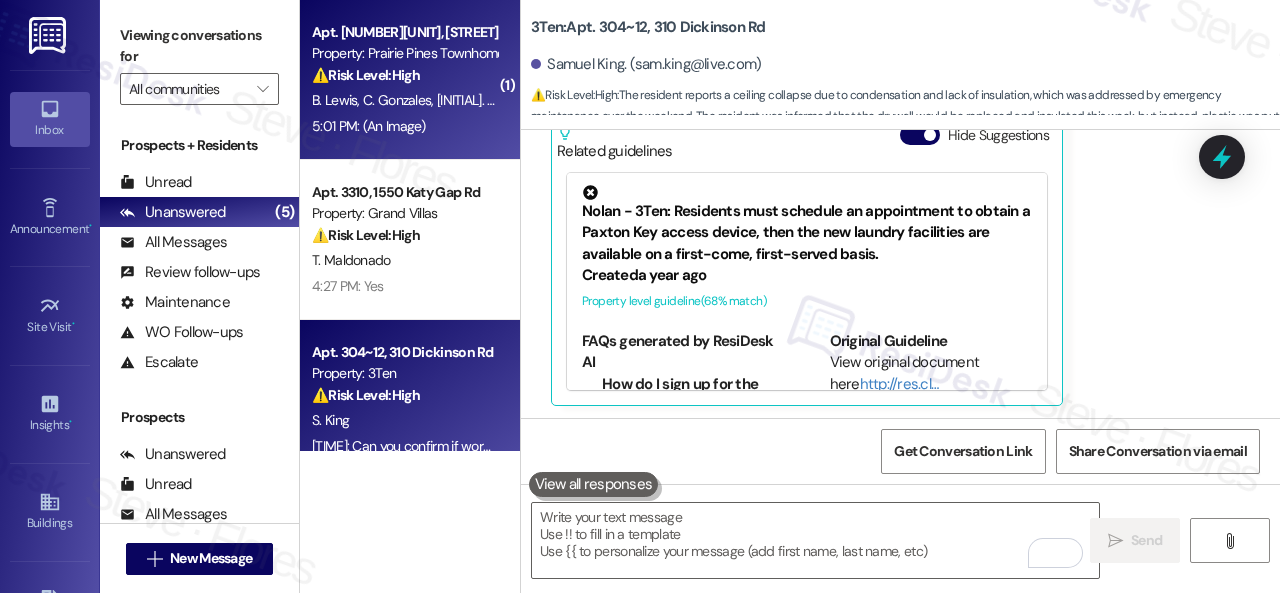 click on "A. Nunn" at bounding box center [480, 100] 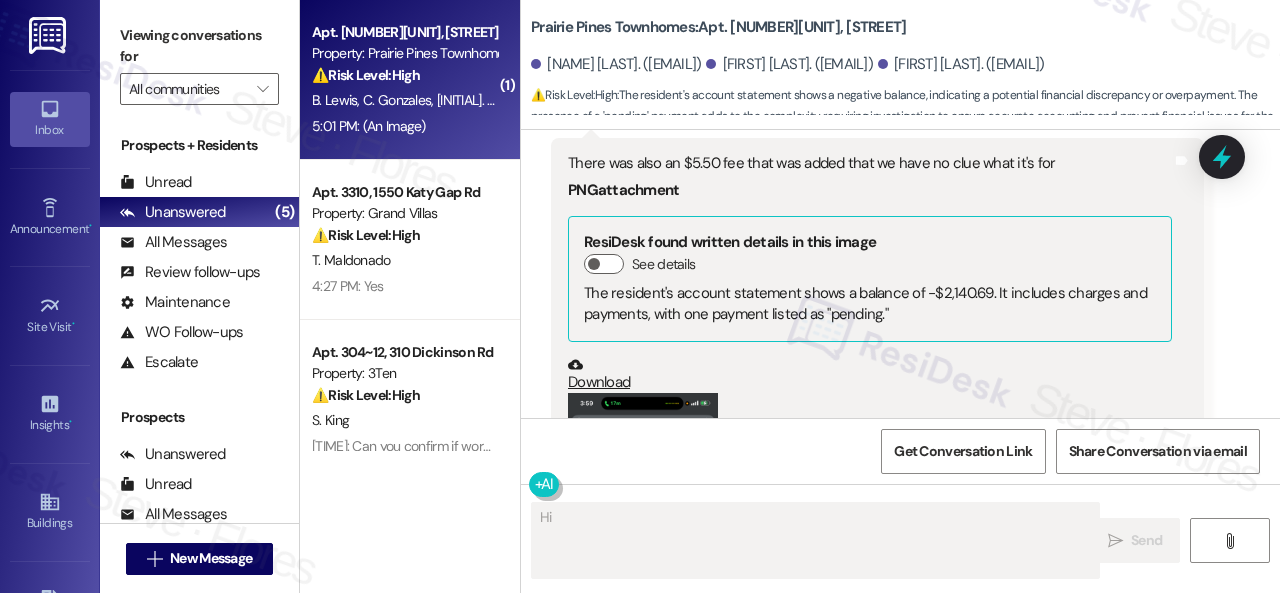 scroll, scrollTop: 5301, scrollLeft: 0, axis: vertical 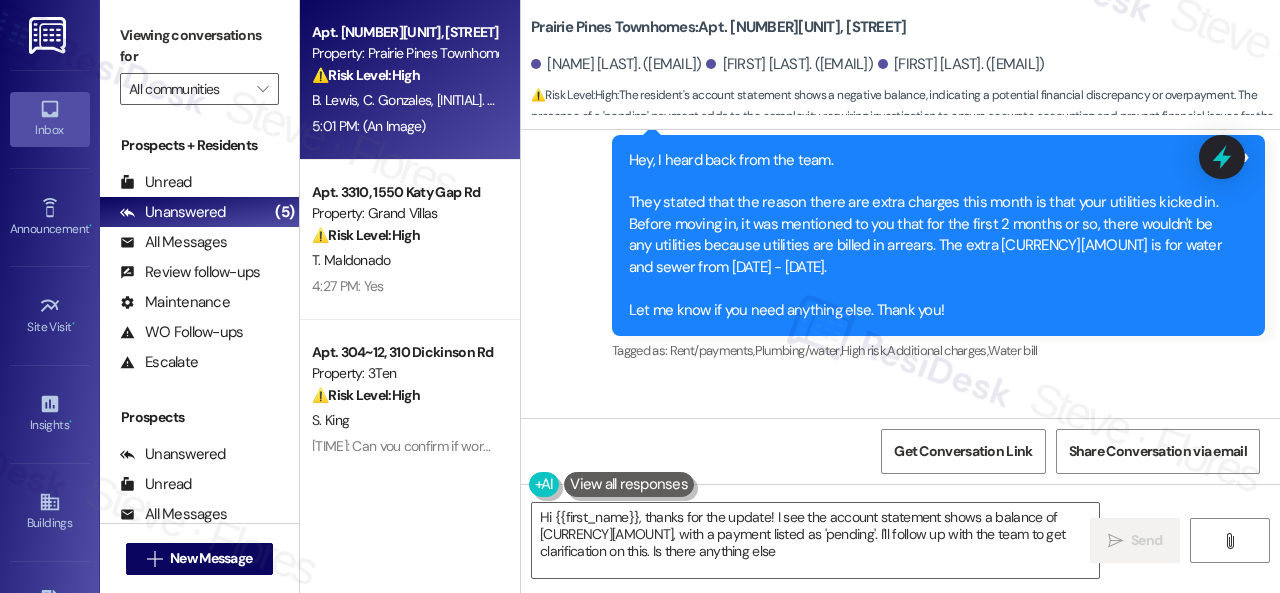 type on "Hi {{first_name}}, thanks for the update! I see the account statement shows a balance of -$2,140.69, with a payment listed as 'pending'. I'll follow up with the team to get clarification on this. Is there anything else?" 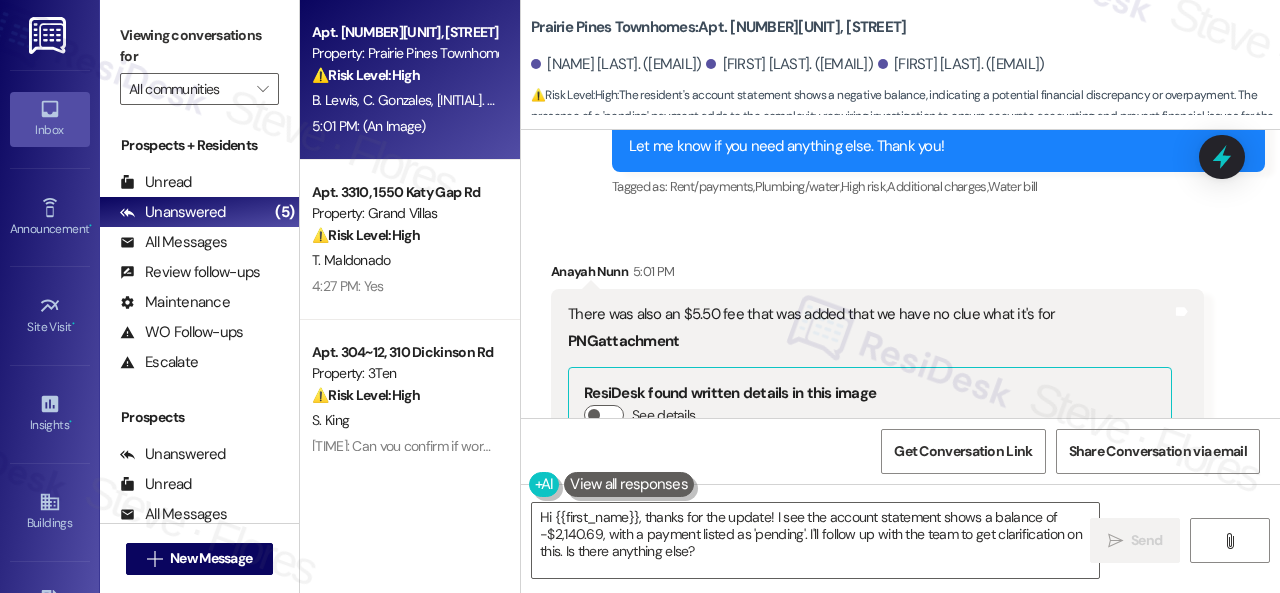 scroll, scrollTop: 5201, scrollLeft: 0, axis: vertical 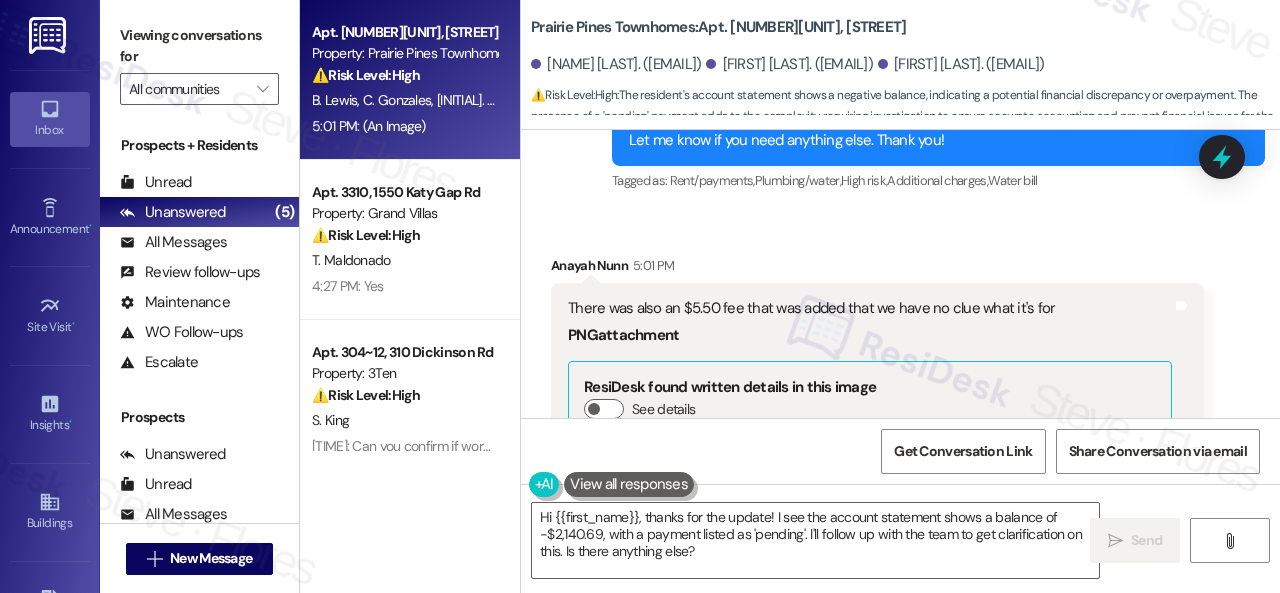 click on "Prairie Pines Townhomes:  Apt. 5267H, 5331 Findley" at bounding box center (718, 27) 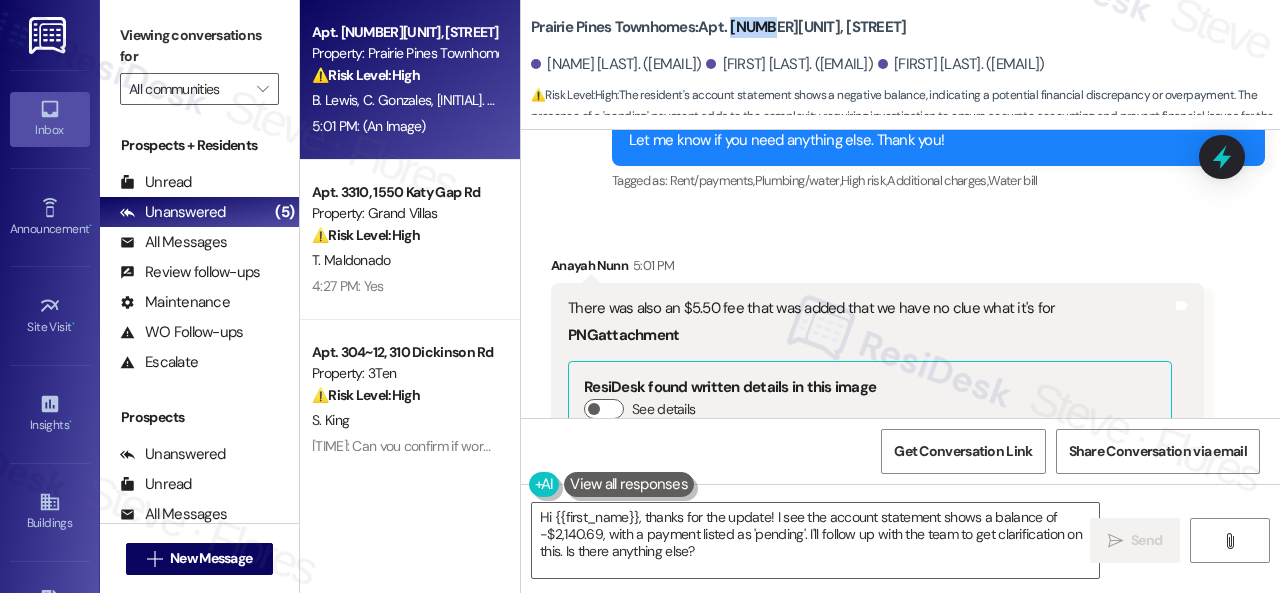 click on "Prairie Pines Townhomes:  Apt. 5267H, 5331 Findley" at bounding box center (718, 27) 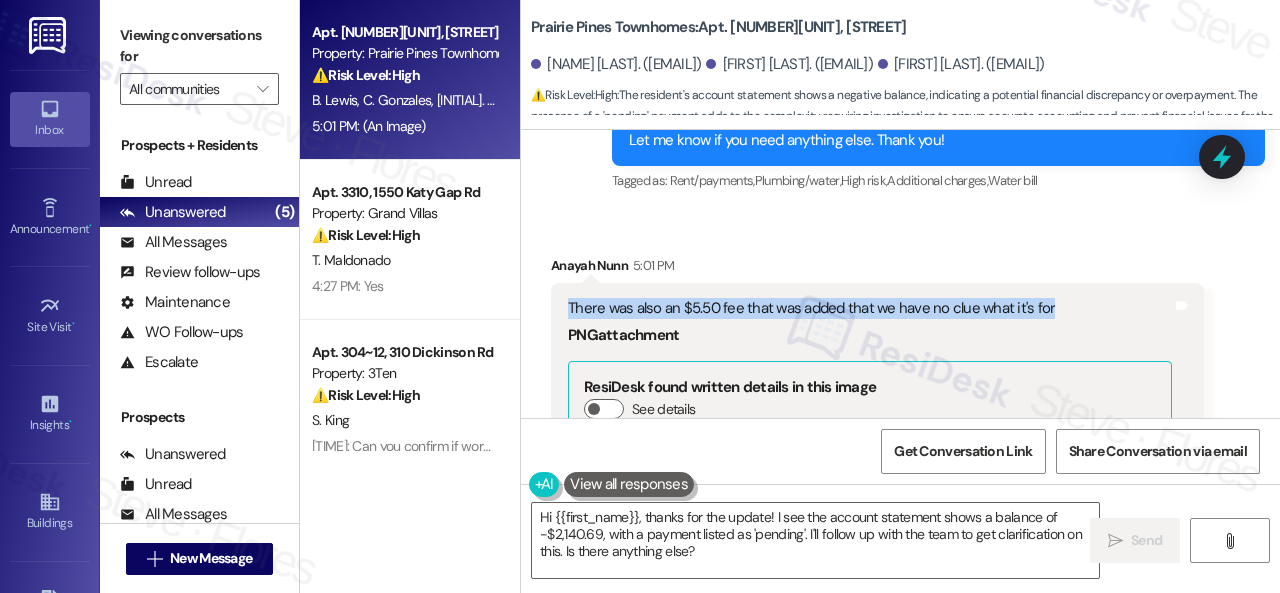 drag, startPoint x: 561, startPoint y: 301, endPoint x: 1047, endPoint y: 309, distance: 486.06583 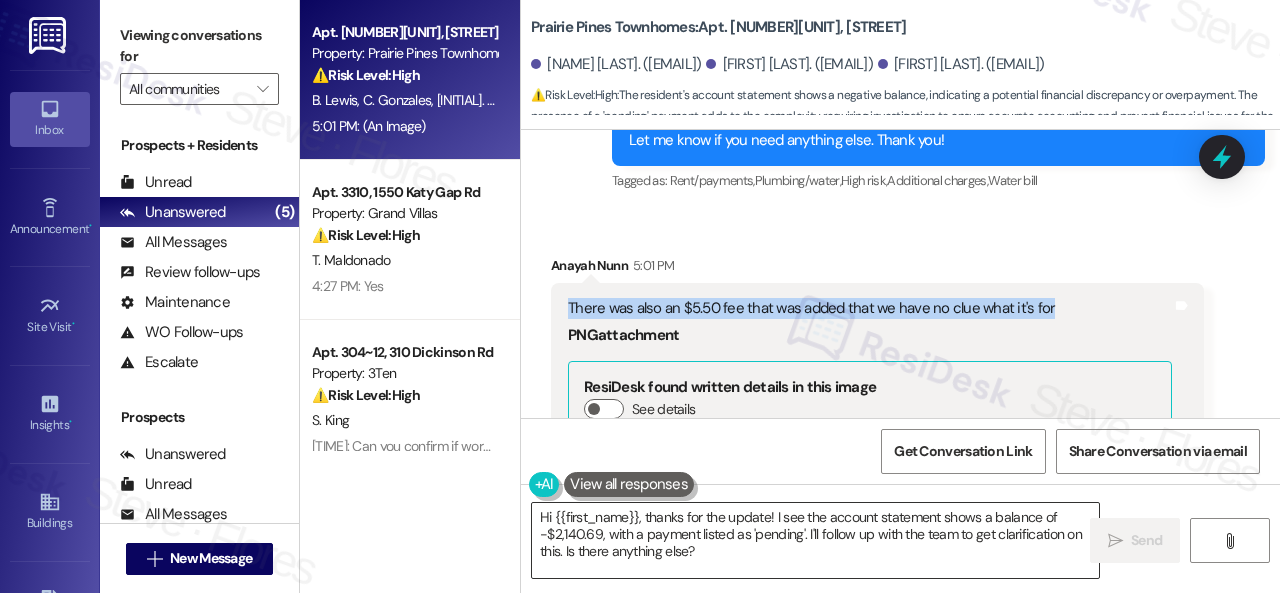 copy on "There was also an $5.50 fee that was added that we have no clue what it's for" 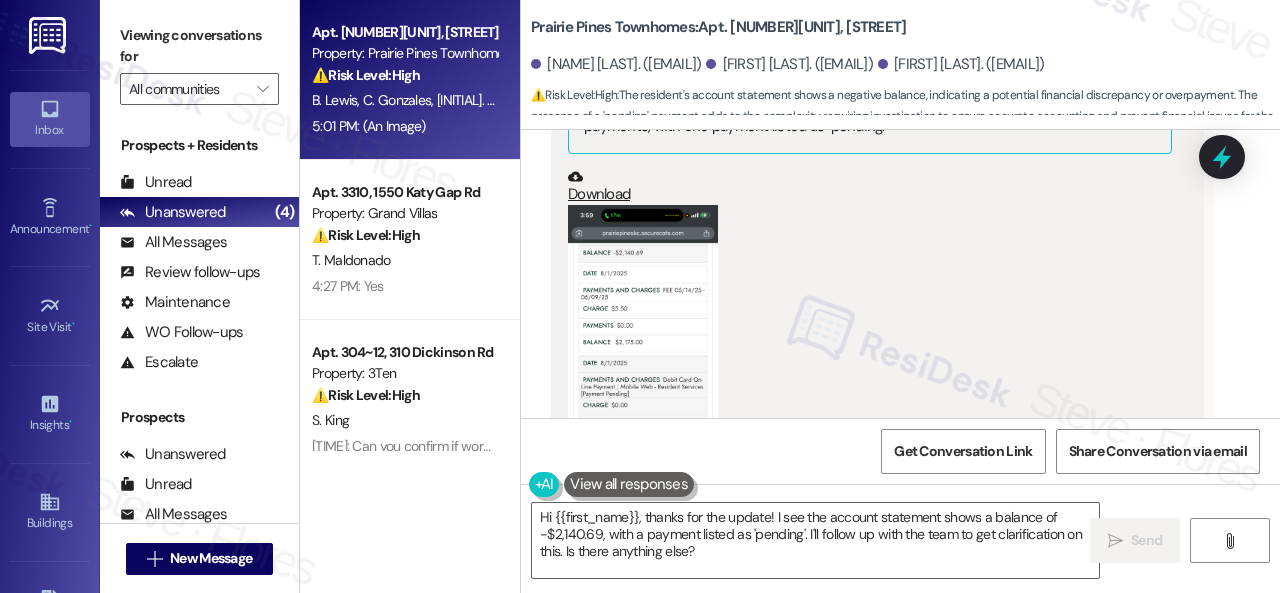 scroll, scrollTop: 5601, scrollLeft: 0, axis: vertical 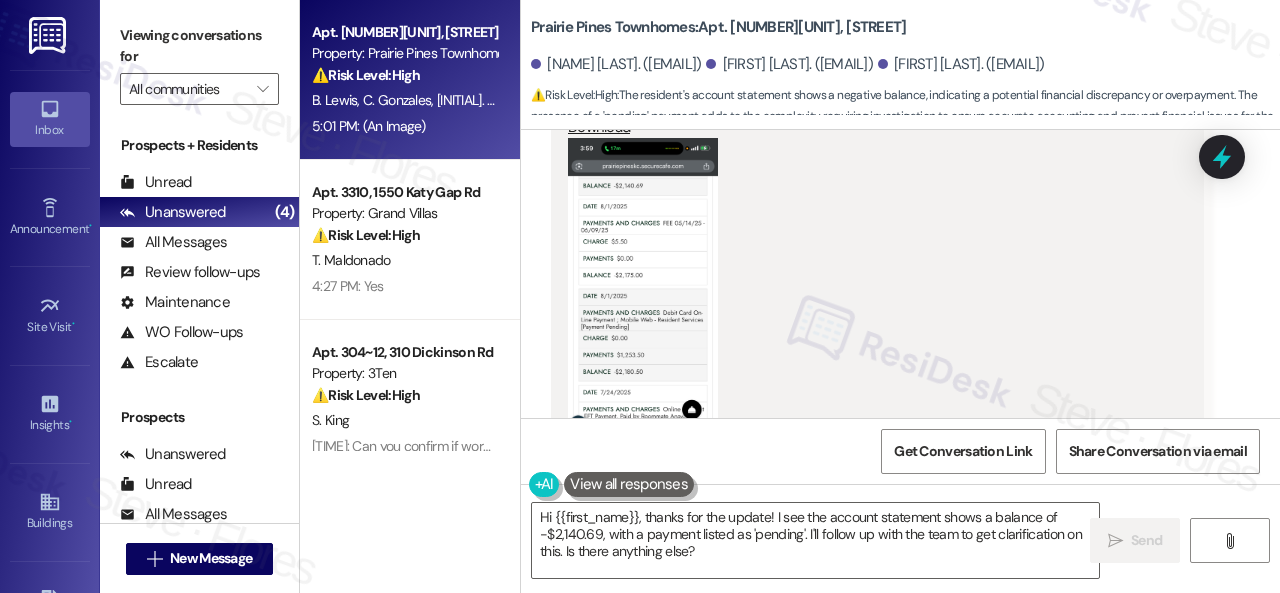 click at bounding box center [643, 300] 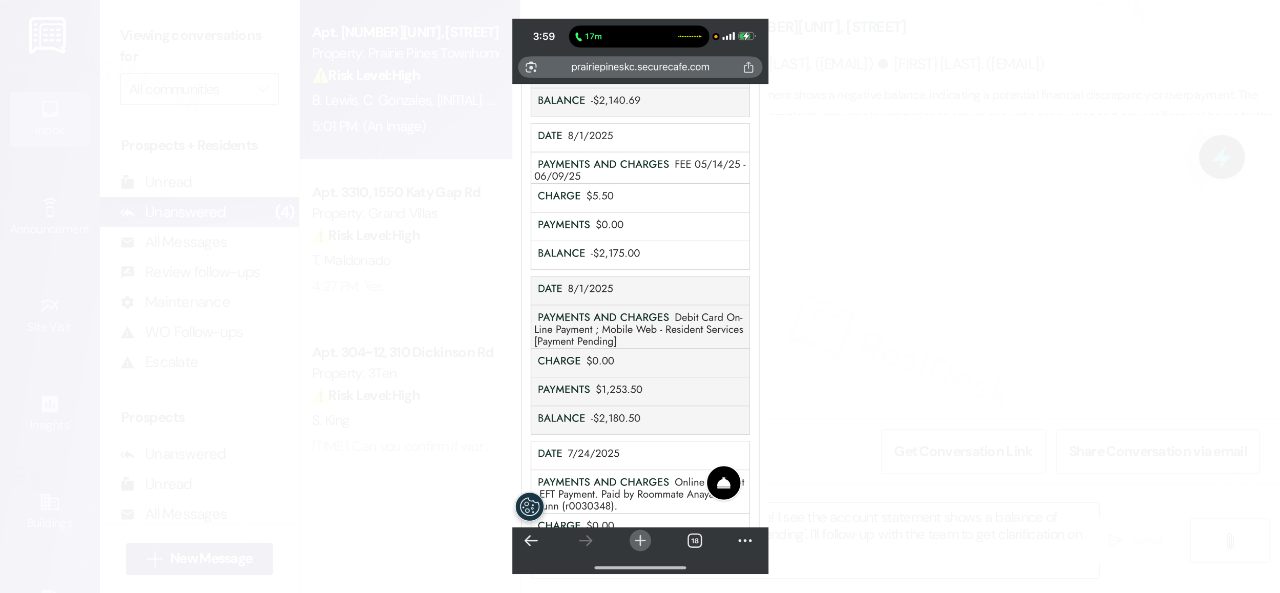 type 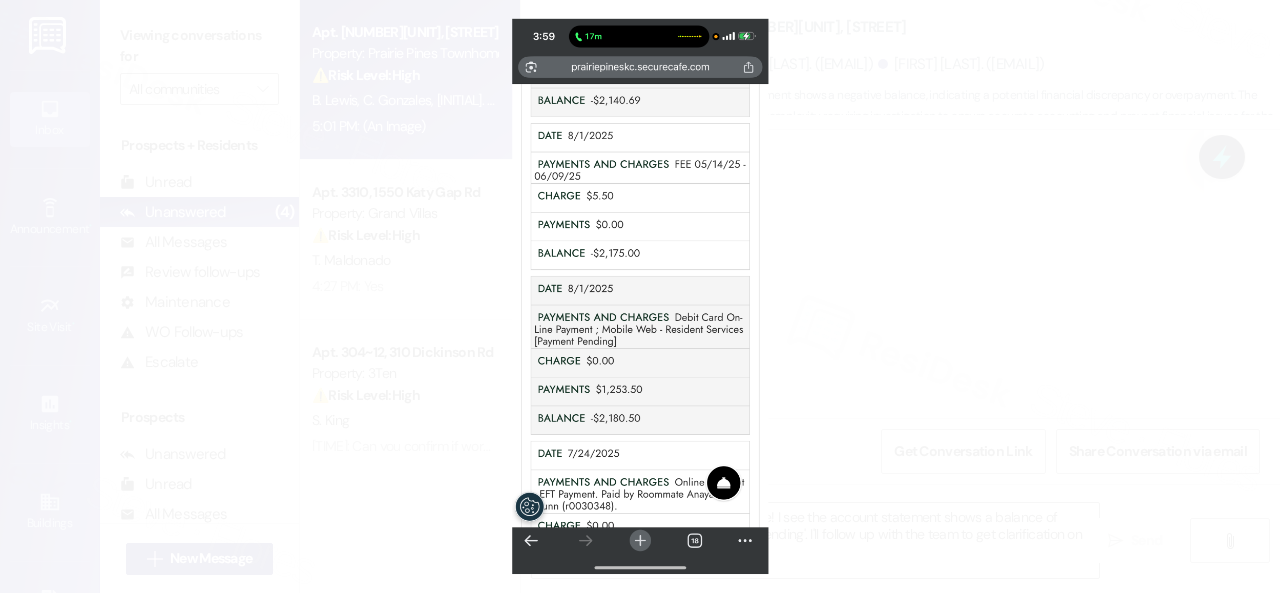 click at bounding box center (640, 296) 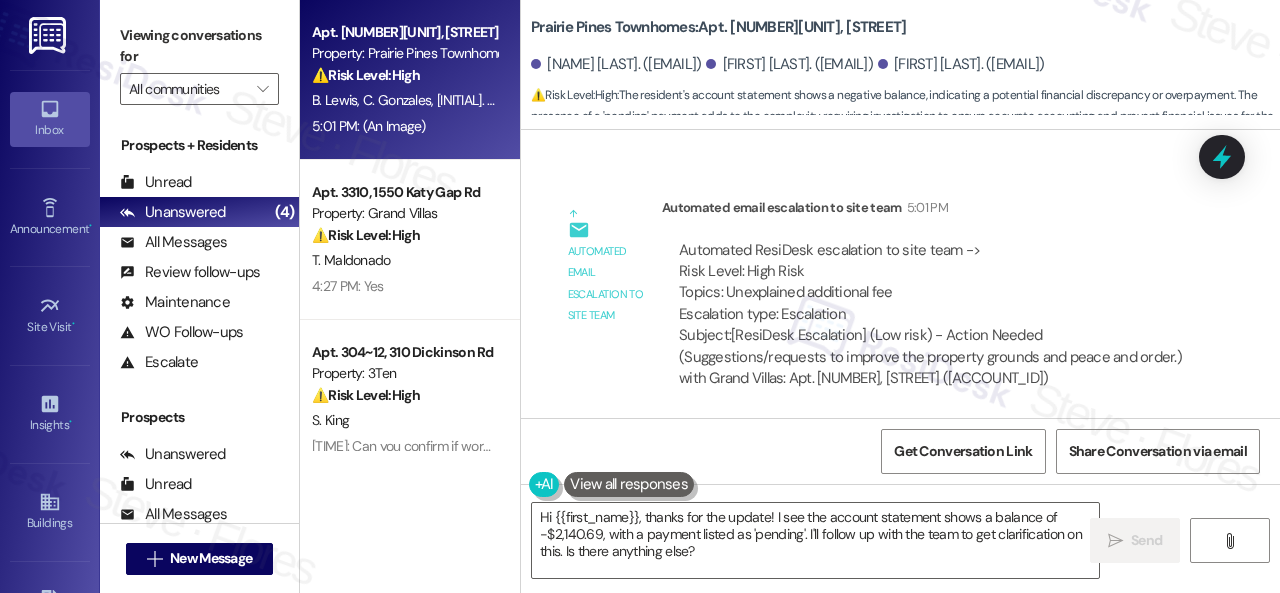 scroll, scrollTop: 6001, scrollLeft: 0, axis: vertical 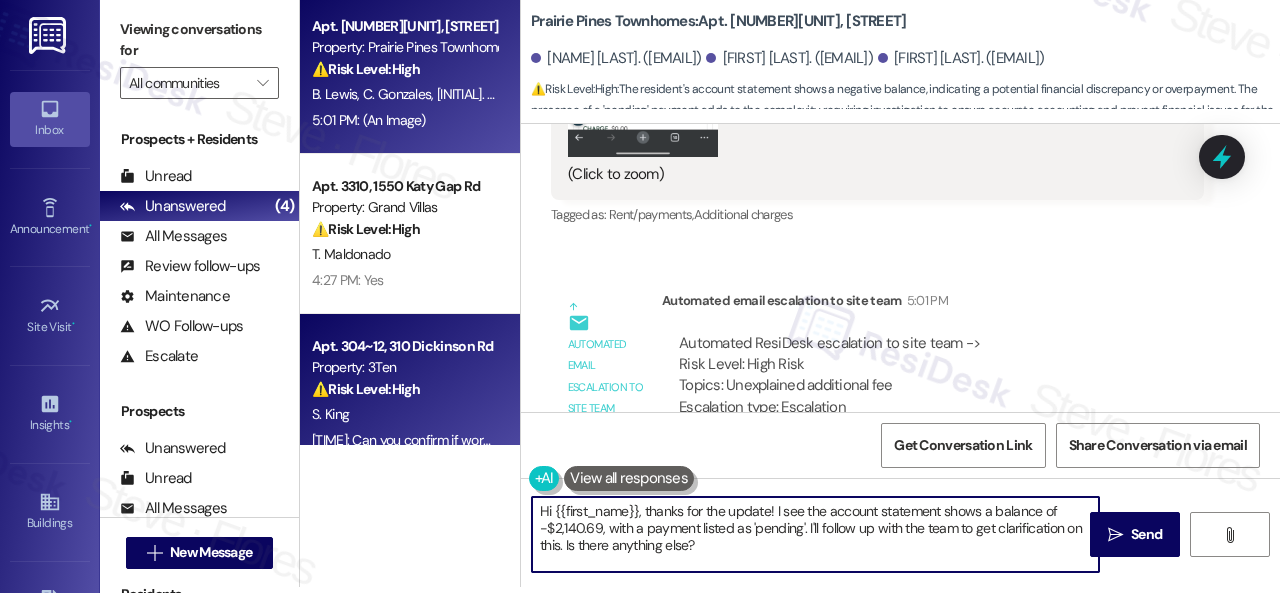 drag, startPoint x: 792, startPoint y: 555, endPoint x: 448, endPoint y: 416, distance: 371.02158 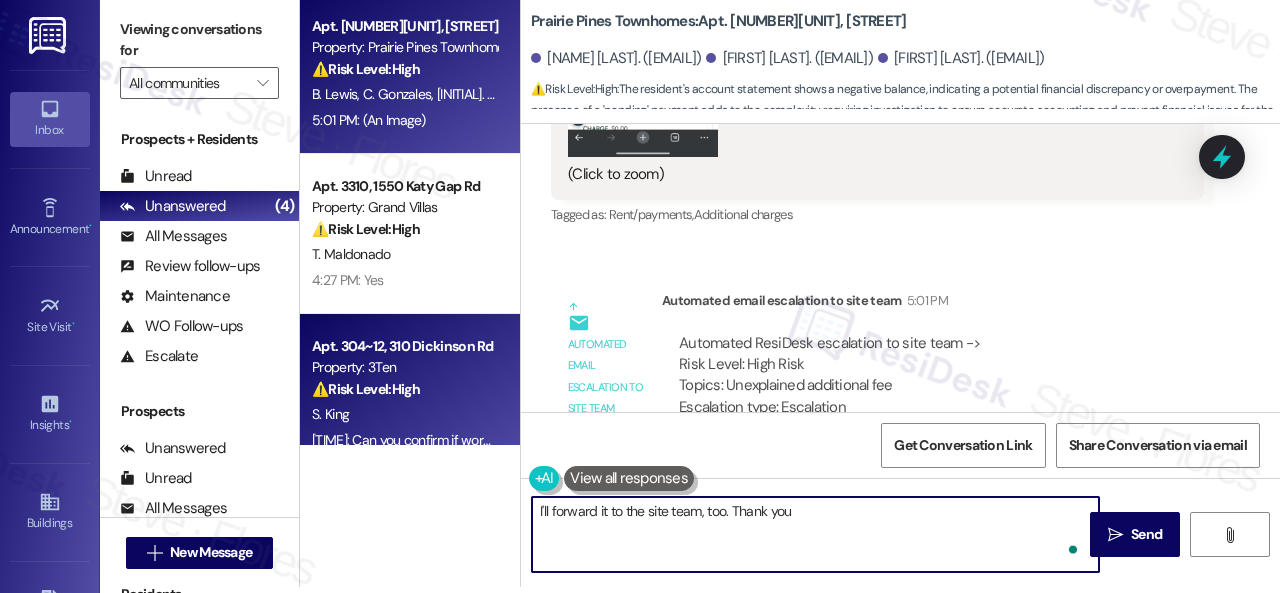 type on "I'll forward it to the site team, too. Thank you." 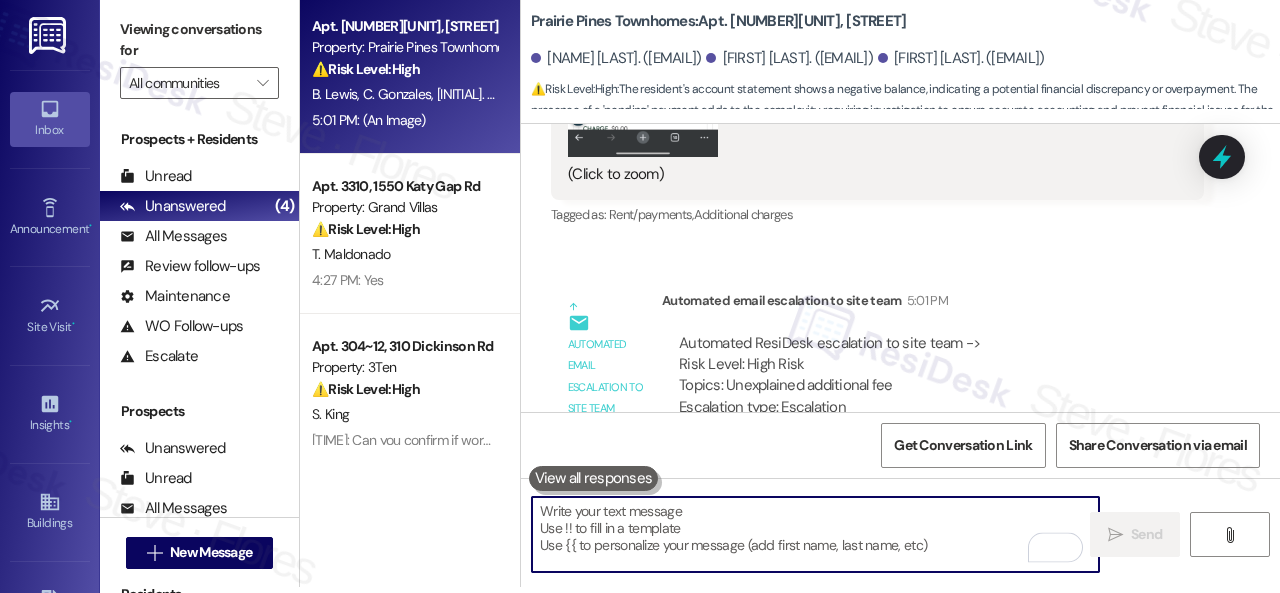 scroll, scrollTop: 0, scrollLeft: 0, axis: both 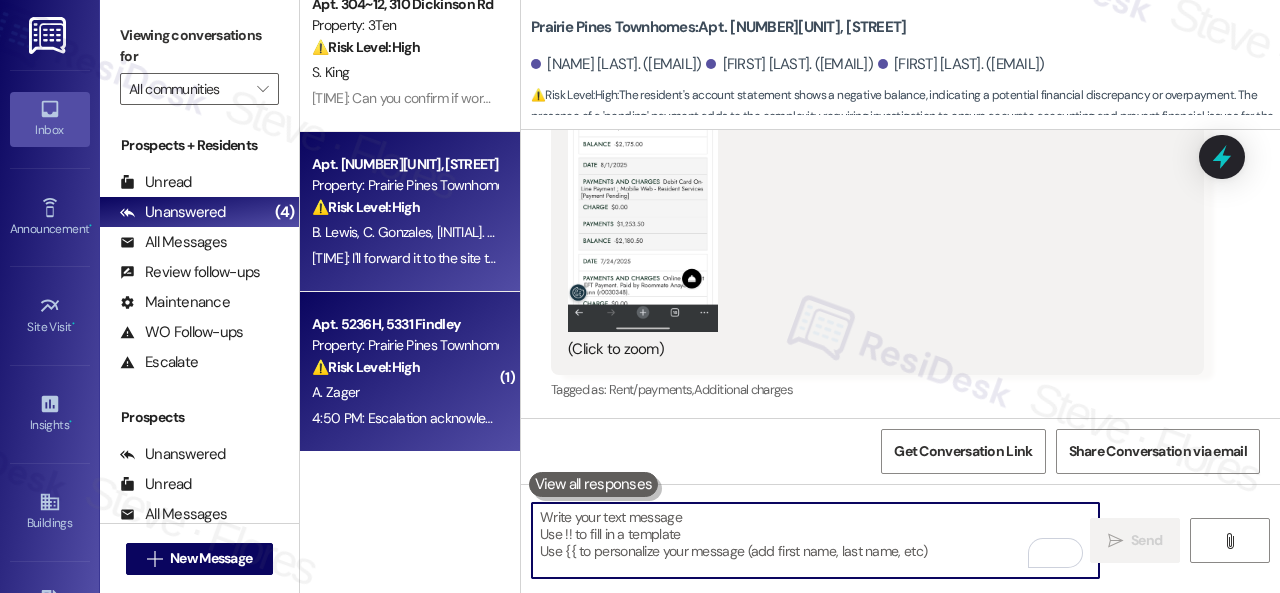 type 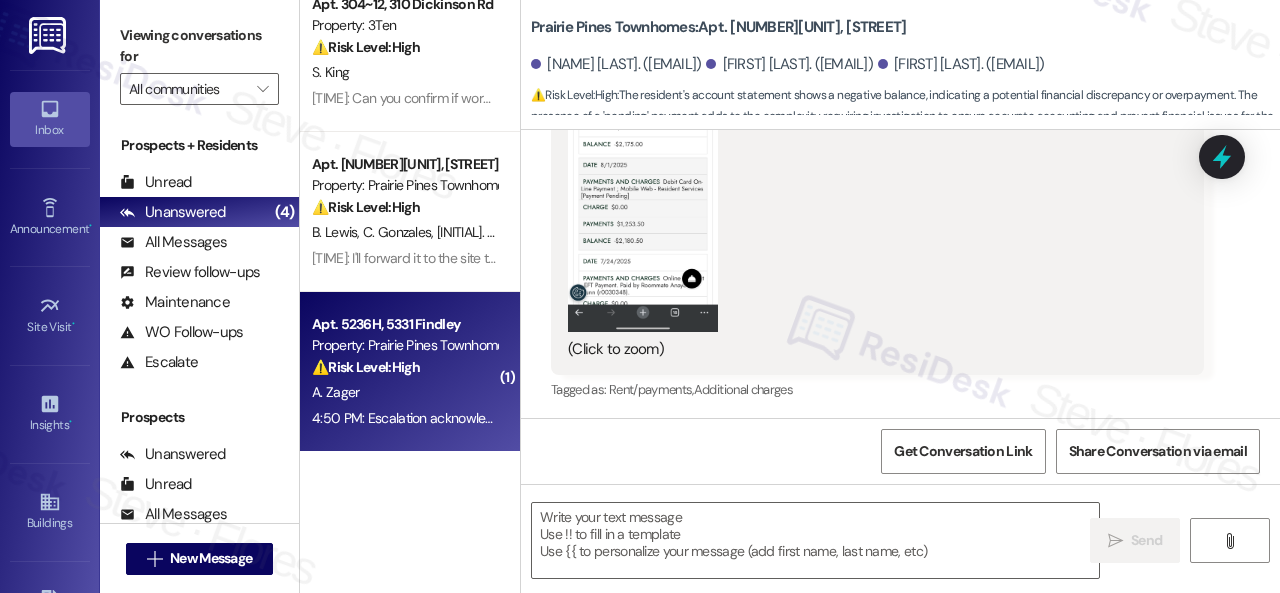type on "Fetching suggested responses. Please feel free to read through the conversation in the meantime." 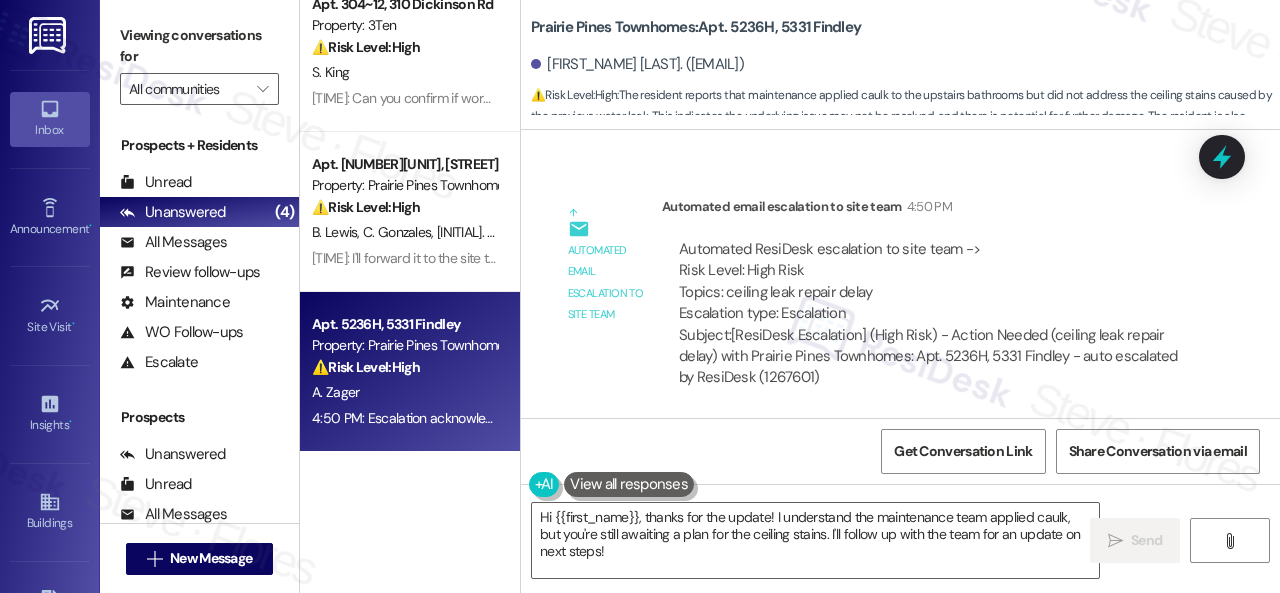 scroll, scrollTop: 8198, scrollLeft: 0, axis: vertical 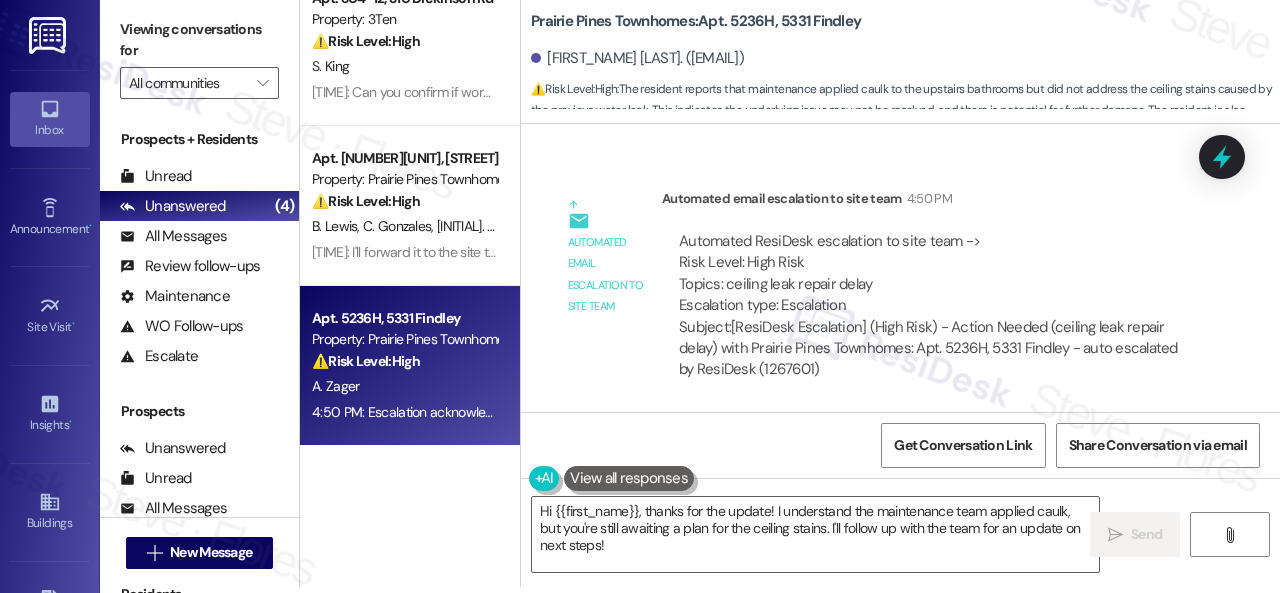 click on "Automated ResiDesk escalation to site team ->
Risk Level: High Risk
Topics: ceiling leak repair delay
Escalation type: Escalation Subject:  [ResiDesk Escalation] (High Risk) - Action Needed (ceiling leak repair delay) with Prairie Pines Townhomes: Apt. 5236H, 5331 Findley - auto escalated by ResiDesk (1267601)" at bounding box center [933, 306] 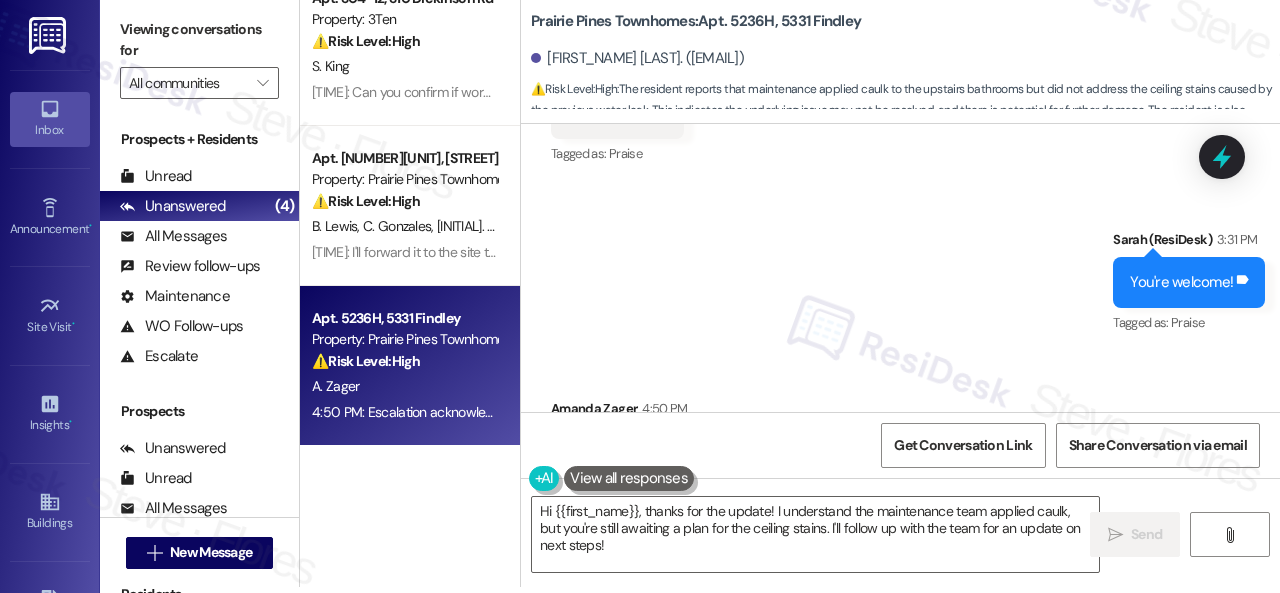 scroll, scrollTop: 7498, scrollLeft: 0, axis: vertical 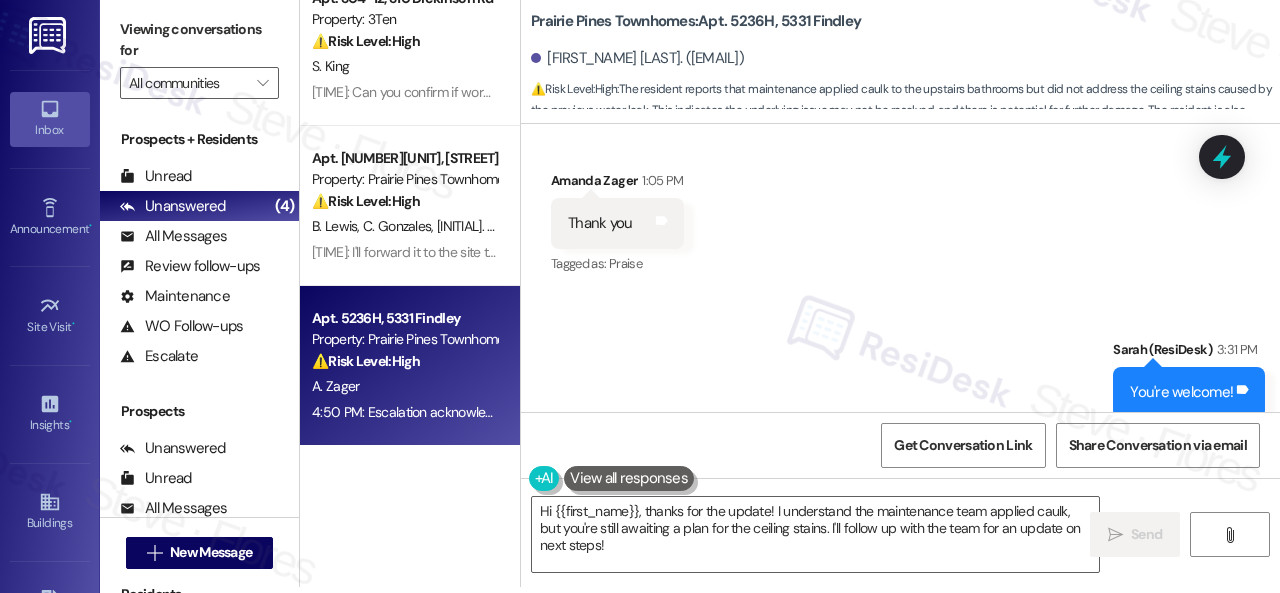 click on "Sent via SMS Sarah   (ResiDesk) 3:31 PM You're welcome! Tags and notes Tagged as:   Praise Click to highlight conversations about Praise" at bounding box center [900, 378] 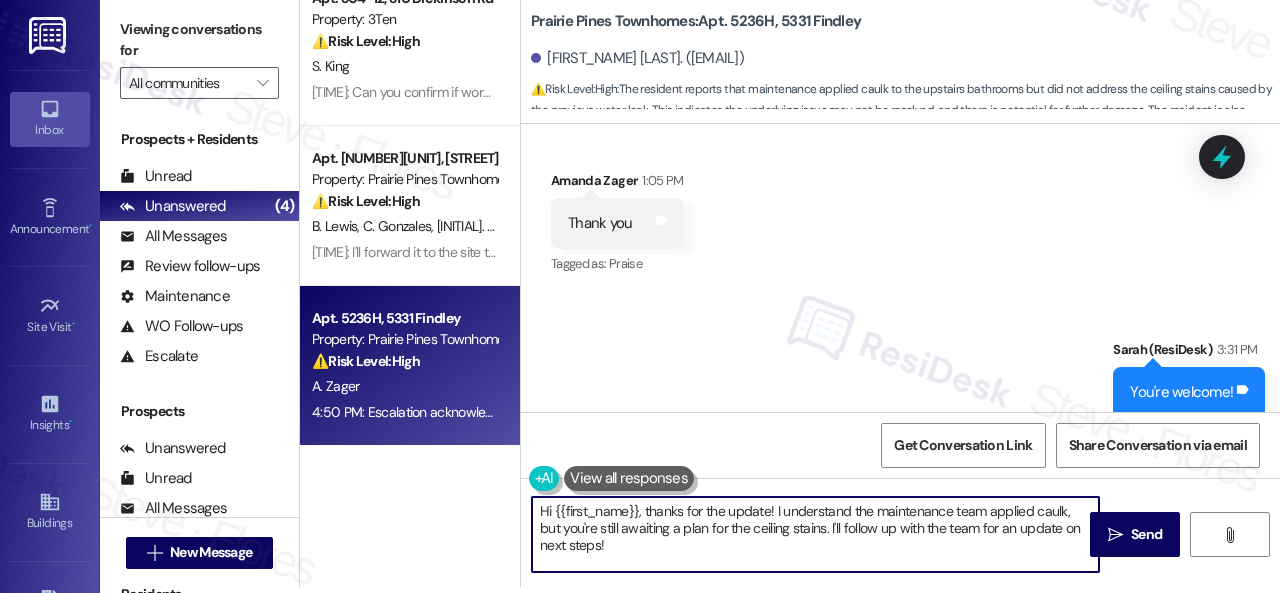 drag, startPoint x: 617, startPoint y: 543, endPoint x: 496, endPoint y: 494, distance: 130.54501 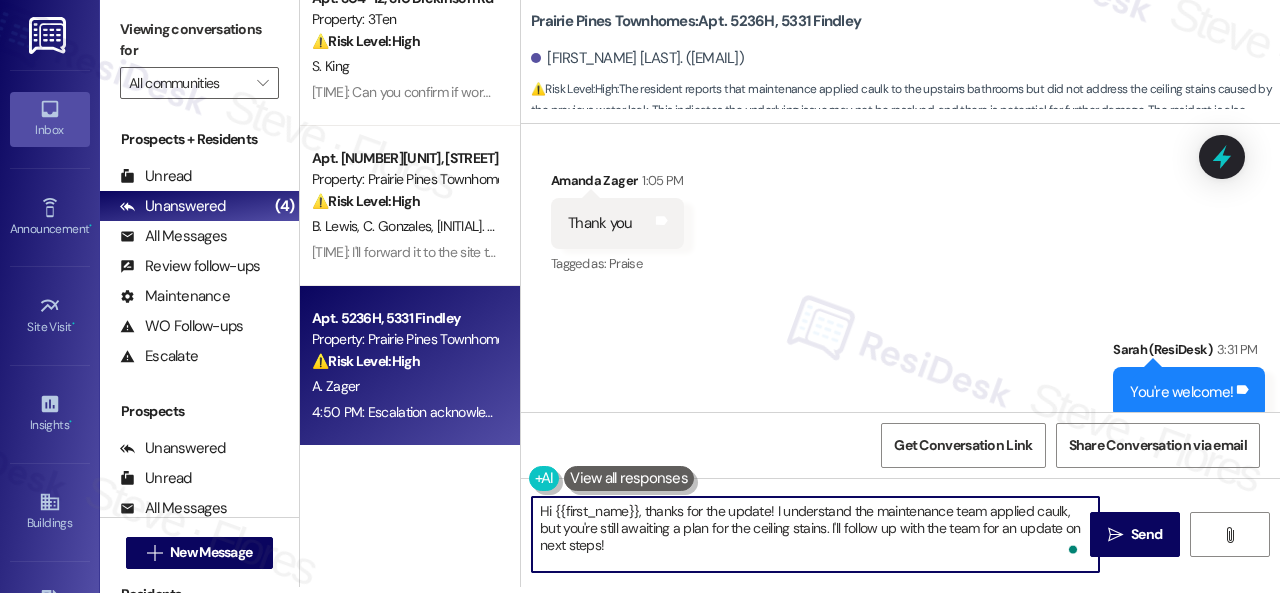 paste on "ave you already submitted a new work order? If so, may I have the work order number so I can follow up with the site team? If not, I'll be happy to submit a new work order on your behalf. Please provide as much detail as possible and include photos if available.
Note: Due to limited availability, our maintenance team isn't able to call or schedule visits in advance. By submitting a work order, you're permitting them to enter your apartment, even if you're not home. If any children may be alone during the visit, please let me know so we can inform the team." 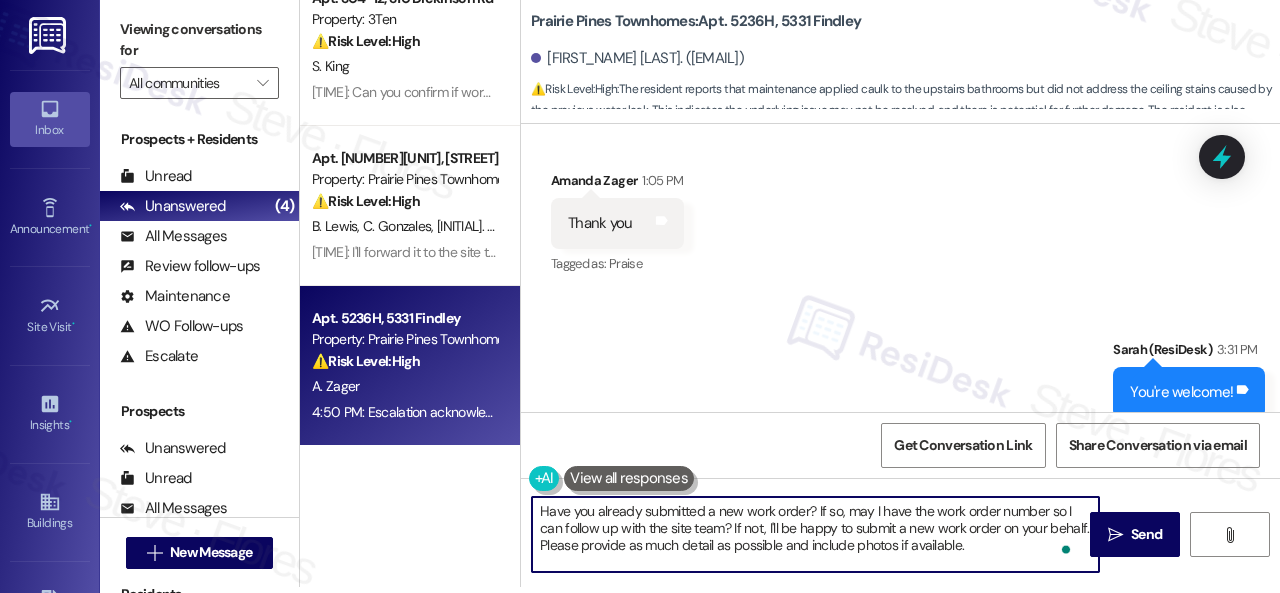 scroll, scrollTop: 68, scrollLeft: 0, axis: vertical 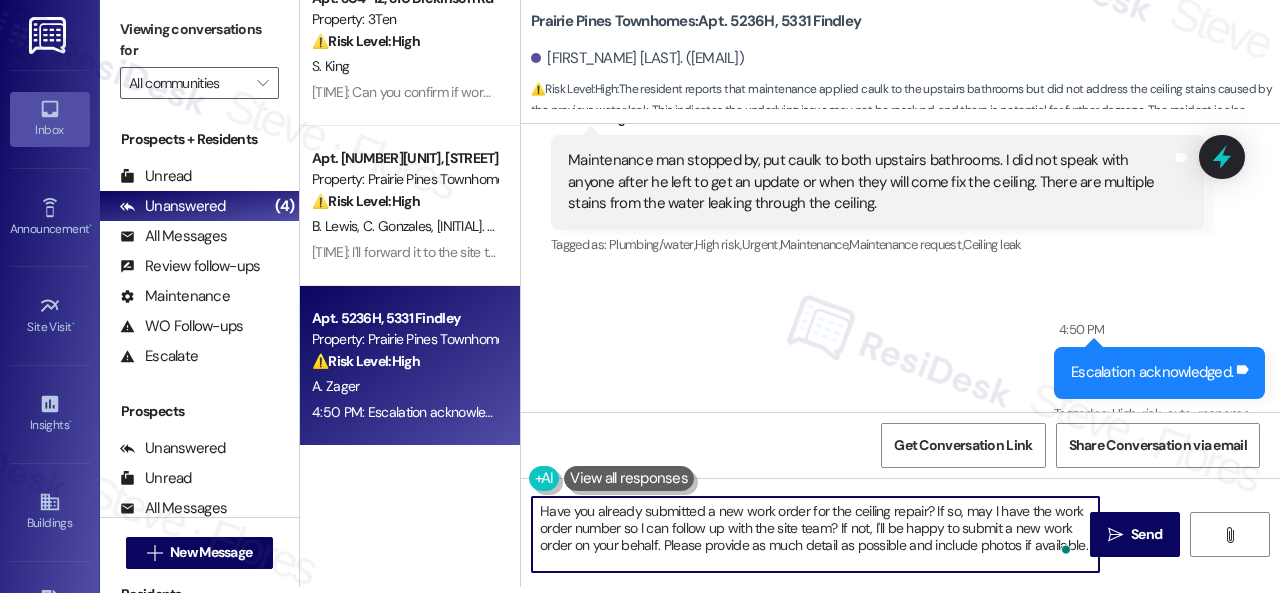 click on "Have you already submitted a new work order for the ceiling repair? If so, may I have the work order number so I can follow up with the site team? If not, I'll be happy to submit a new work order on your behalf. Please provide as much detail as possible and include photos if available.
Note: Due to limited availability, our maintenance team isn't able to call or schedule visits in advance. By submitting a work order, you're permitting them to enter your apartment, even if you're not home. If any children may be alone during the visit, please let me know so we can inform the team." at bounding box center [815, 534] 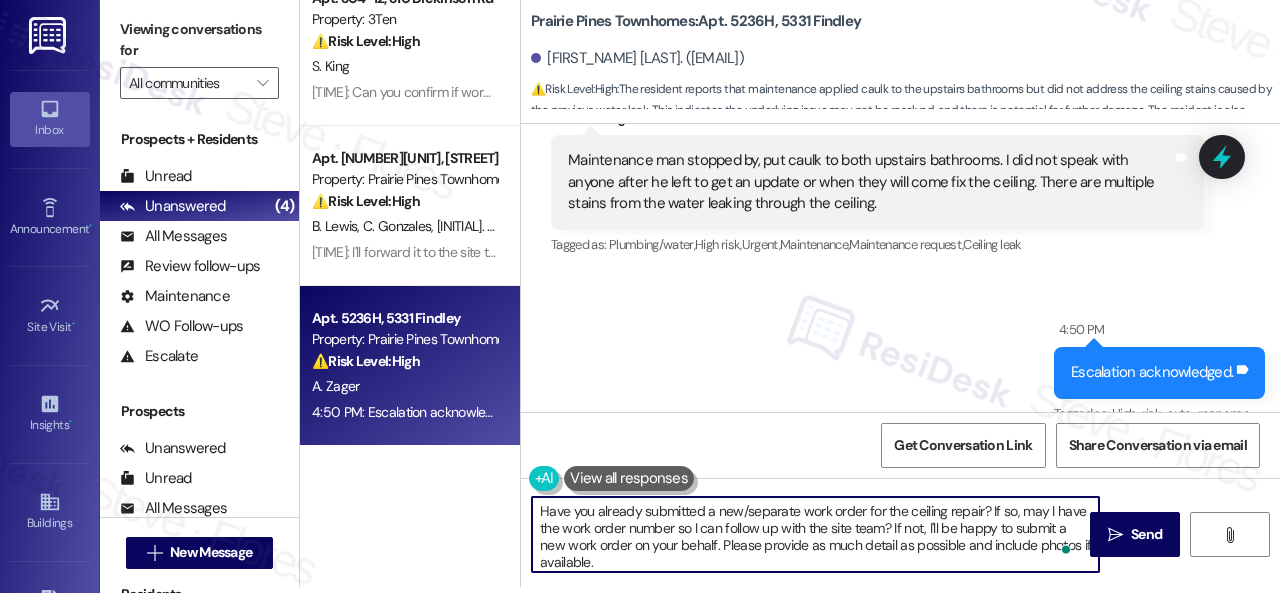 scroll, scrollTop: 90, scrollLeft: 0, axis: vertical 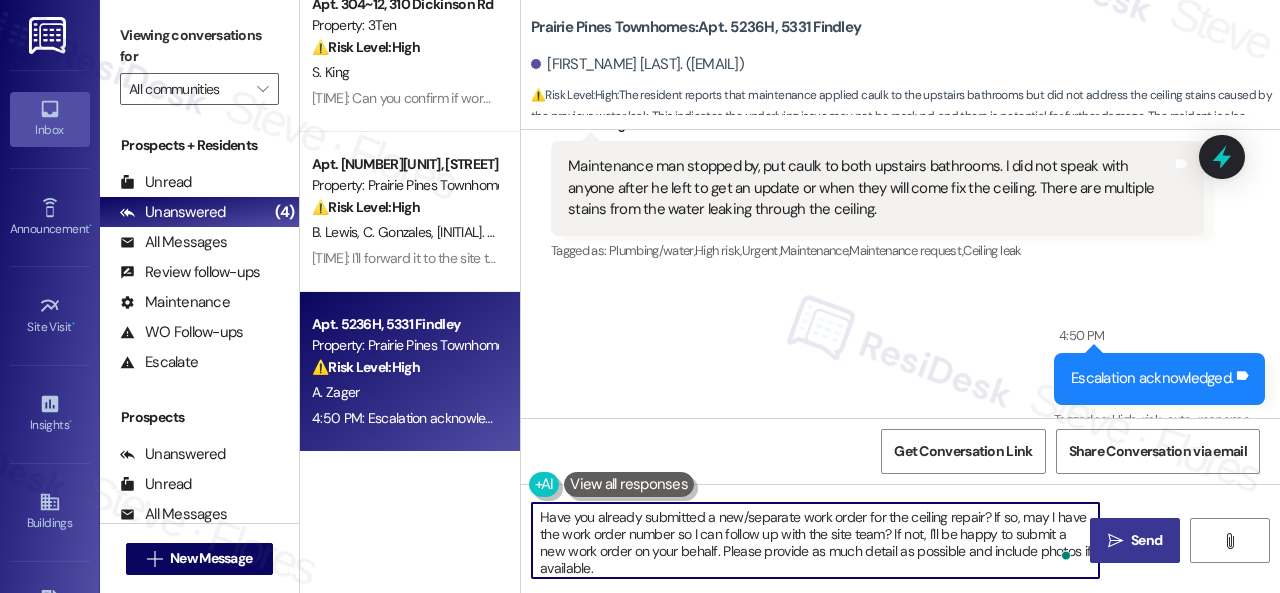 type on "Have you already submitted a new/separate work order for the ceiling repair? If so, may I have the work order number so I can follow up with the site team? If not, I'll be happy to submit a new work order on your behalf. Please provide as much detail as possible and include photos if available.
Note: Due to limited availability, our maintenance team isn't able to call or schedule visits in advance. By submitting a work order, you're permitting them to enter your apartment, even if you're not home. If any children may be alone during the visit, please let me know so we can inform the team." 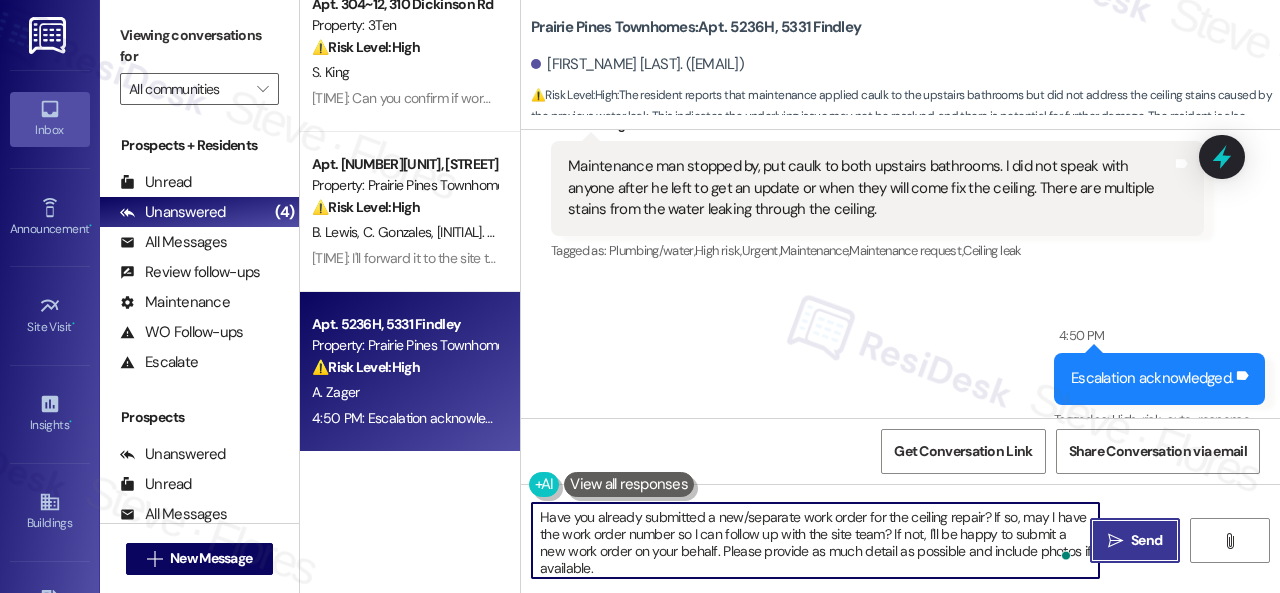 click on "" at bounding box center (1115, 541) 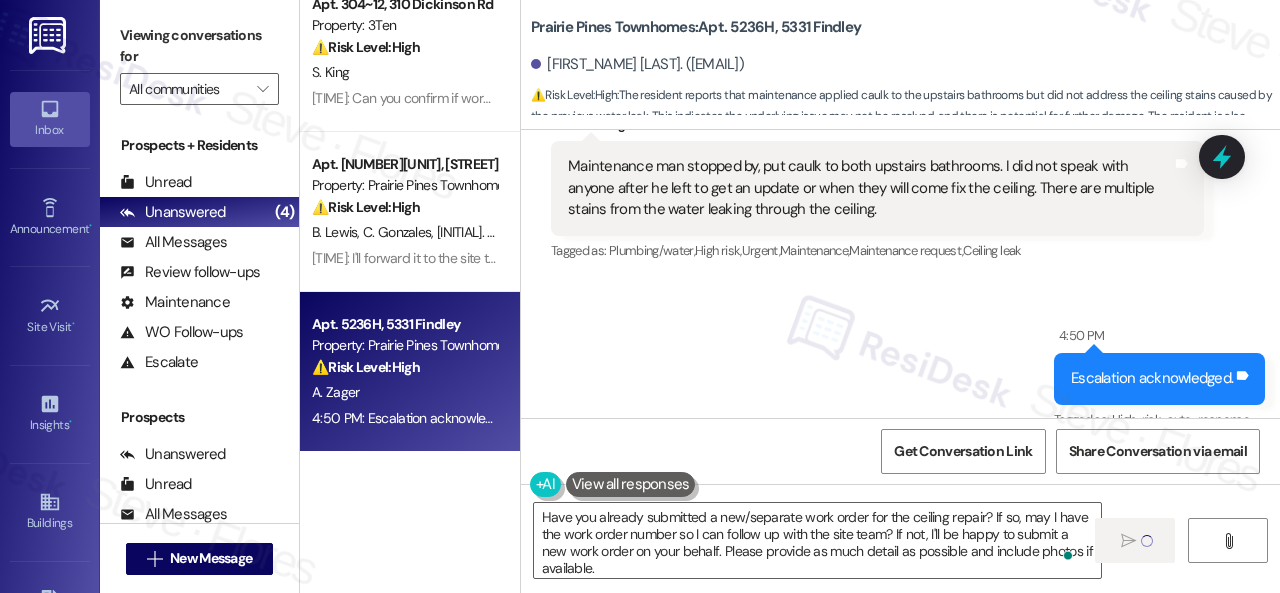type 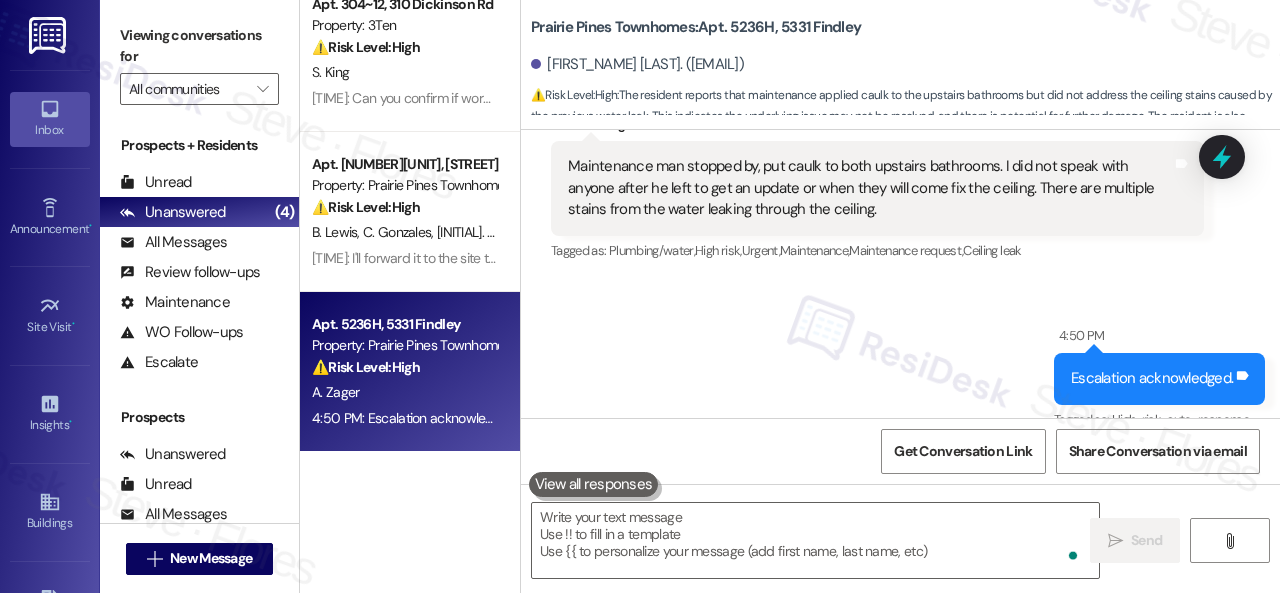 scroll, scrollTop: 7760, scrollLeft: 0, axis: vertical 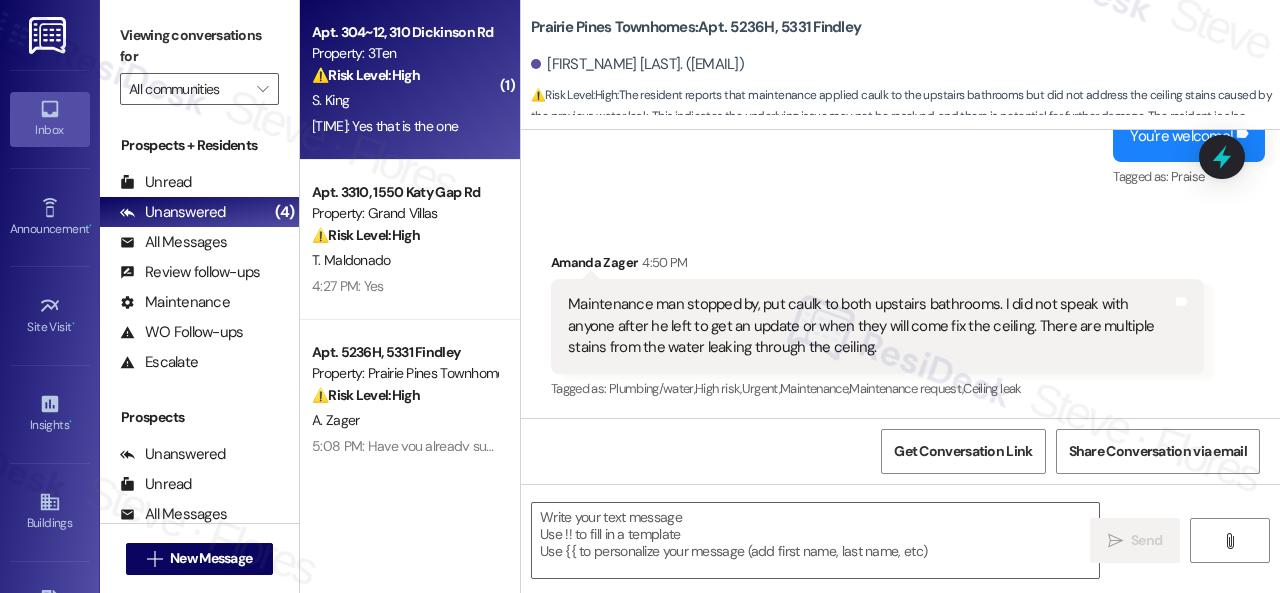 type on "Fetching suggested responses. Please feel free to read through the conversation in the meantime." 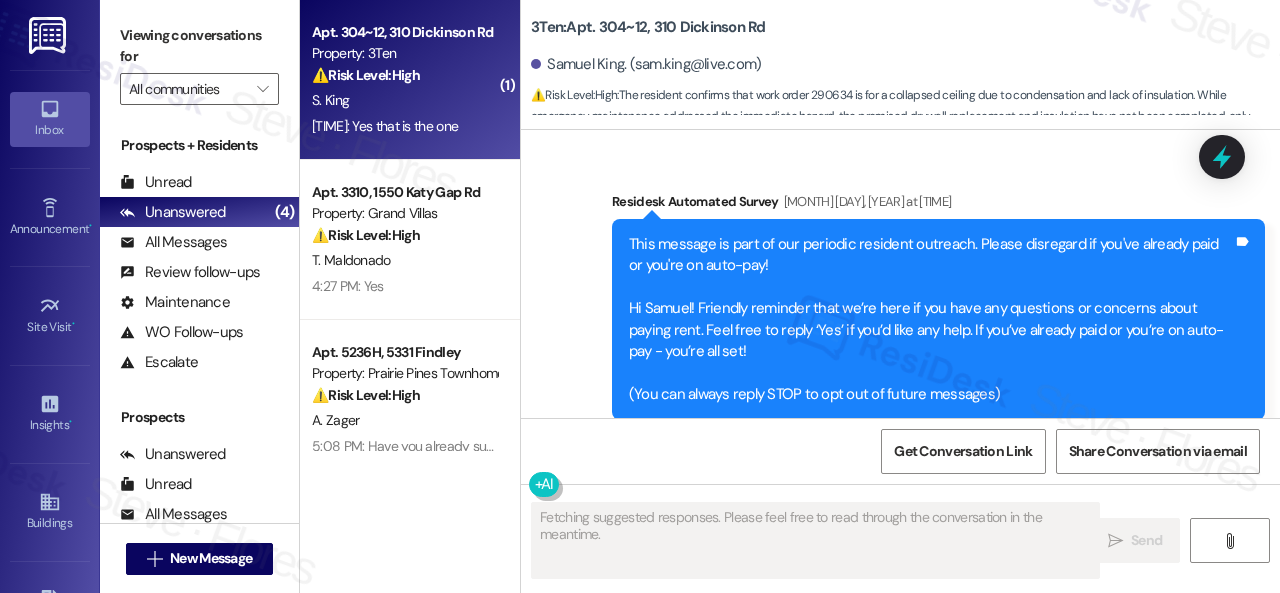 scroll, scrollTop: 4628, scrollLeft: 0, axis: vertical 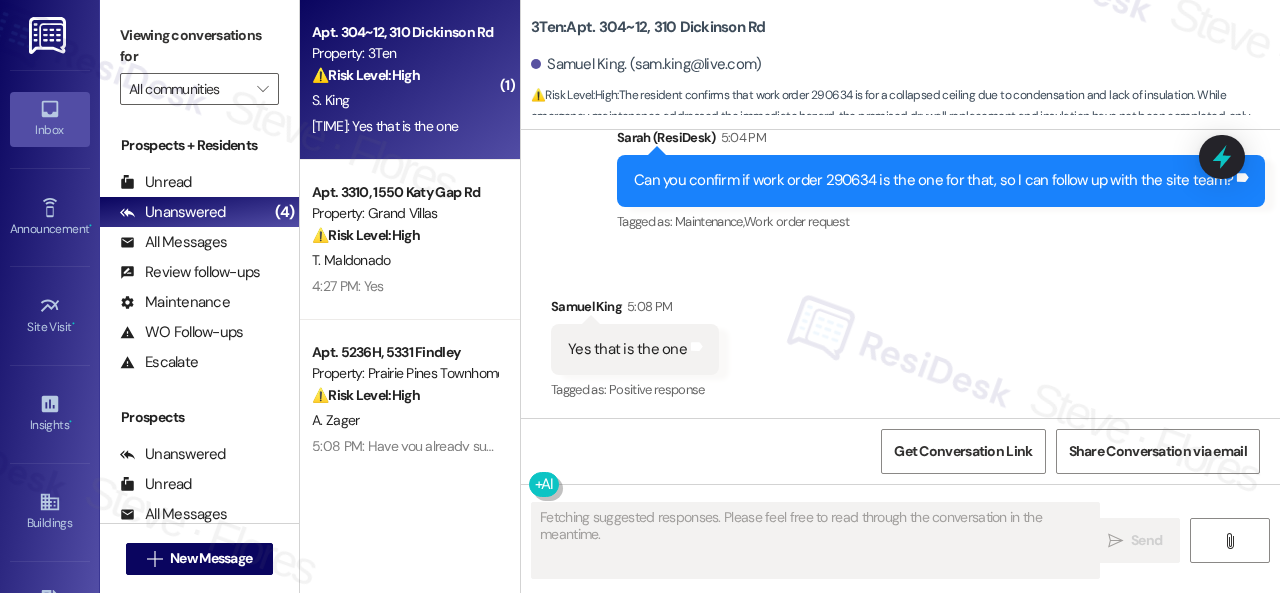 click on "Can you confirm if work order 290634 is the one for that, so I can follow up with the site team?" at bounding box center [933, 180] 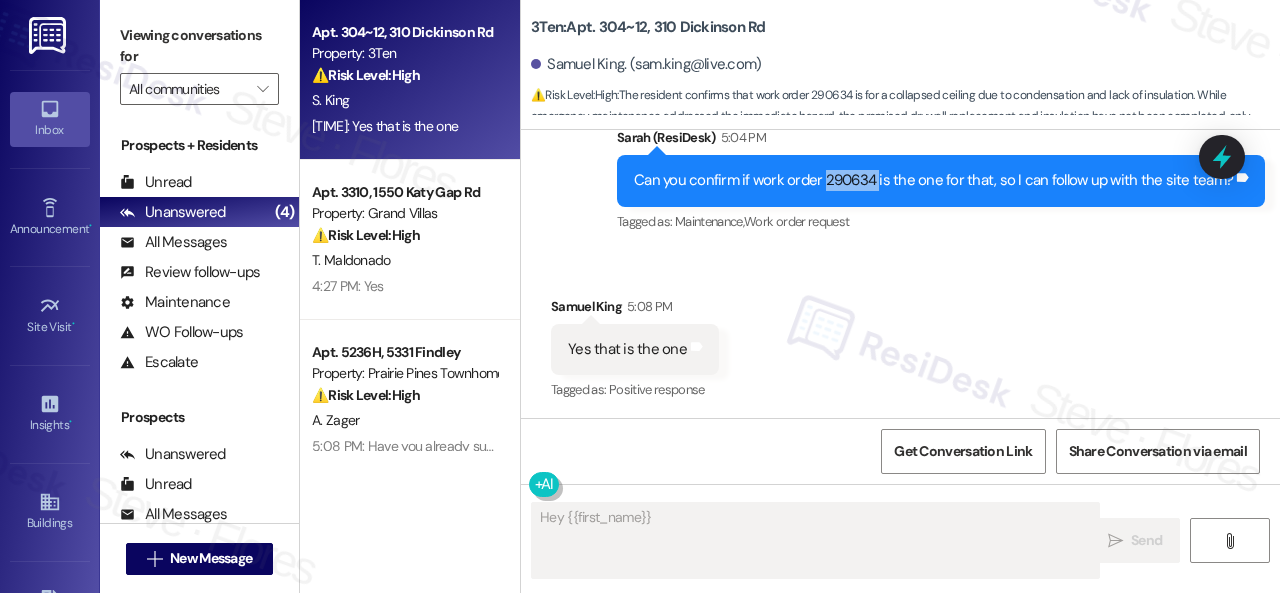 click on "Can you confirm if work order 290634 is the one for that, so I can follow up with the site team?" at bounding box center [933, 180] 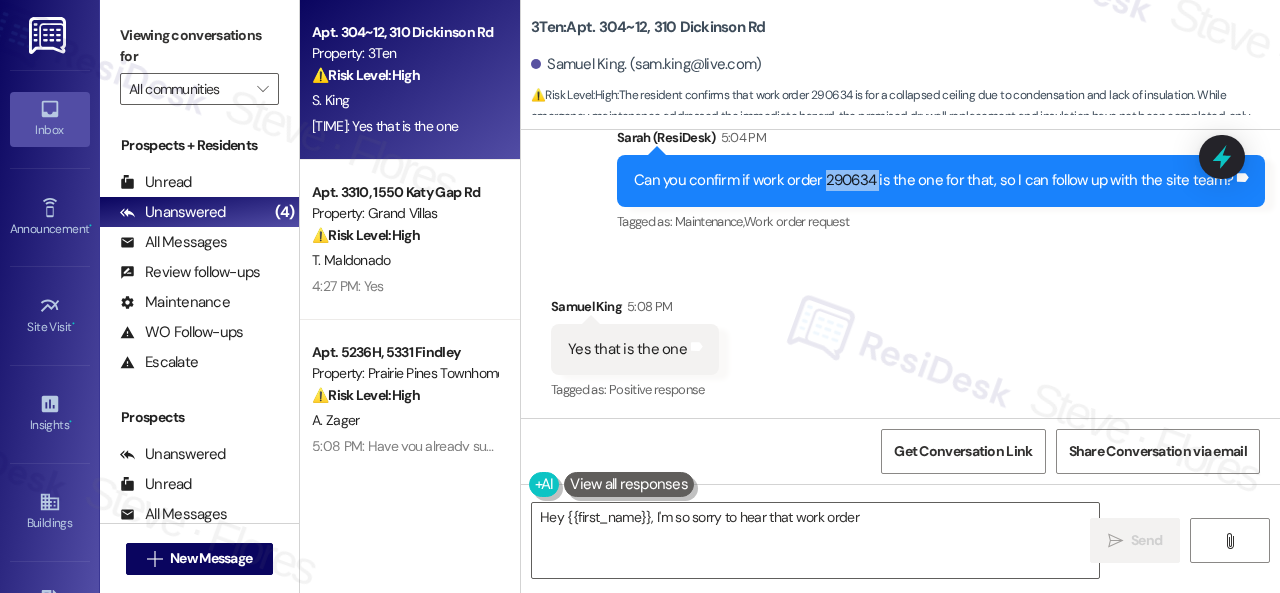 copy on "290634" 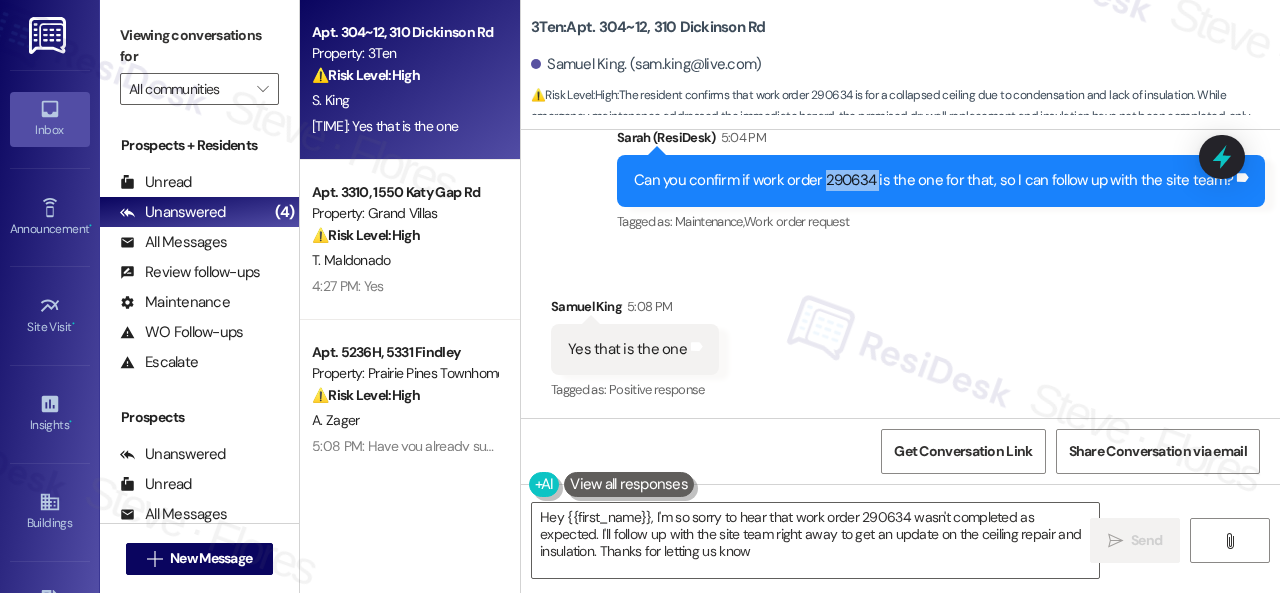 type on "Hey {{first_name}}, I'm so sorry to hear that work order 290634 wasn't completed as expected. I'll follow up with the site team right away to get an update on the ceiling repair and insulation. Thanks for letting us know!" 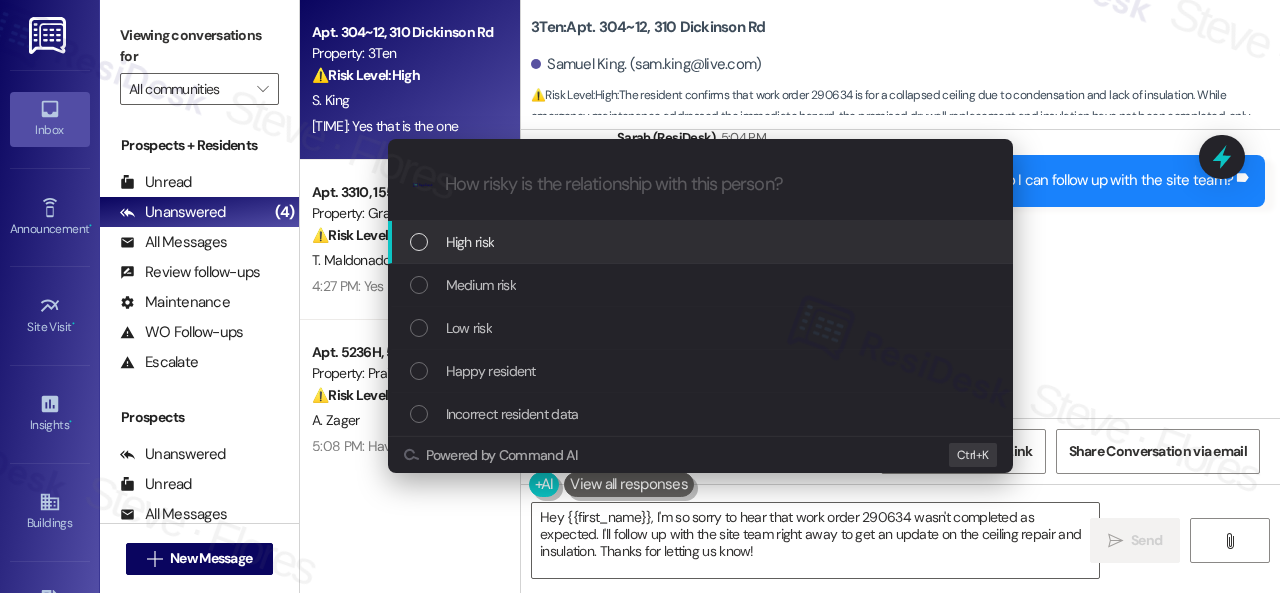 drag, startPoint x: 468, startPoint y: 242, endPoint x: 505, endPoint y: 242, distance: 37 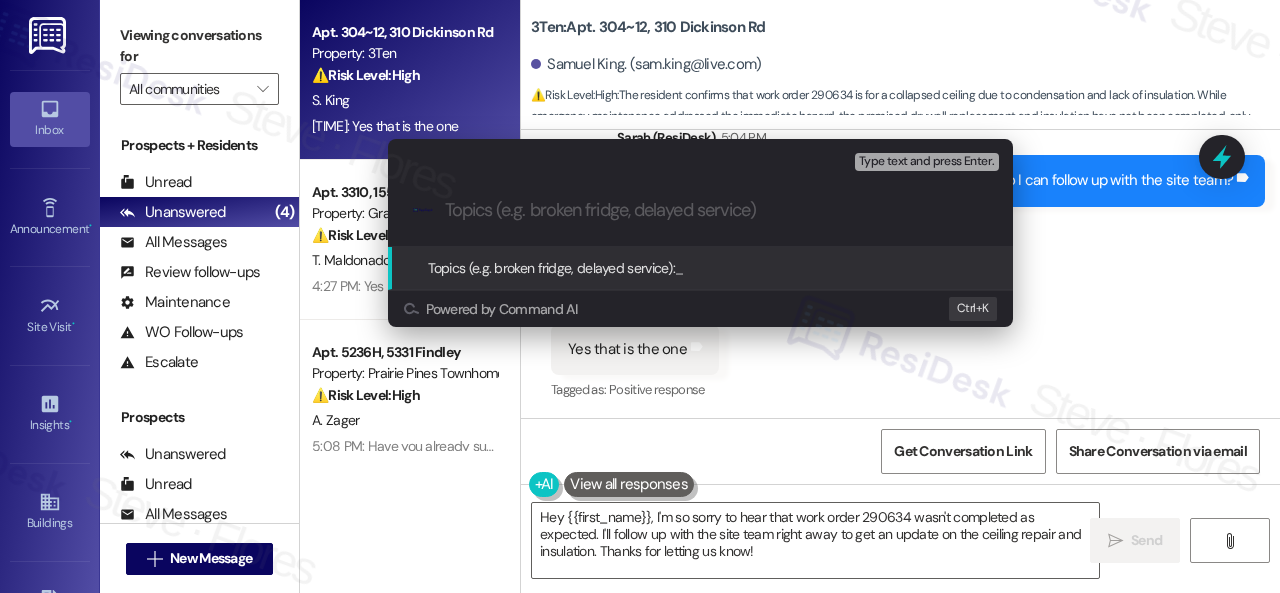 paste on "Follow-up on work order 290634" 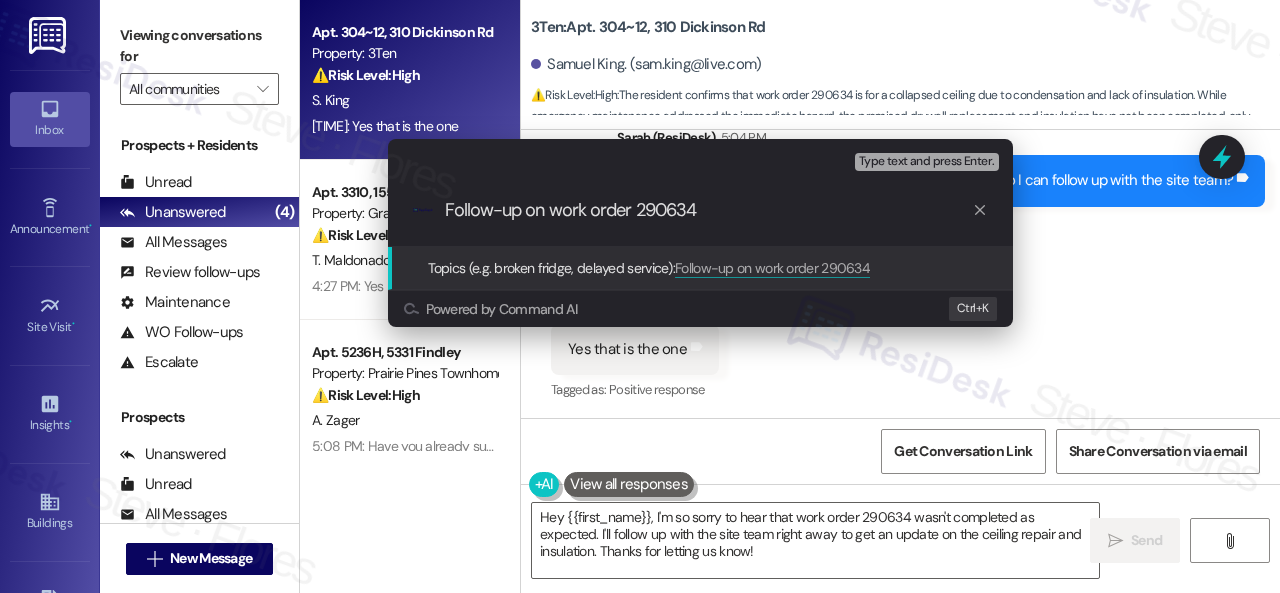 type 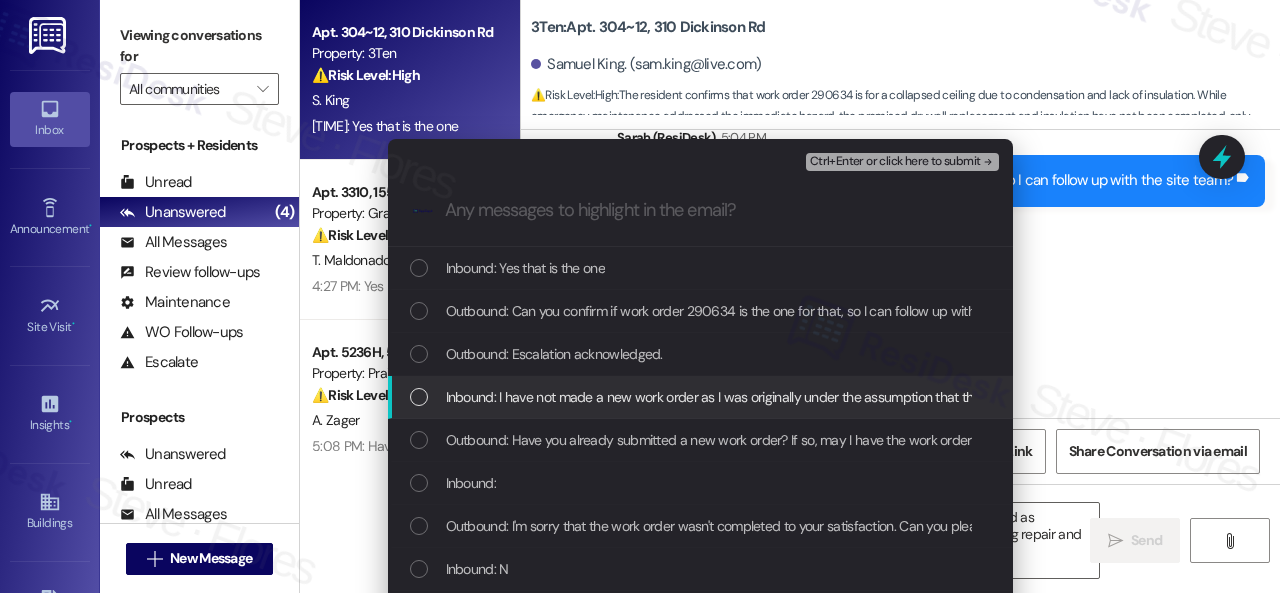 click on "Inbound: I have not made a new work order as I was originally under the assumption that this one was not yet completed.  What happened was that over the weekend, due to the lack of insulation around the ductwork and the high humidity, condensation on the ducts filled the space above the ceiling and caused it to collapse.  Emergency maintenance came in over the weekend to remove the rest of the ceiling, and I was informed that over this week the ceiling drywall would be replaced and insulated, but all that happened was this plastic was put up yesterday." at bounding box center [2081, 397] 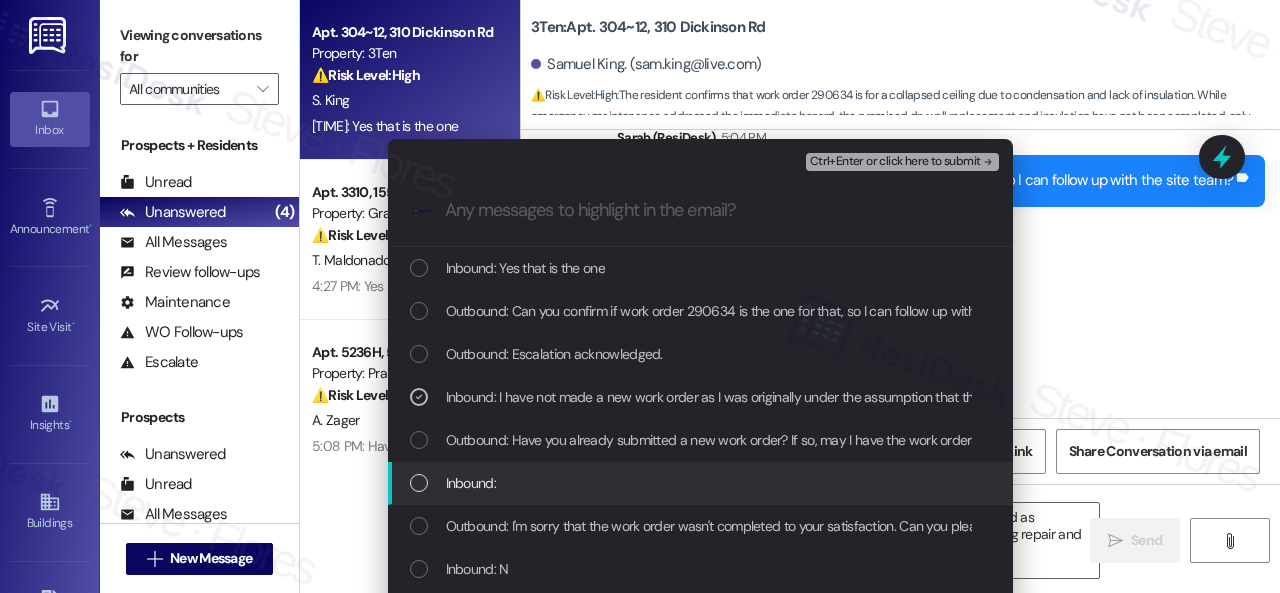 click on "Inbound:" at bounding box center (471, 483) 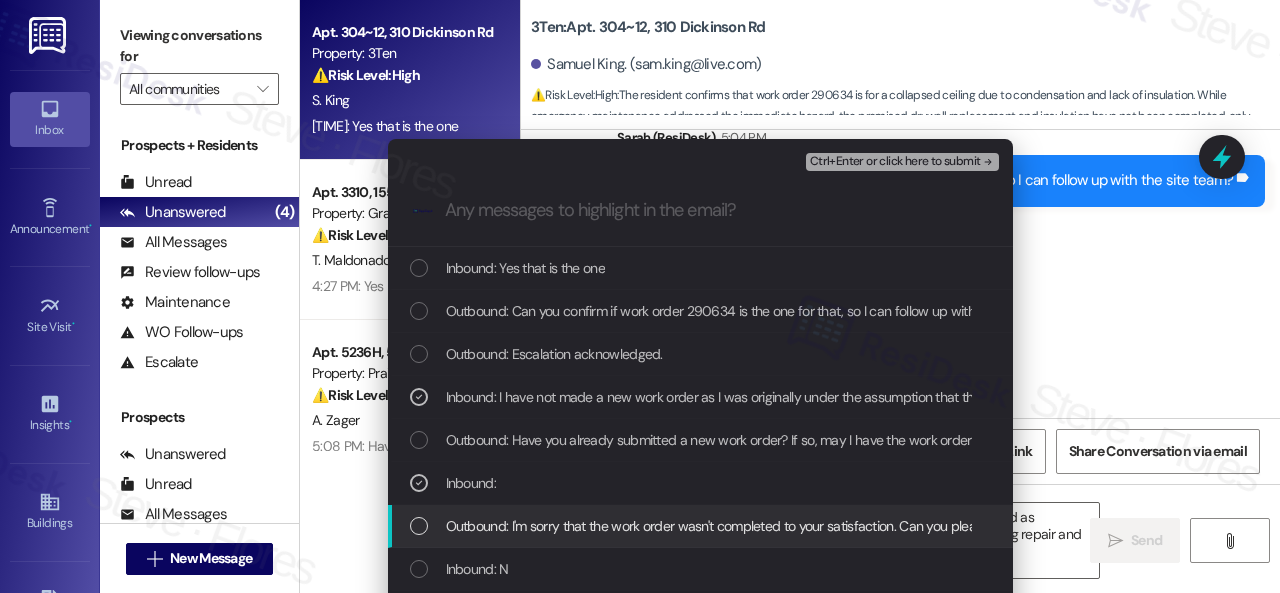 click on "Inbound: N" at bounding box center [477, 569] 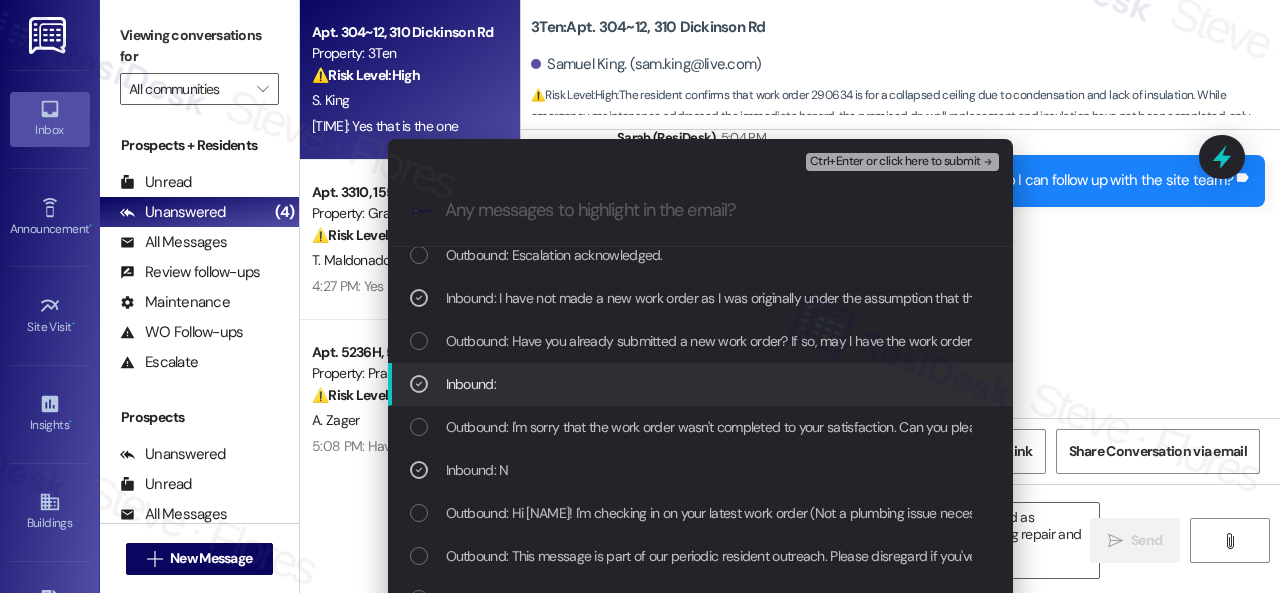 scroll, scrollTop: 100, scrollLeft: 0, axis: vertical 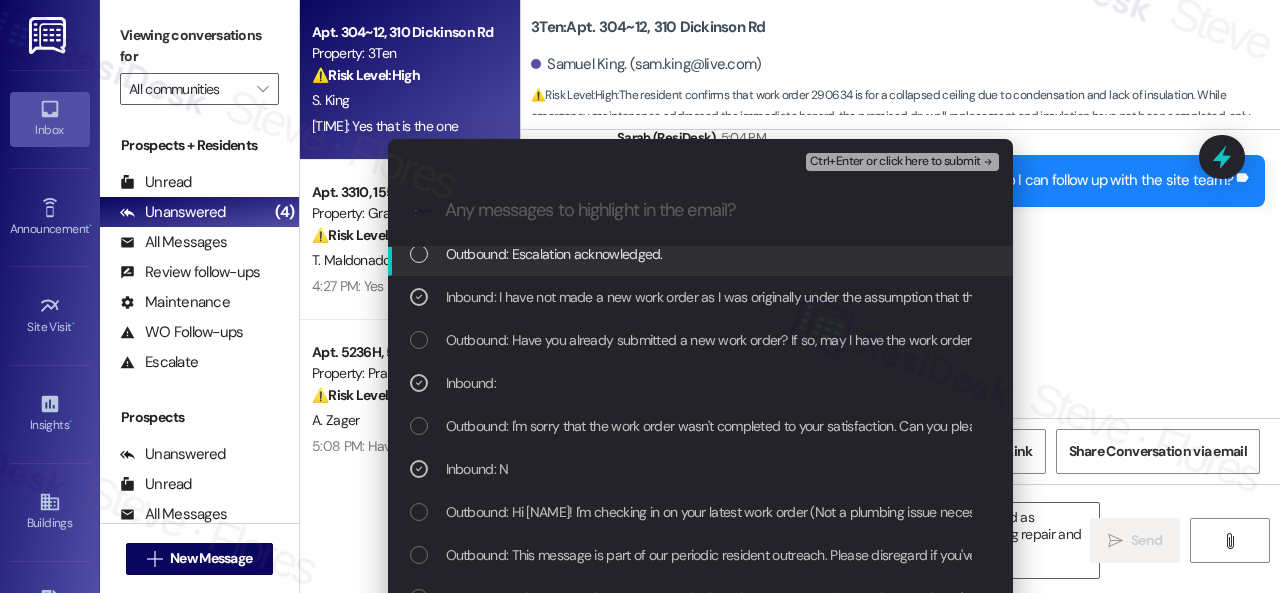 click on "Ctrl+Enter or click here to submit" at bounding box center [895, 162] 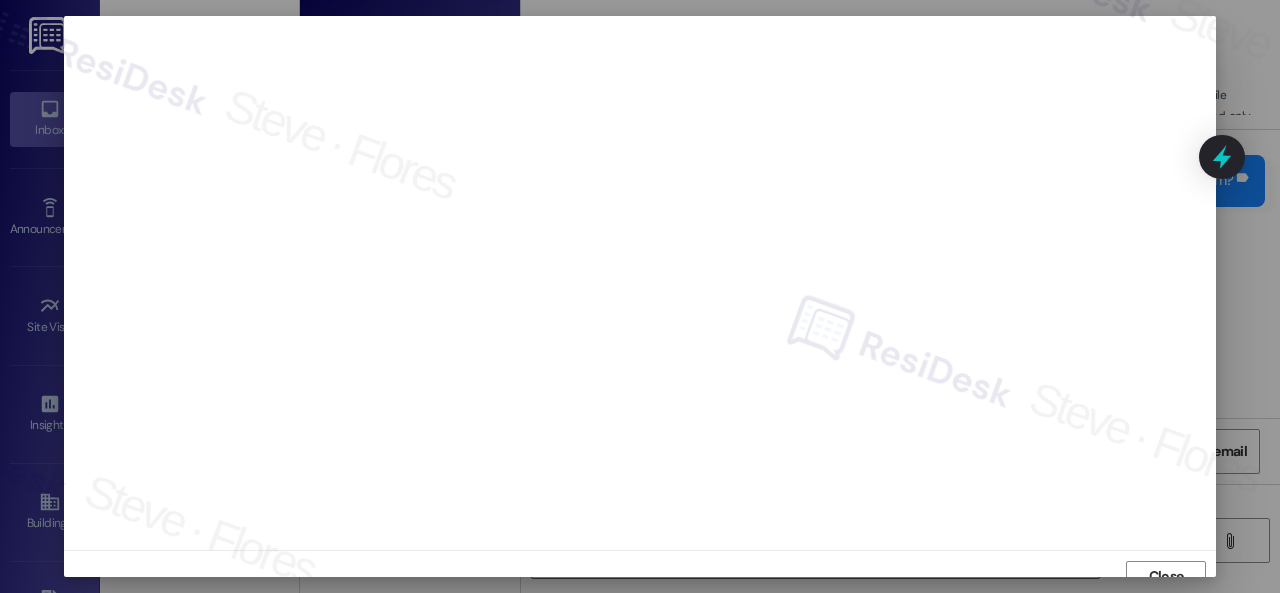 scroll, scrollTop: 15, scrollLeft: 0, axis: vertical 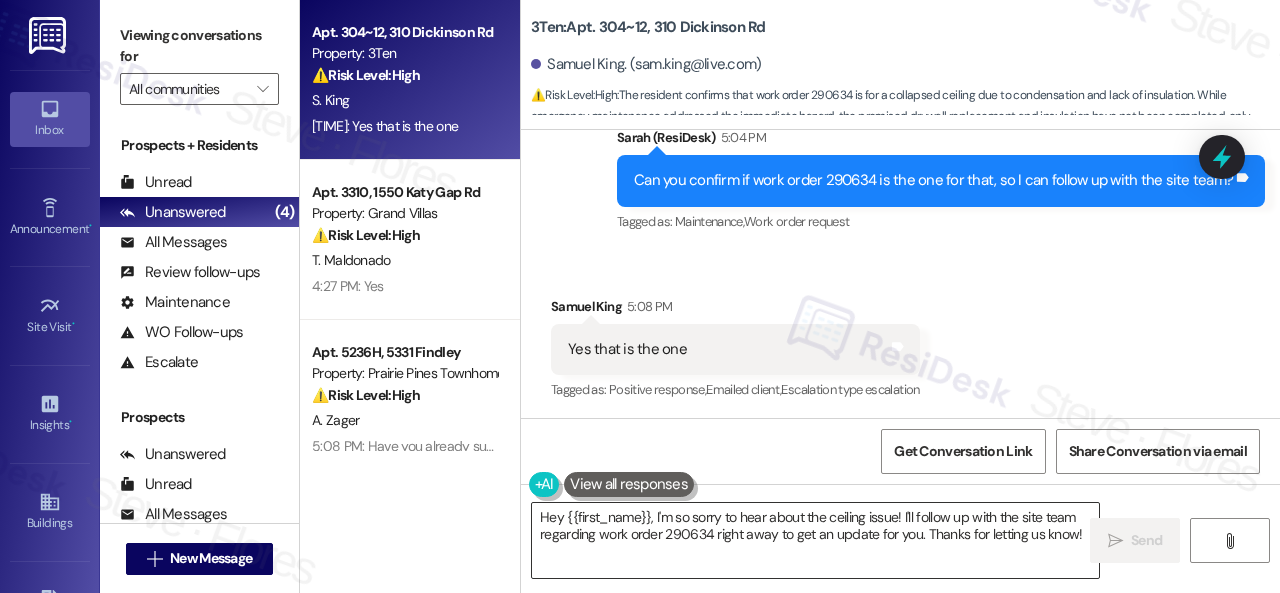 click on "Hey {{first_name}}, I'm so sorry to hear about the ceiling issue! I'll follow up with the site team regarding work order 290634 right away to get an update for you. Thanks for letting us know!" at bounding box center (815, 540) 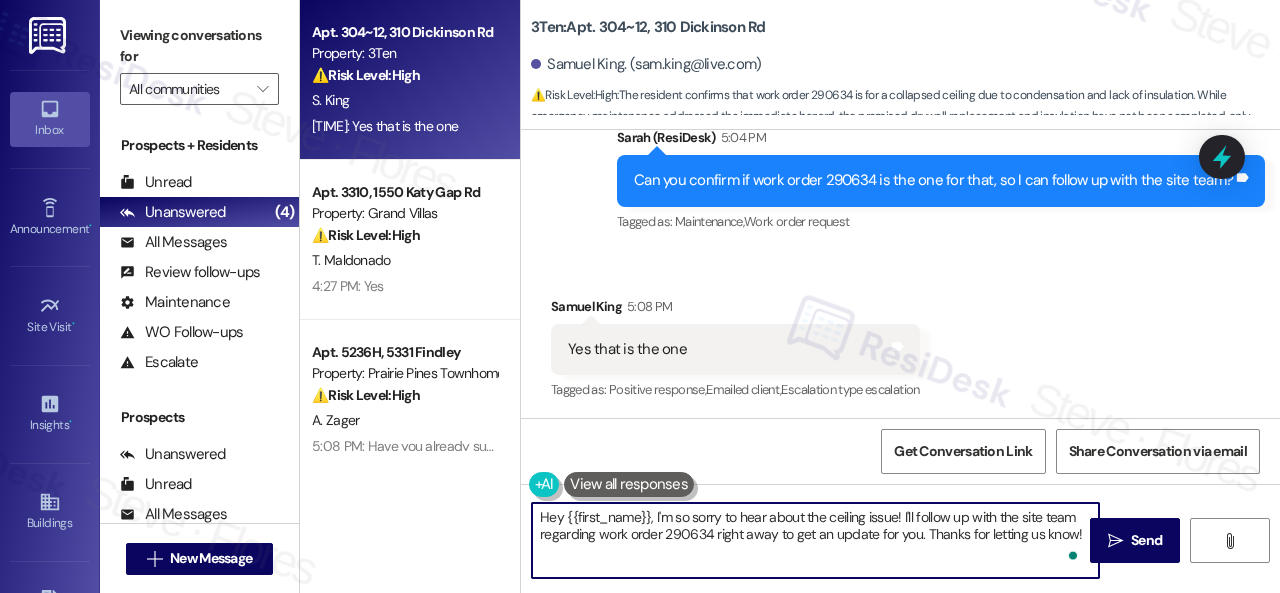 paste on "Thank you. I've made a follow-up with the site team regarding your work order. Let me know when you have an update or need anything else." 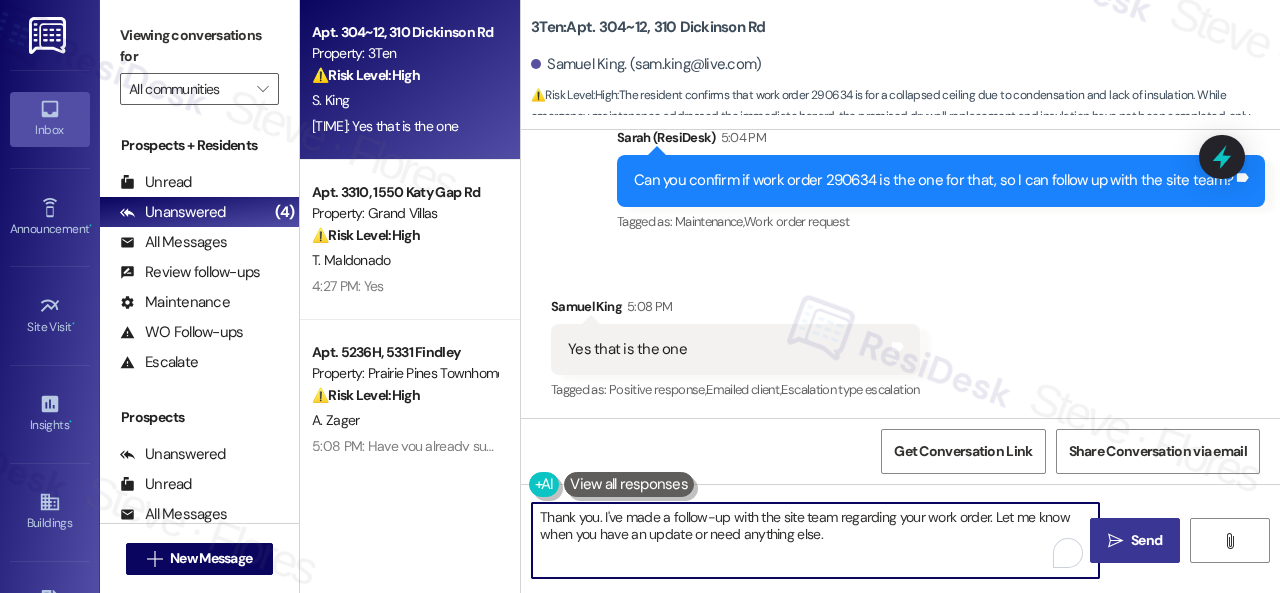 type on "Thank you. I've made a follow-up with the site team regarding your work order. Let me know when you have an update or need anything else." 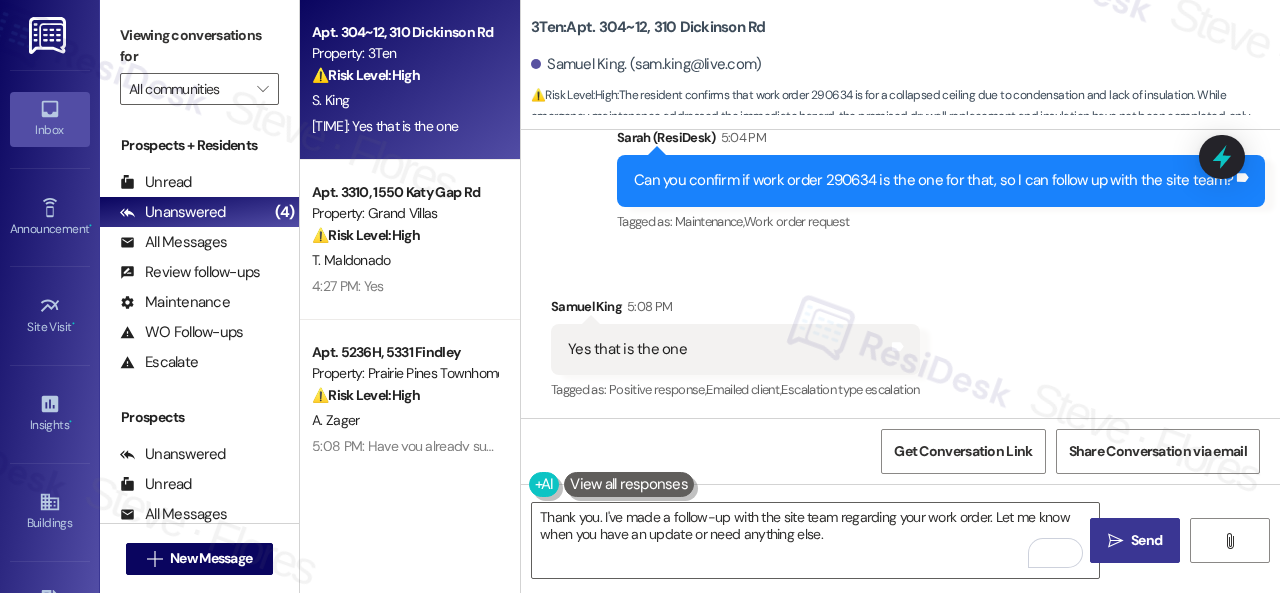 click on "Send" at bounding box center [1146, 540] 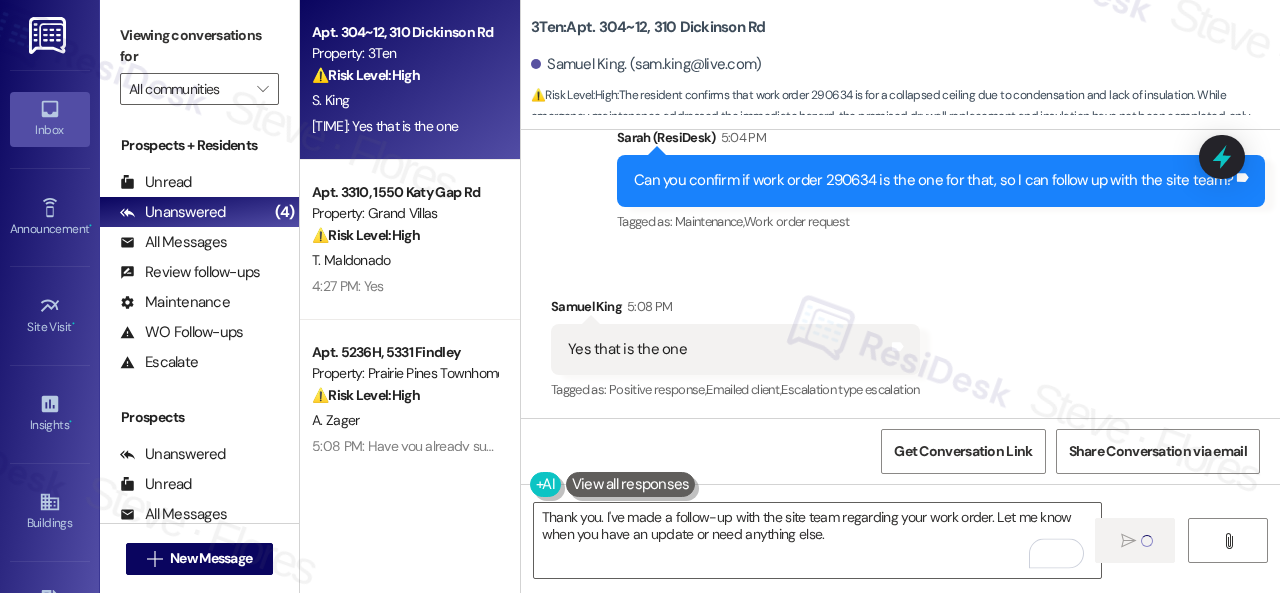 type 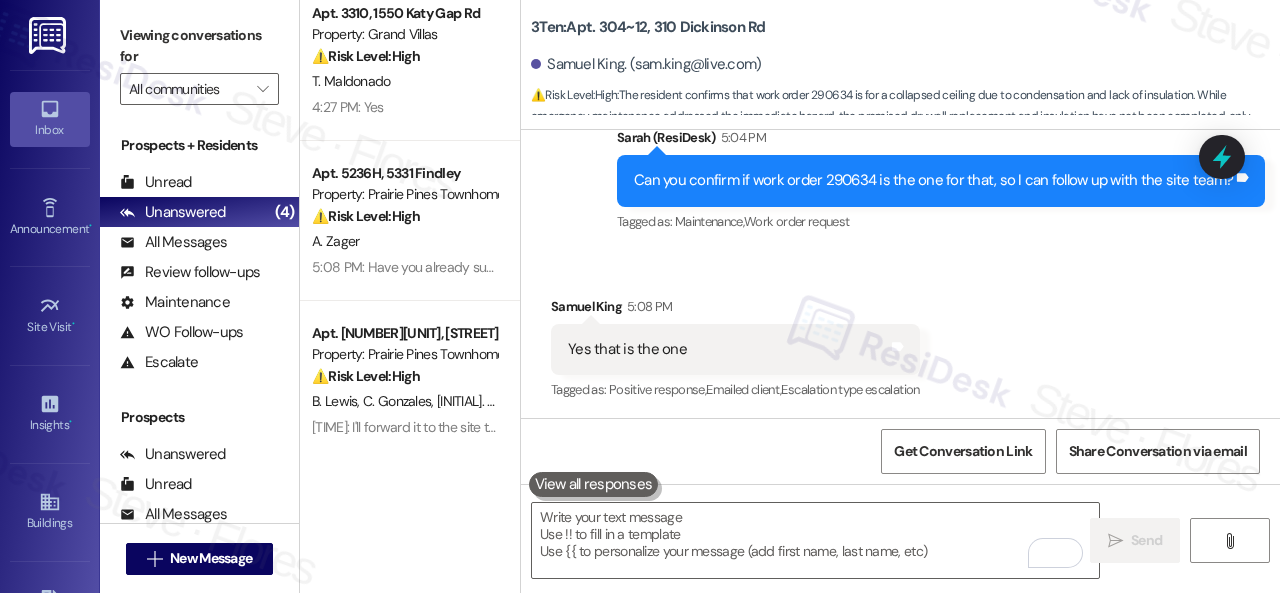 scroll, scrollTop: 188, scrollLeft: 0, axis: vertical 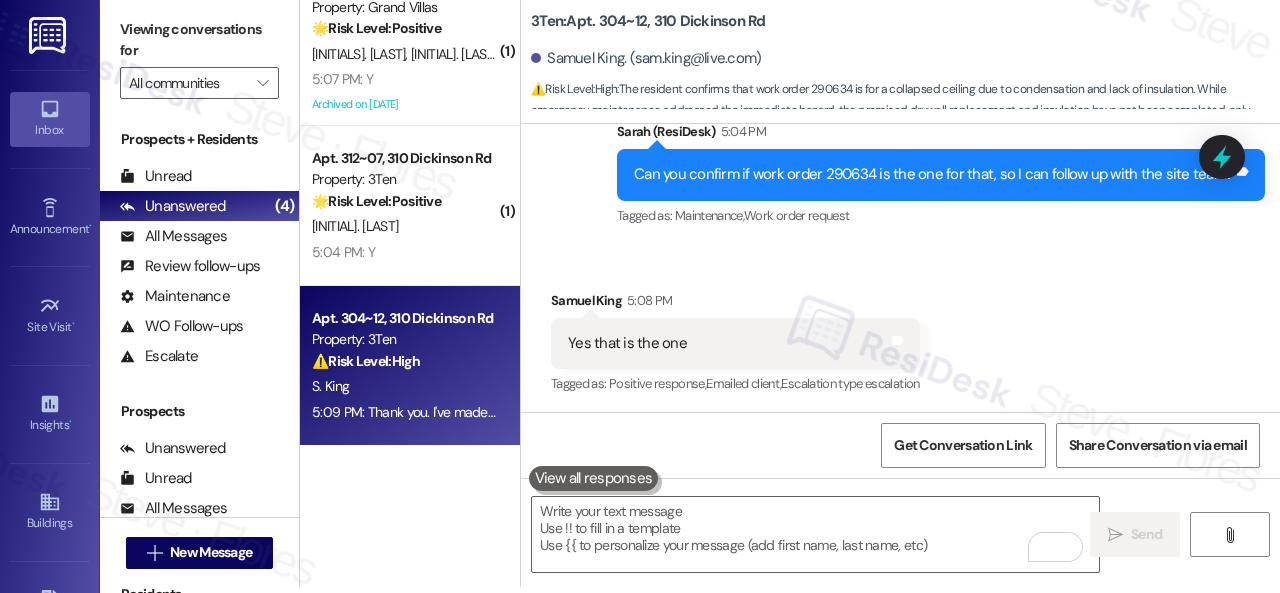 click on "5:07 PM: Y 5:07 PM: Y" at bounding box center (404, 79) 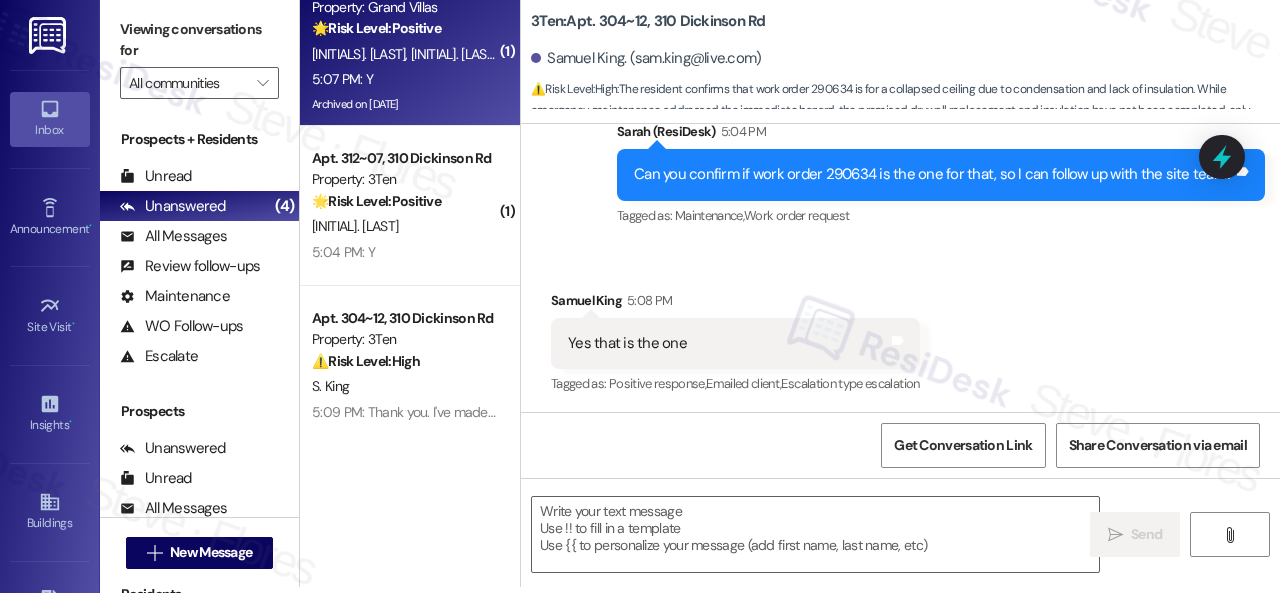 type on "Fetching suggested responses. Please feel free to read through the conversation in the meantime." 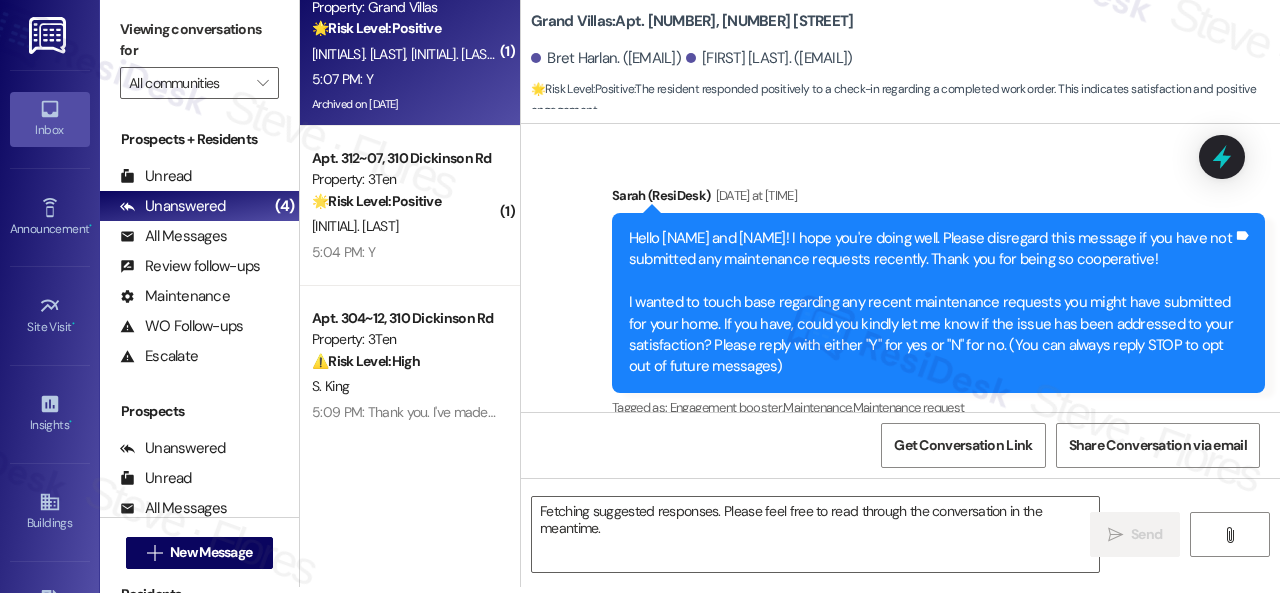 scroll, scrollTop: 17160, scrollLeft: 0, axis: vertical 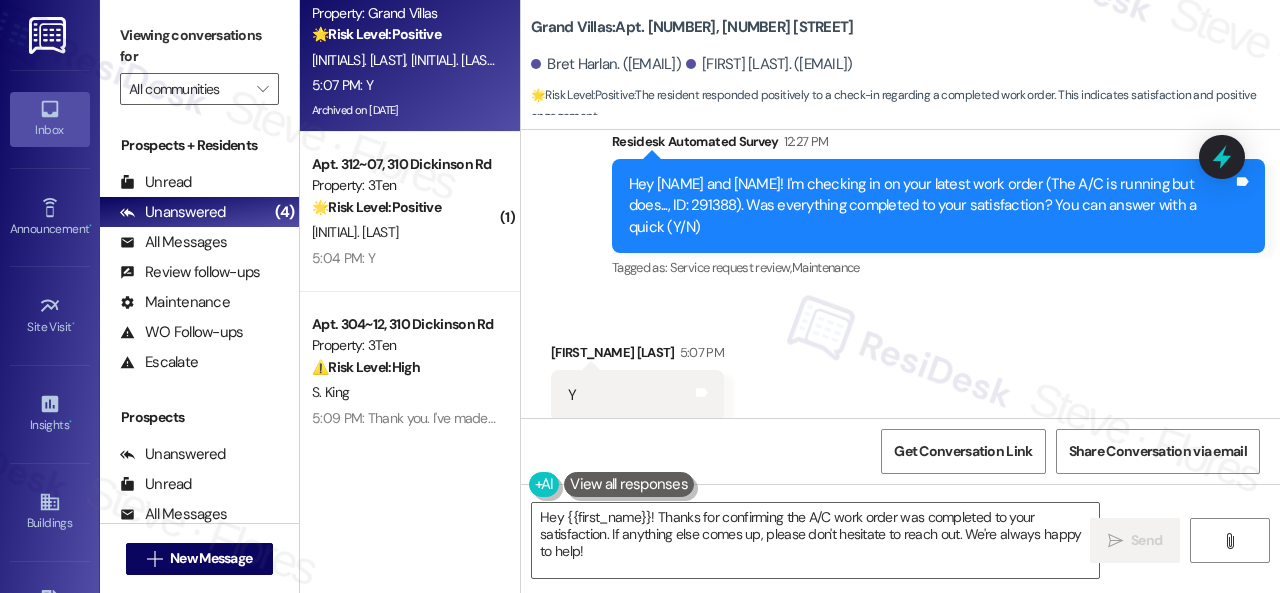 click on "Received via SMS Bret Harlan 5:07 PM Y Tags and notes Tagged as:   Positive response Click to highlight conversations about Positive response" at bounding box center [900, 381] 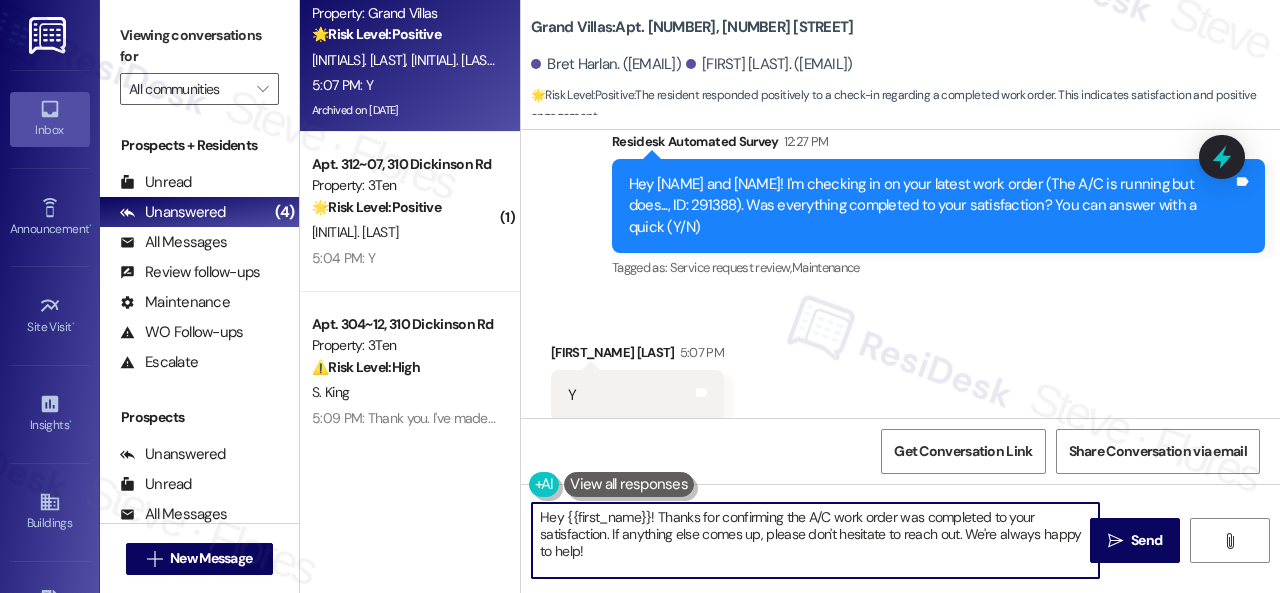drag, startPoint x: 550, startPoint y: 516, endPoint x: 506, endPoint y: 488, distance: 52.153618 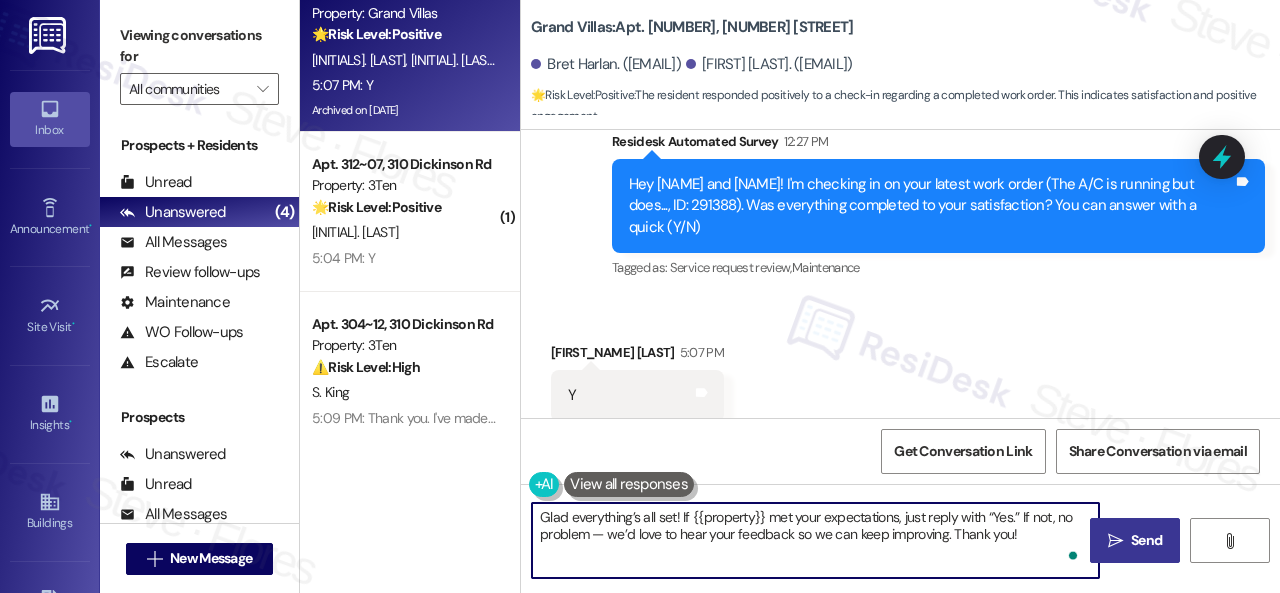 type on "Glad everything’s all set! If {{property}} met your expectations, just reply with “Yes.” If not, no problem — we’d love to hear your feedback so we can keep improving. Thank you!" 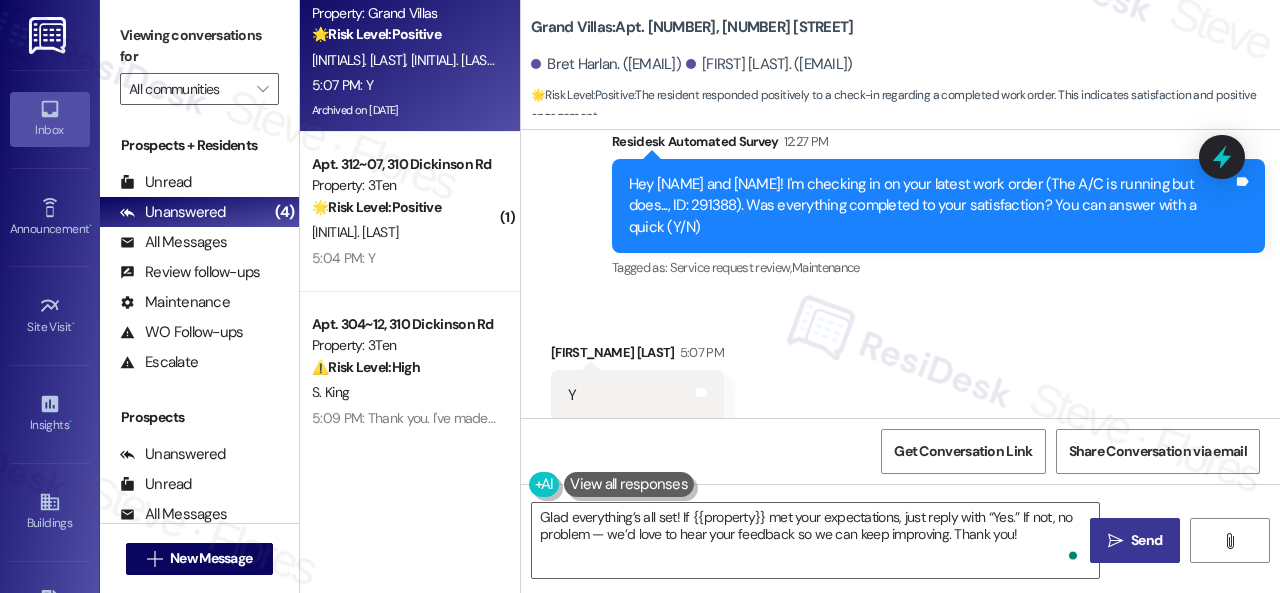 click on "" at bounding box center [1115, 541] 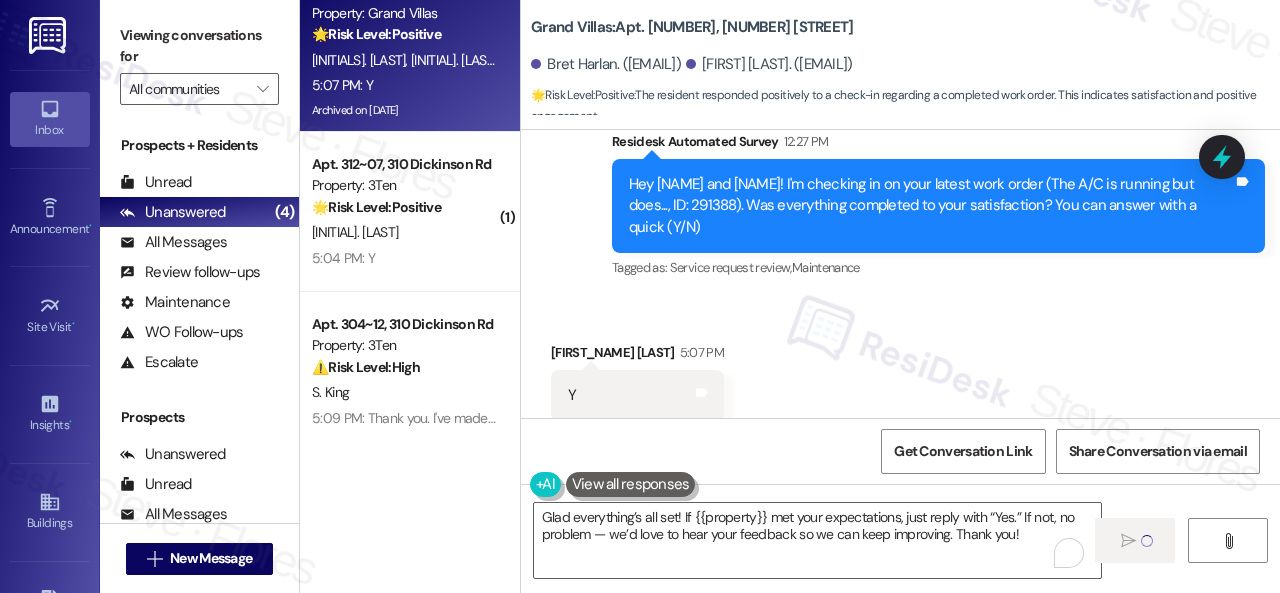type 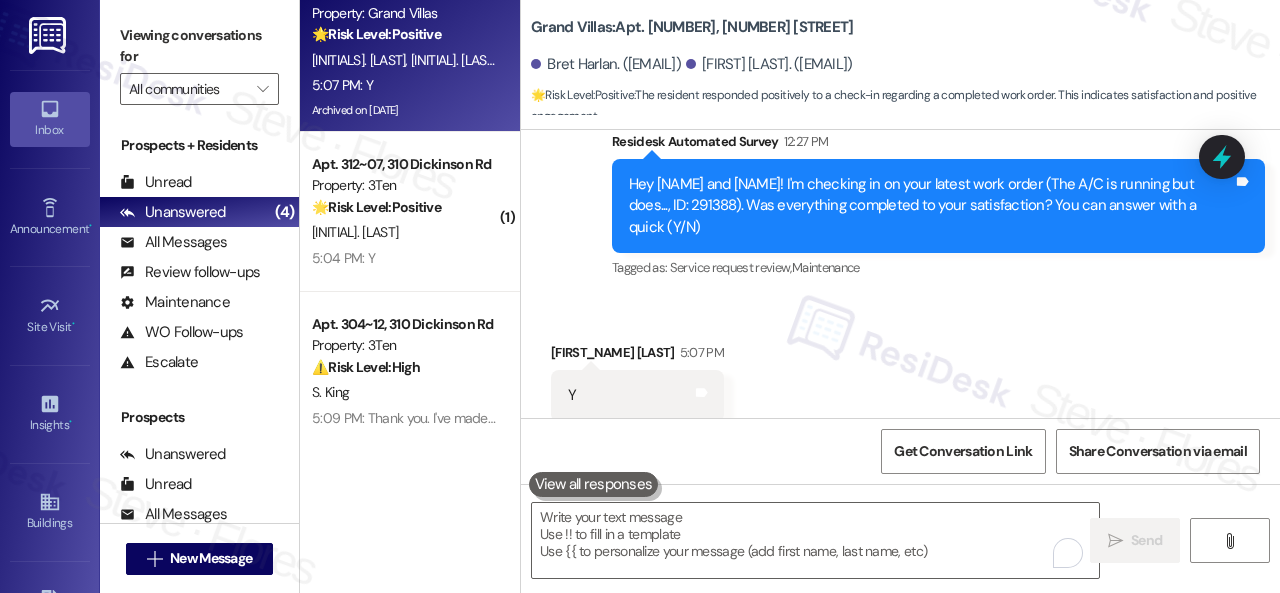 scroll, scrollTop: 17159, scrollLeft: 0, axis: vertical 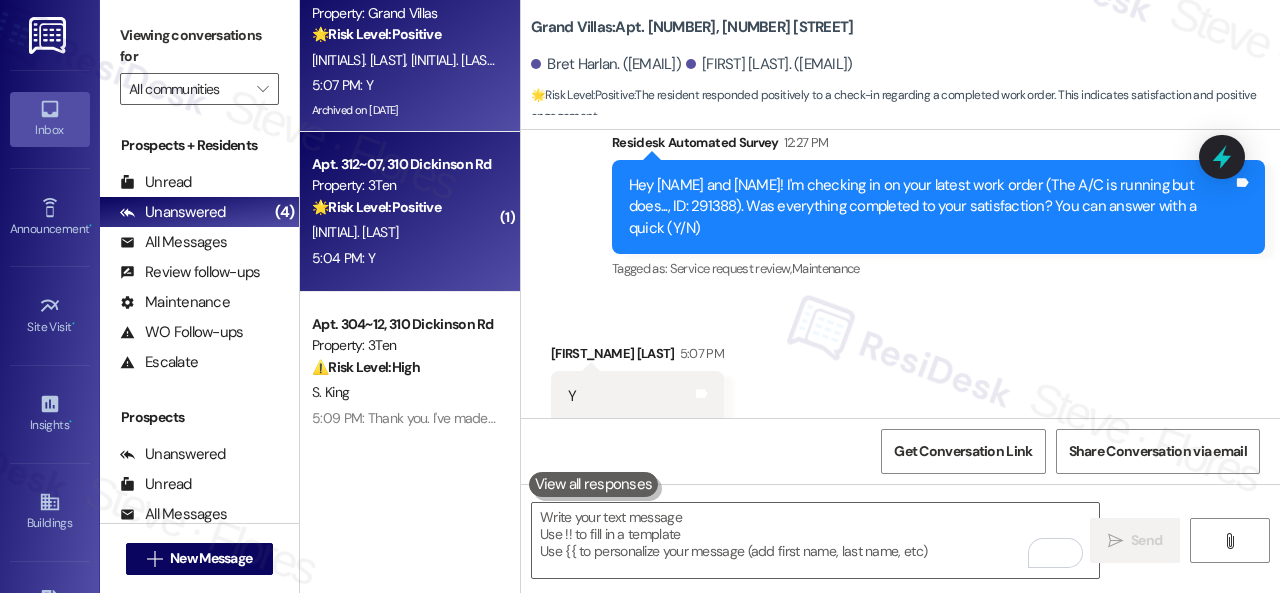 click on "M. Mckinney" at bounding box center (404, 232) 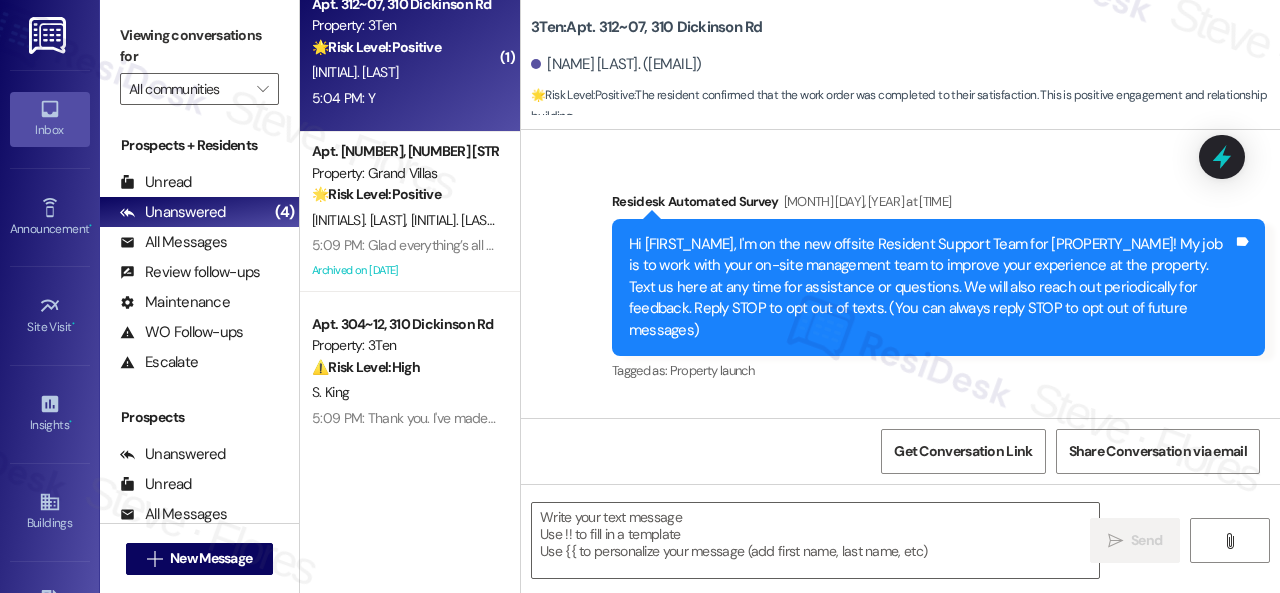 scroll, scrollTop: 4192, scrollLeft: 0, axis: vertical 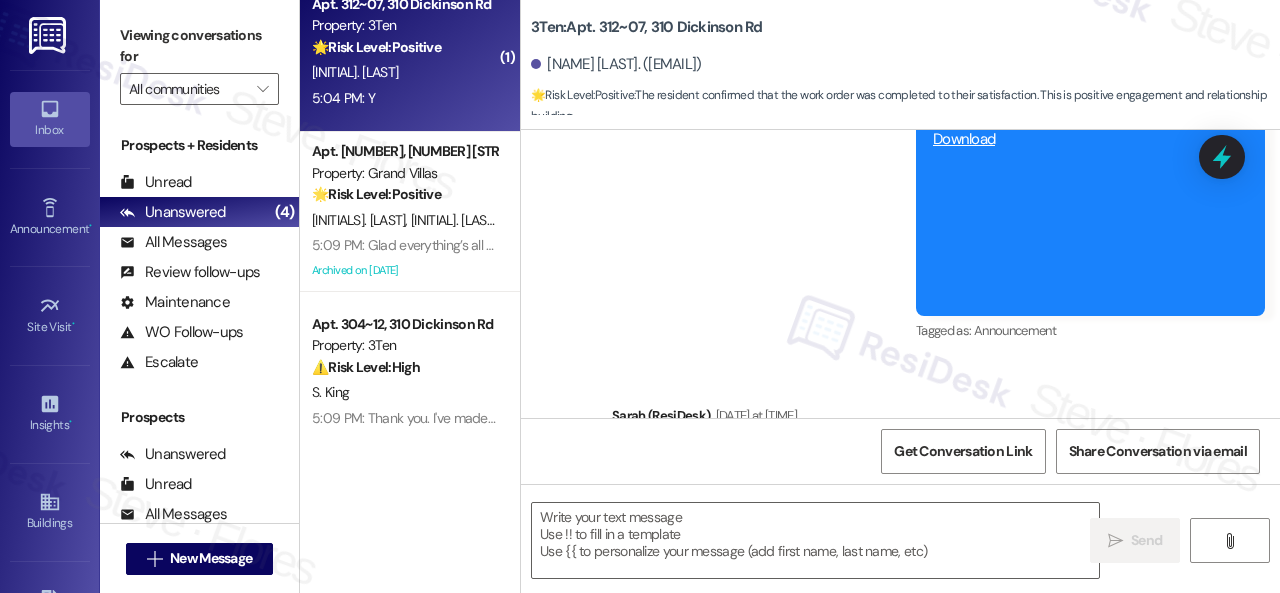 type on "Fetching suggested responses. Please feel free to read through the conversation in the meantime." 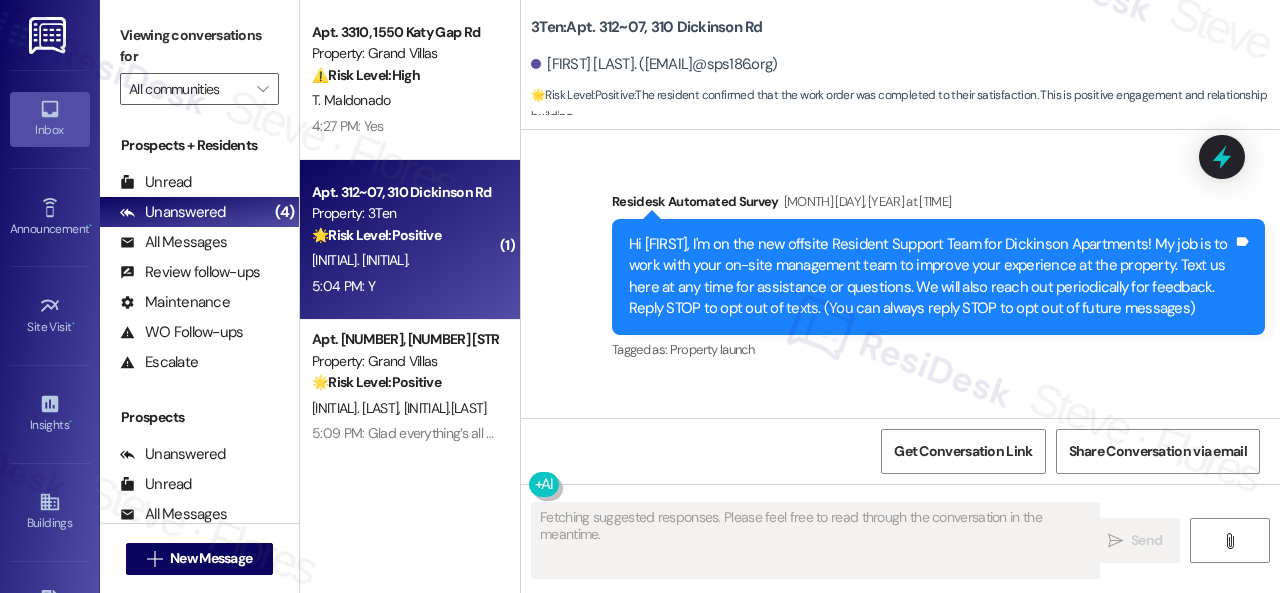 scroll, scrollTop: 0, scrollLeft: 0, axis: both 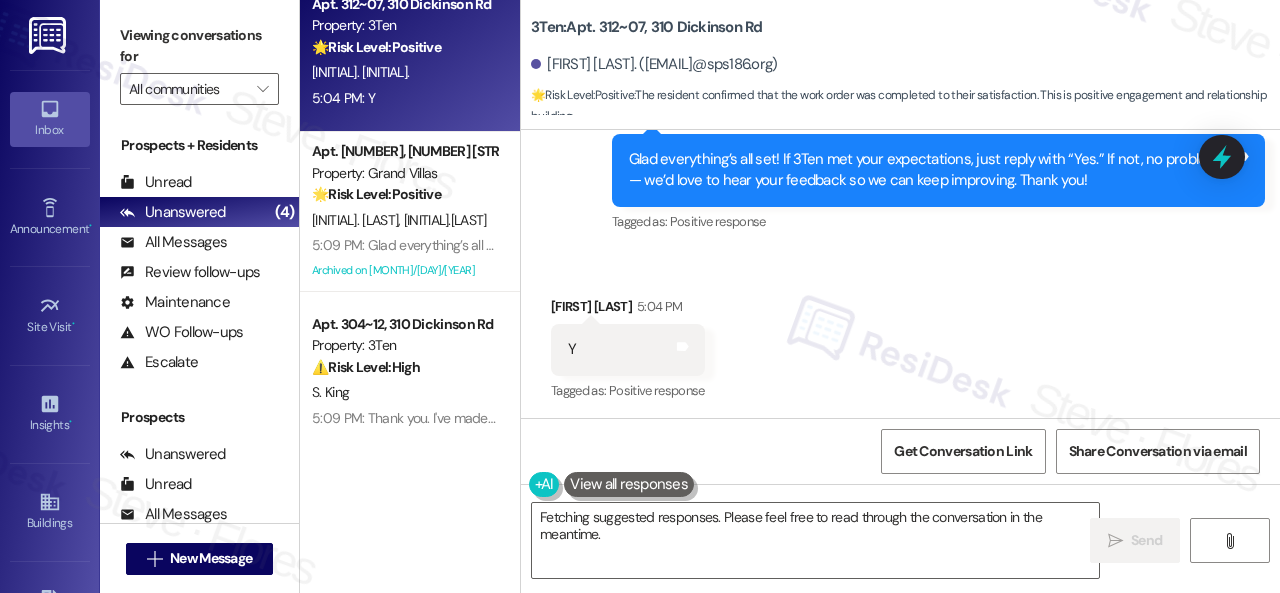 click on "Received via SMS Maranda Mckinney 5:04 PM Y Tags and notes Tagged as:   Positive response Click to highlight conversations about Positive response" at bounding box center [628, 350] 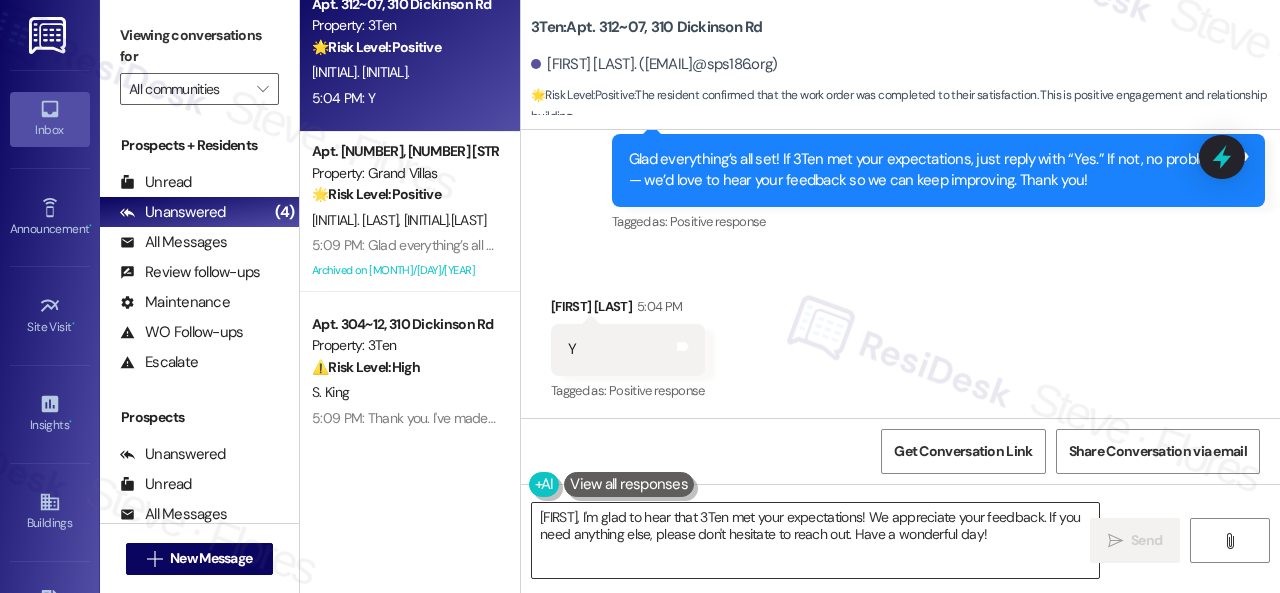 click on "{{first_name}}, I'm glad to hear that 3Ten met your expectations! We appreciate your feedback. If you need anything else, please don't hesitate to reach out. Have a wonderful day!" at bounding box center (815, 540) 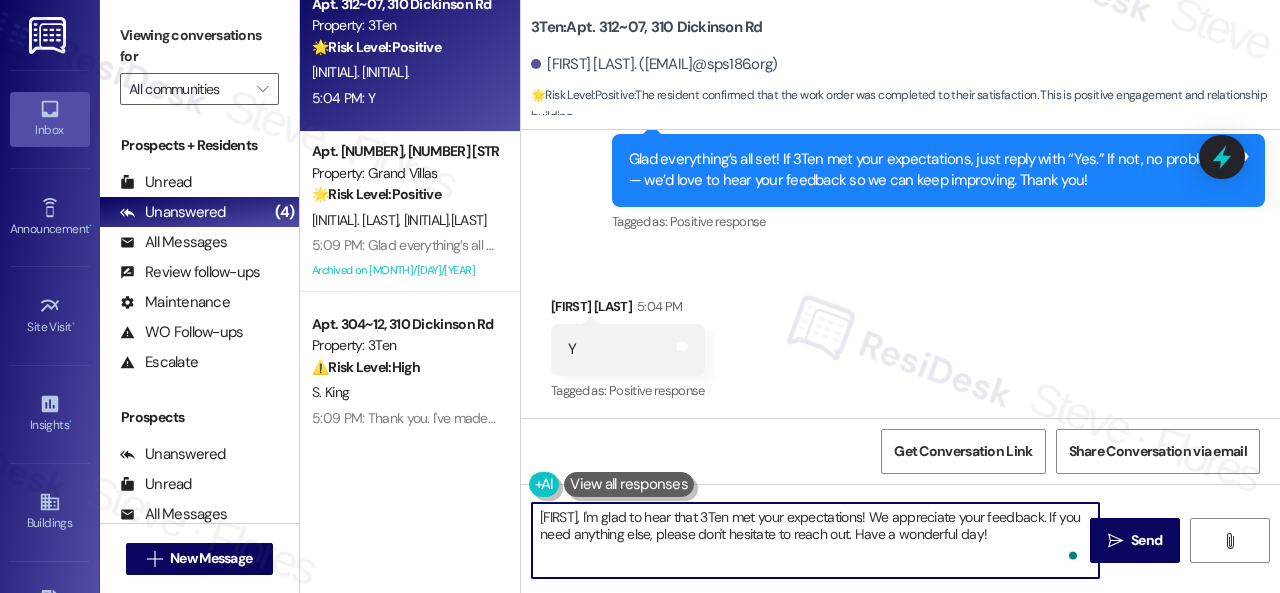 paste on "I'm glad you are satisfied with your home. Have you written a review for us before? If not, can I ask a quick favor? Would you mind writing one for us? I'll give you the link if you are willing.
If you've already done it or couldn't this time, no worries at all—no action is required. Thanks" 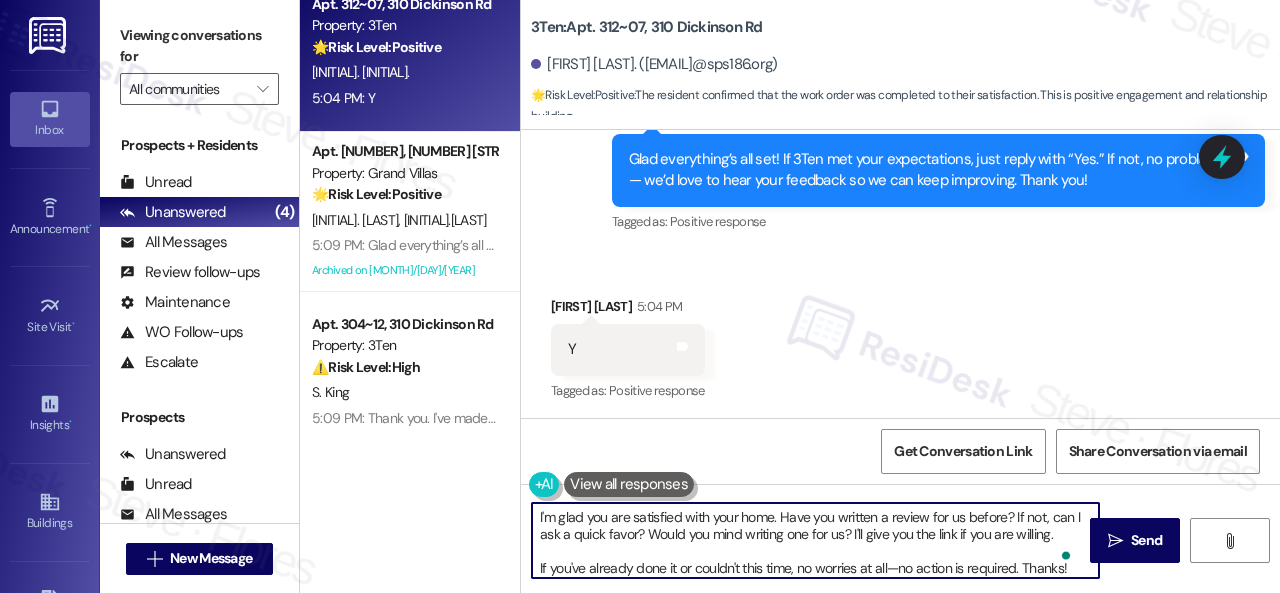 scroll, scrollTop: 9155, scrollLeft: 0, axis: vertical 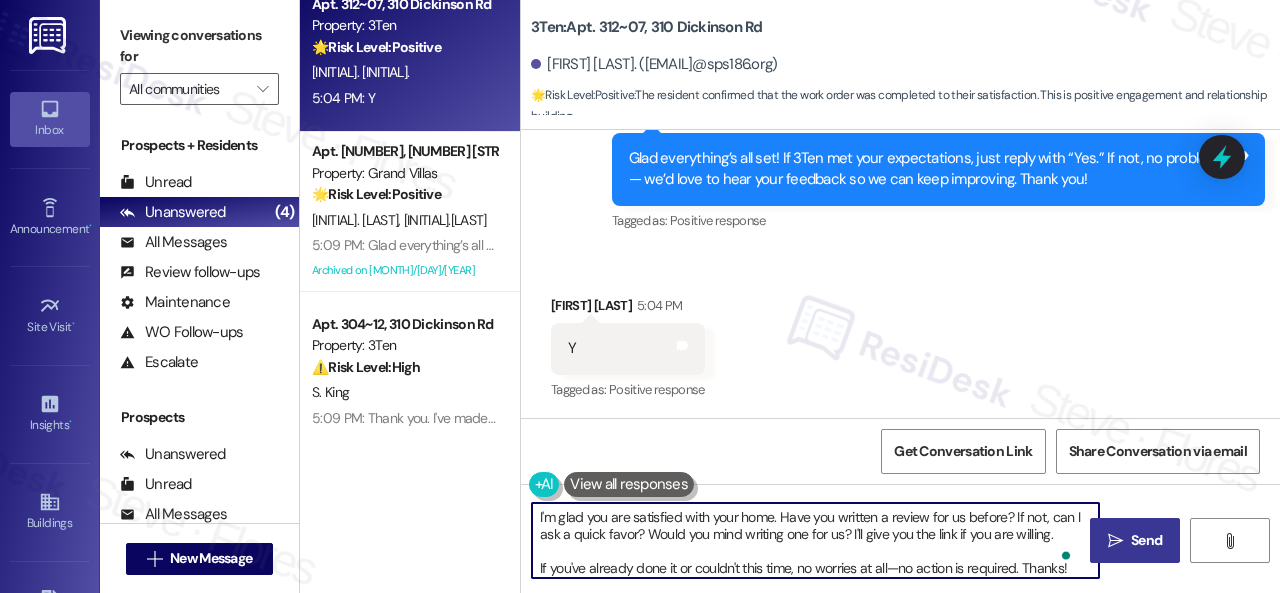 type on "I'm glad you are satisfied with your home. Have you written a review for us before? If not, can I ask a quick favor? Would you mind writing one for us? I'll give you the link if you are willing.
If you've already done it or couldn't this time, no worries at all—no action is required. Thanks!" 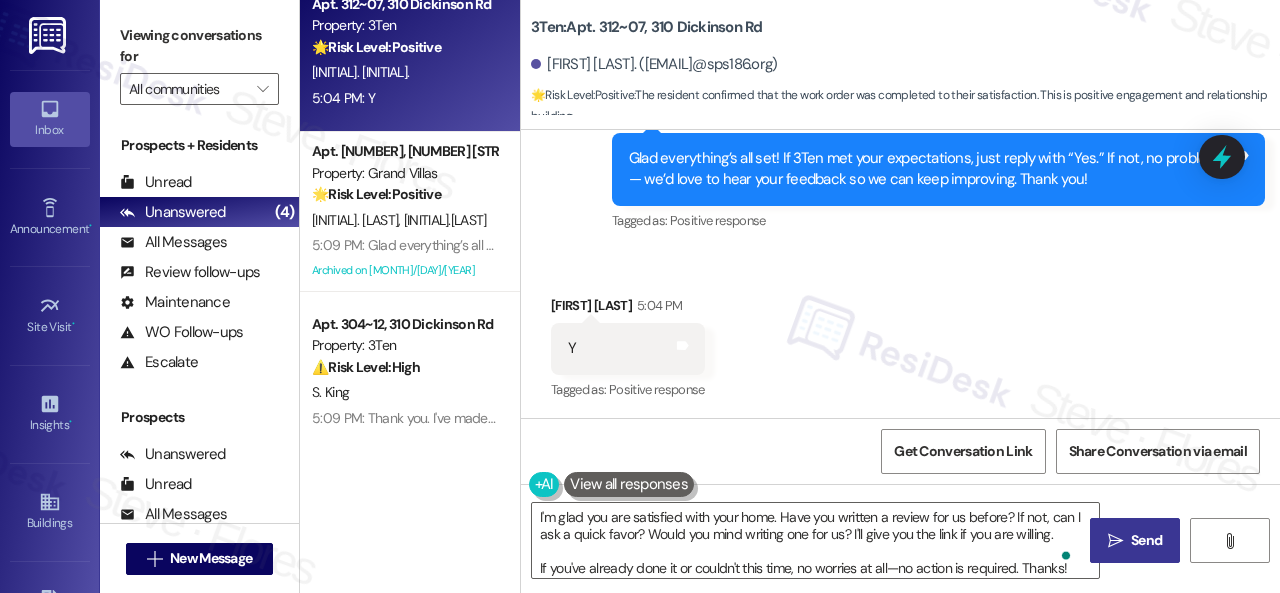 click on "Send" at bounding box center (1146, 540) 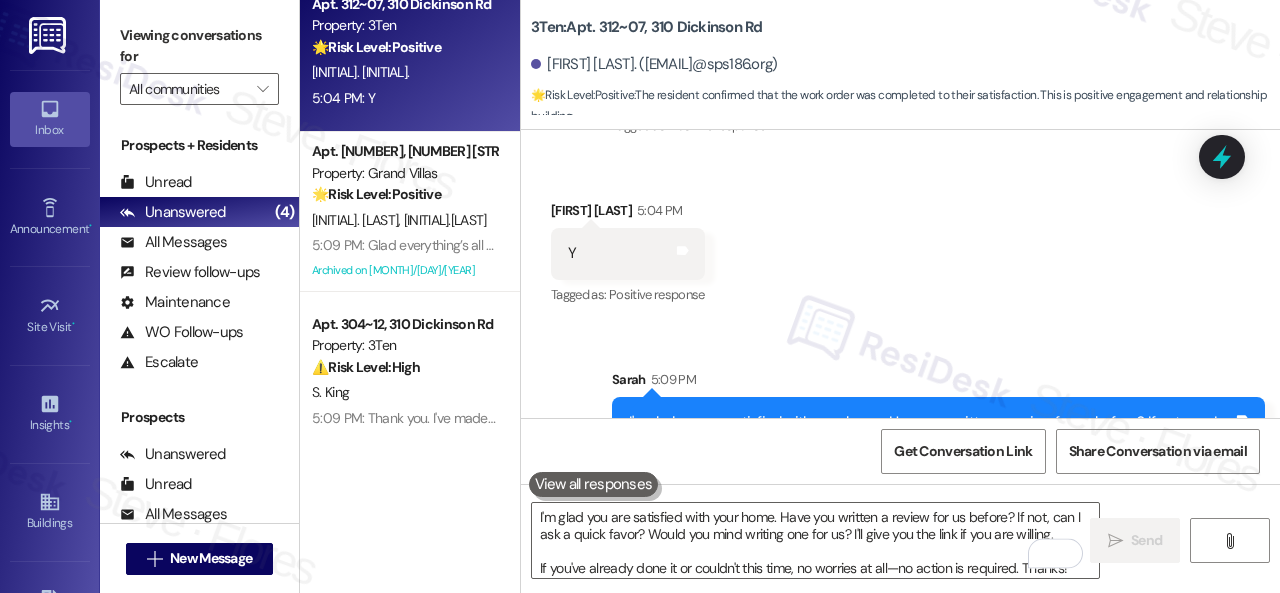 scroll, scrollTop: 9359, scrollLeft: 0, axis: vertical 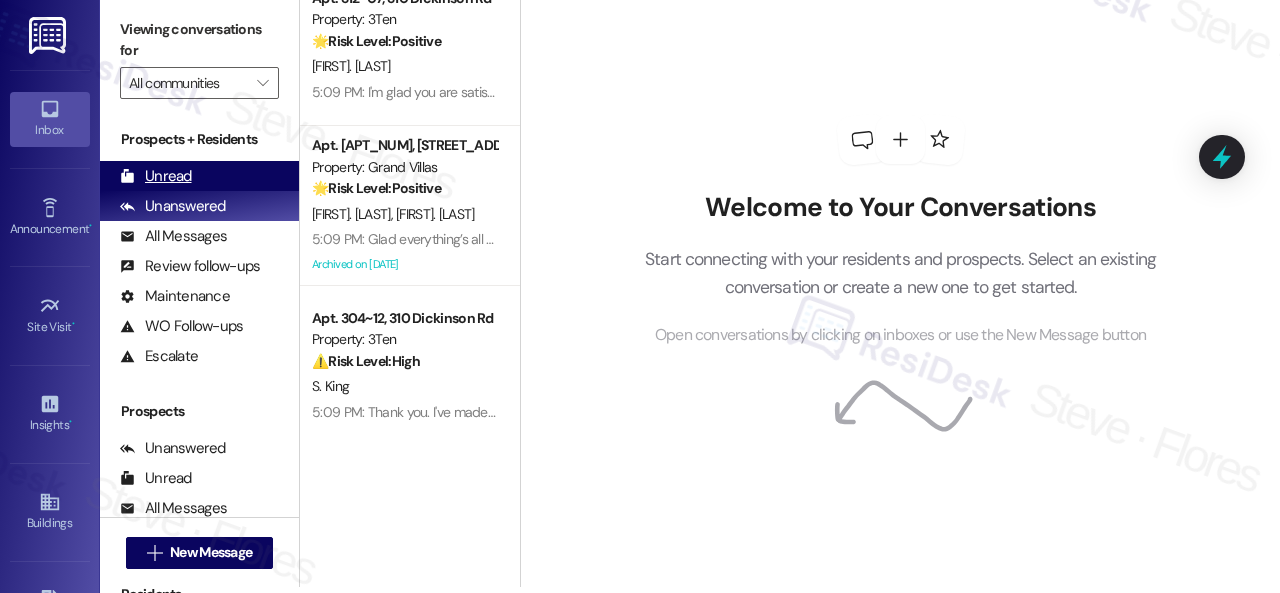 click on "Unread" at bounding box center (156, 176) 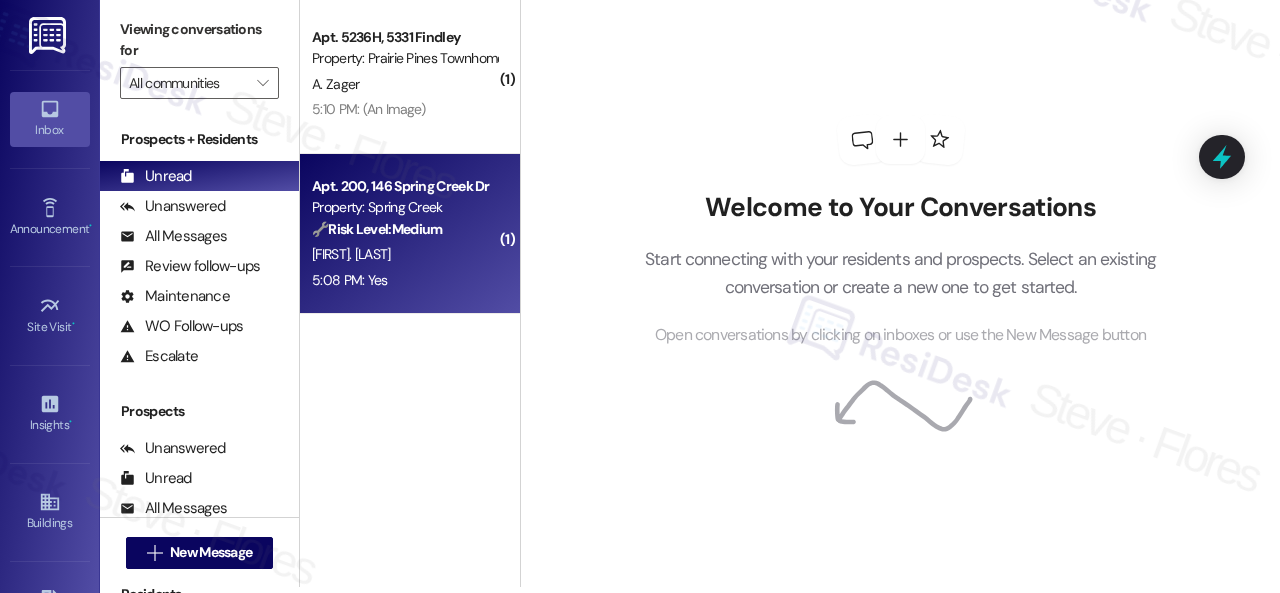 click on "5:08 PM: Yes  5:08 PM: Yes" at bounding box center (404, 280) 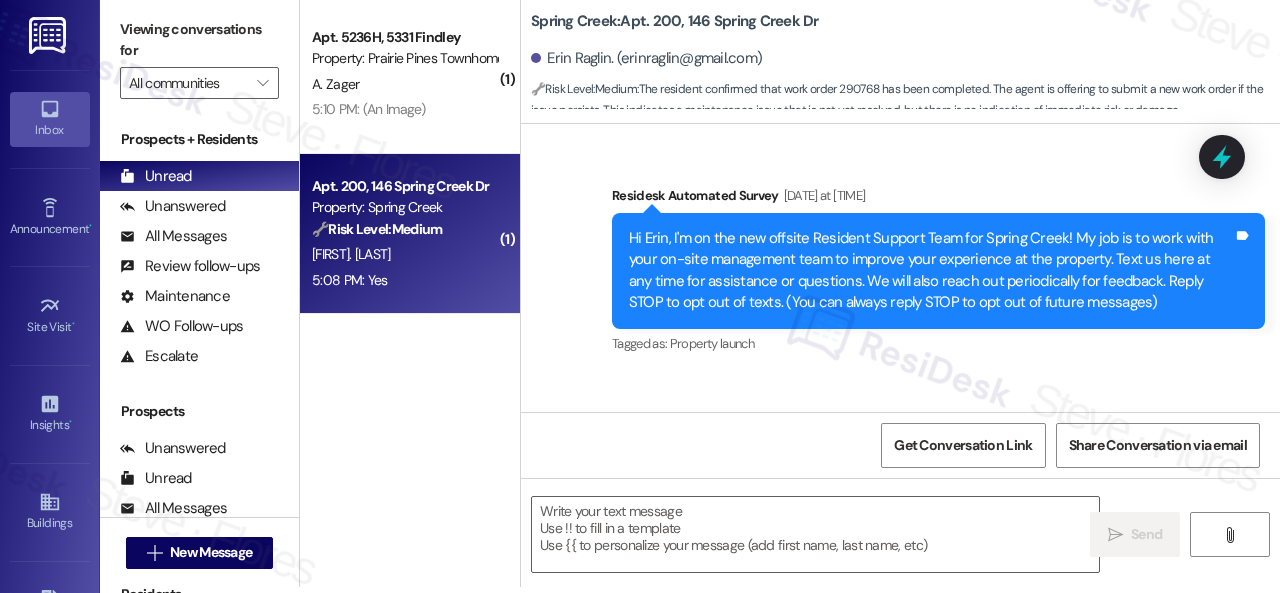scroll, scrollTop: 0, scrollLeft: 0, axis: both 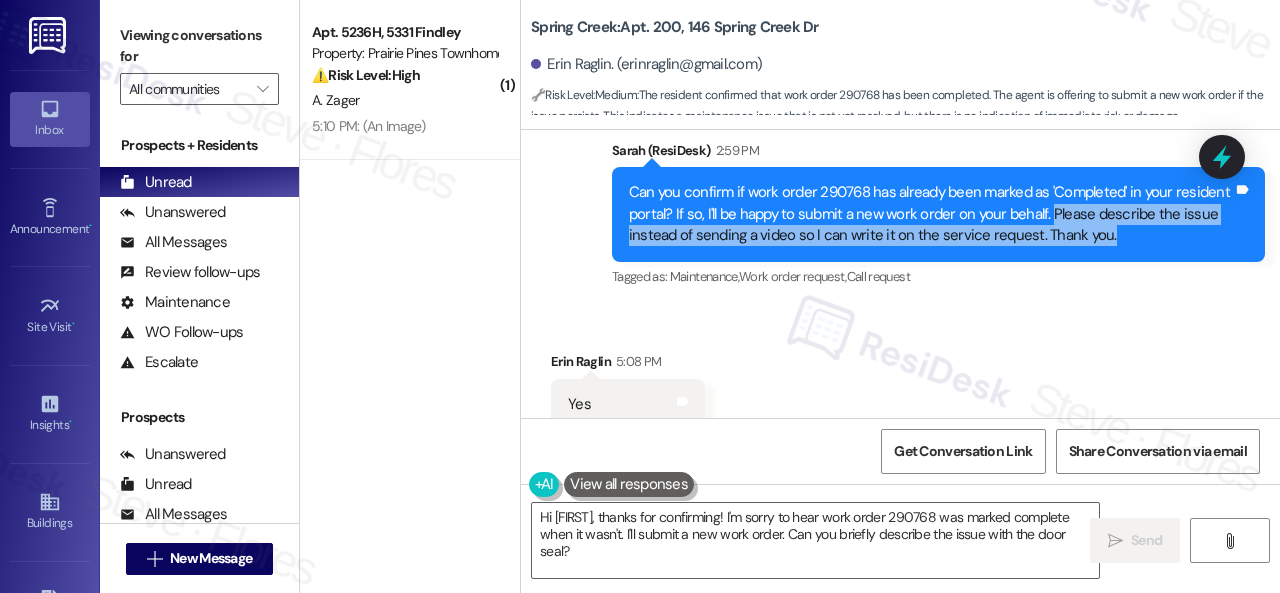 drag, startPoint x: 1104, startPoint y: 257, endPoint x: 1171, endPoint y: 277, distance: 69.92139 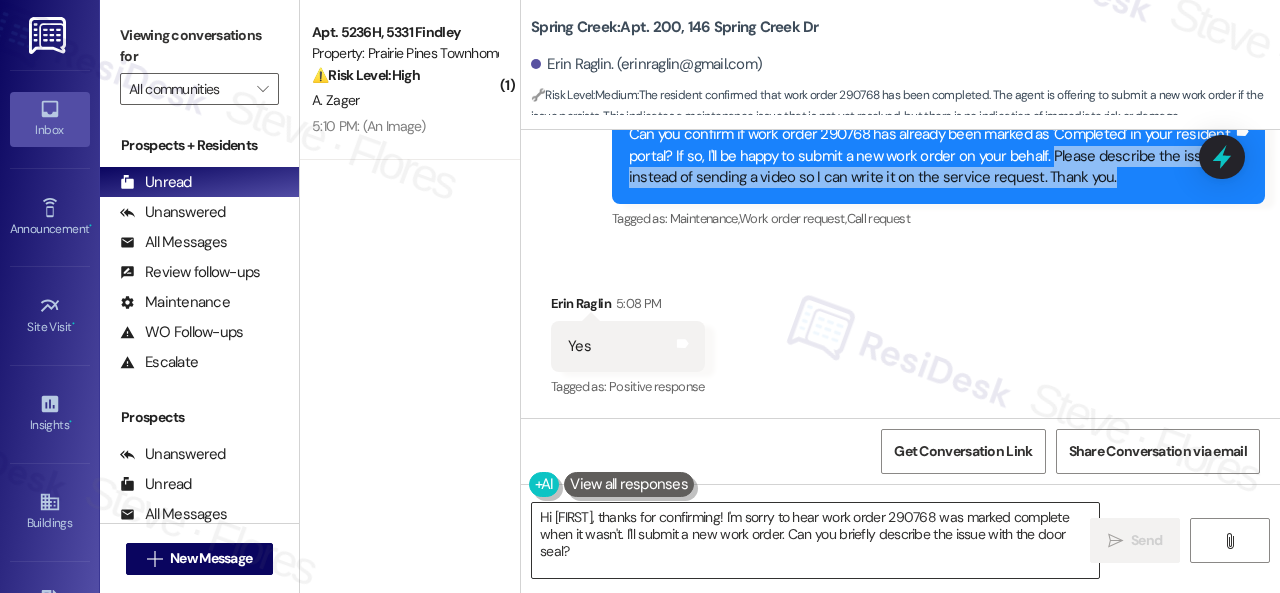 scroll, scrollTop: 6, scrollLeft: 0, axis: vertical 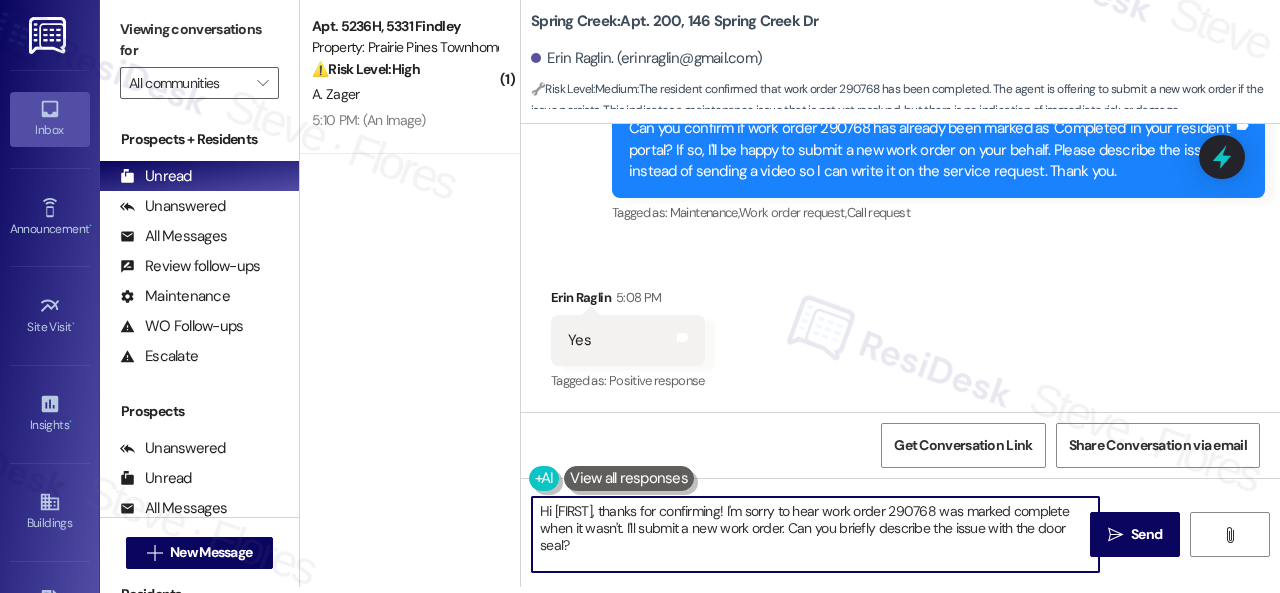drag, startPoint x: 636, startPoint y: 551, endPoint x: 482, endPoint y: 473, distance: 172.62677 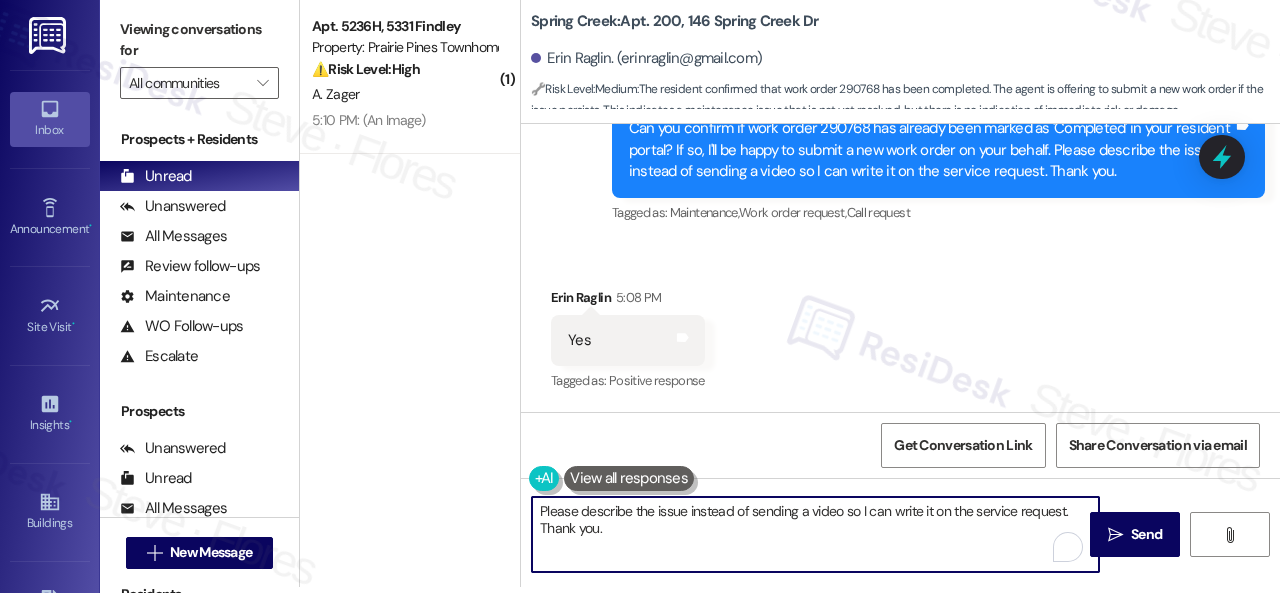 click on "Please describe the issue instead of sending a video so I can write it on the service request. Thank you." at bounding box center (815, 534) 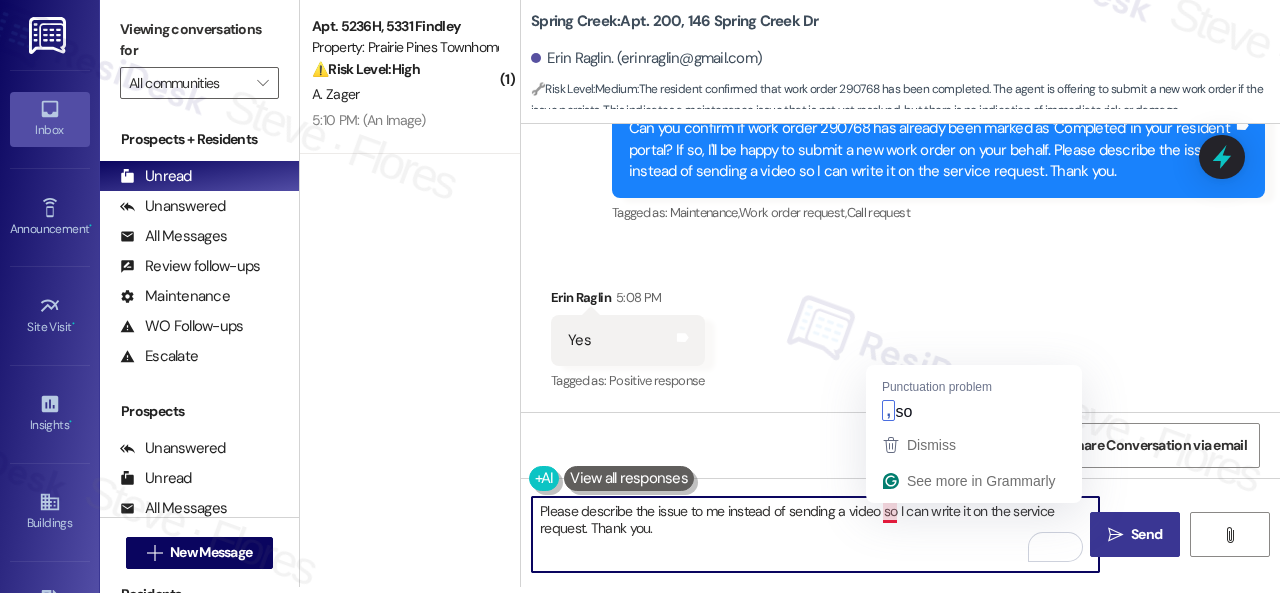 type on "Please describe the issue to me instead of sending a video so I can write it on the service request. Thank you." 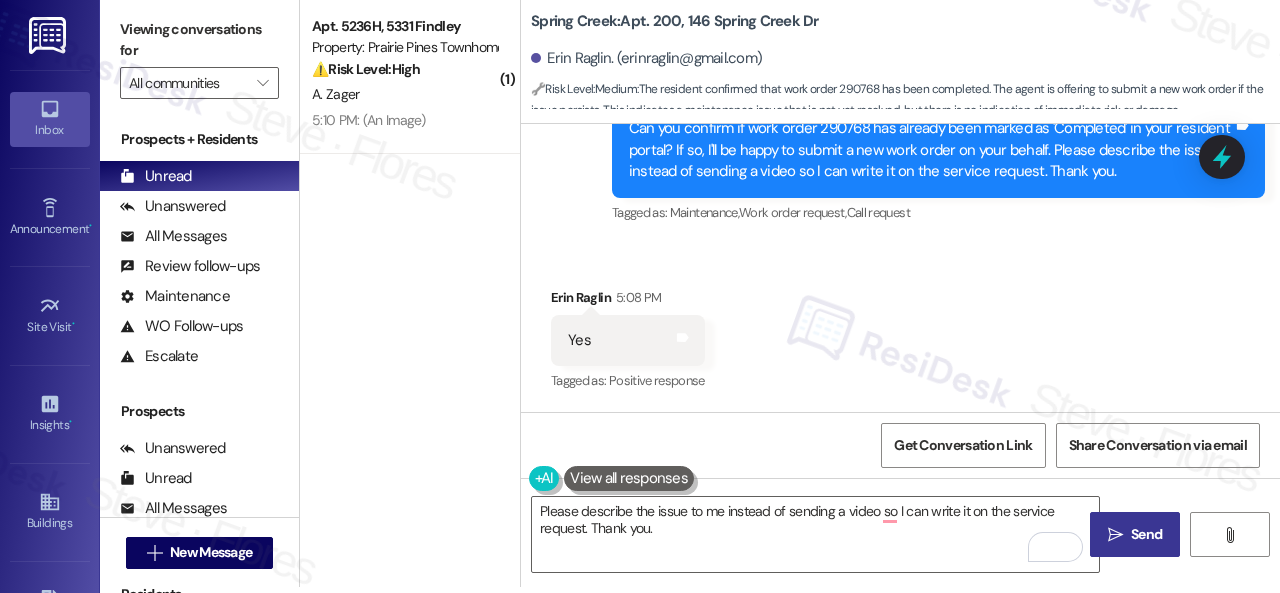 click on "" at bounding box center [1115, 535] 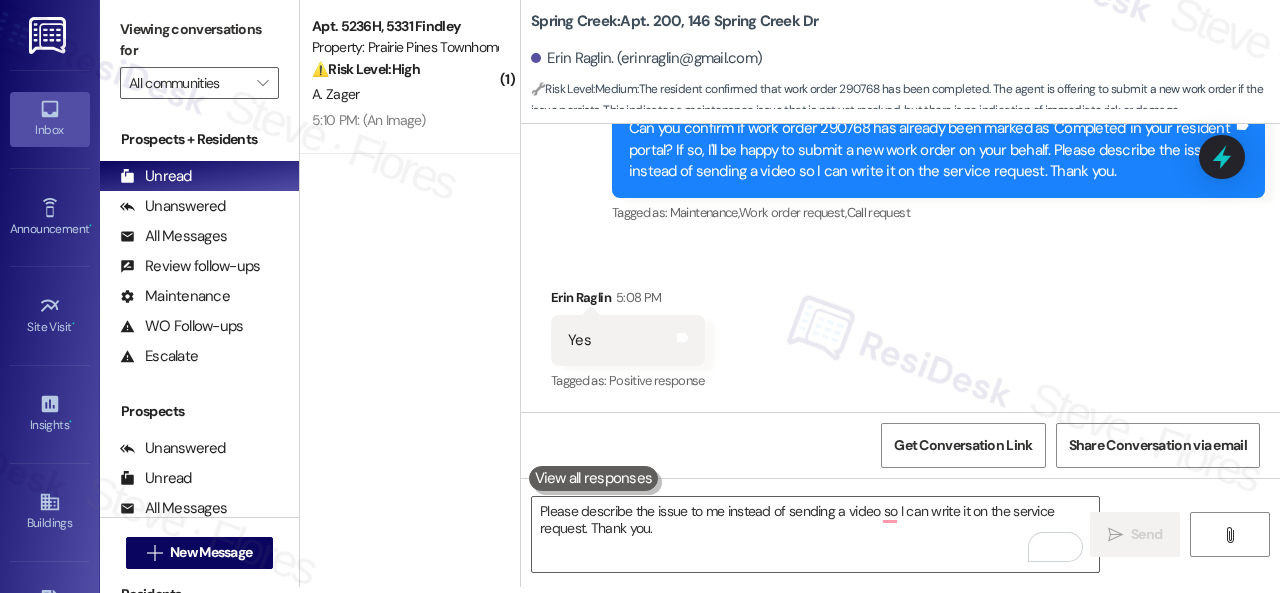type 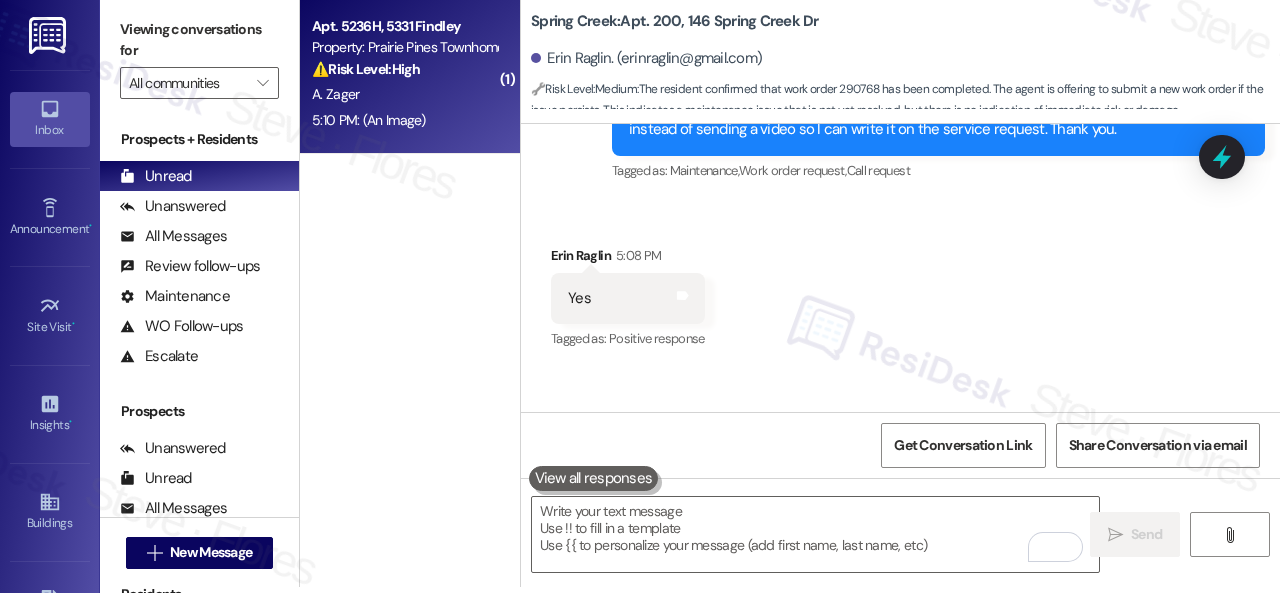 scroll, scrollTop: 0, scrollLeft: 0, axis: both 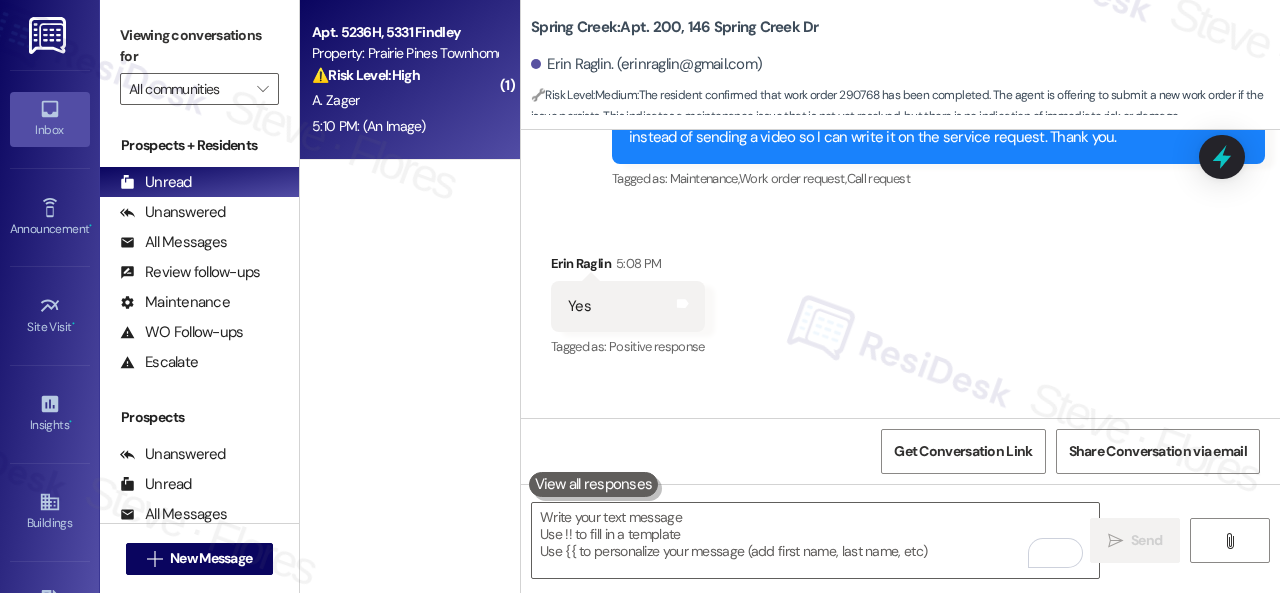 click on "A. Zager" at bounding box center (404, 100) 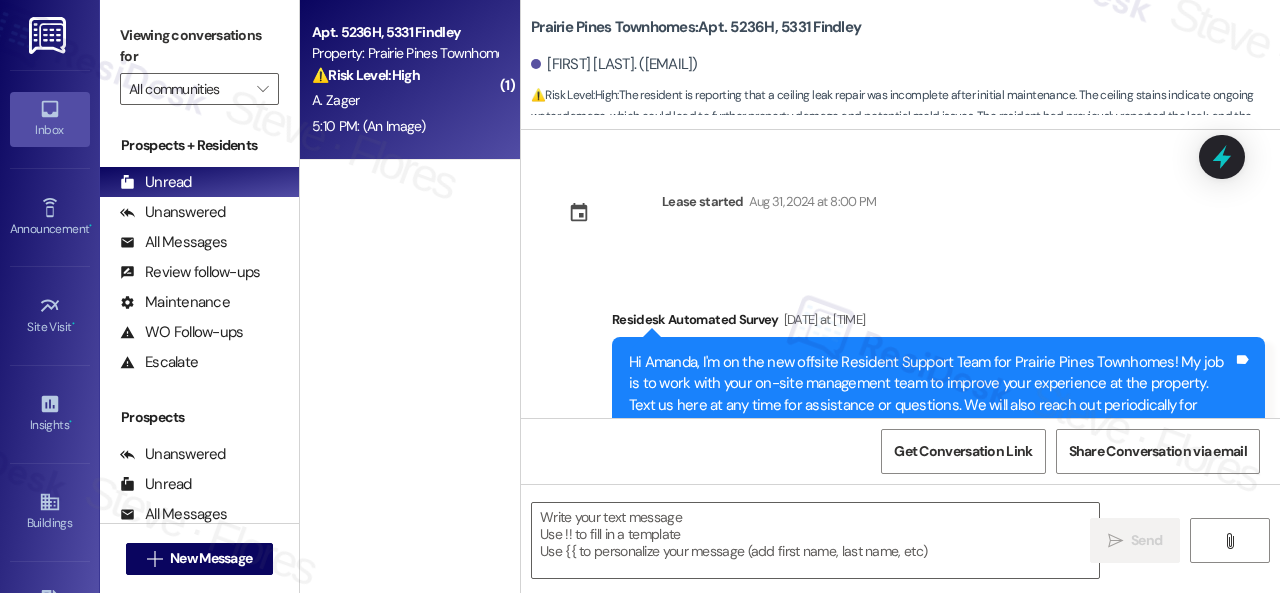scroll, scrollTop: 9398, scrollLeft: 0, axis: vertical 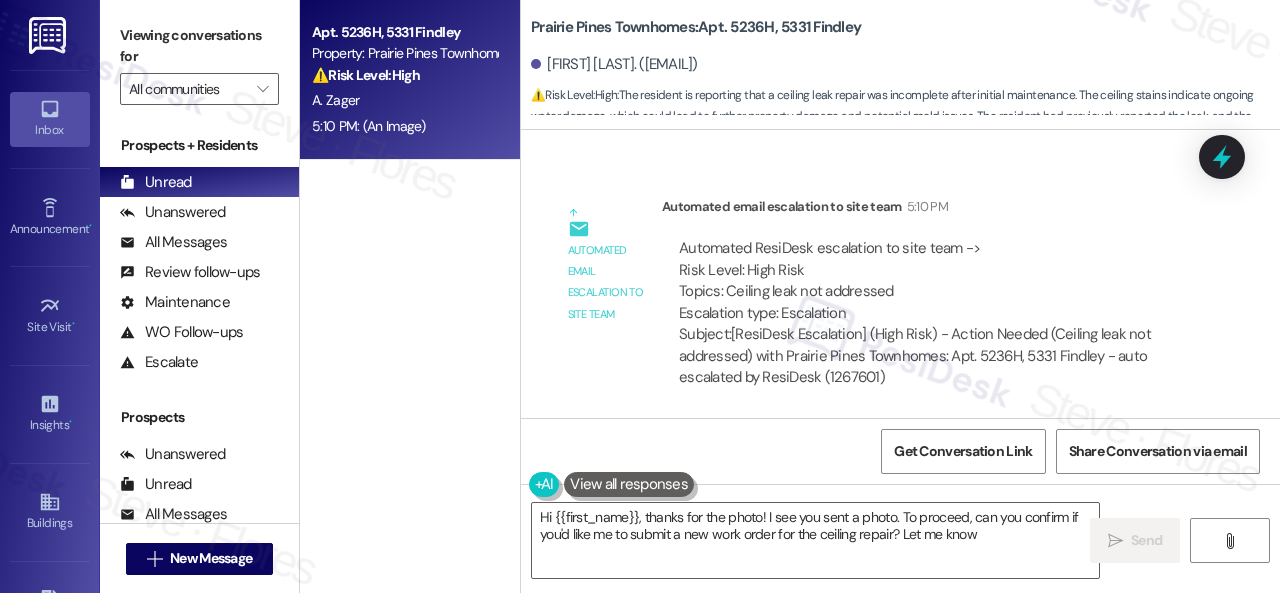 type on "Hi [FIRST], thanks for the photo! I see you sent a photo. To proceed, can you confirm if you'd like me to submit a new work order for the ceiling repair? Let me know!" 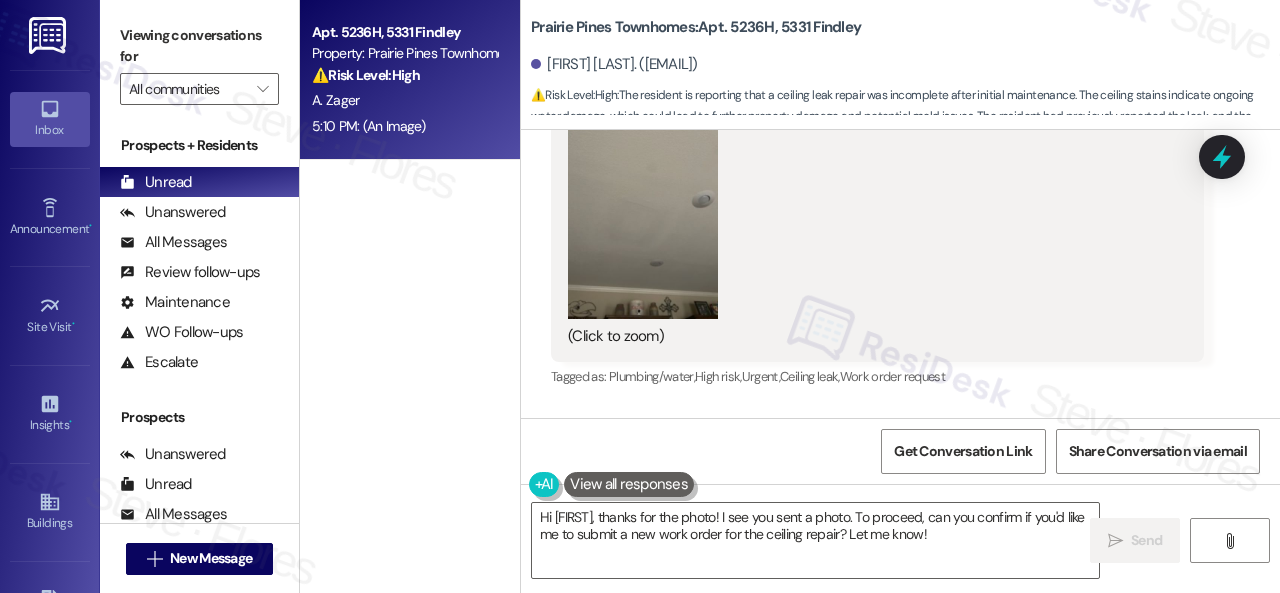 scroll, scrollTop: 9098, scrollLeft: 0, axis: vertical 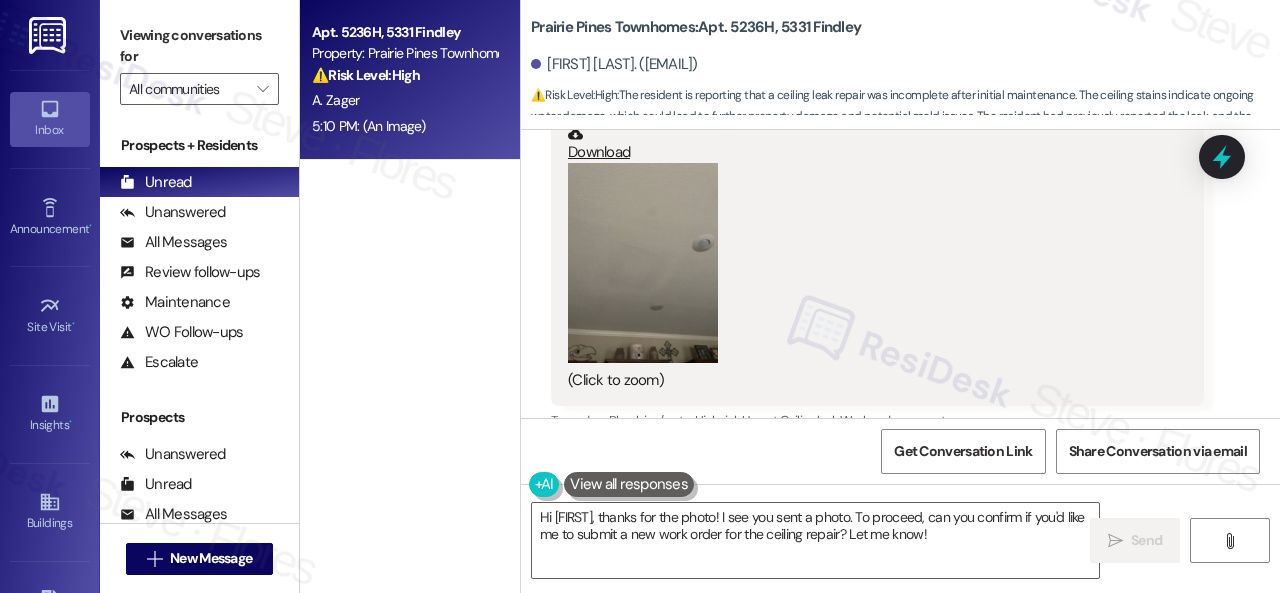 click at bounding box center [643, 263] 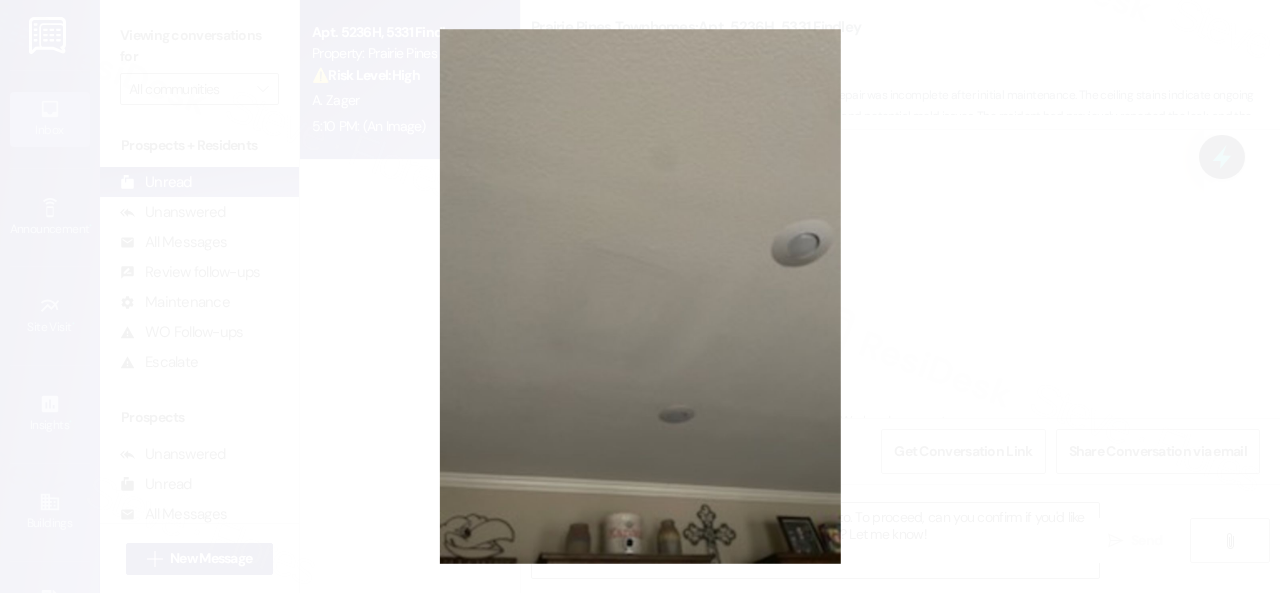 drag, startPoint x: 768, startPoint y: 331, endPoint x: 768, endPoint y: 343, distance: 12 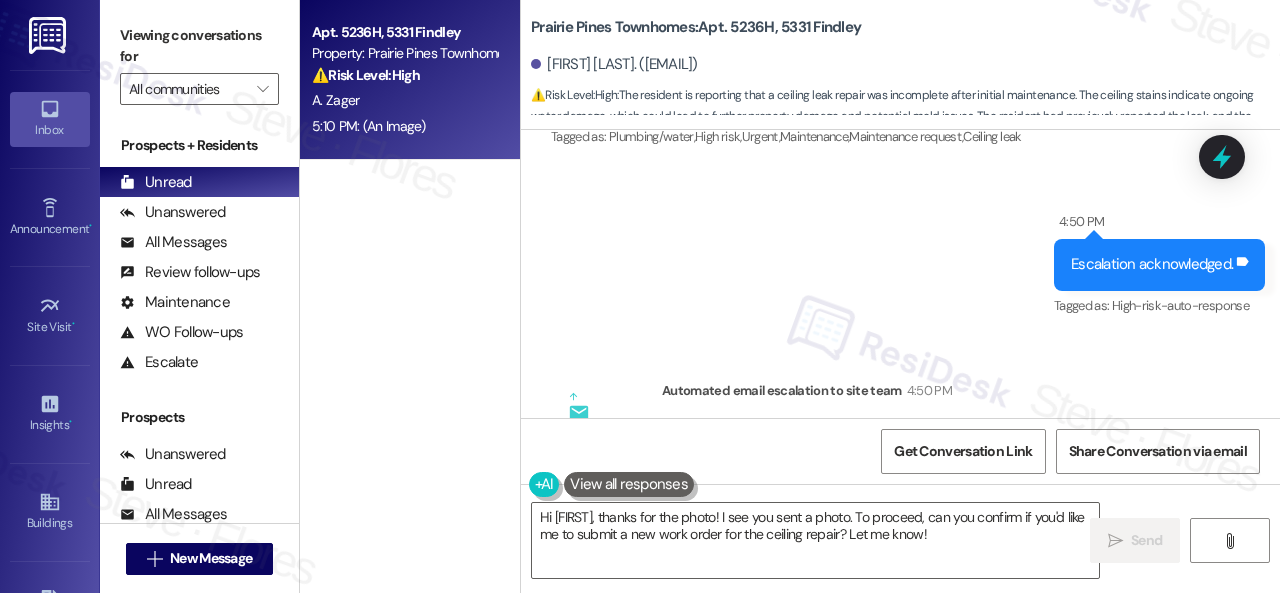 scroll, scrollTop: 7898, scrollLeft: 0, axis: vertical 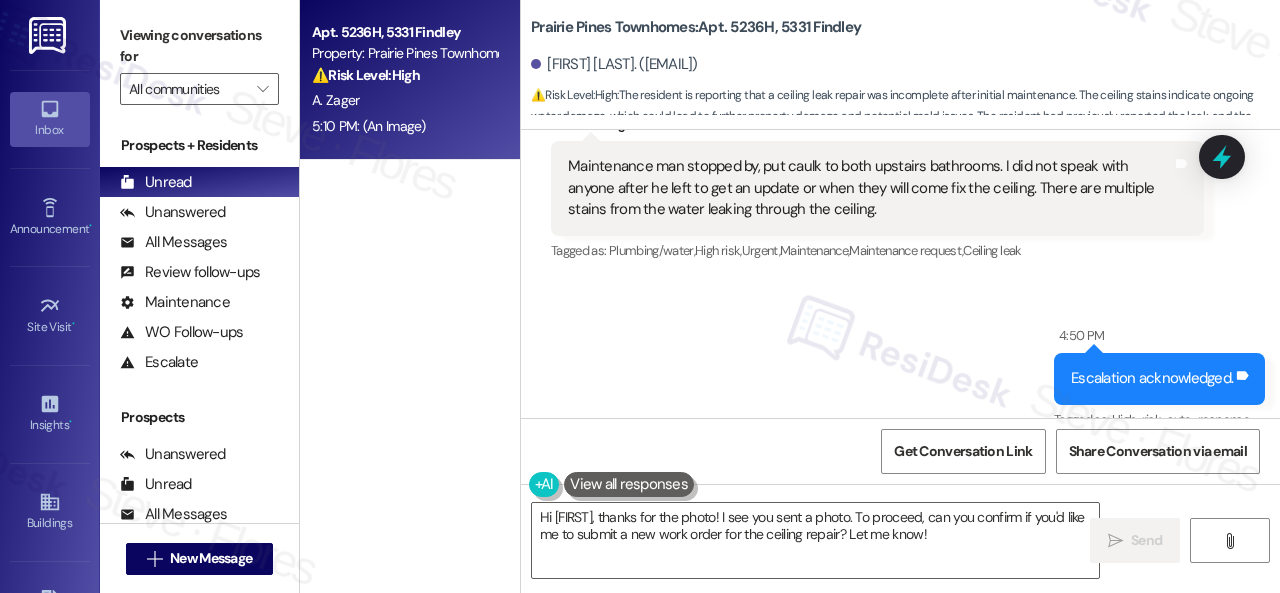 click on "Sent via SMS 4:50 PM Escalation acknowledged. Tags and notes Tagged as:   High-risk-auto-response Click to highlight conversations about High-risk-auto-response" at bounding box center (900, 364) 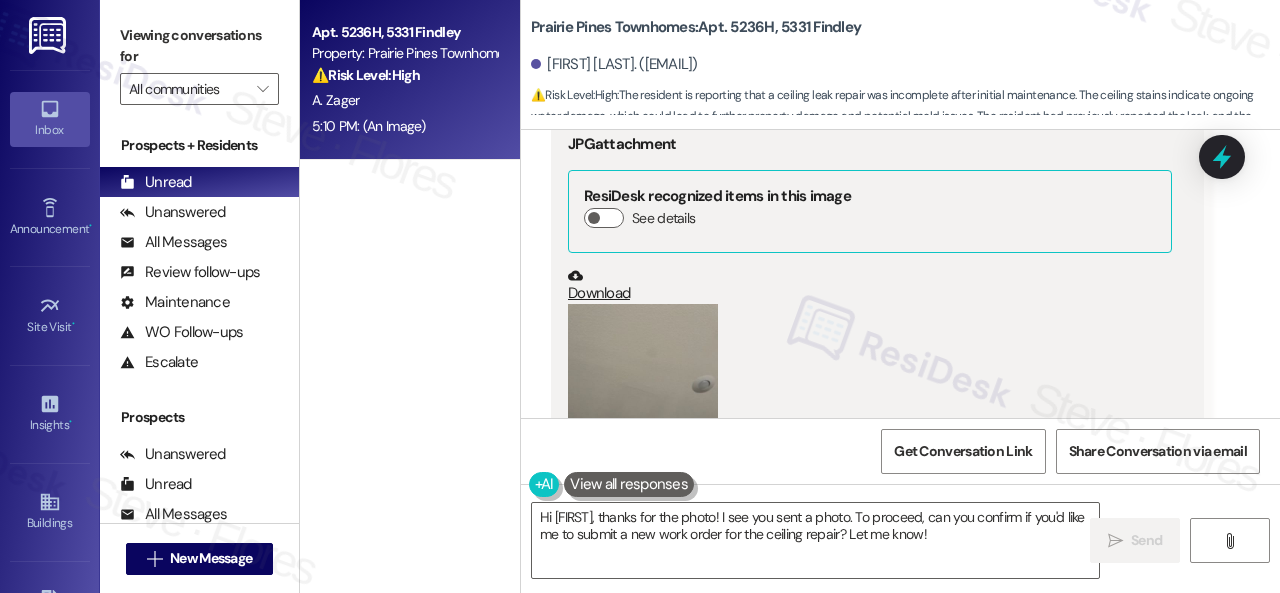 scroll, scrollTop: 9098, scrollLeft: 0, axis: vertical 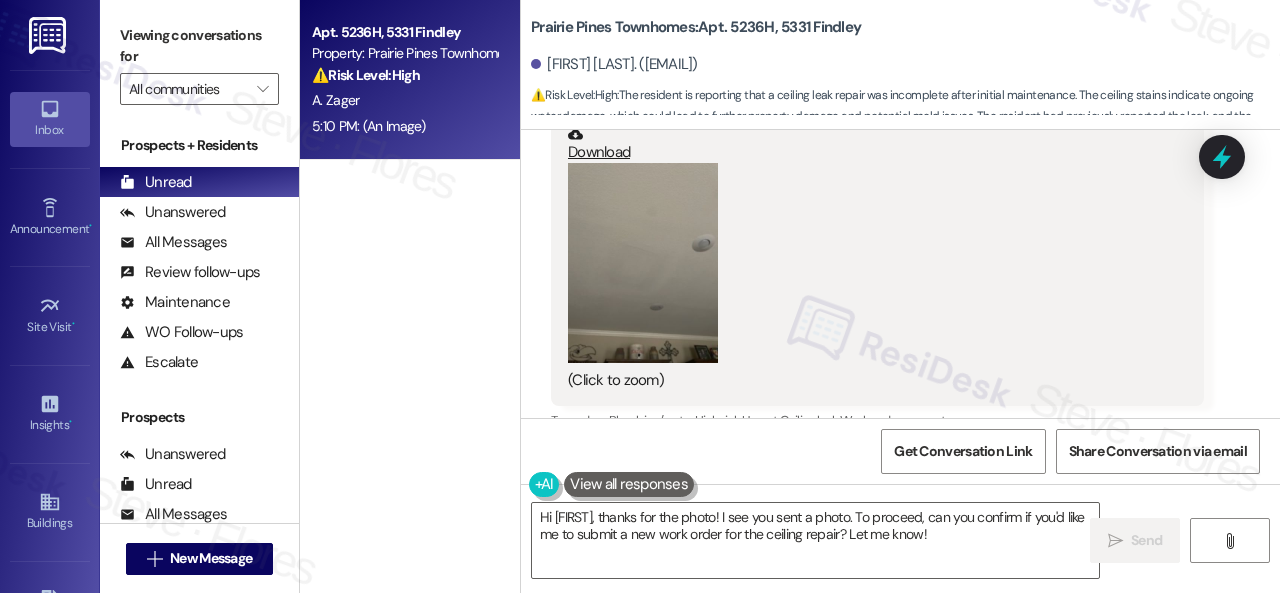 click at bounding box center (643, 263) 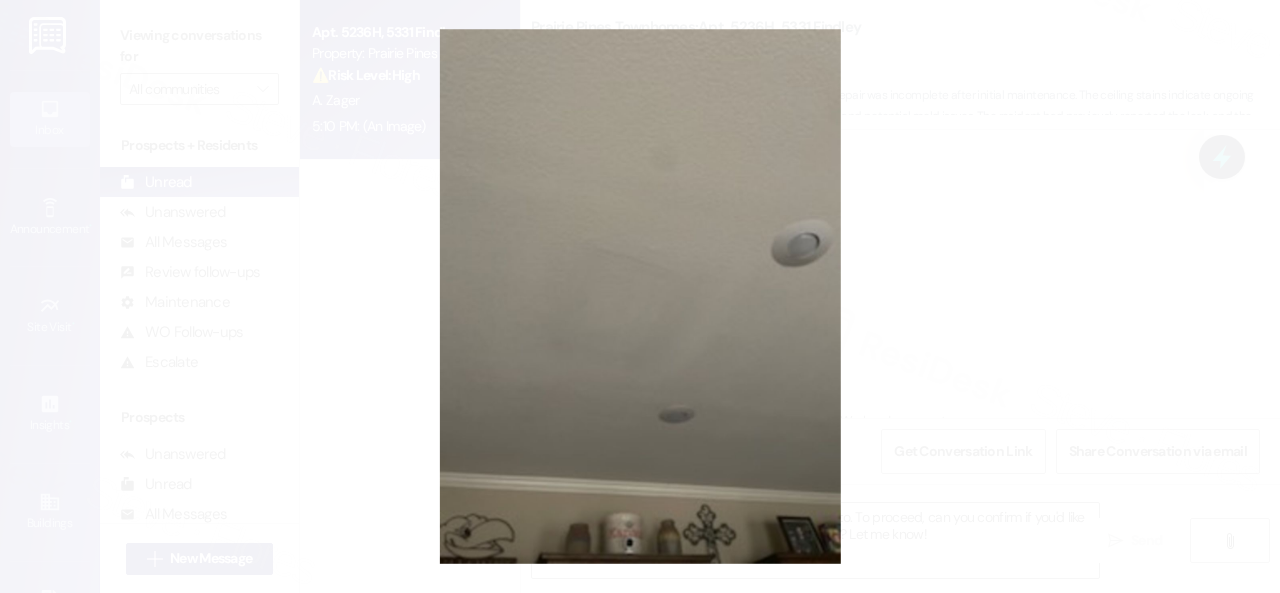 type 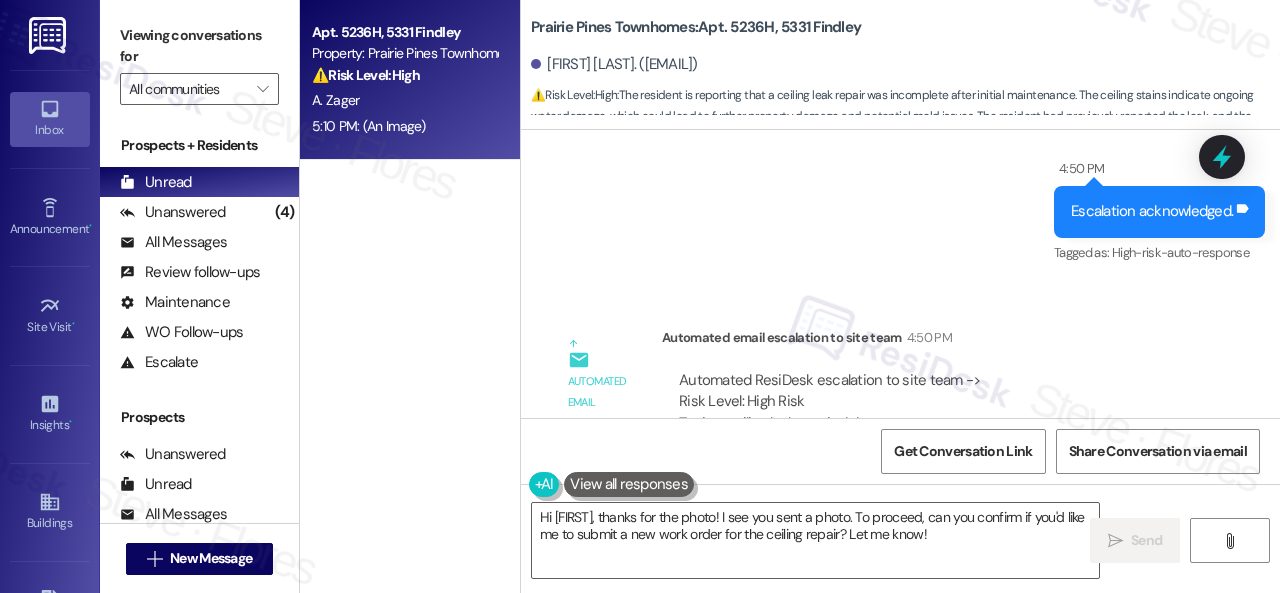 scroll, scrollTop: 7898, scrollLeft: 0, axis: vertical 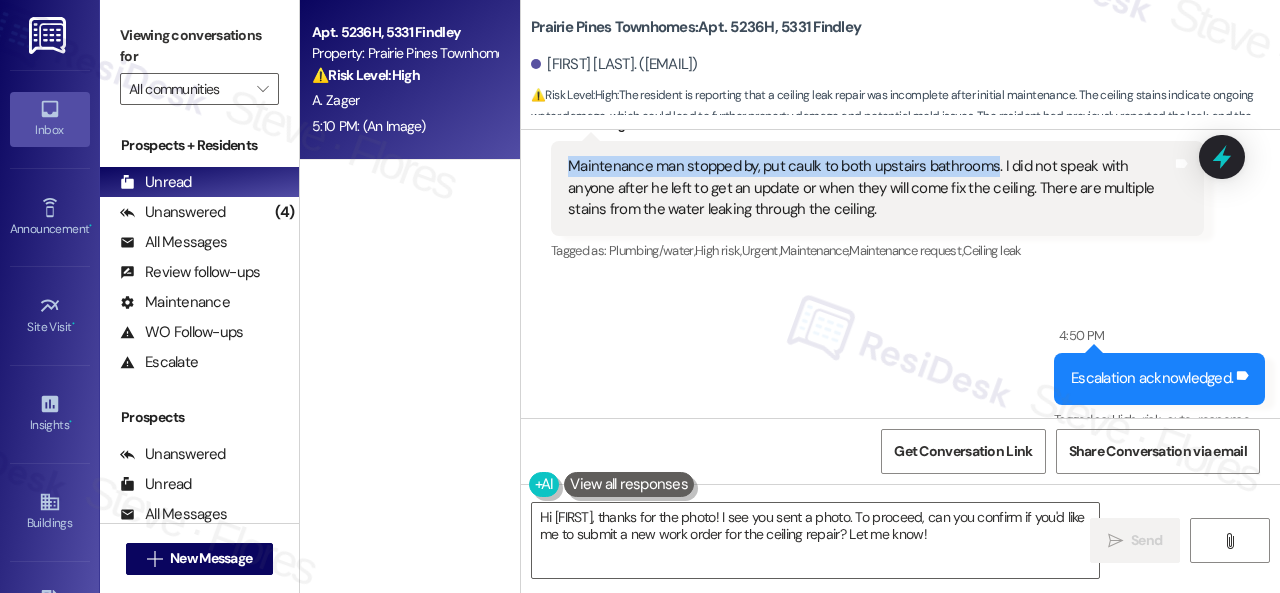 drag, startPoint x: 564, startPoint y: 167, endPoint x: 992, endPoint y: 171, distance: 428.01868 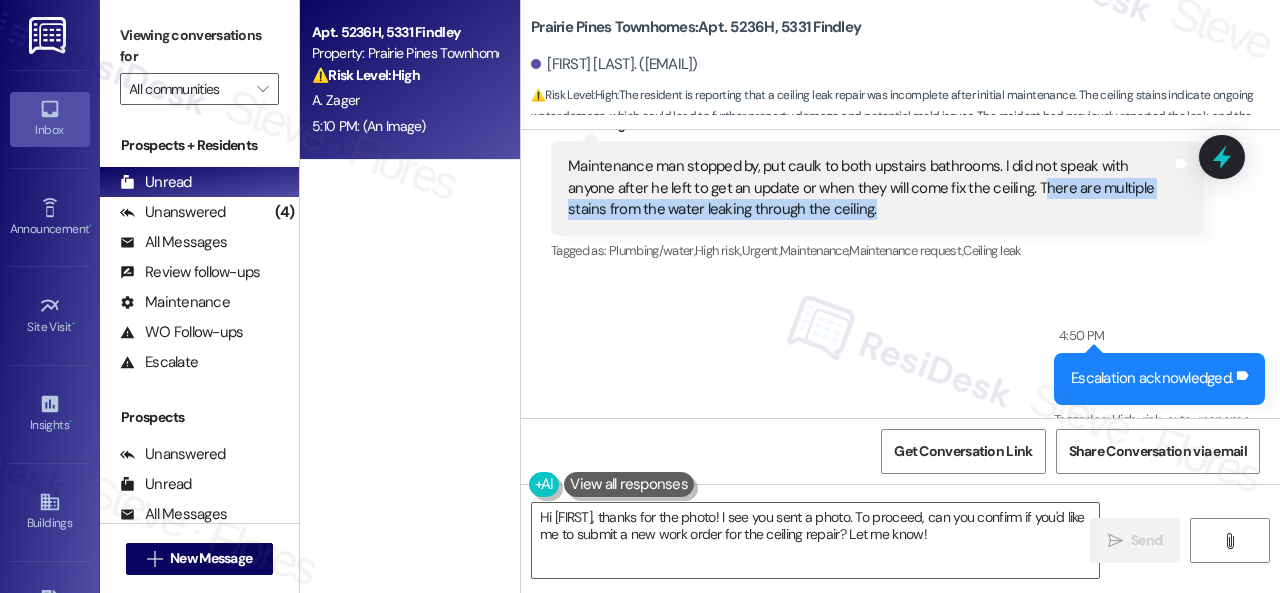 drag, startPoint x: 1038, startPoint y: 185, endPoint x: 1030, endPoint y: 205, distance: 21.540659 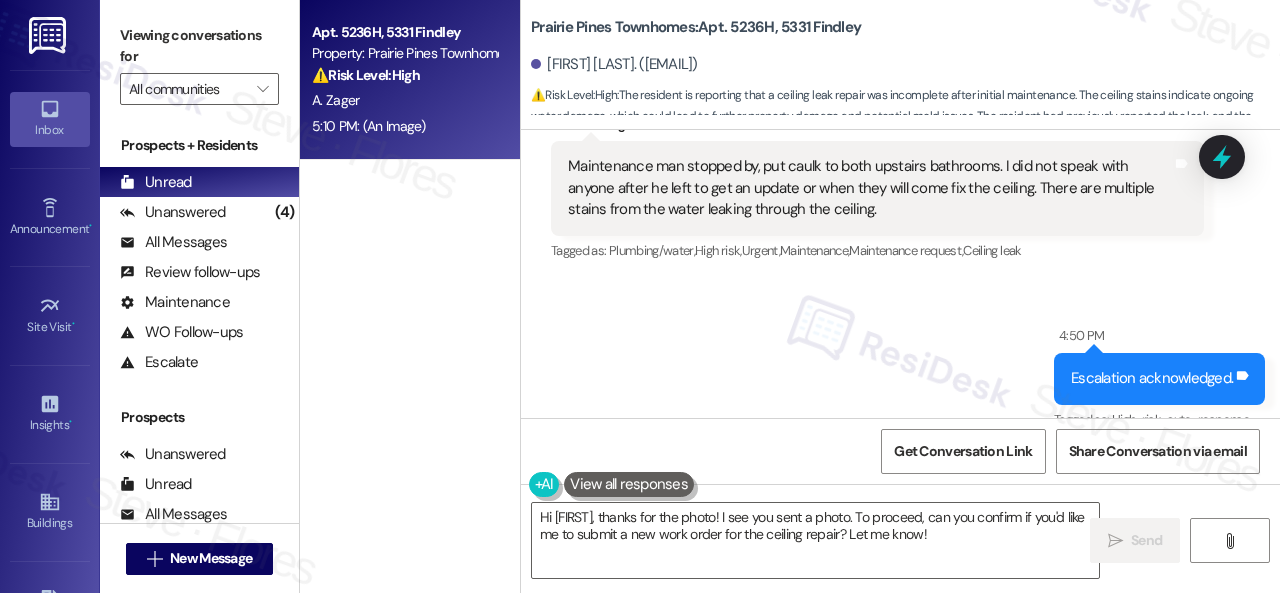 click on "Sent via SMS 4:50 PM Escalation acknowledged. Tags and notes Tagged as:   High-risk-auto-response Click to highlight conversations about High-risk-auto-response" at bounding box center [900, 364] 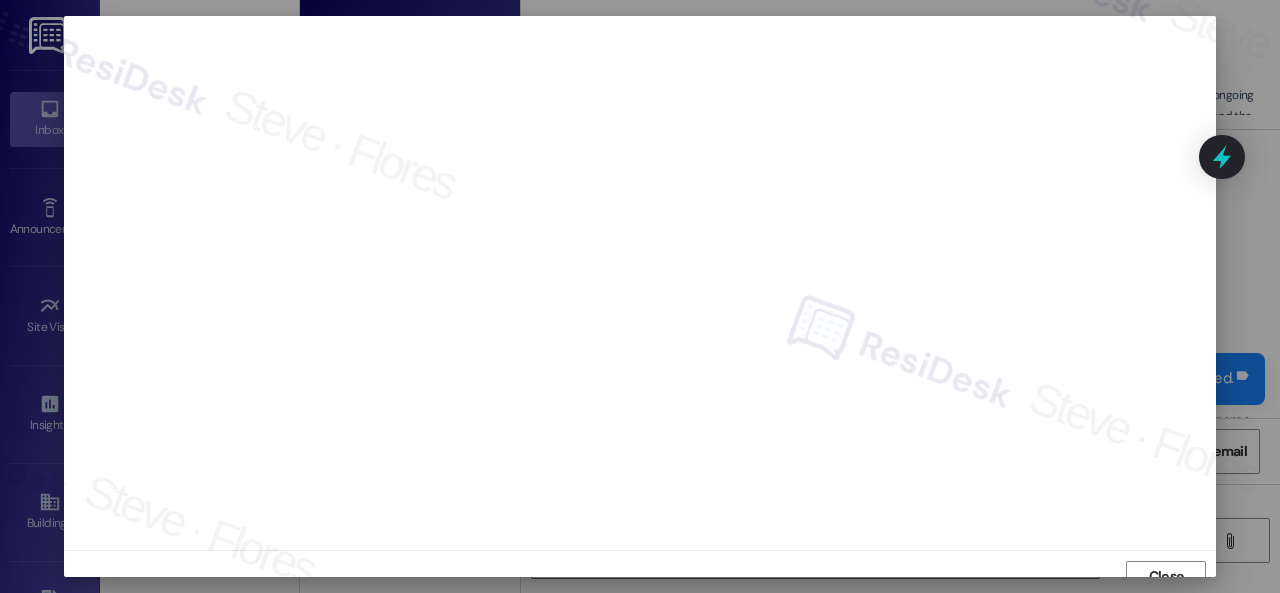 scroll, scrollTop: 15, scrollLeft: 0, axis: vertical 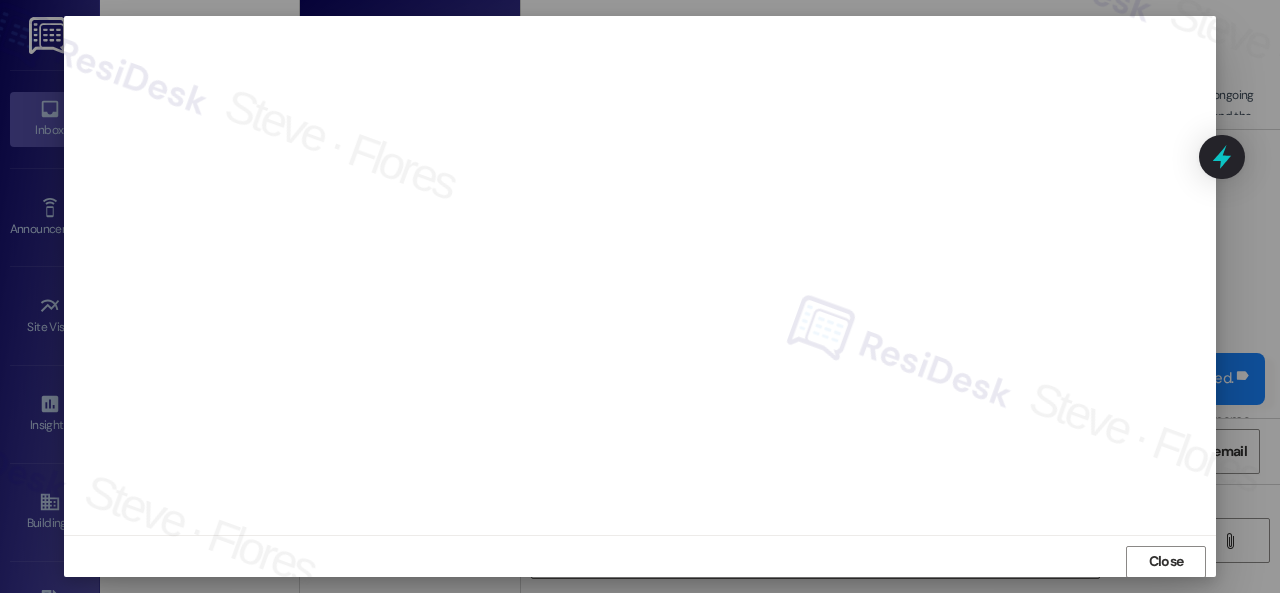 drag, startPoint x: 1157, startPoint y: 567, endPoint x: 1144, endPoint y: 563, distance: 13.601471 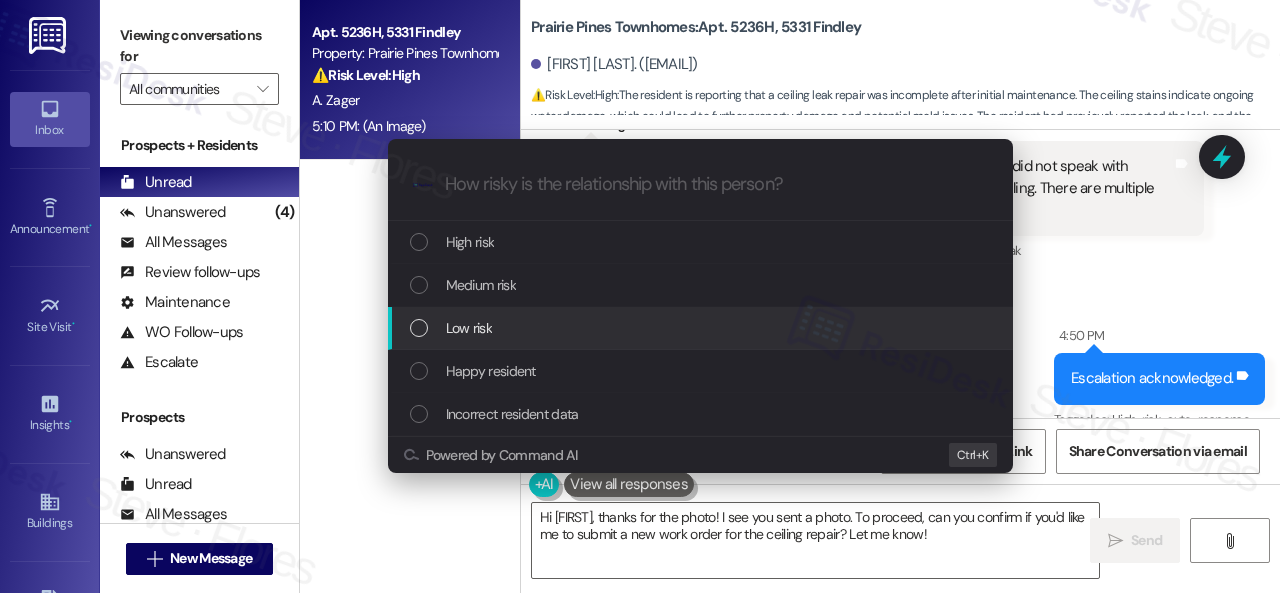 click at bounding box center [419, 328] 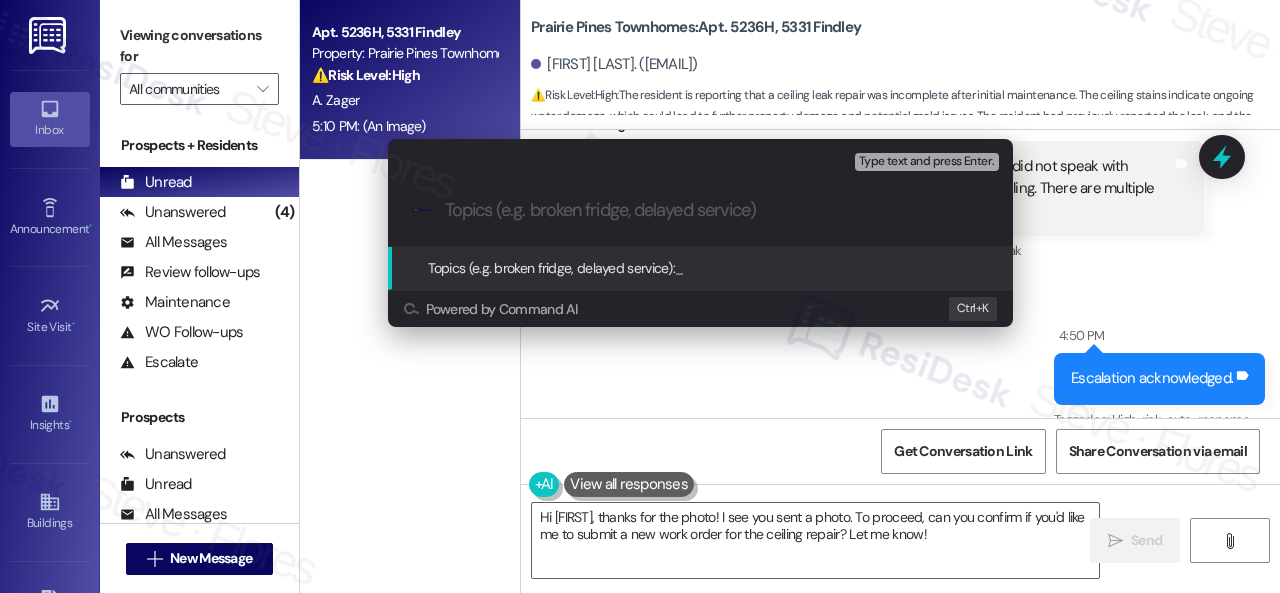 paste on "Work Order filed by ResiDesk 291702" 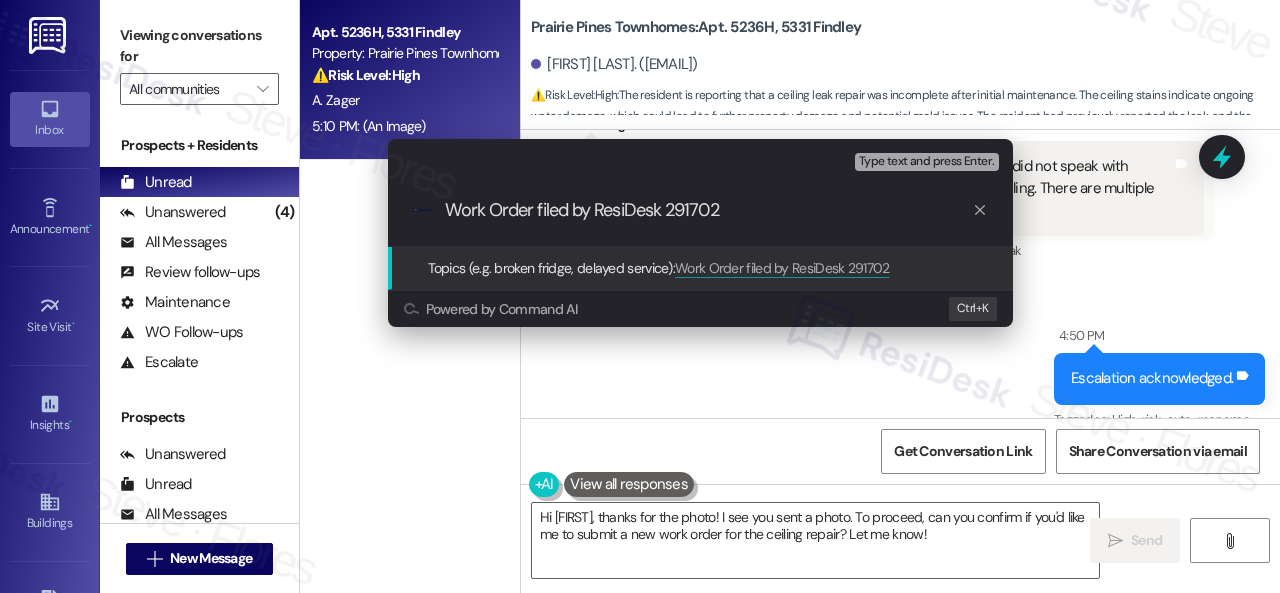 type 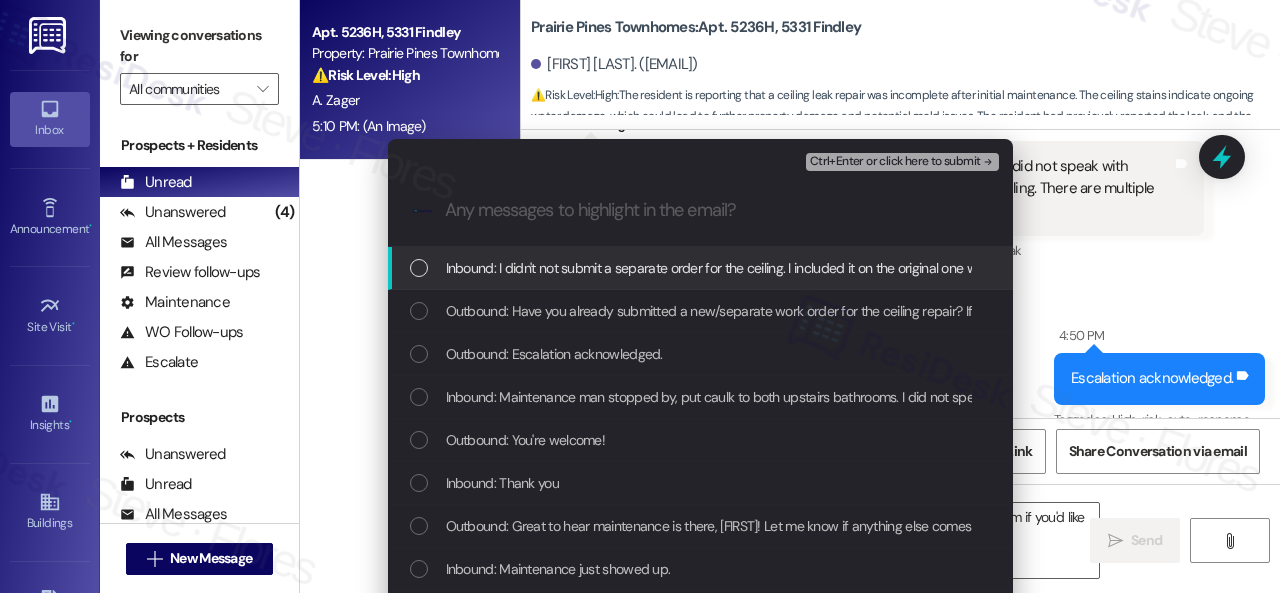 click on "Inbound: I didn't not submit a separate order for the ceiling. I included it on the original one with the ceiling leak." at bounding box center (764, 268) 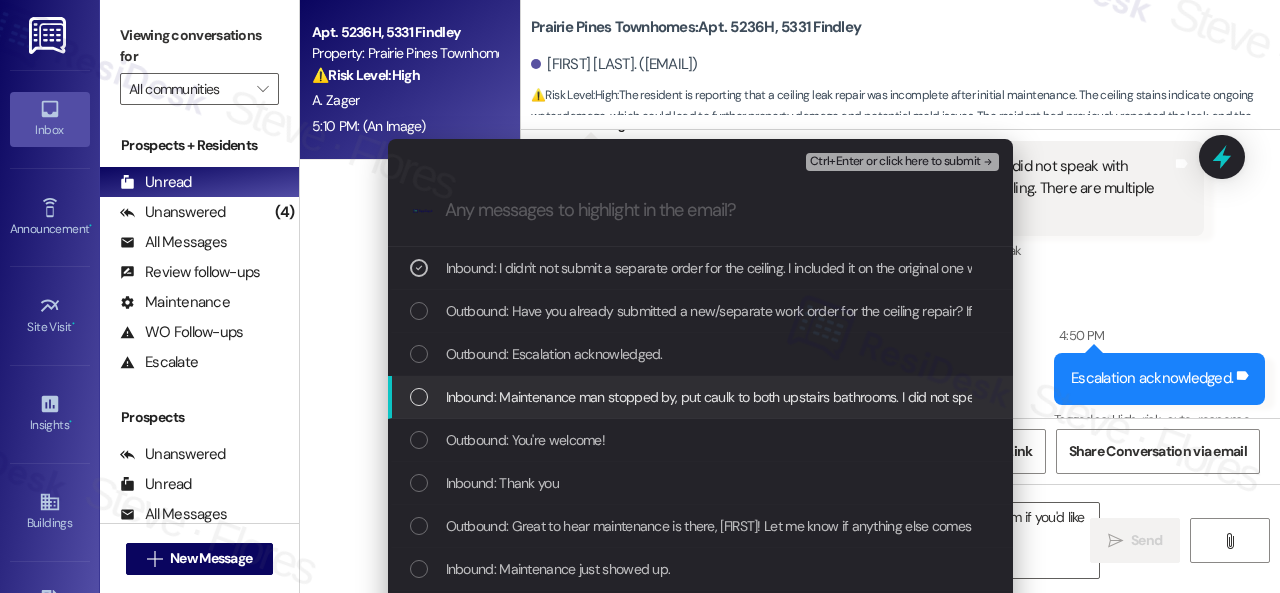 click on "Inbound: Maintenance man stopped by, put caulk to both upstairs bathrooms. I did not speak with anyone after he left to get an update or when they will come fix the ceiling. There are multiple stains from the water leaking through the ceiling." at bounding box center (1143, 397) 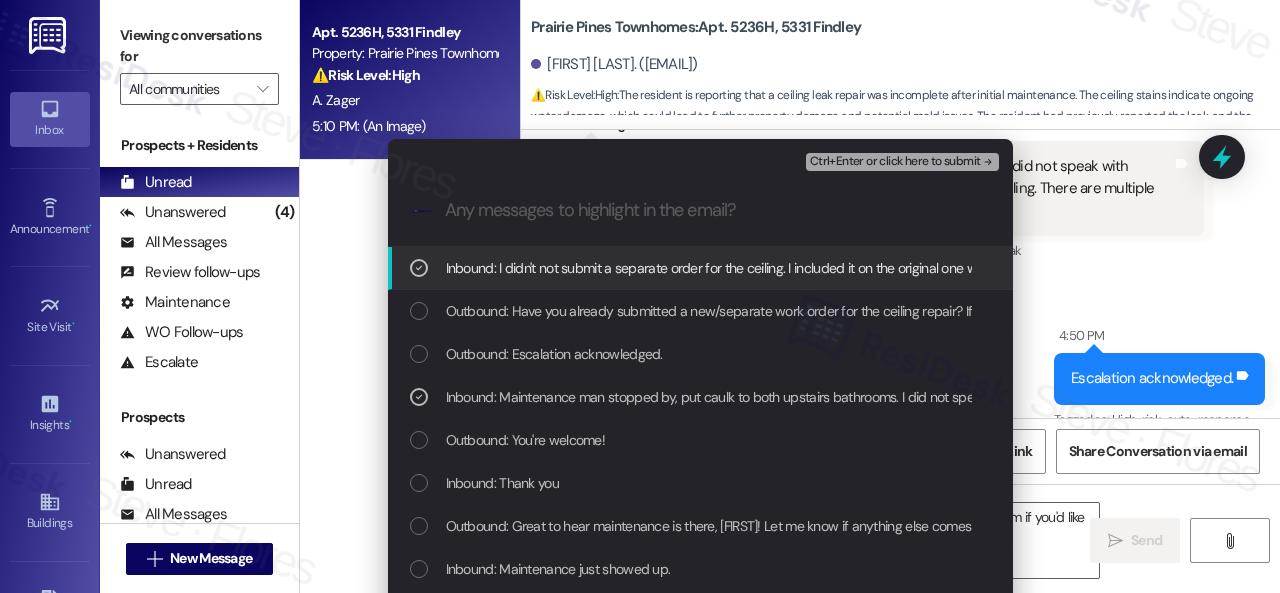 click on "Ctrl+Enter or click here to submit" at bounding box center (895, 162) 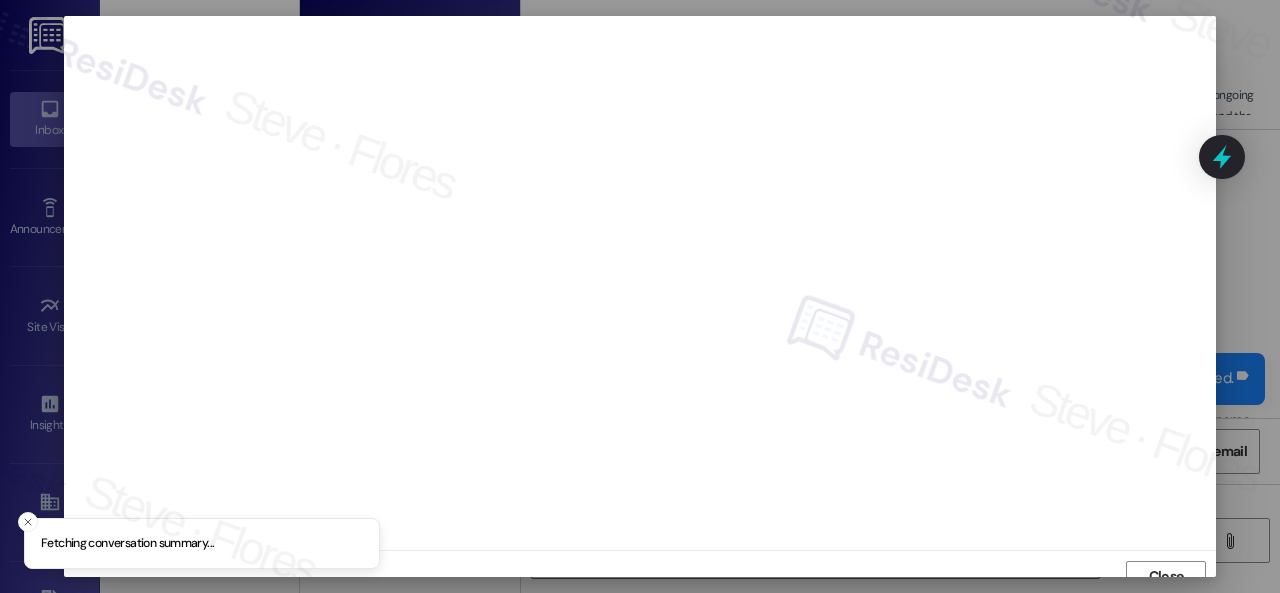 scroll, scrollTop: 15, scrollLeft: 0, axis: vertical 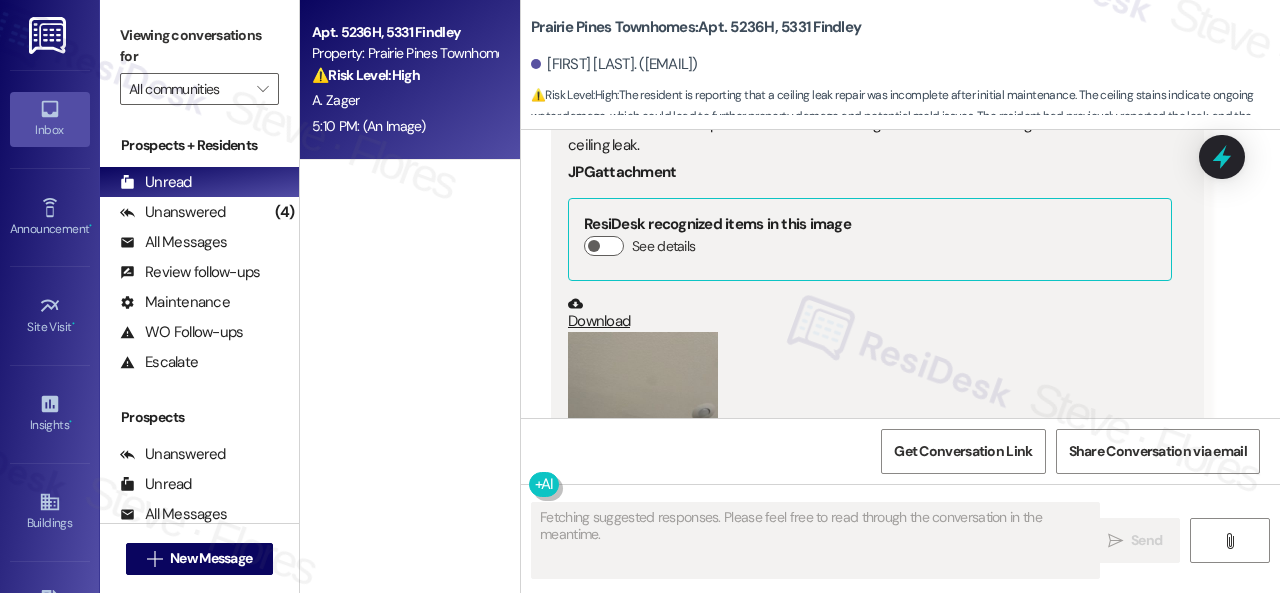 click on "Download" at bounding box center [870, 314] 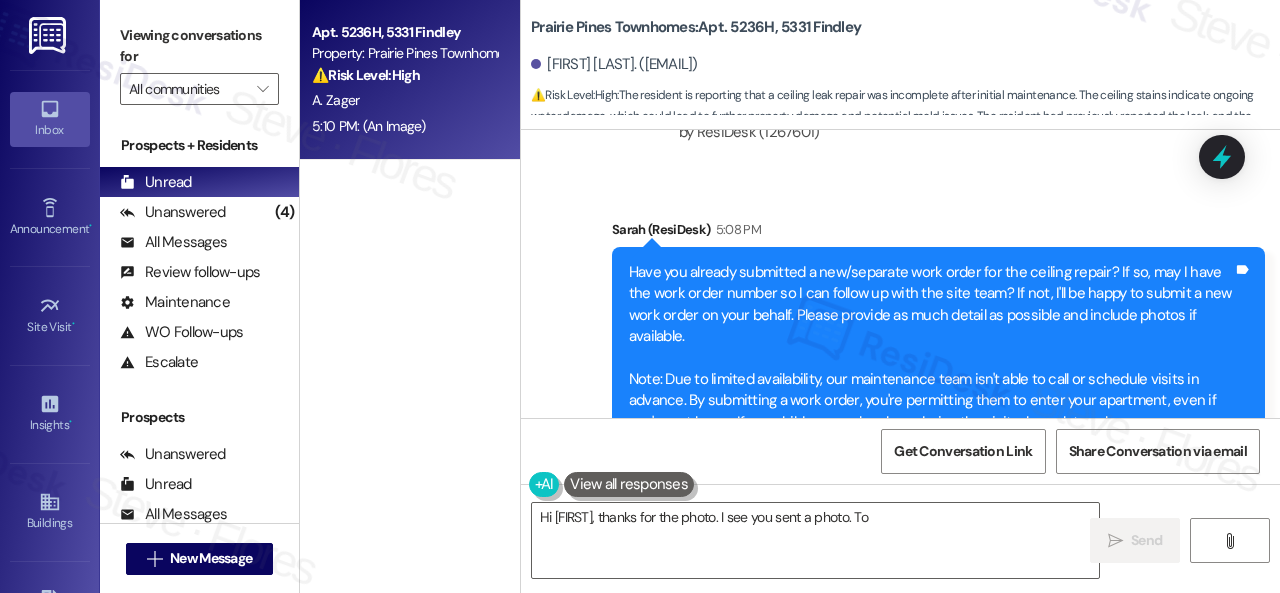 scroll, scrollTop: 8429, scrollLeft: 0, axis: vertical 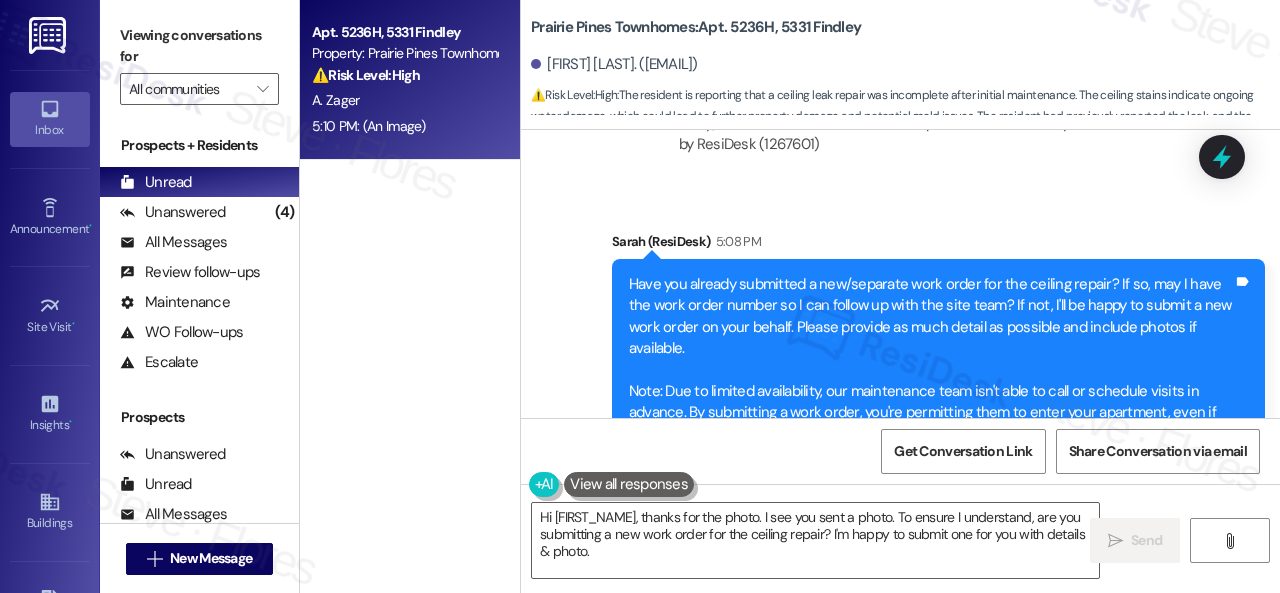 click on "Automated email escalation to site team Automated email escalation to site team 4:50 PM Automated ResiDesk escalation to site team ->
Risk Level: High Risk
Topics: ceiling leak repair delay
Escalation type: Escalation Subject:  [ResiDesk Escalation] (High Risk) - Action Needed (ceiling leak repair delay) with Prairie Pines Townhomes: Apt. [APT_NUM], [STREET_ADDRESS] - auto escalated by ResiDesk (1267601)" at bounding box center [877, 67] 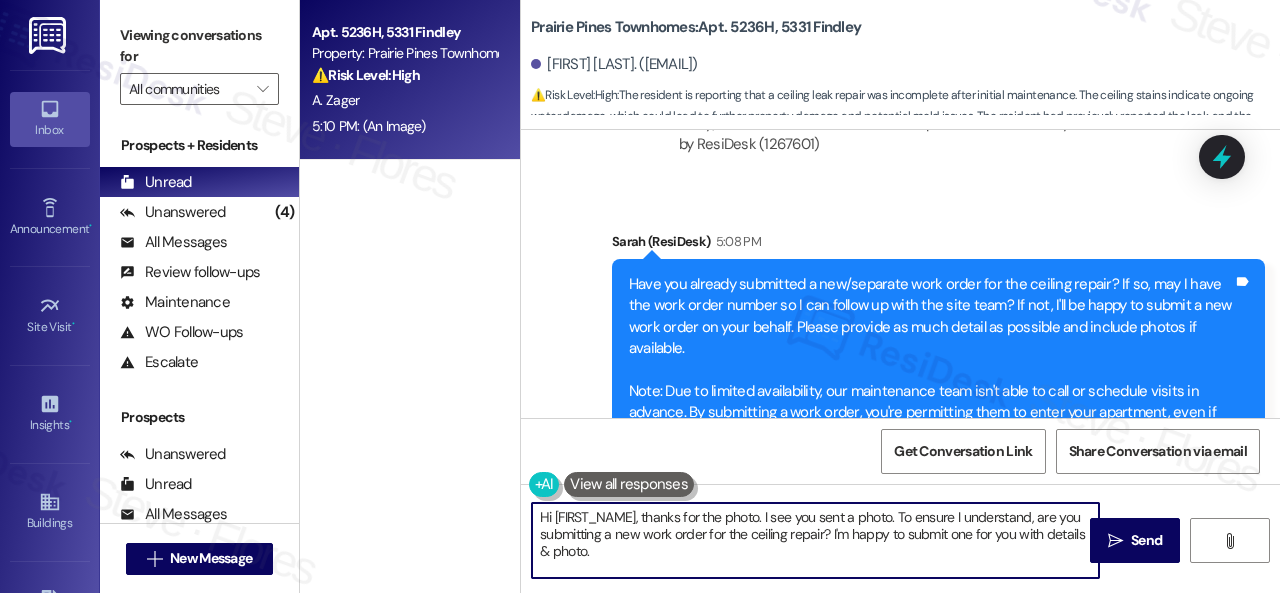 drag, startPoint x: 488, startPoint y: 477, endPoint x: 422, endPoint y: 449, distance: 71.693794 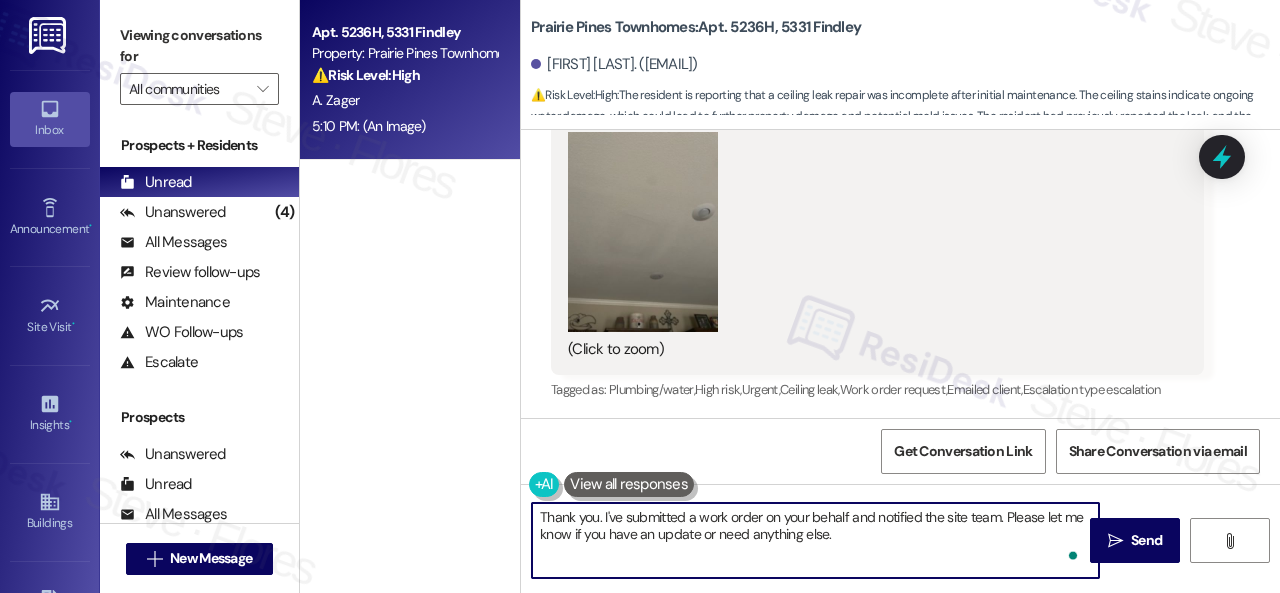 scroll, scrollTop: 9398, scrollLeft: 0, axis: vertical 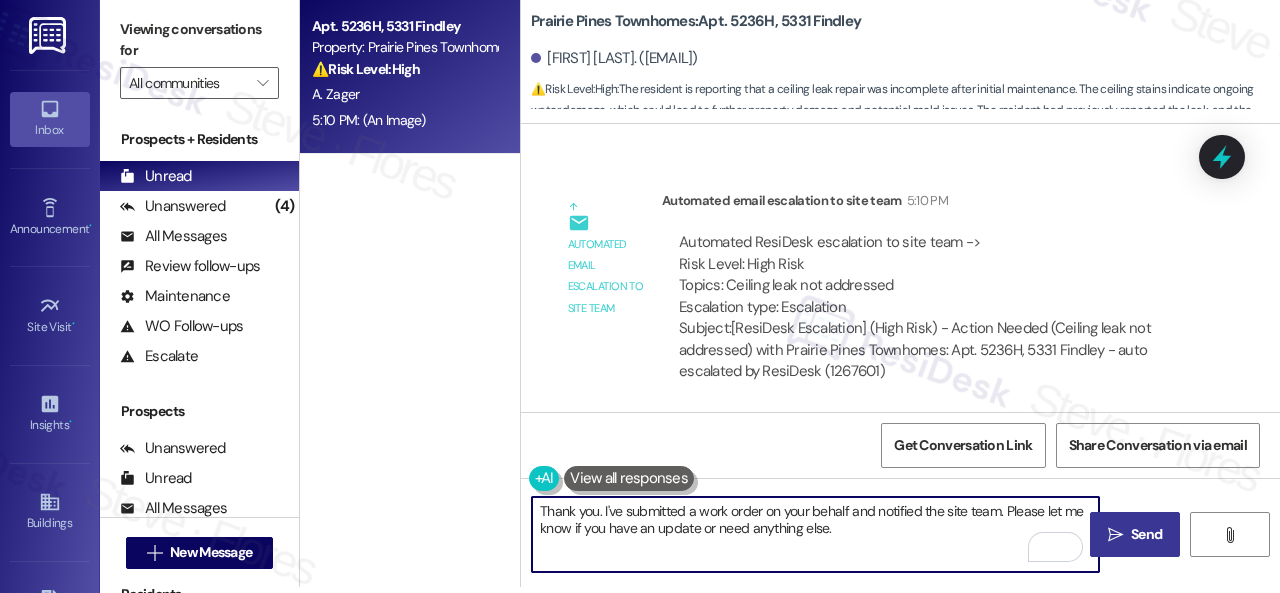 type on "Thank you. I've submitted a work order on your behalf and notified the site team. Please let me know if you have an update or need anything else." 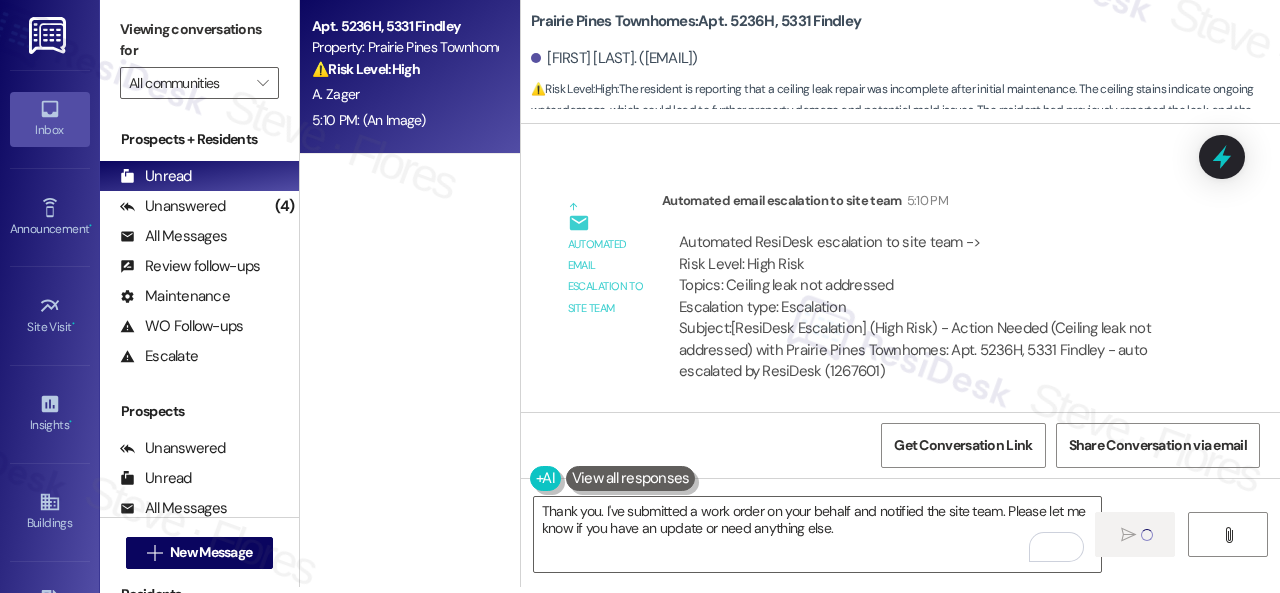 type 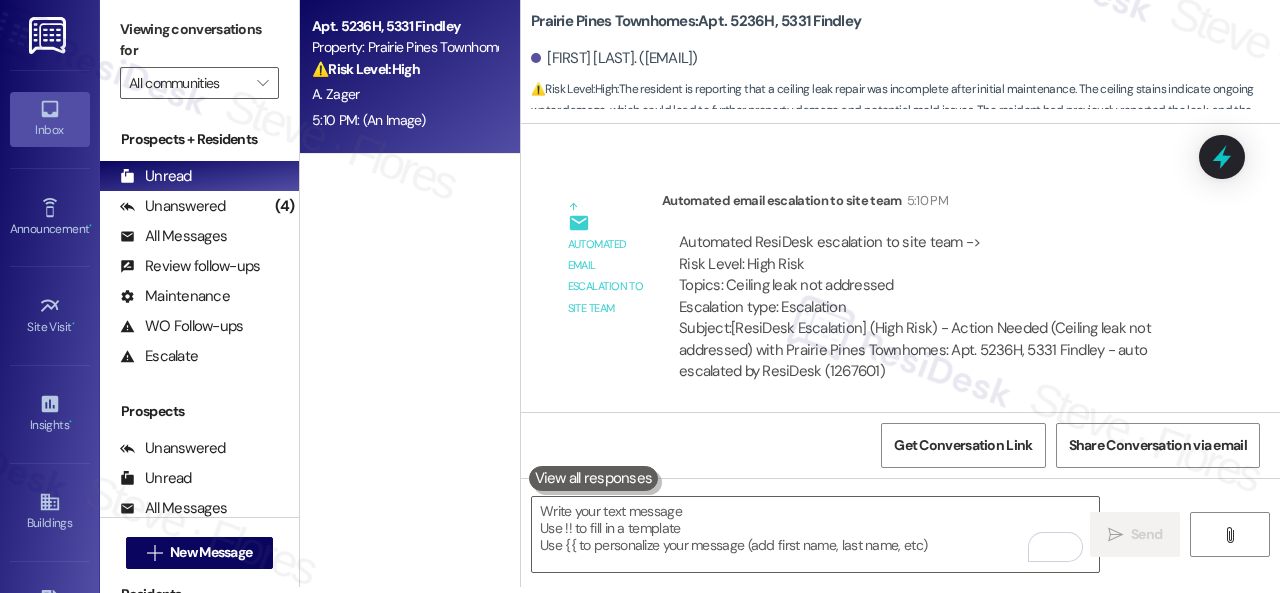 scroll, scrollTop: 0, scrollLeft: 0, axis: both 